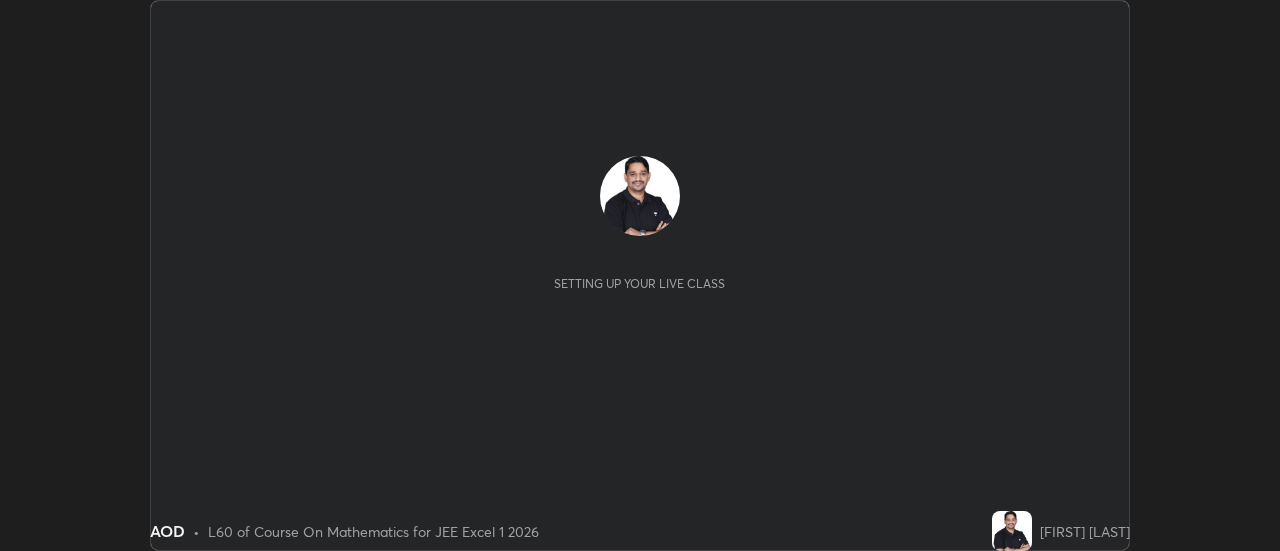 scroll, scrollTop: 0, scrollLeft: 0, axis: both 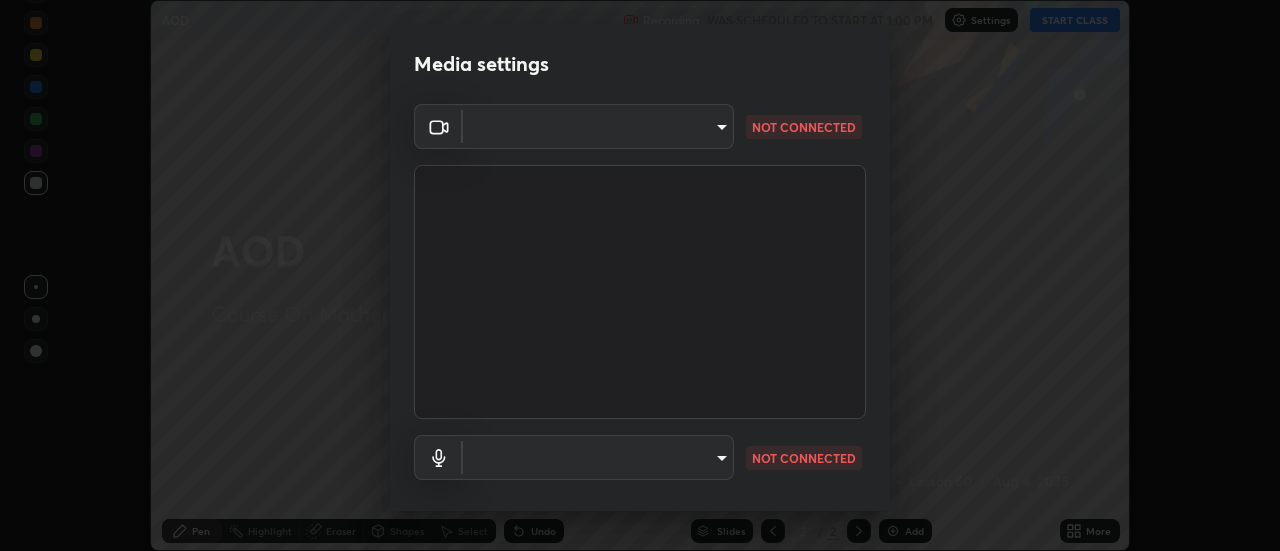 type on "2ccc99a9bca6b7e42b4774afd8bf1c35f5e1c8539d659abff1788790f3df98e6" 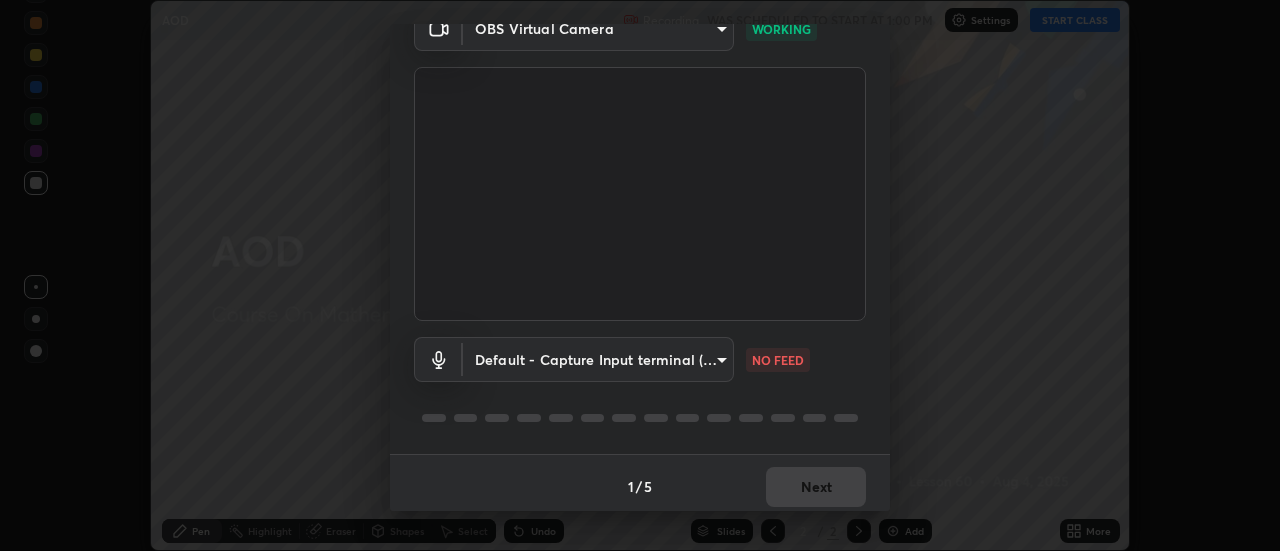 scroll, scrollTop: 105, scrollLeft: 0, axis: vertical 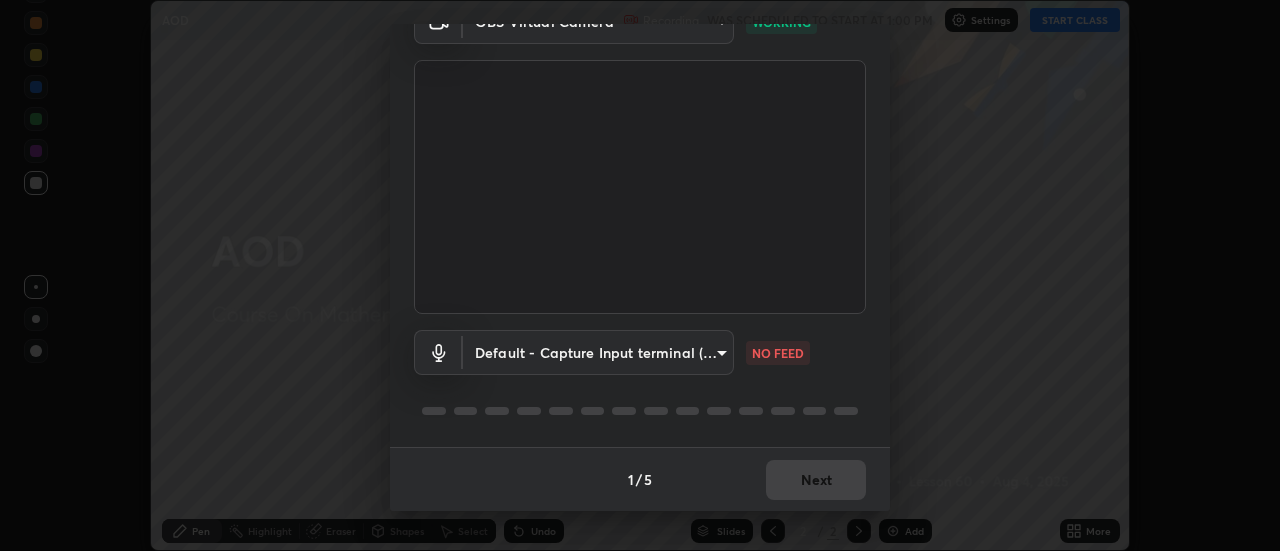 click on "Erase all AOD Recording WAS SCHEDULED TO START AT  1:00 PM Settings START CLASS Setting up your live class AOD • L60 of Course On Mathematics for JEE Excel 1 2026 Ajay Kumar Verma Pen Highlight Eraser Shapes Select Undo Slides 2 / 2 Add More No doubts shared Encourage your learners to ask a doubt for better clarity Report an issue Reason for reporting Buffering Chat not working Audio - Video sync issue Educator video quality low ​ Attach an image Report Media settings OBS Virtual Camera 2ccc99a9bca6b7e42b4774afd8bf1c35f5e1c8539d659abff1788790f3df98e6 WORKING Default - Capture Input terminal (Digital Array MIC) default NO FEED 1 / 5 Next" at bounding box center [640, 275] 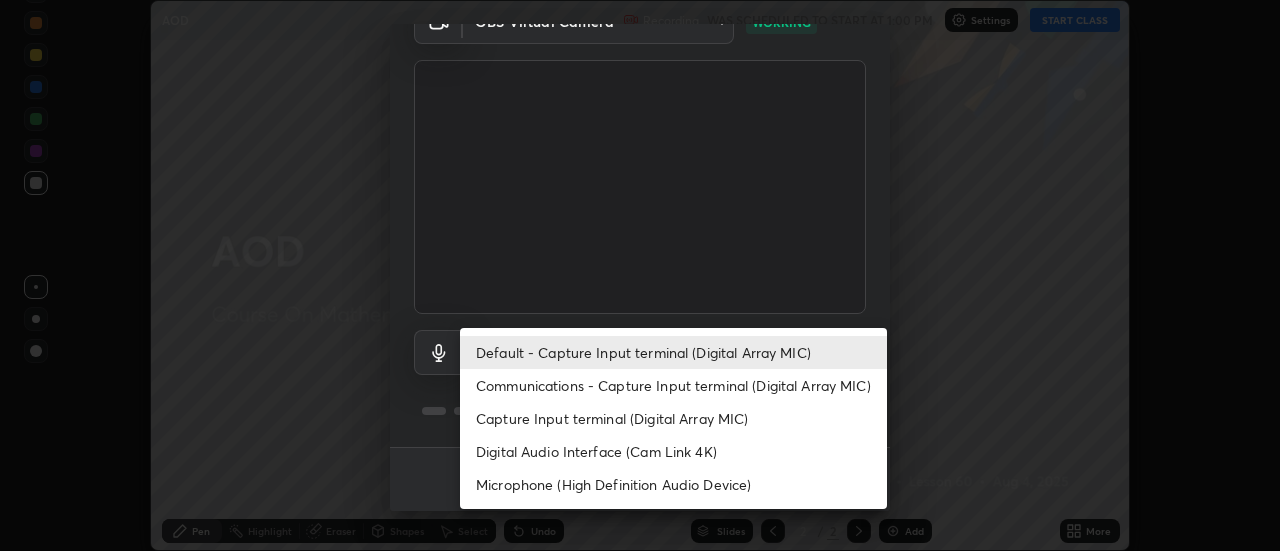 click on "Communications - Capture Input terminal (Digital Array MIC)" at bounding box center (673, 385) 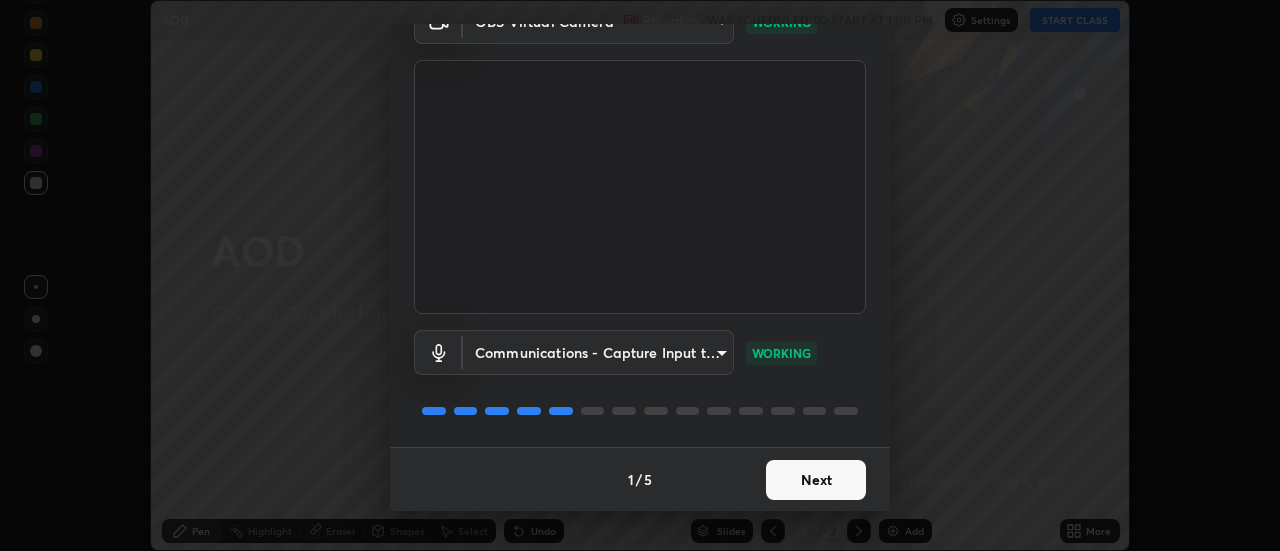click on "Next" at bounding box center [816, 480] 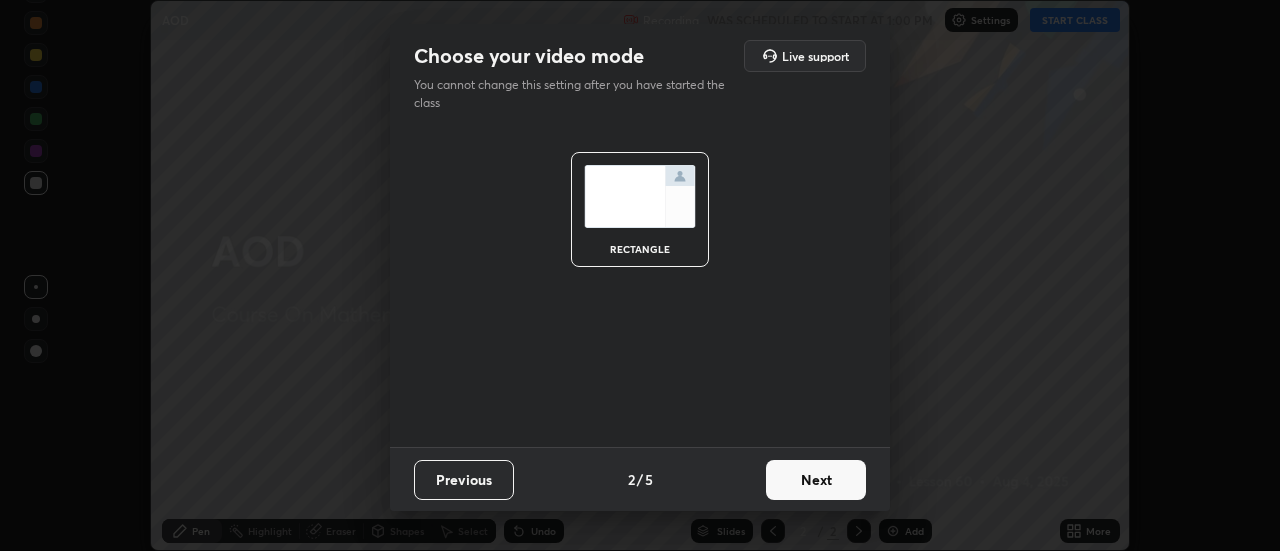 scroll, scrollTop: 0, scrollLeft: 0, axis: both 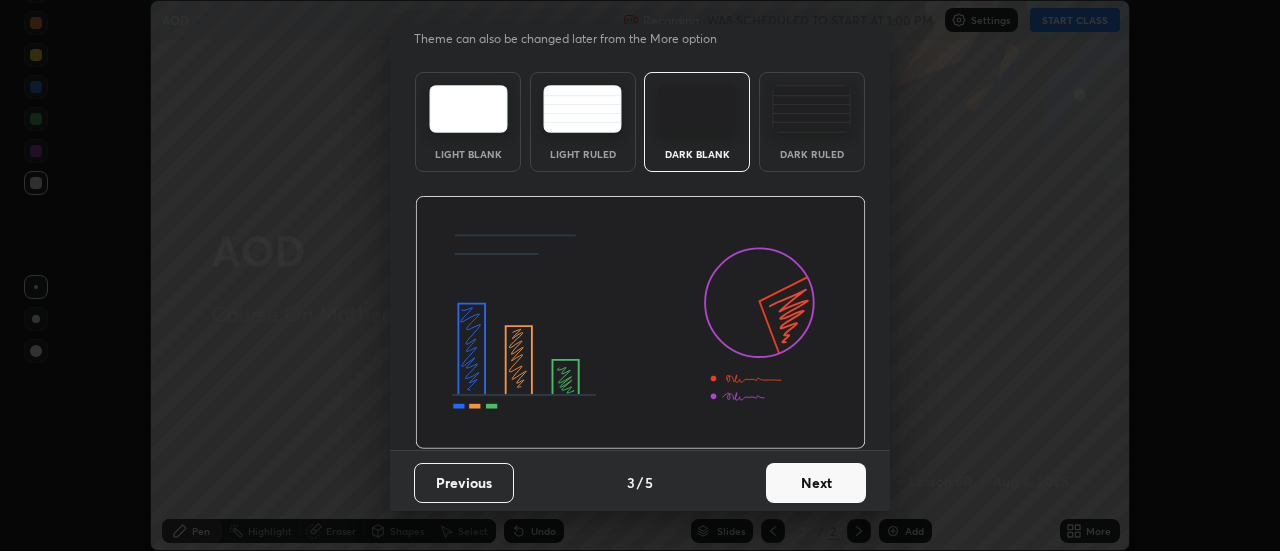 click on "Next" at bounding box center [816, 483] 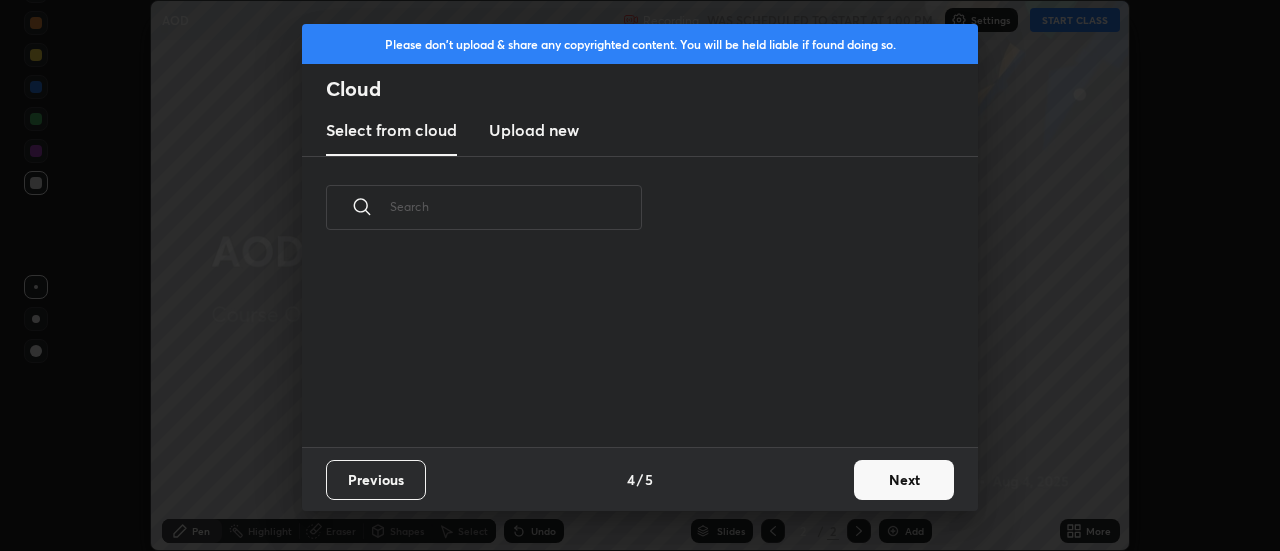 scroll, scrollTop: 0, scrollLeft: 0, axis: both 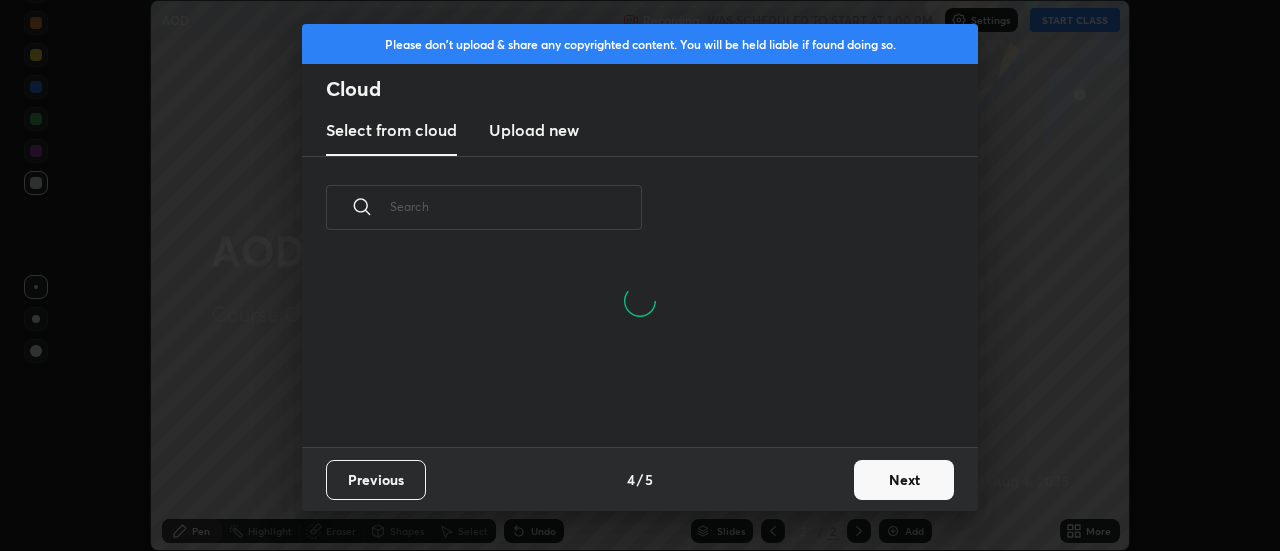 click on "Next" at bounding box center [904, 480] 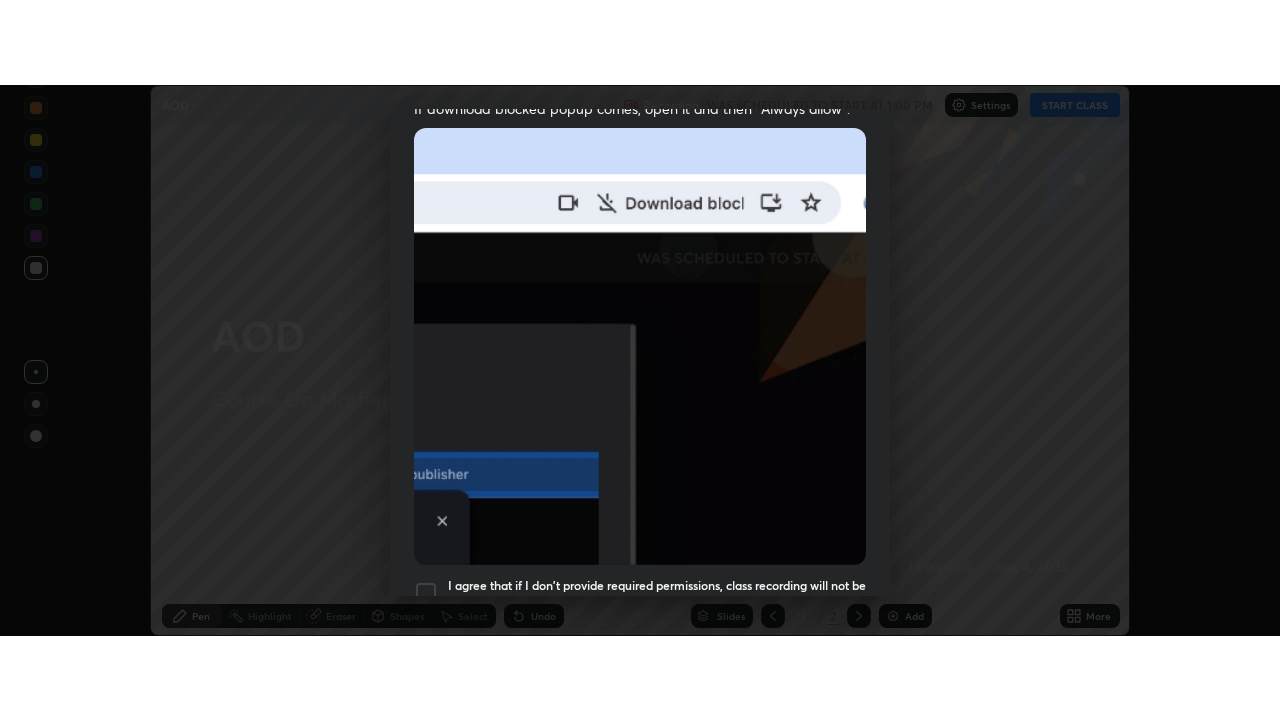 scroll, scrollTop: 513, scrollLeft: 0, axis: vertical 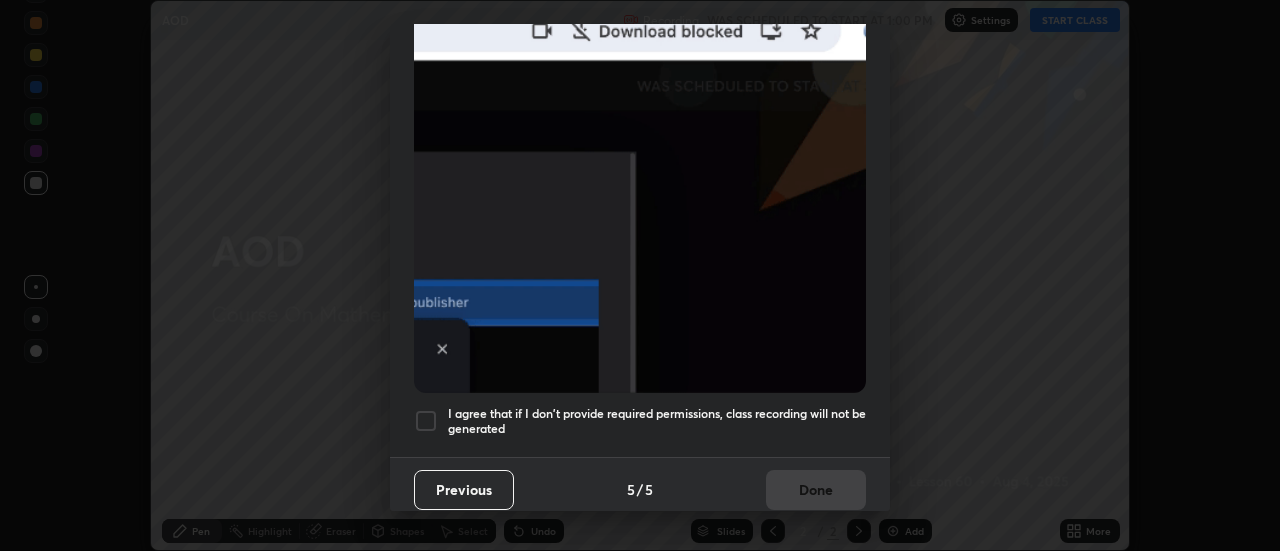 click at bounding box center (426, 421) 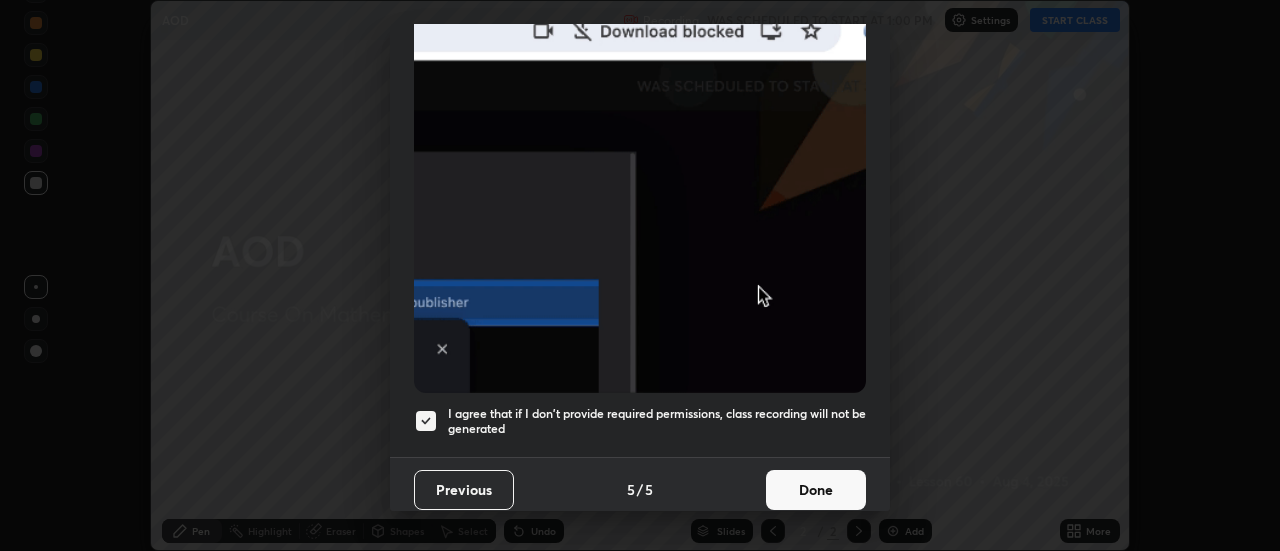 click on "Done" at bounding box center (816, 490) 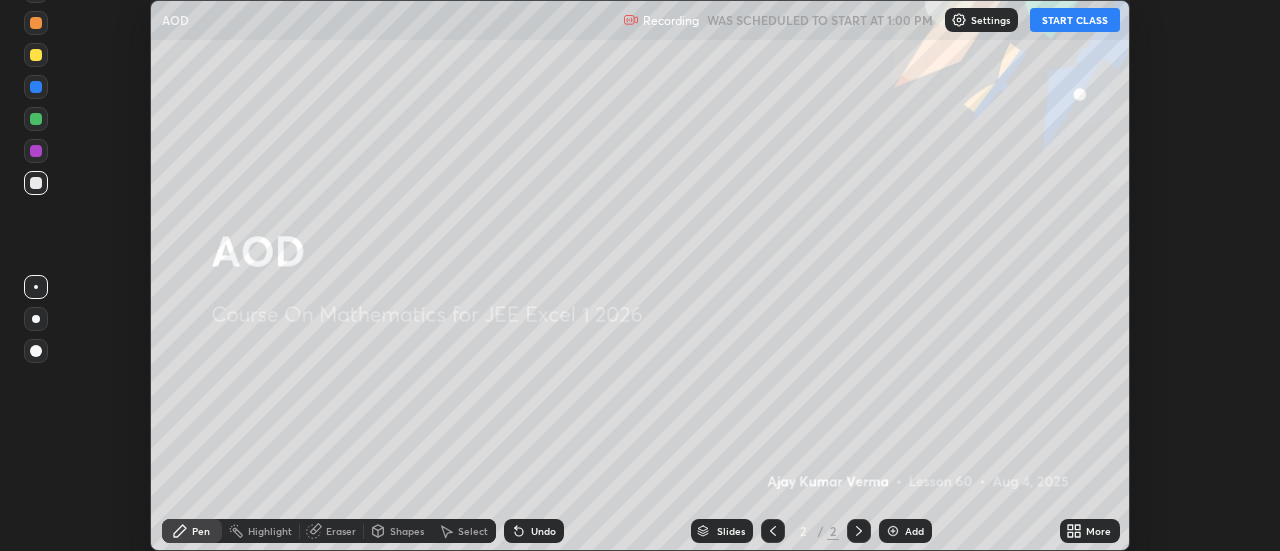 click on "START CLASS" at bounding box center [1075, 20] 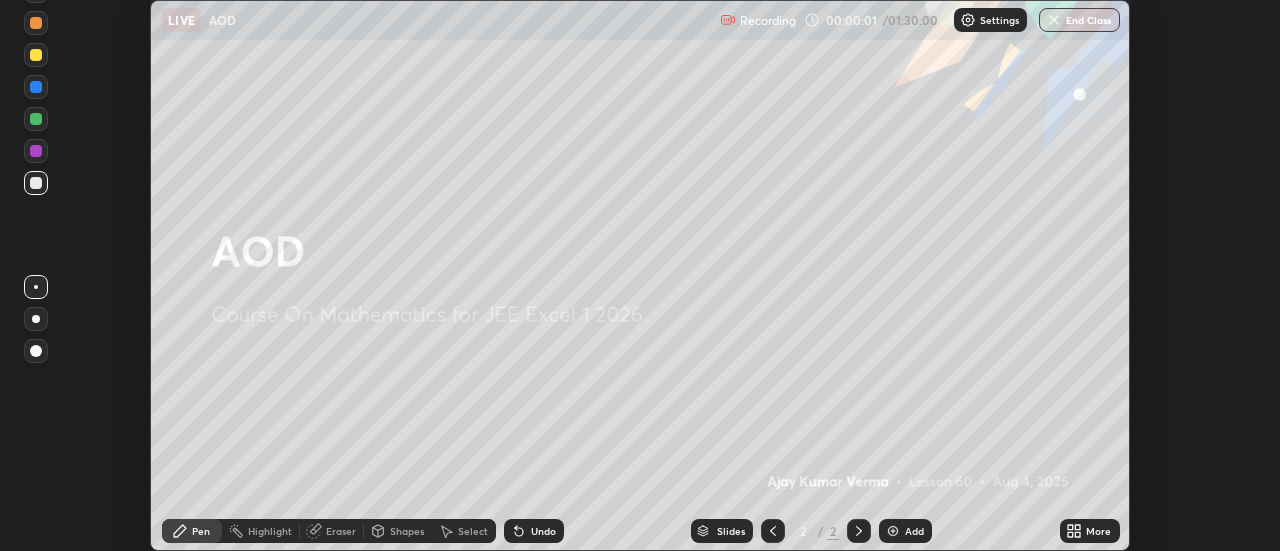 click 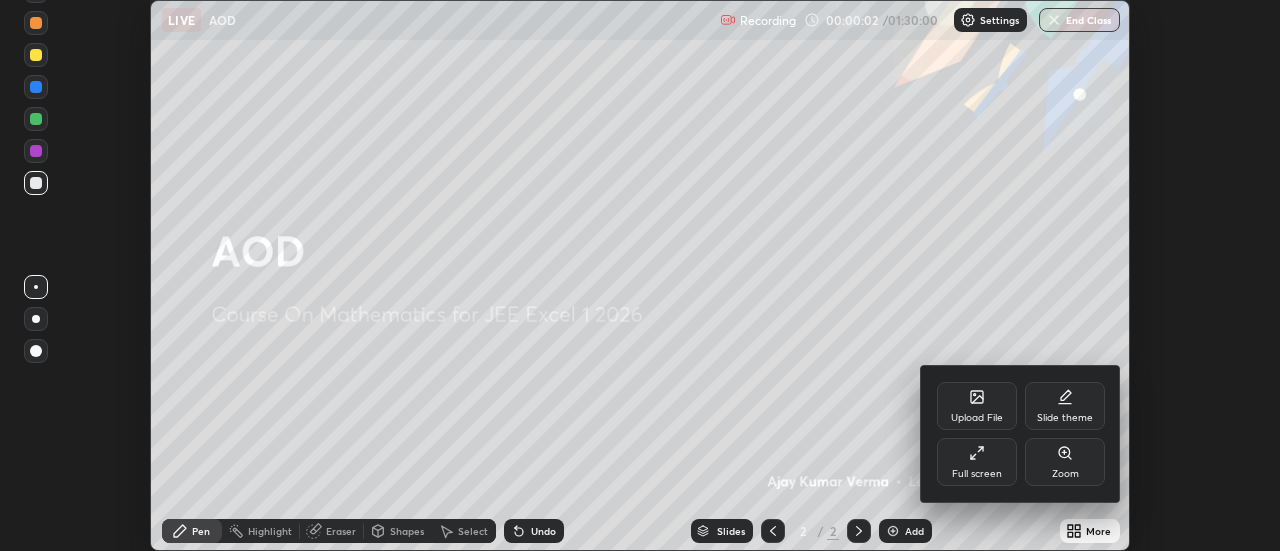 click 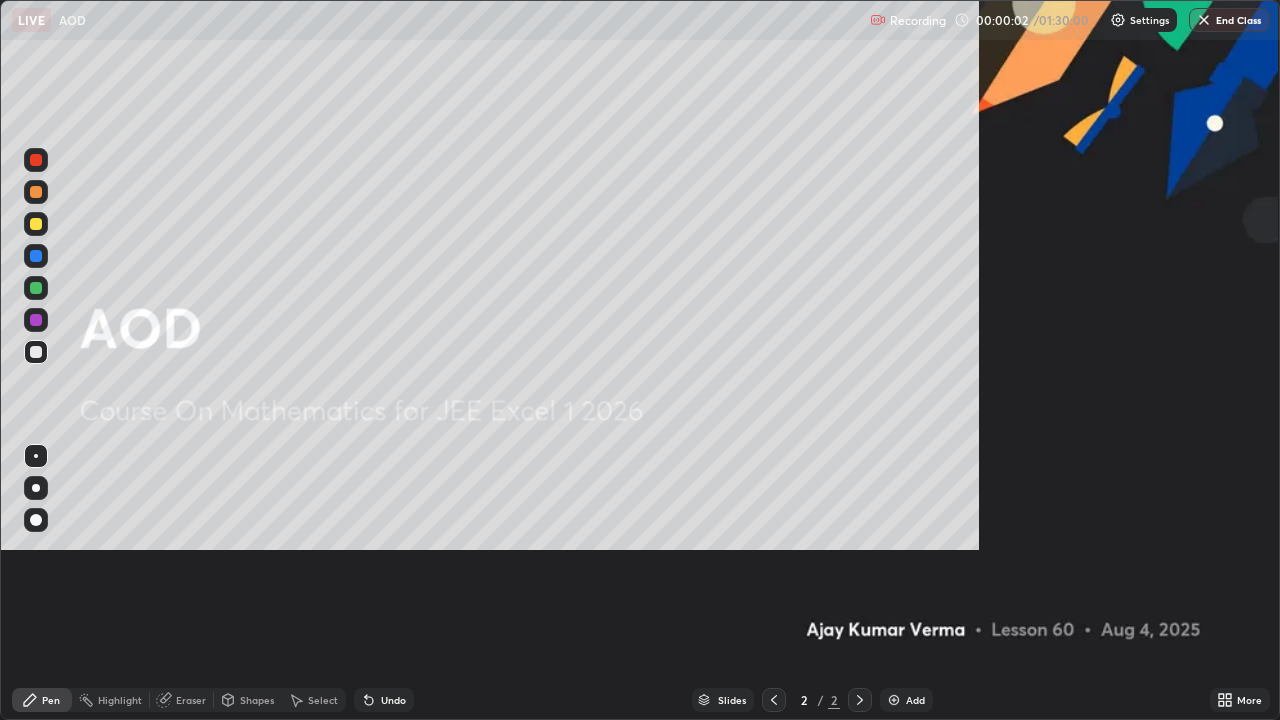scroll, scrollTop: 99280, scrollLeft: 98720, axis: both 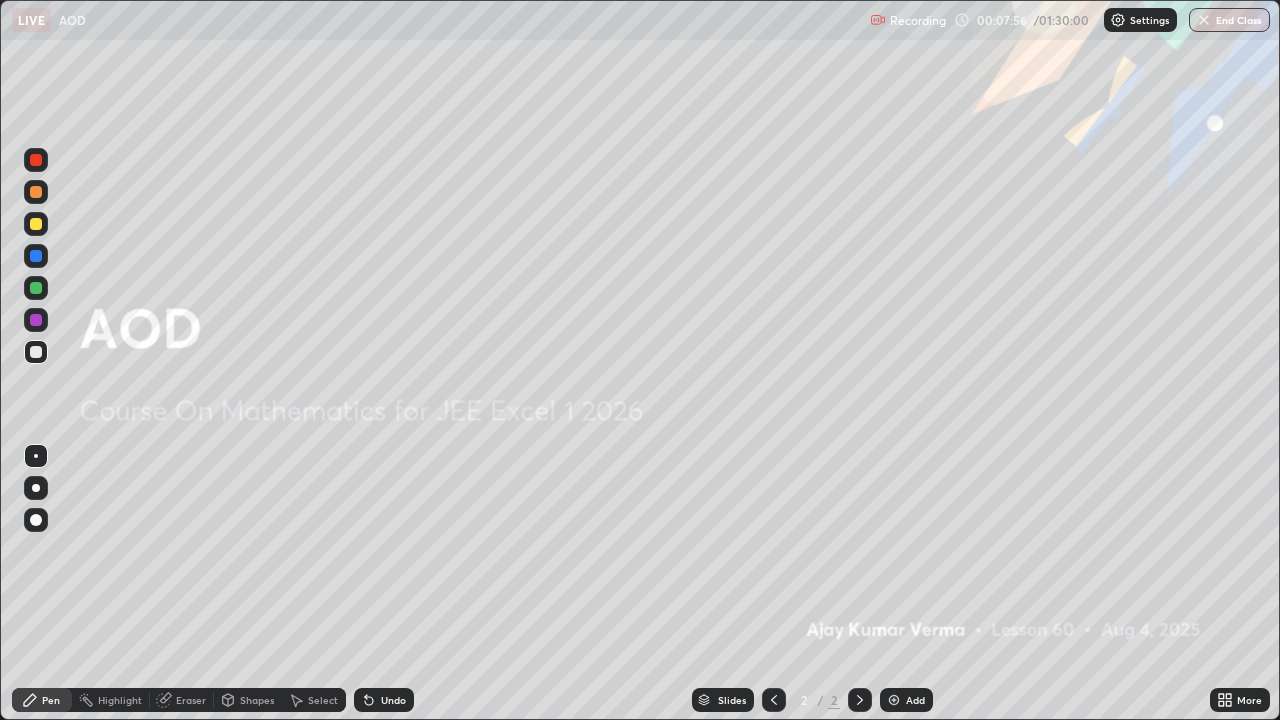 click at bounding box center (894, 700) 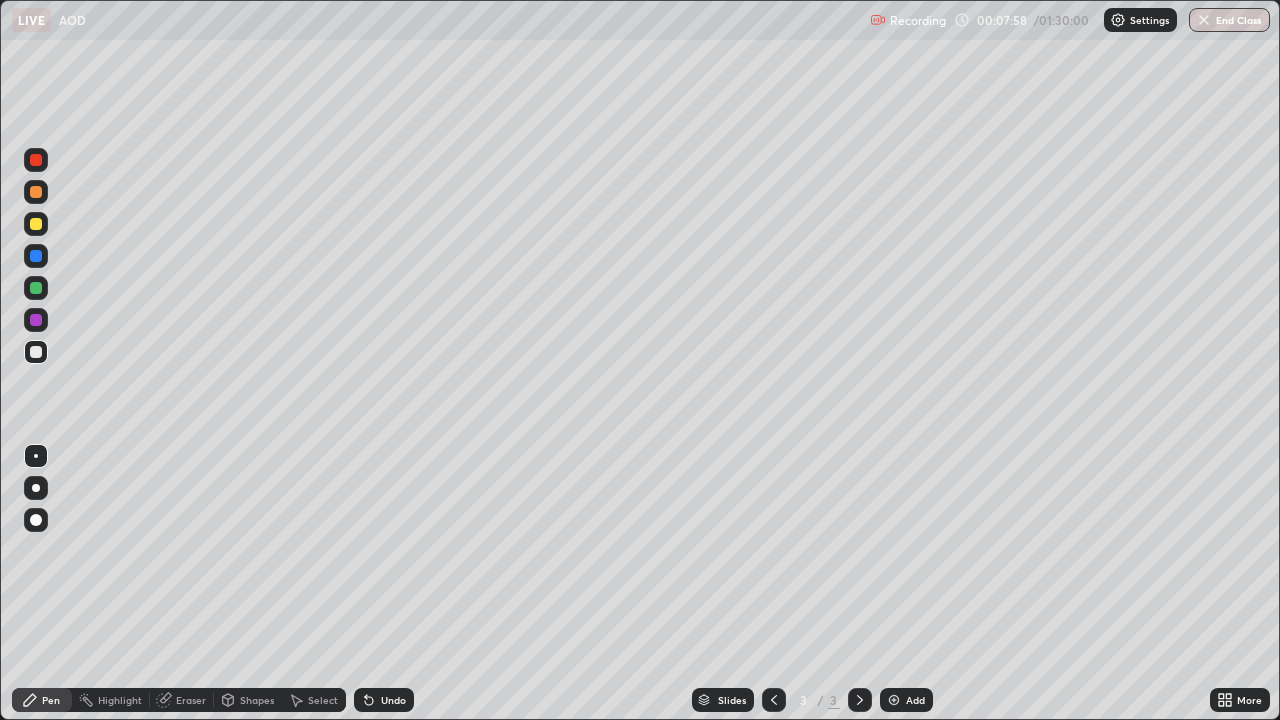 click at bounding box center (36, 192) 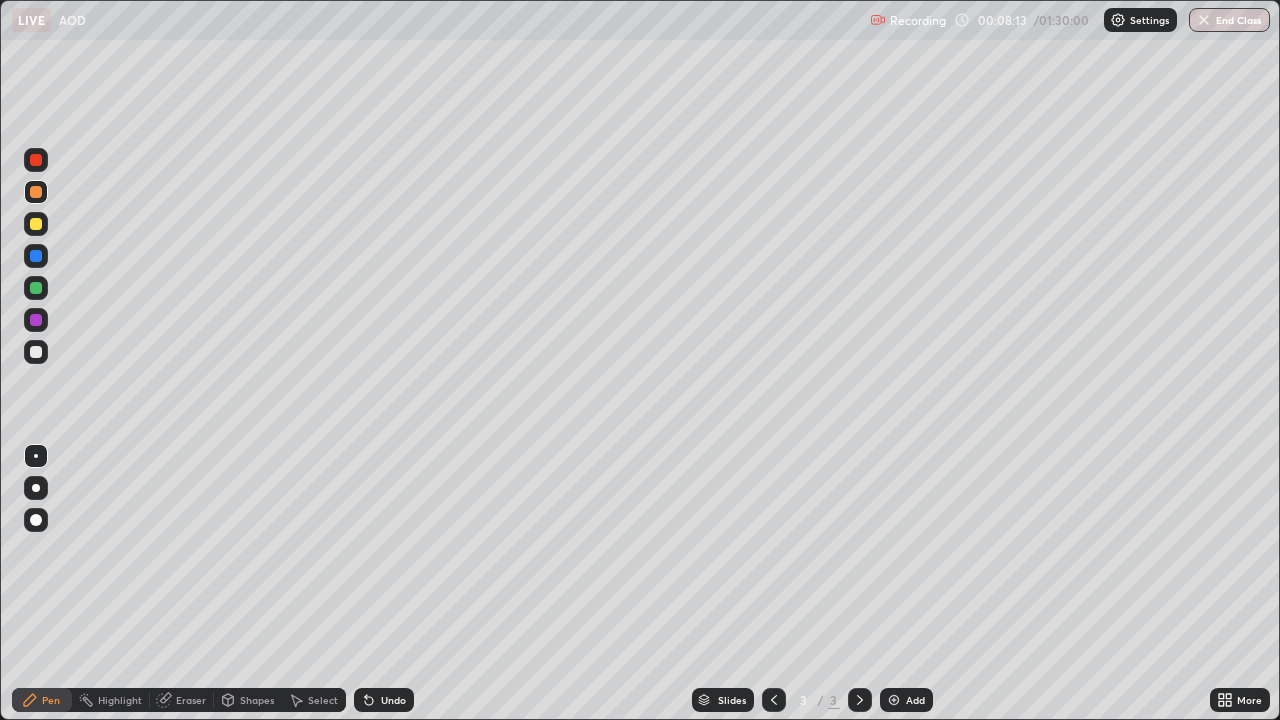click at bounding box center [36, 192] 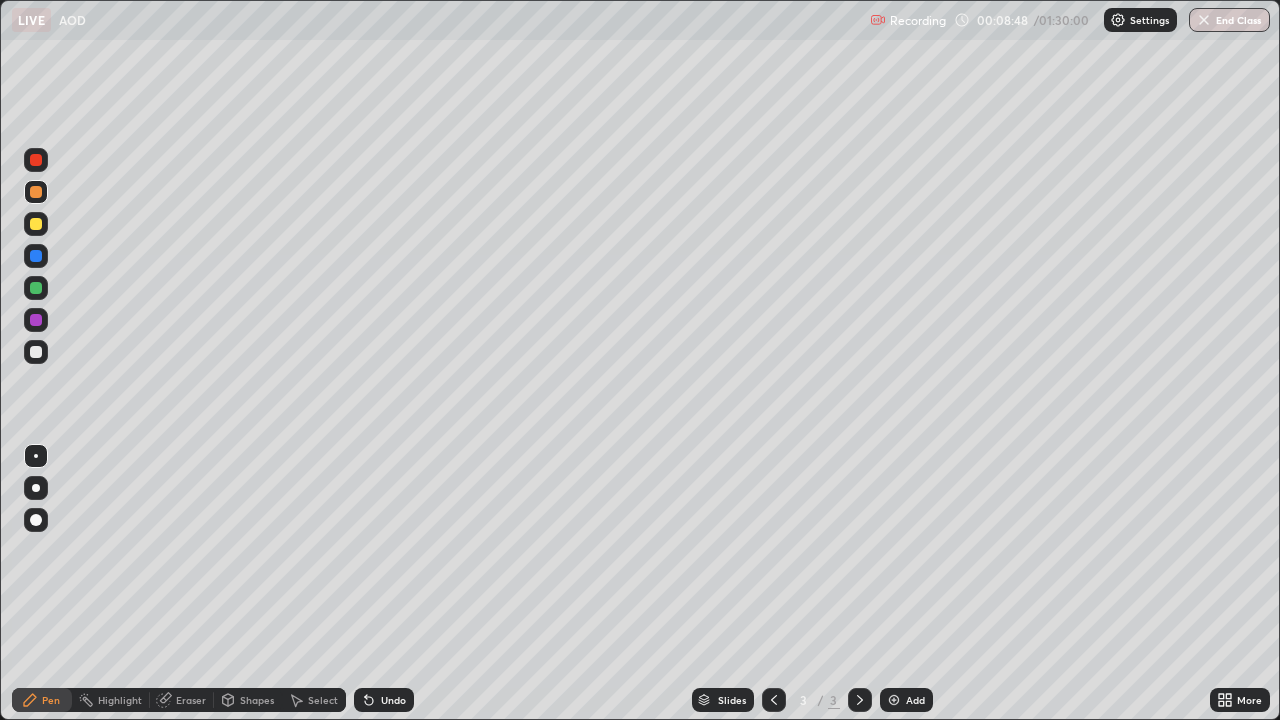 click at bounding box center [36, 224] 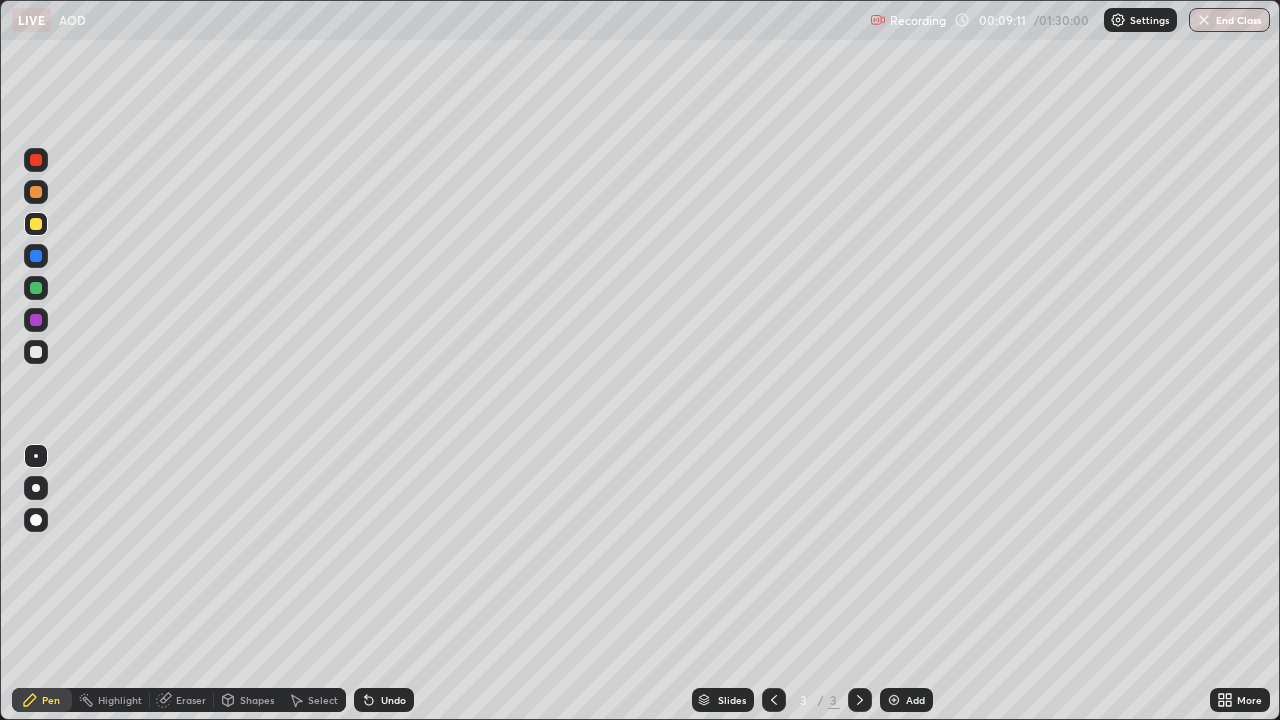 click at bounding box center (36, 256) 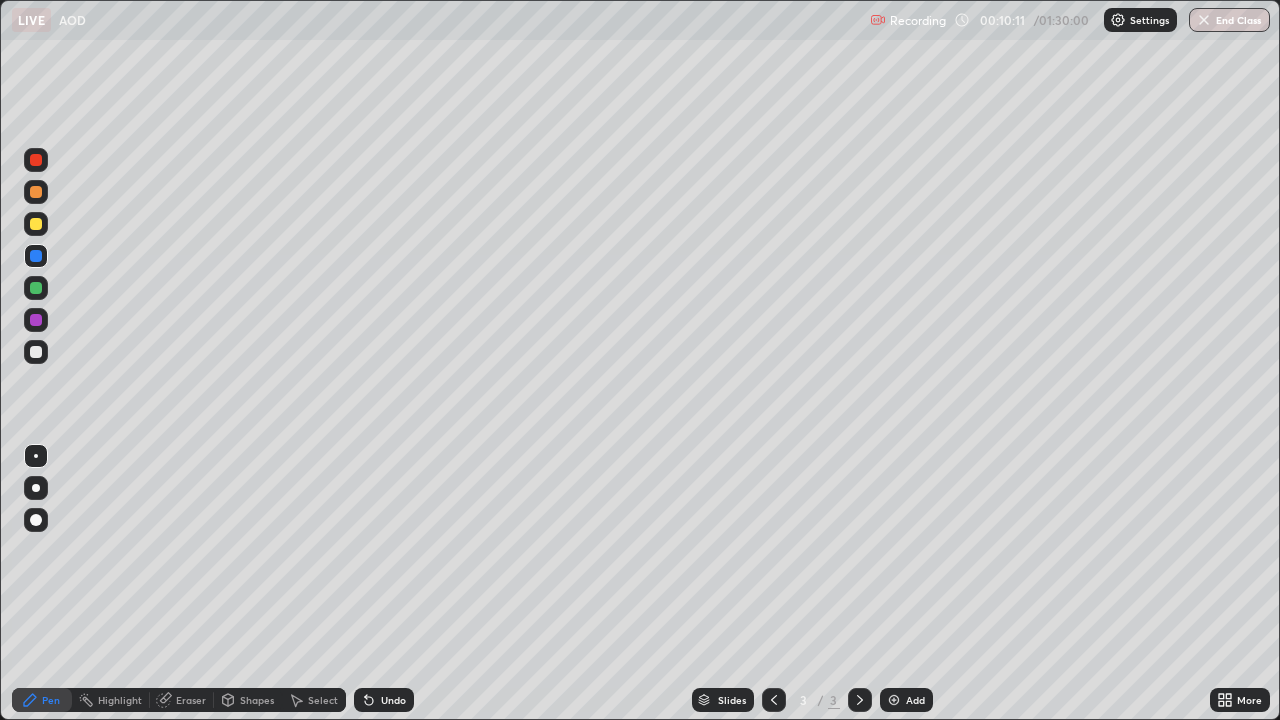 click at bounding box center [36, 352] 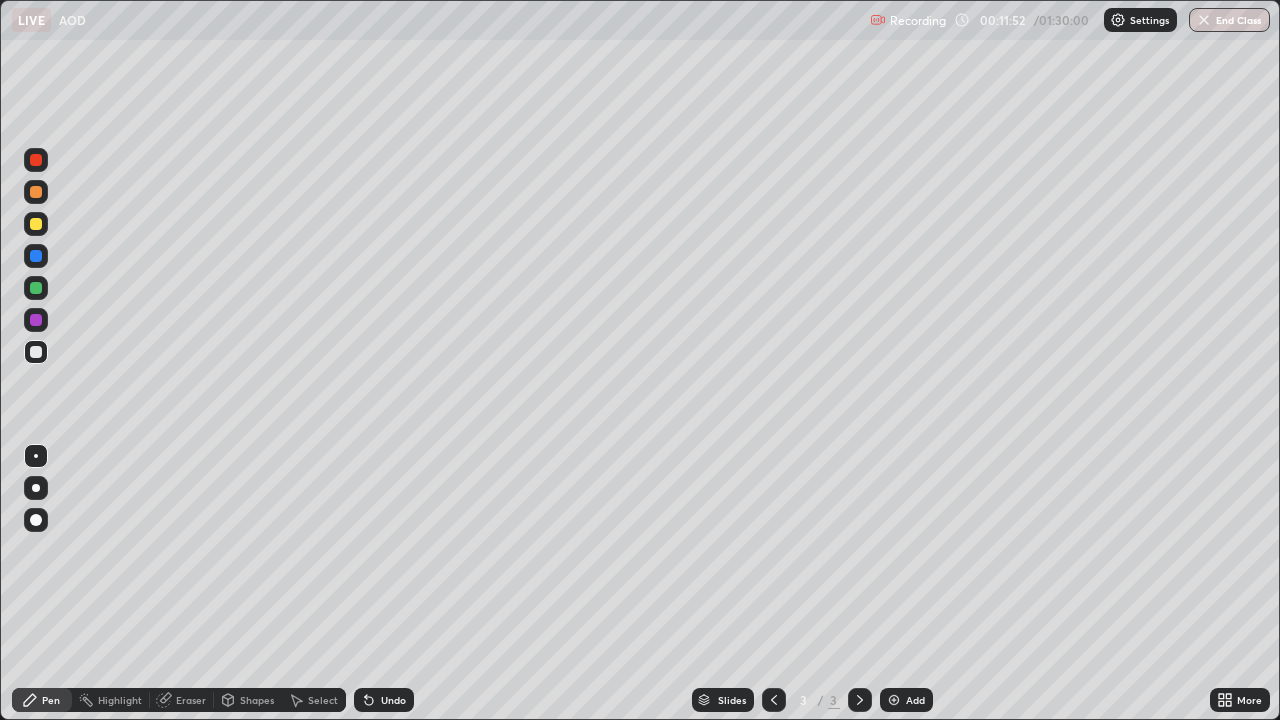 click on "Eraser" at bounding box center (191, 700) 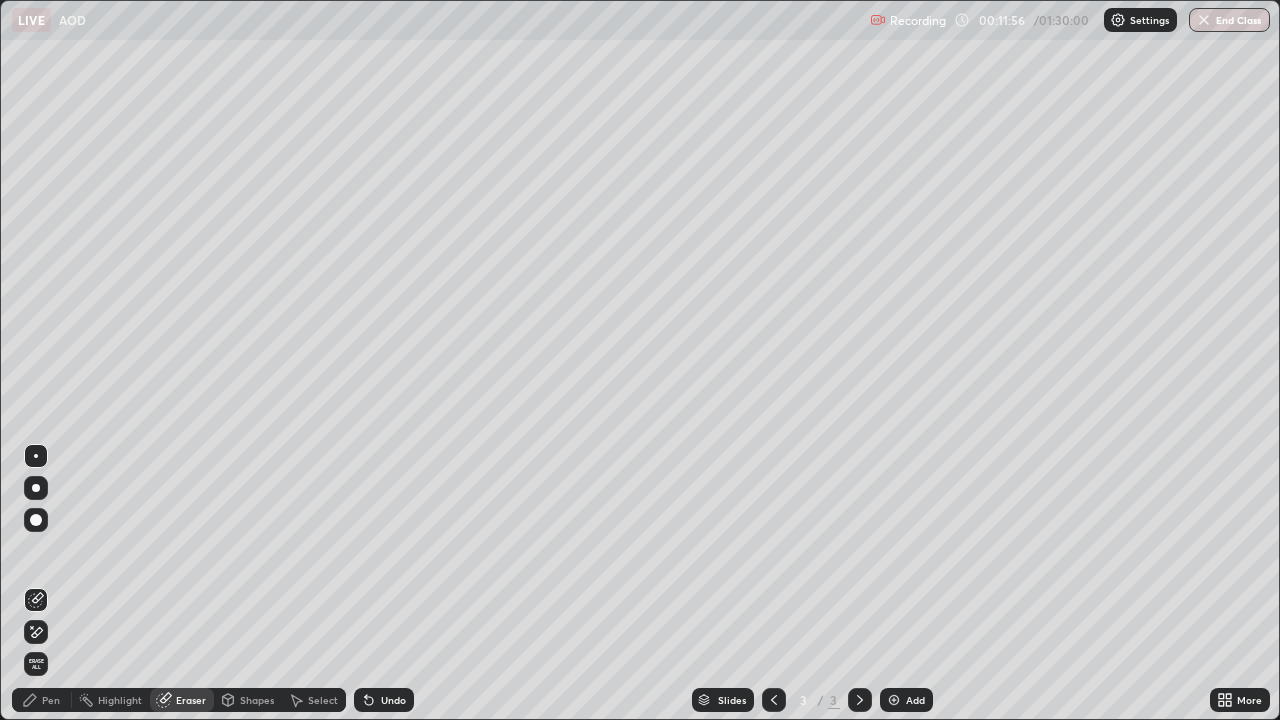 click on "Pen" at bounding box center [51, 700] 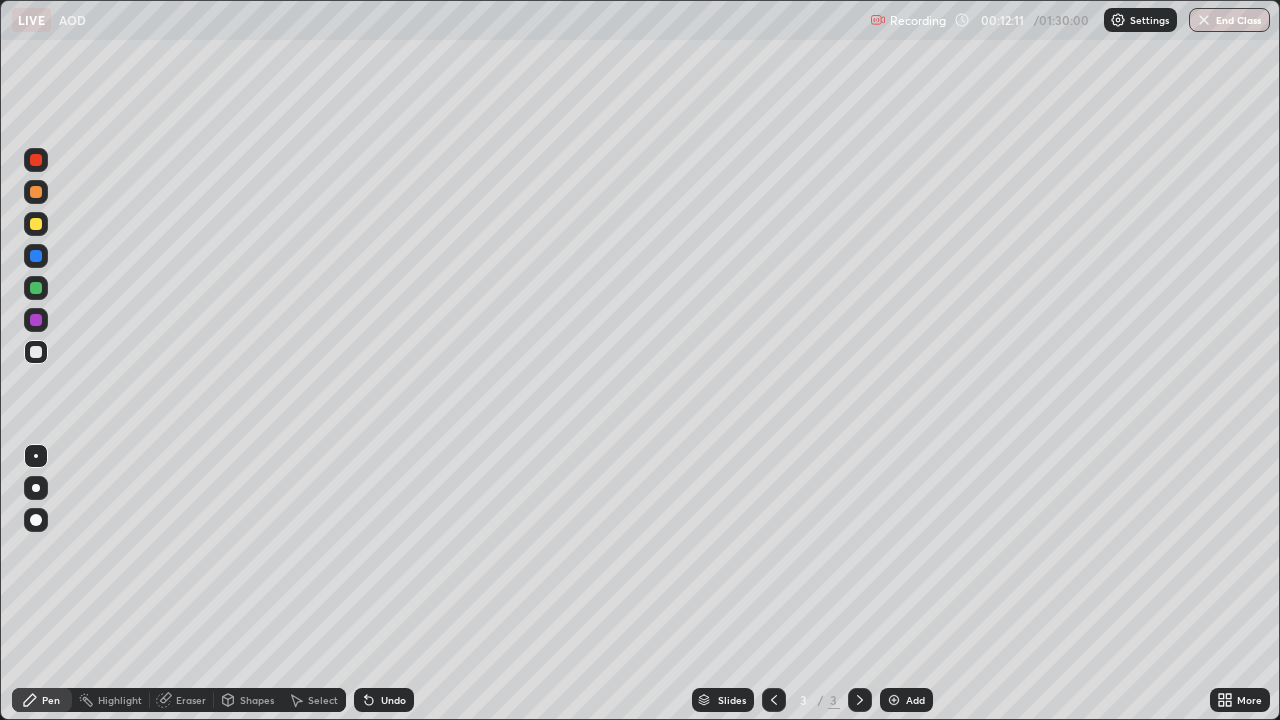 click on "Eraser" at bounding box center (191, 700) 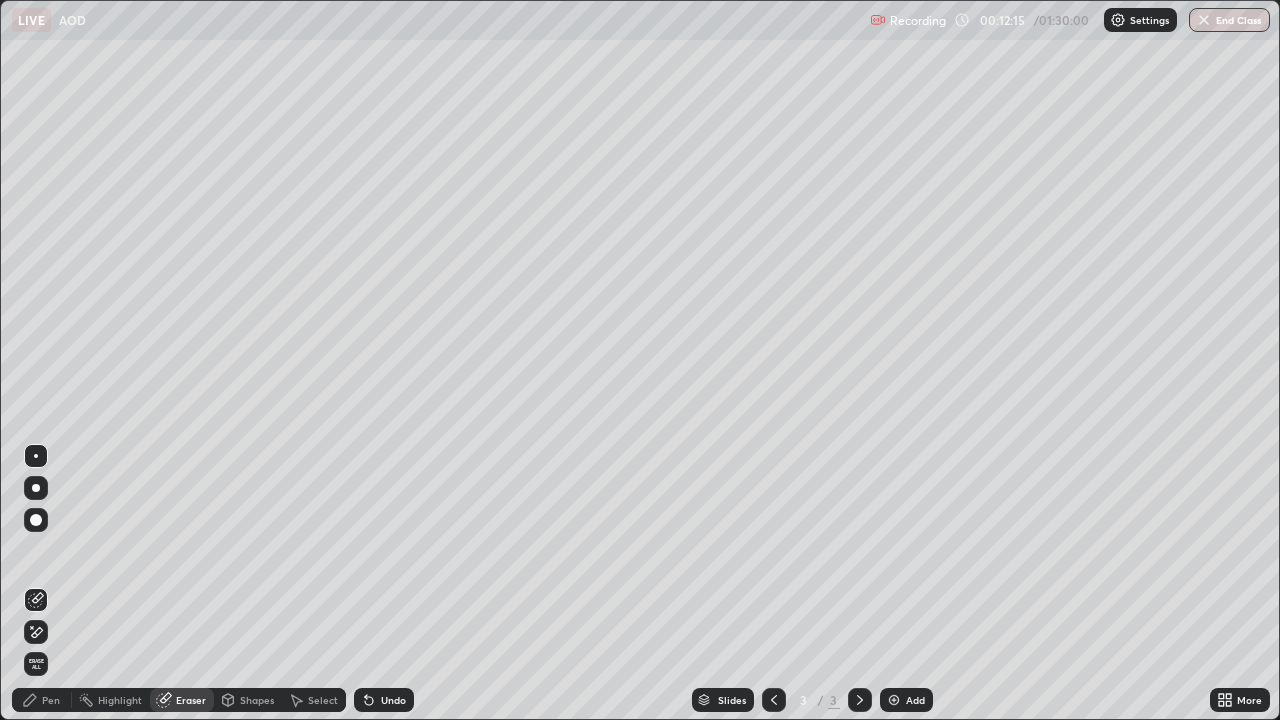 click on "Pen" at bounding box center [51, 700] 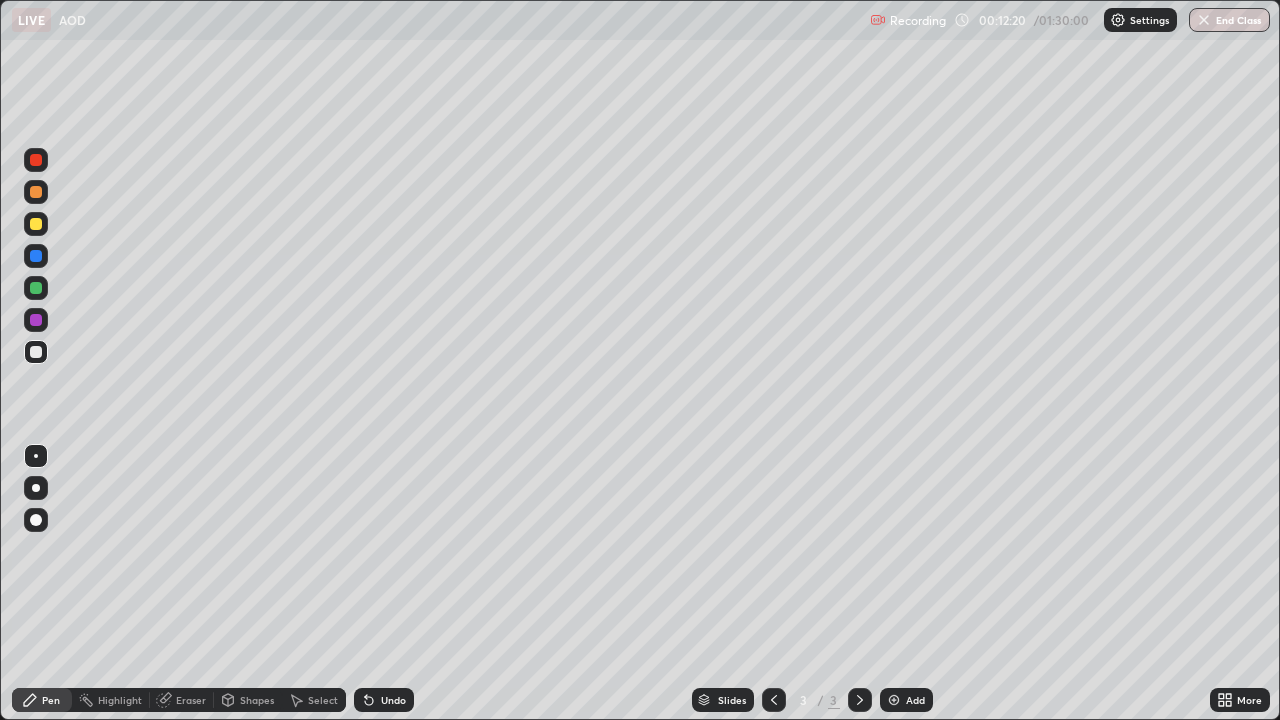 click on "Eraser" at bounding box center [182, 700] 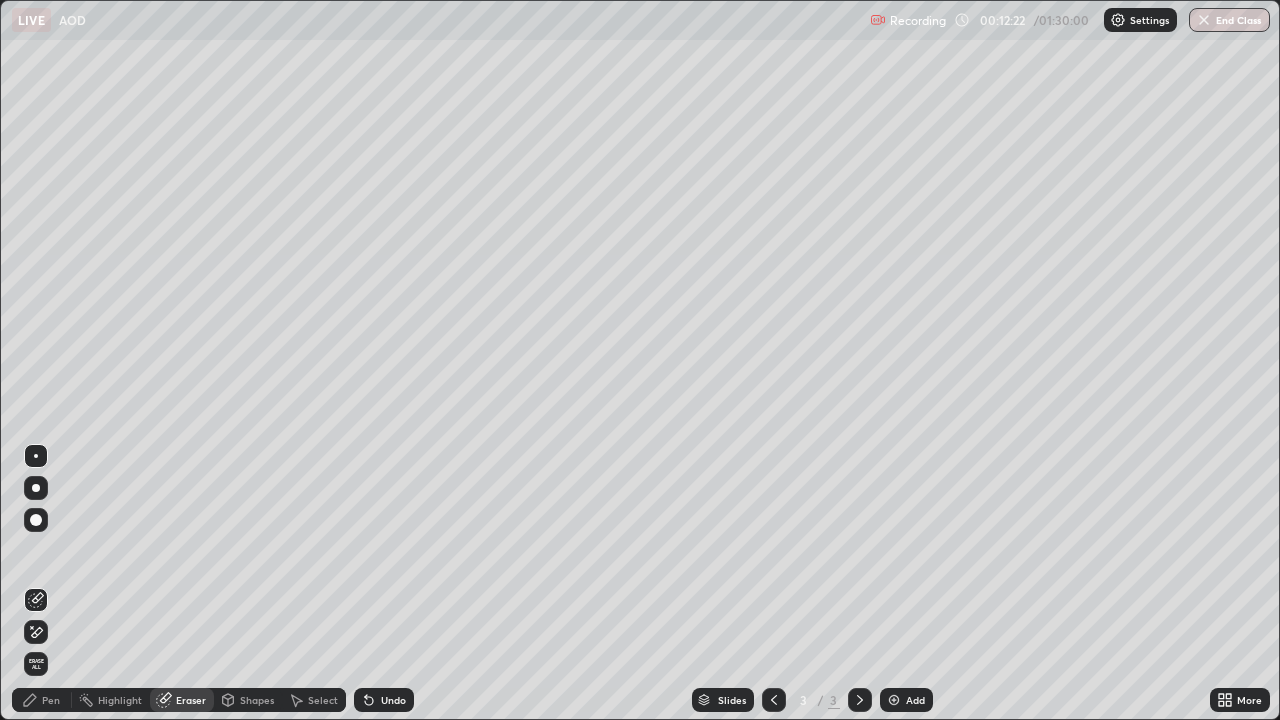 click on "Pen" at bounding box center (51, 700) 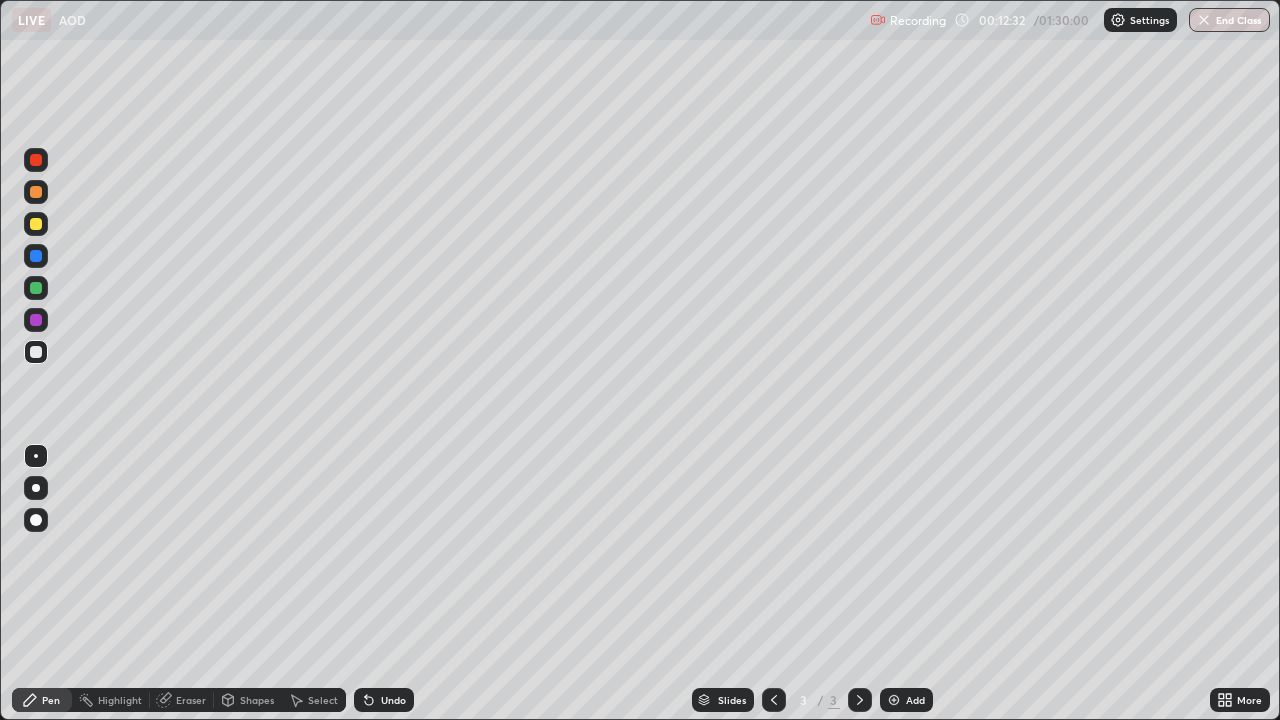 click on "Eraser" at bounding box center (191, 700) 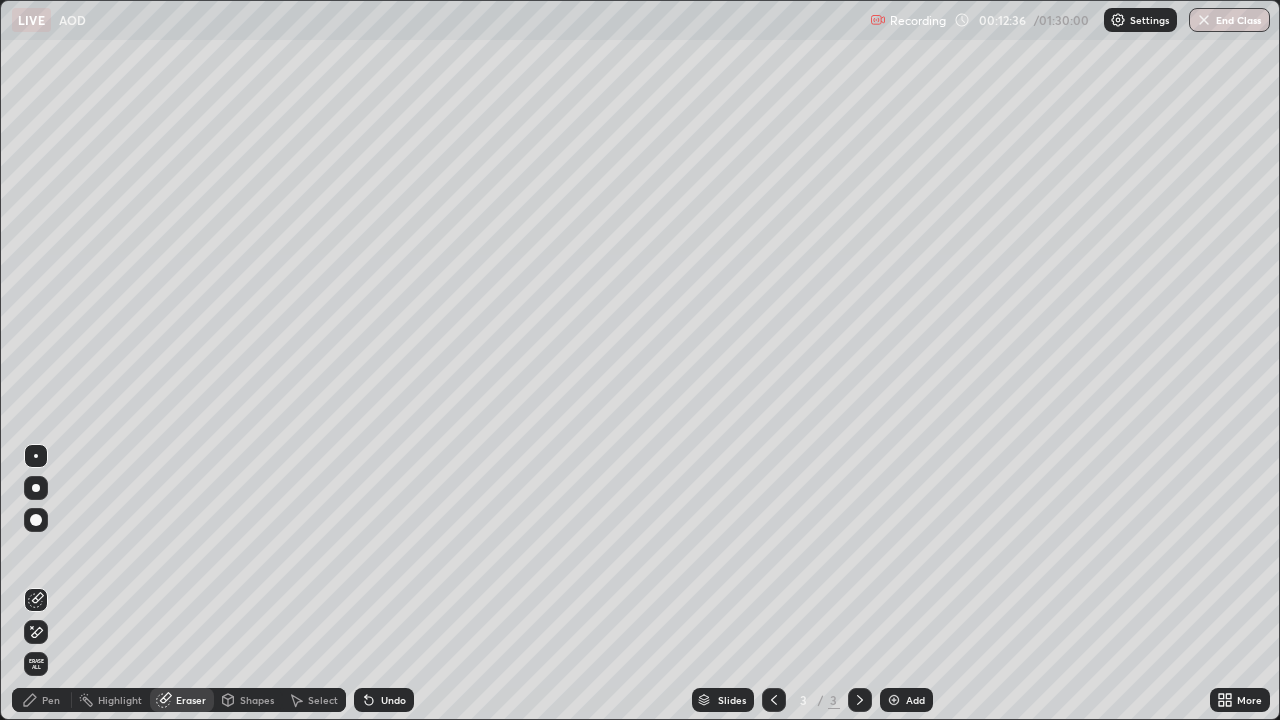 click on "Pen" at bounding box center (51, 700) 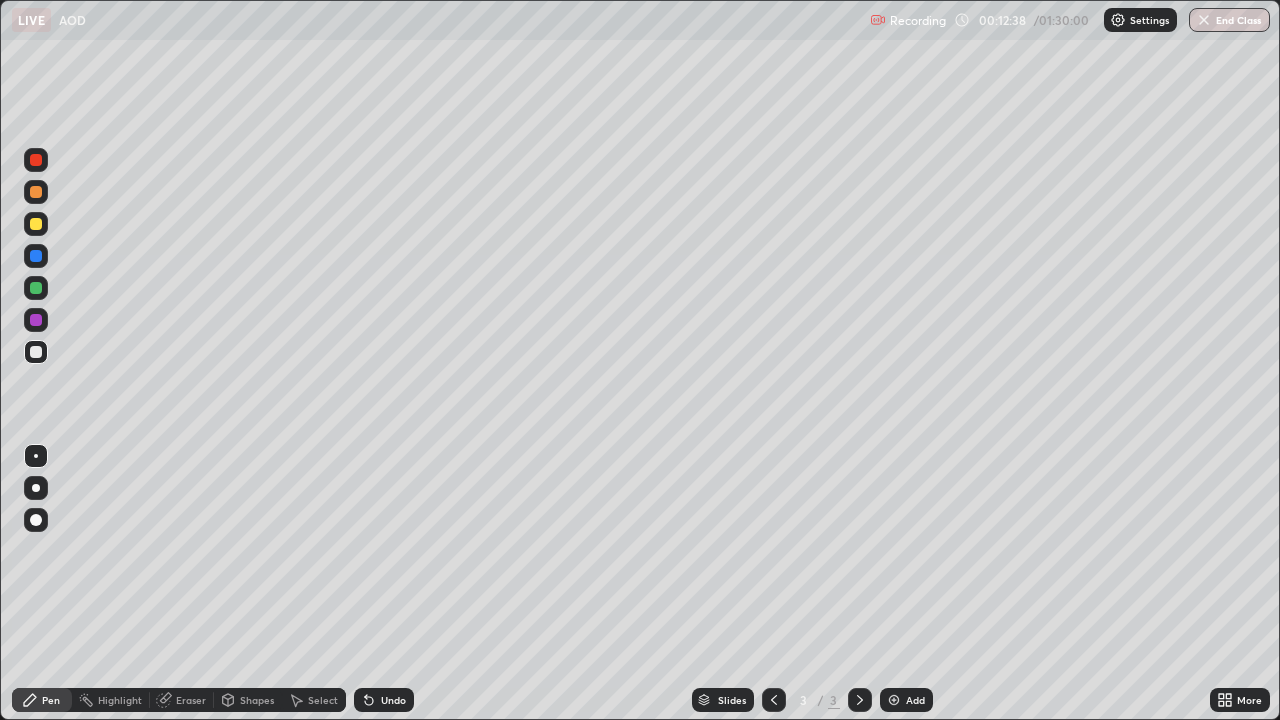 click at bounding box center [36, 224] 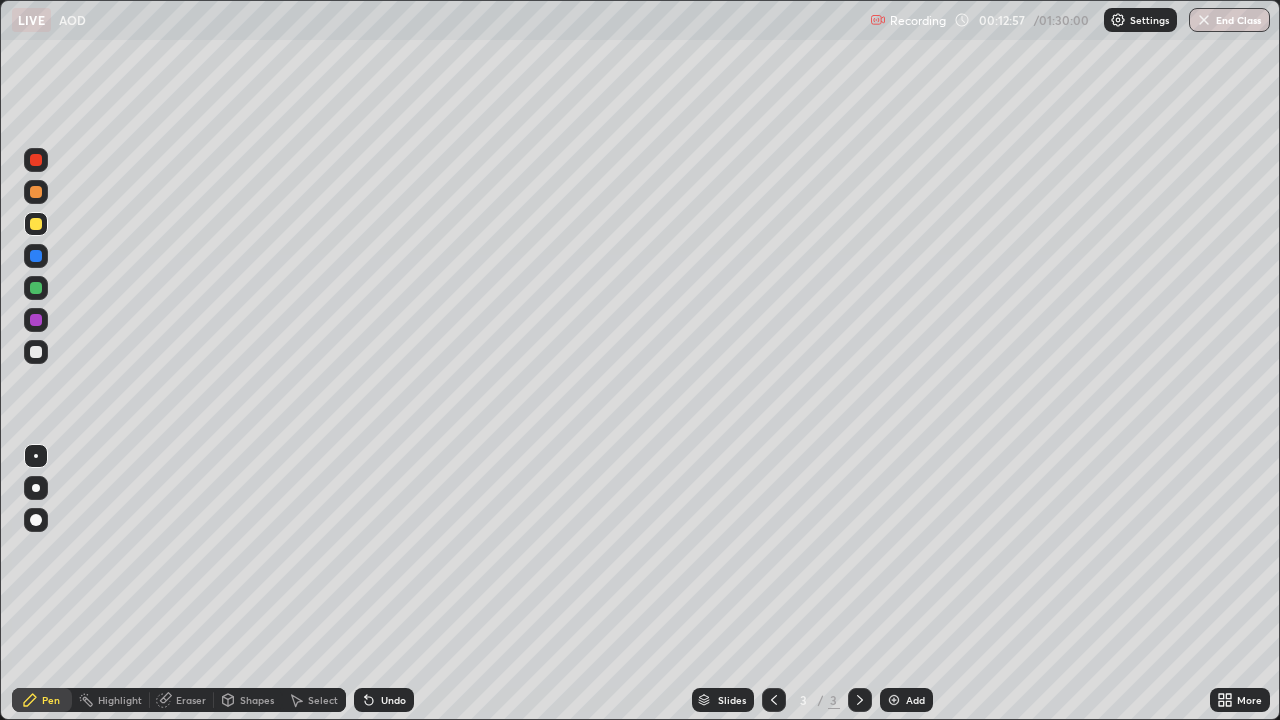 click on "Eraser" at bounding box center (191, 700) 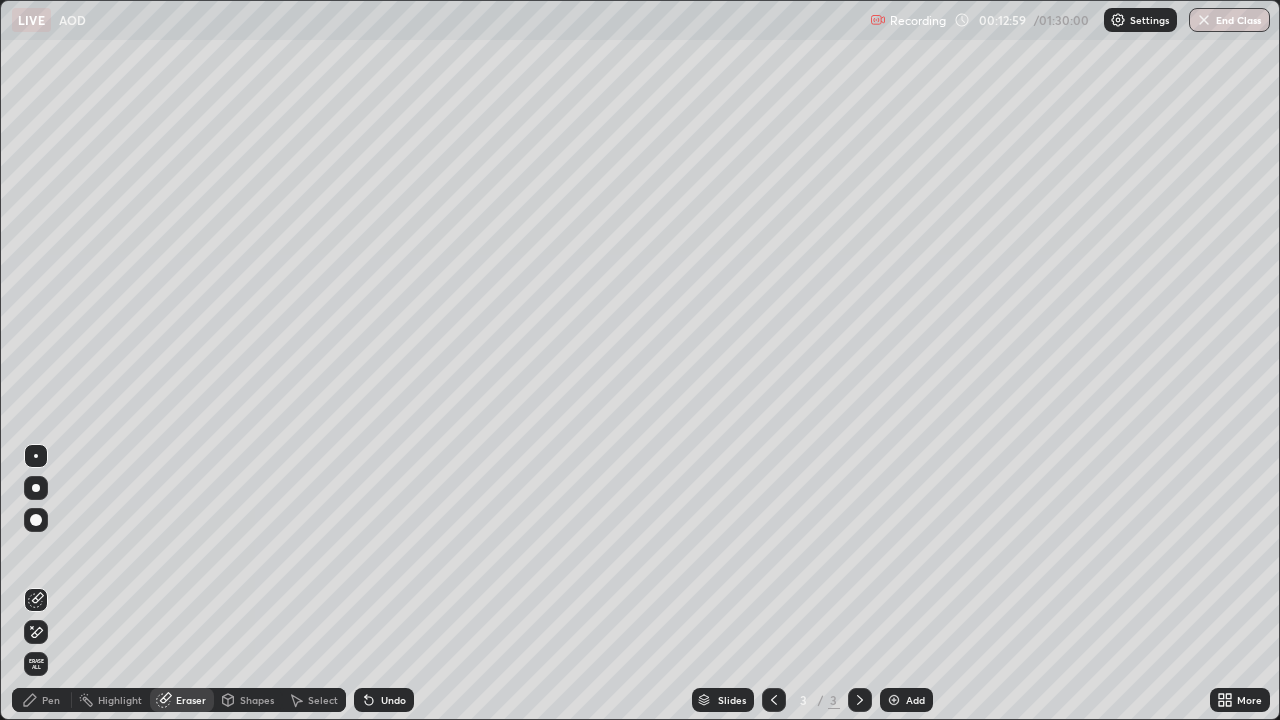 click on "Pen" at bounding box center (51, 700) 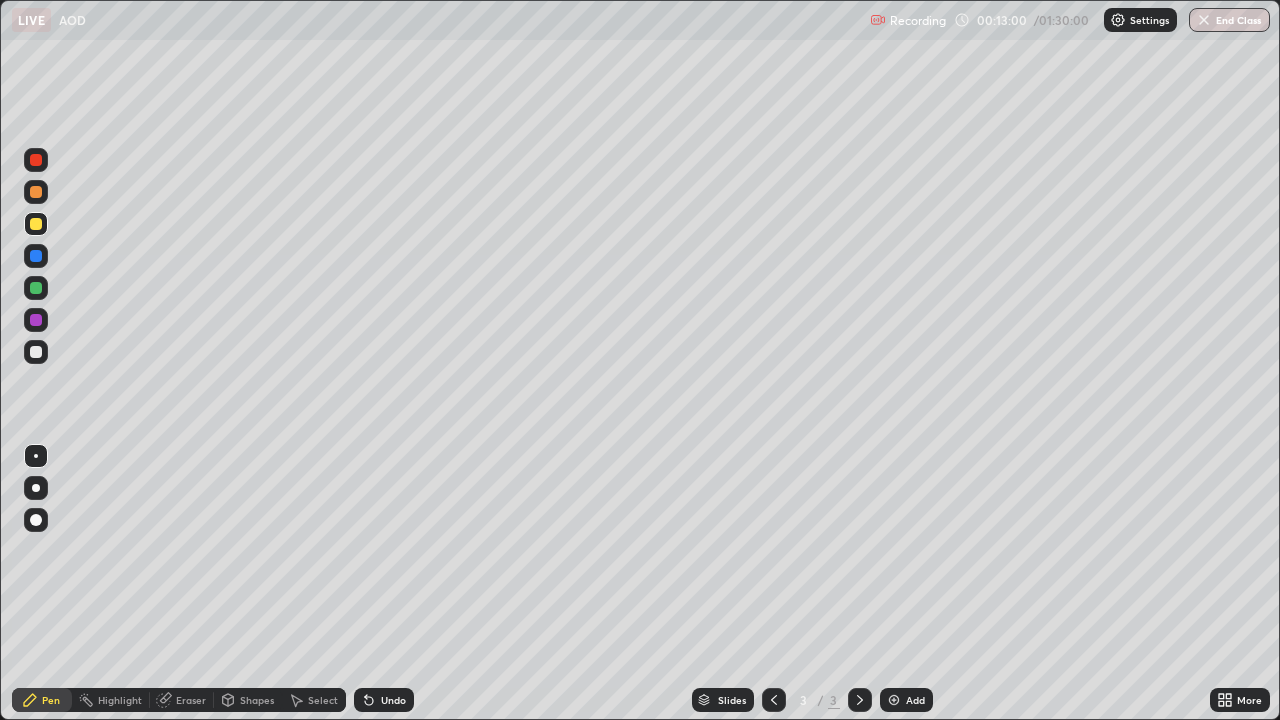 click at bounding box center [36, 256] 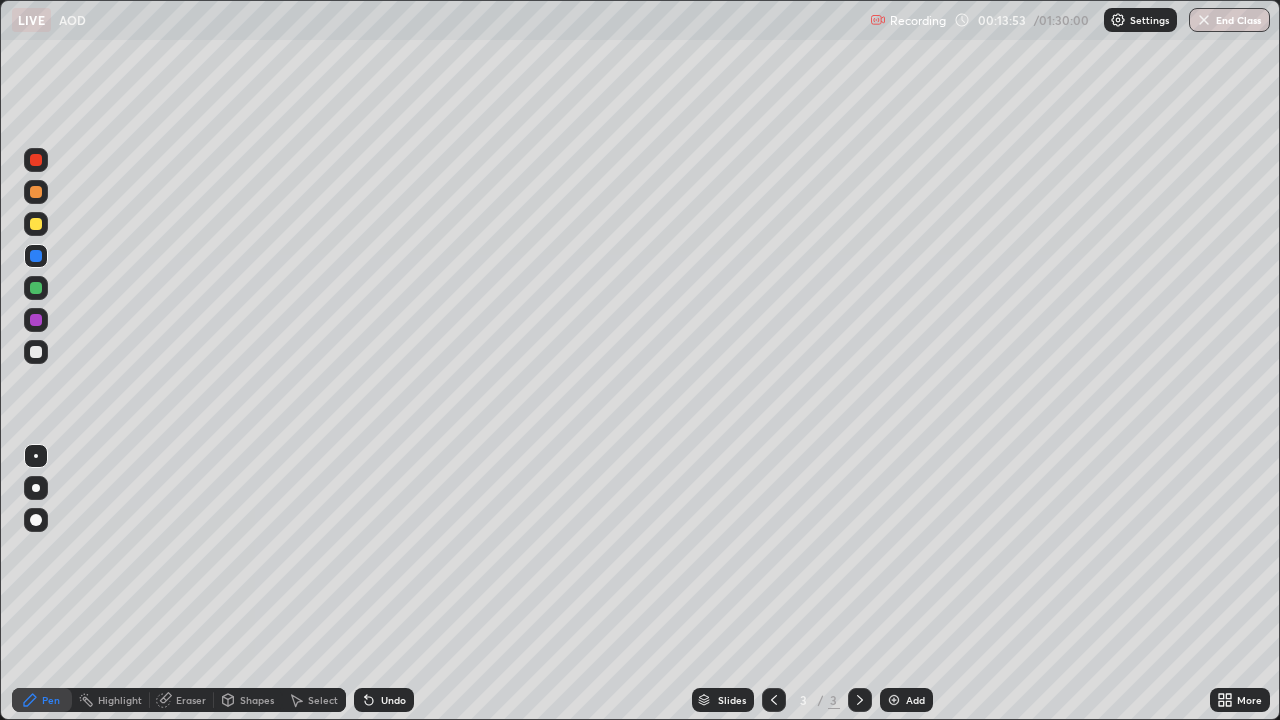 click at bounding box center (36, 352) 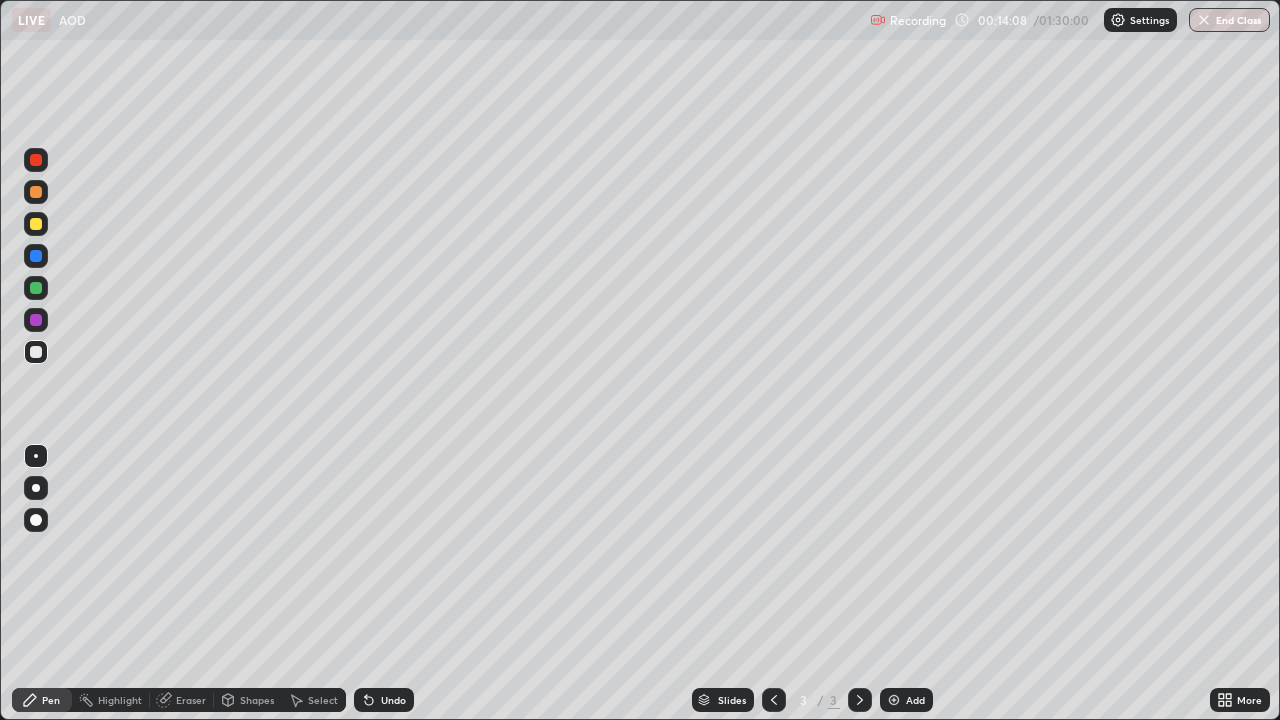 click on "Undo" at bounding box center (380, 700) 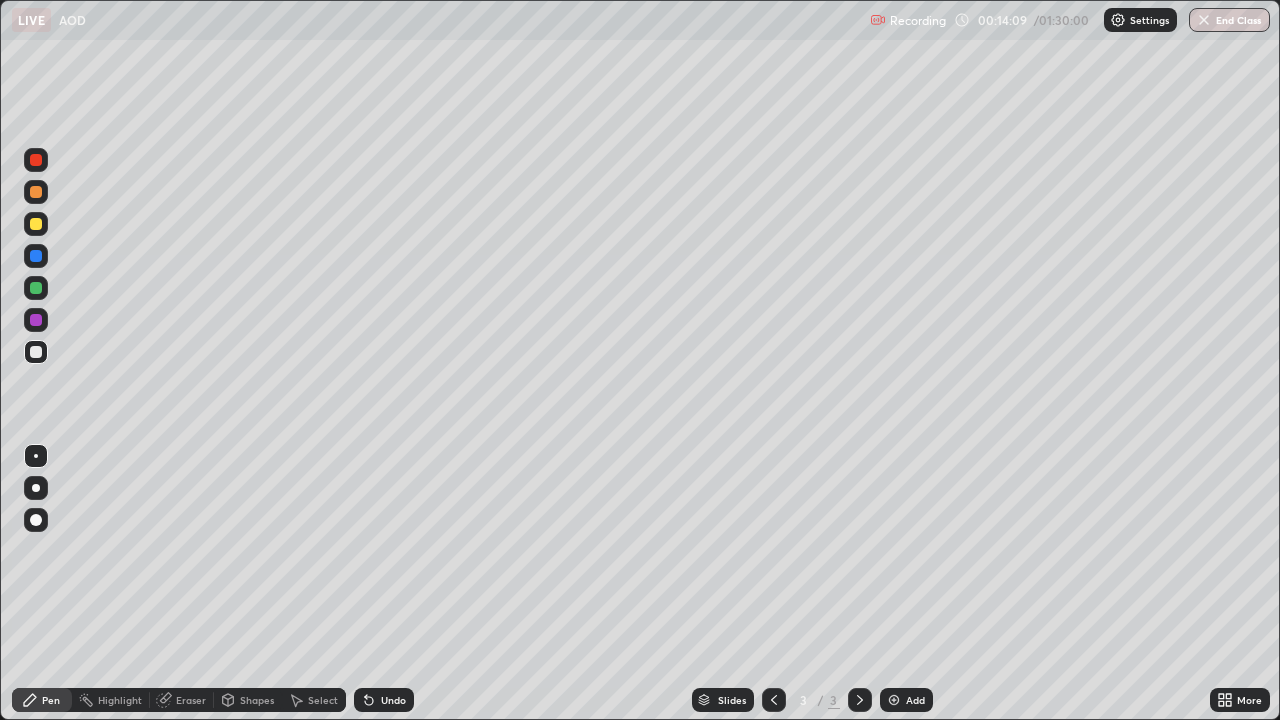 click at bounding box center [36, 256] 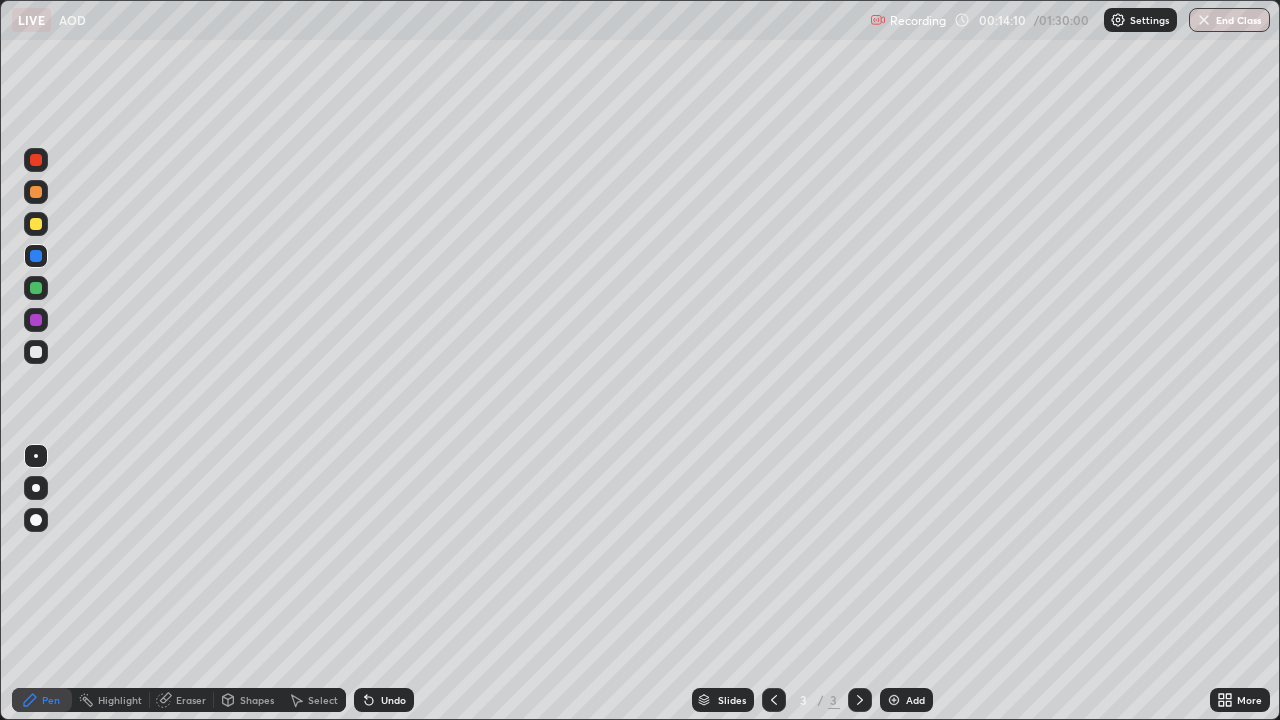 click at bounding box center [36, 224] 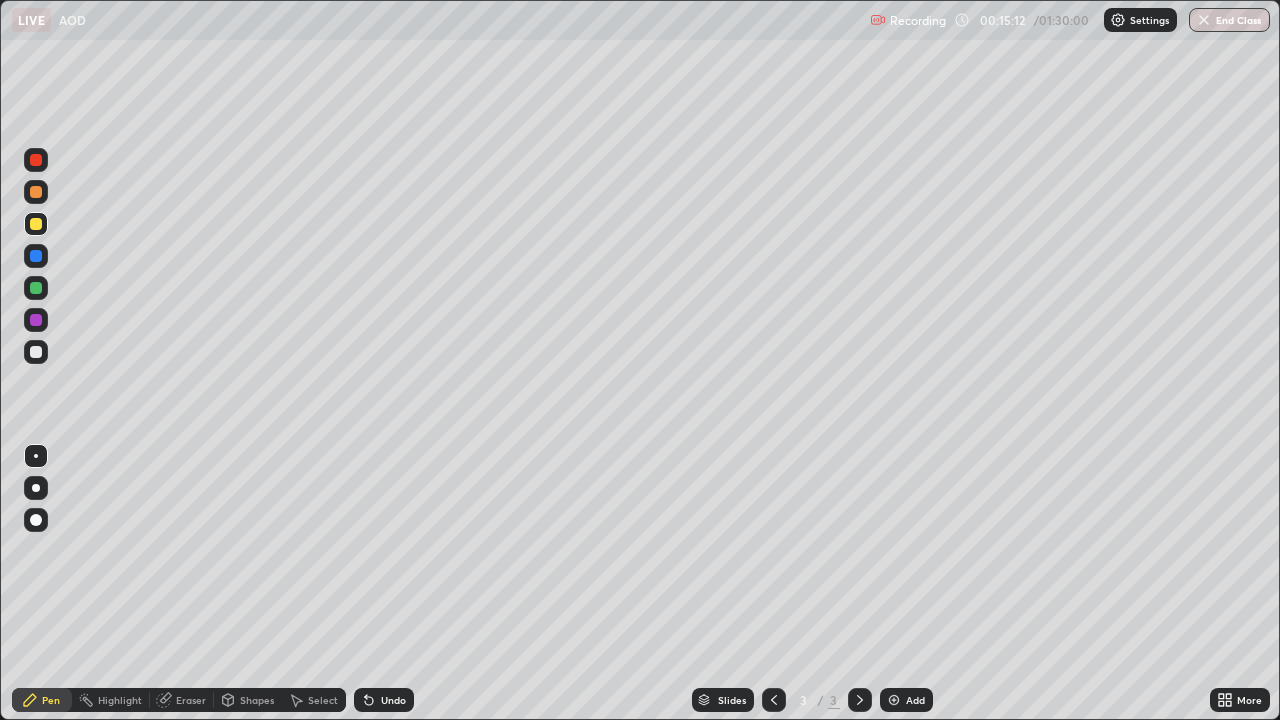 click on "Add" at bounding box center [906, 700] 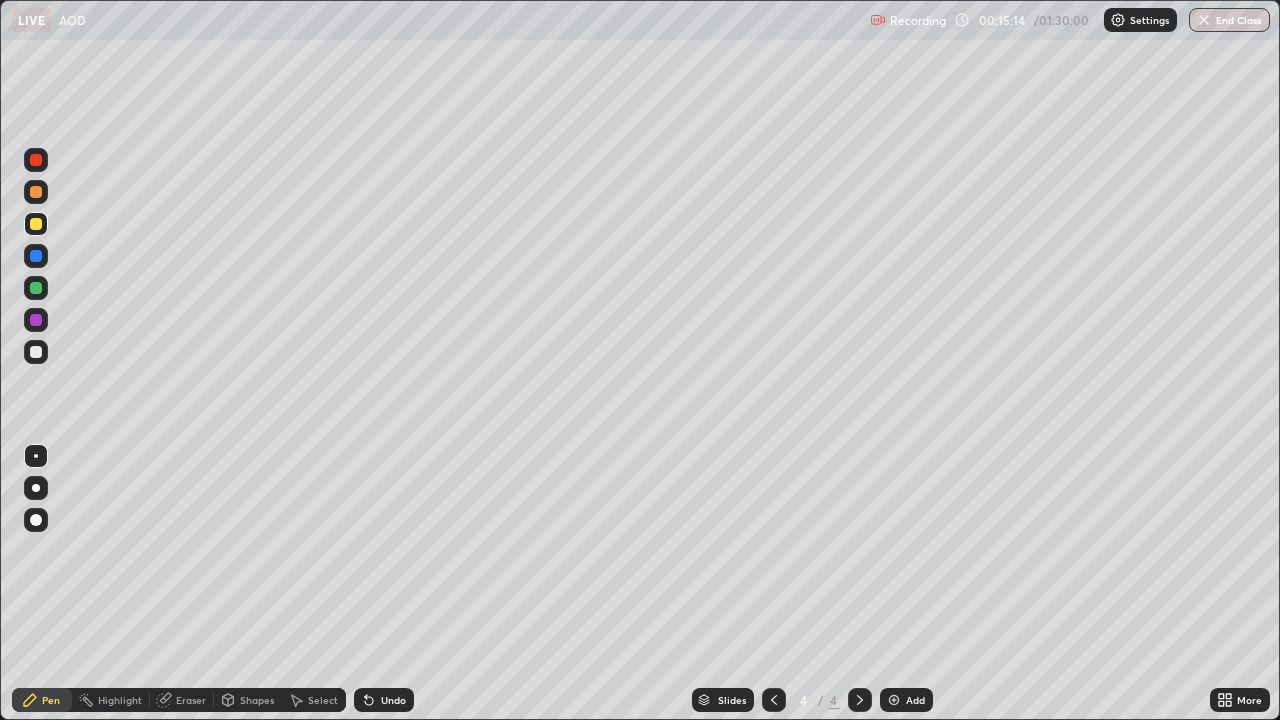 click at bounding box center (36, 256) 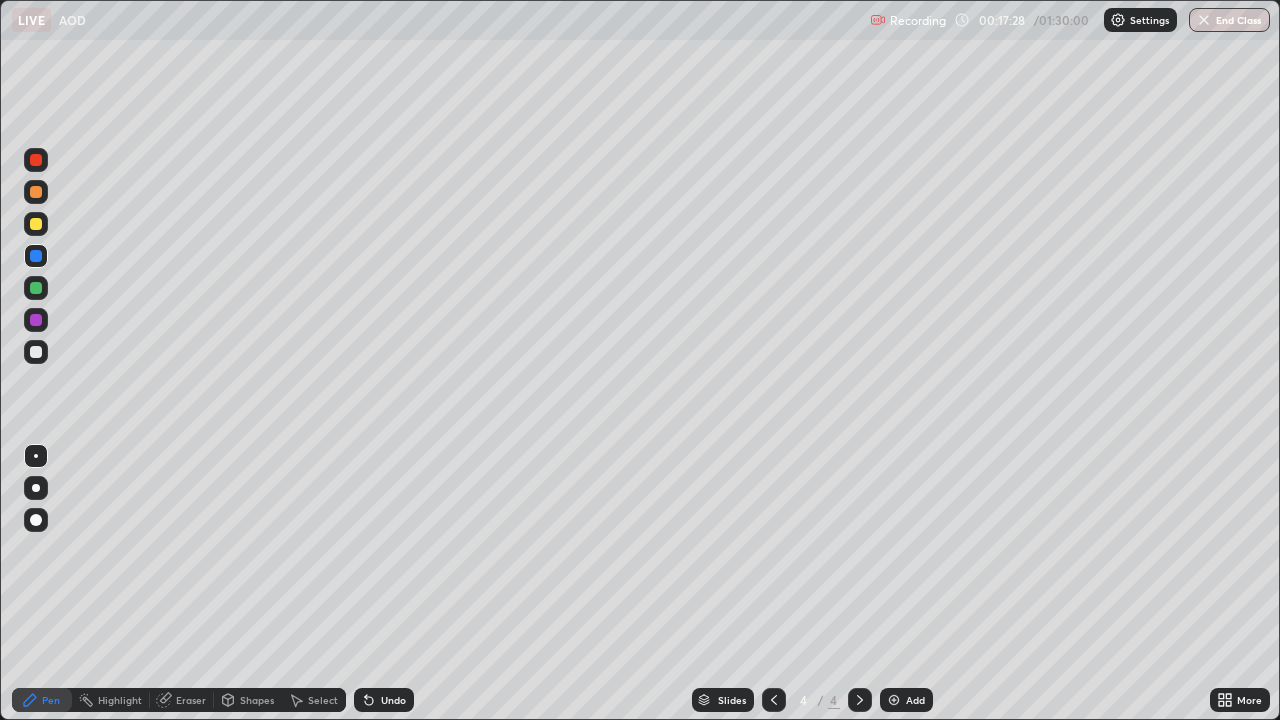 click at bounding box center [36, 224] 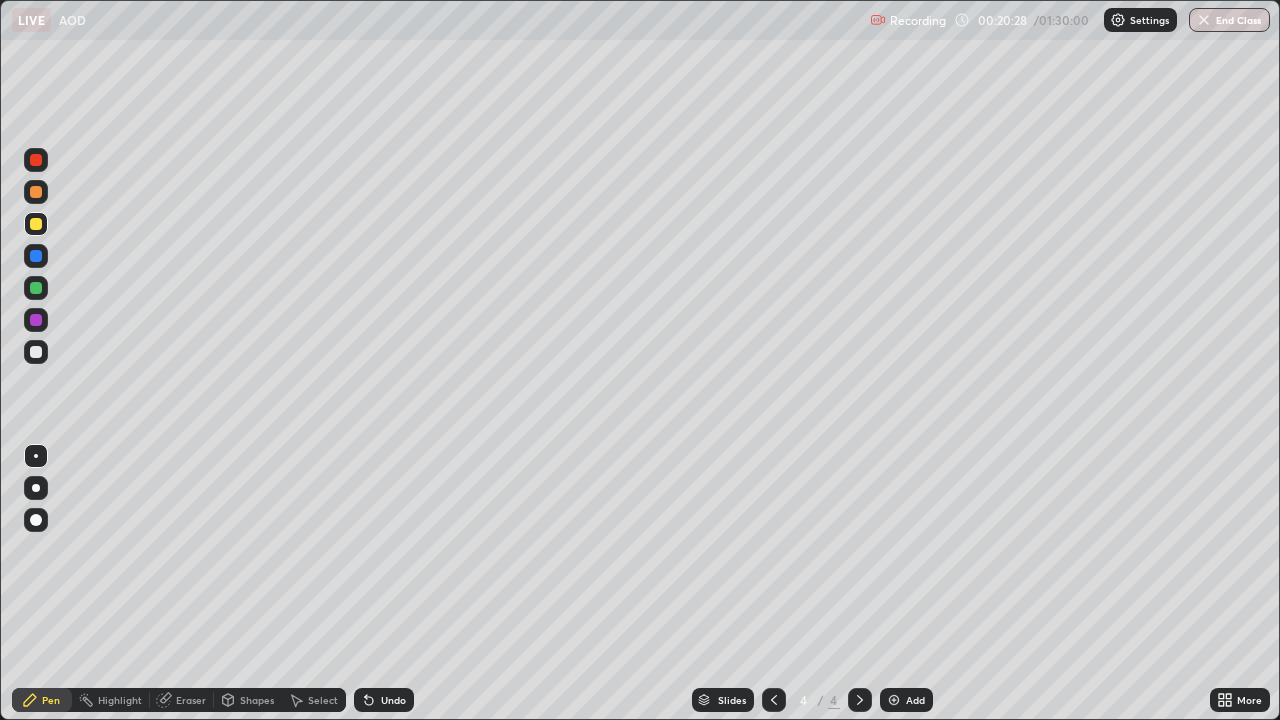 click on "Eraser" at bounding box center [191, 700] 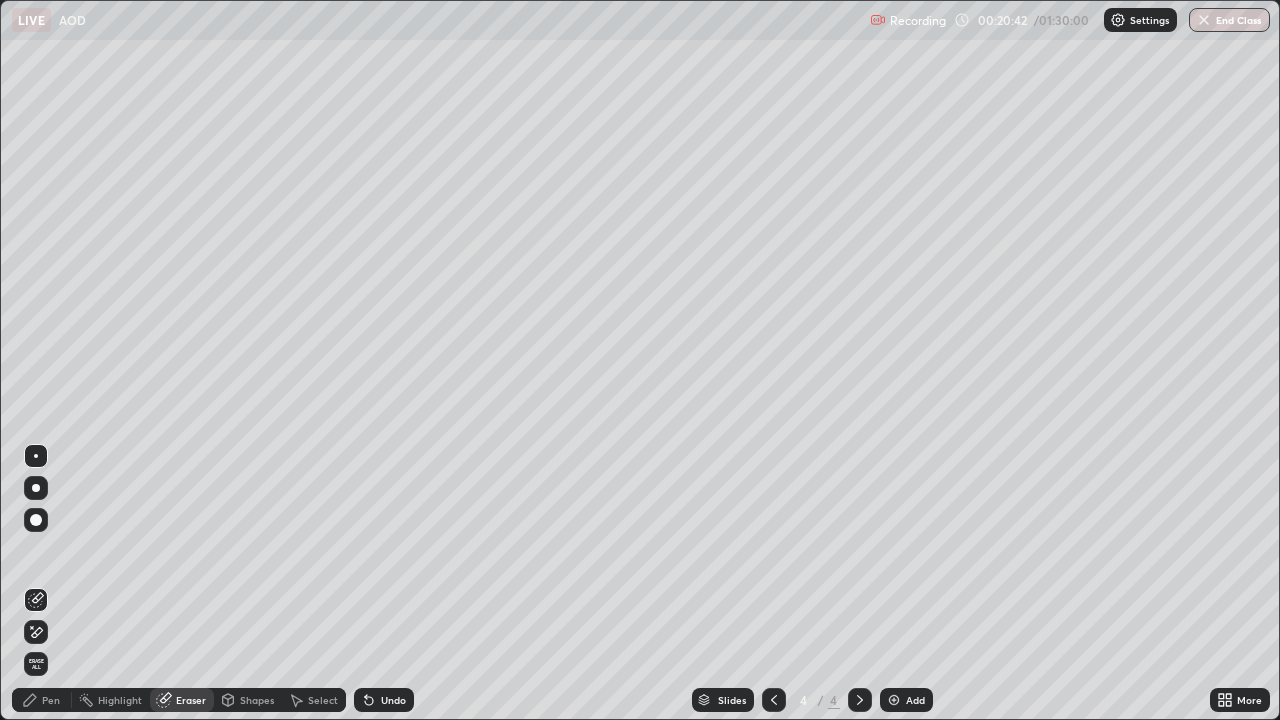 click on "Pen" at bounding box center [42, 700] 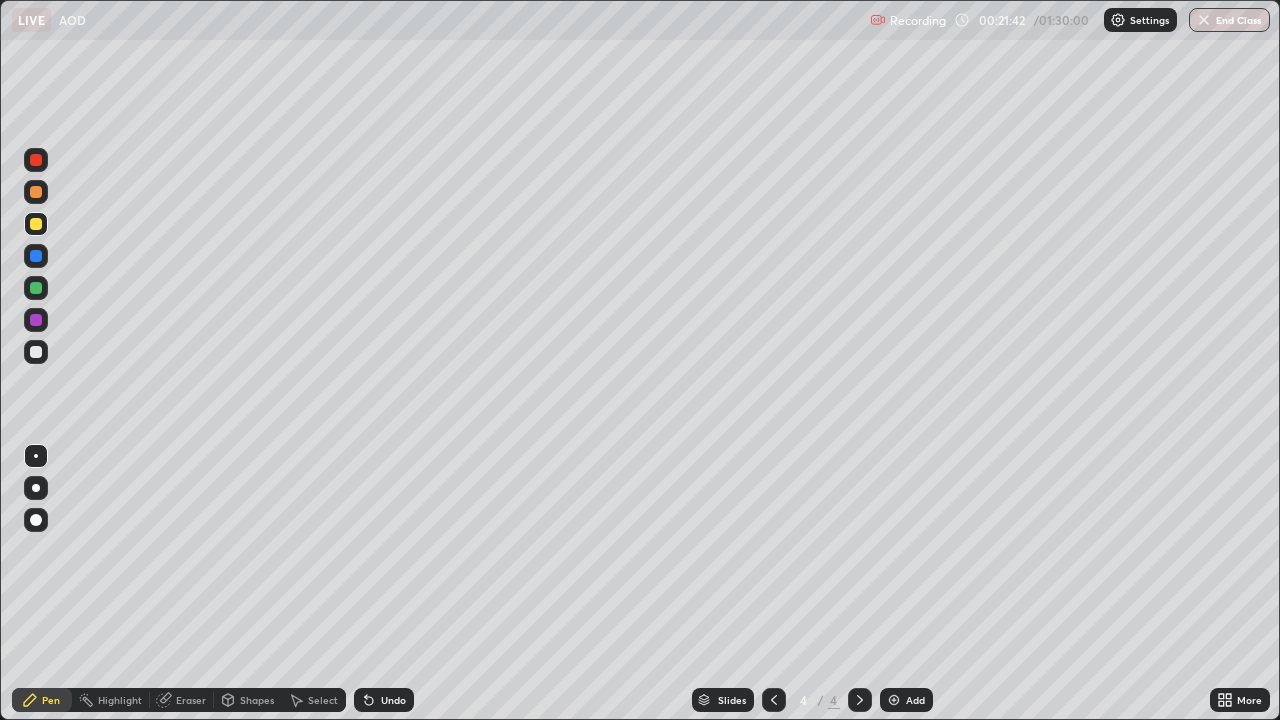 click at bounding box center [860, 700] 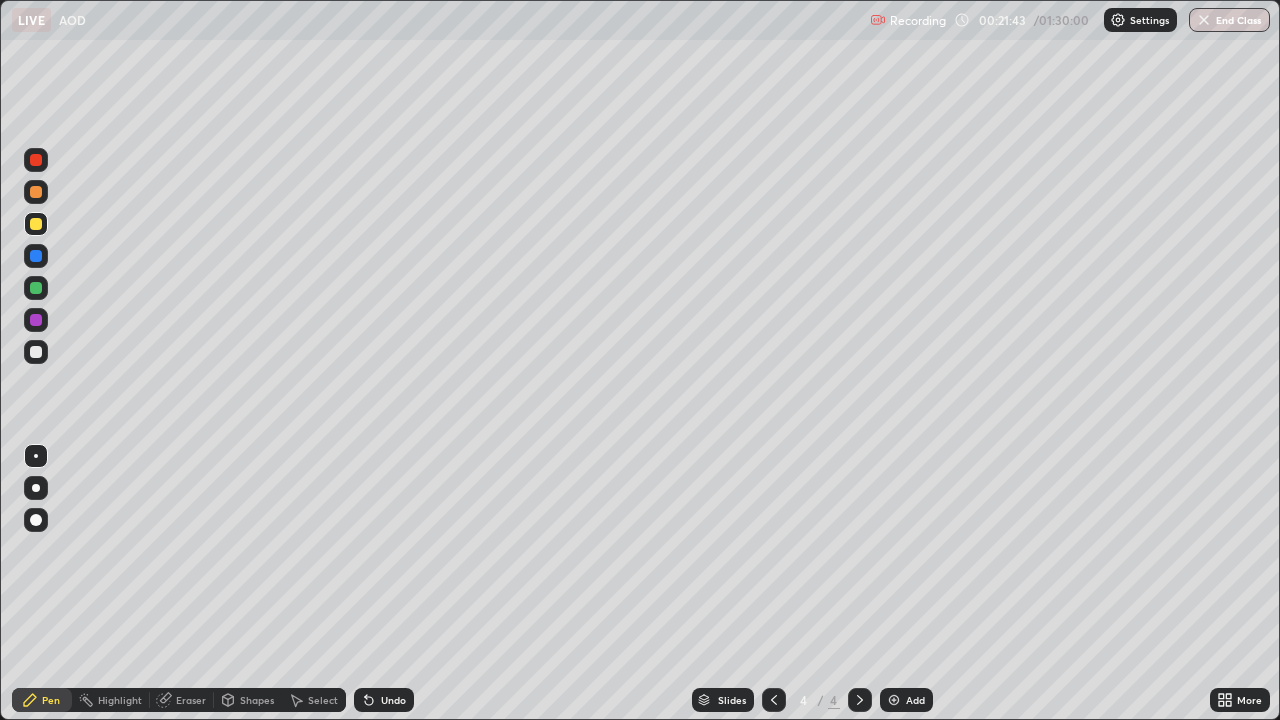 click on "Add" at bounding box center [906, 700] 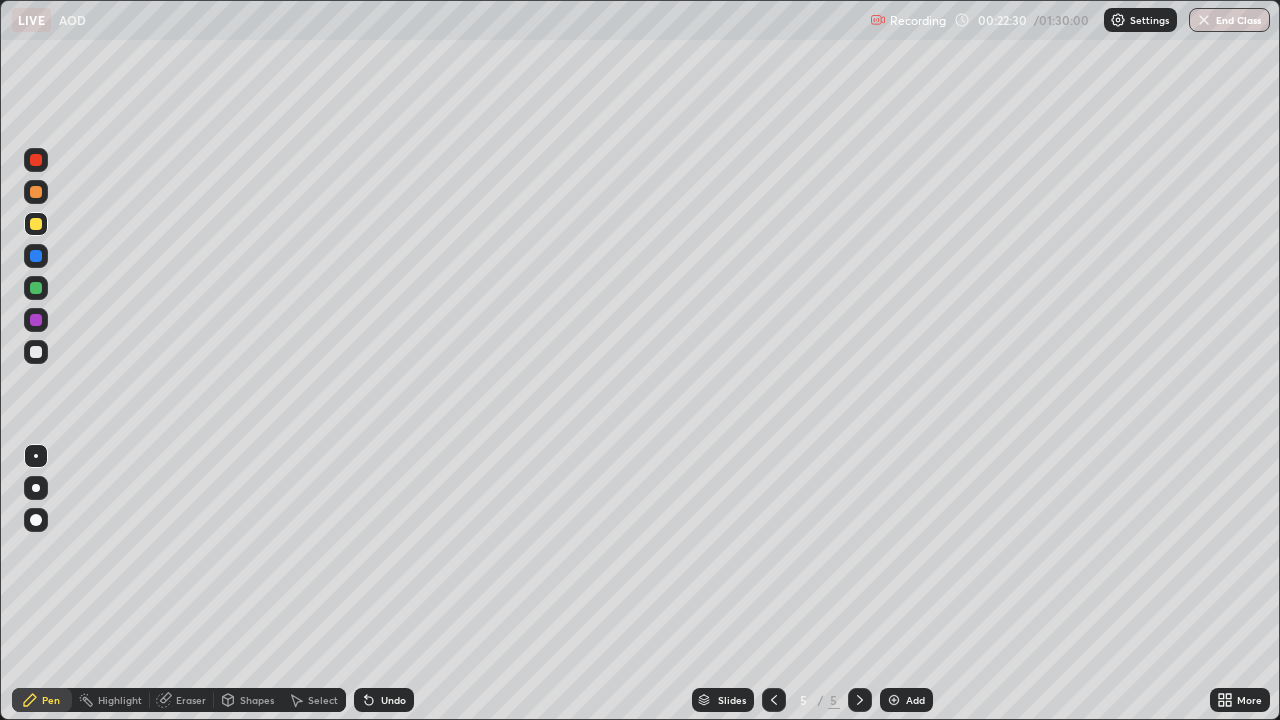 click at bounding box center [36, 256] 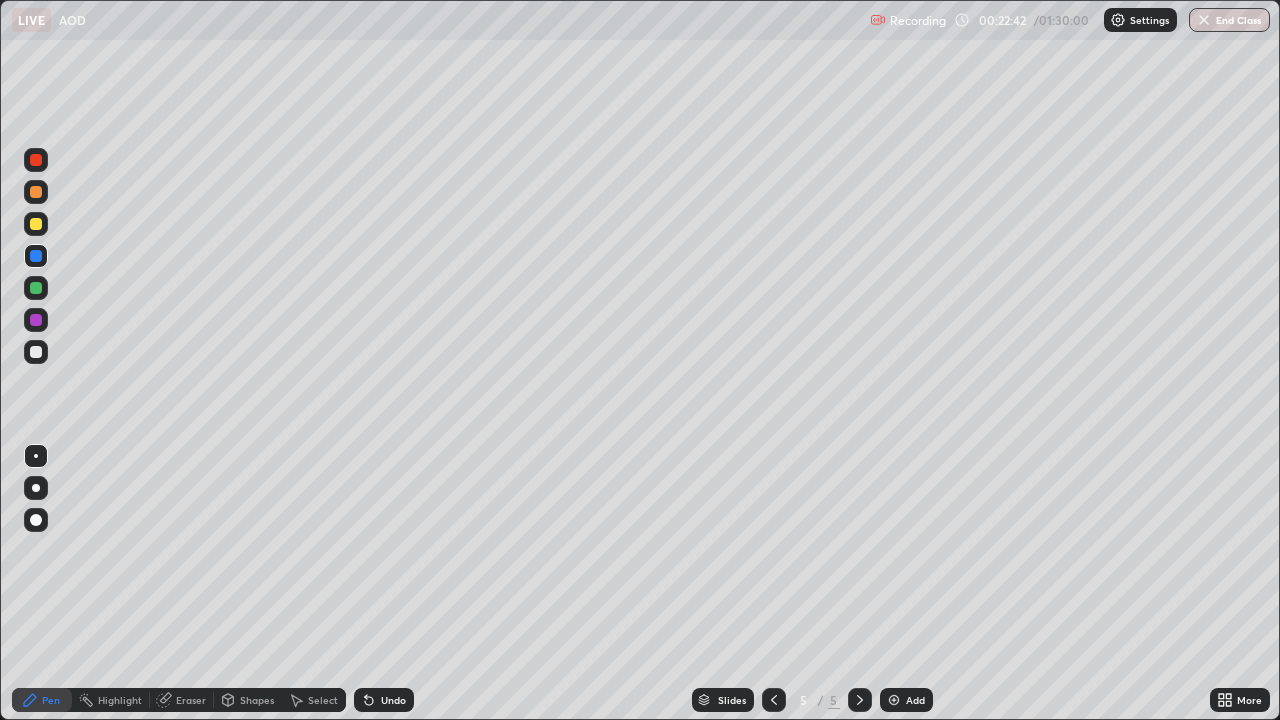 click at bounding box center (36, 192) 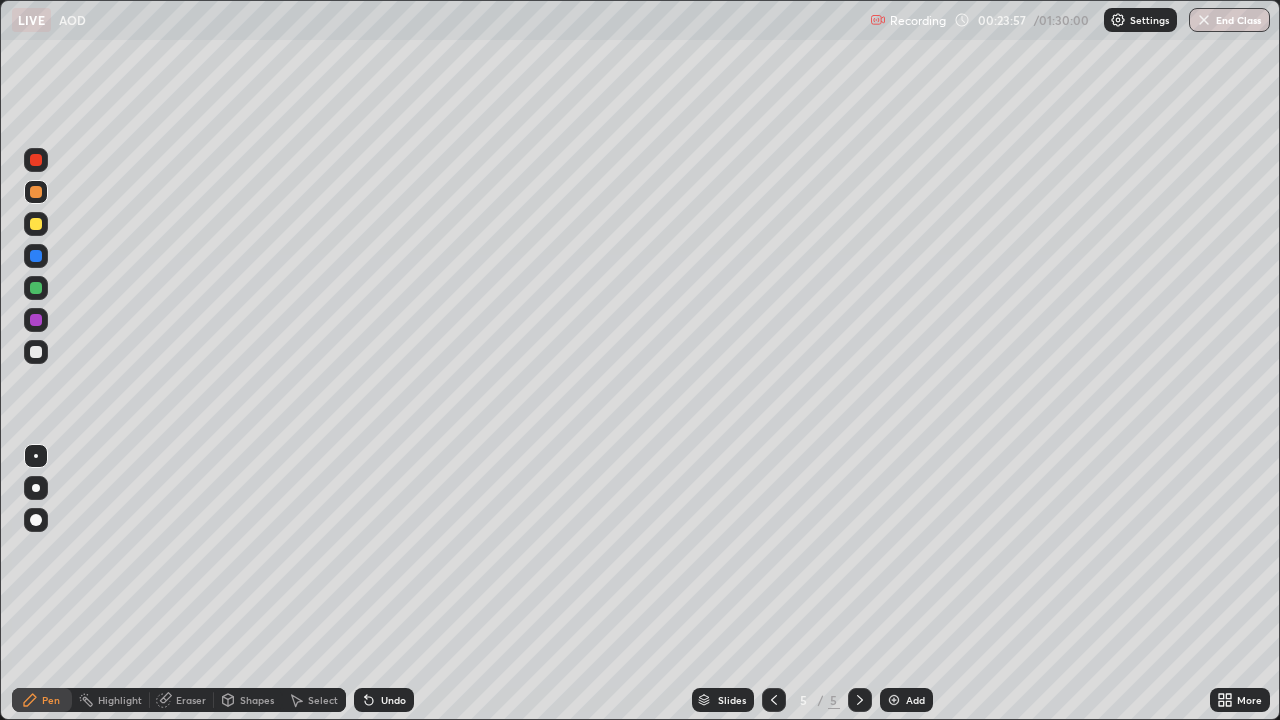 click at bounding box center [36, 352] 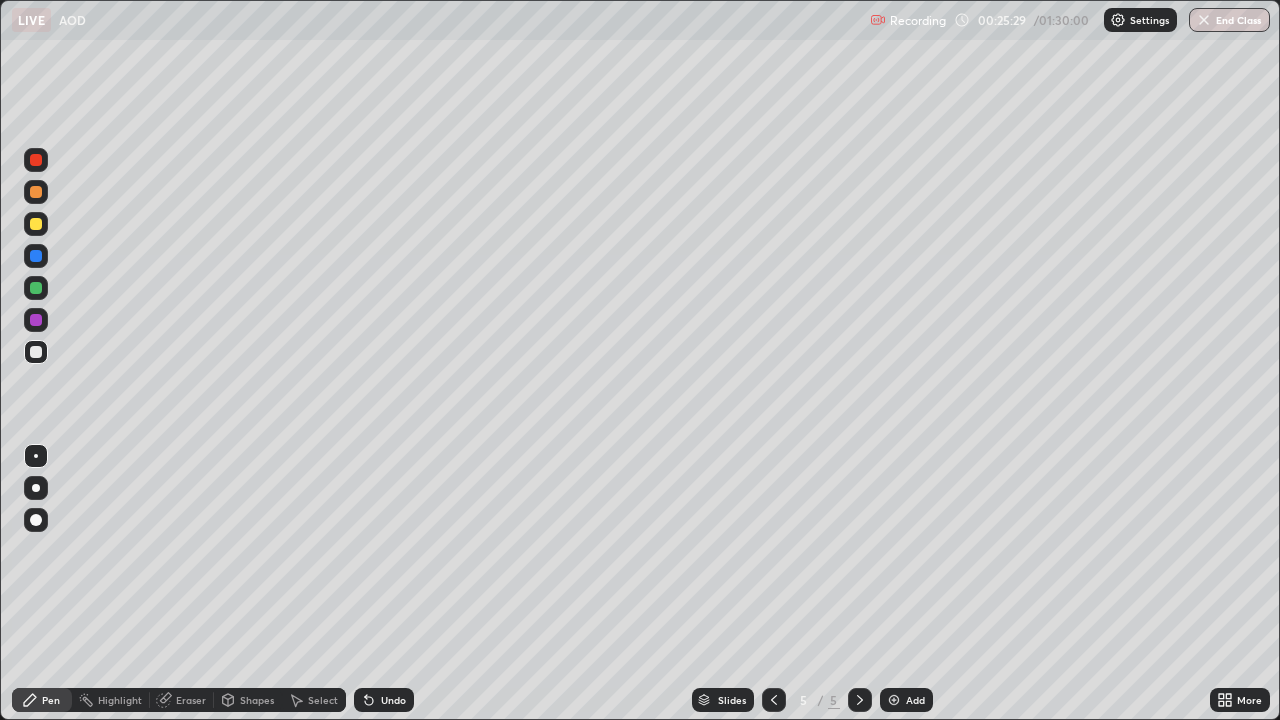 click 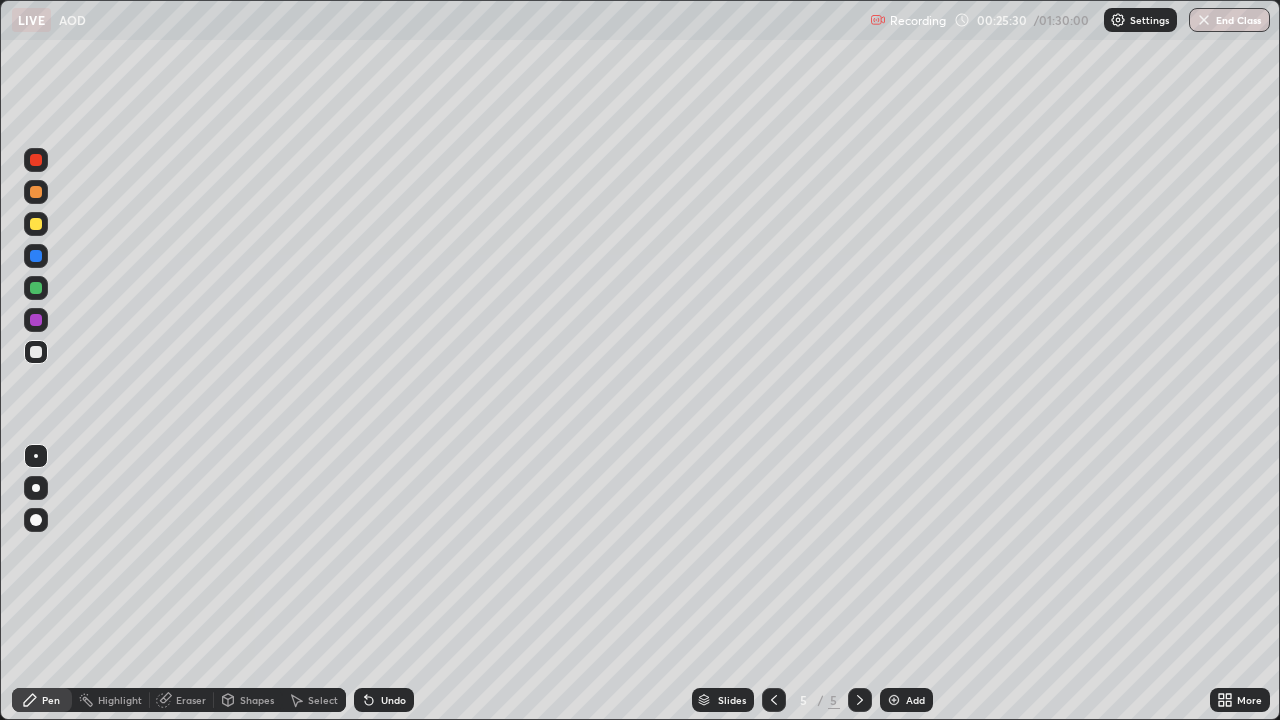 click at bounding box center (894, 700) 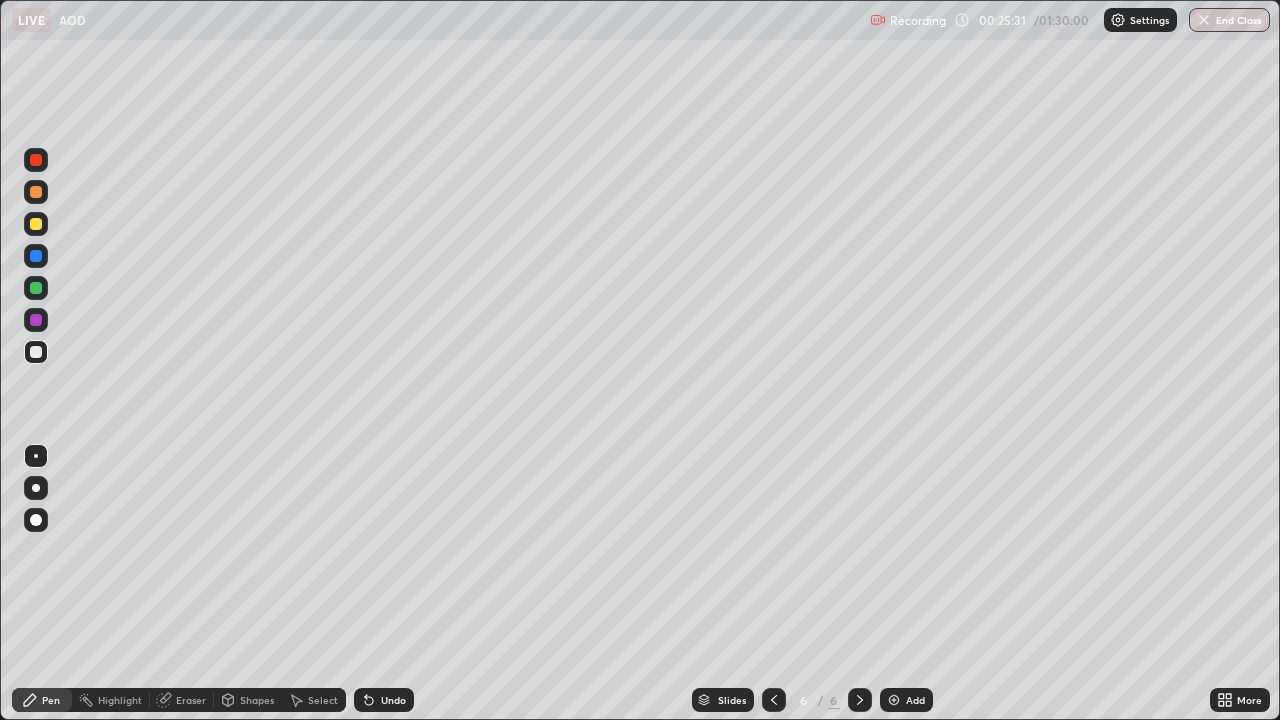 click at bounding box center [36, 224] 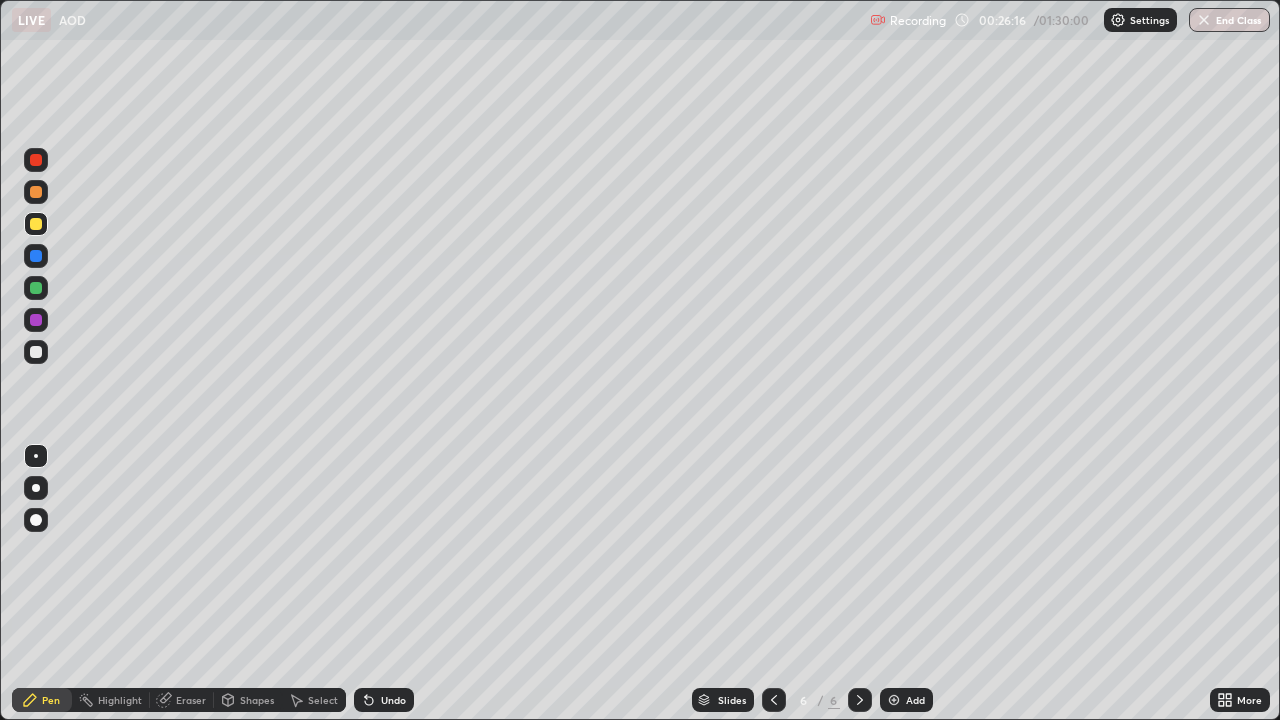 click at bounding box center (36, 192) 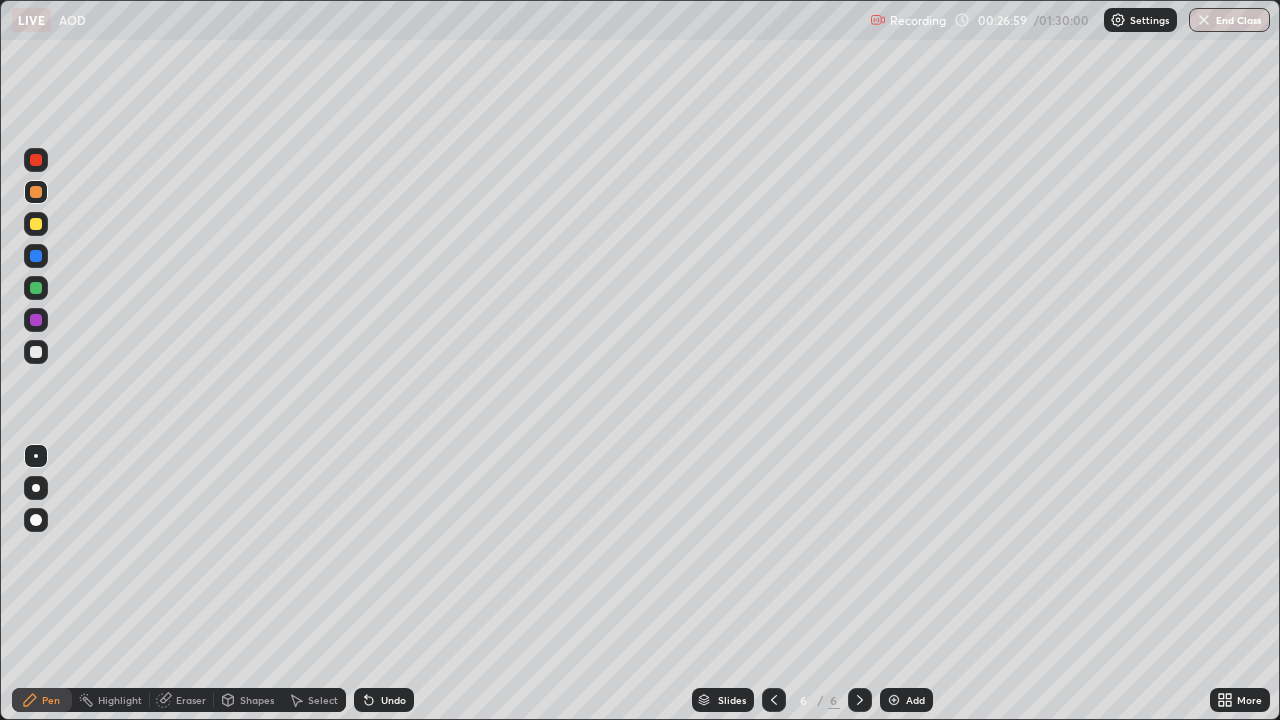 click at bounding box center (36, 256) 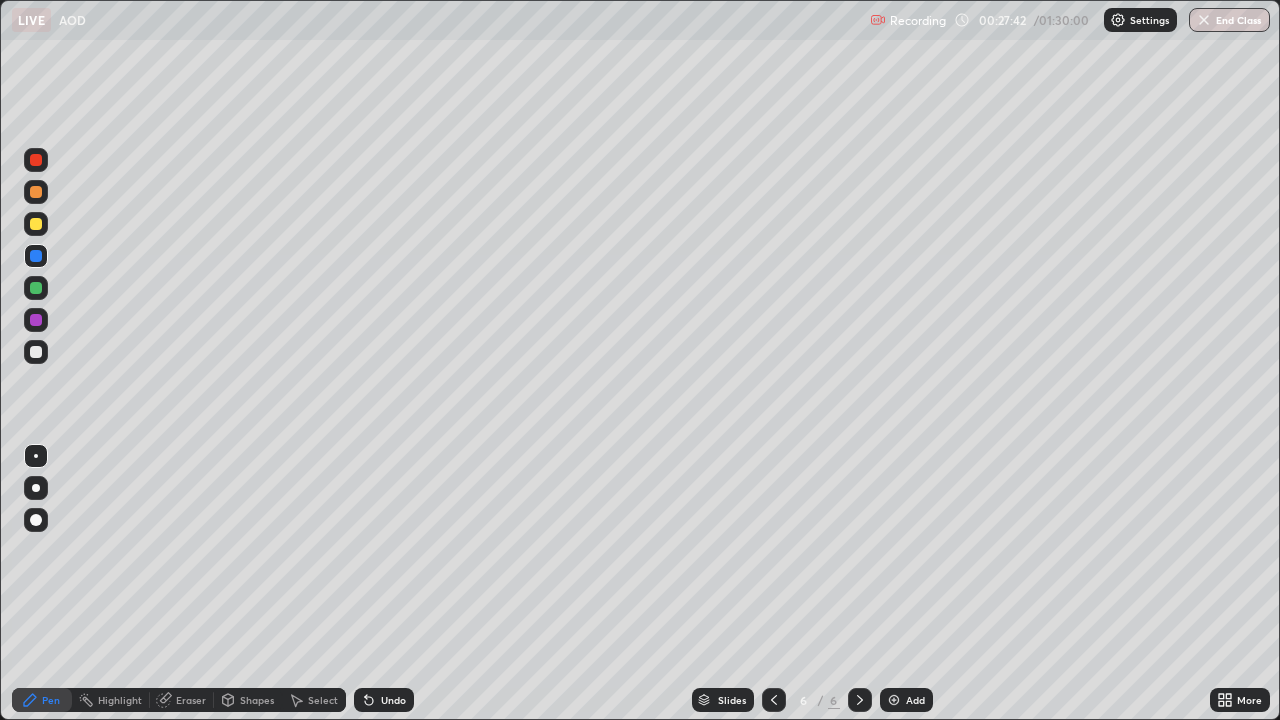 click at bounding box center [36, 192] 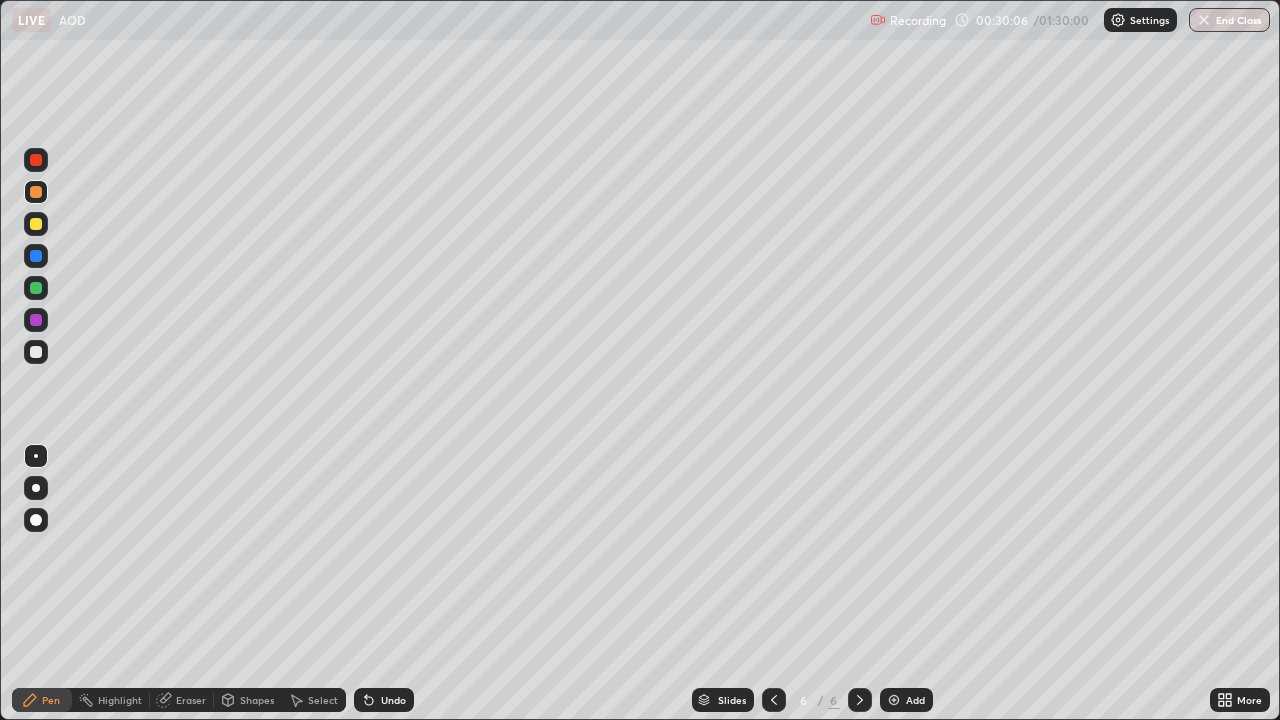 click at bounding box center [894, 700] 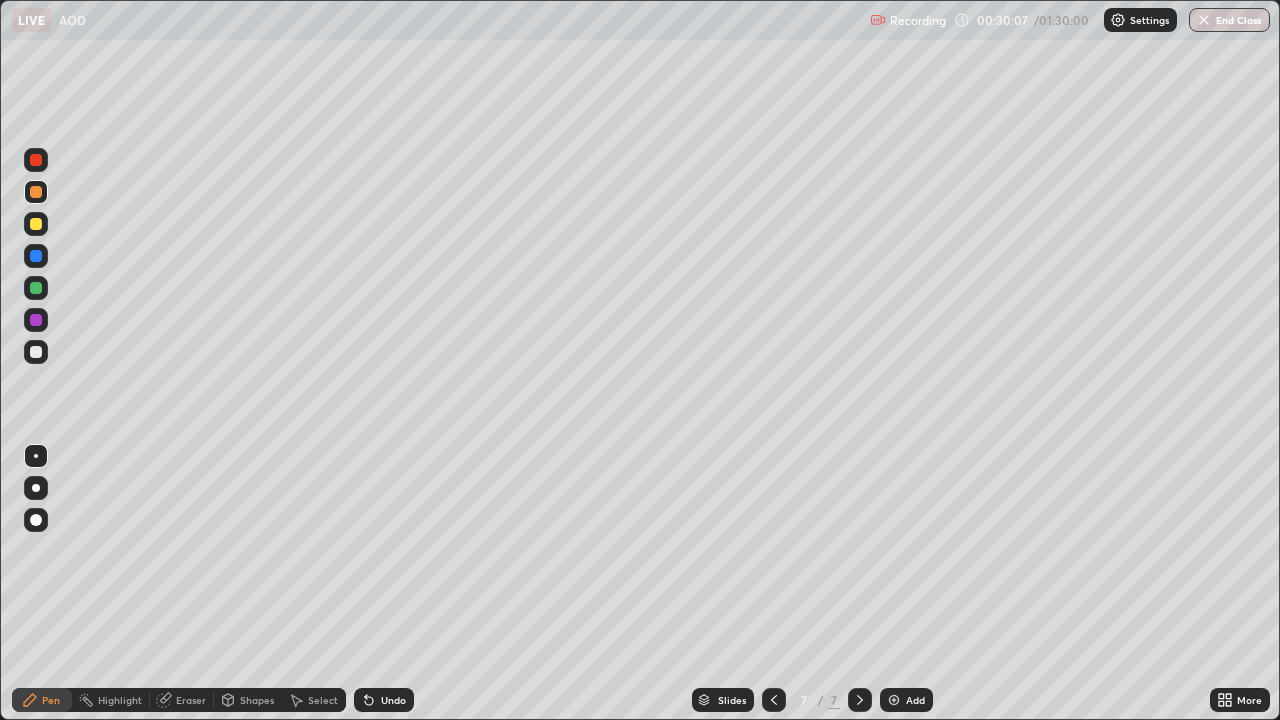 click at bounding box center [36, 192] 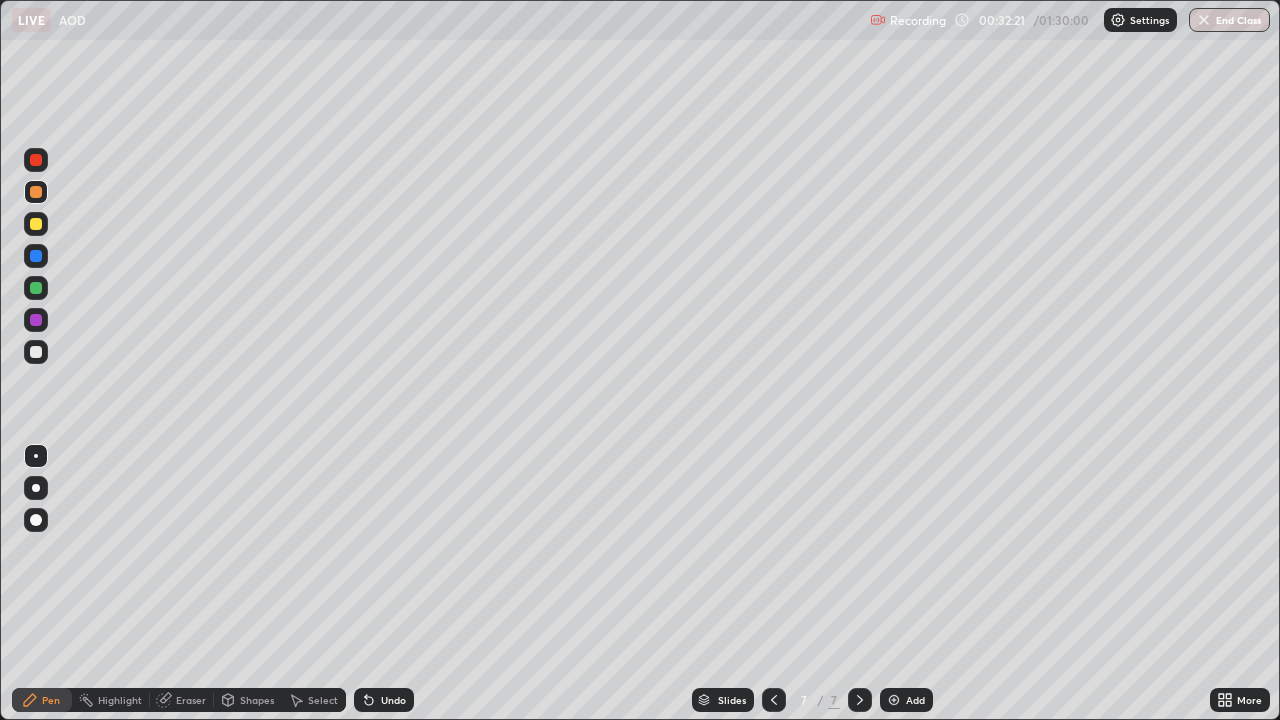click at bounding box center [36, 224] 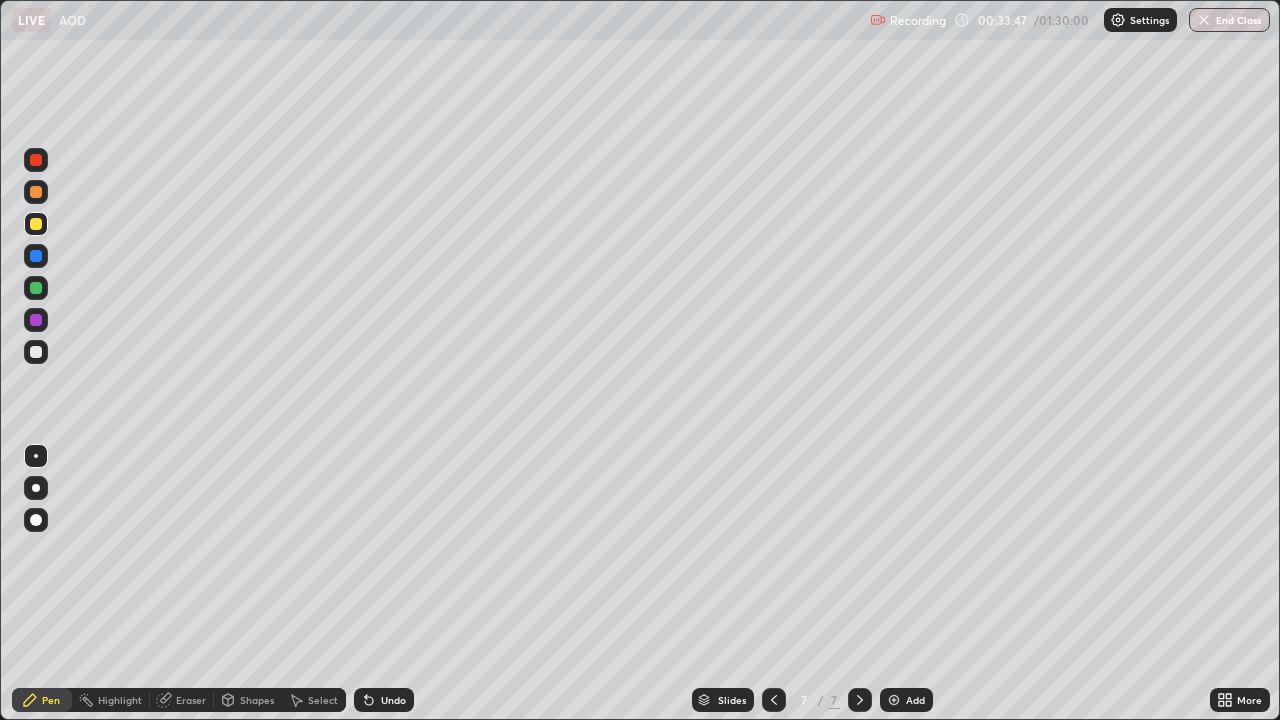 click at bounding box center [894, 700] 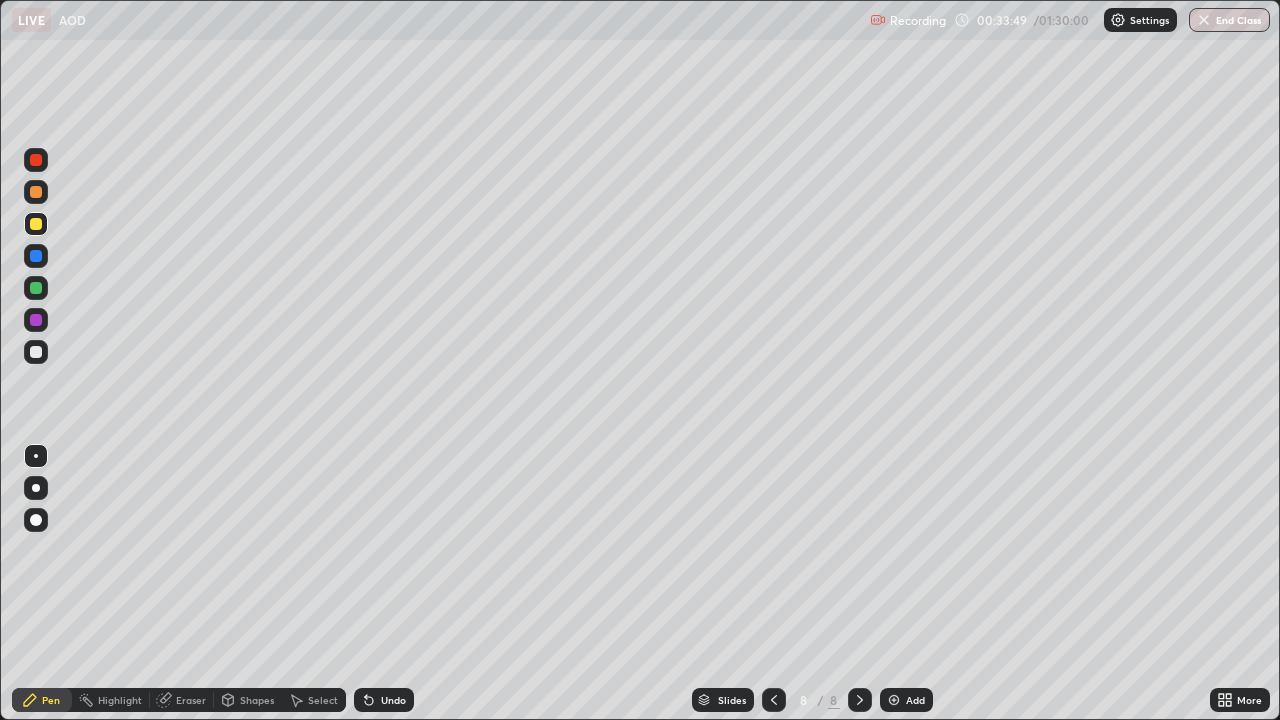 click at bounding box center [36, 224] 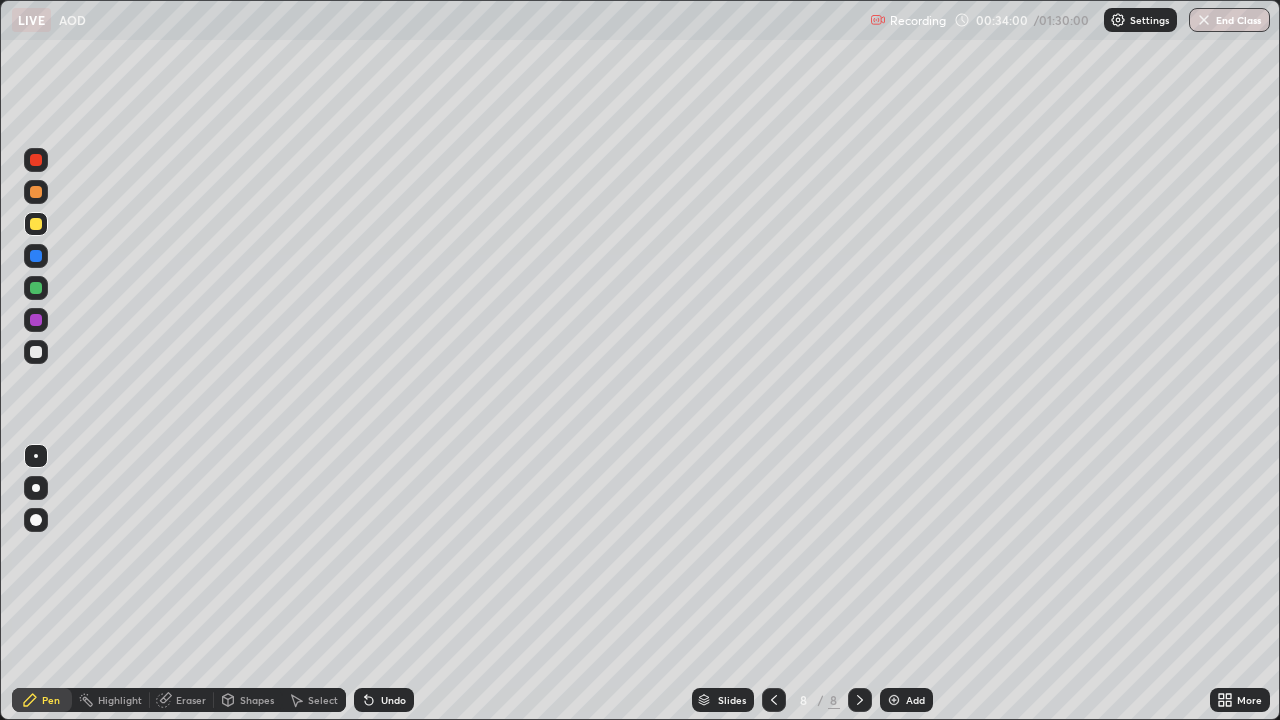 click at bounding box center (36, 192) 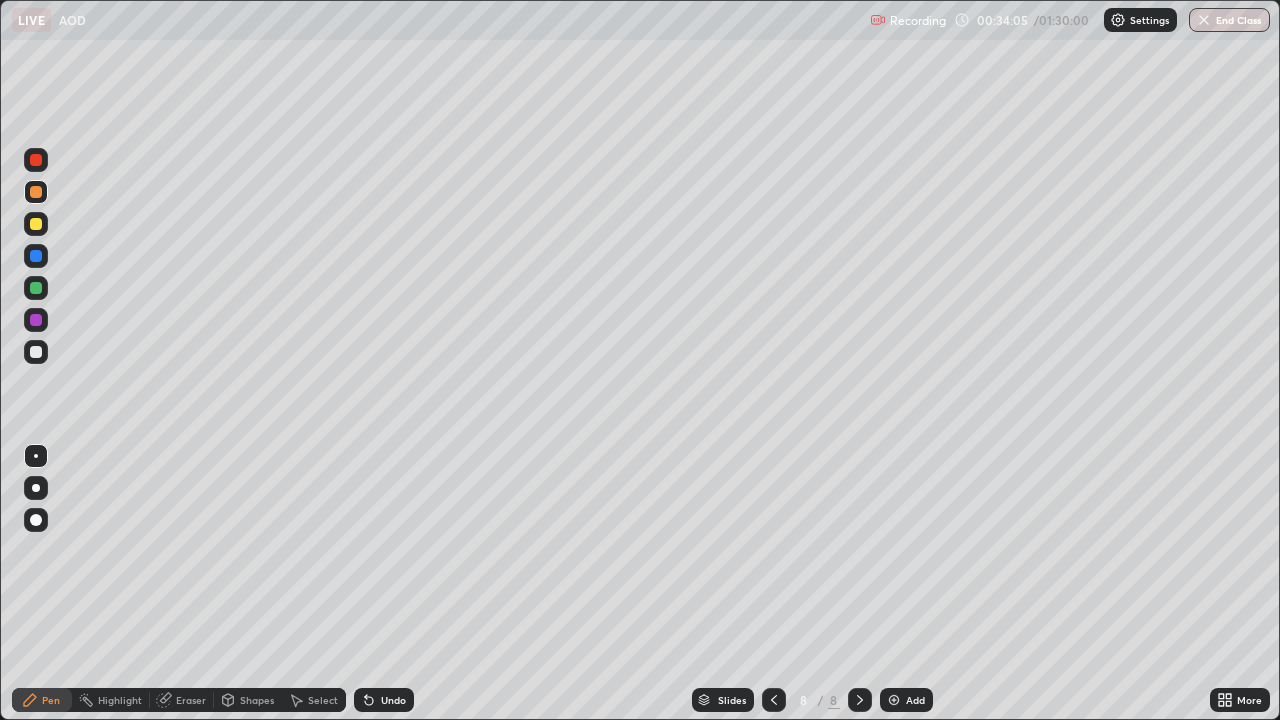 click at bounding box center (36, 256) 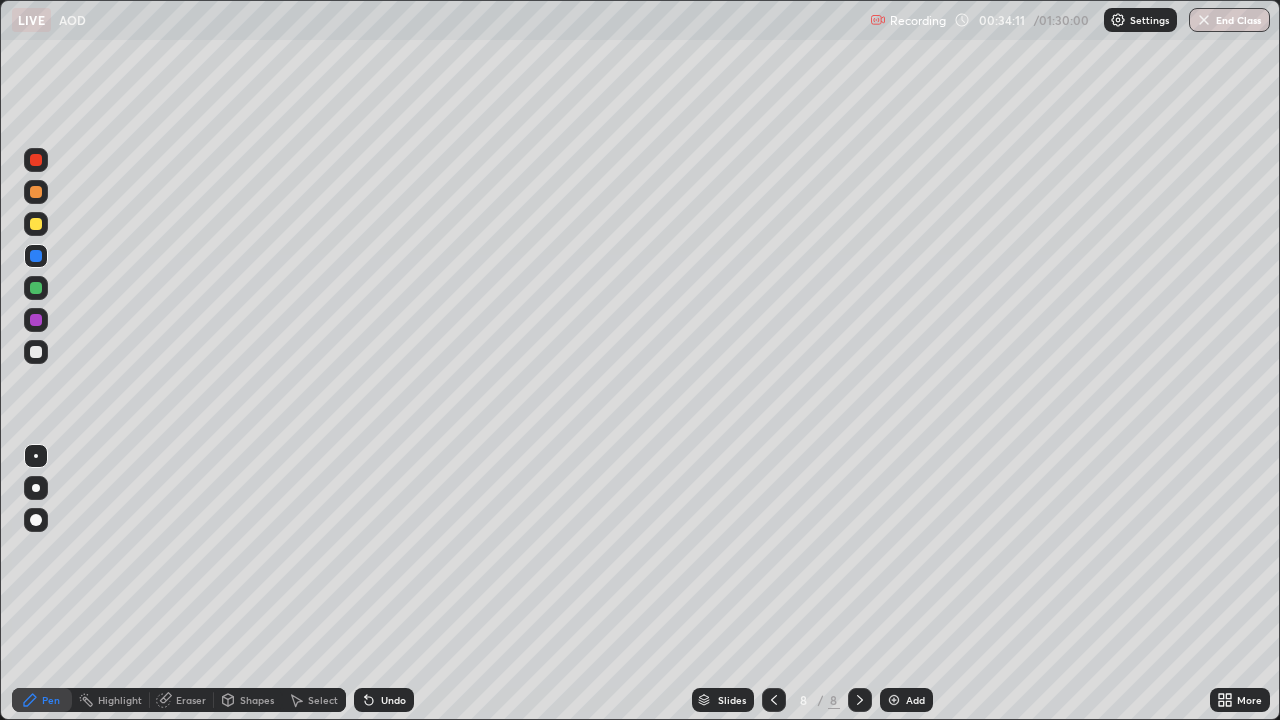 click at bounding box center [36, 224] 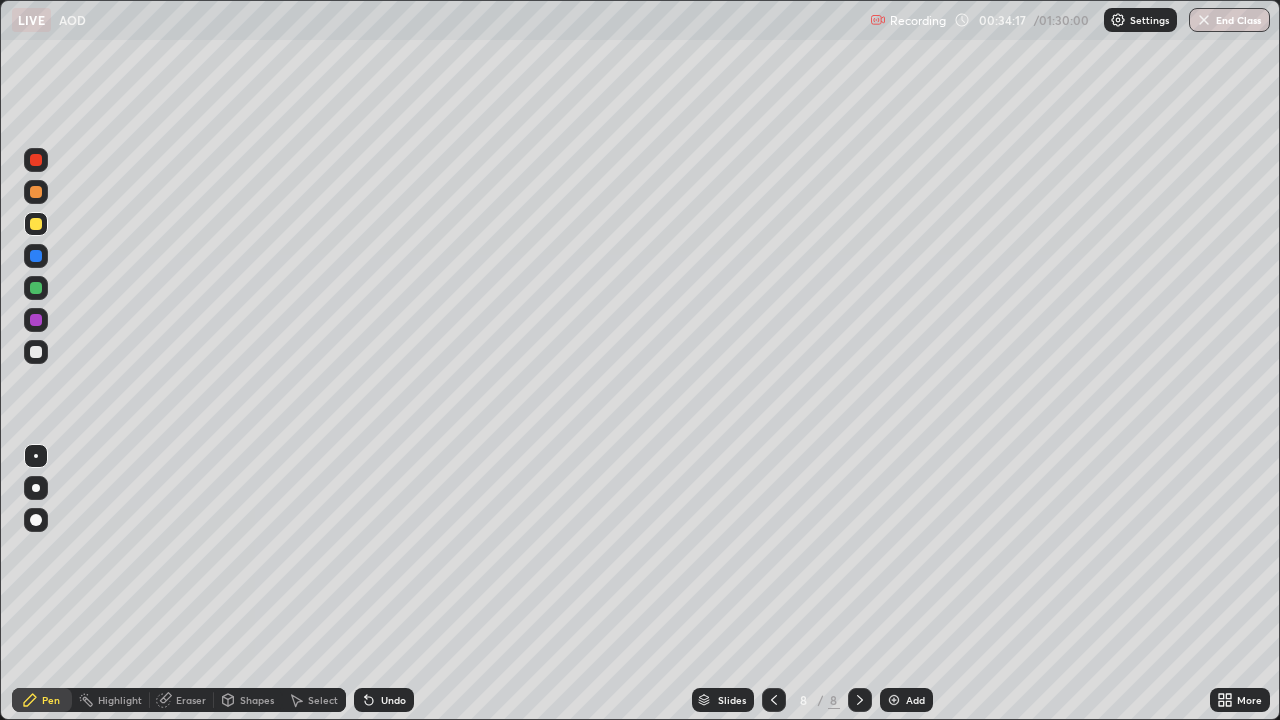click at bounding box center (36, 288) 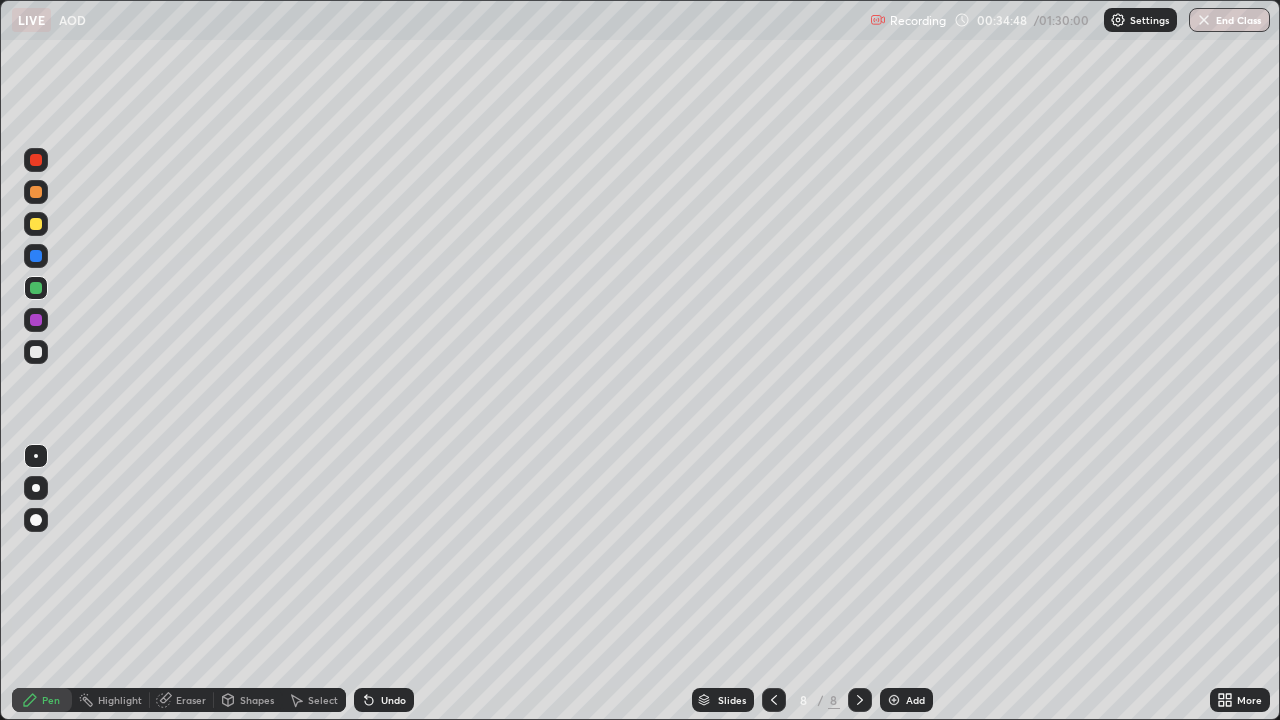click at bounding box center [36, 224] 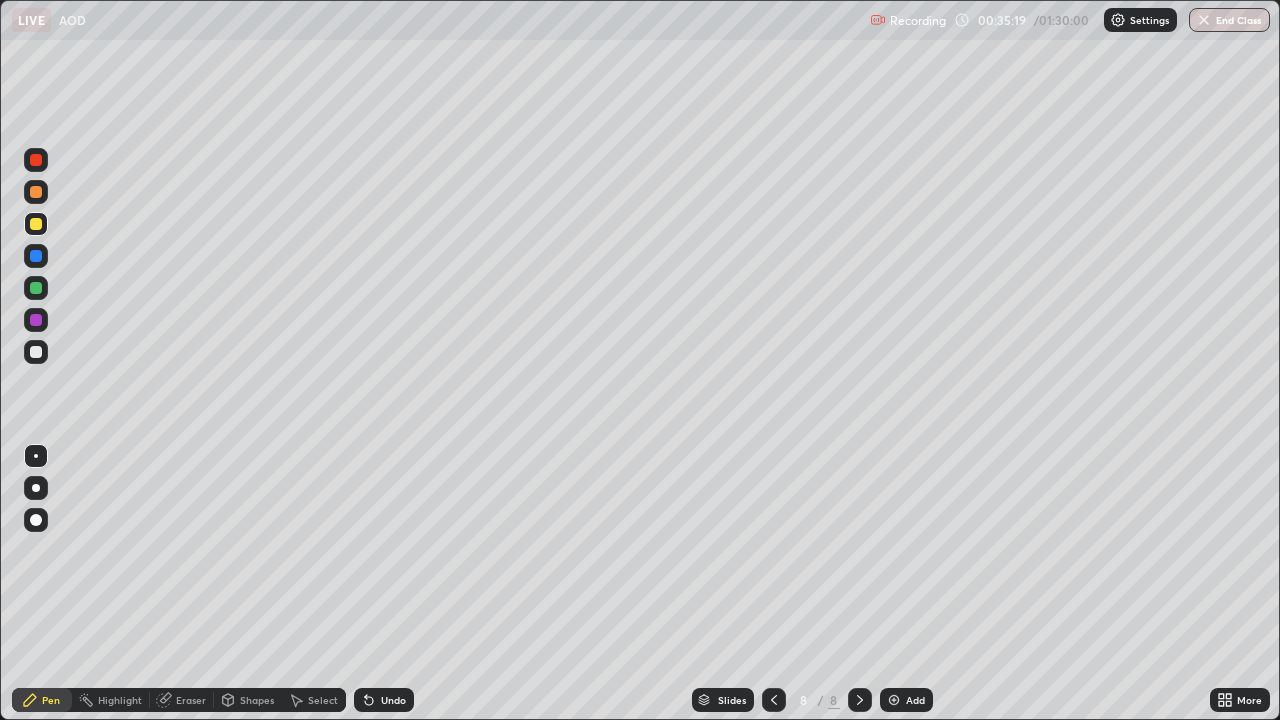 click at bounding box center (36, 352) 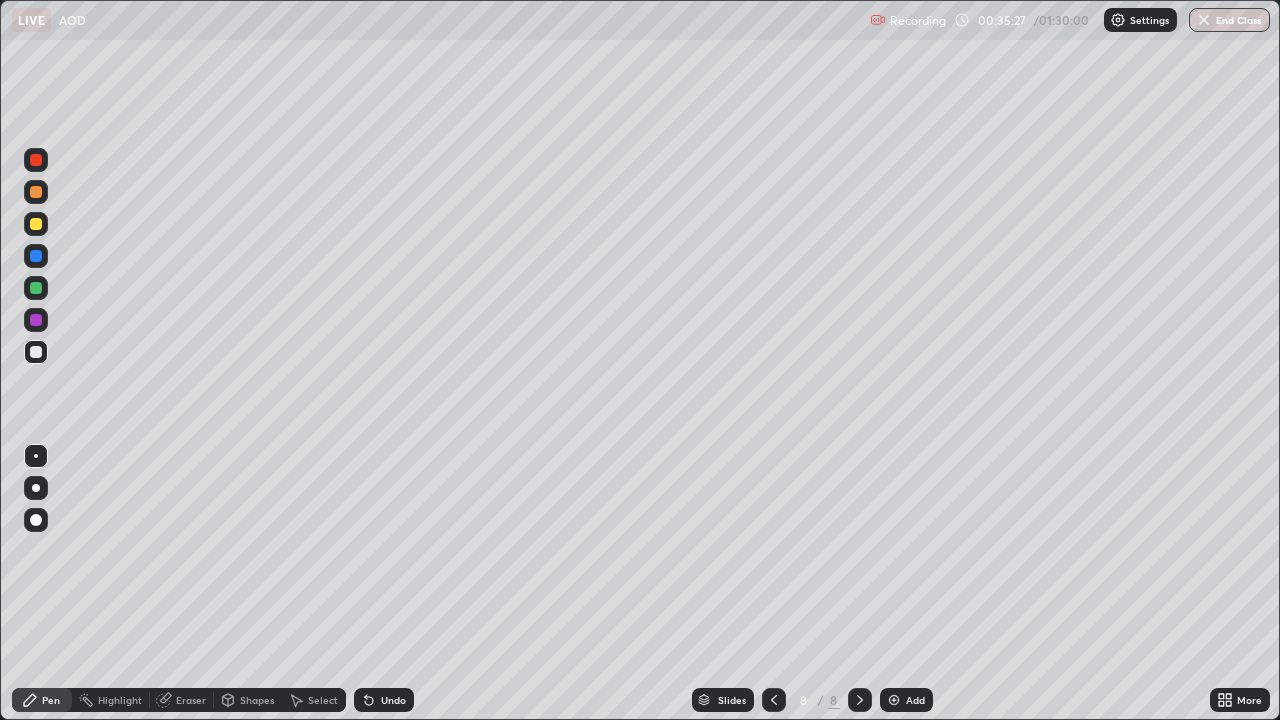 click at bounding box center [36, 320] 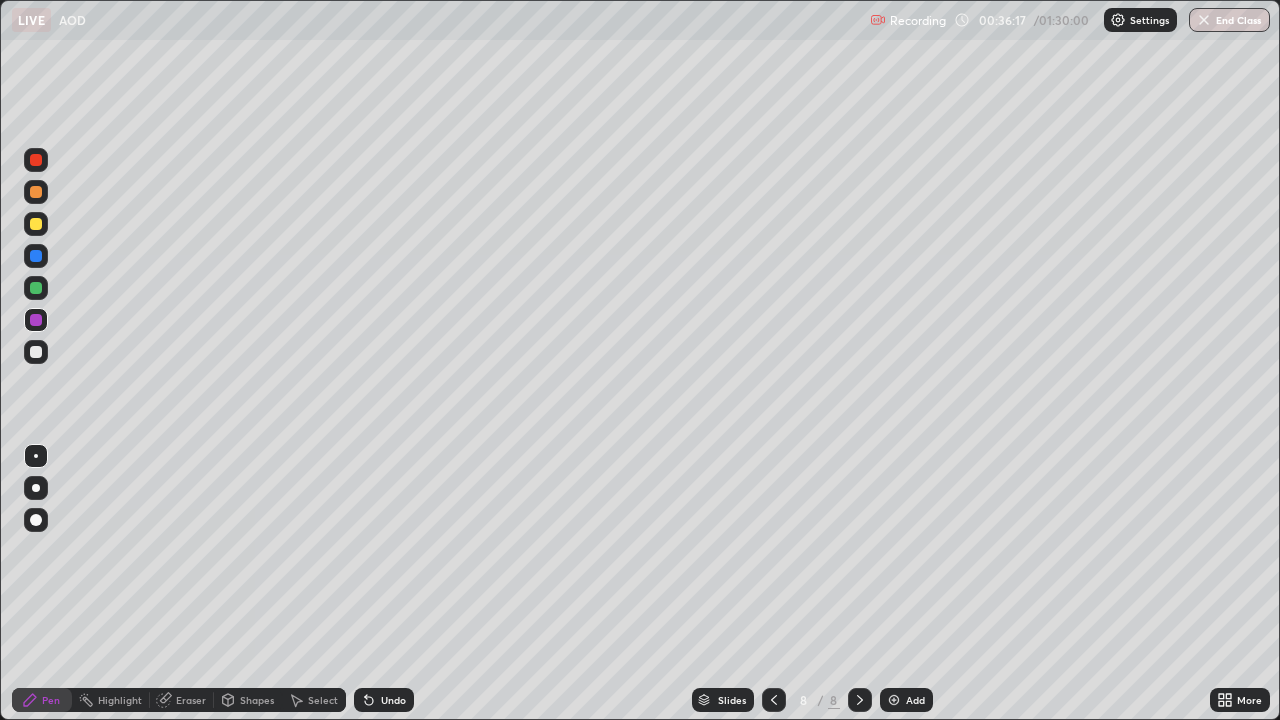 click at bounding box center (36, 224) 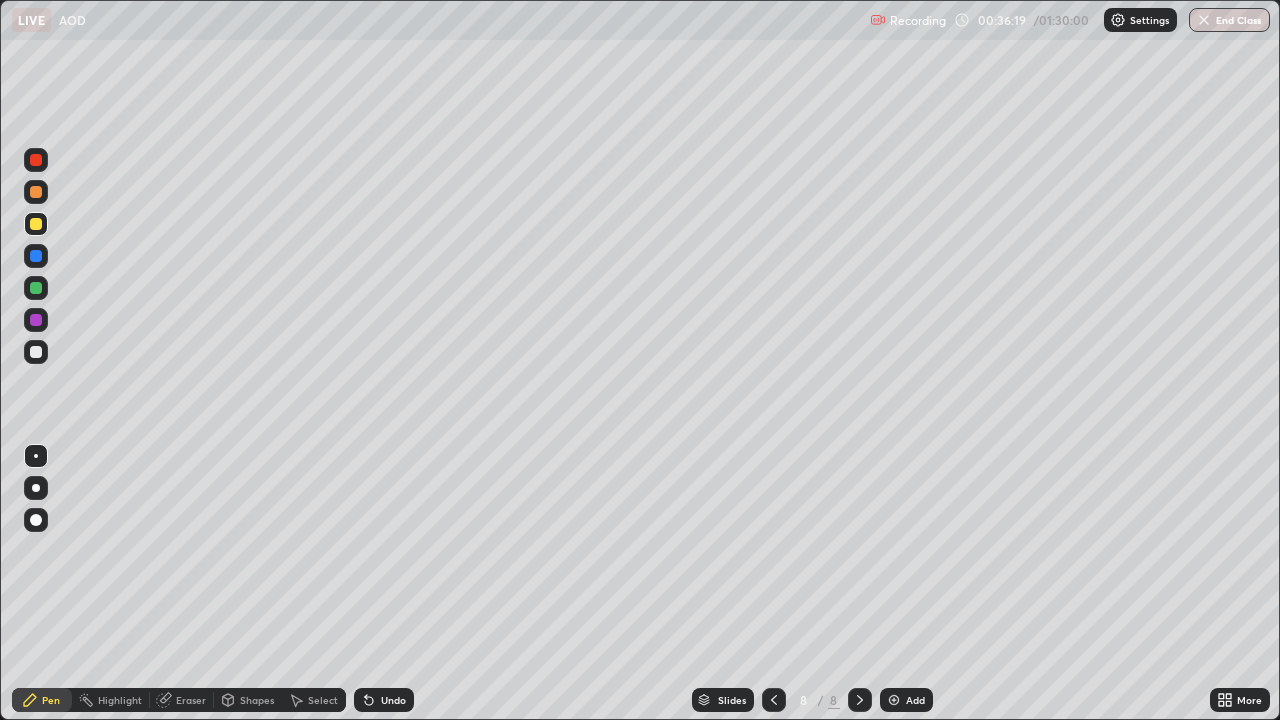 click at bounding box center (36, 352) 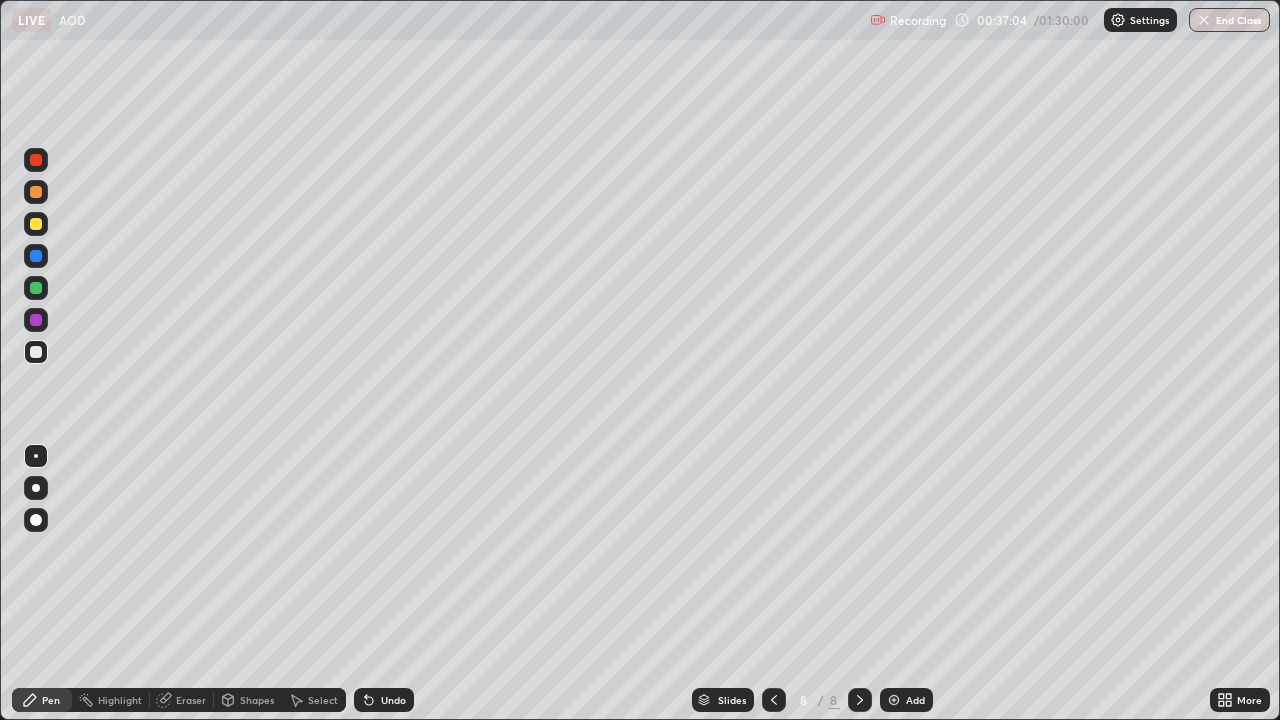 click at bounding box center (36, 224) 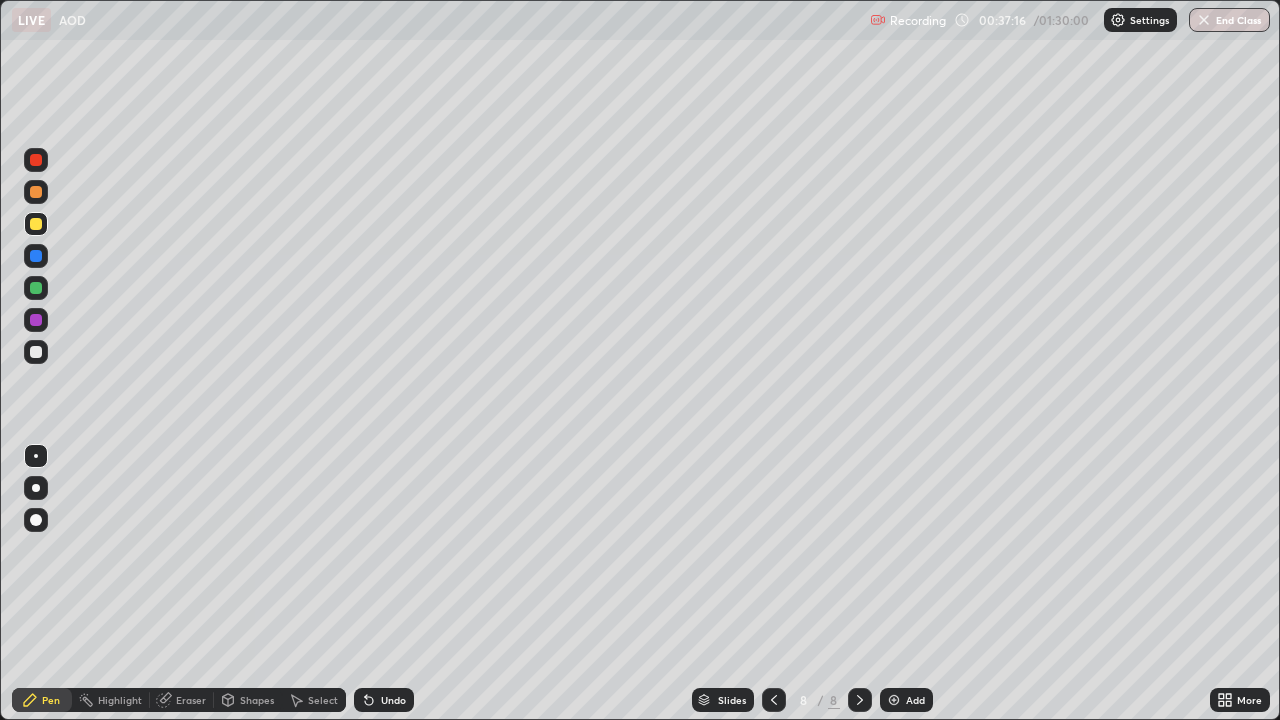 click at bounding box center [36, 320] 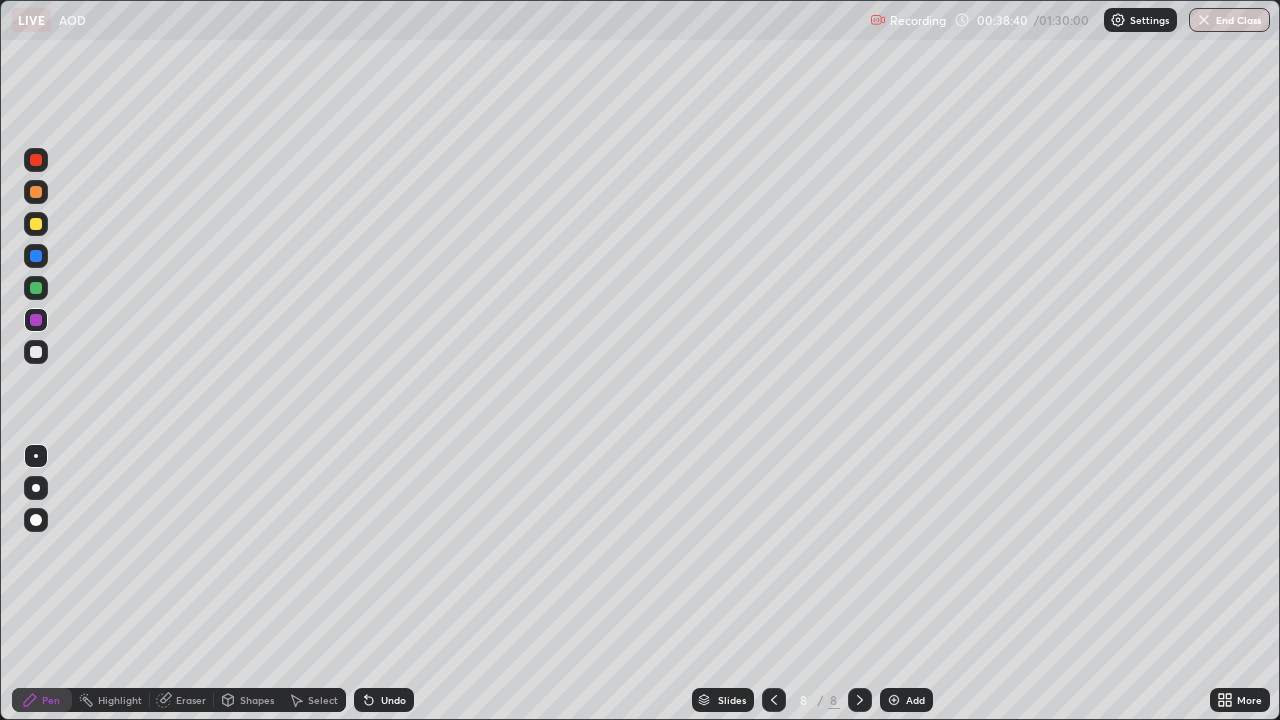 click on "Add" at bounding box center (906, 700) 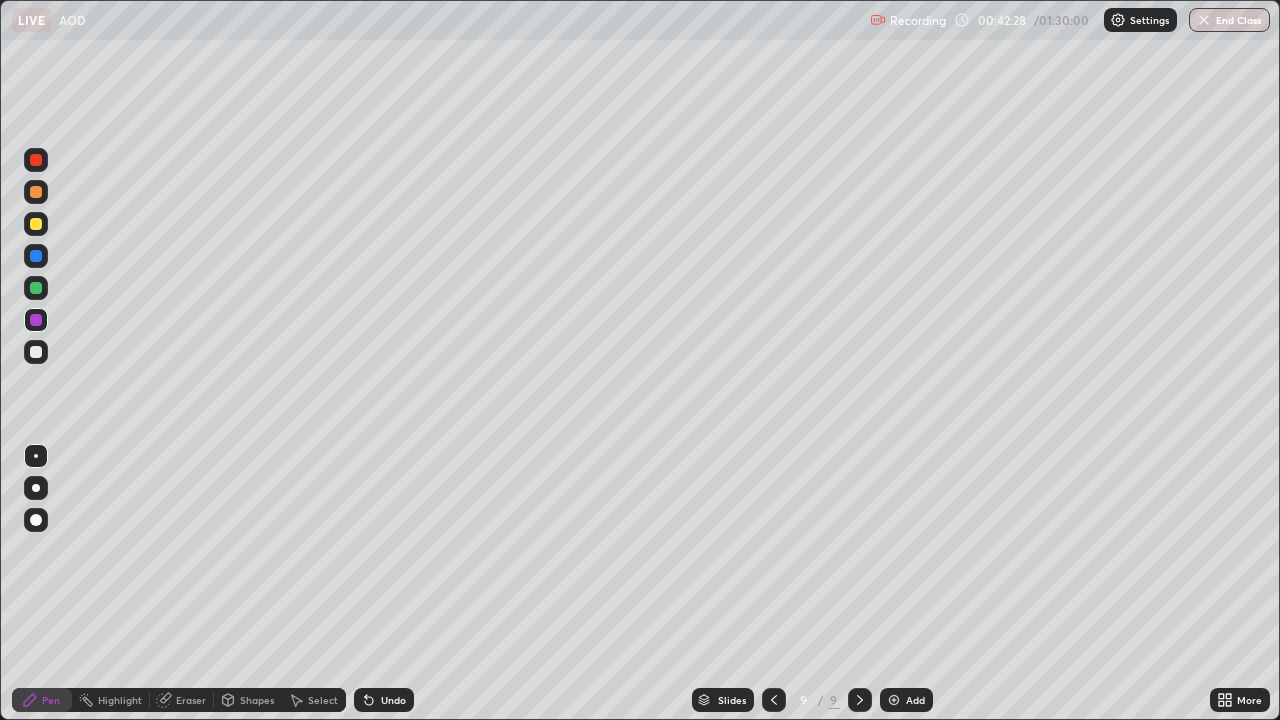 click at bounding box center [36, 224] 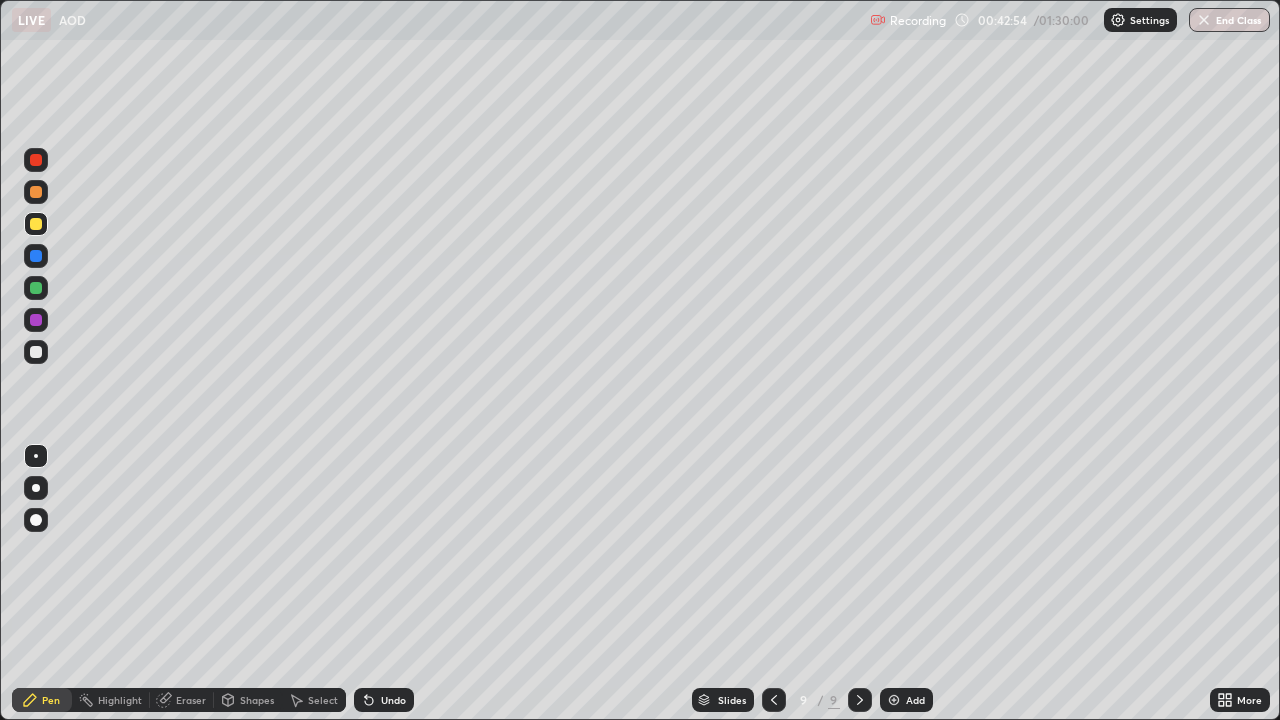 click on "Eraser" at bounding box center (191, 700) 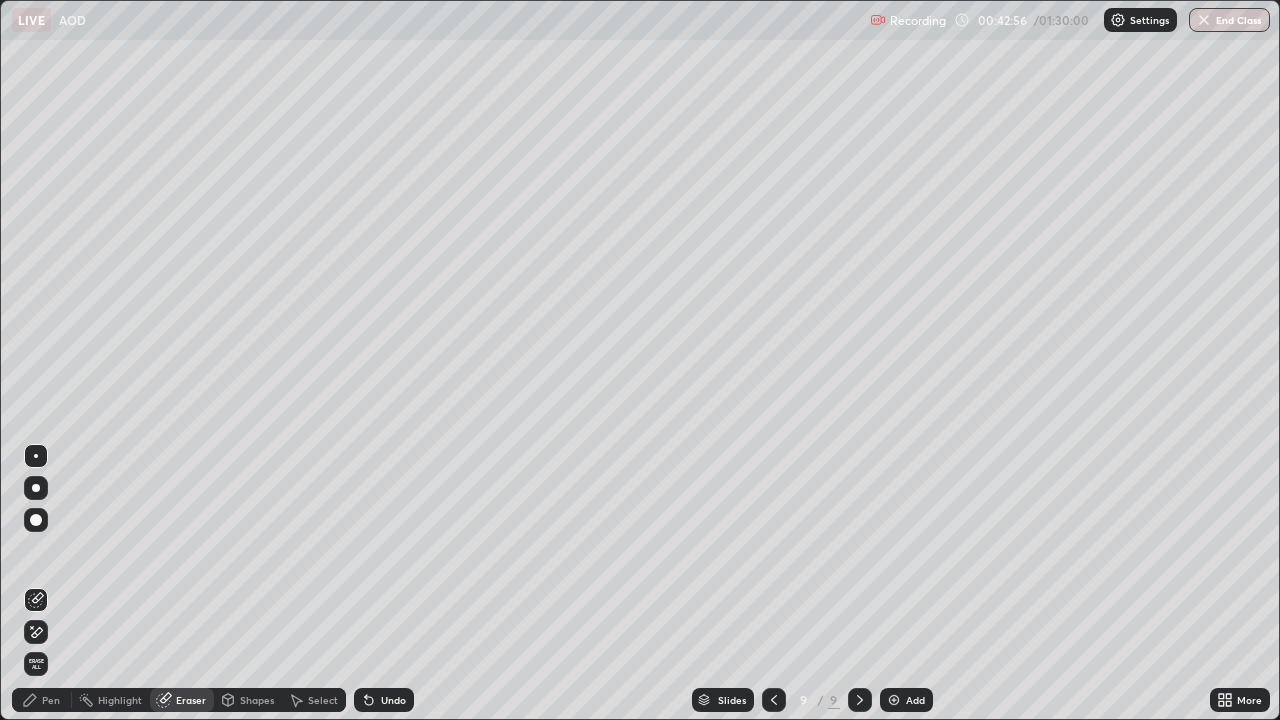 click on "Pen" at bounding box center (51, 700) 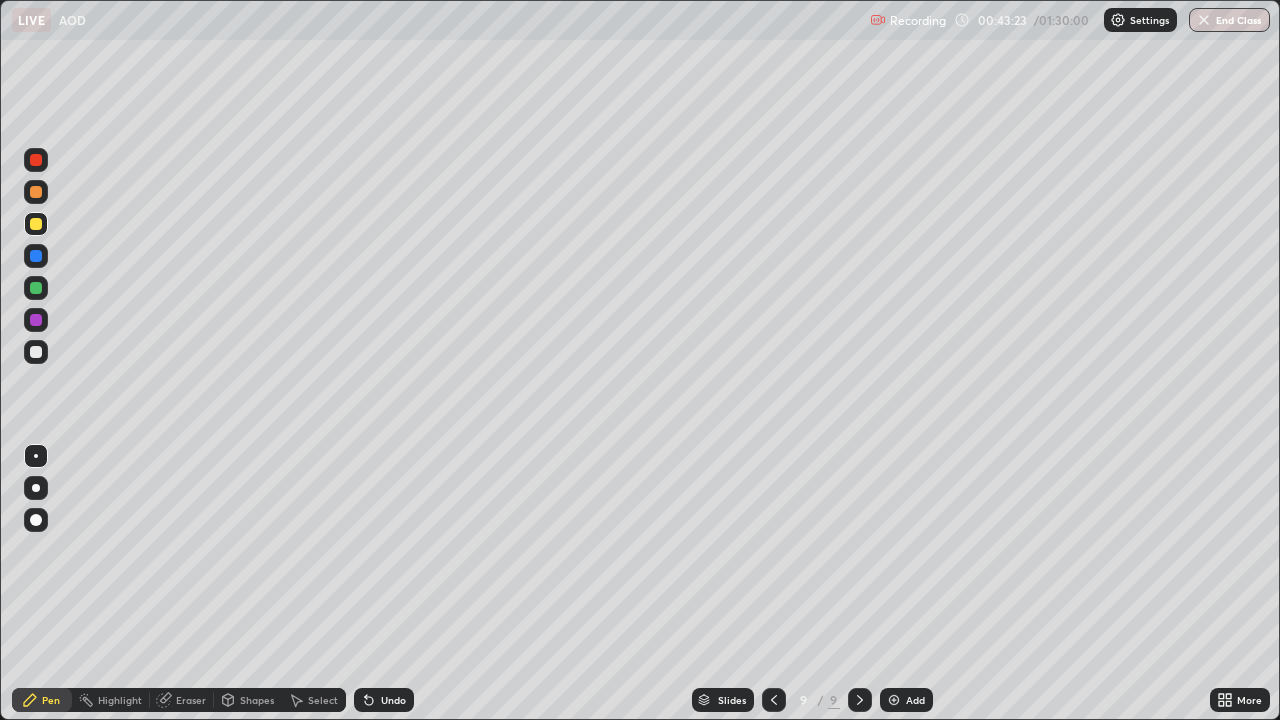 click at bounding box center (36, 352) 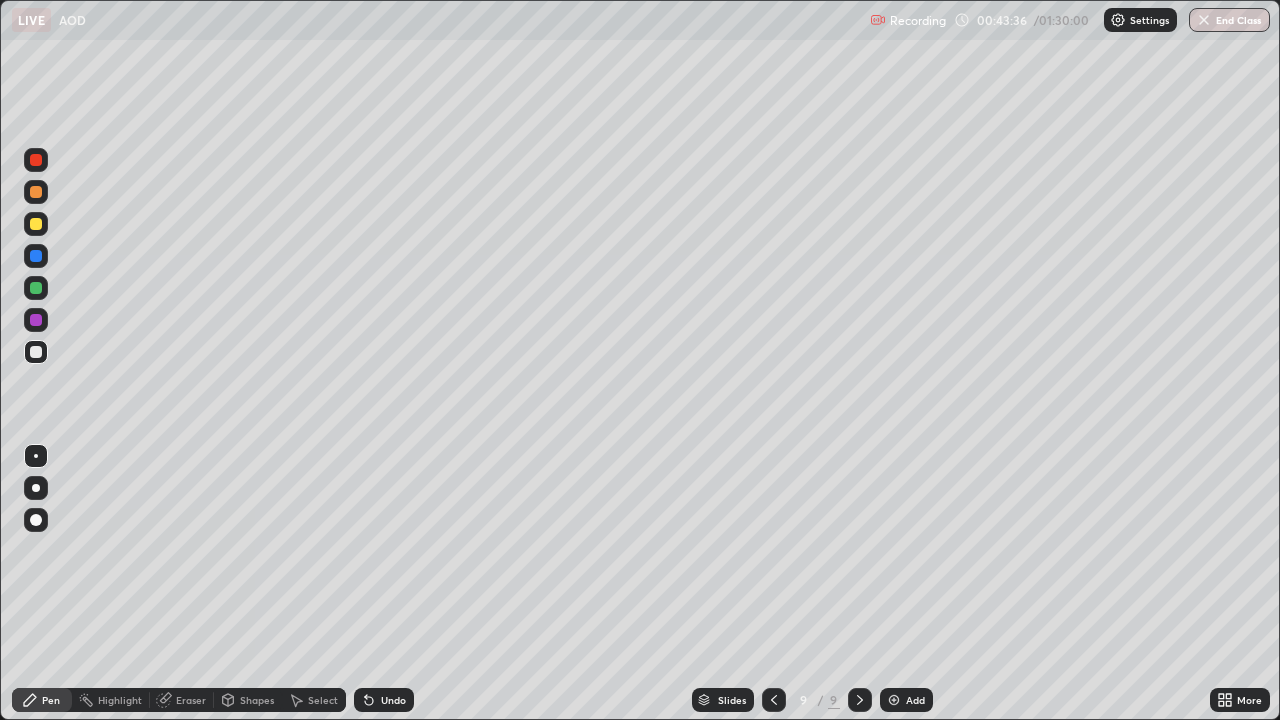 click at bounding box center (36, 288) 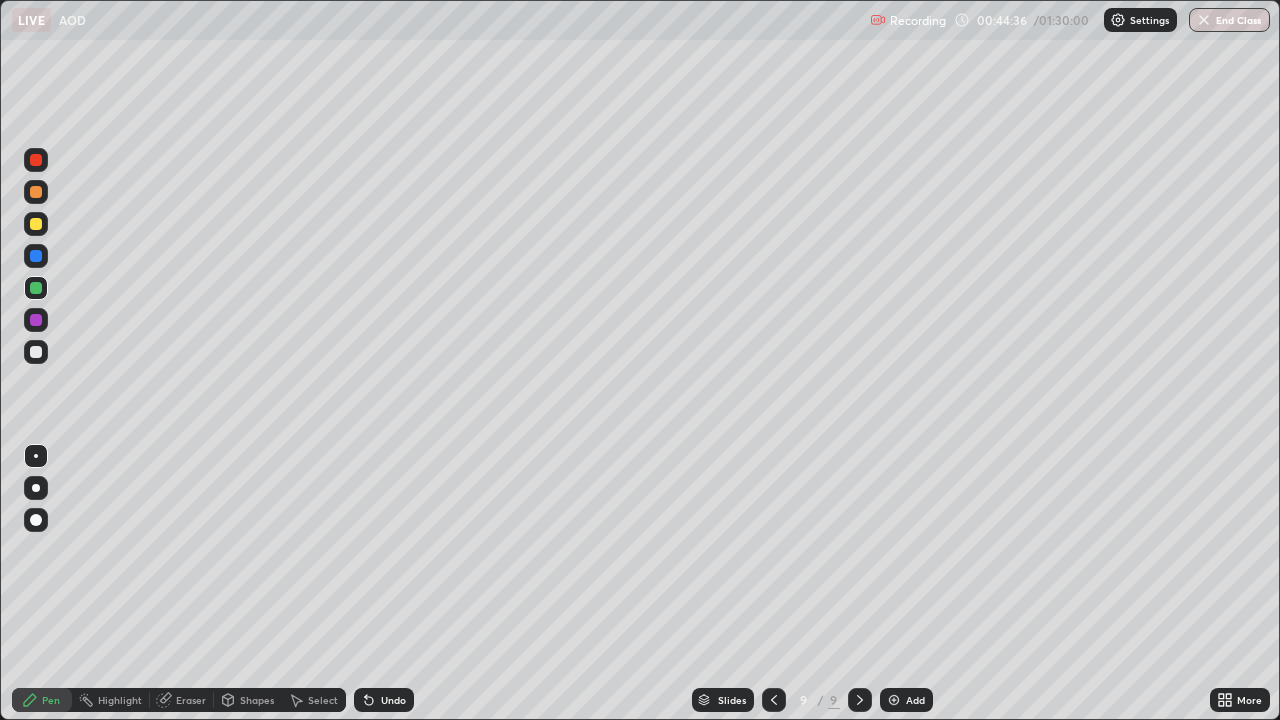 click 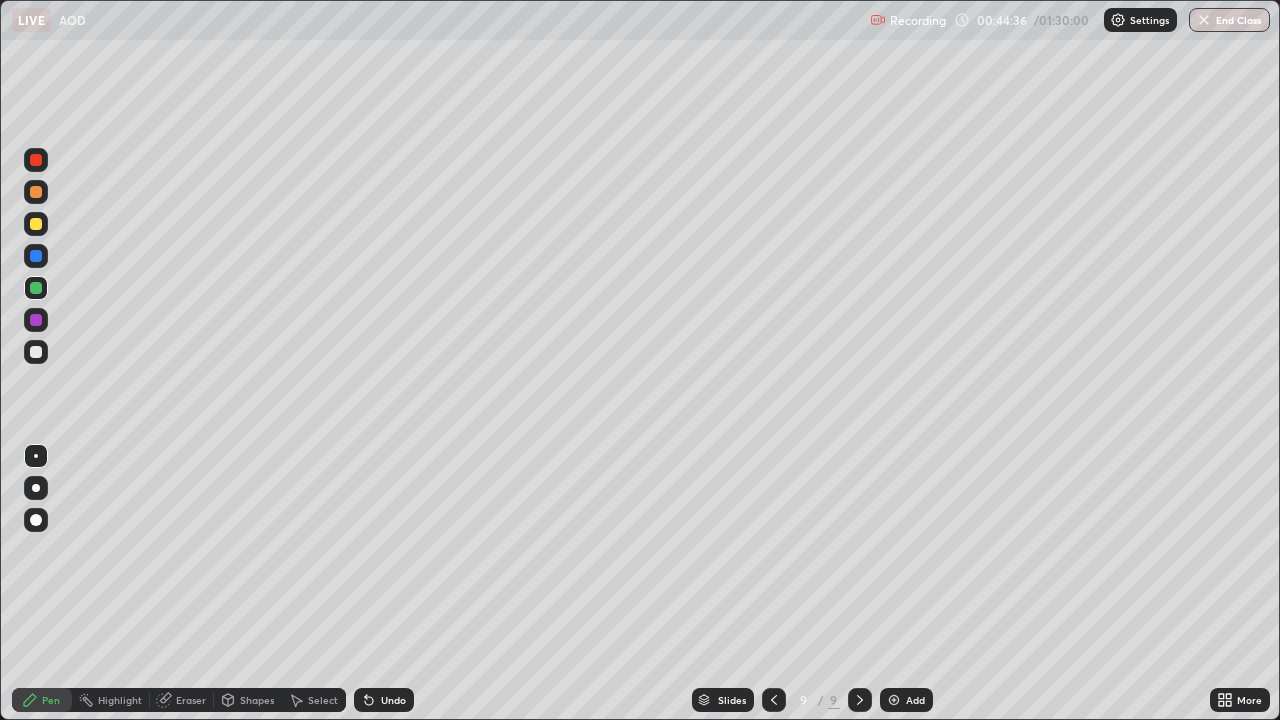 click at bounding box center [894, 700] 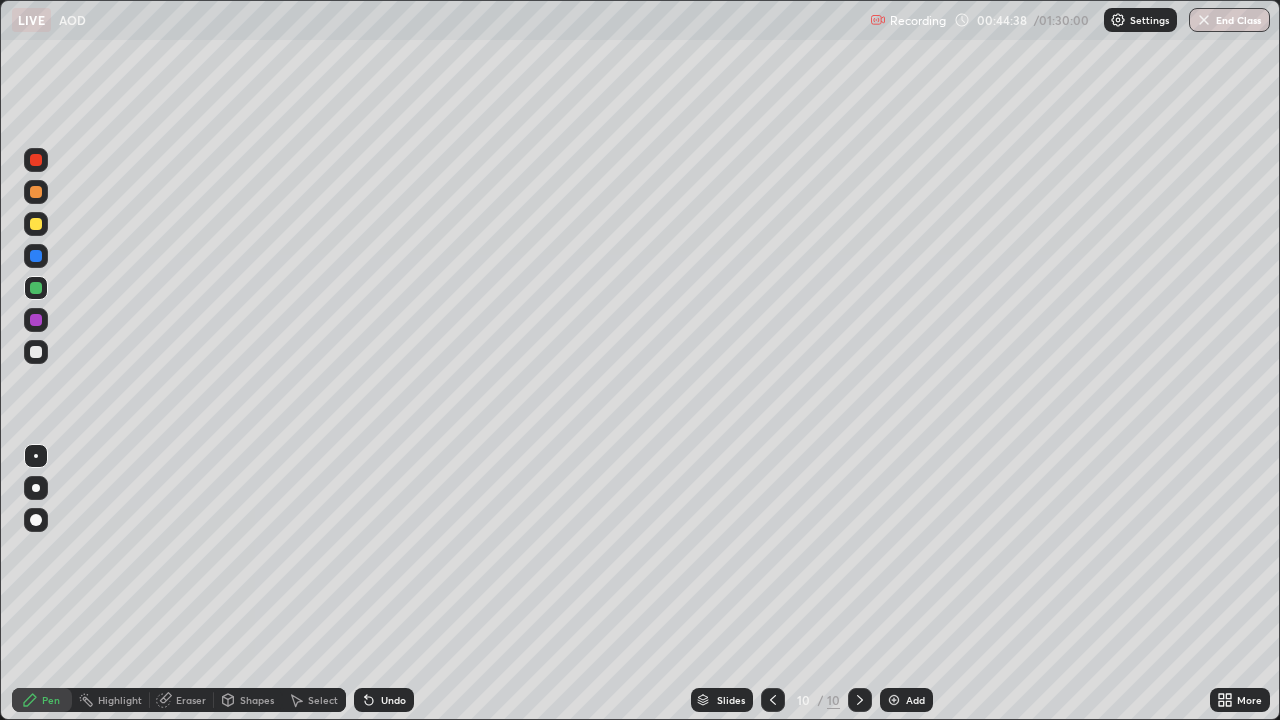 click at bounding box center (36, 192) 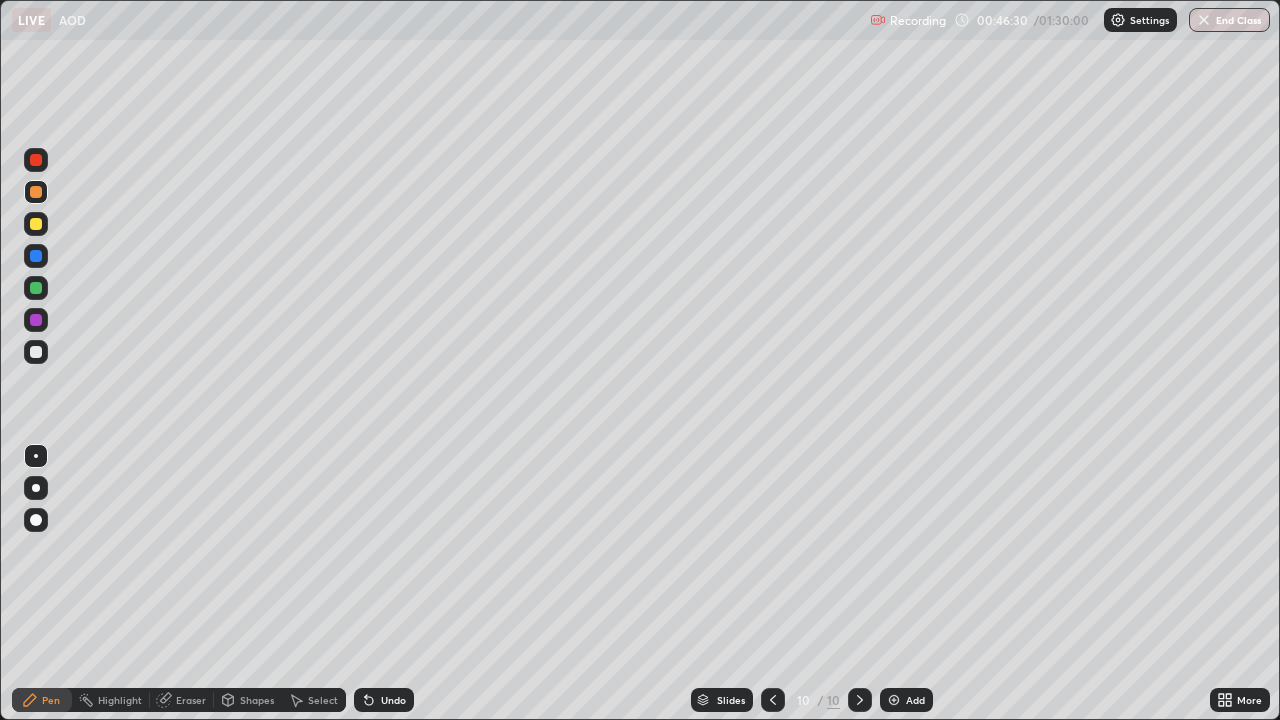 click at bounding box center [36, 288] 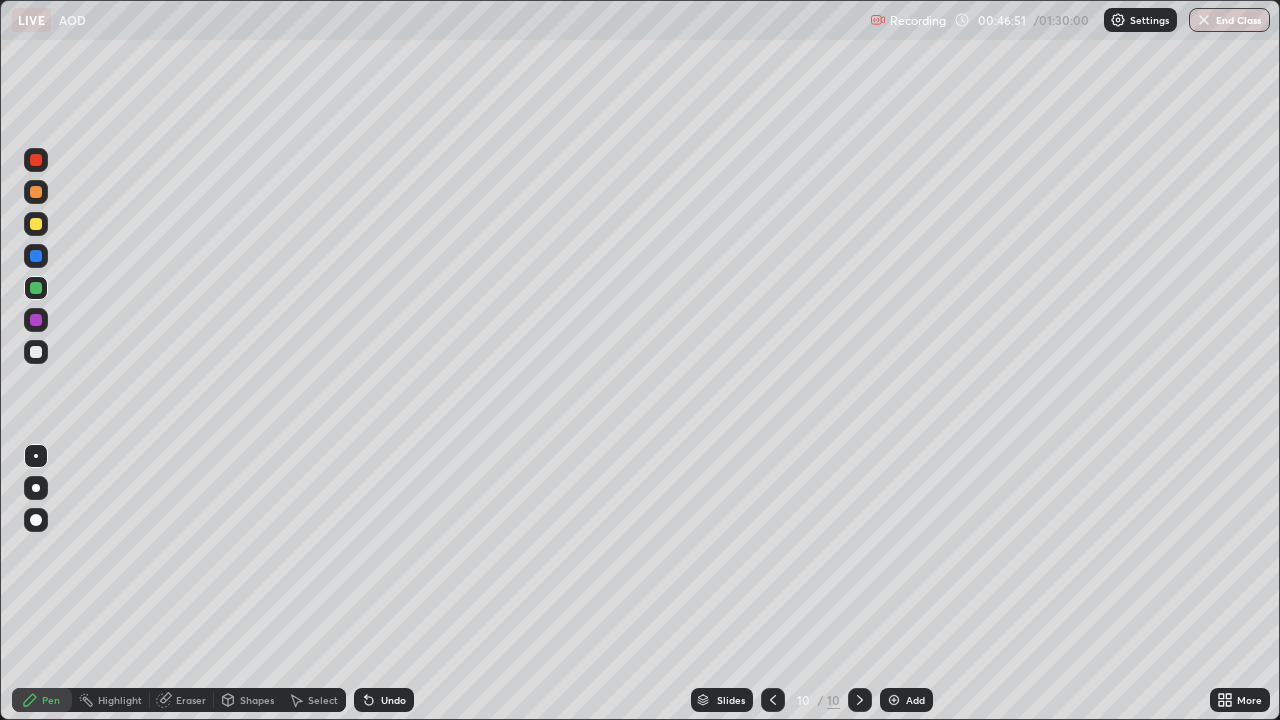 click at bounding box center (36, 224) 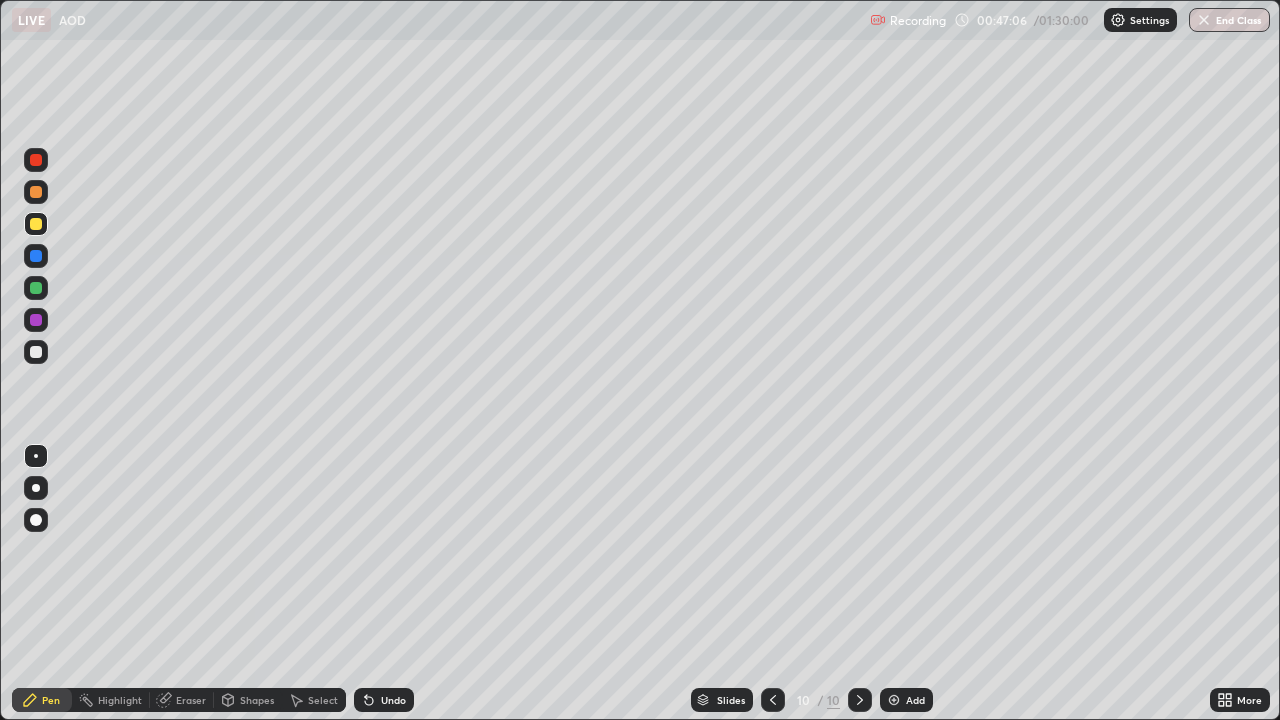 click at bounding box center [36, 320] 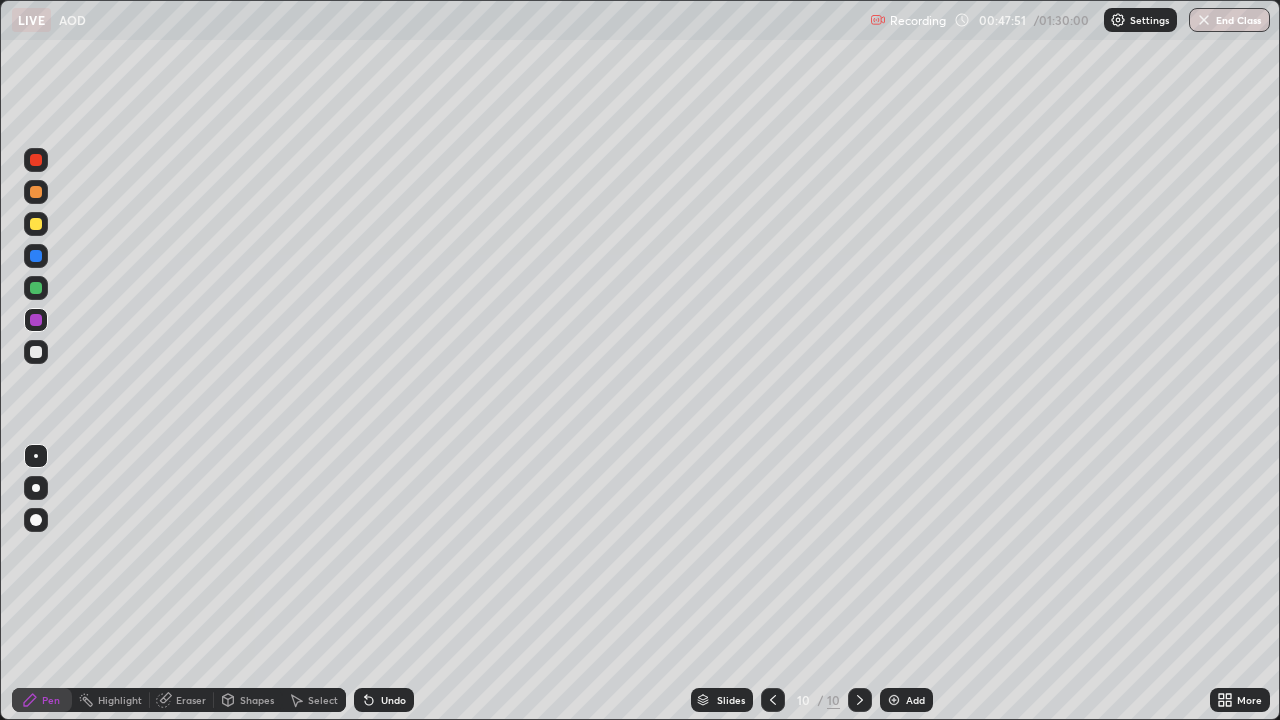 click 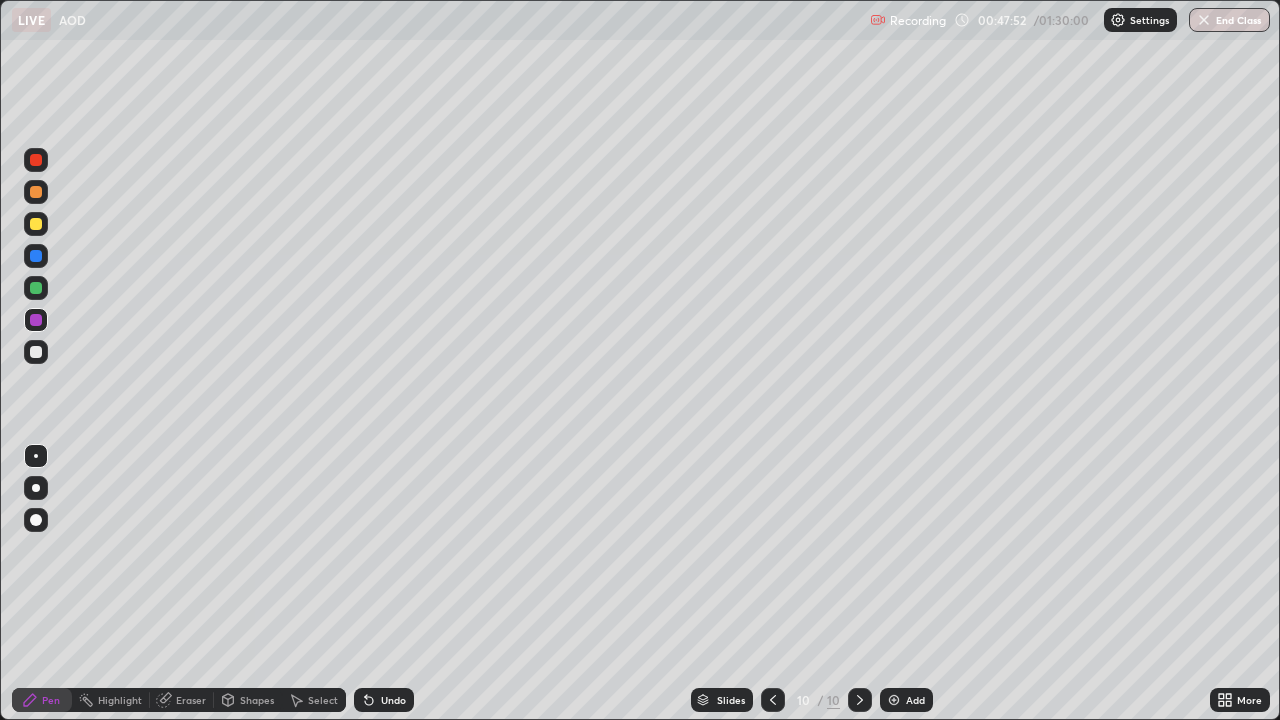 click at bounding box center (894, 700) 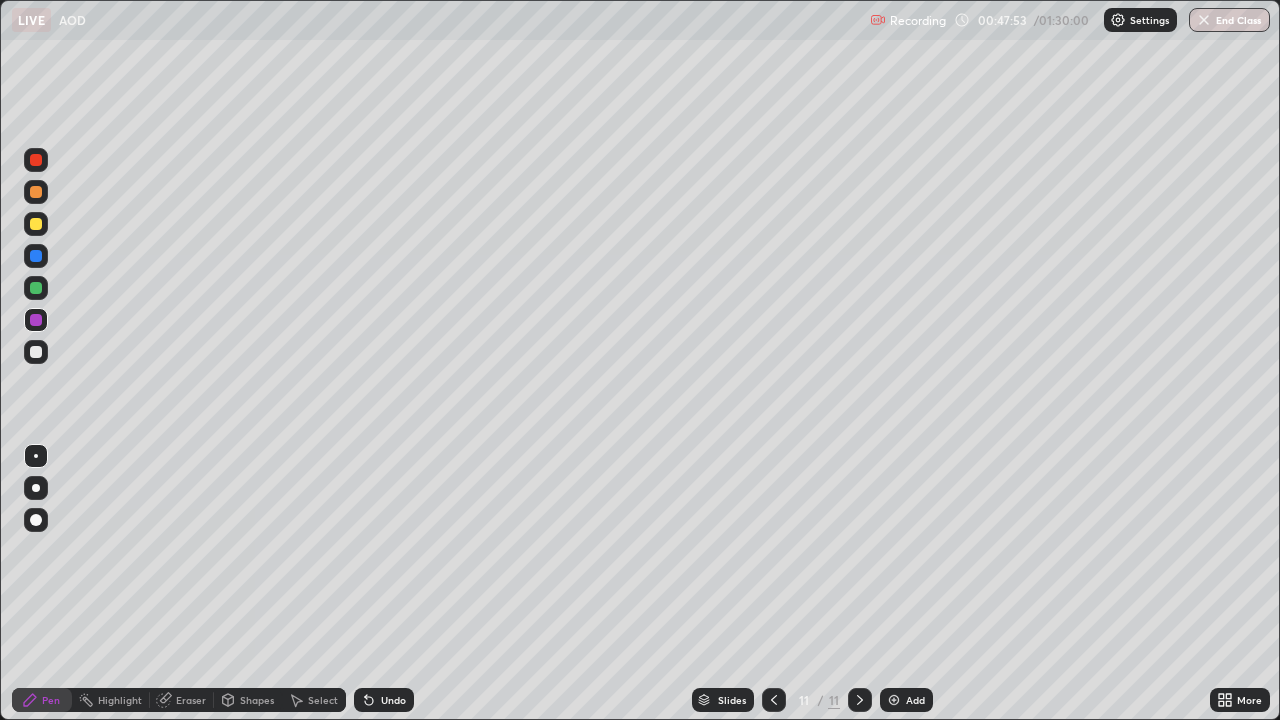 click at bounding box center [36, 192] 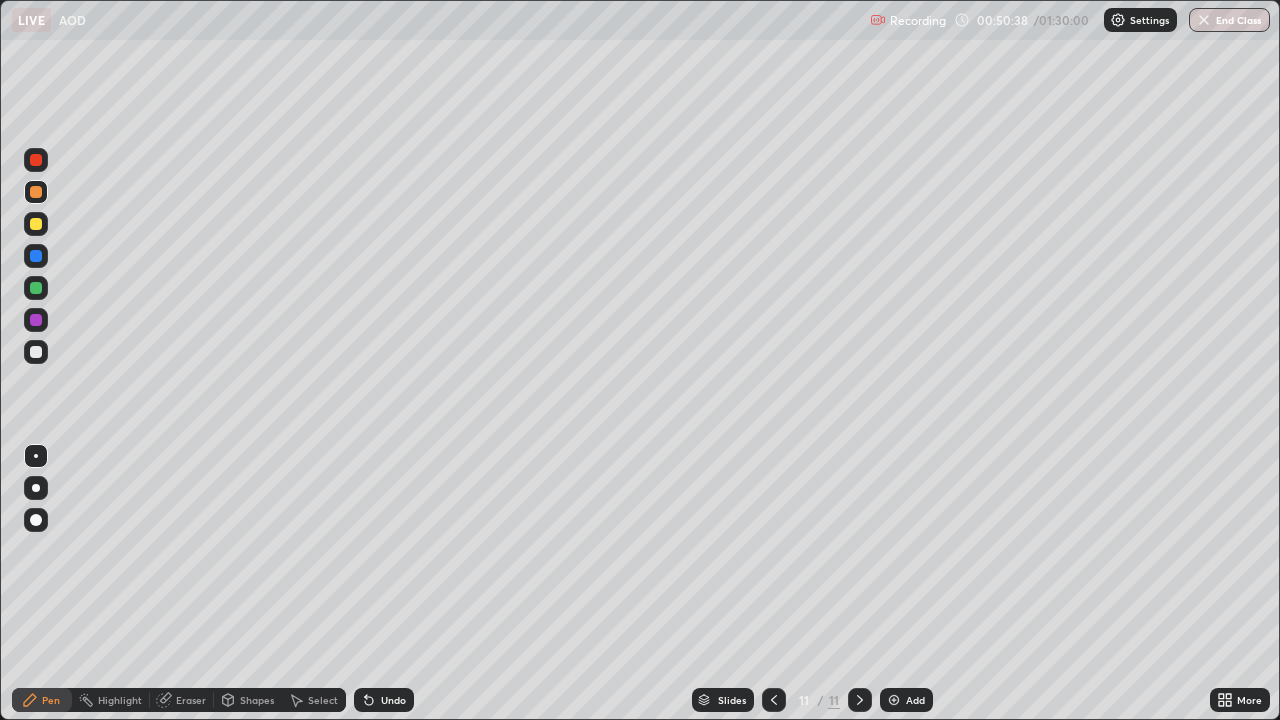 click at bounding box center [36, 352] 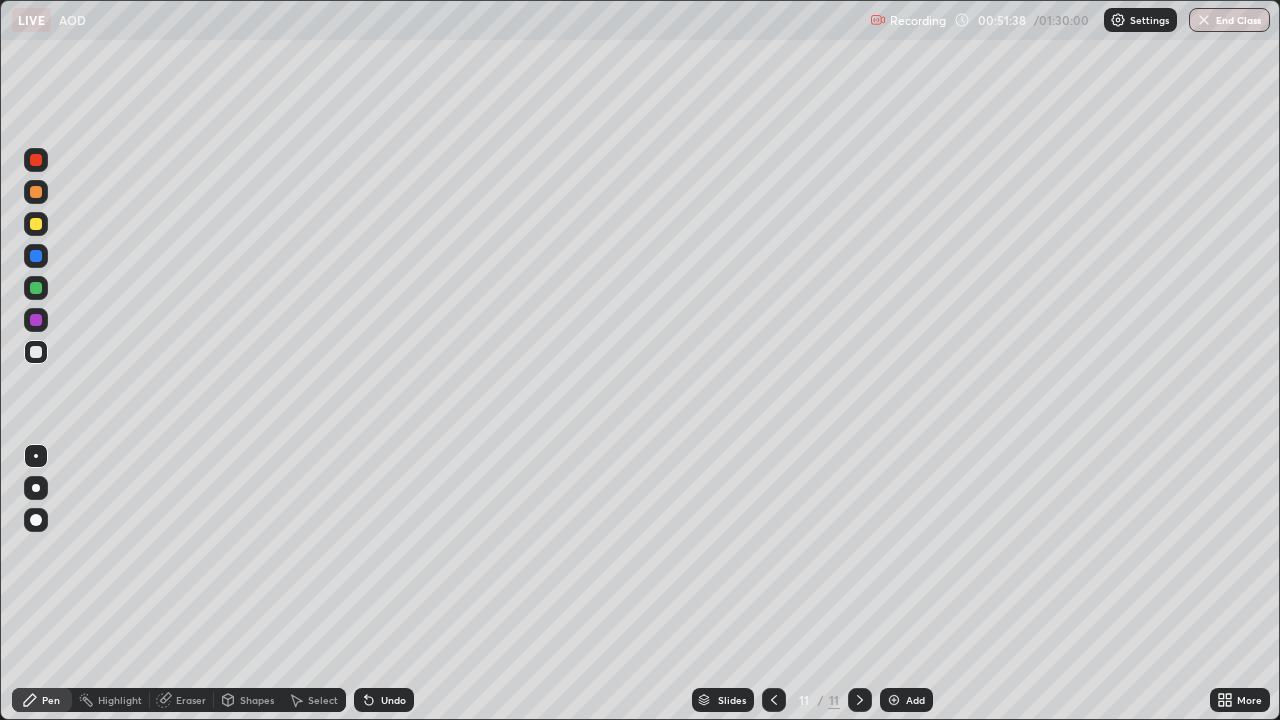 click at bounding box center [894, 700] 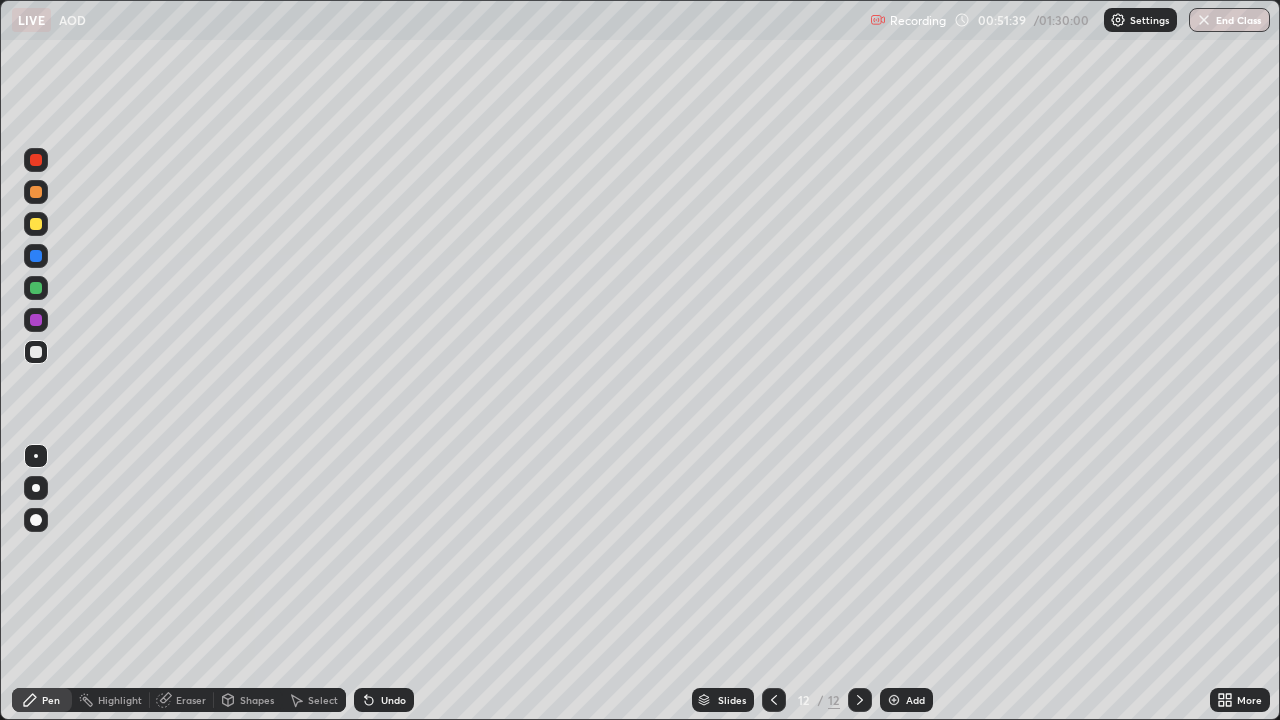 click at bounding box center (36, 192) 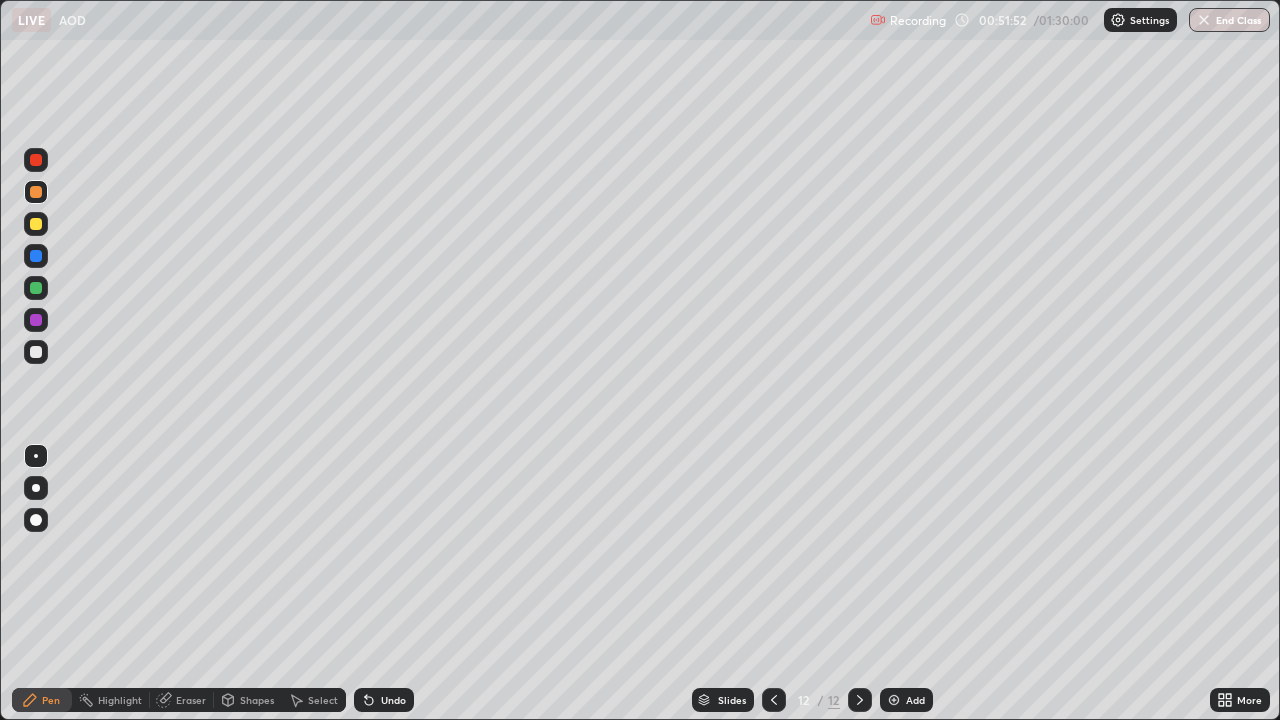 click at bounding box center (774, 700) 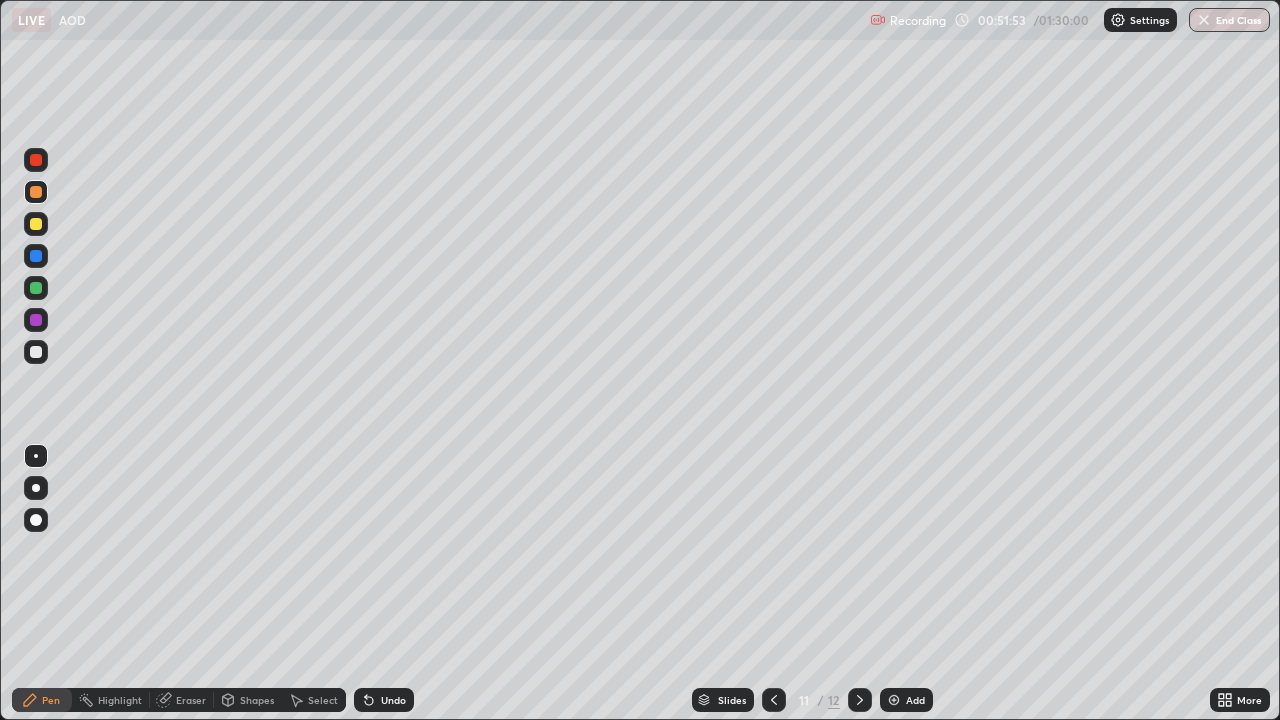 click 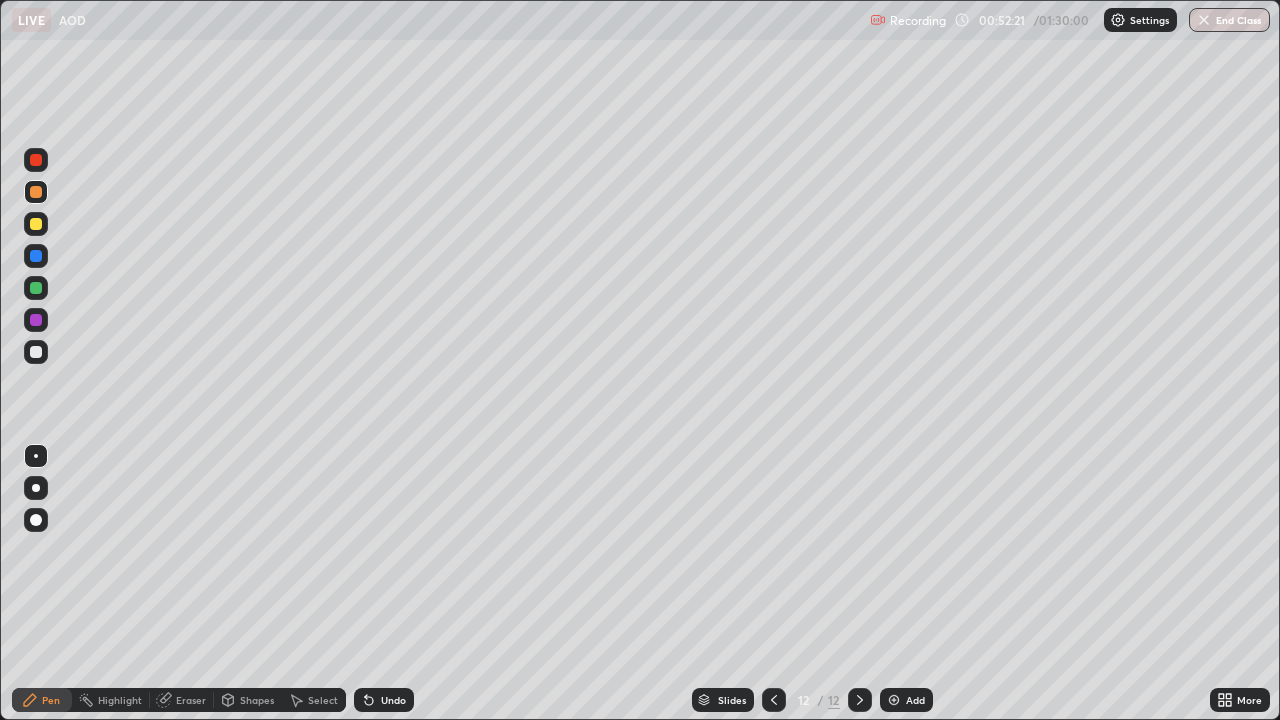 click at bounding box center (36, 256) 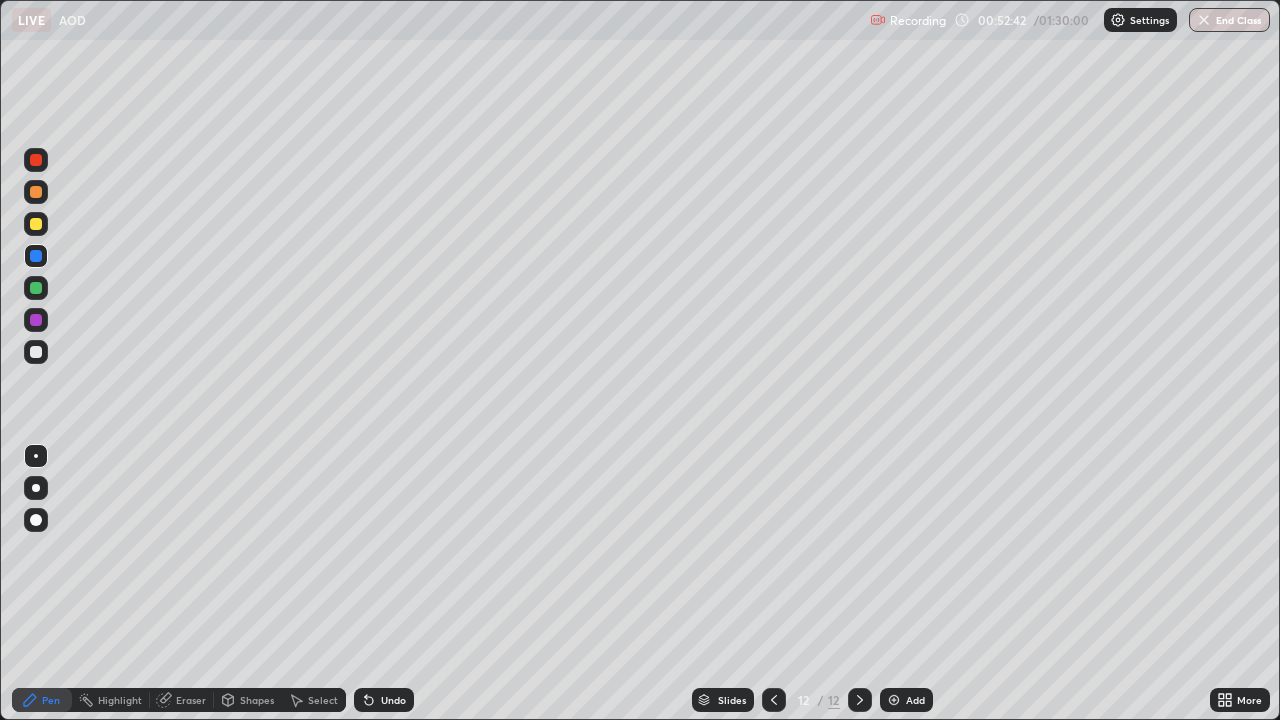 click at bounding box center (36, 224) 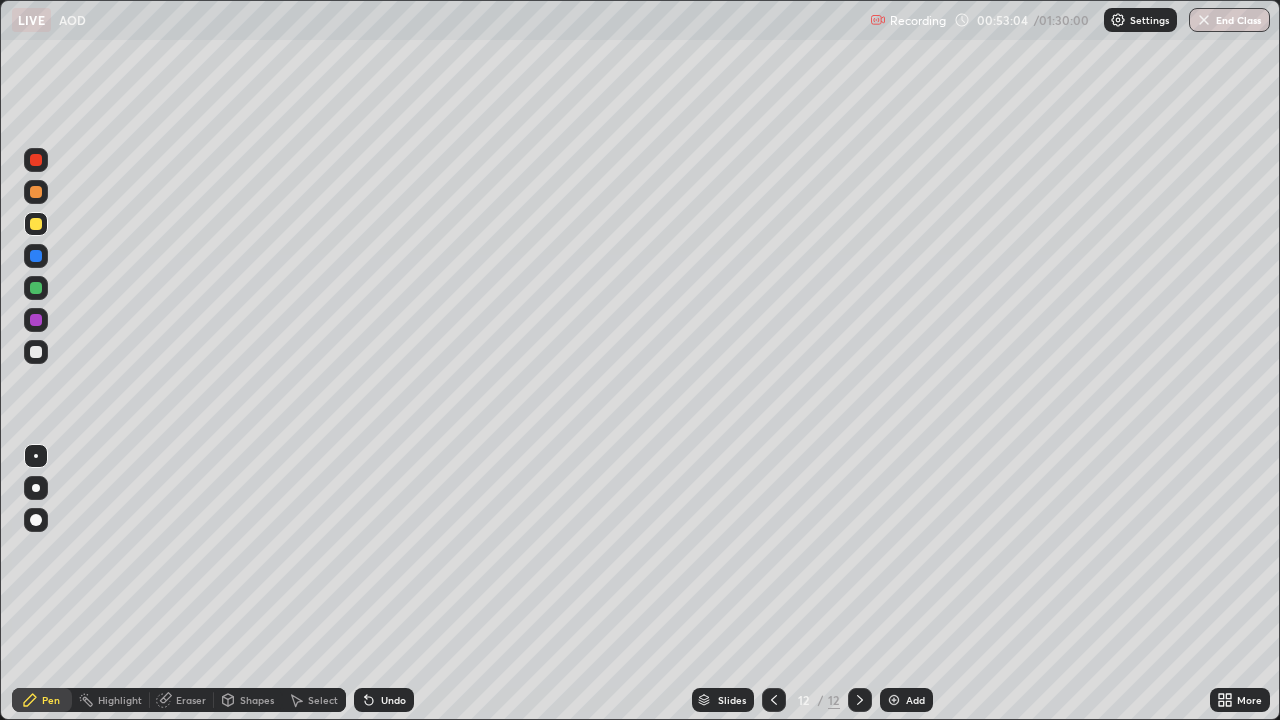 click at bounding box center (36, 320) 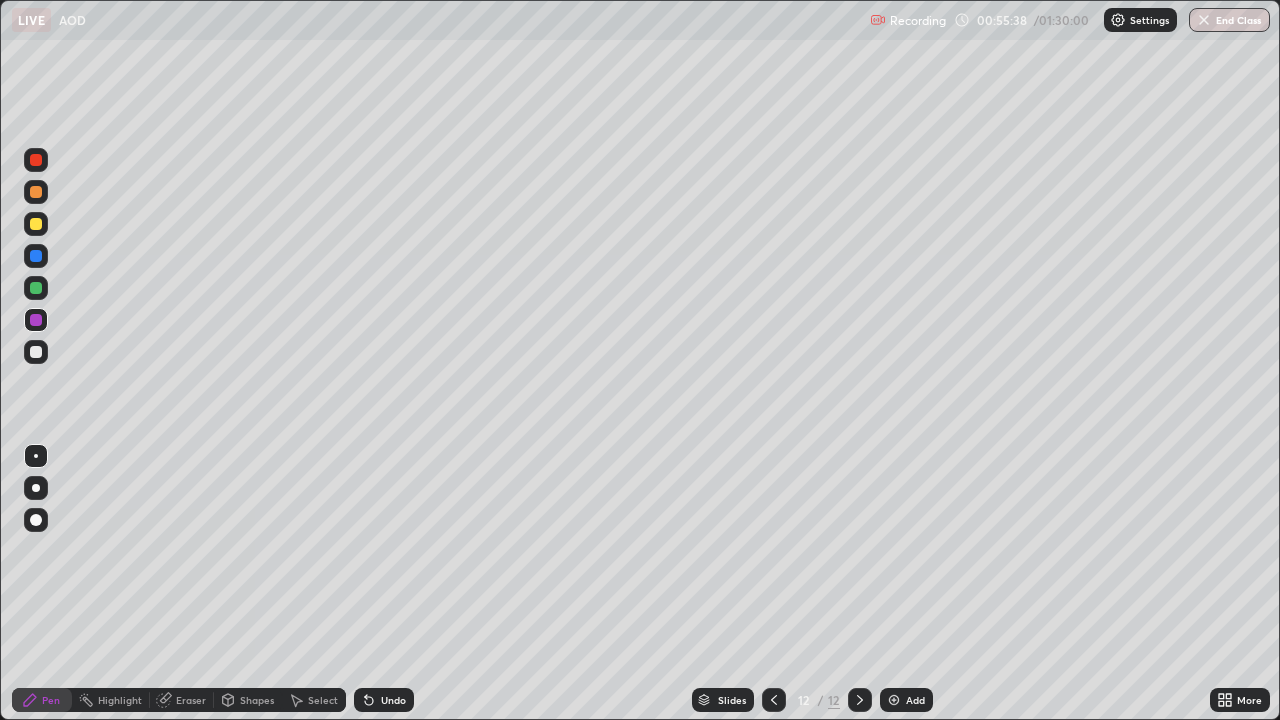 click 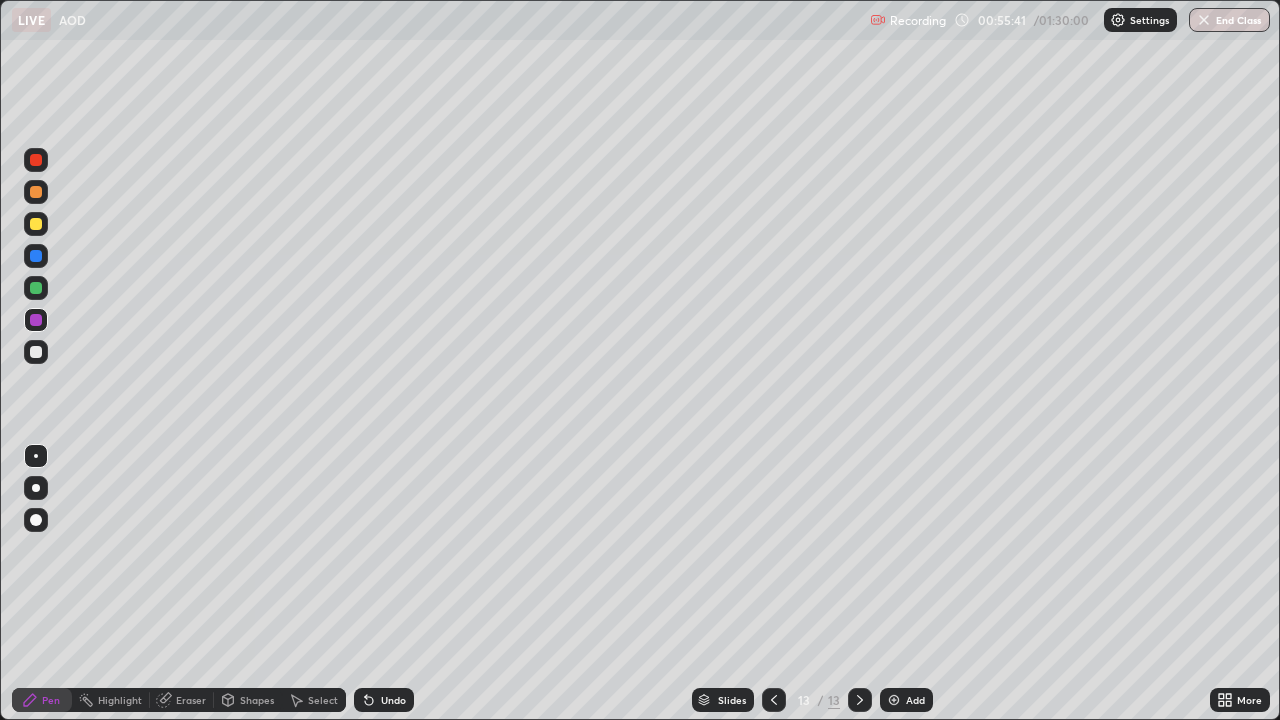 click at bounding box center (36, 192) 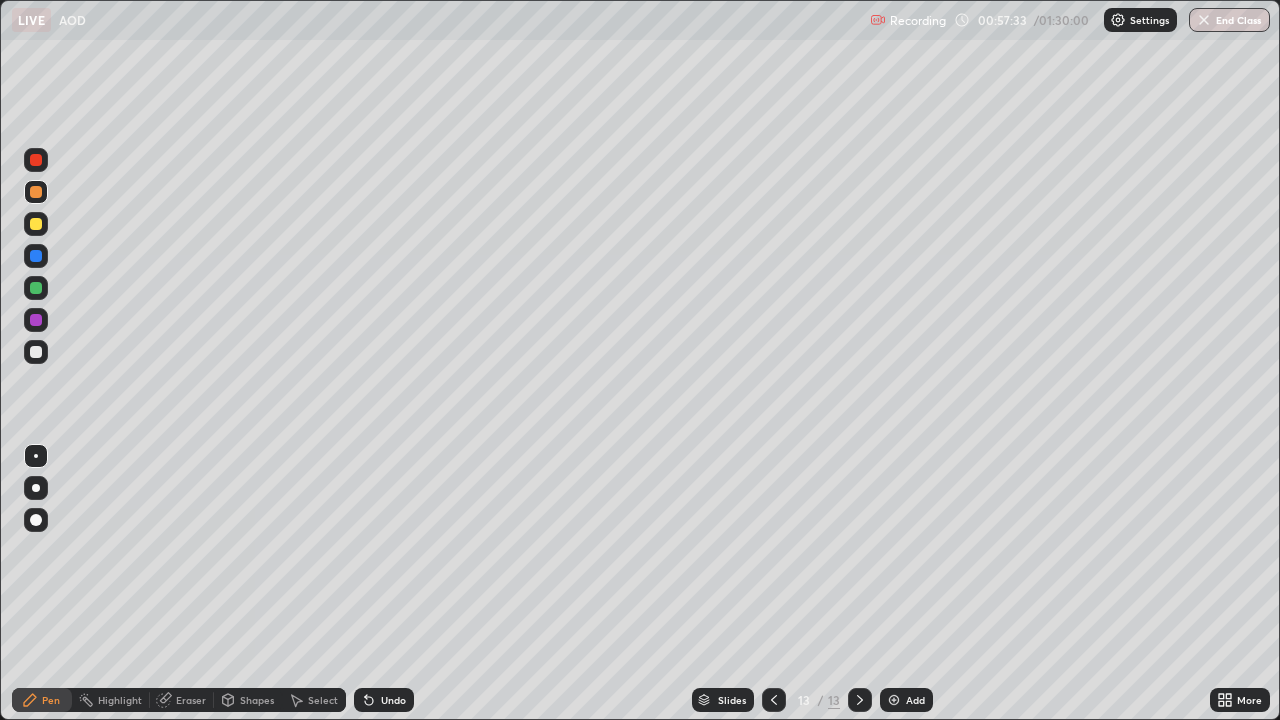 click at bounding box center (36, 224) 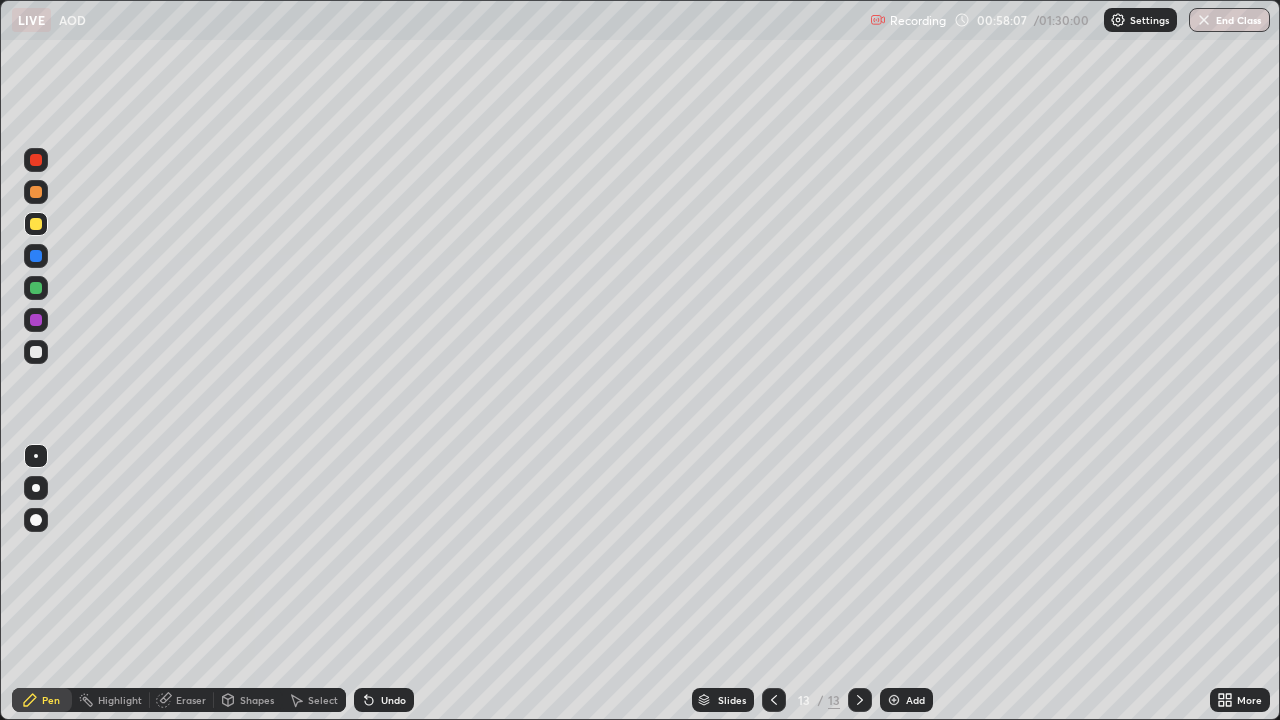 click at bounding box center [36, 320] 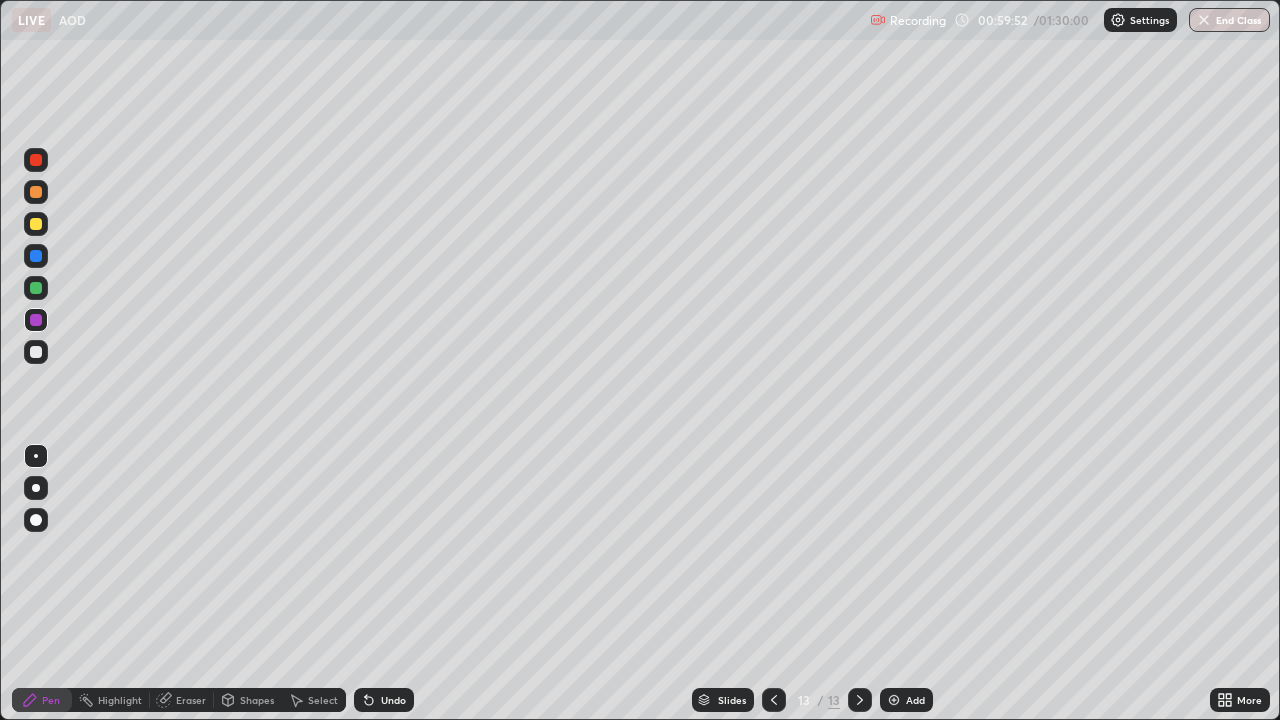 click 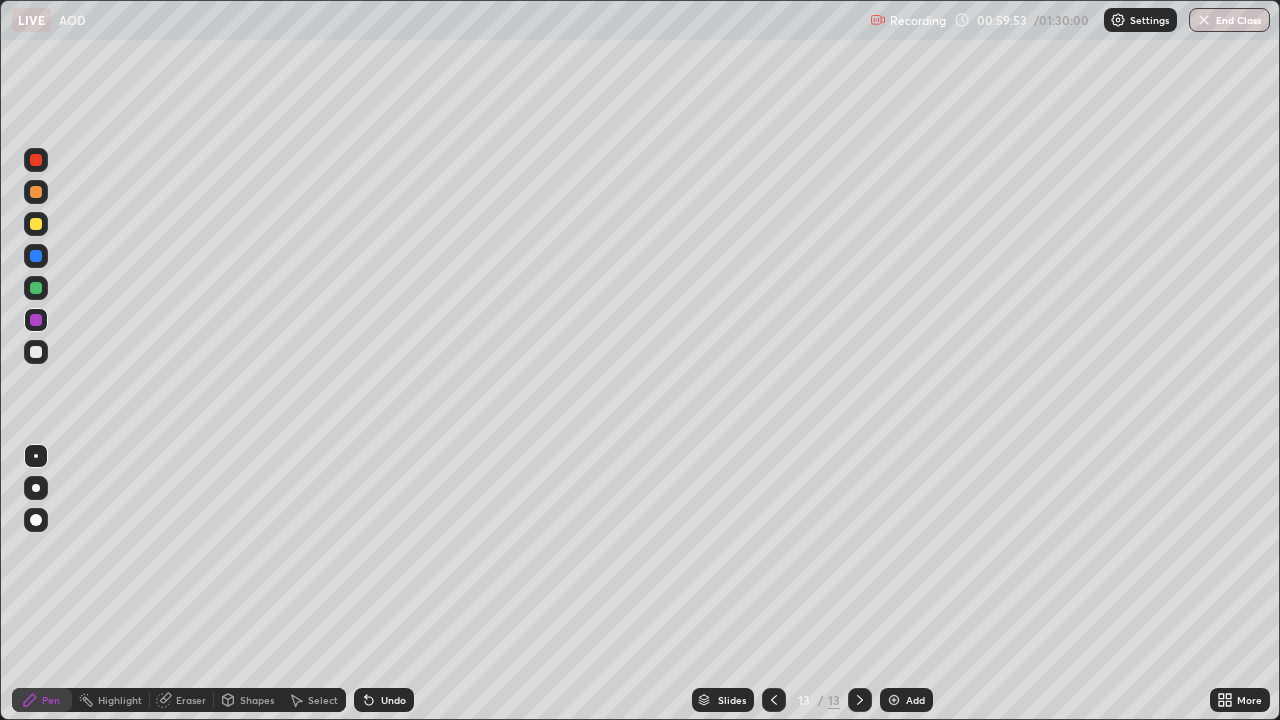 click at bounding box center [894, 700] 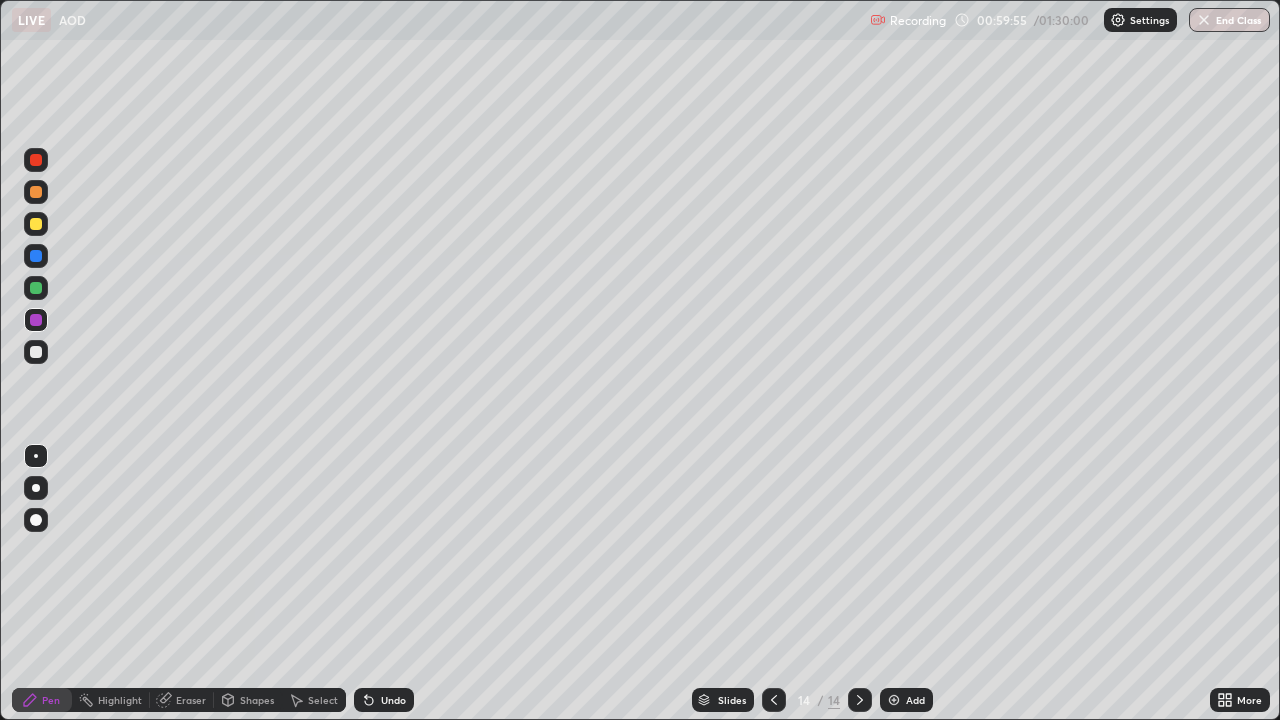 click at bounding box center [36, 192] 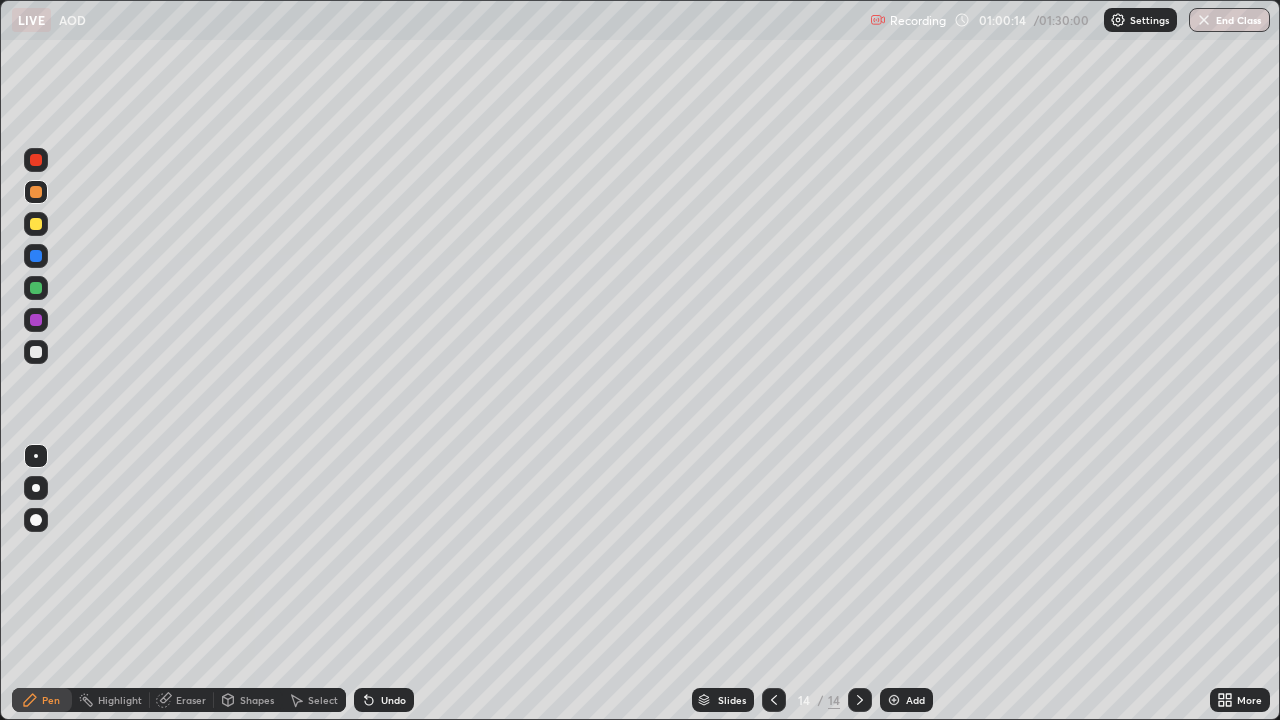 click at bounding box center [36, 224] 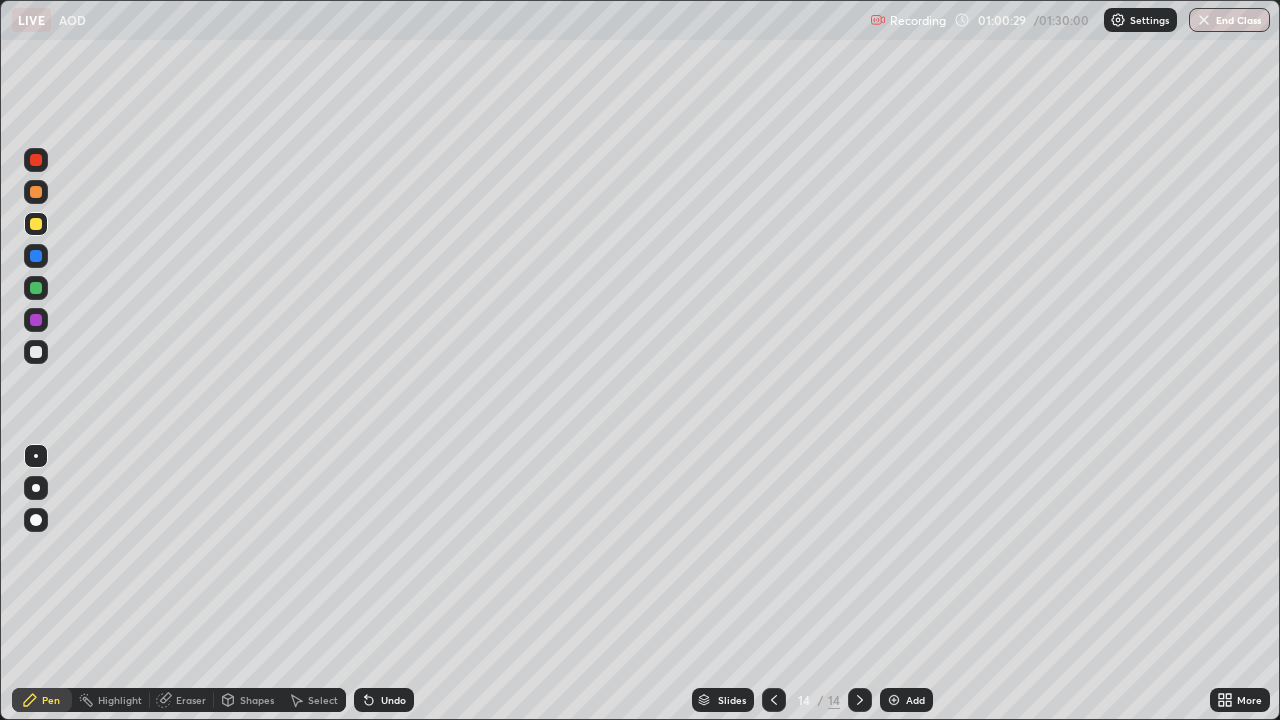click at bounding box center (36, 320) 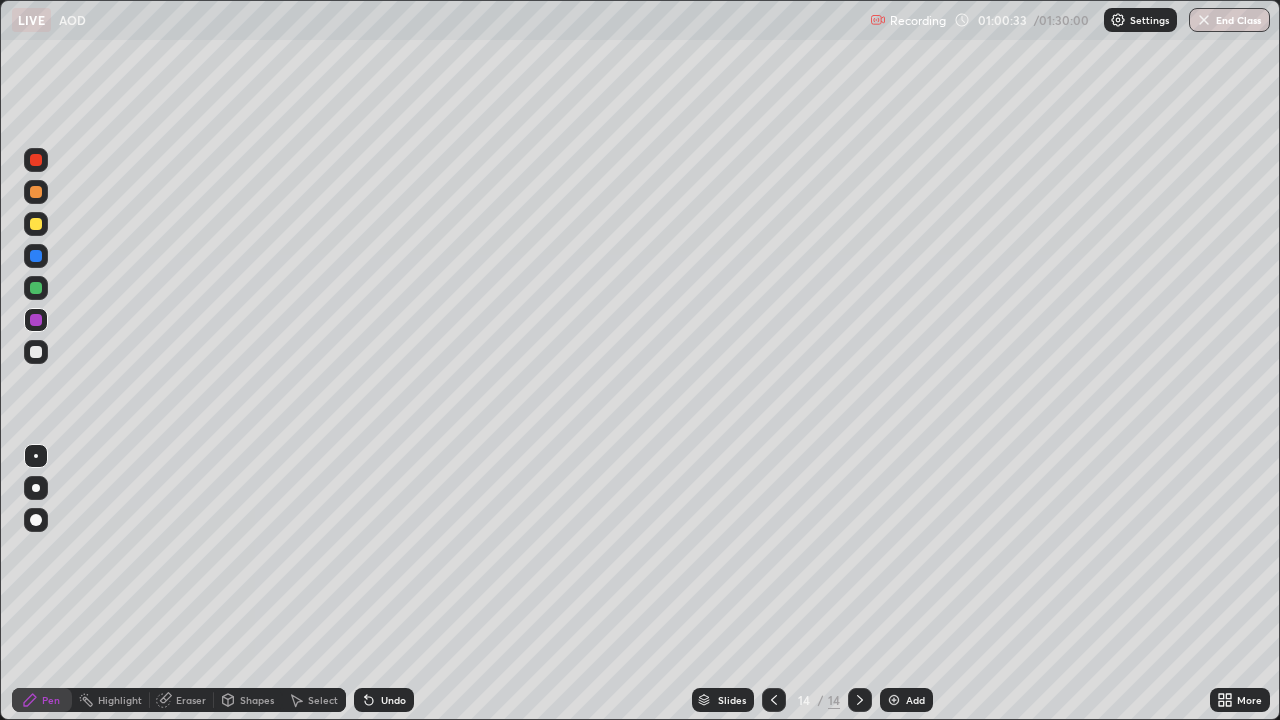 click at bounding box center [36, 256] 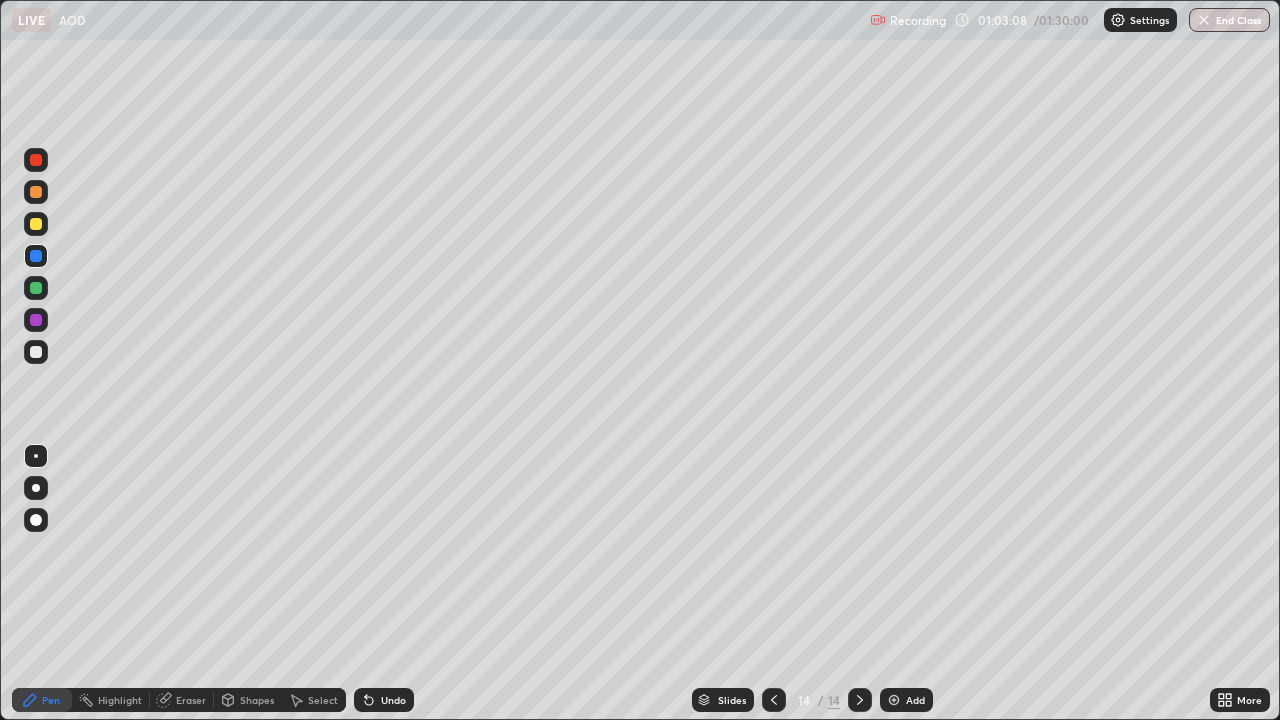 click at bounding box center [36, 224] 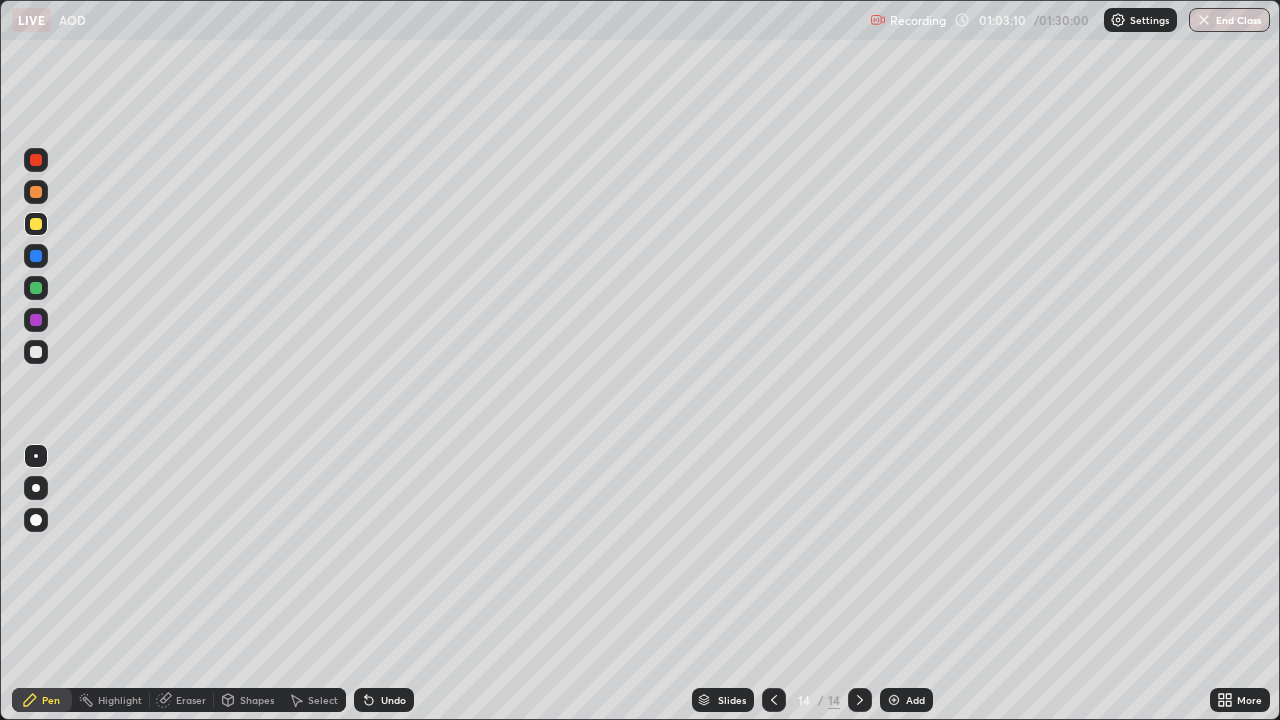 click at bounding box center [36, 352] 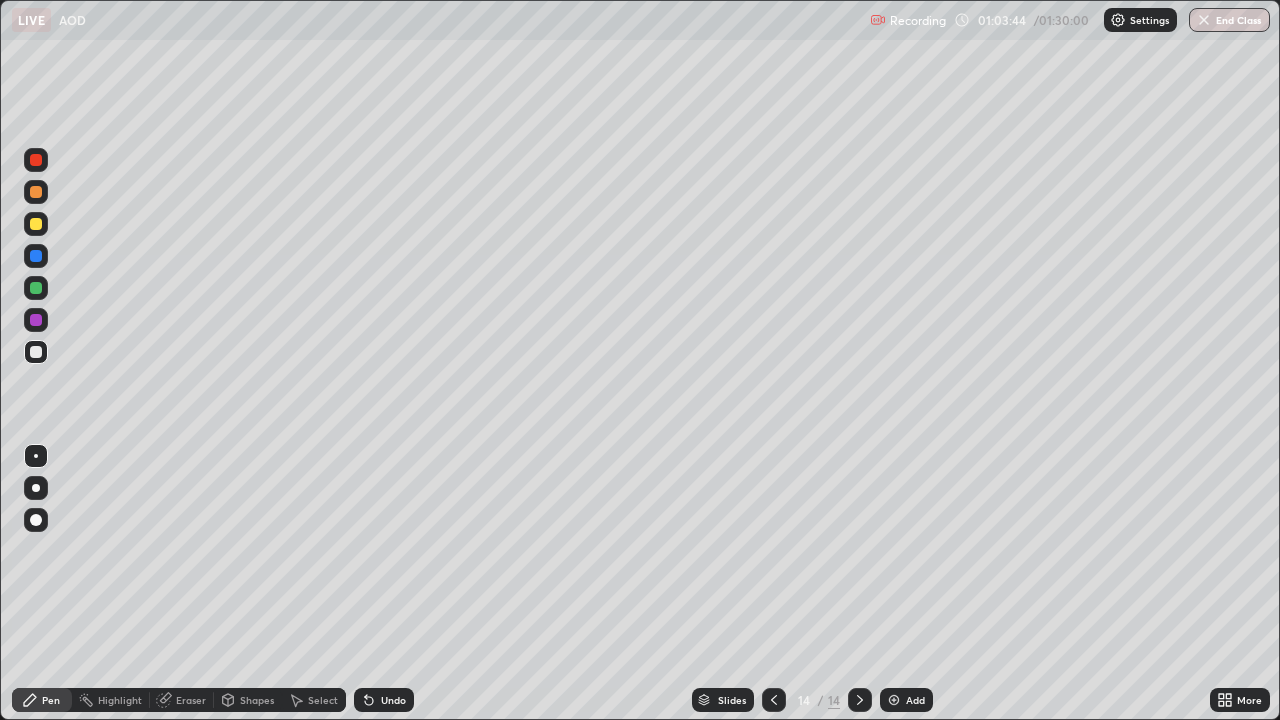 click at bounding box center [36, 288] 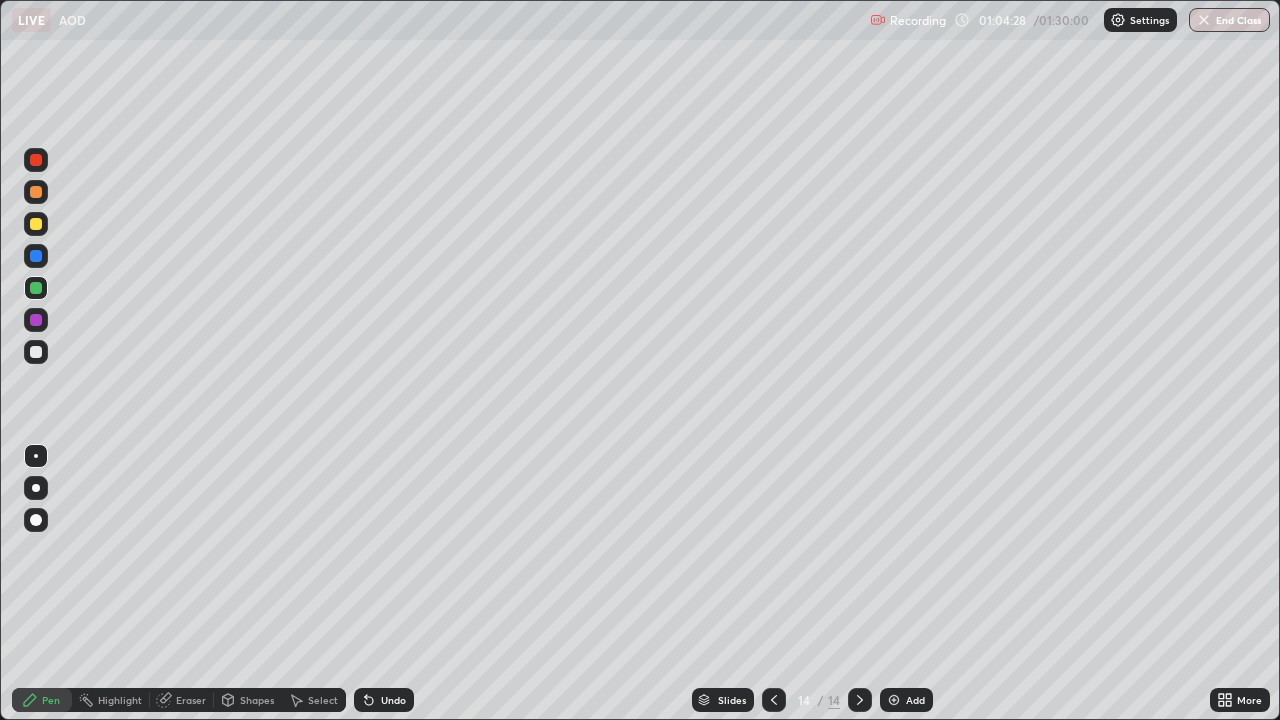 click at bounding box center [36, 224] 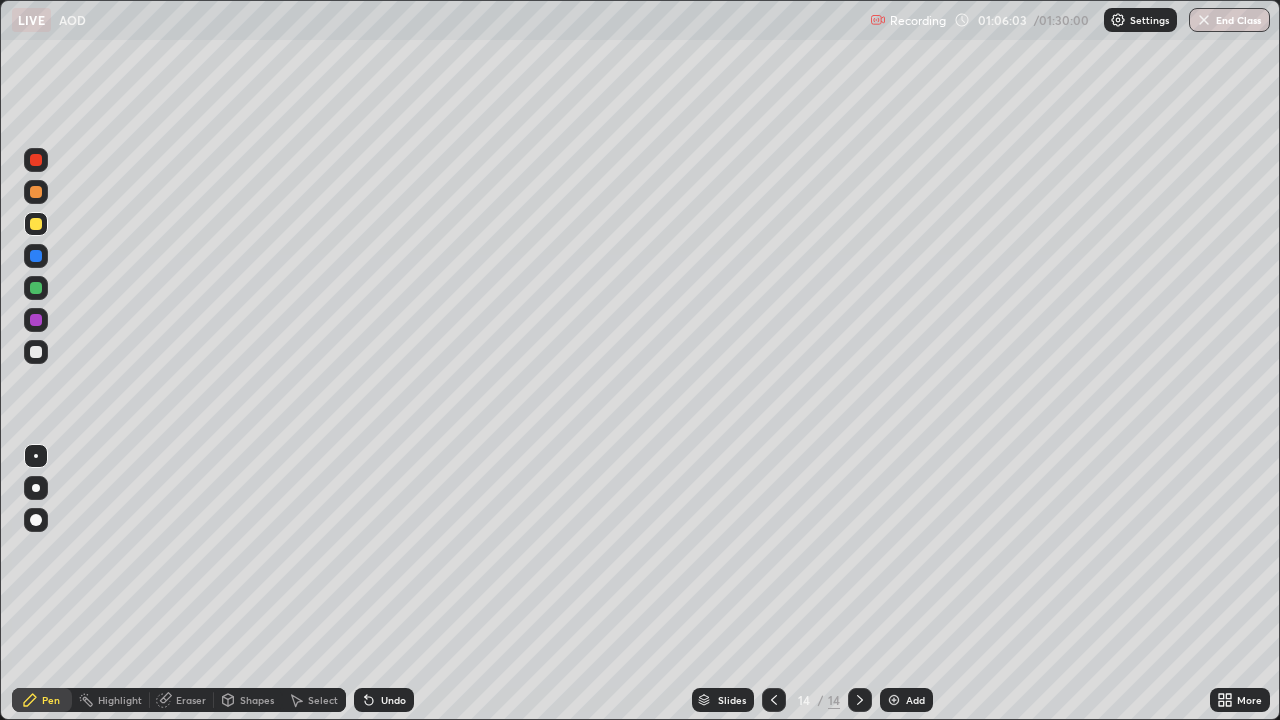 click at bounding box center [36, 320] 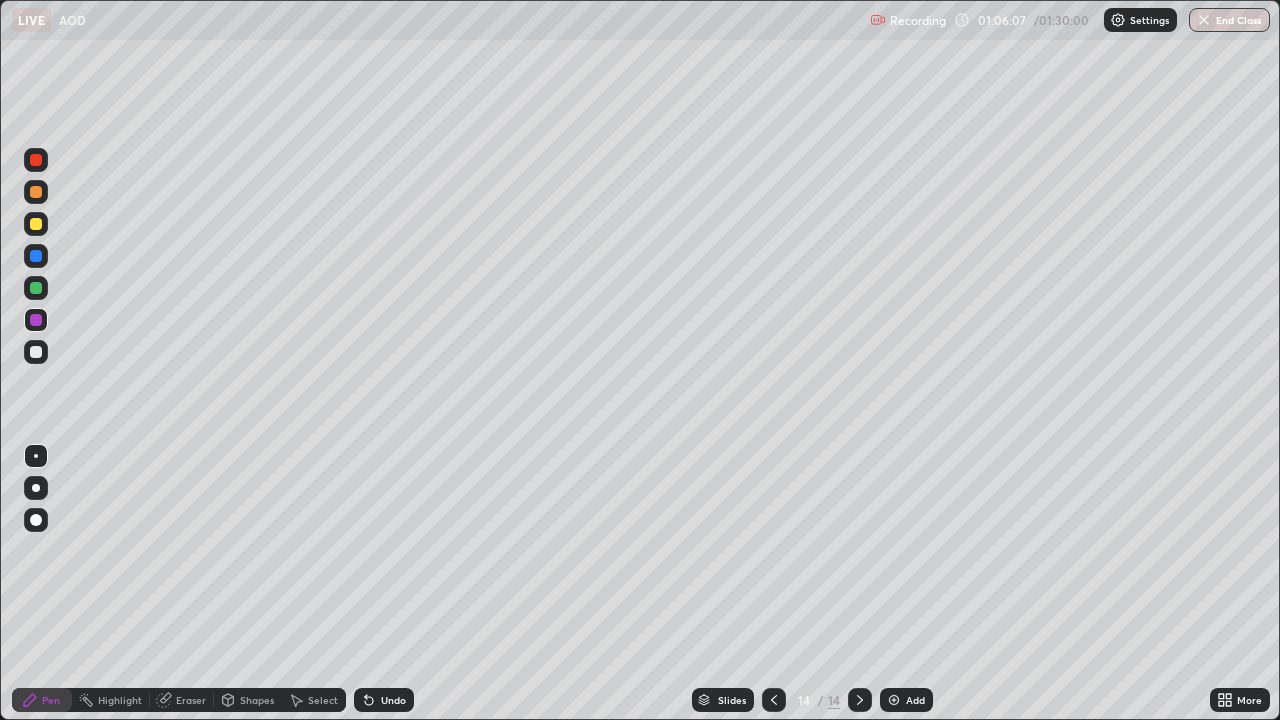 click on "Eraser" at bounding box center (191, 700) 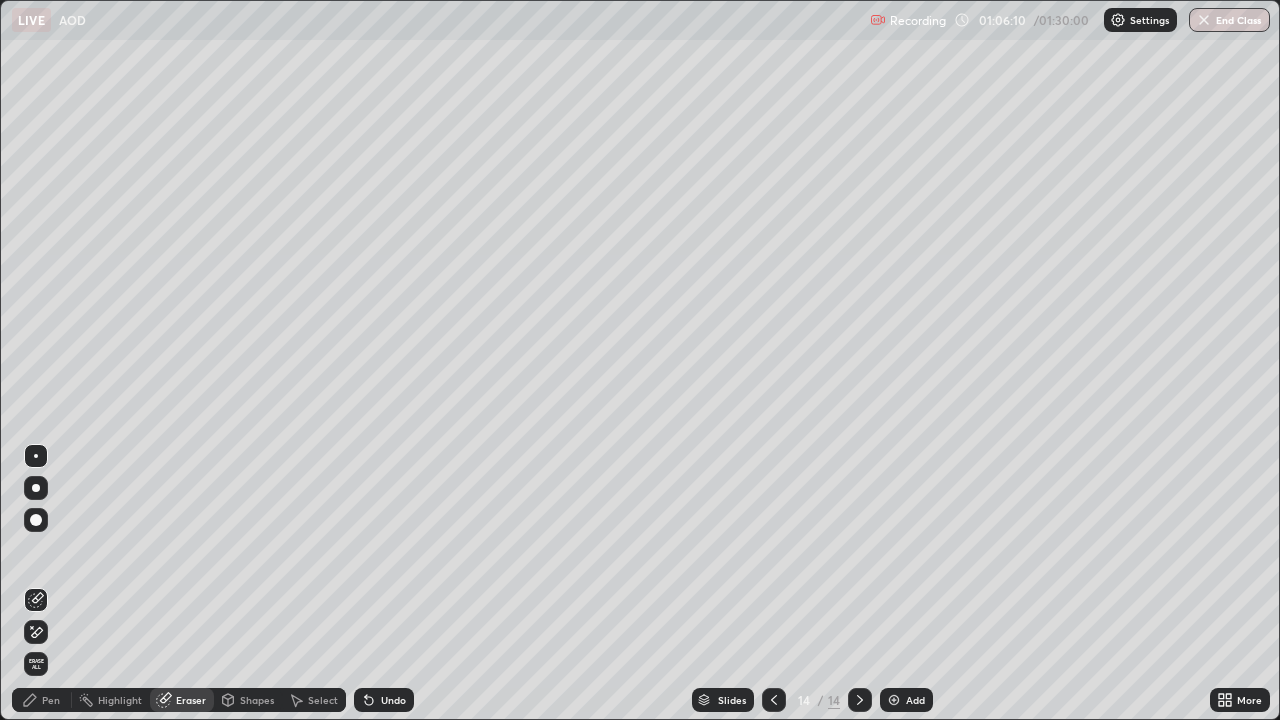 click on "Pen" at bounding box center [51, 700] 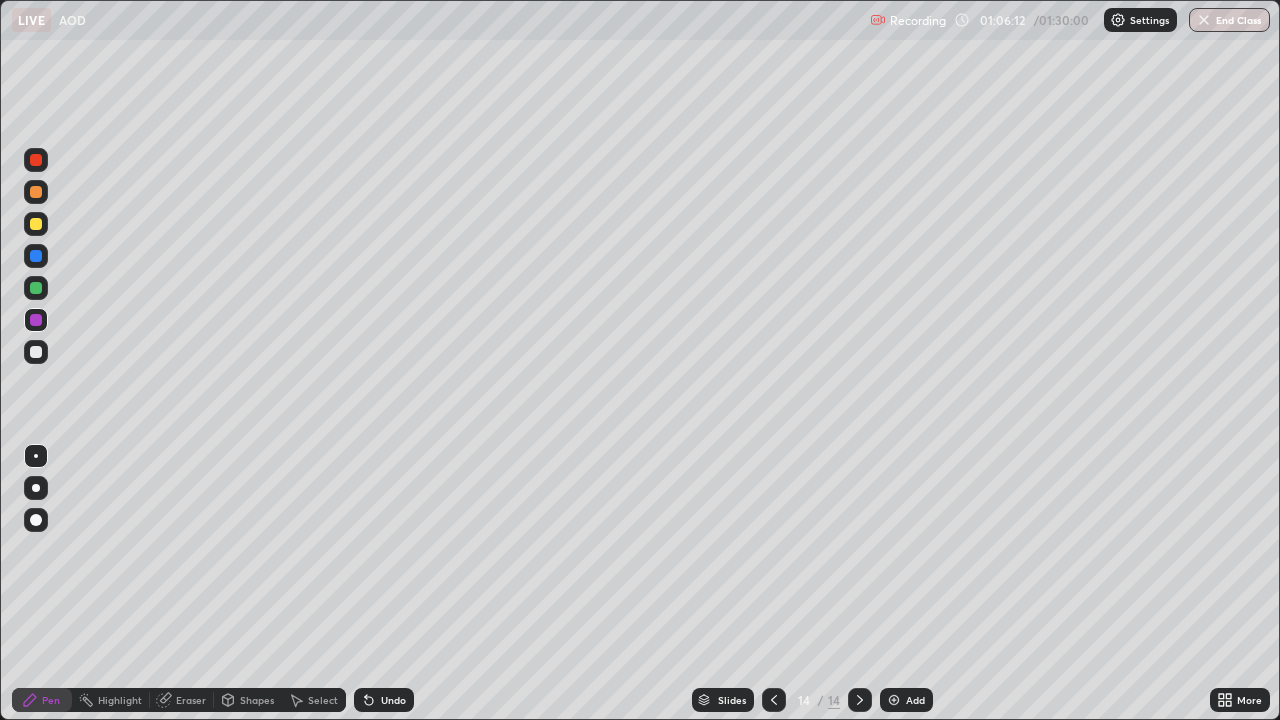 click at bounding box center (36, 192) 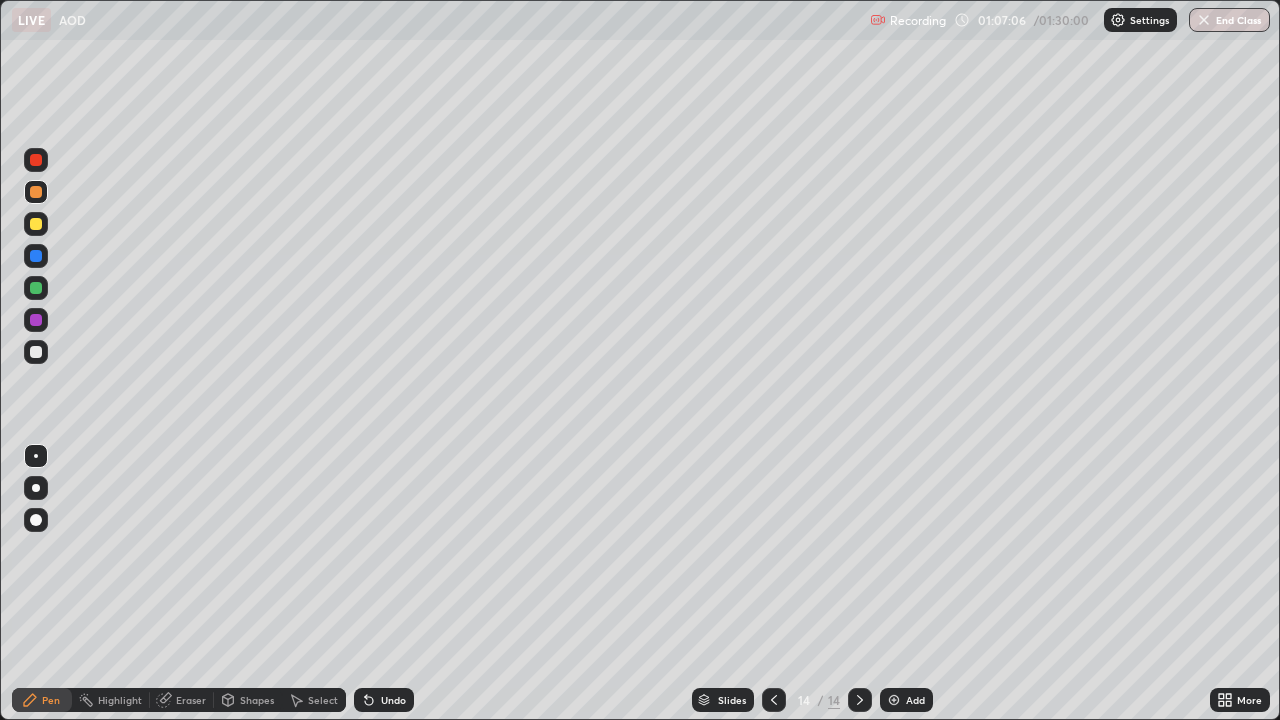 click on "Eraser" at bounding box center [191, 700] 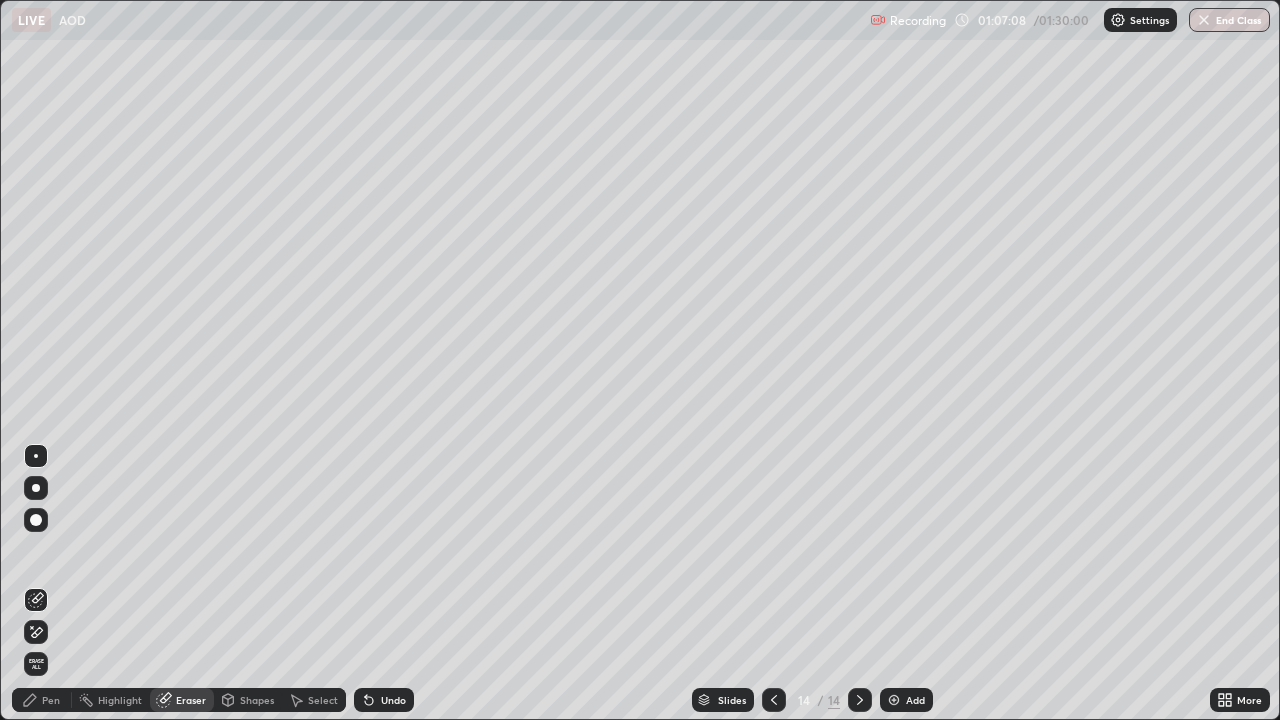 click on "Pen" at bounding box center (51, 700) 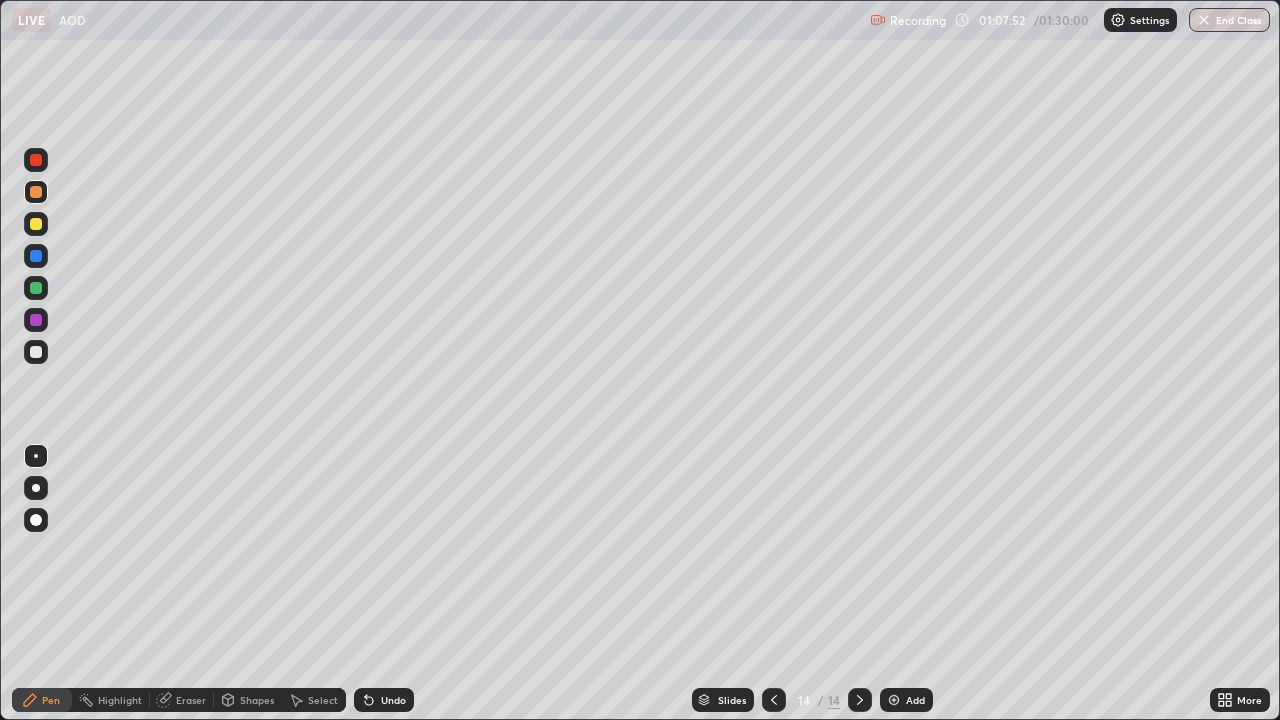 click at bounding box center (36, 352) 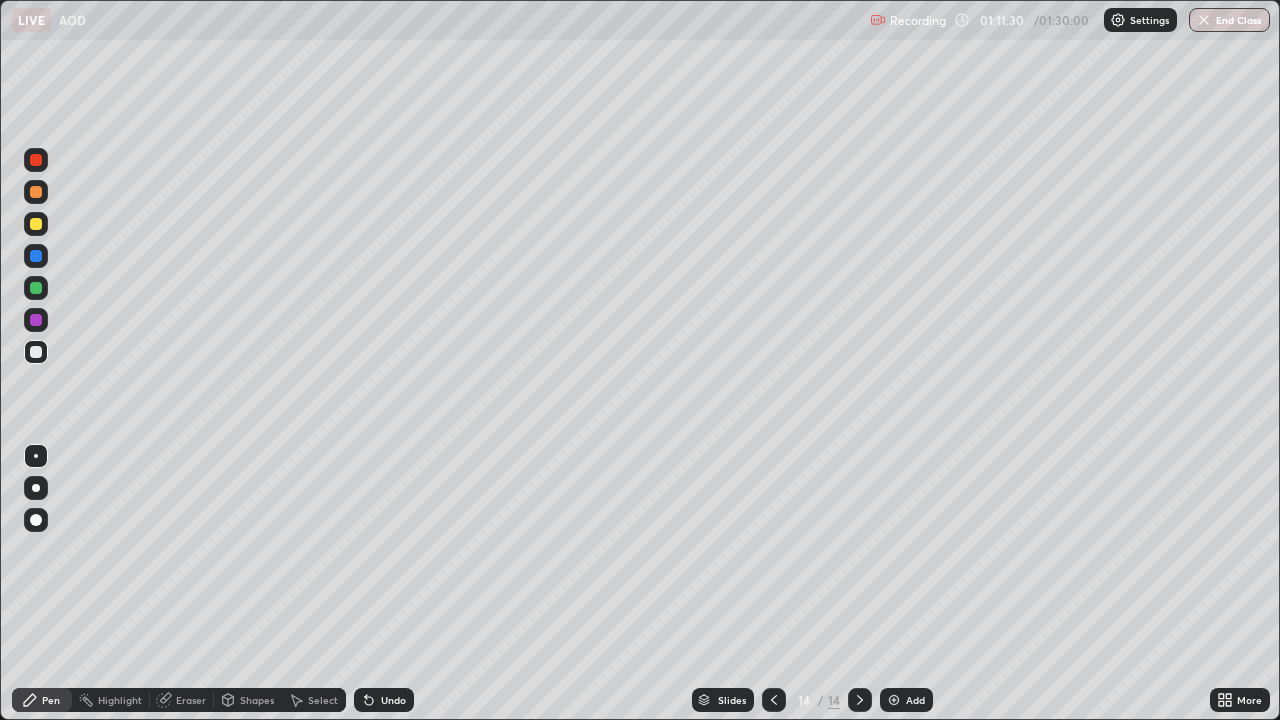 click at bounding box center (894, 700) 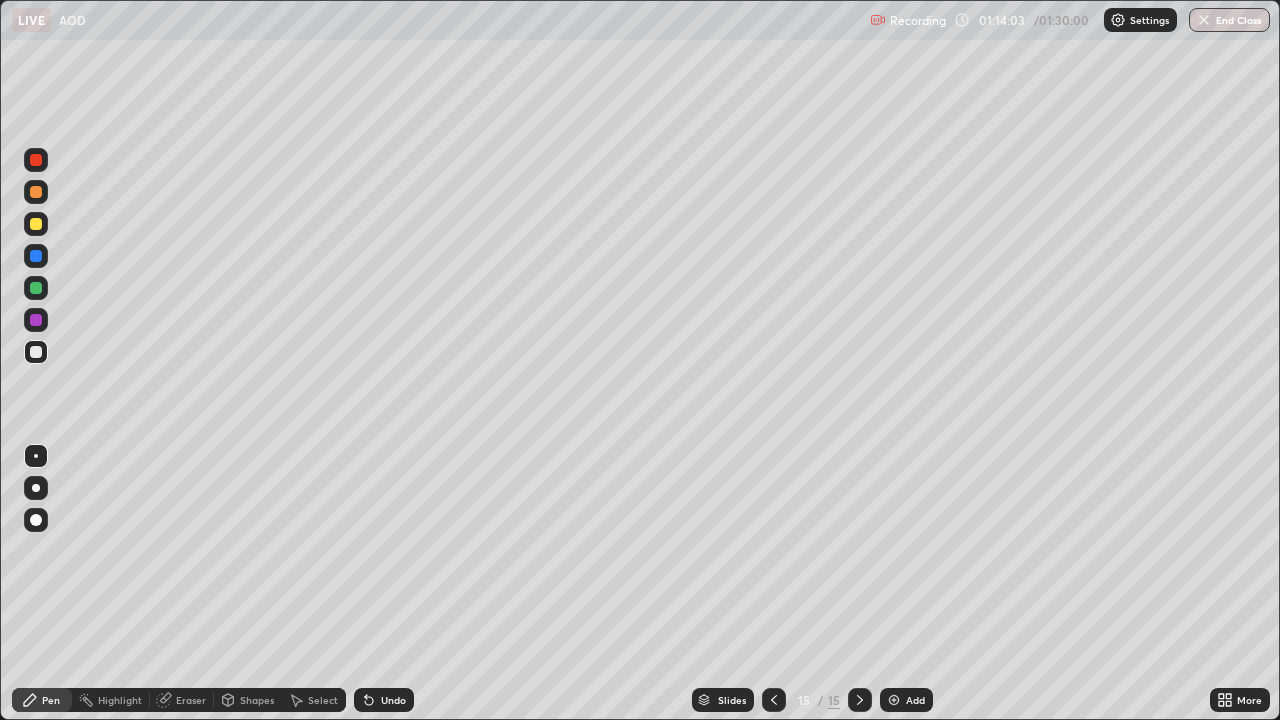 click at bounding box center (36, 224) 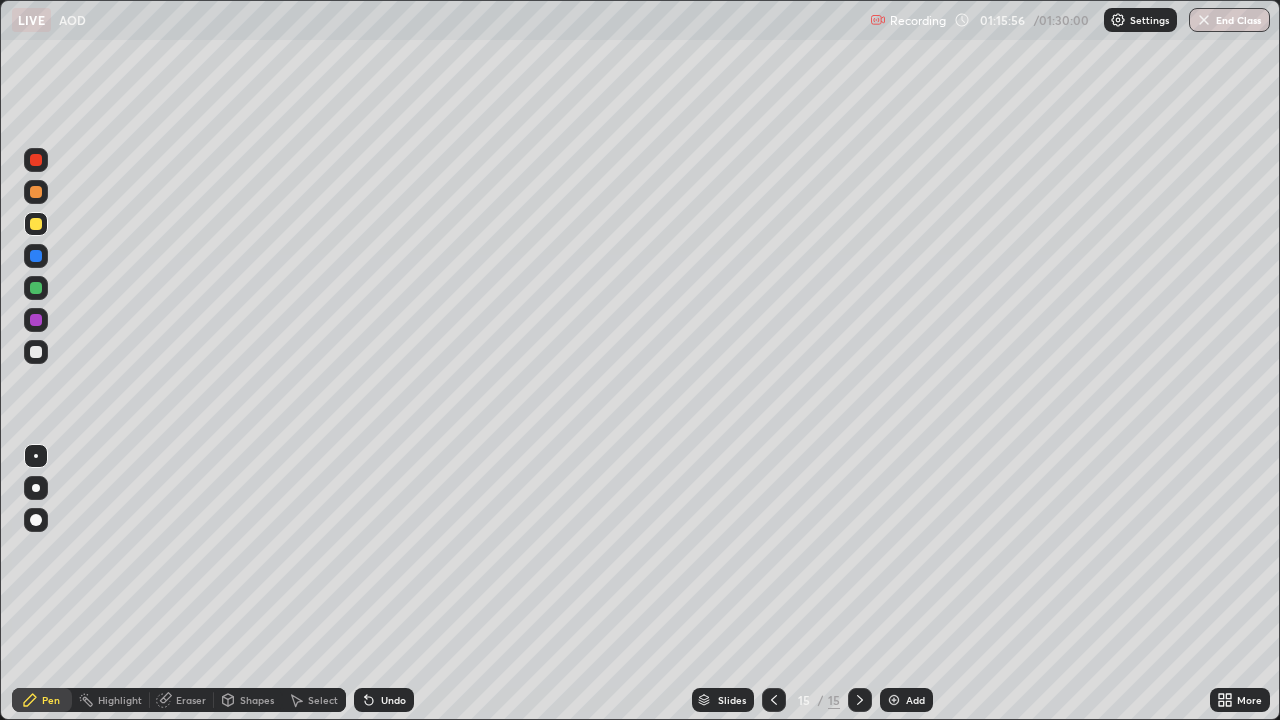 click at bounding box center (36, 352) 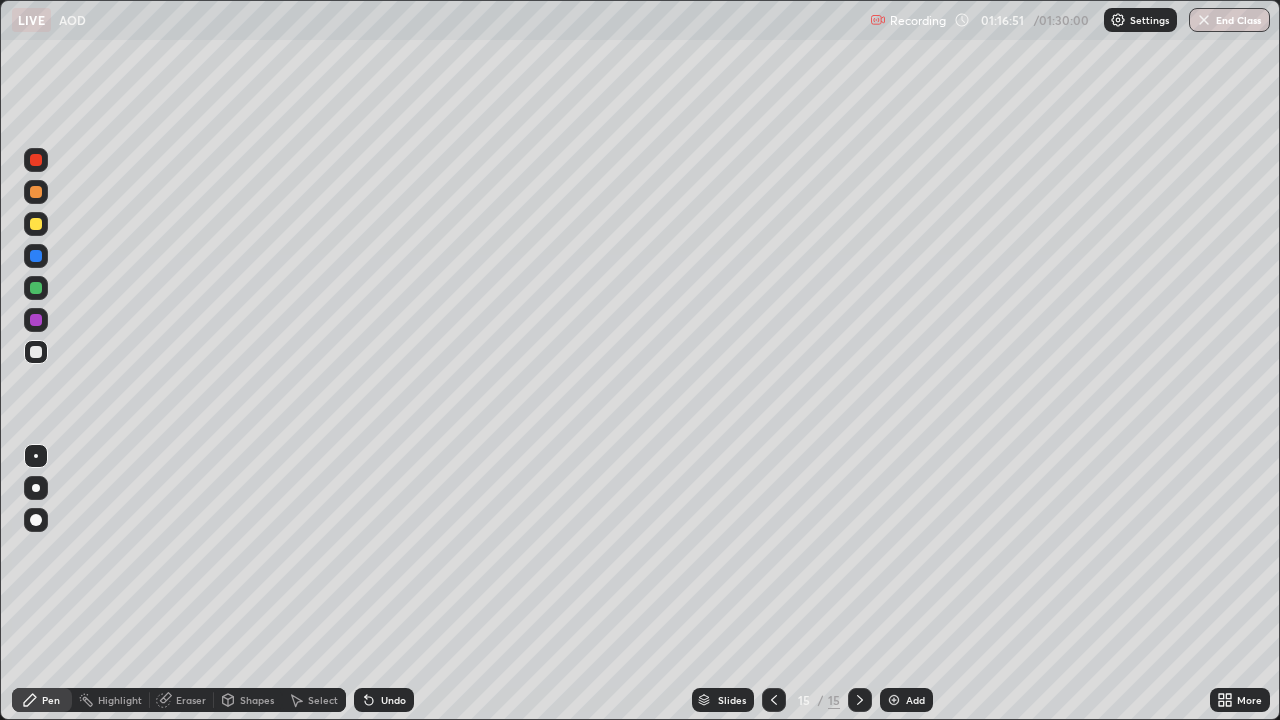 click 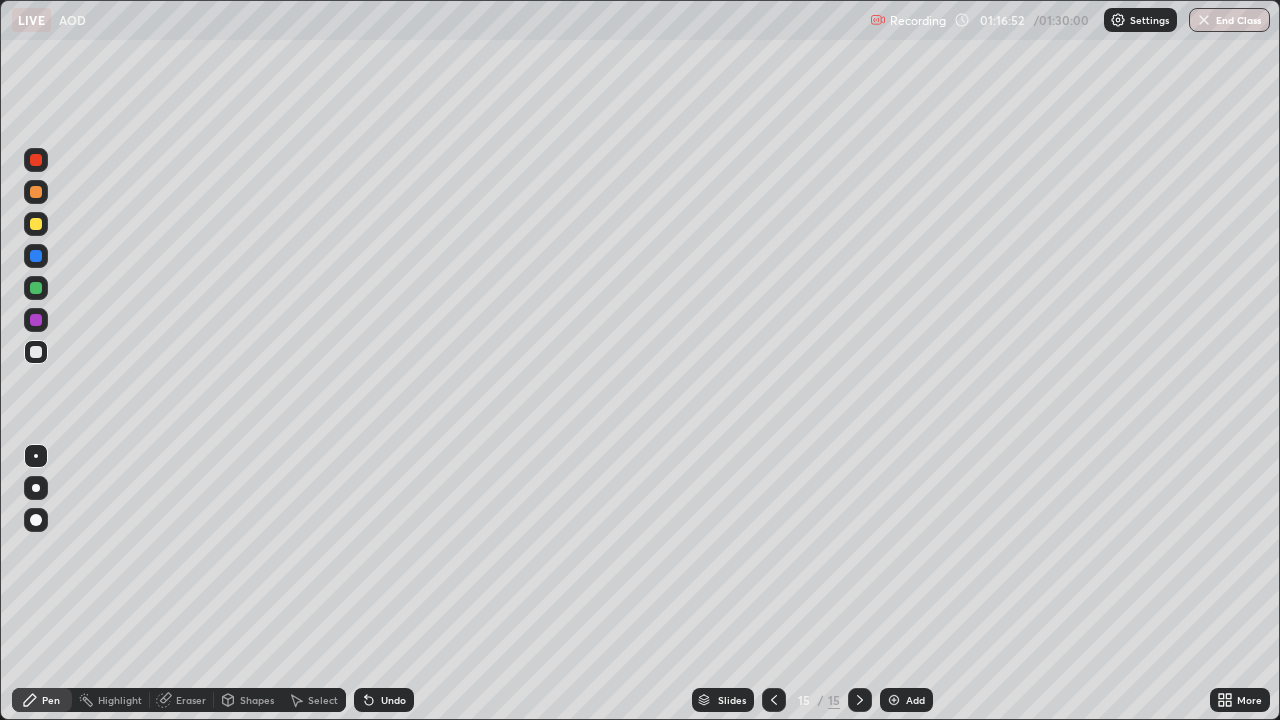 click at bounding box center [894, 700] 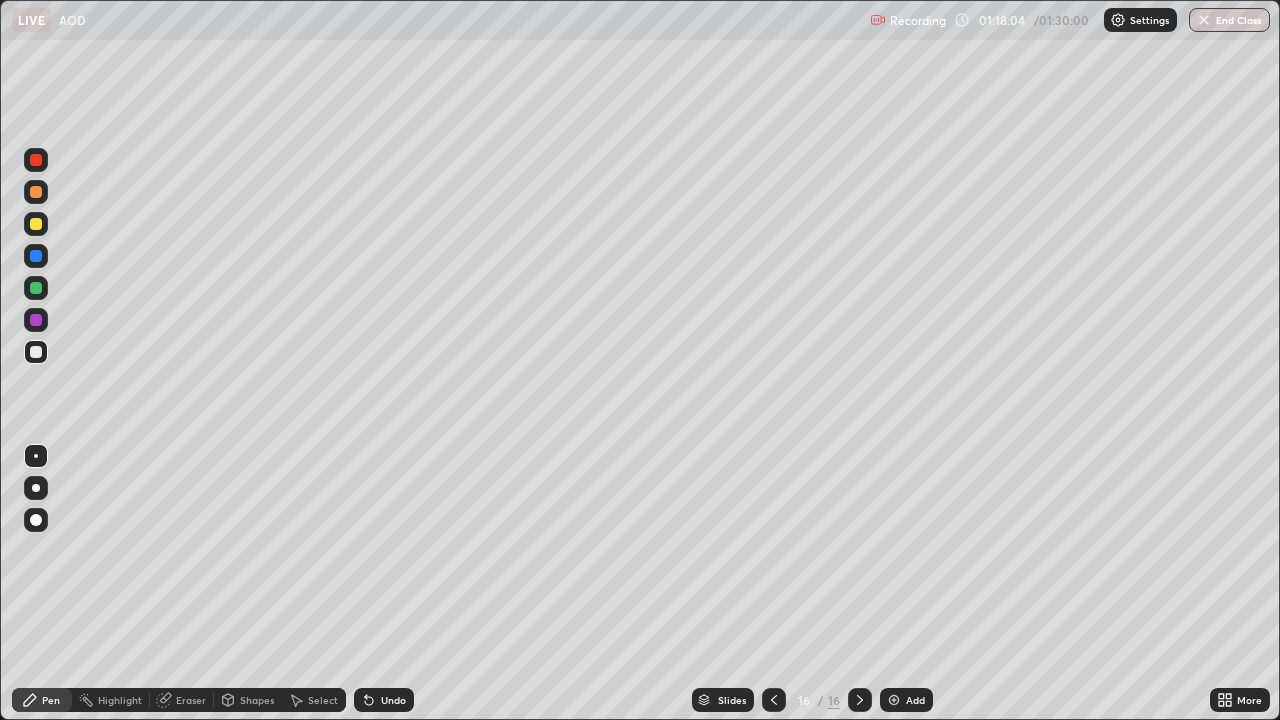 click at bounding box center [36, 224] 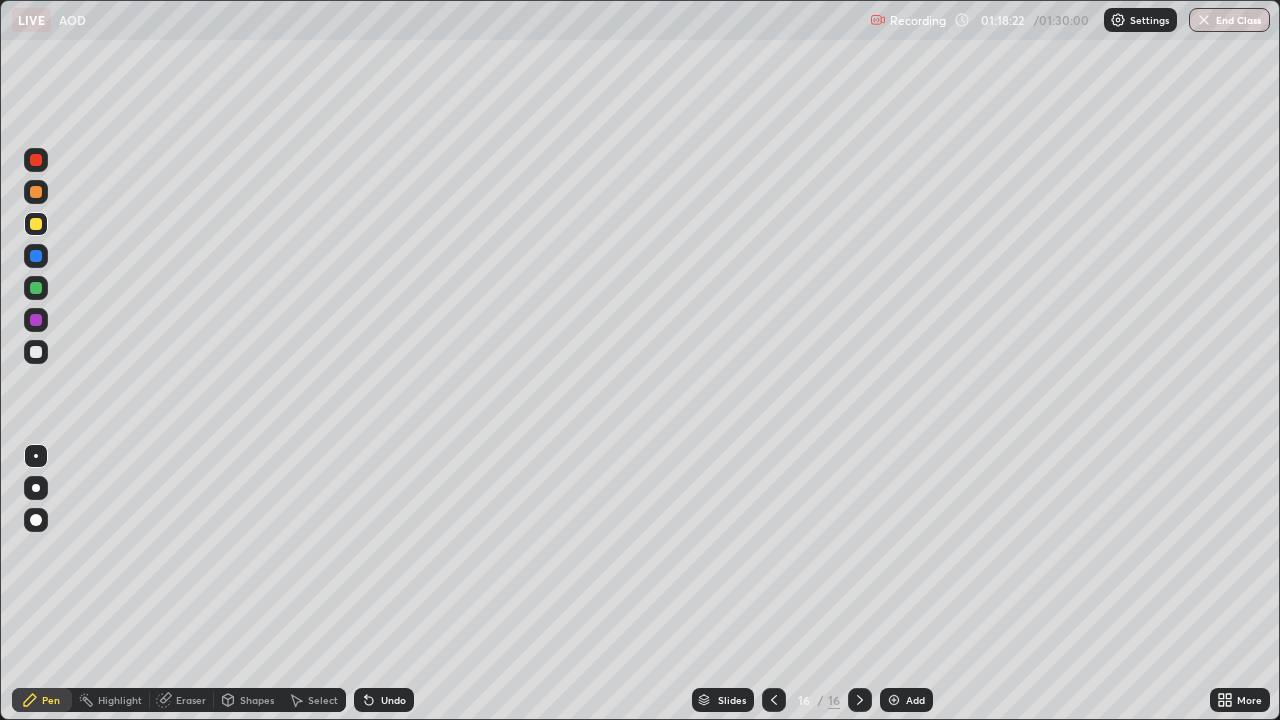 click at bounding box center (36, 224) 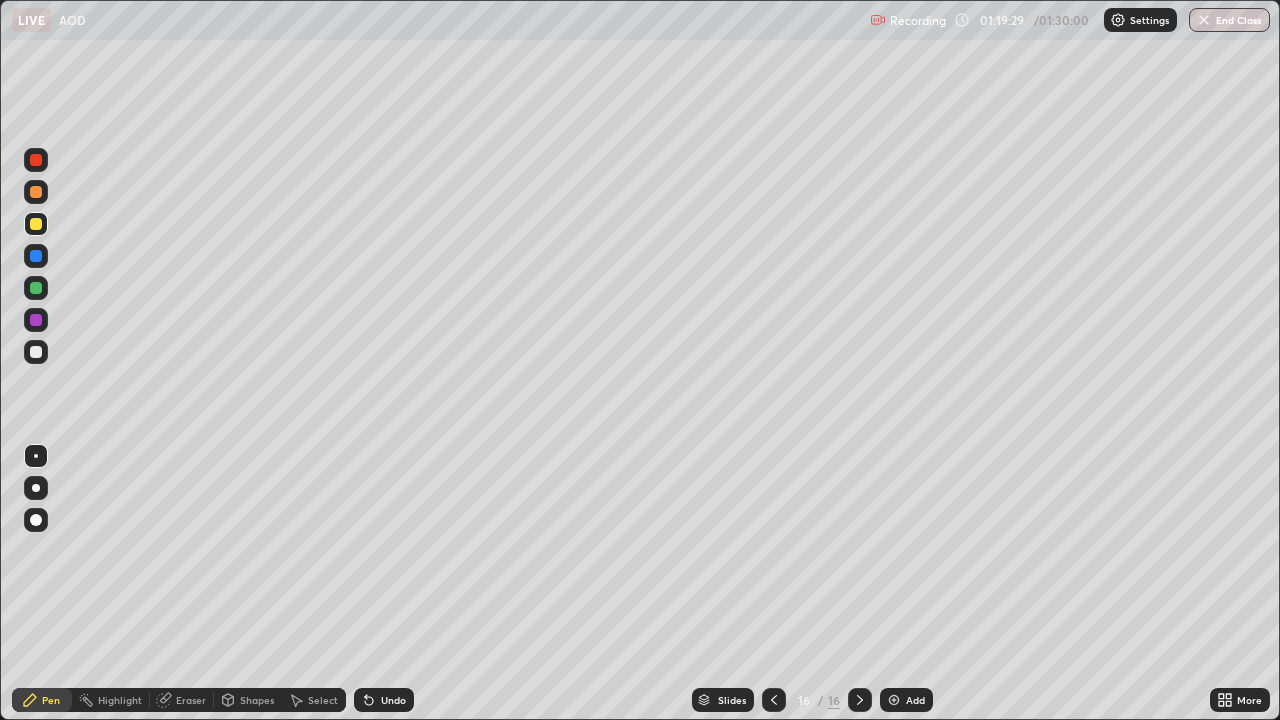 click on "Eraser" at bounding box center [191, 700] 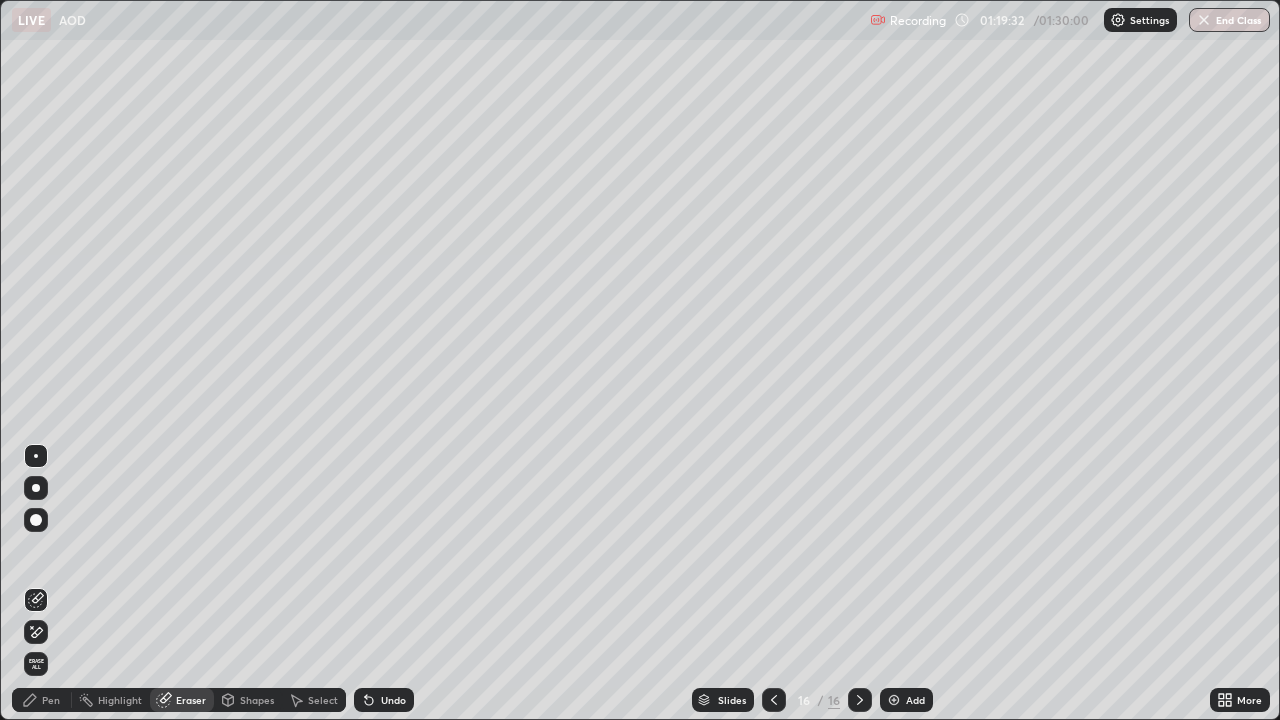click on "Pen" at bounding box center (42, 700) 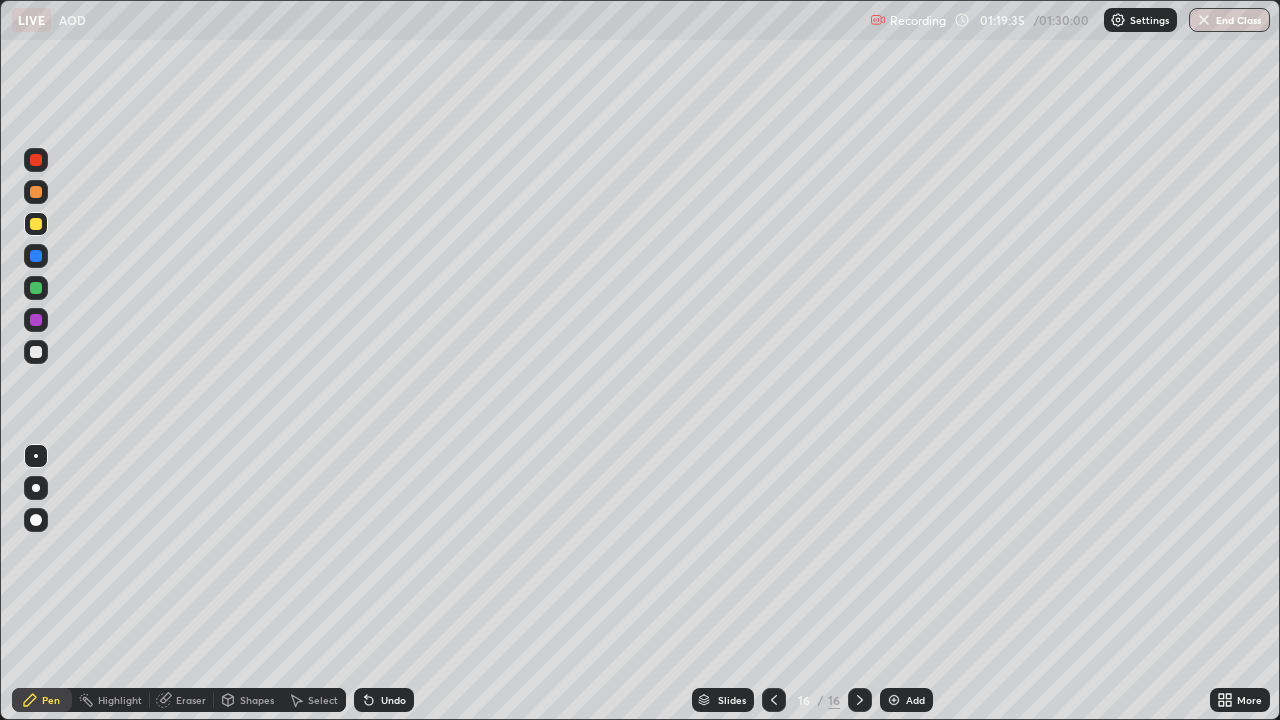 click on "Eraser" at bounding box center [182, 700] 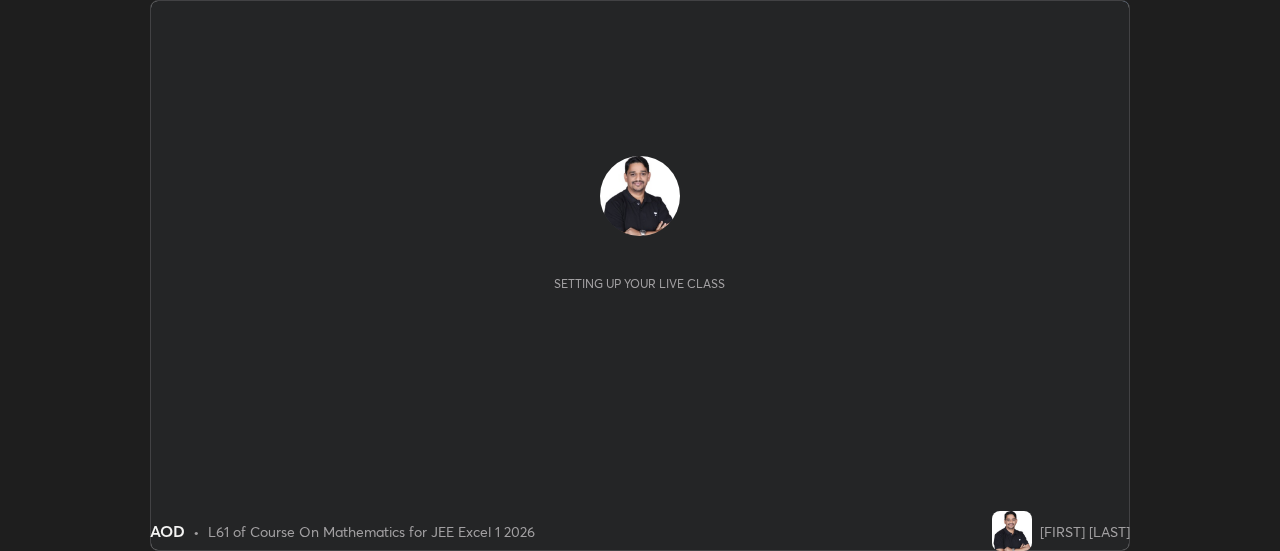 scroll, scrollTop: 0, scrollLeft: 0, axis: both 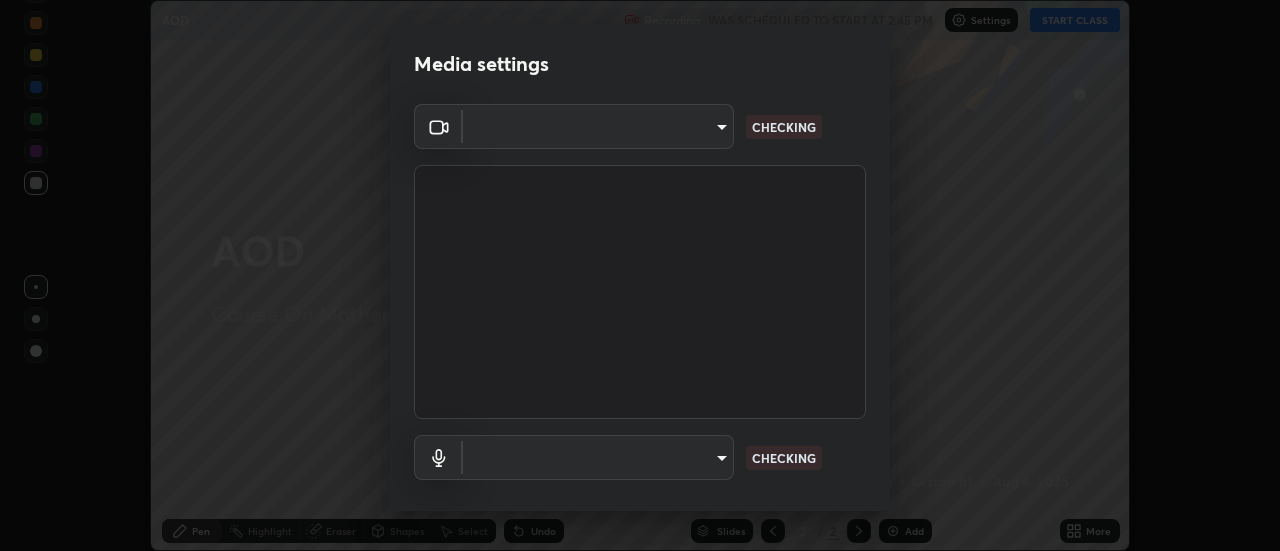 type on "2ccc99a9bca6b7e42b4774afd8bf1c35f5e1c8539d659abff1788790f3df98e6" 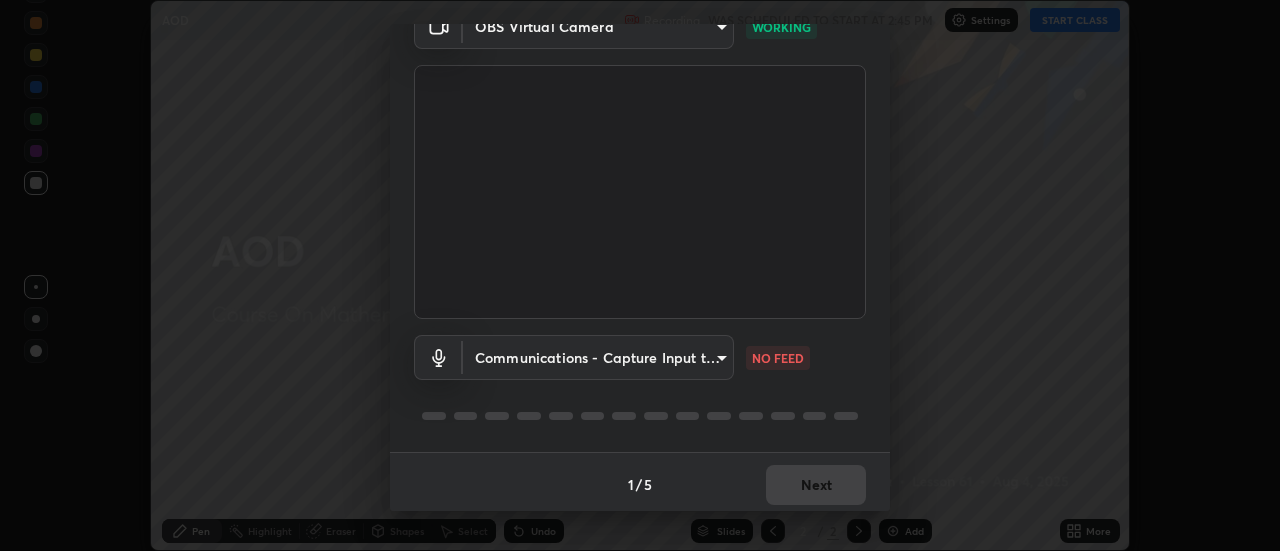 scroll, scrollTop: 105, scrollLeft: 0, axis: vertical 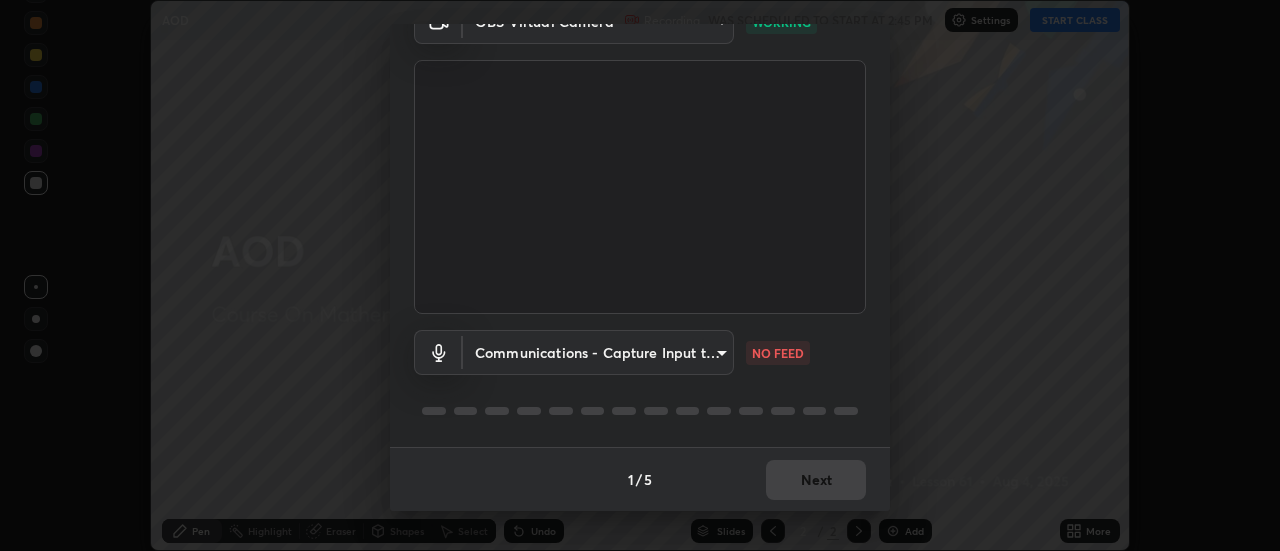click on "Erase all AOD Recording WAS SCHEDULED TO START AT  2:45 PM Settings START CLASS Setting up your live class AOD • L61 of Course On Mathematics for JEE Excel 1 2026 [FIRST] [LAST] Pen Highlight Eraser Shapes Select Undo Slides 2 / 2 Add More No doubts shared Encourage your learners to ask a doubt for better clarity Report an issue Reason for reporting Buffering Chat not working Audio - Video sync issue Educator video quality low ​ Attach an image Report Media settings OBS Virtual Camera [HASH] WORKING Communications - Capture Input terminal (Digital Array MIC) communications NO FEED 1 / 5 Next" at bounding box center [640, 275] 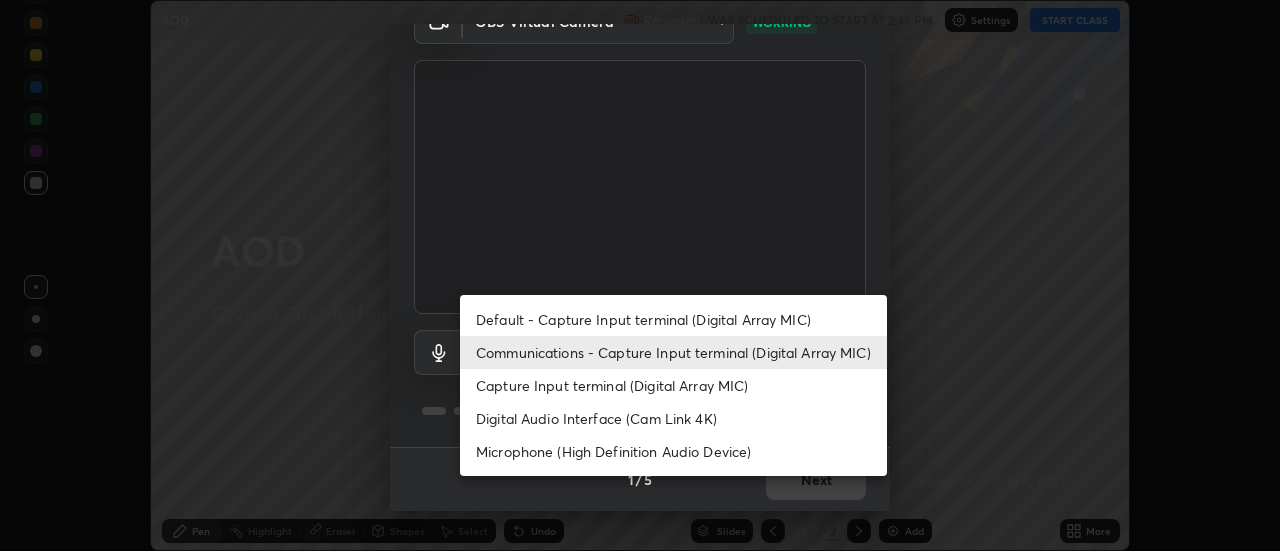 click on "Default - Capture Input terminal (Digital Array MIC)" at bounding box center [673, 319] 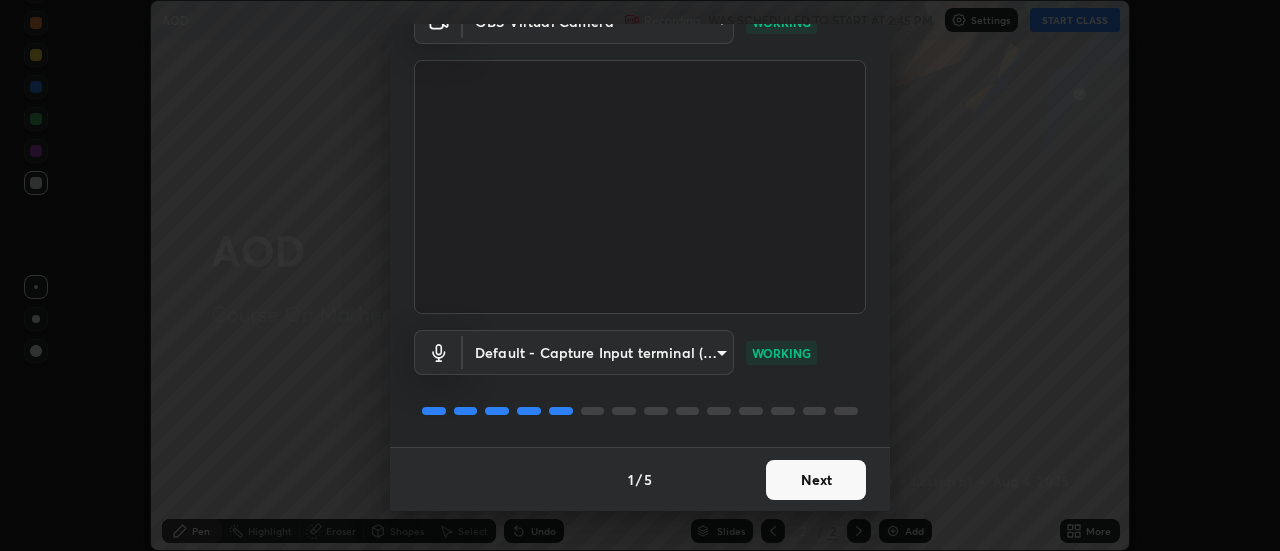 click on "Next" at bounding box center (816, 480) 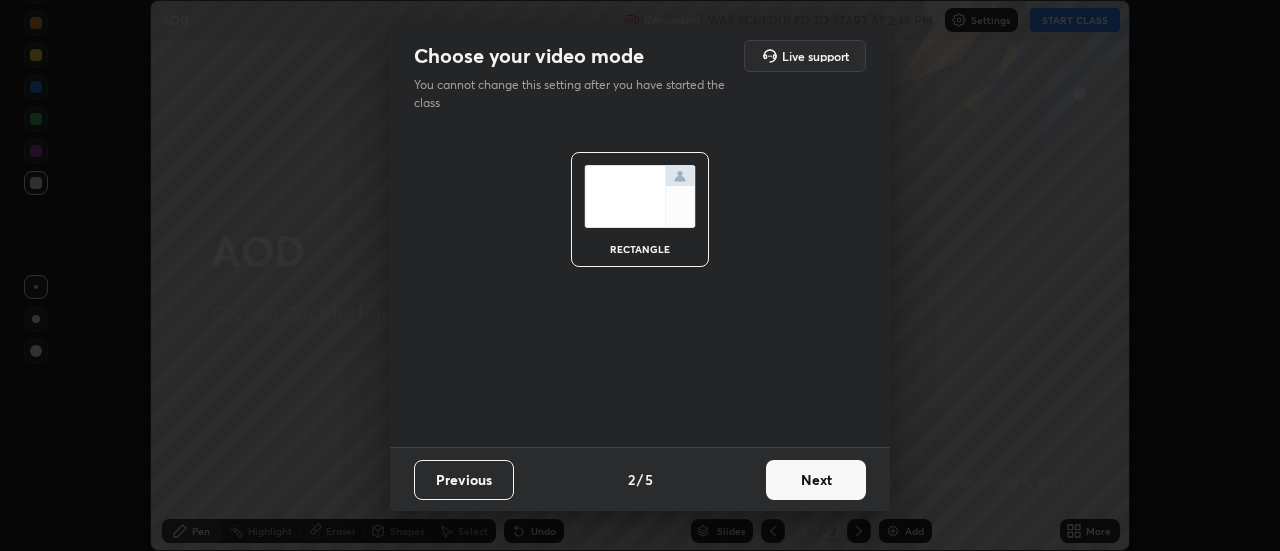 click on "Next" at bounding box center [816, 480] 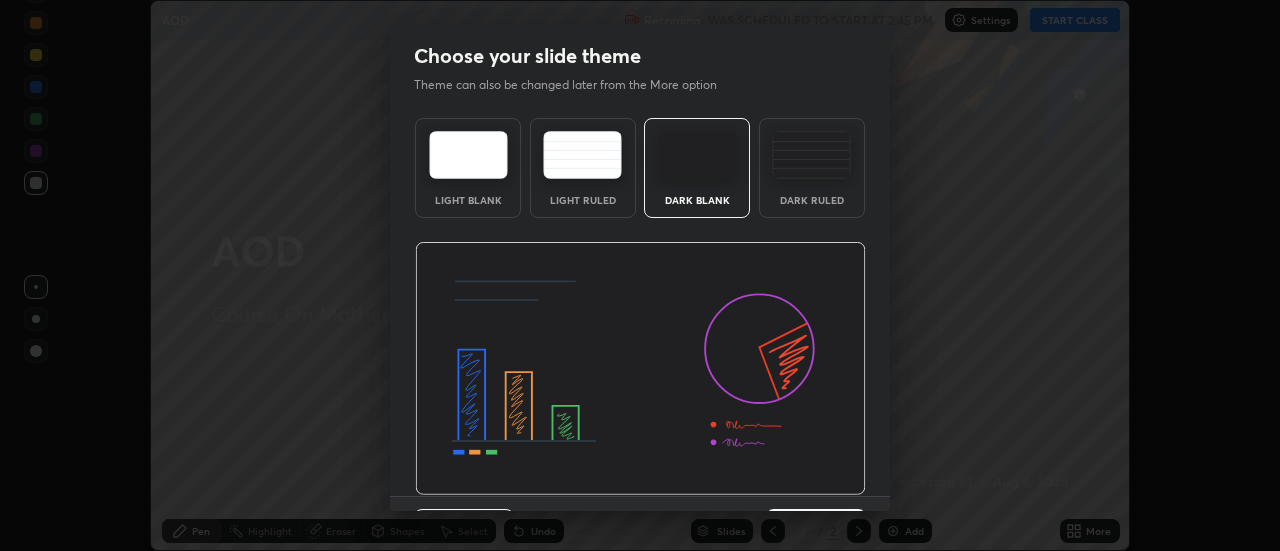 click on "Light Blank Light Ruled Dark Blank Dark Ruled" at bounding box center (640, 303) 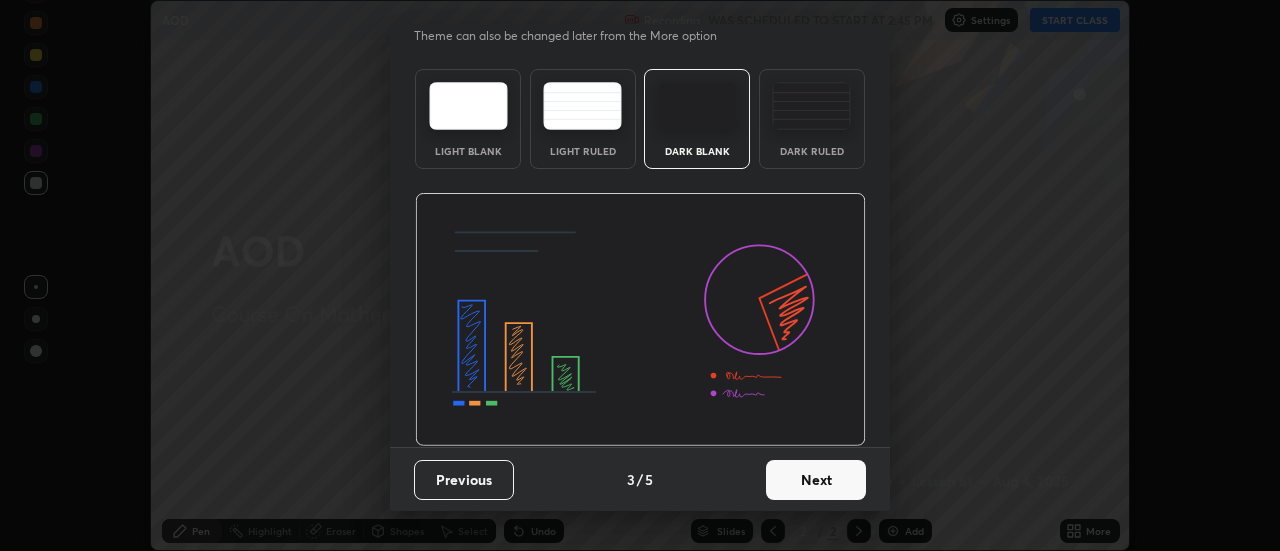click on "Next" at bounding box center (816, 480) 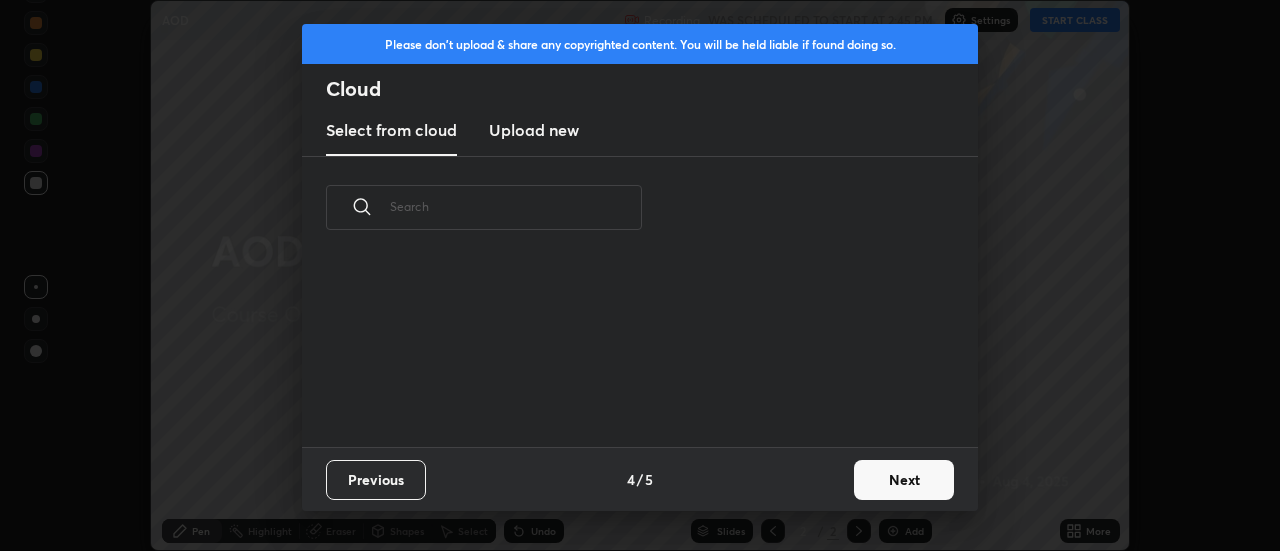 scroll, scrollTop: 7, scrollLeft: 11, axis: both 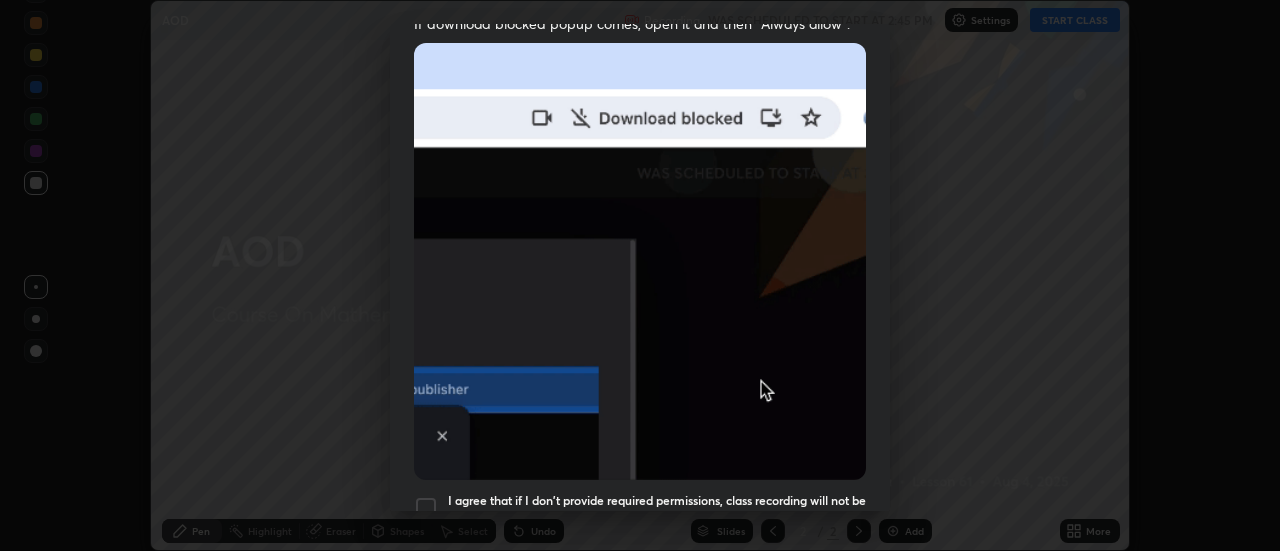click on "Allow "Download multiple files" if prompted: If download blocked popup comes, open it and then "Always allow": I agree that if I don't provide required permissions, class recording will not be generated" at bounding box center (640, 123) 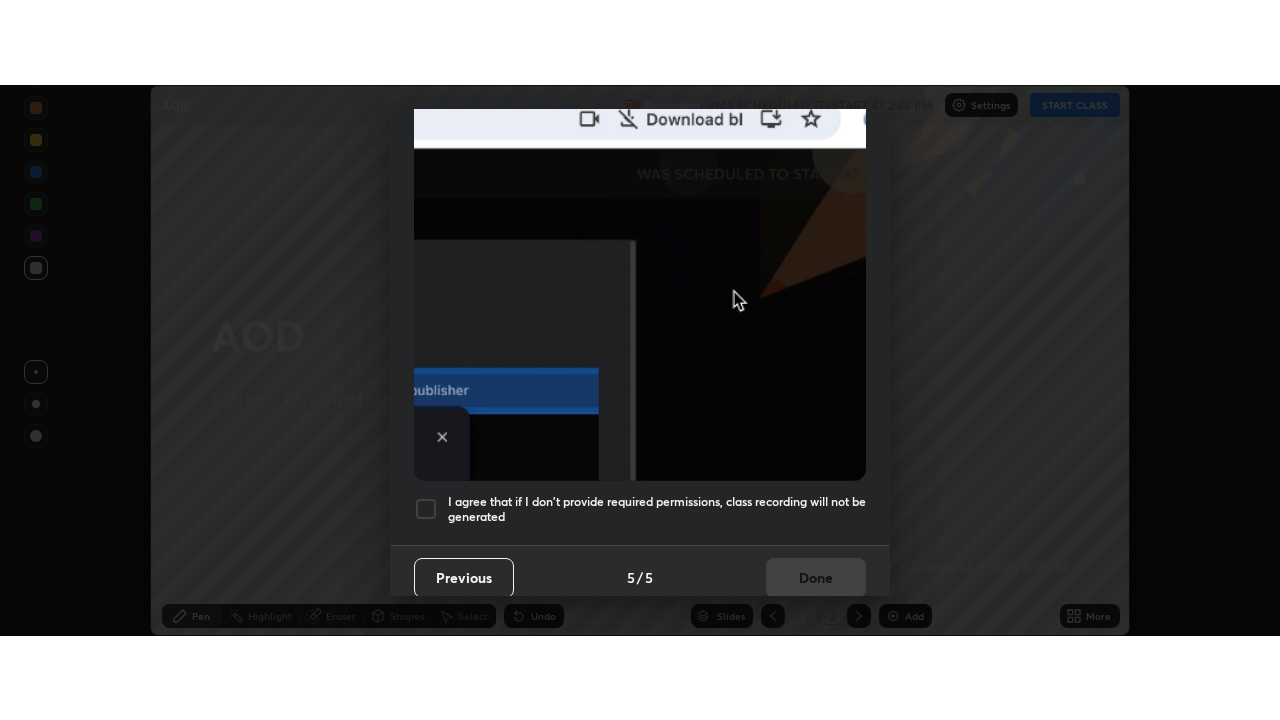 scroll, scrollTop: 513, scrollLeft: 0, axis: vertical 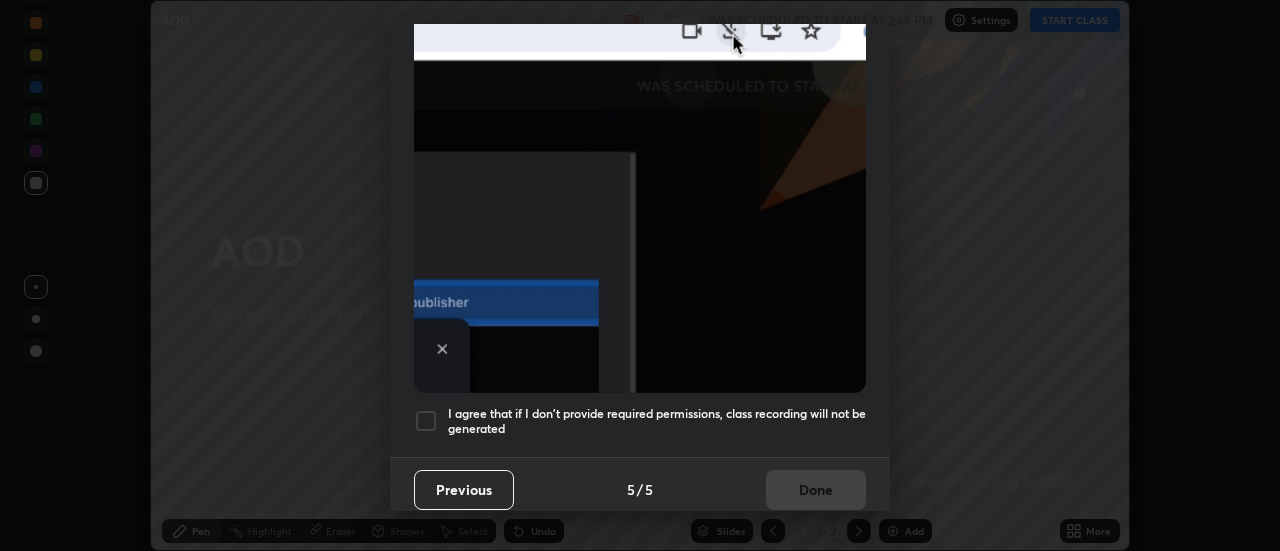 click at bounding box center (426, 421) 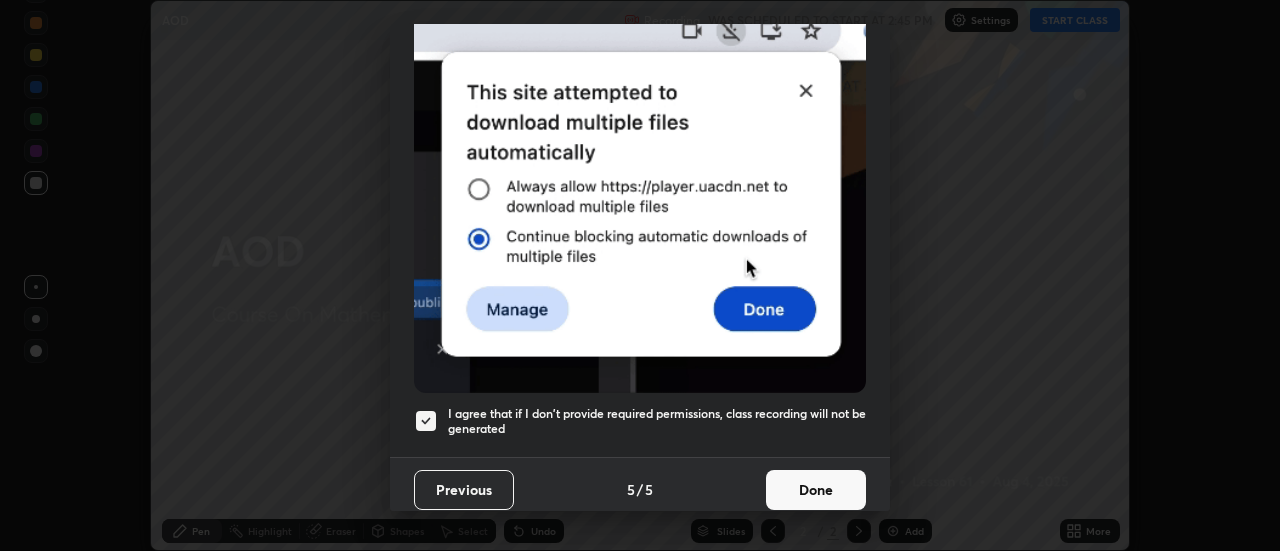 click on "Done" at bounding box center (816, 490) 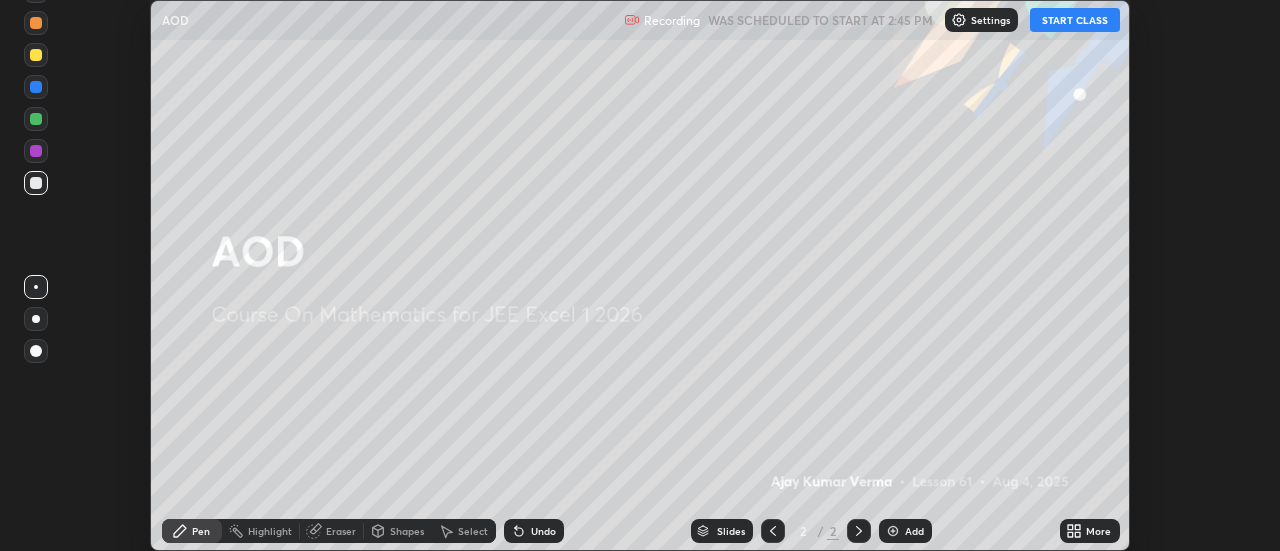 click on "START CLASS" at bounding box center [1075, 20] 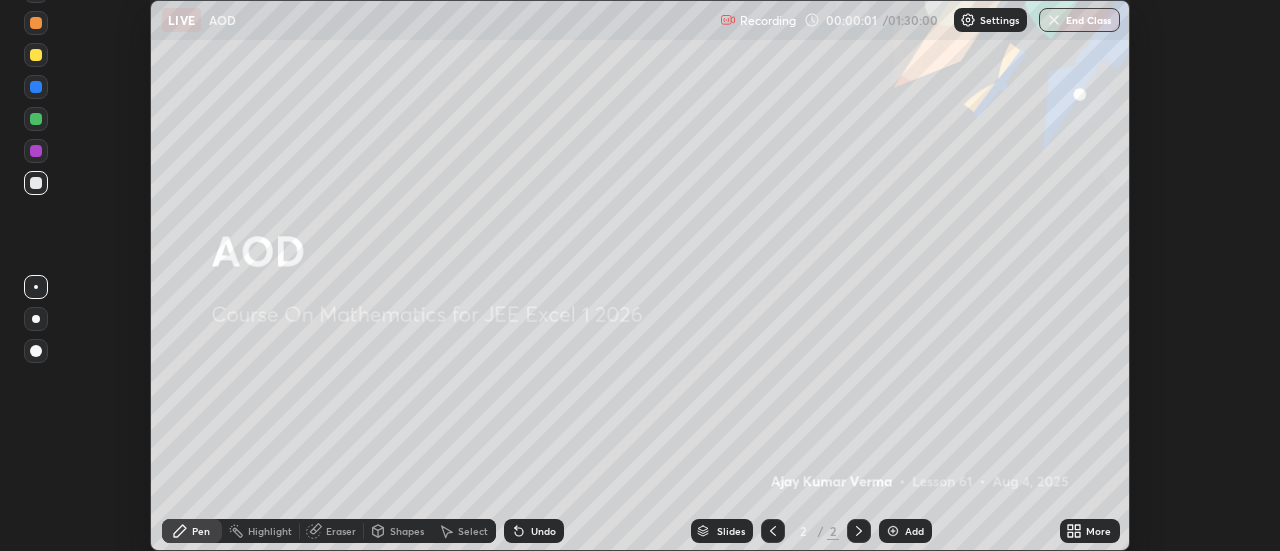 click 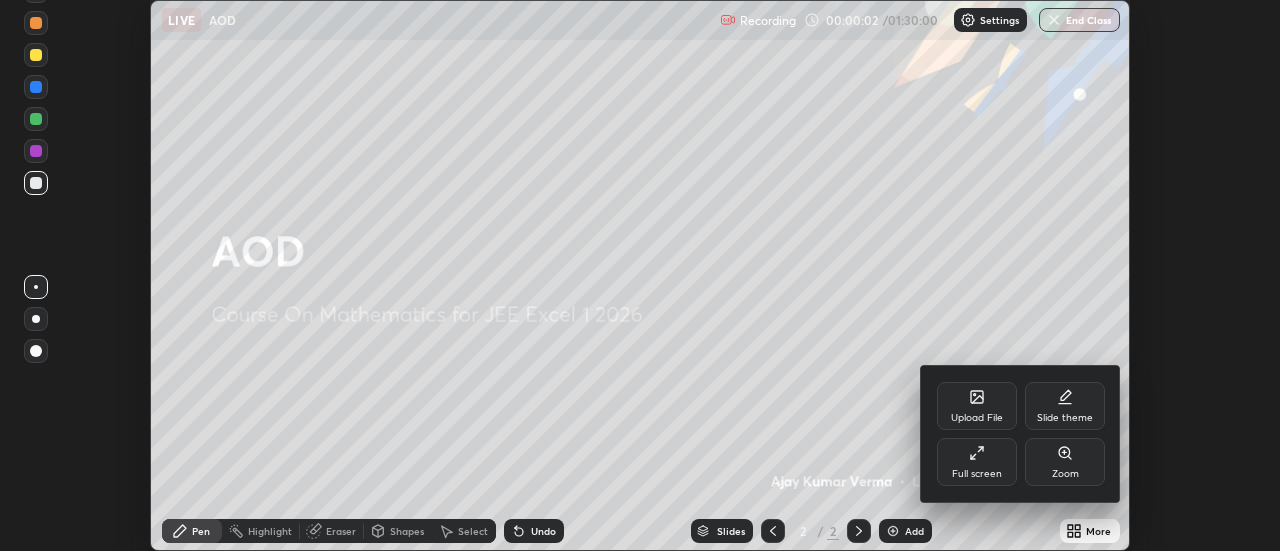 click 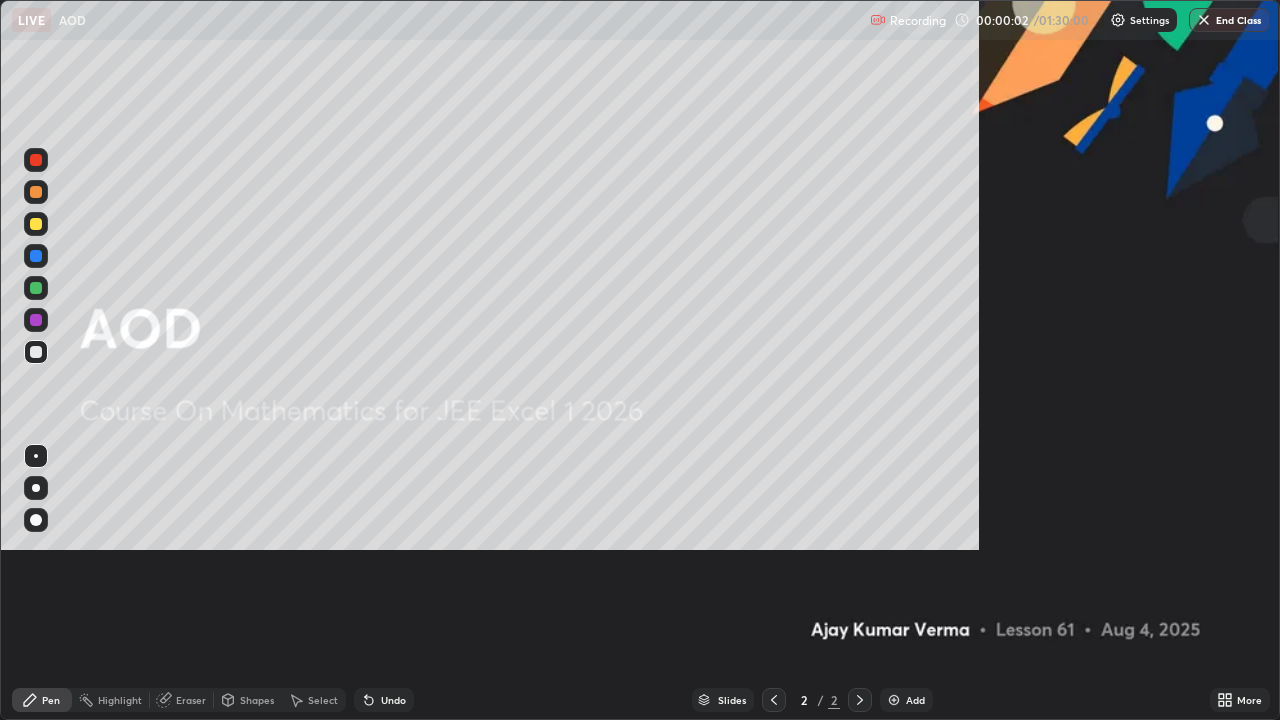 scroll, scrollTop: 99280, scrollLeft: 98720, axis: both 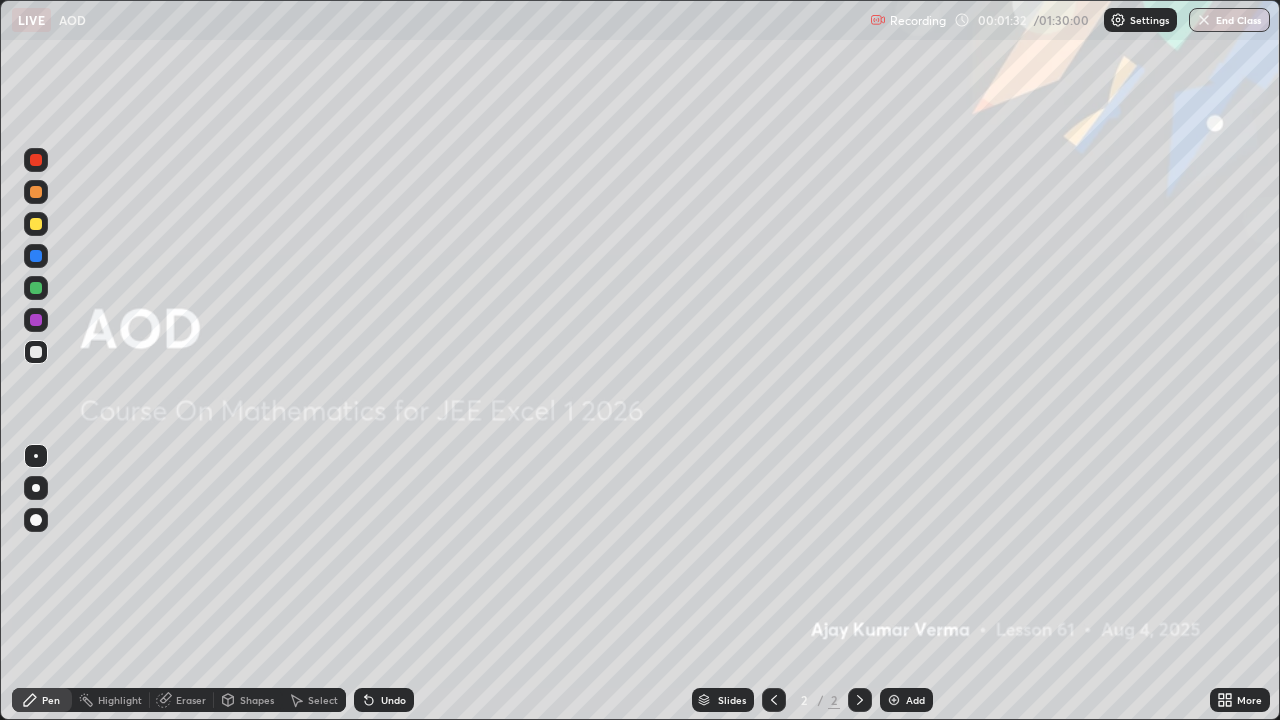 click at bounding box center [894, 700] 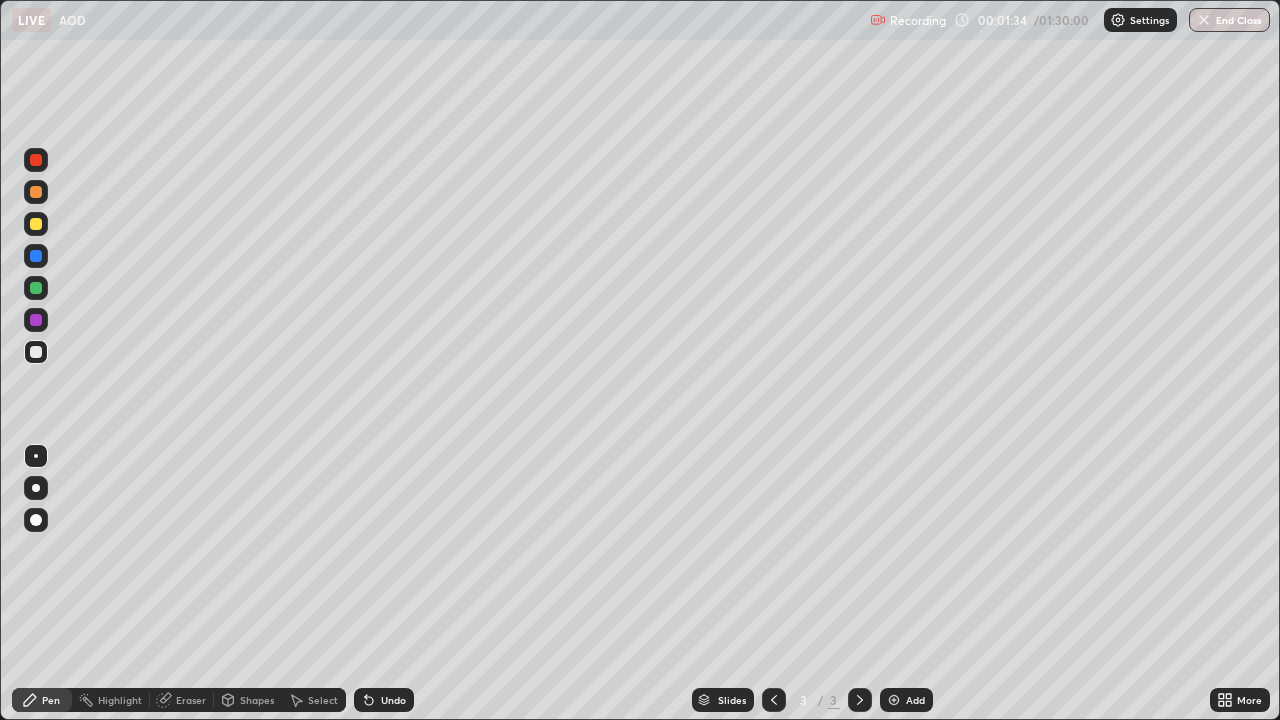 click at bounding box center [36, 224] 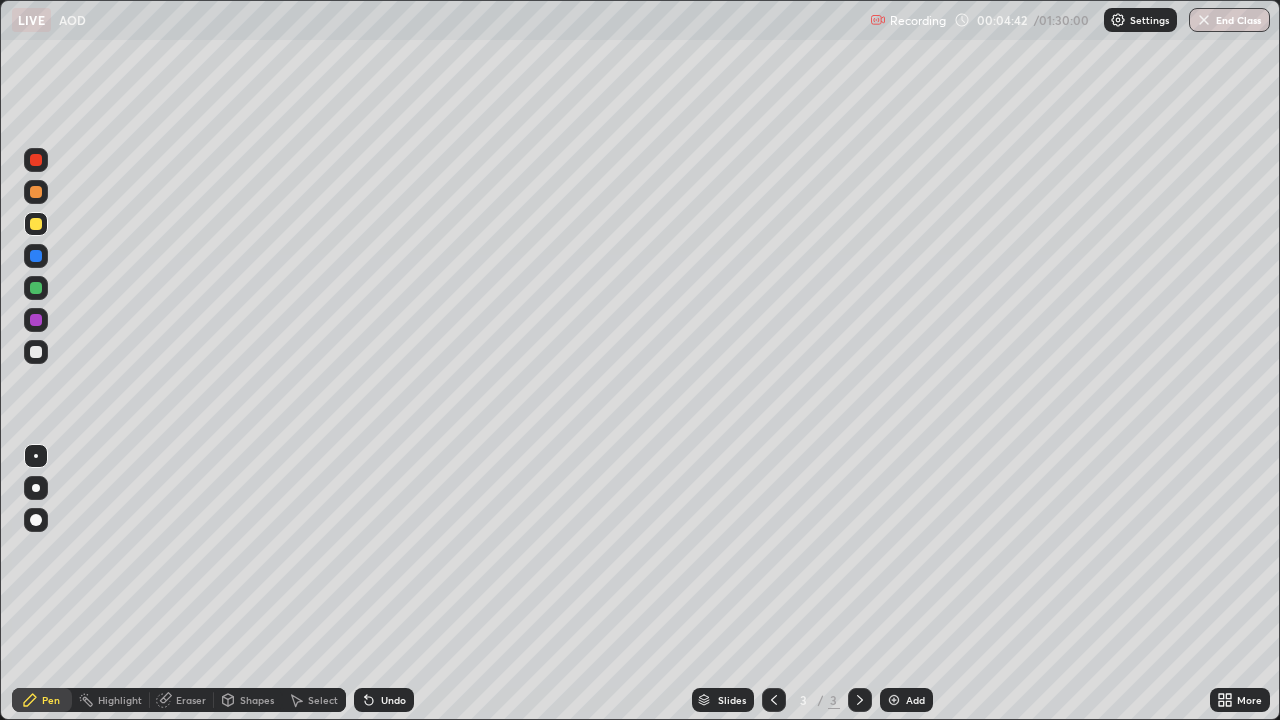click at bounding box center (36, 224) 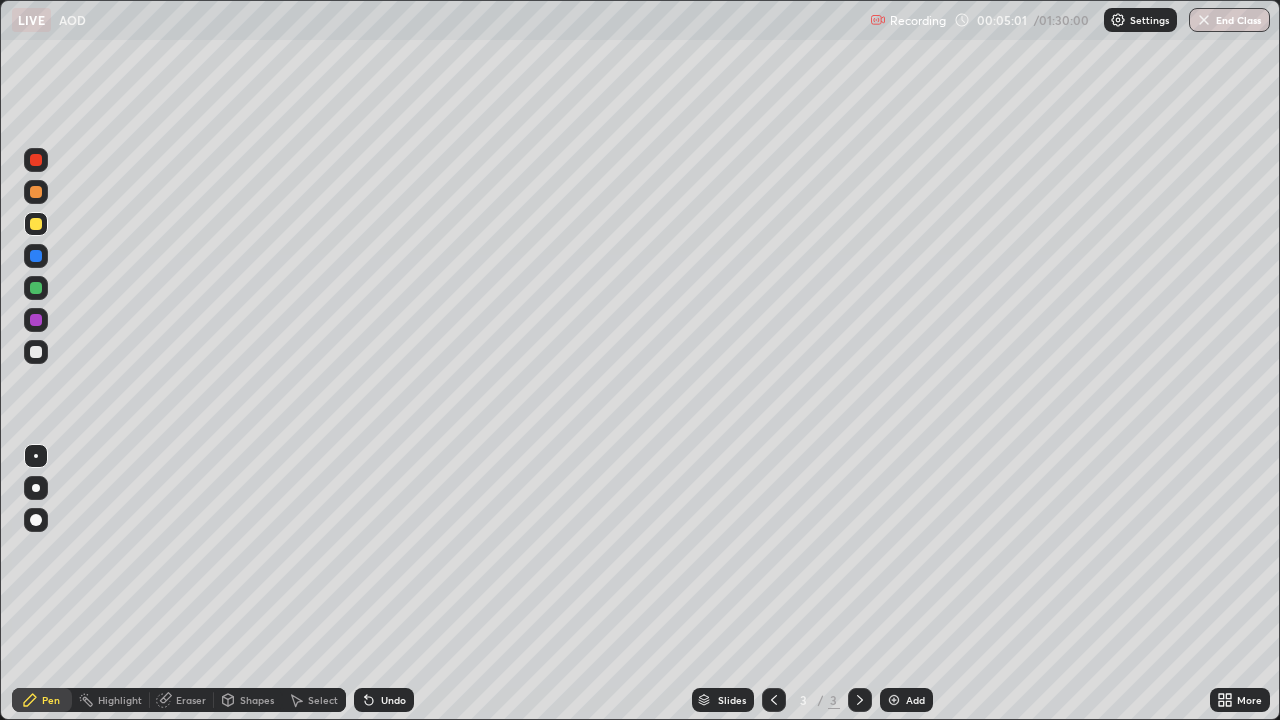 click at bounding box center [36, 320] 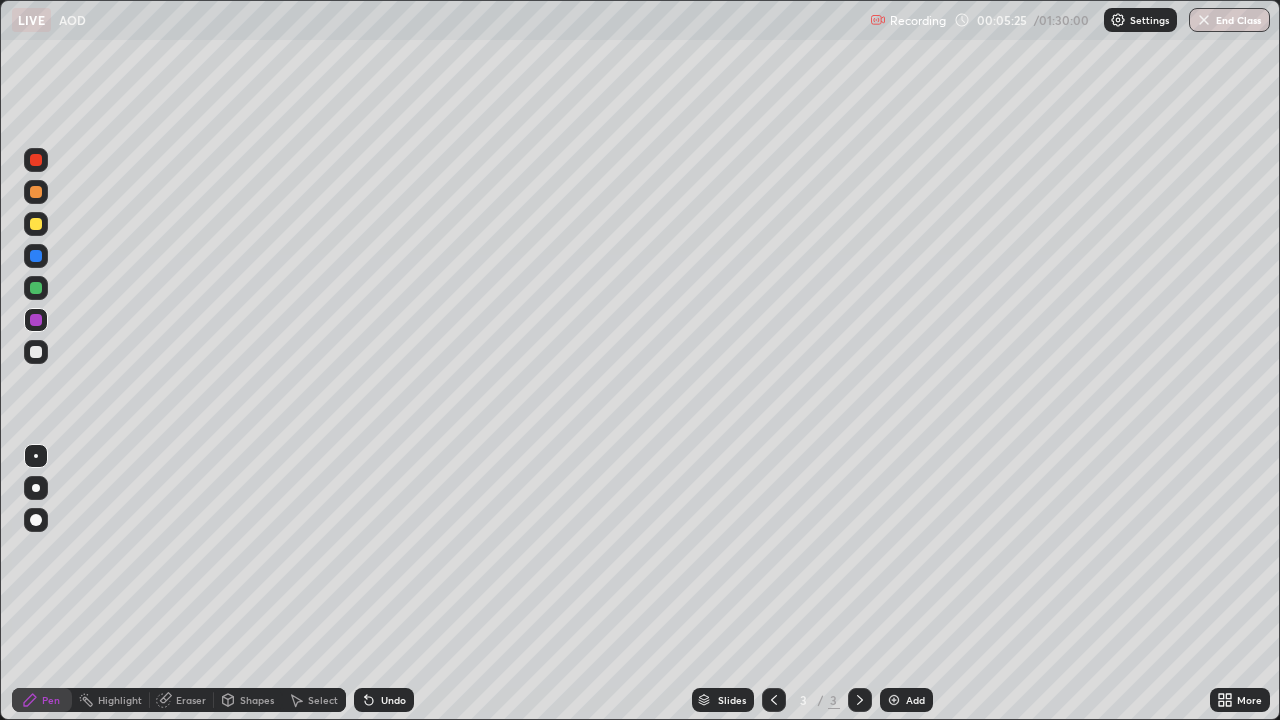 click at bounding box center (36, 224) 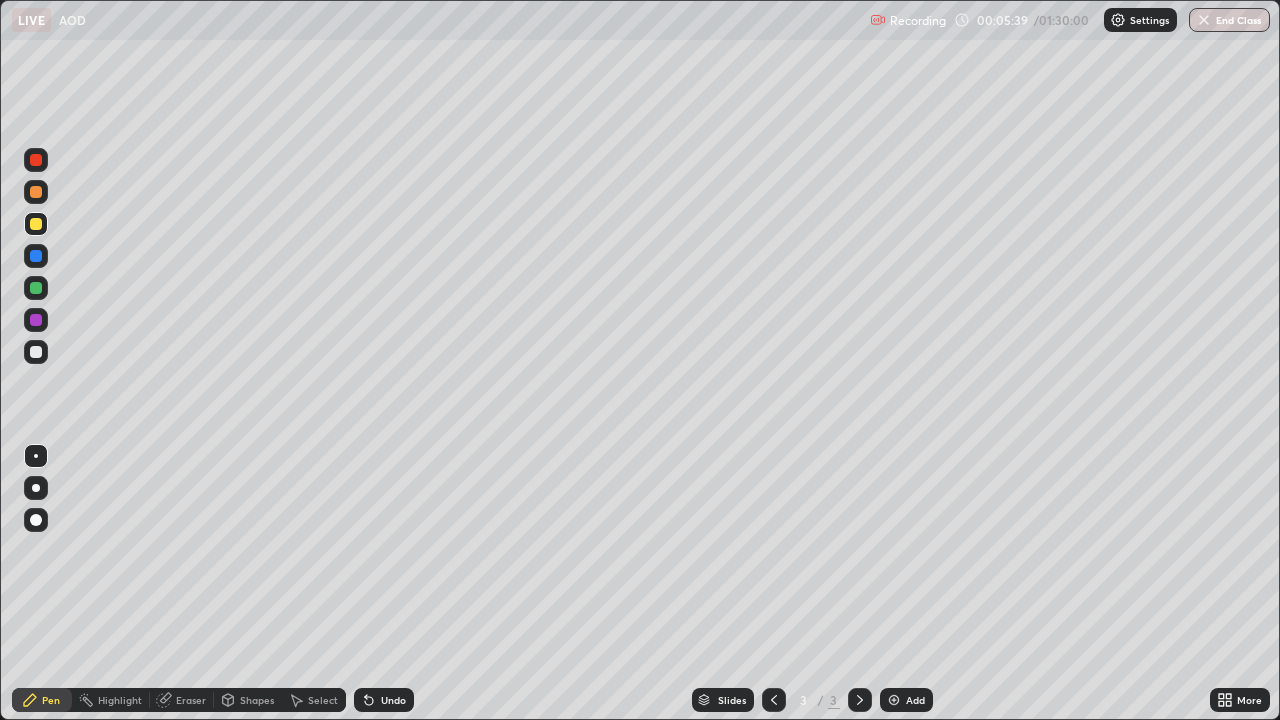 click at bounding box center [36, 320] 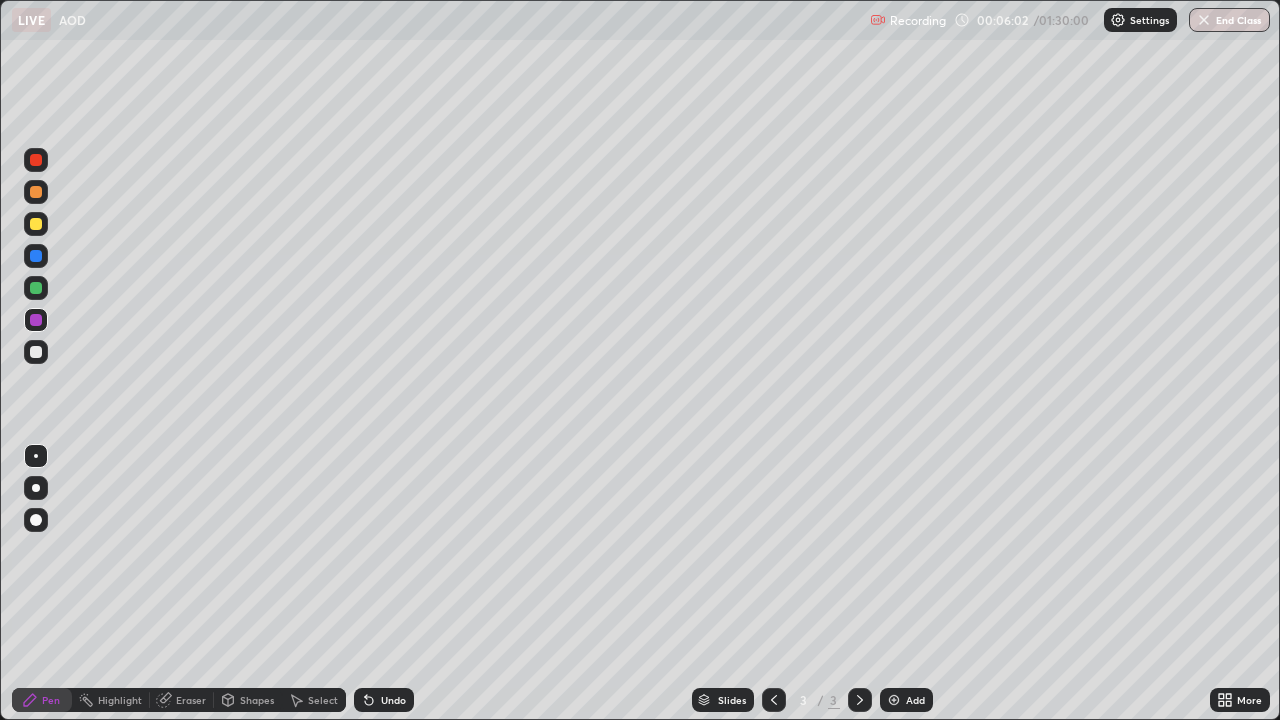 click on "Eraser" at bounding box center [191, 700] 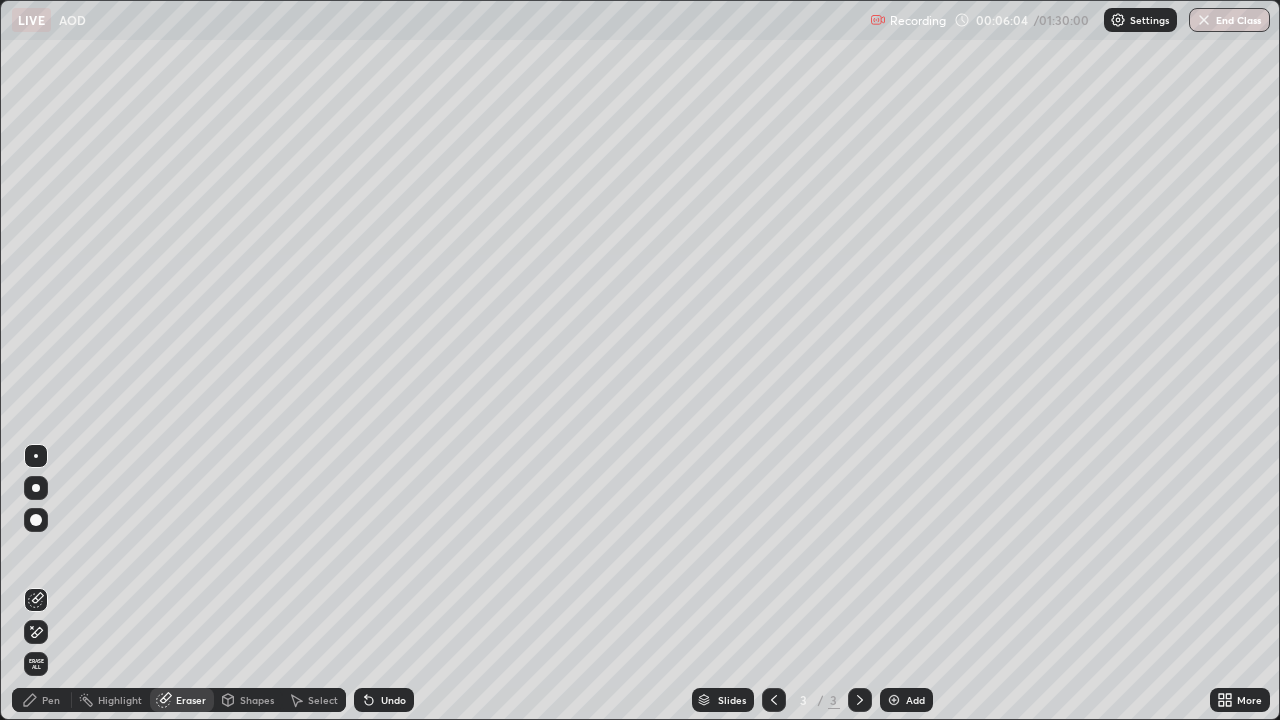 click on "Pen" at bounding box center [42, 700] 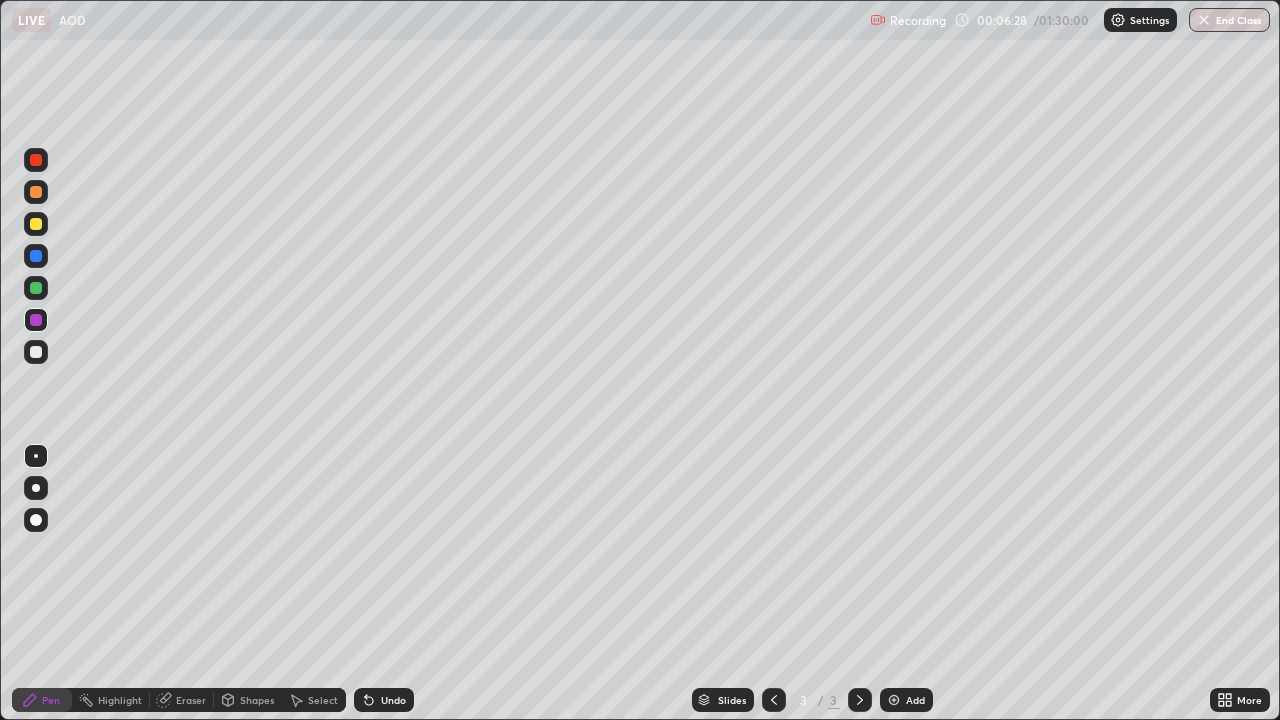 click at bounding box center [894, 700] 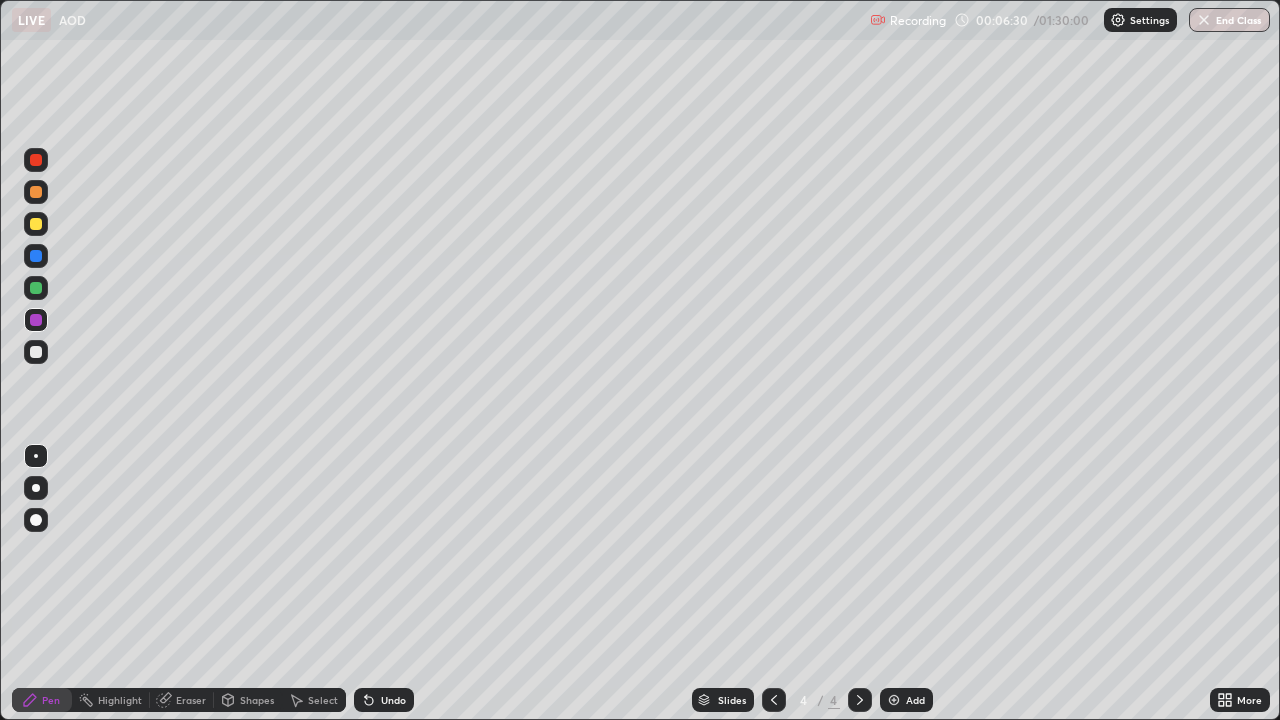 click at bounding box center [36, 192] 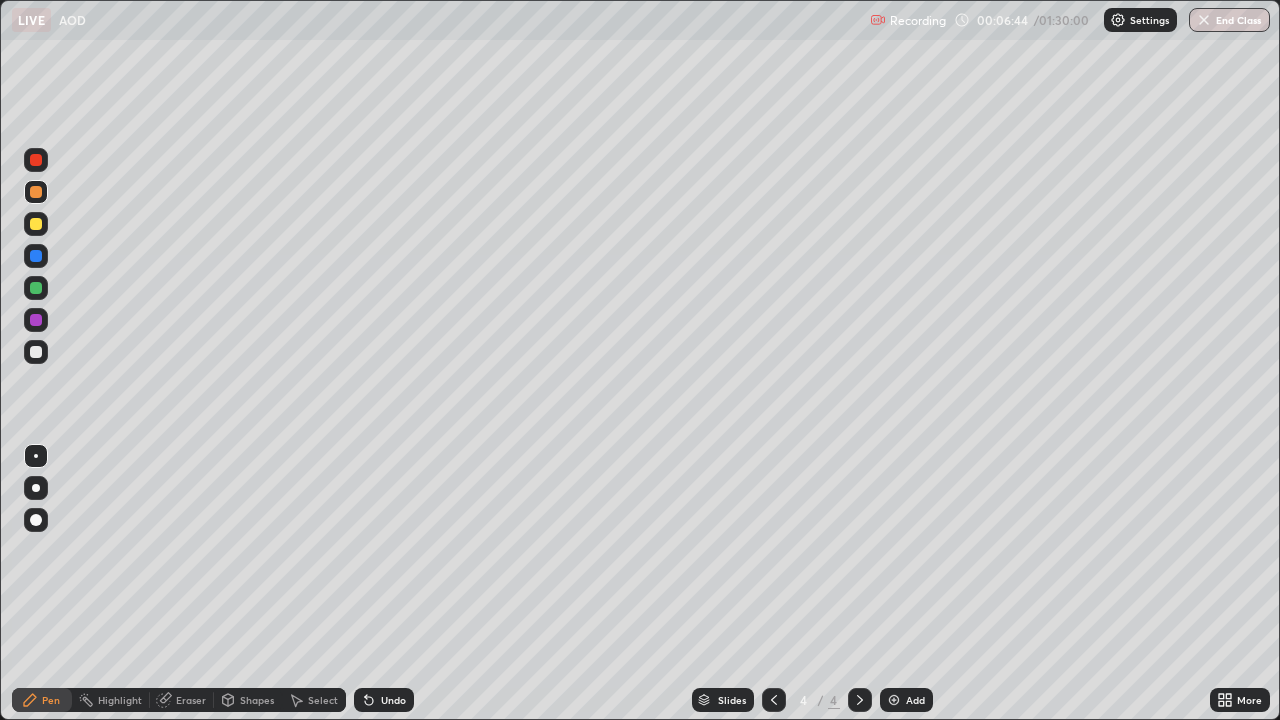 click at bounding box center (36, 256) 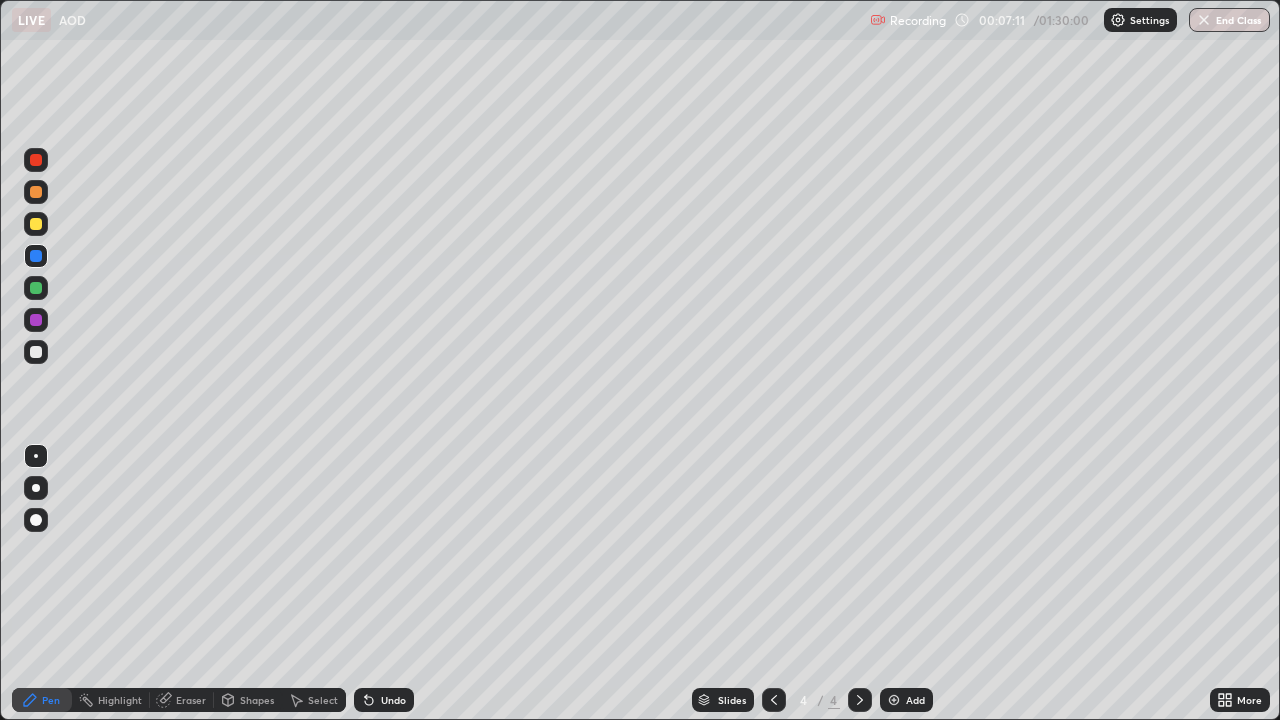 click at bounding box center (36, 320) 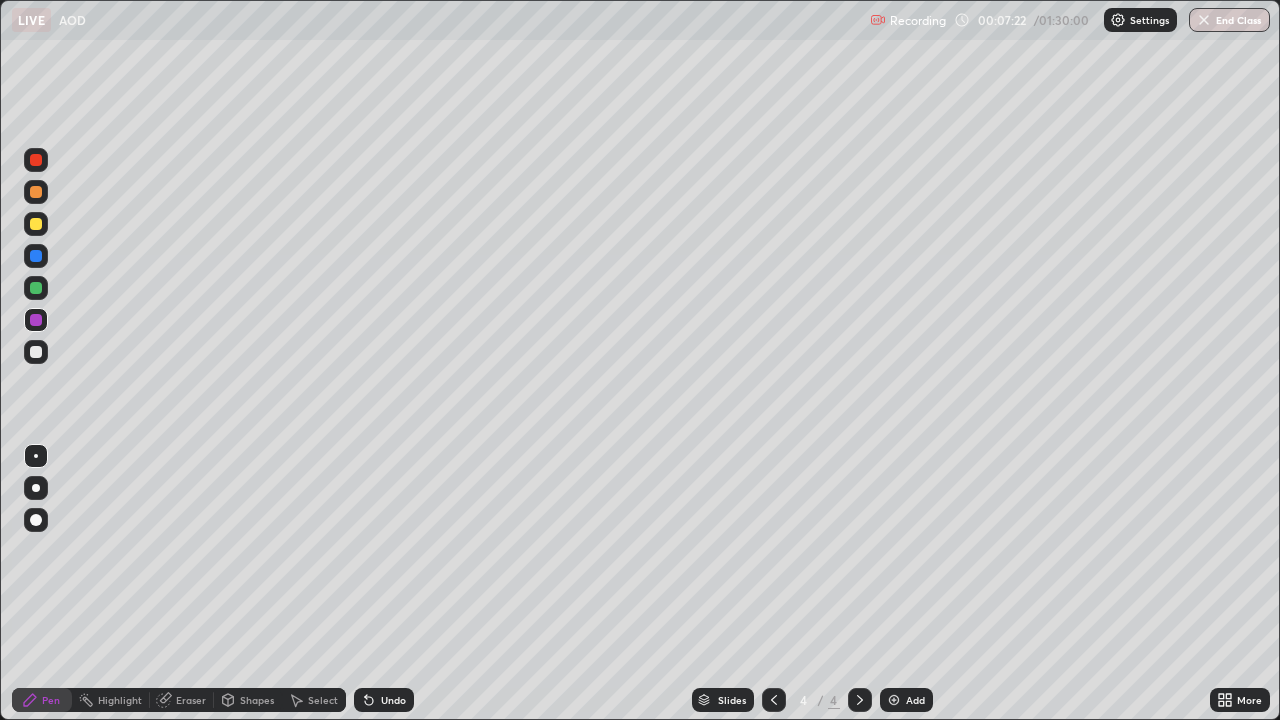 click on "Eraser" at bounding box center (191, 700) 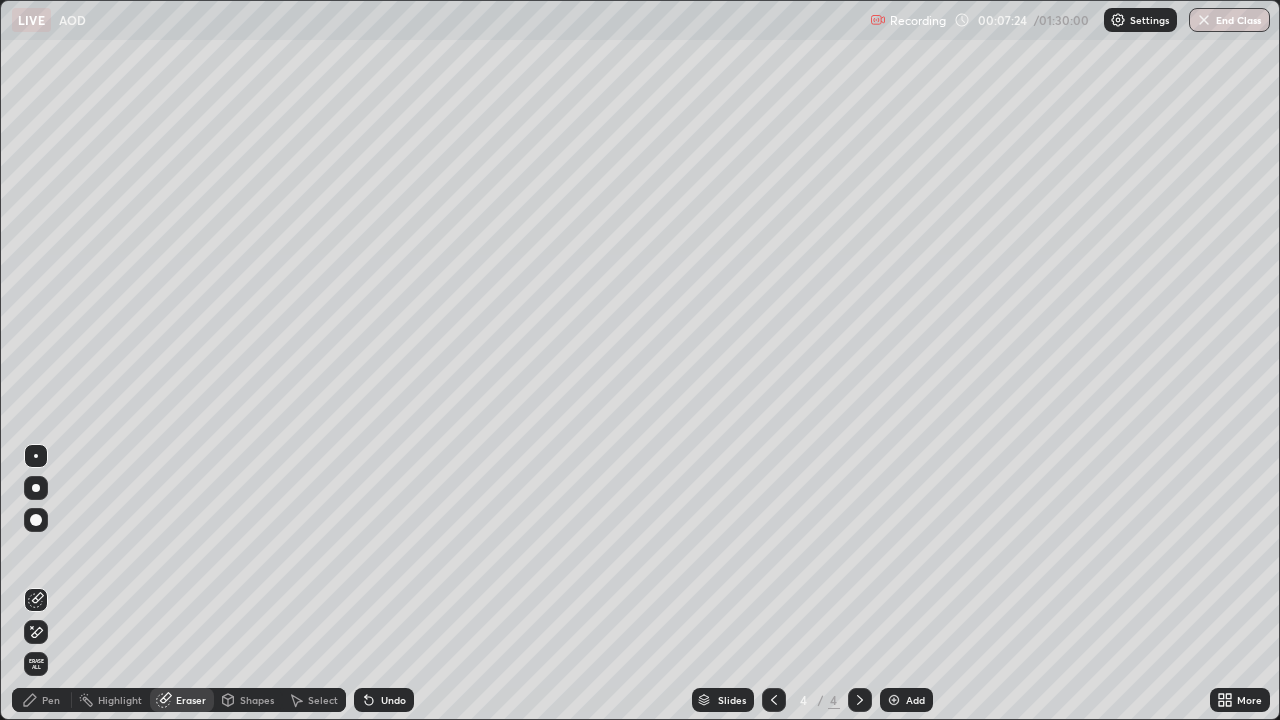click on "Pen" at bounding box center [51, 700] 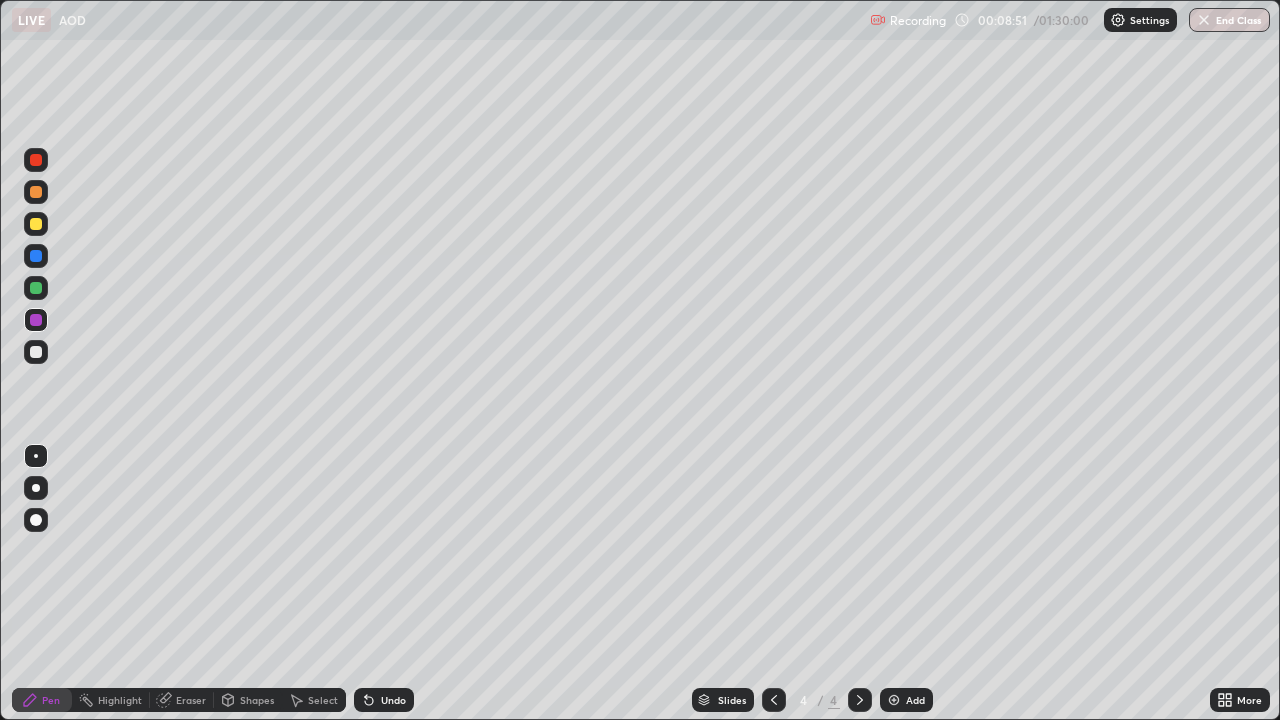 click on "Eraser" at bounding box center (191, 700) 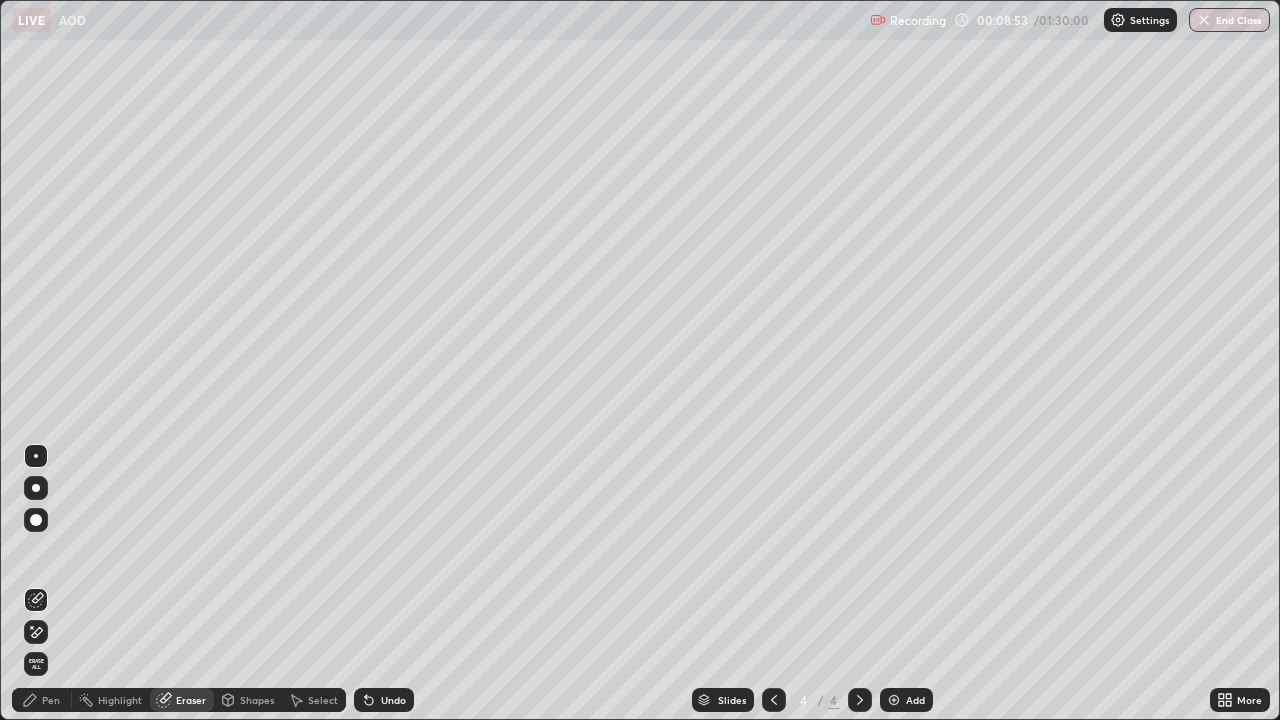 click on "Pen" at bounding box center [51, 700] 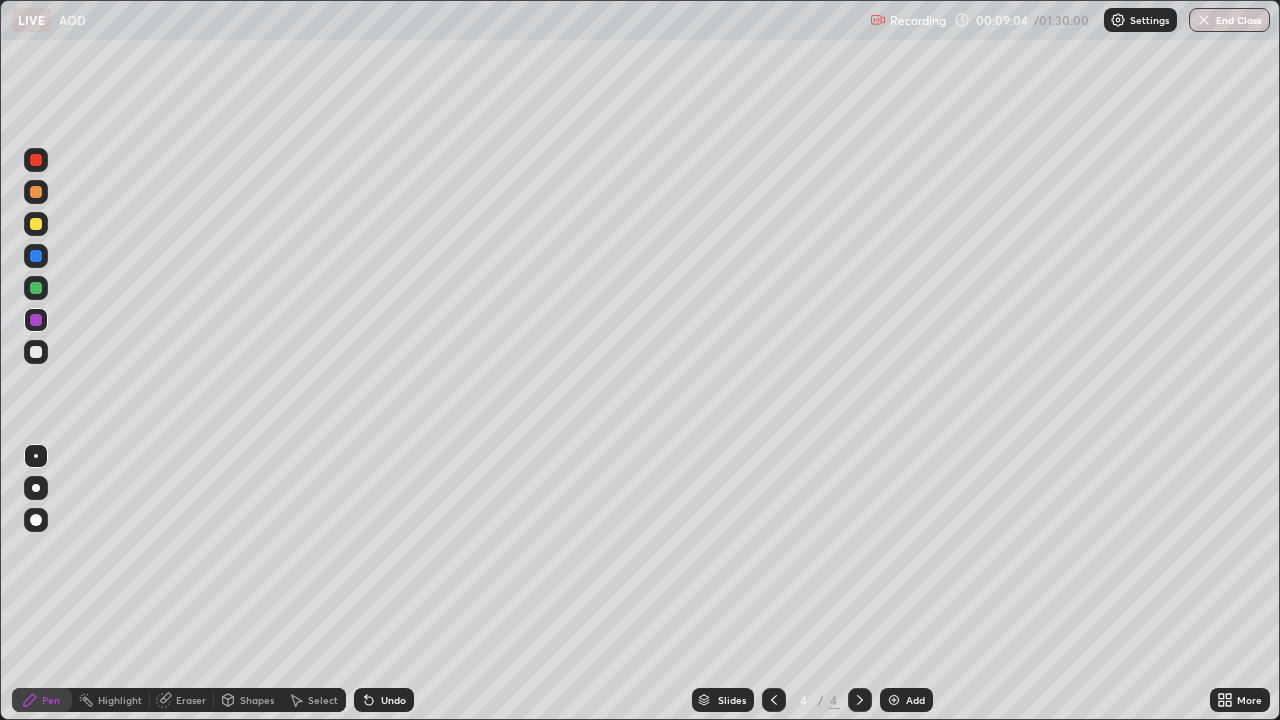 click on "Pen" at bounding box center (42, 700) 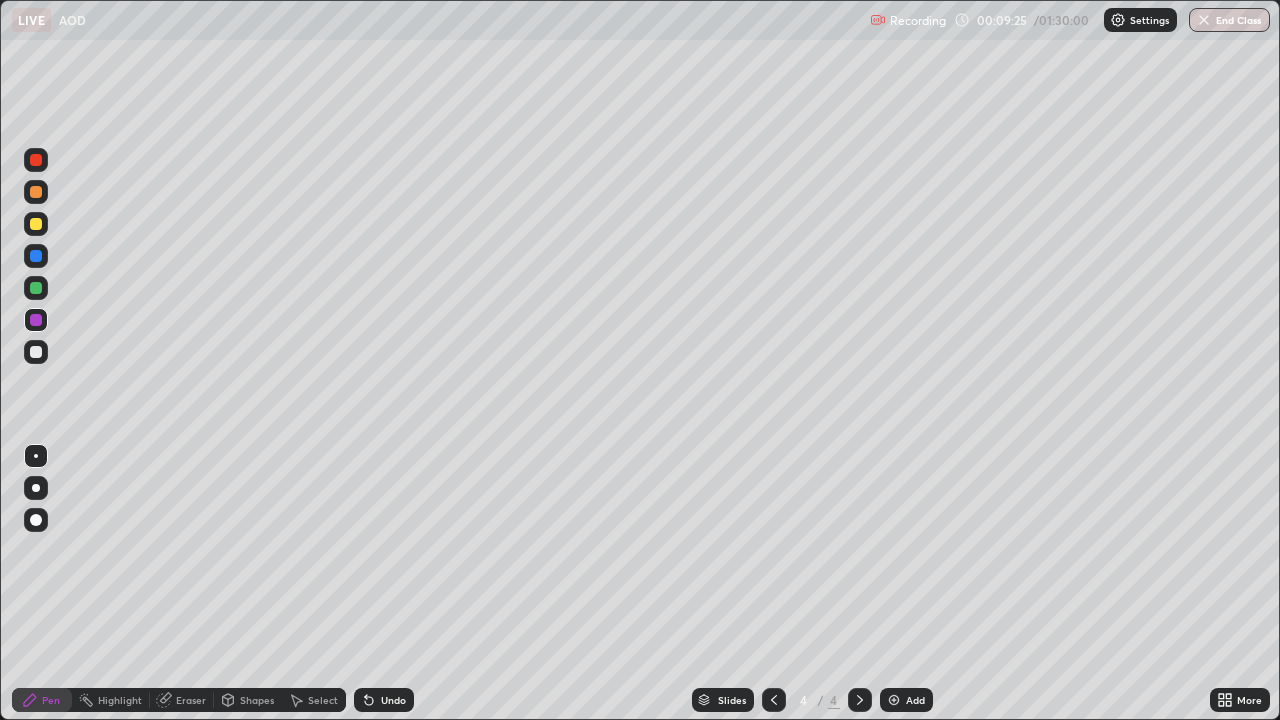click at bounding box center [36, 224] 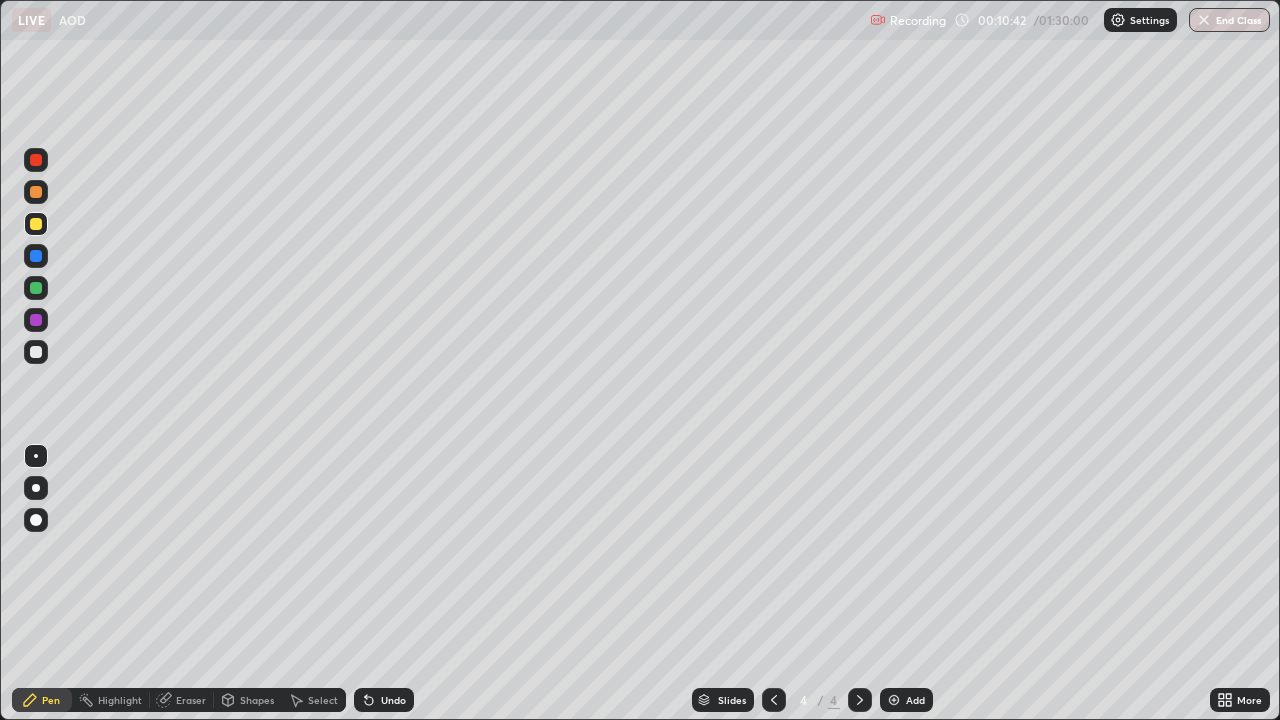 click at bounding box center [36, 256] 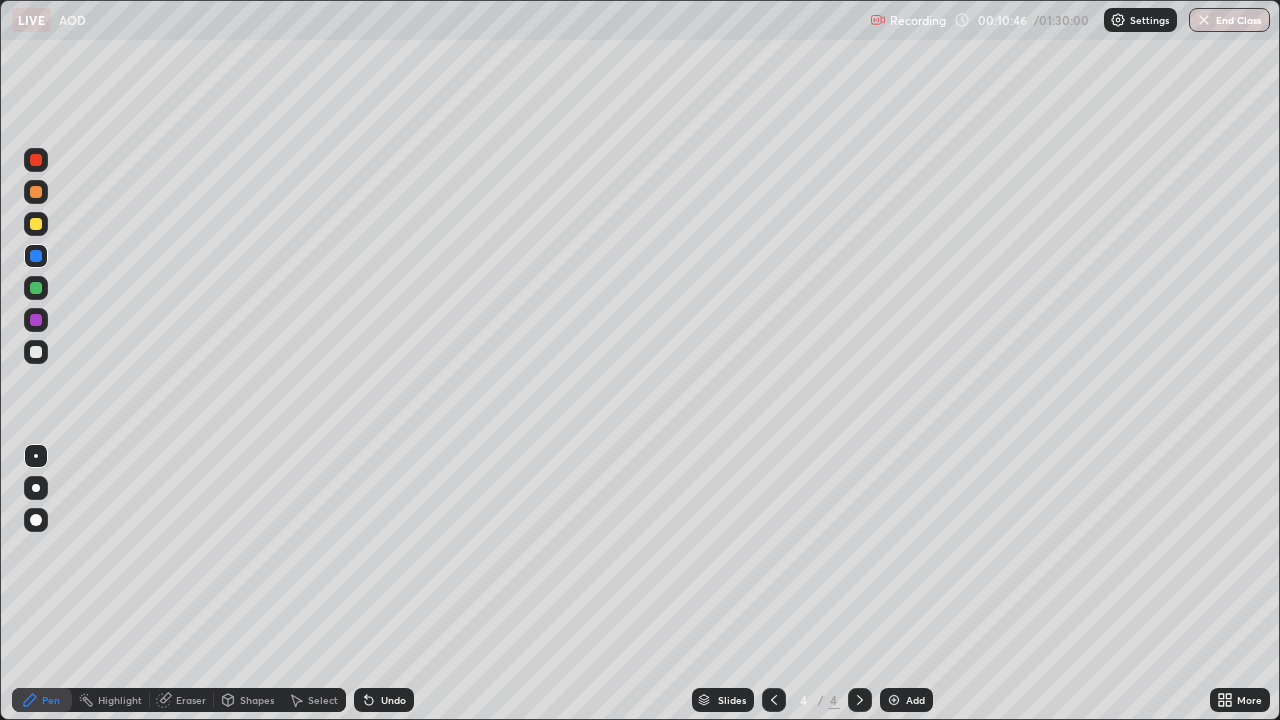 click at bounding box center [36, 288] 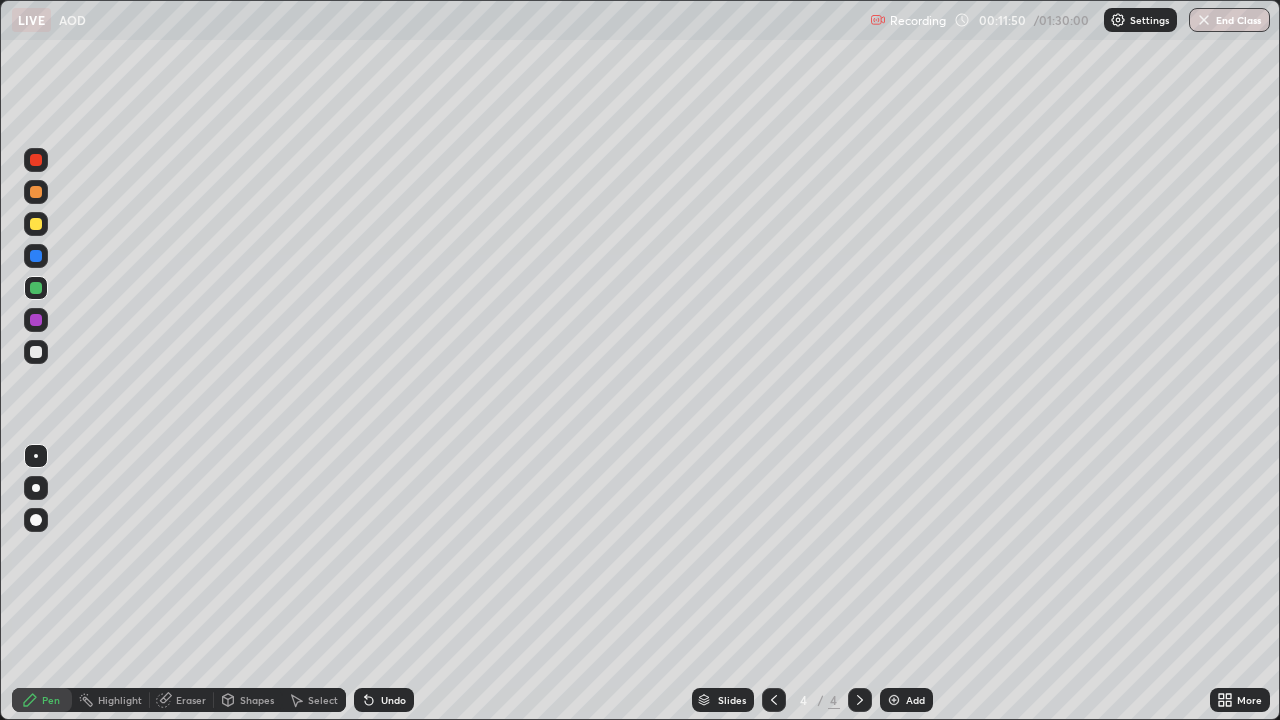 click at bounding box center (36, 320) 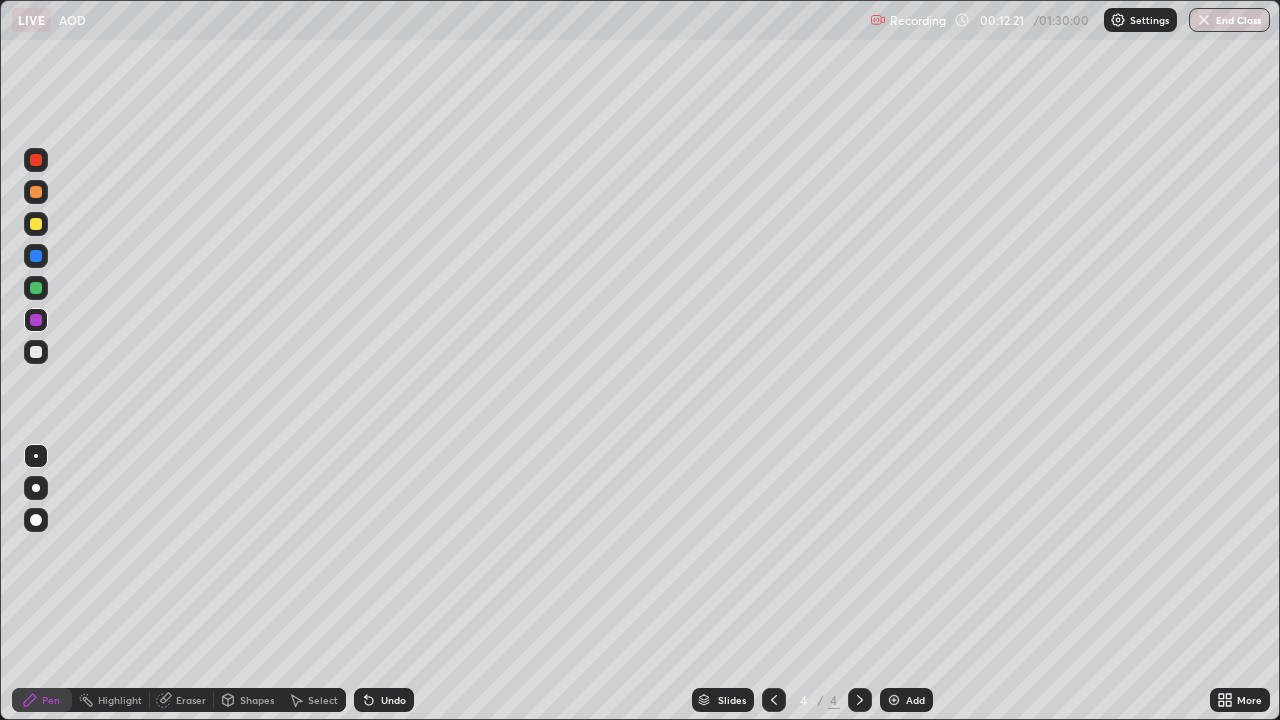 click at bounding box center (36, 352) 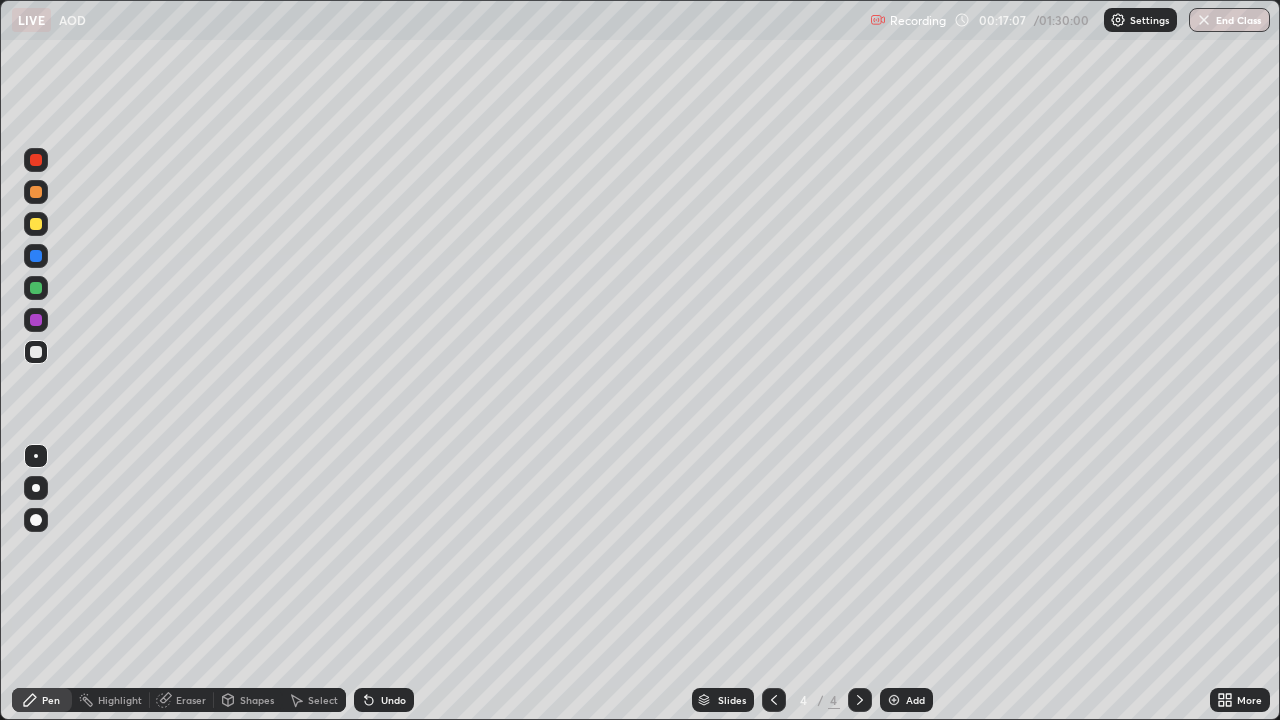 click at bounding box center (894, 700) 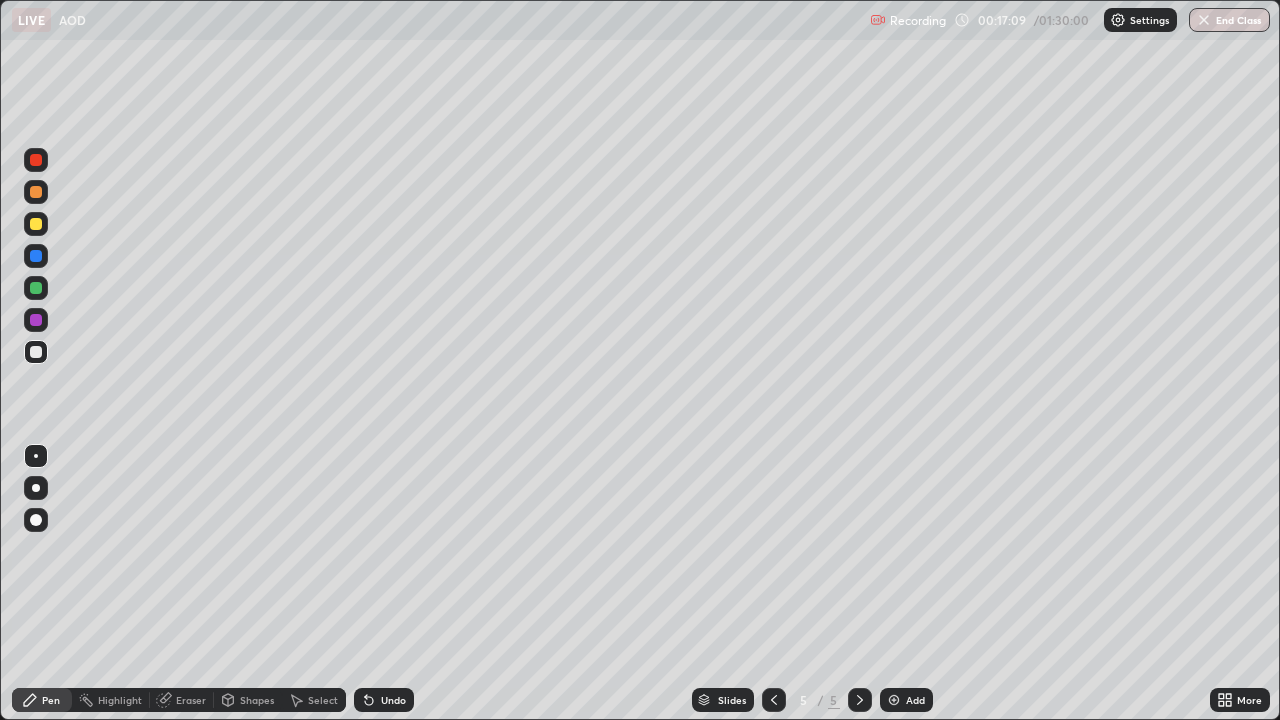 click at bounding box center [36, 224] 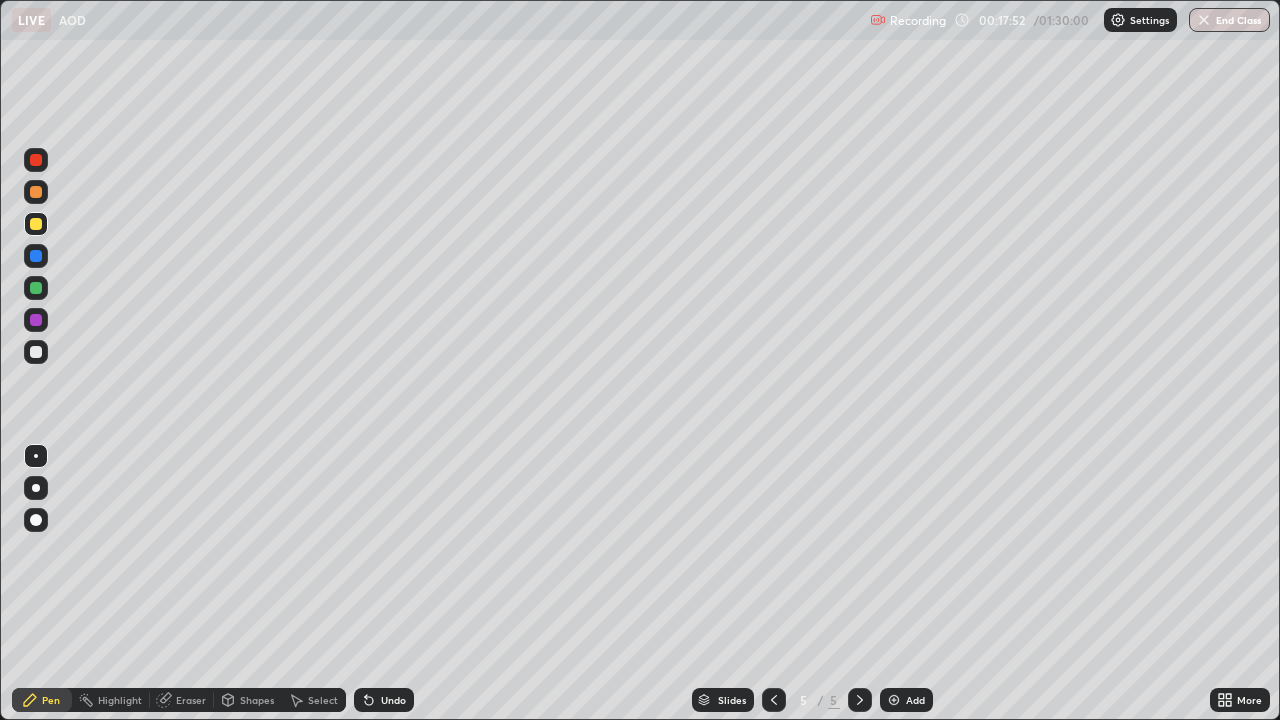 click at bounding box center (36, 320) 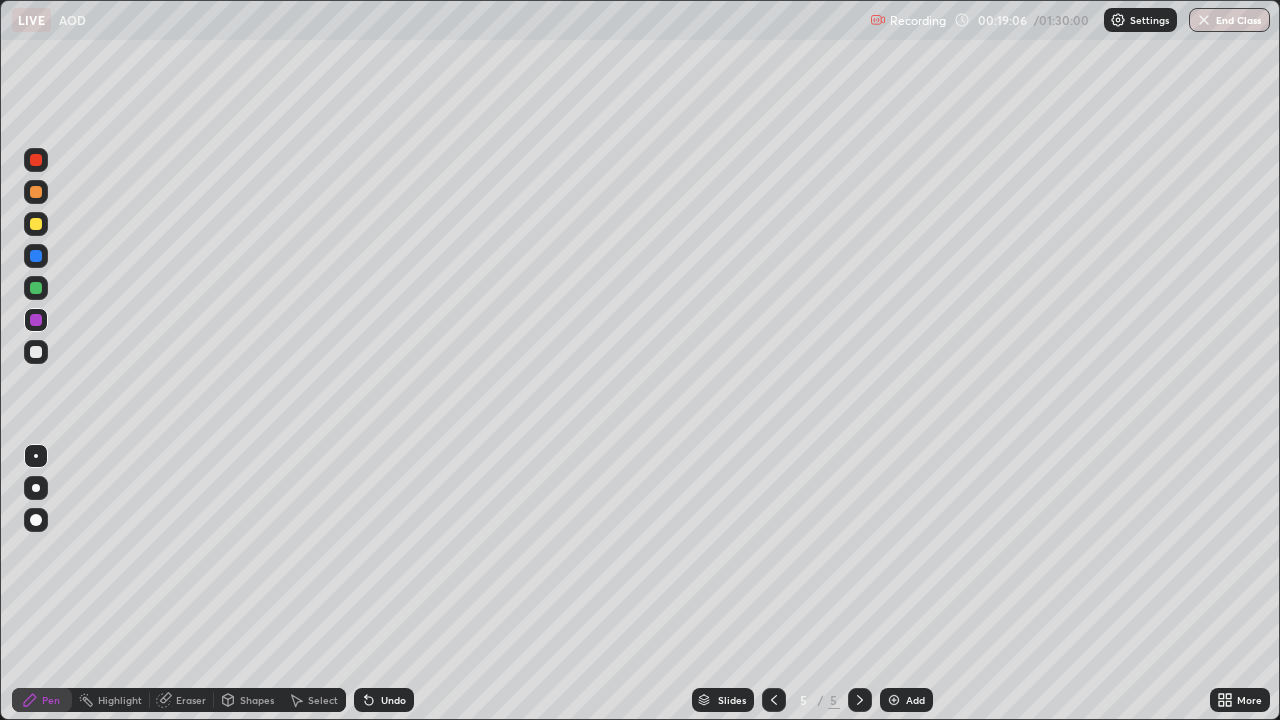 click at bounding box center (36, 256) 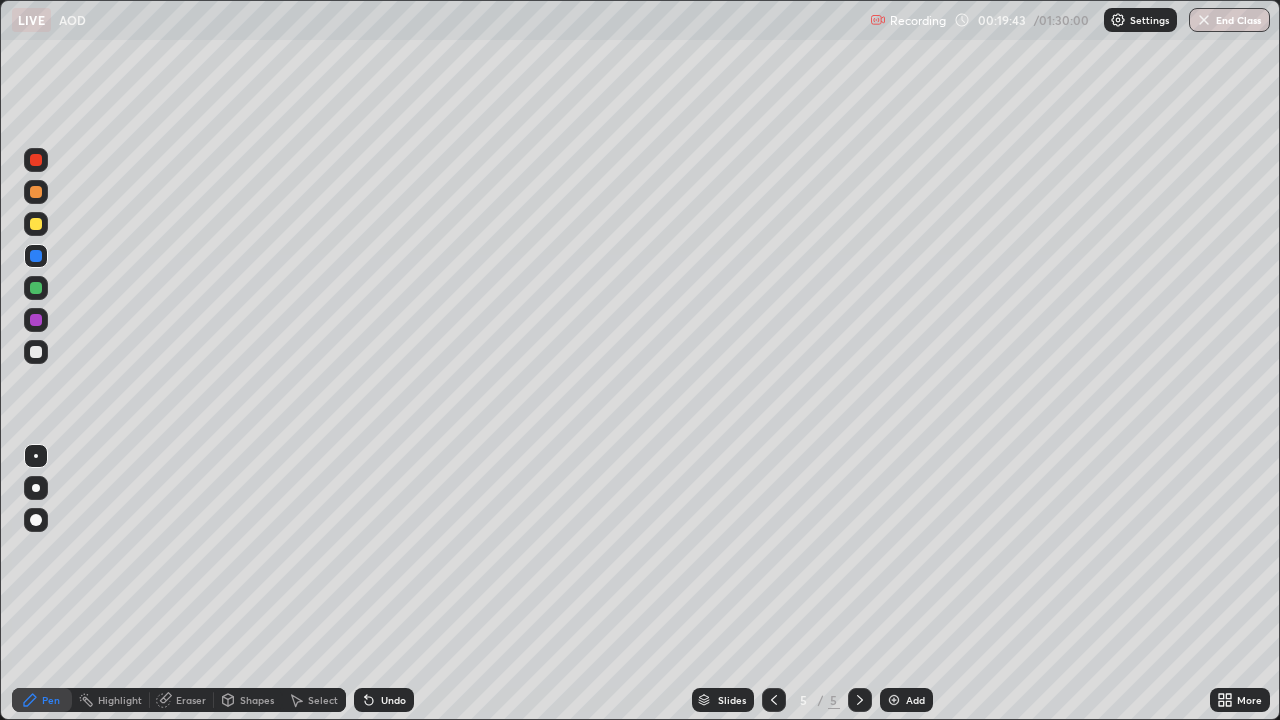 click at bounding box center [36, 288] 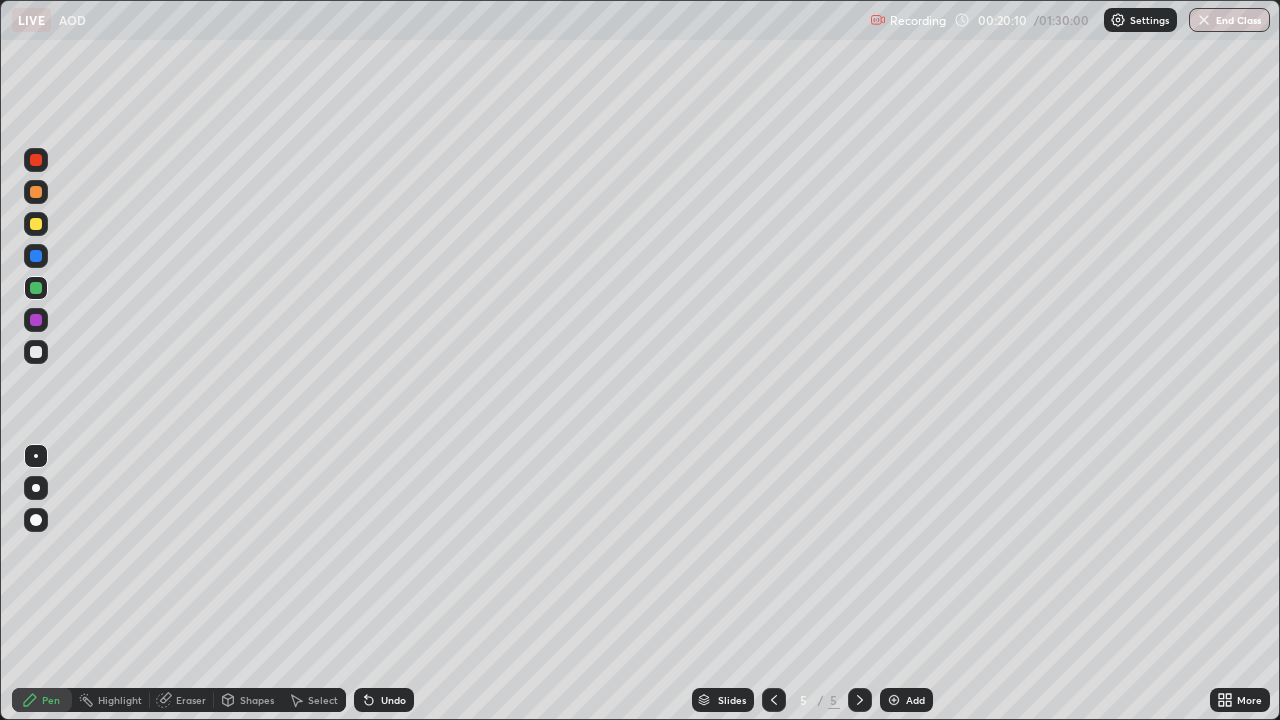 click at bounding box center (36, 320) 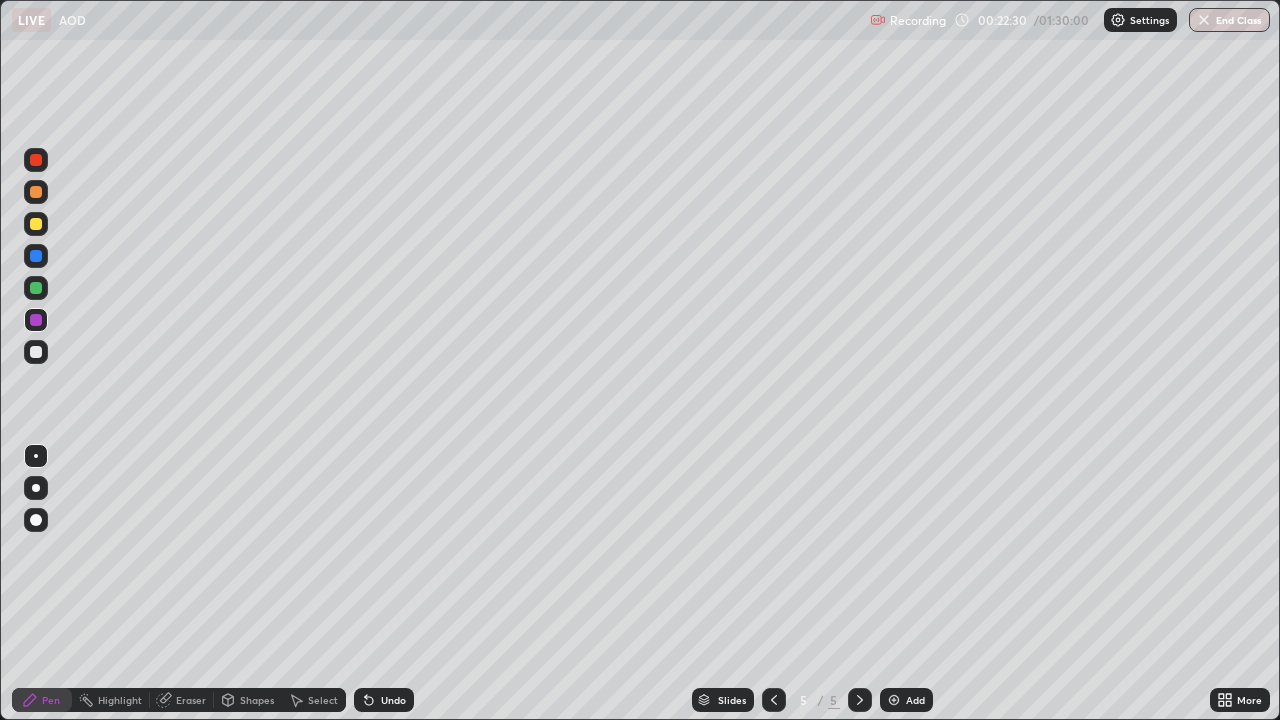 click 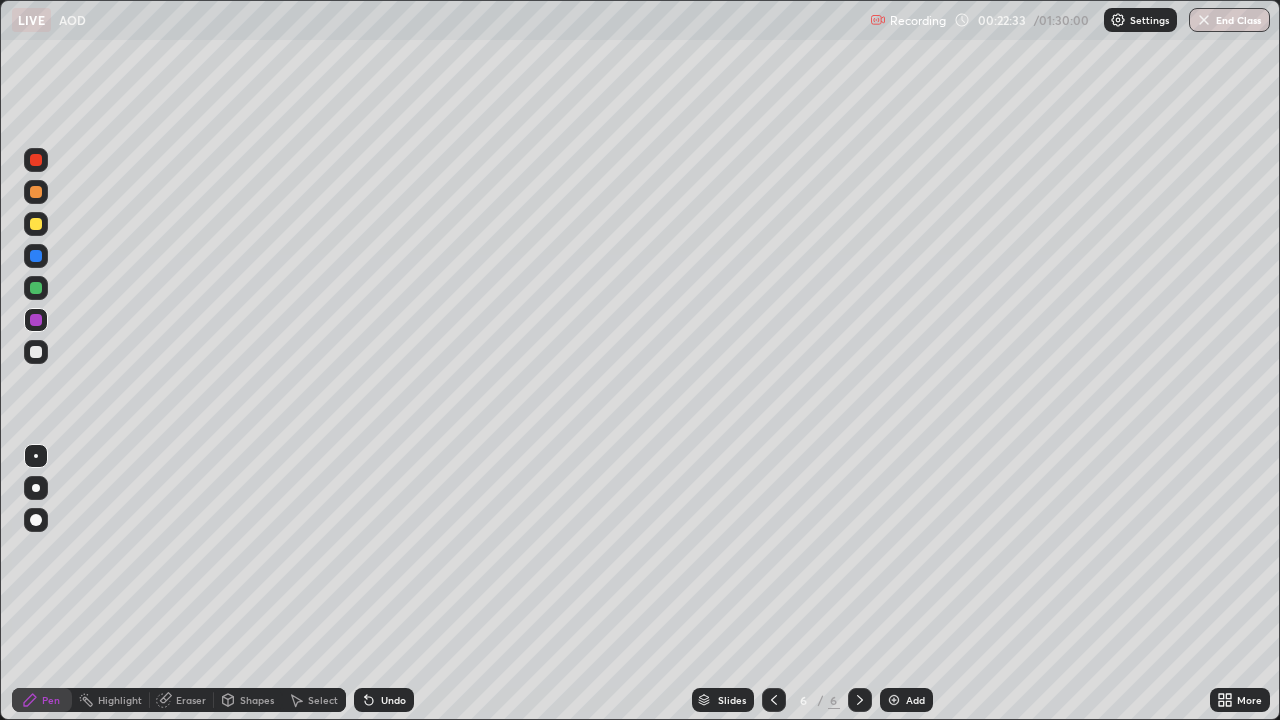 click at bounding box center (36, 192) 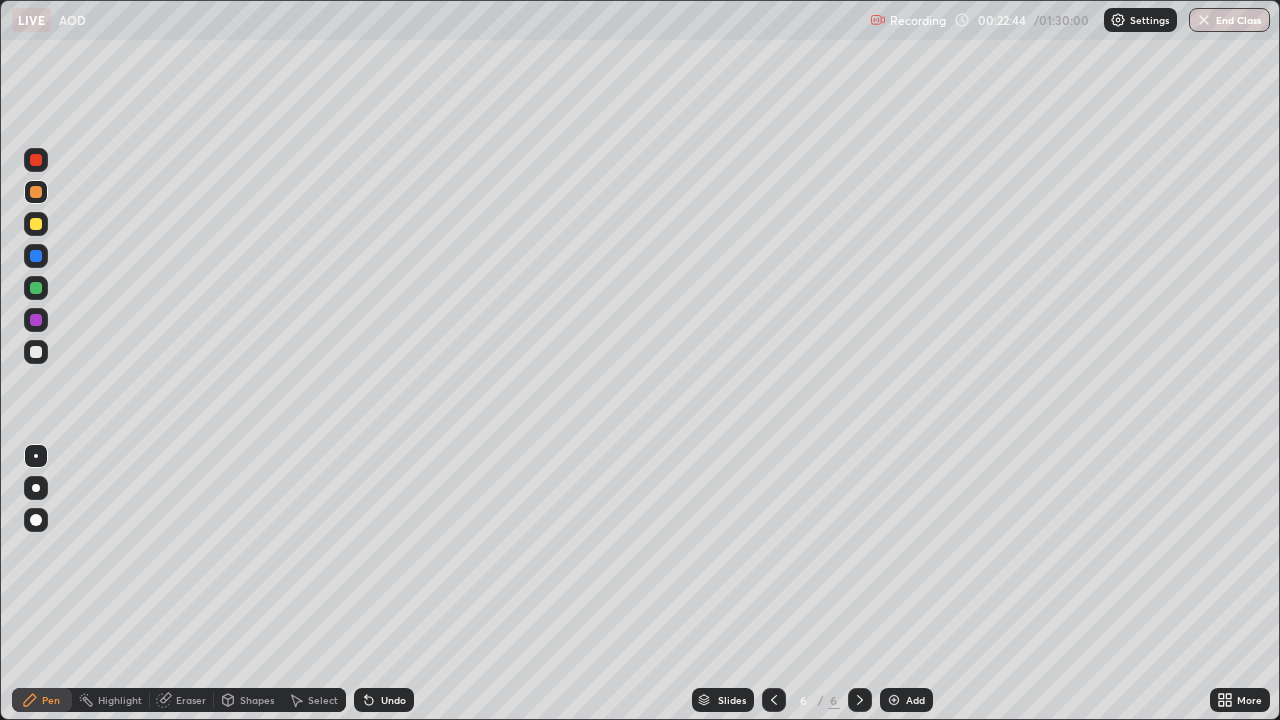 click at bounding box center (36, 224) 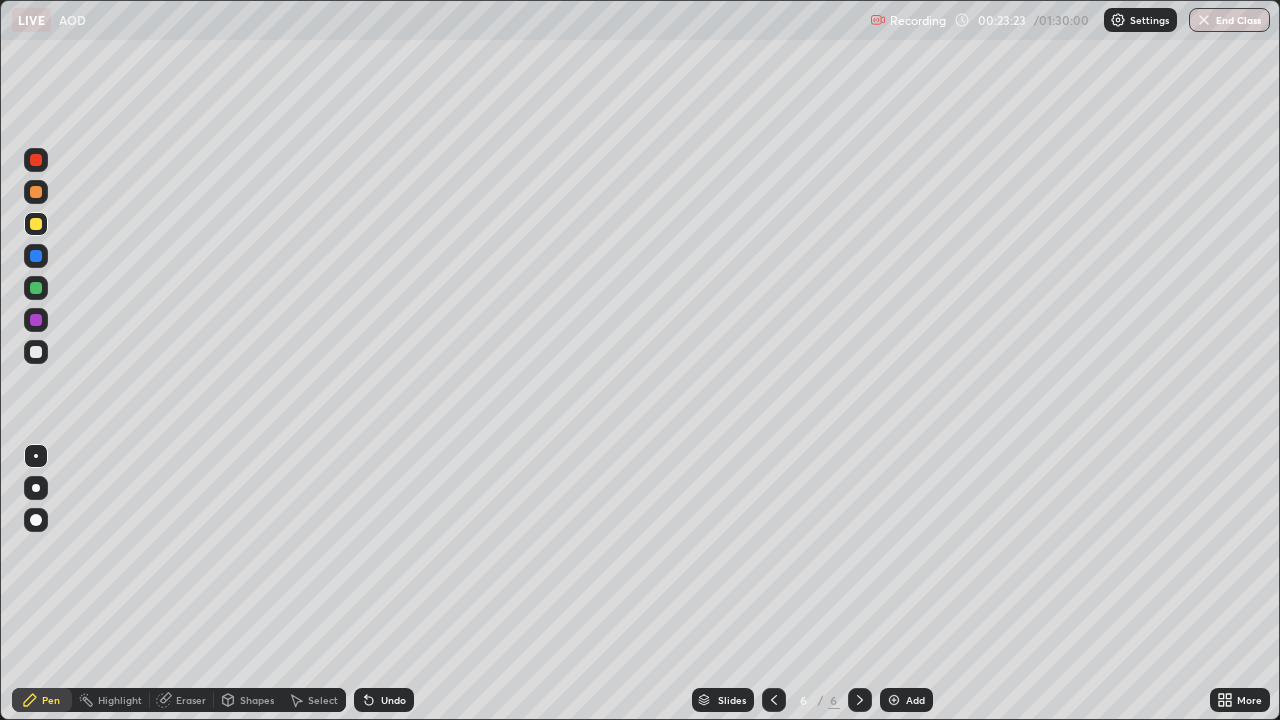 click at bounding box center [36, 224] 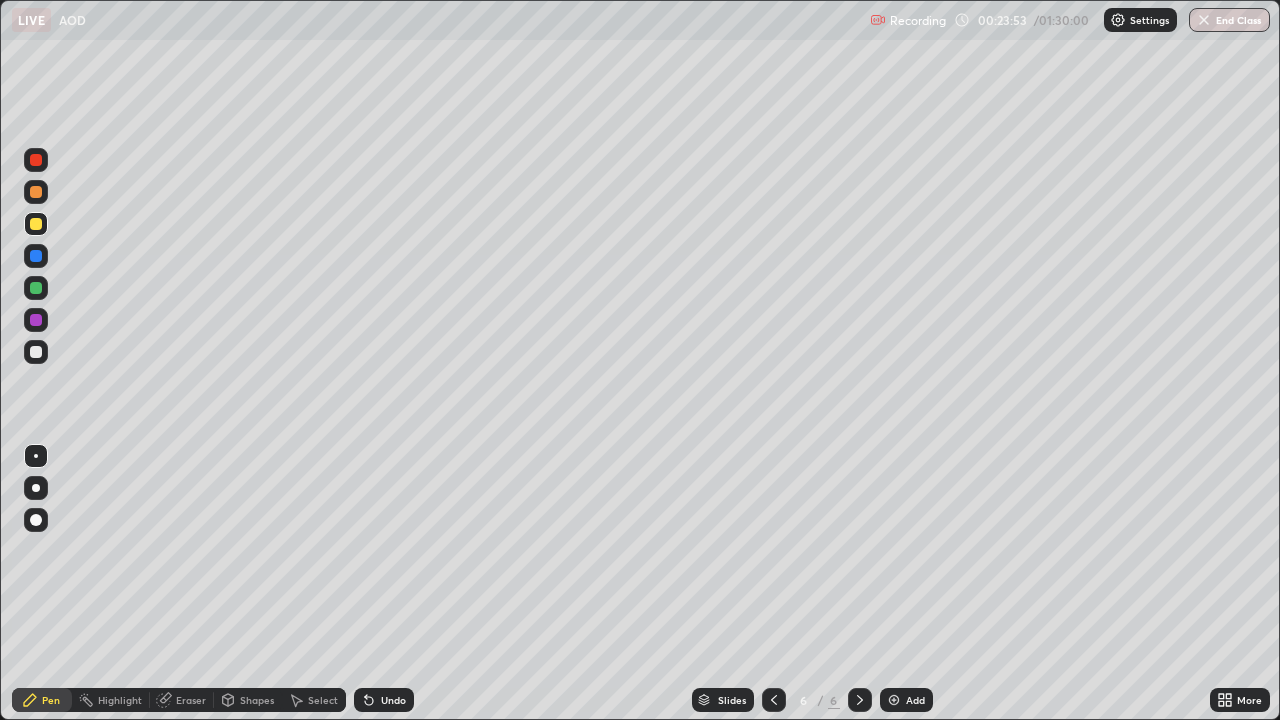 click 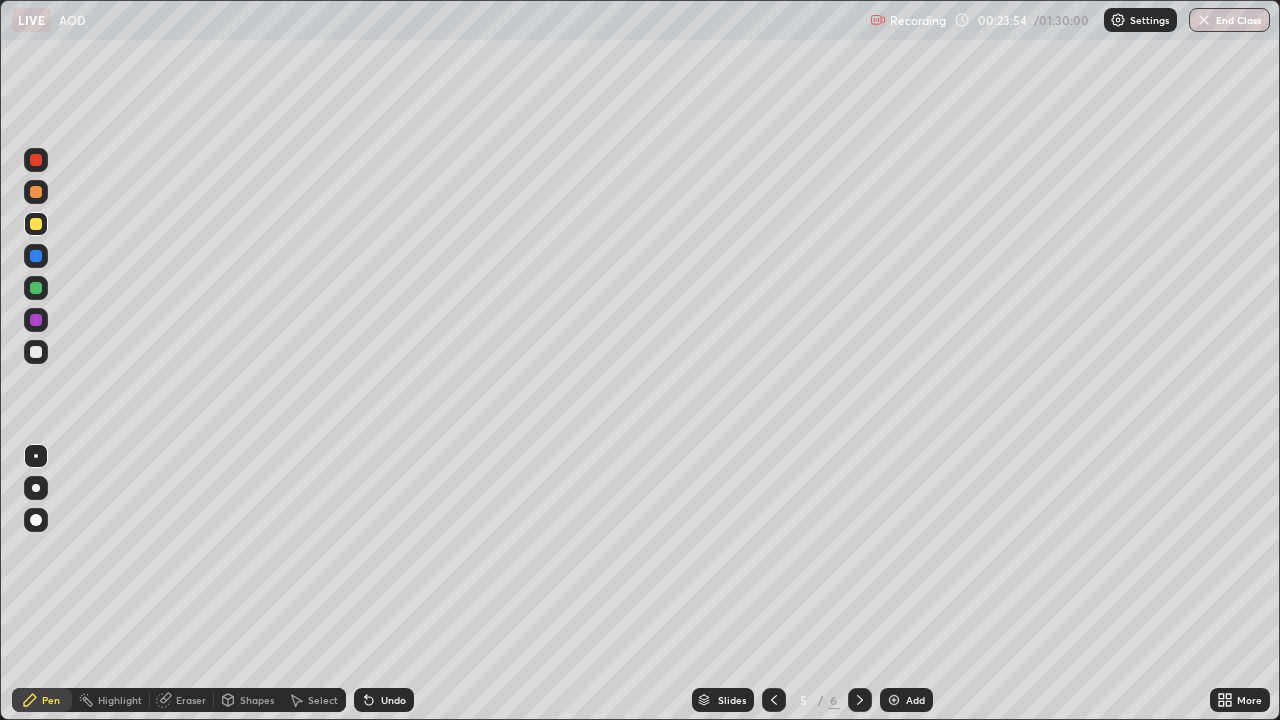 click 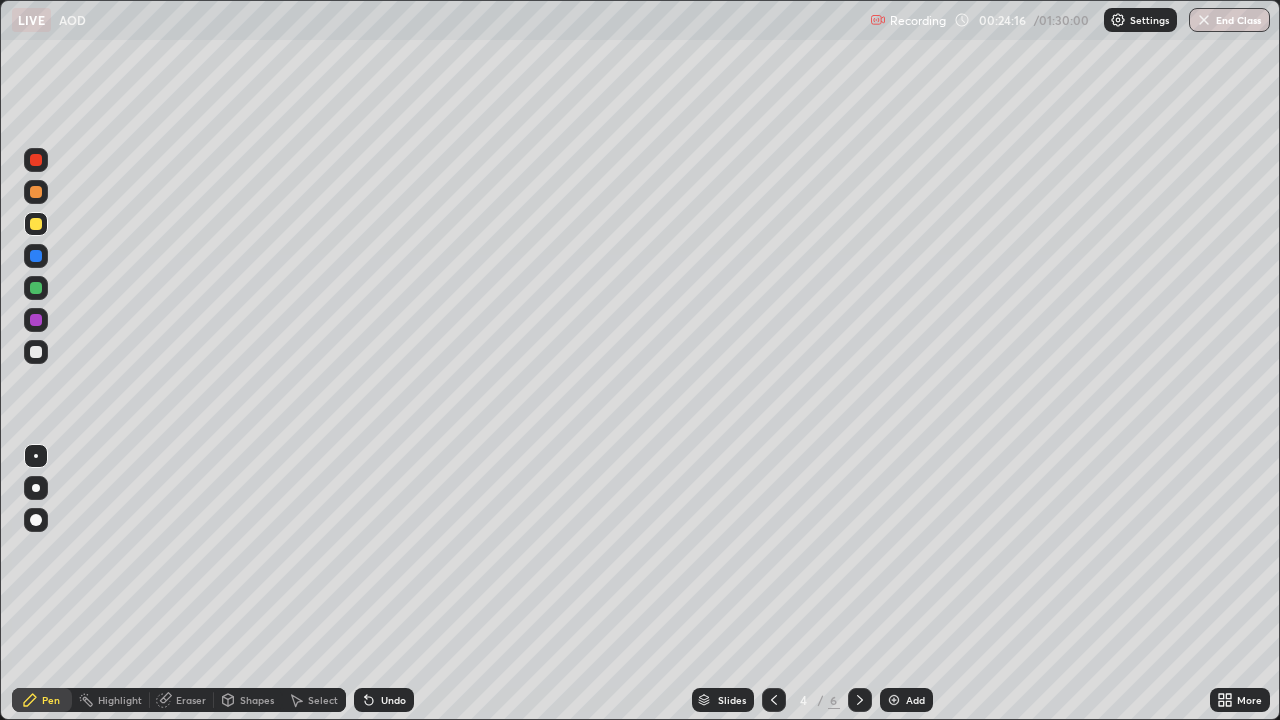 click 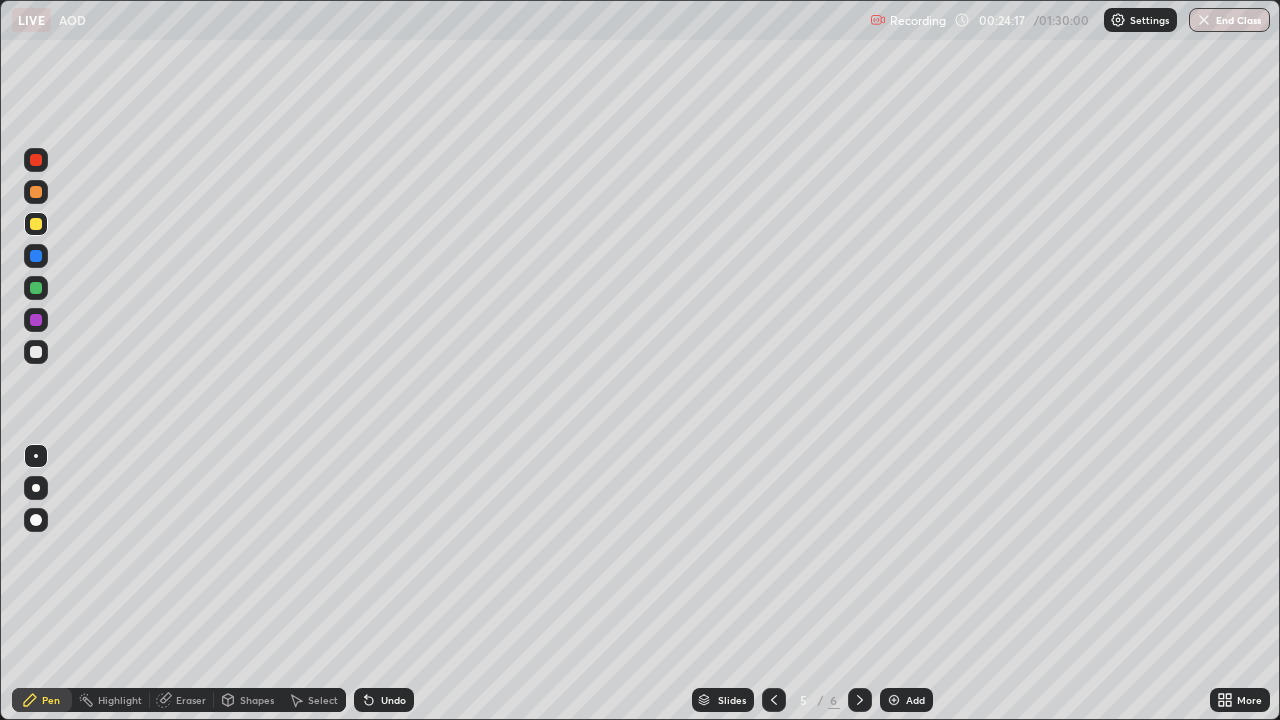 click 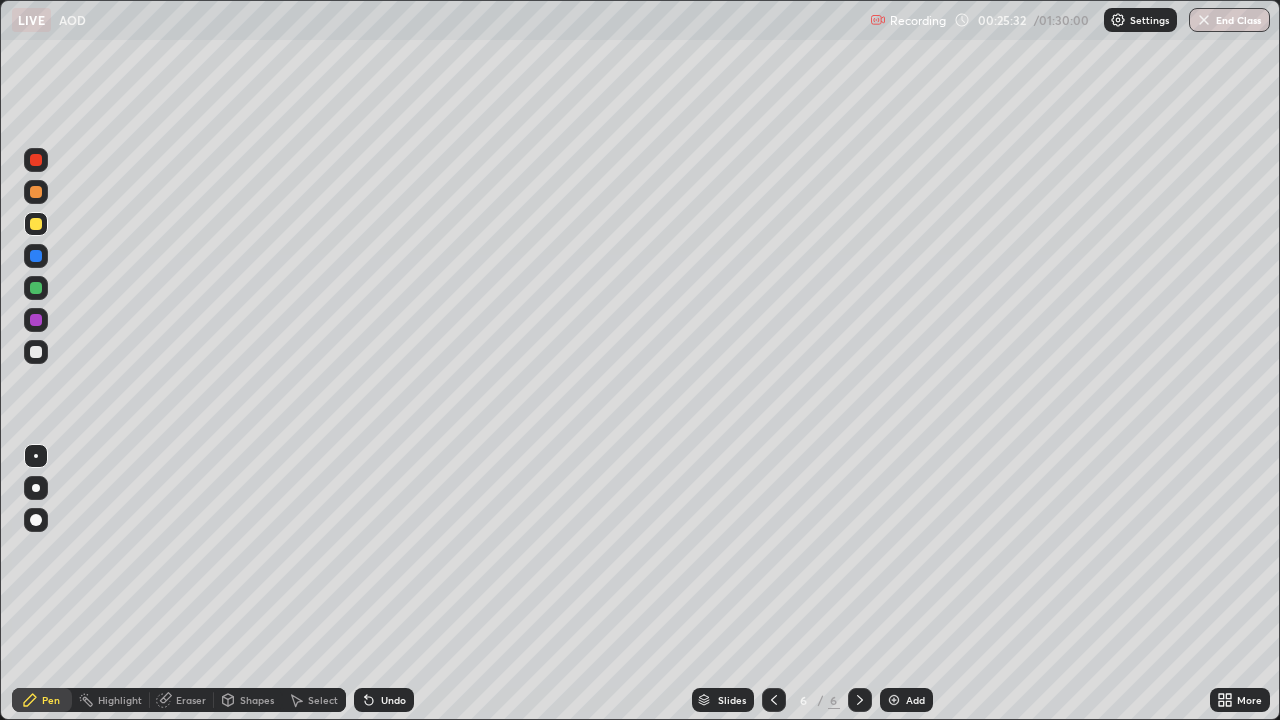 click 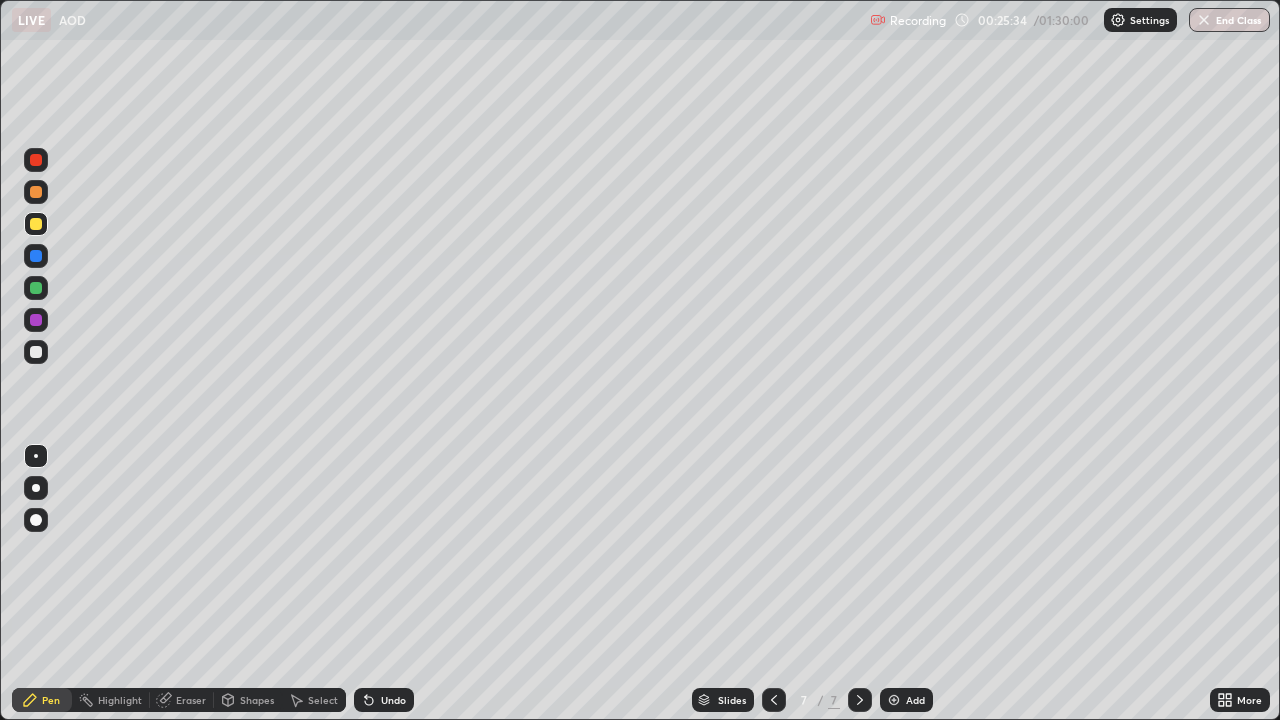 click at bounding box center [36, 192] 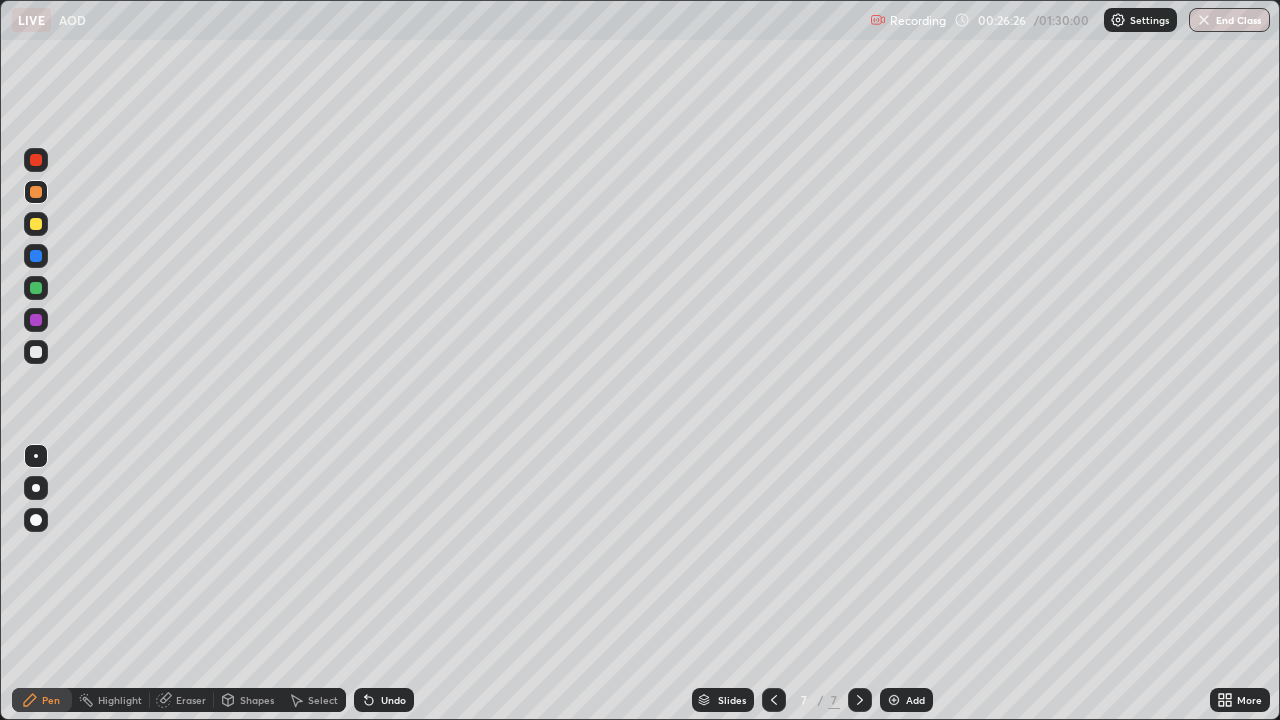 click at bounding box center [36, 224] 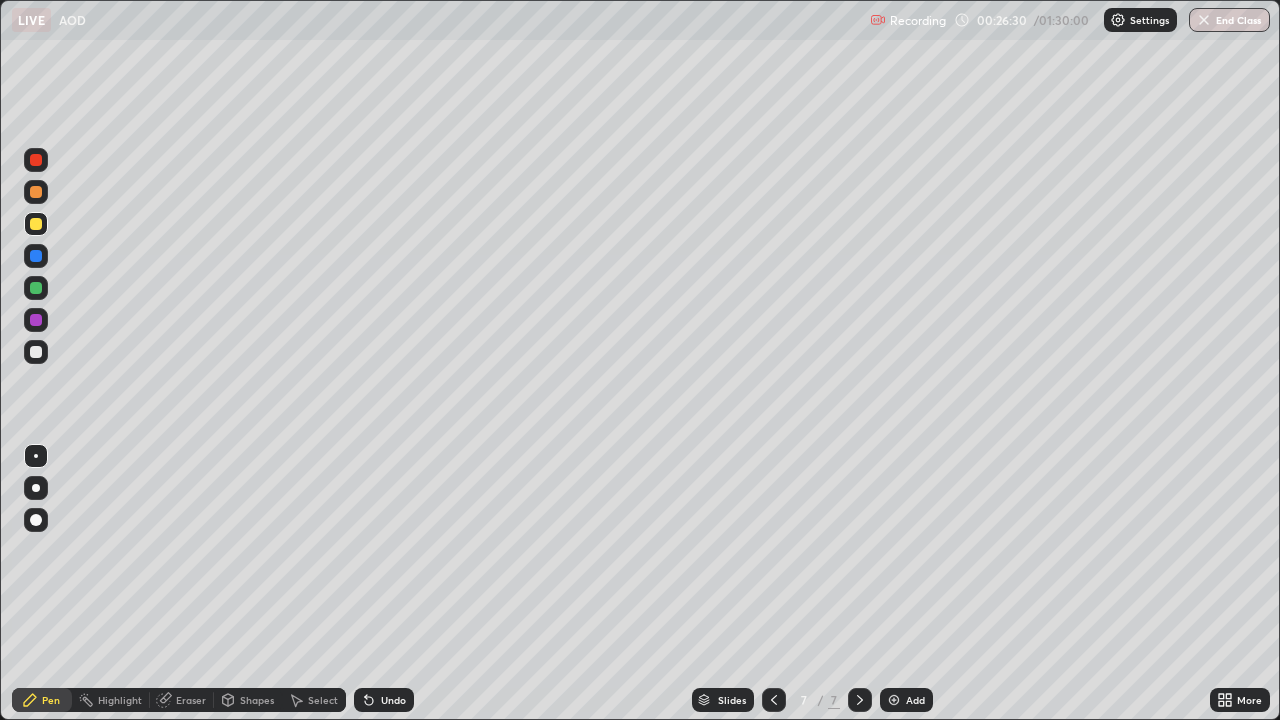 click at bounding box center (36, 320) 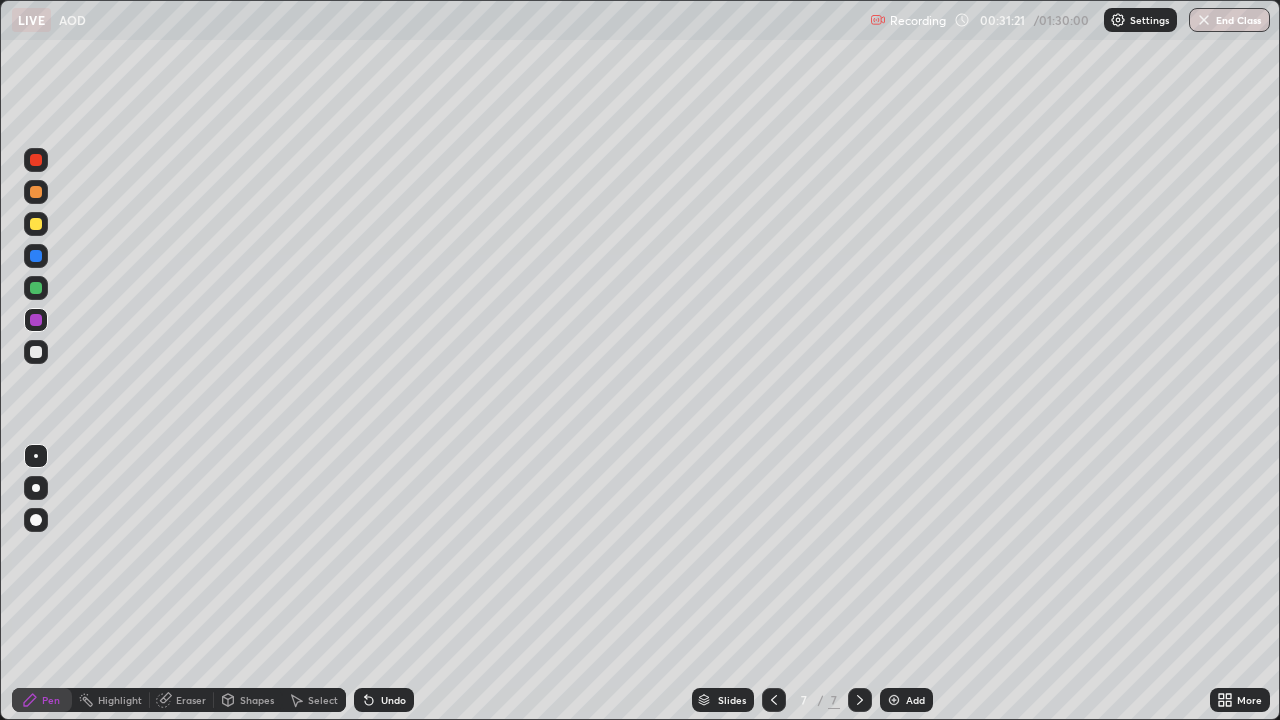 click on "Add" at bounding box center [906, 700] 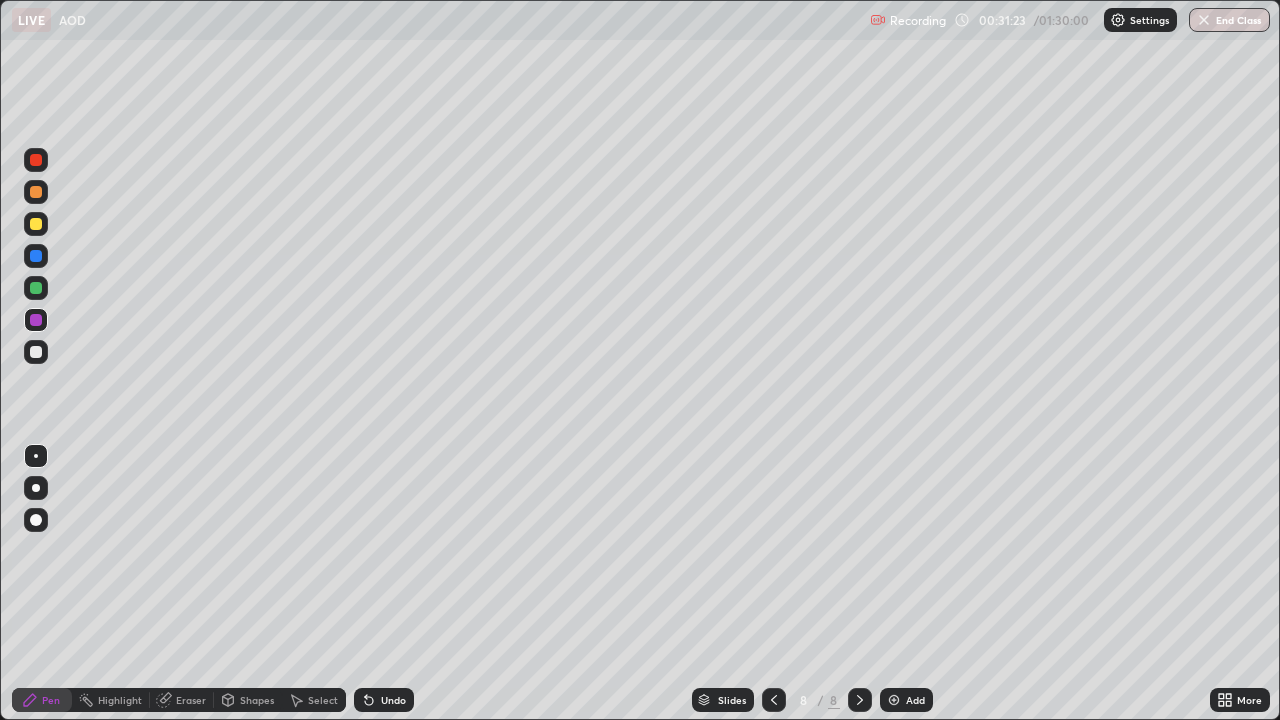 click at bounding box center [36, 192] 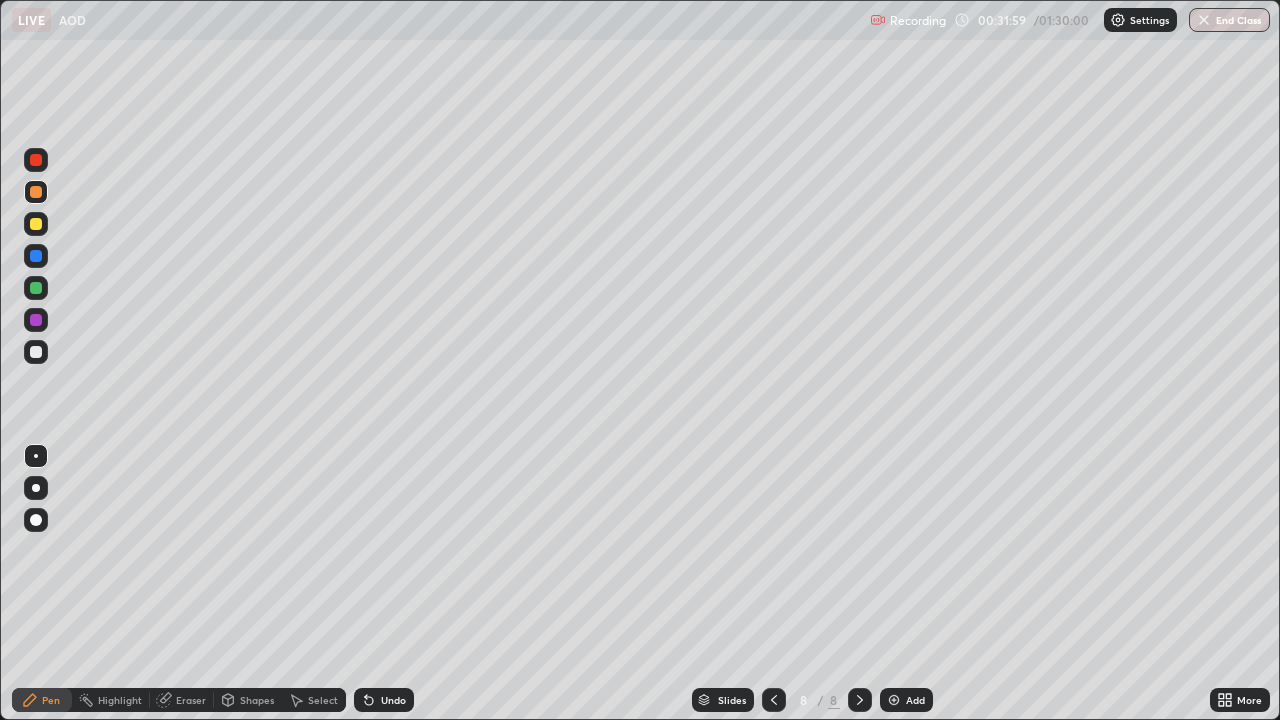 click at bounding box center [36, 256] 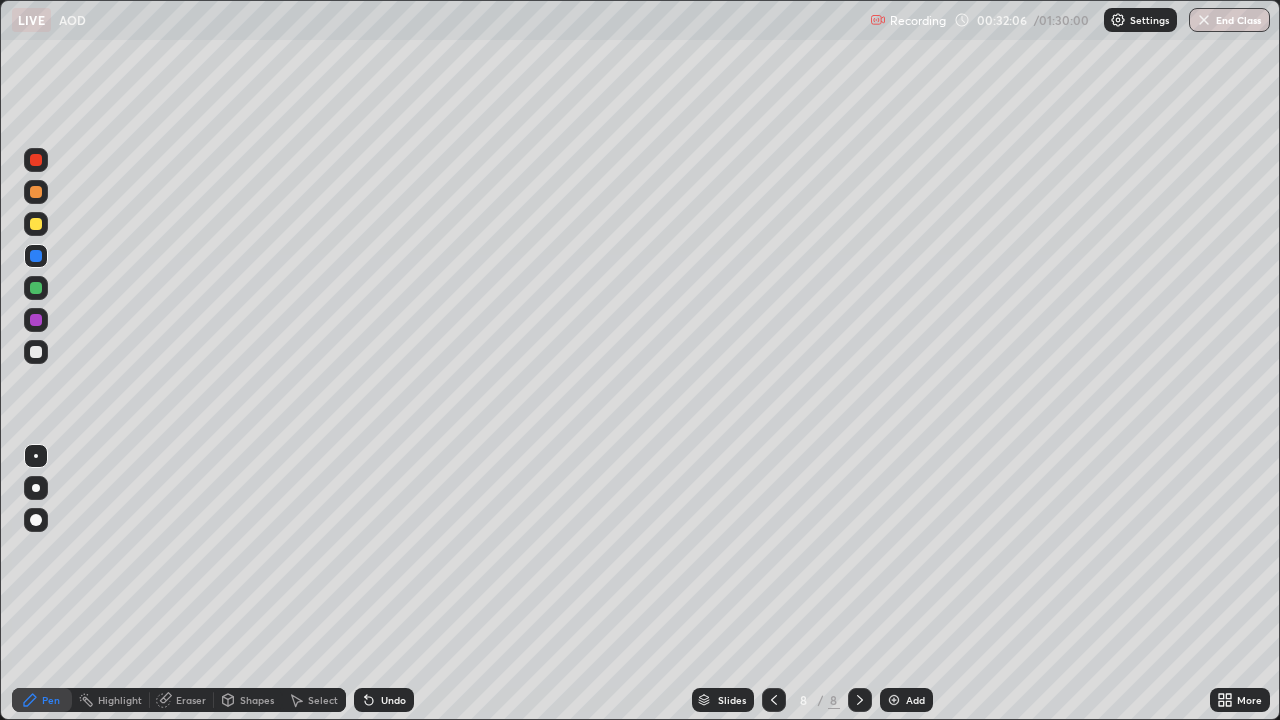 click at bounding box center [36, 224] 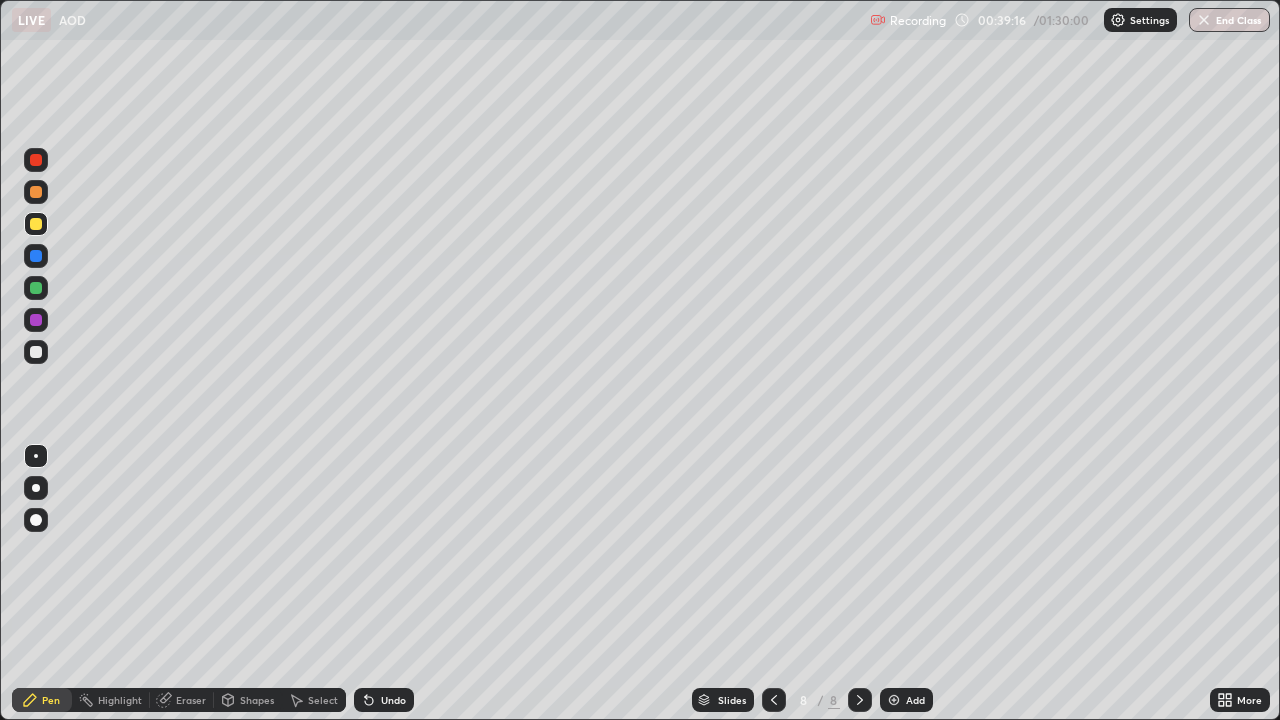 click at bounding box center (36, 352) 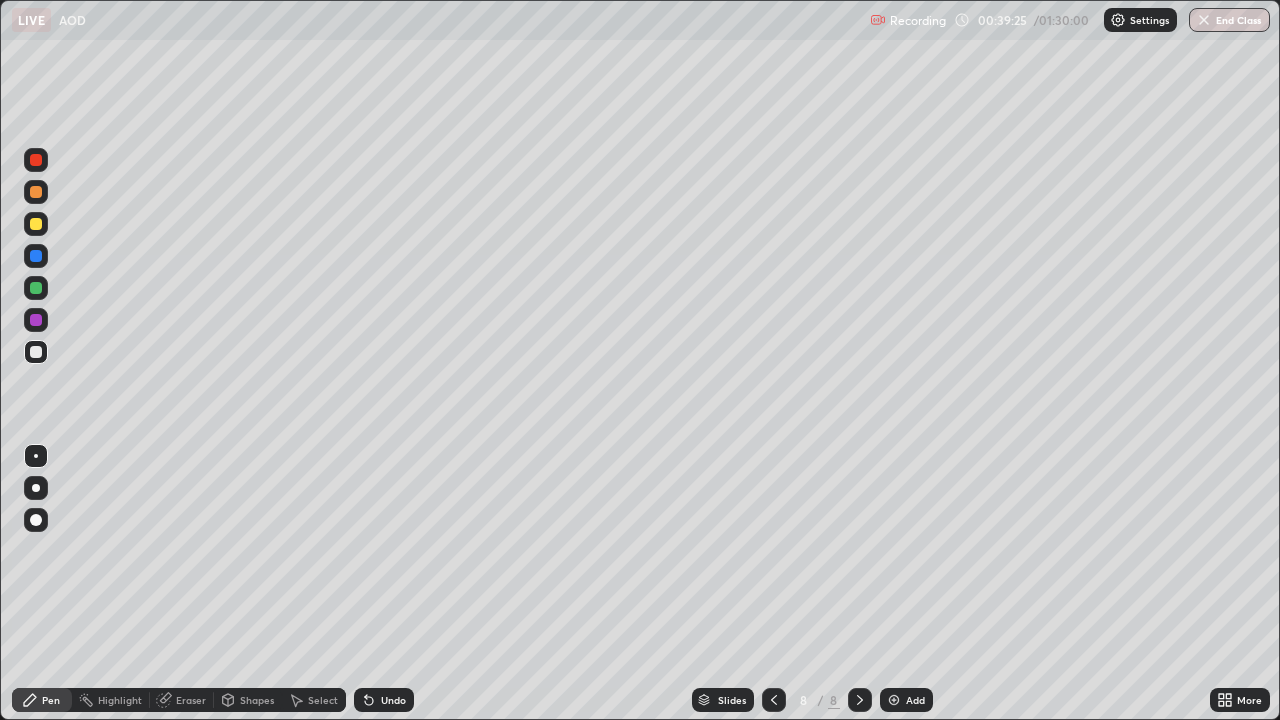 click at bounding box center [36, 192] 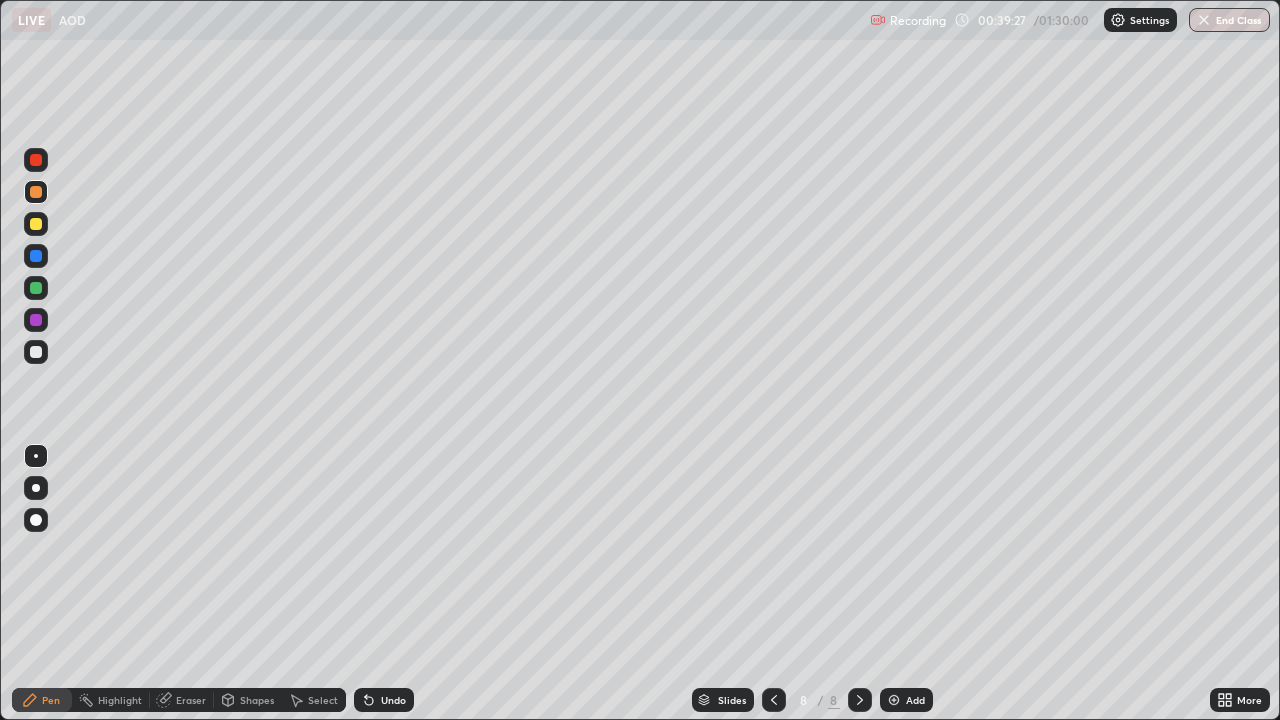 click at bounding box center (36, 256) 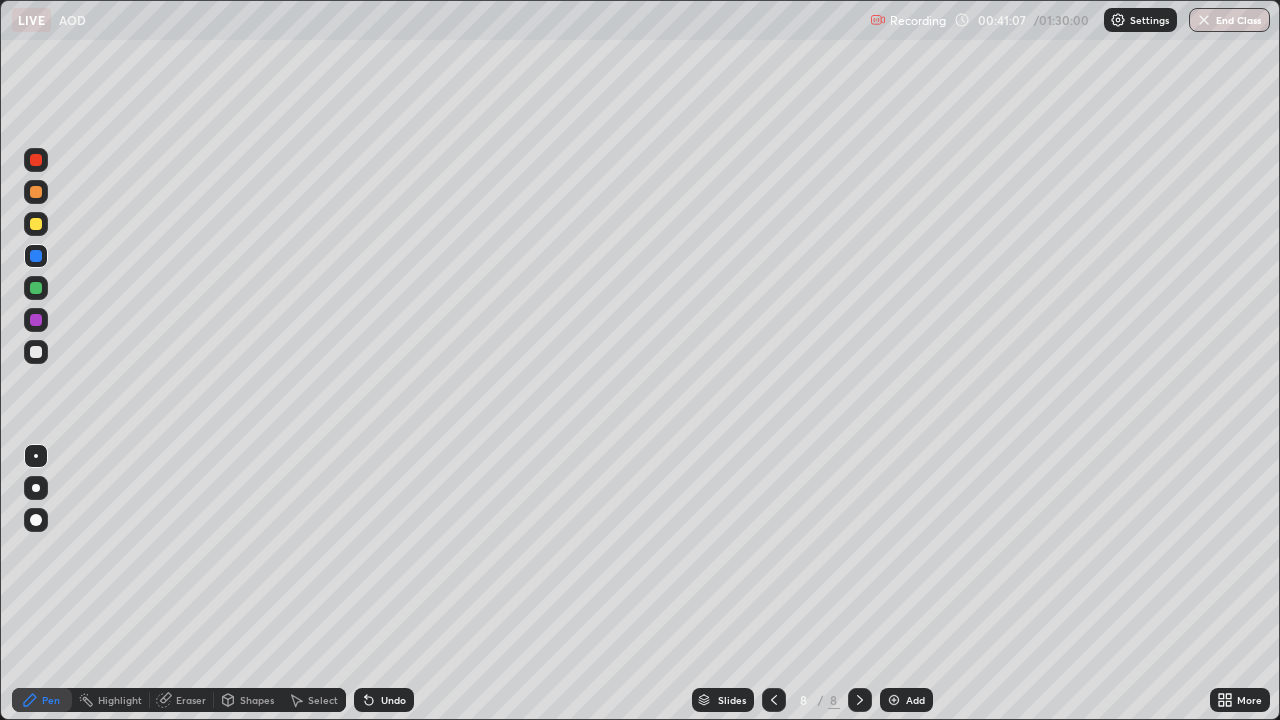 click 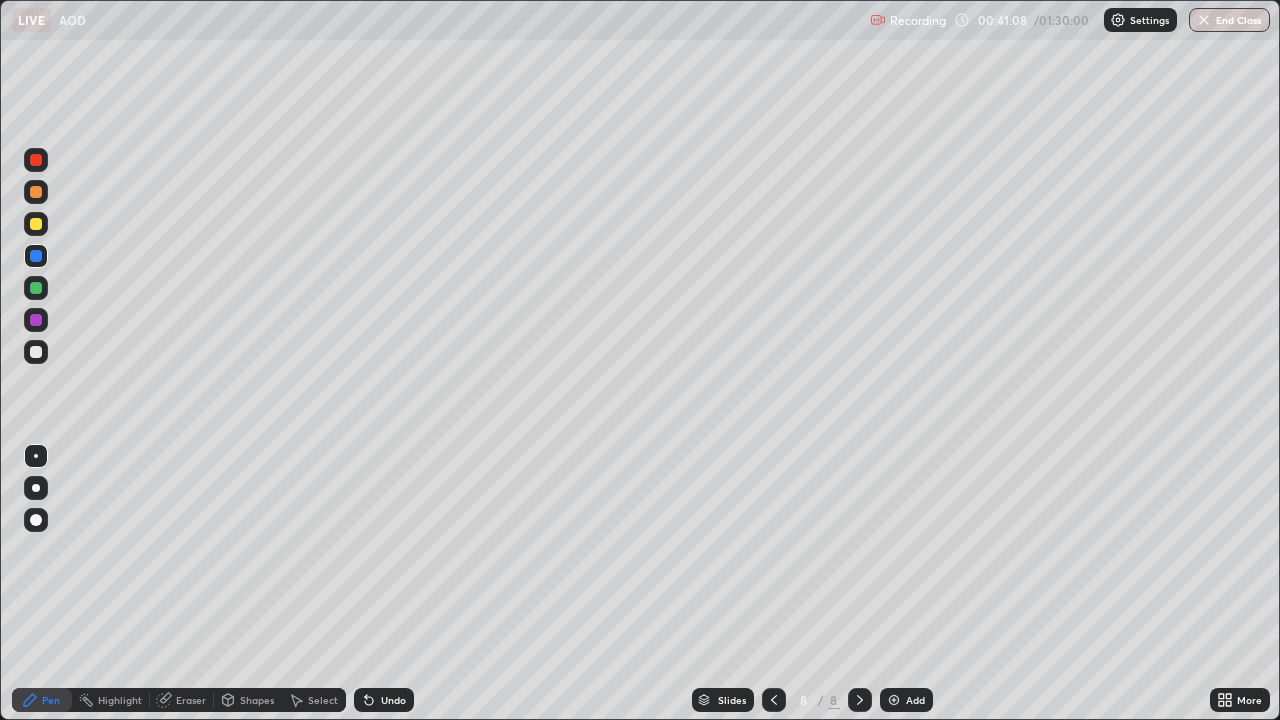 click at bounding box center (894, 700) 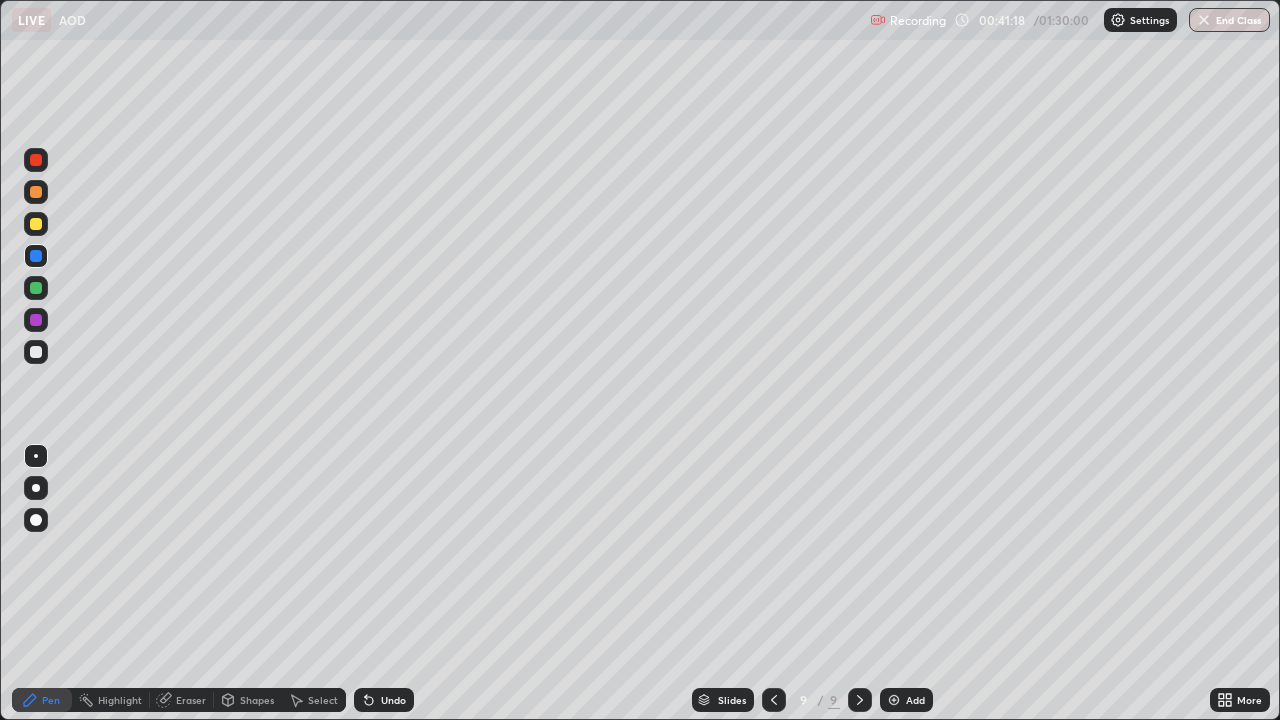 click at bounding box center [36, 192] 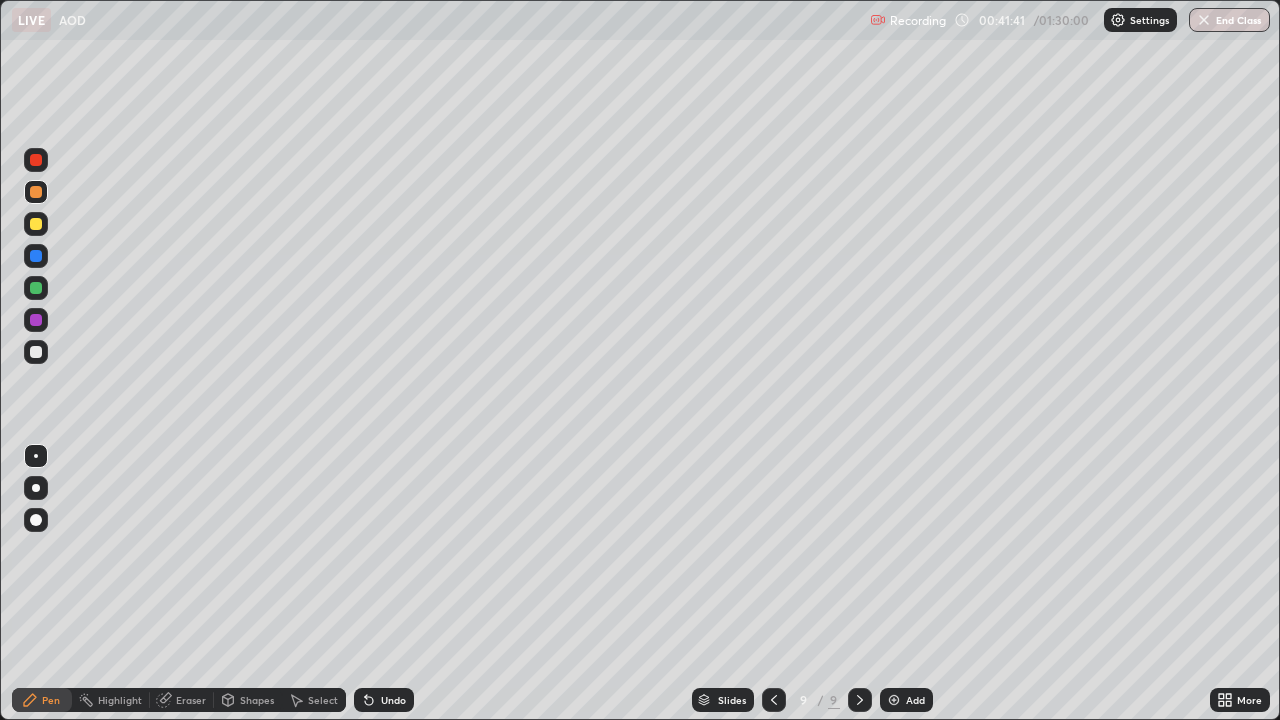 click at bounding box center [36, 224] 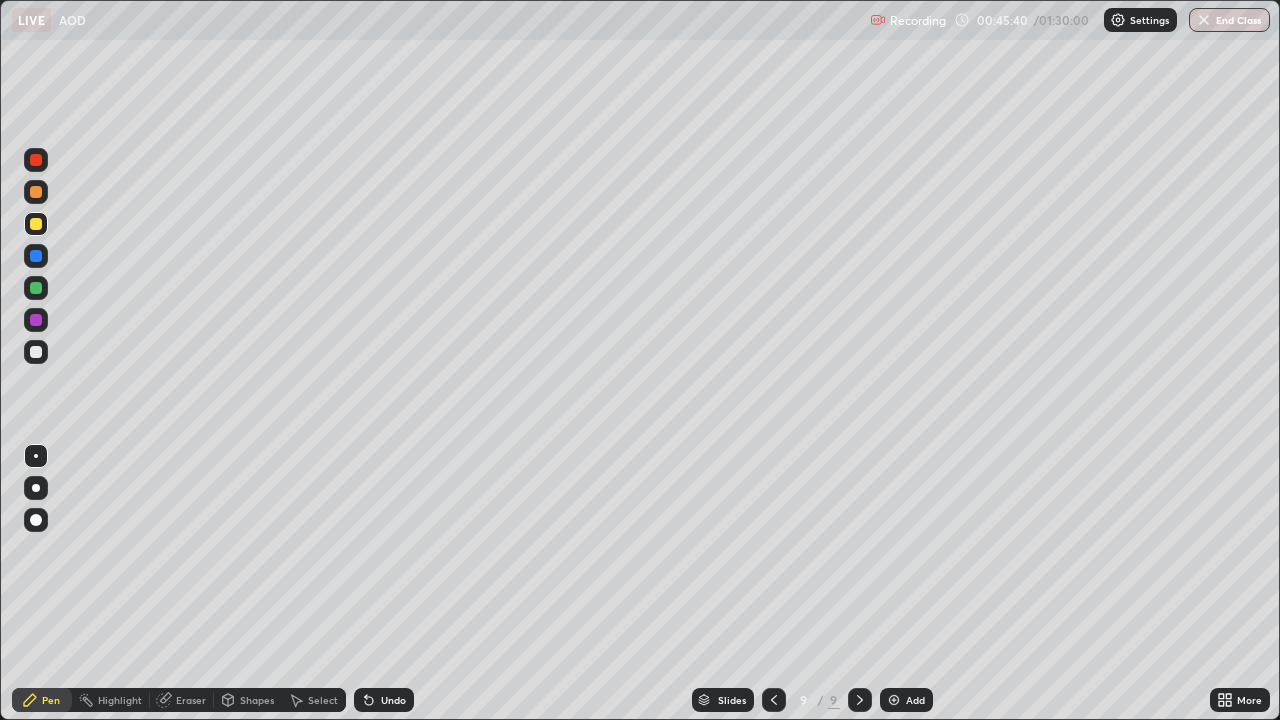 click at bounding box center (36, 352) 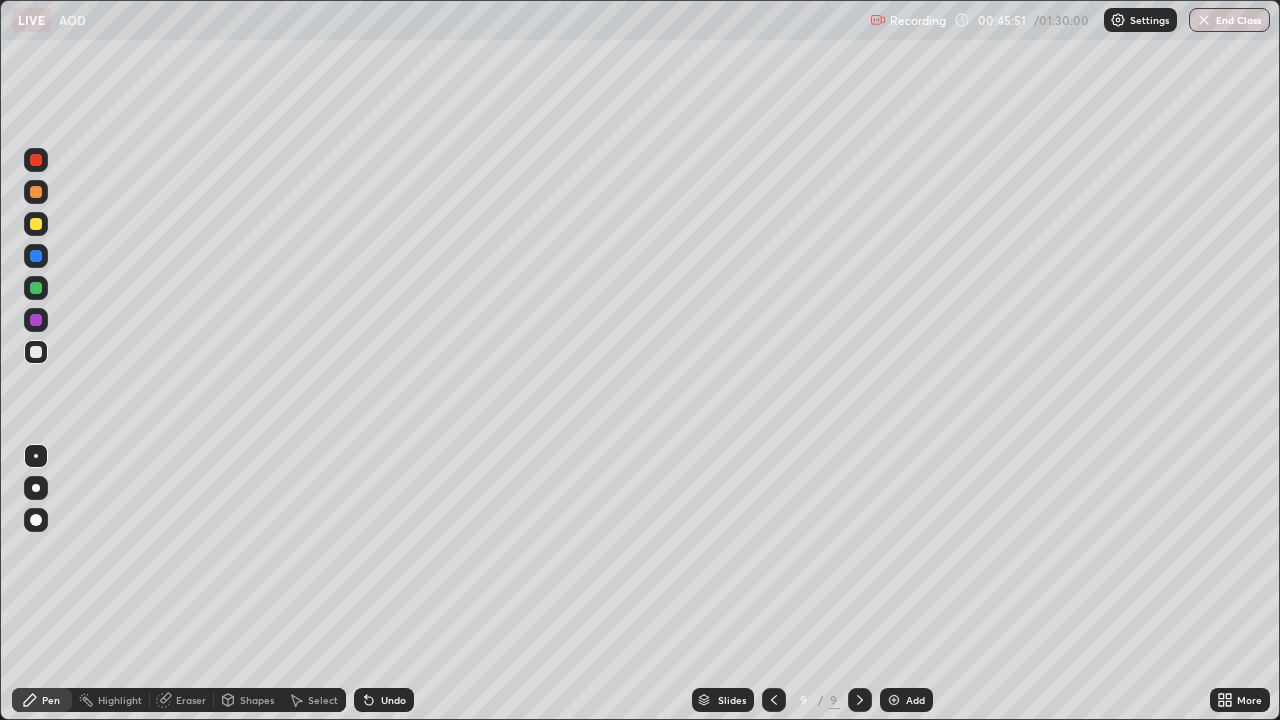 click at bounding box center (36, 320) 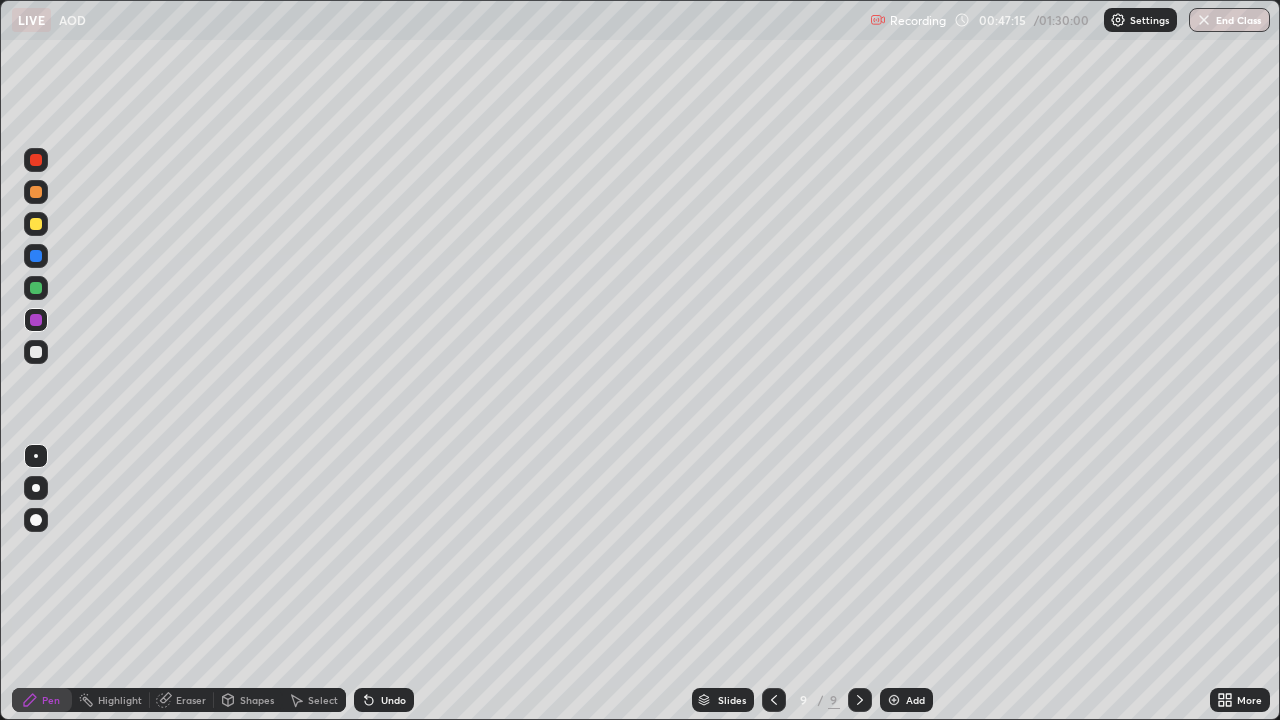 click at bounding box center [36, 288] 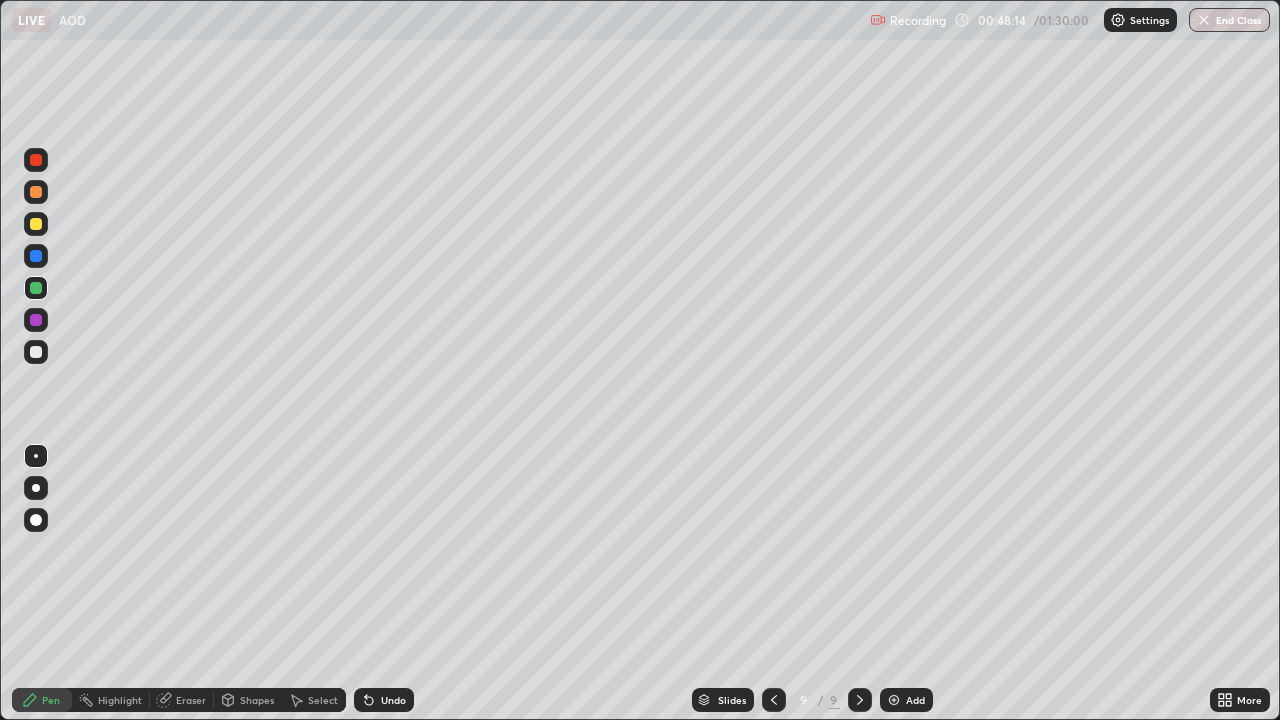 click 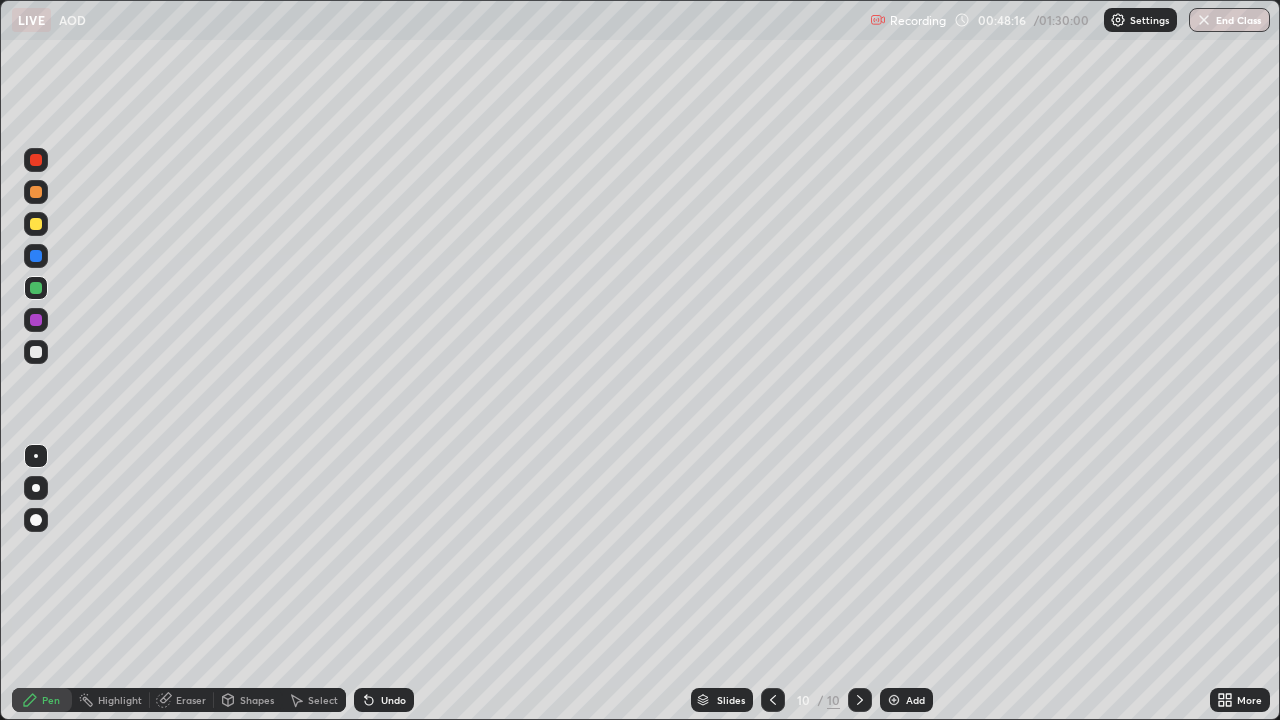 click at bounding box center [36, 192] 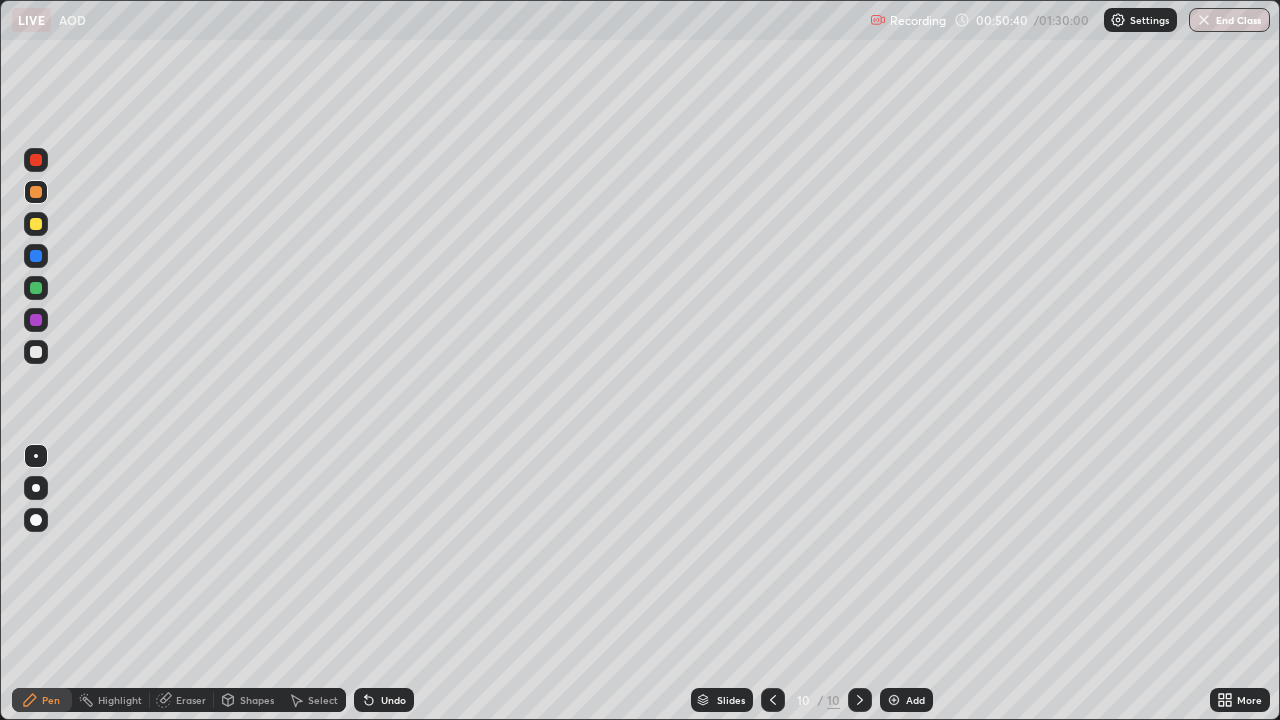 click at bounding box center (36, 224) 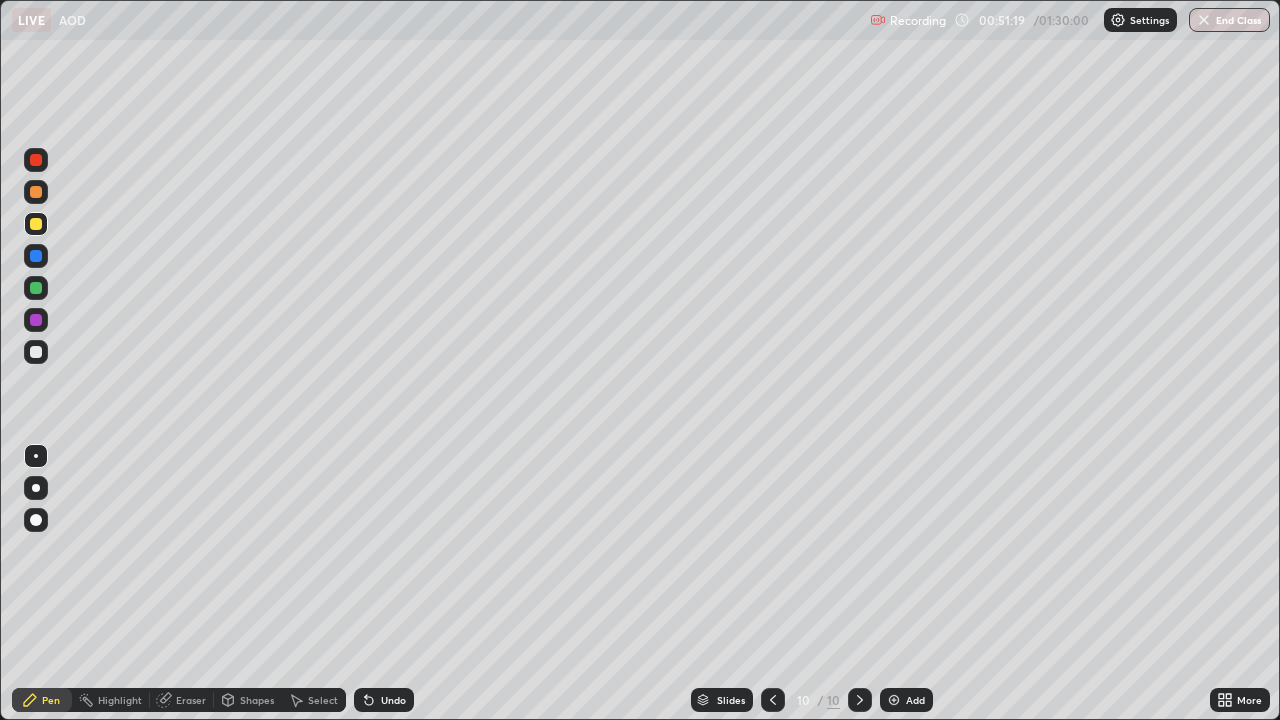 click at bounding box center (36, 320) 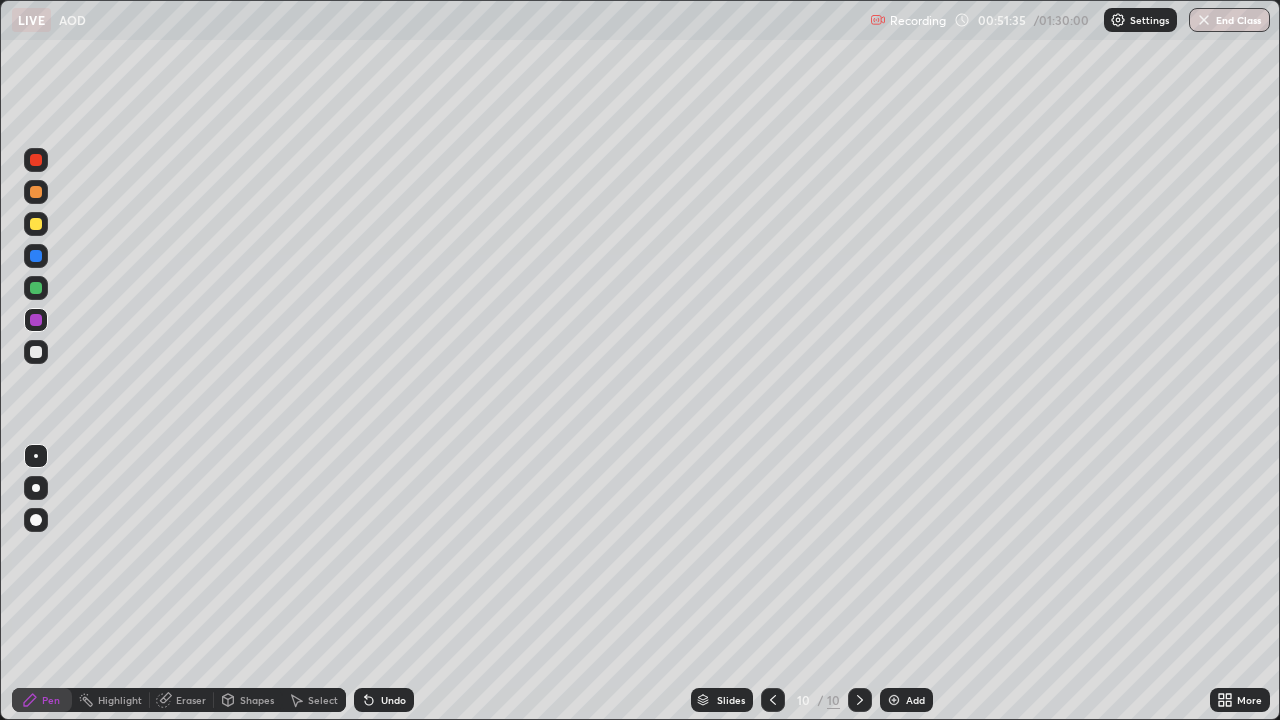 click at bounding box center [36, 256] 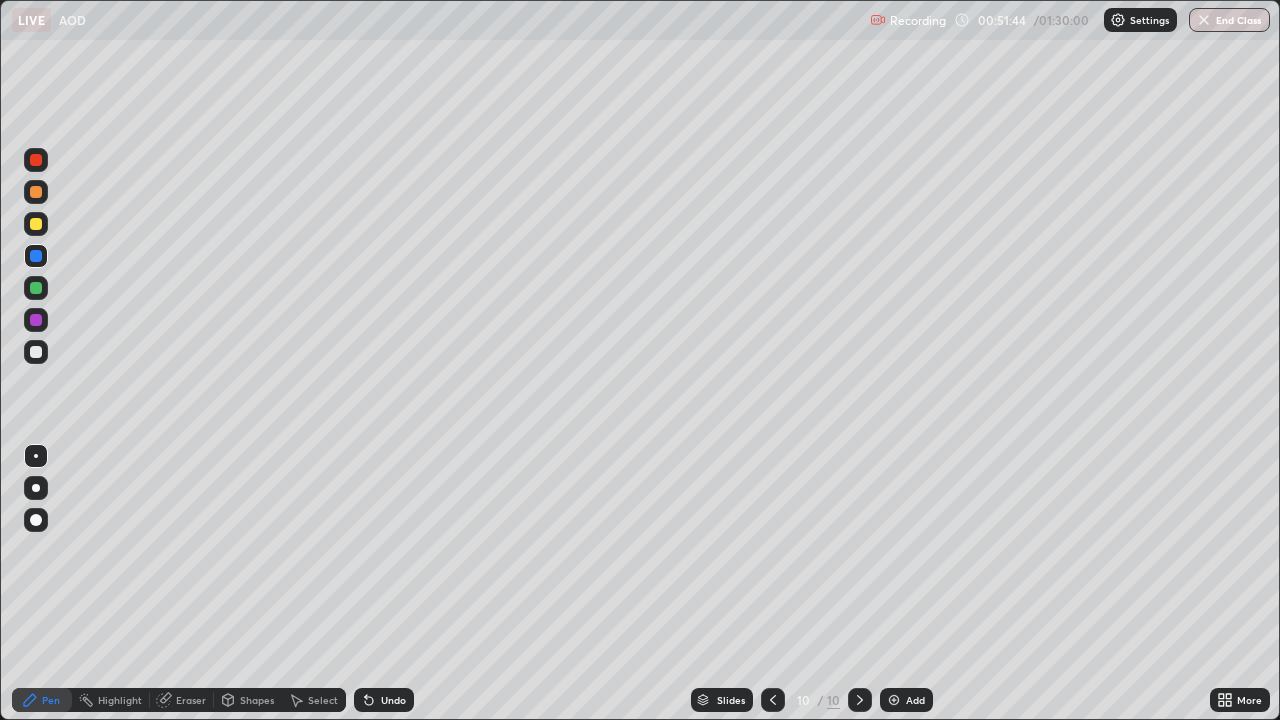 click at bounding box center [36, 320] 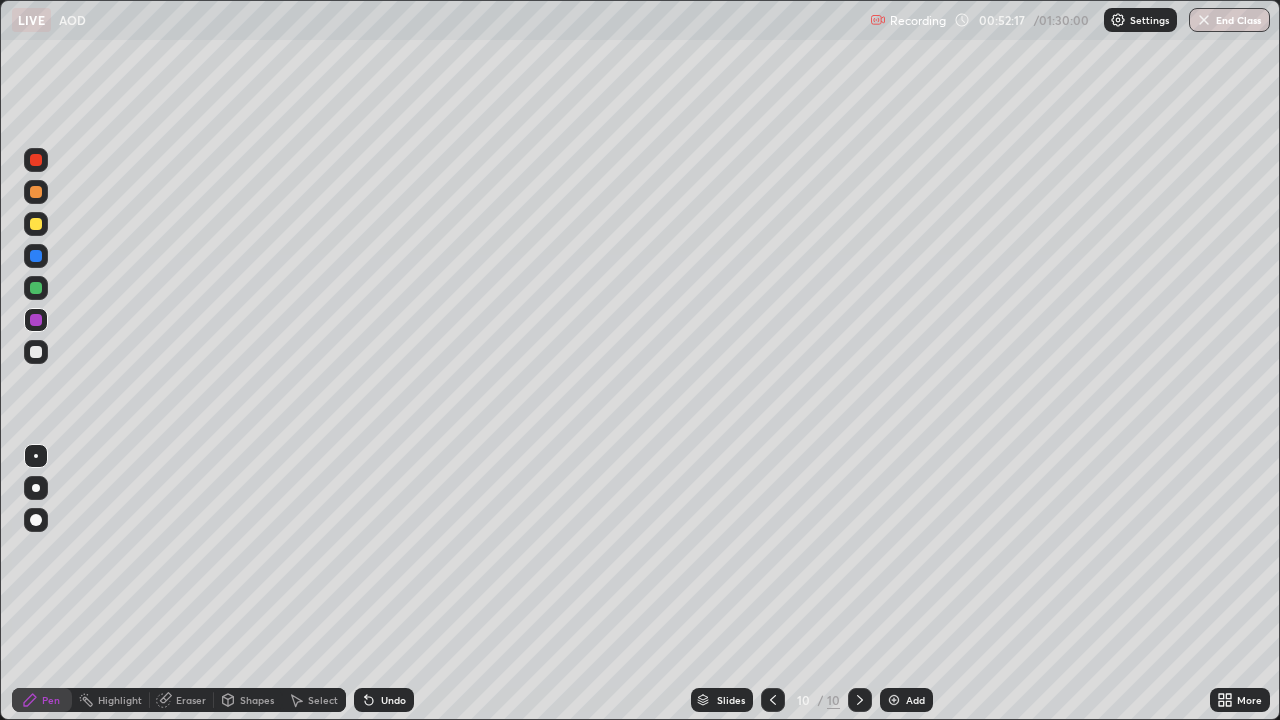 click at bounding box center (773, 700) 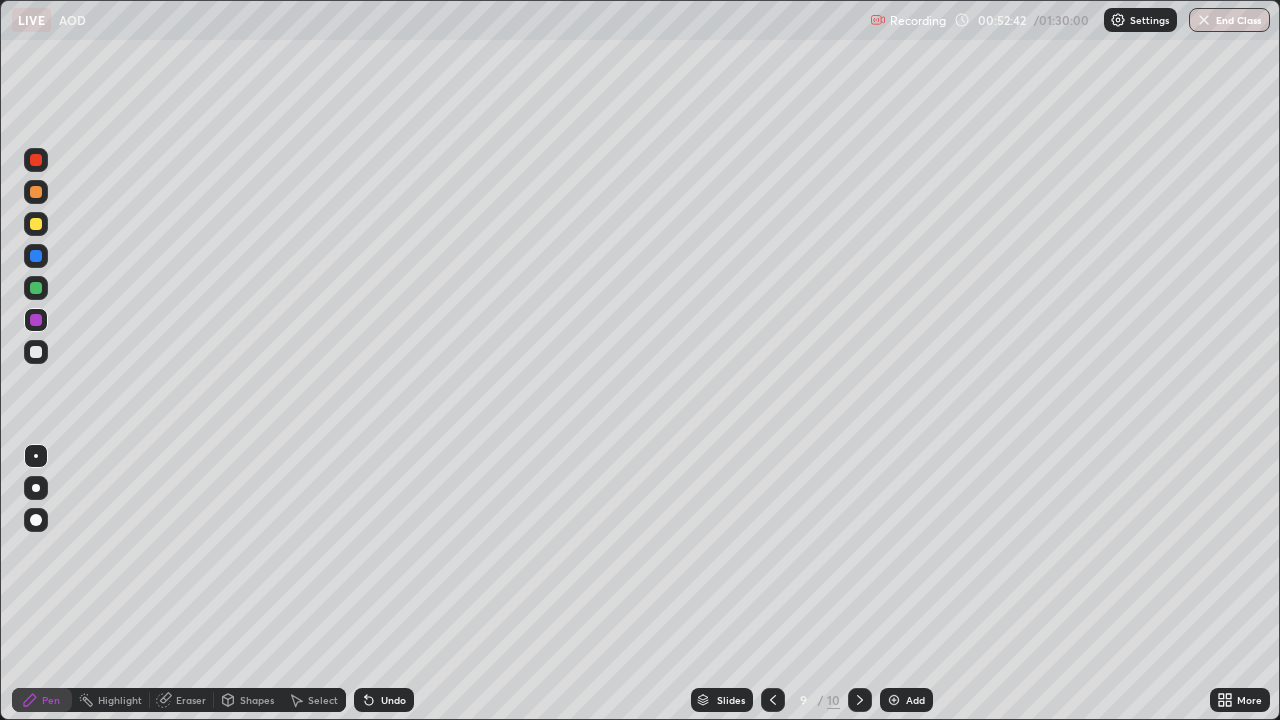 click at bounding box center [860, 700] 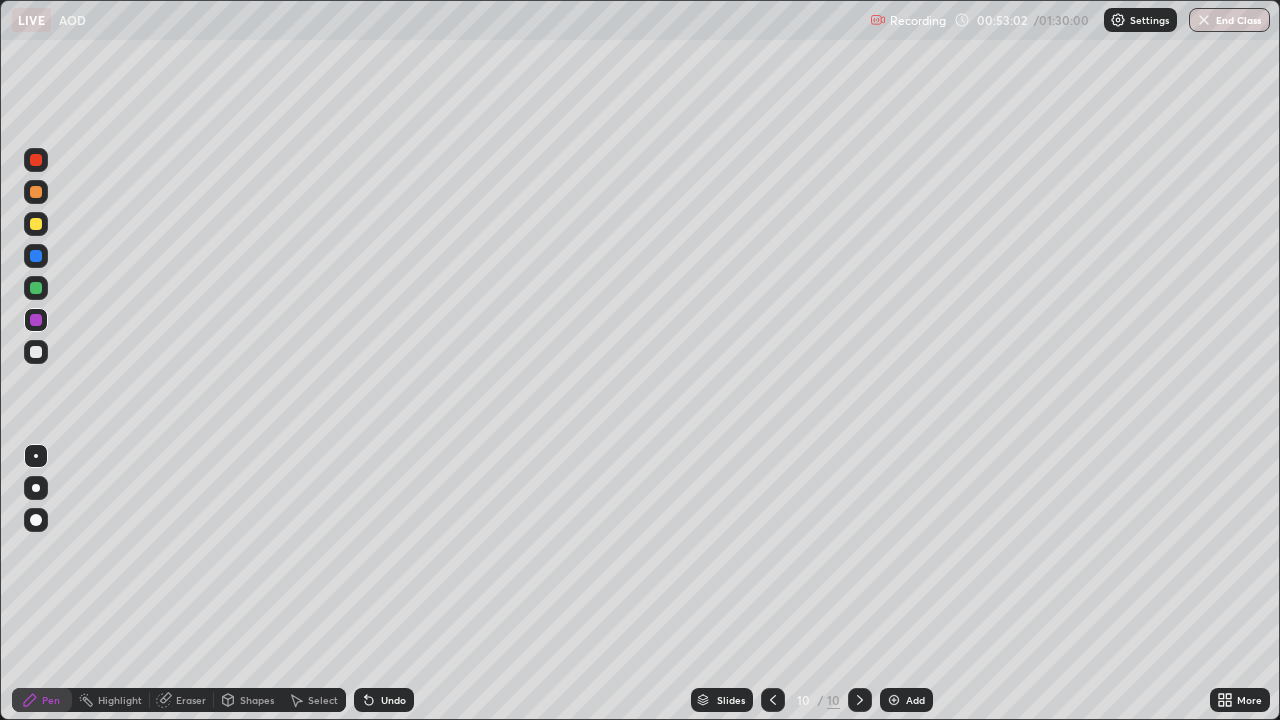 click at bounding box center (36, 352) 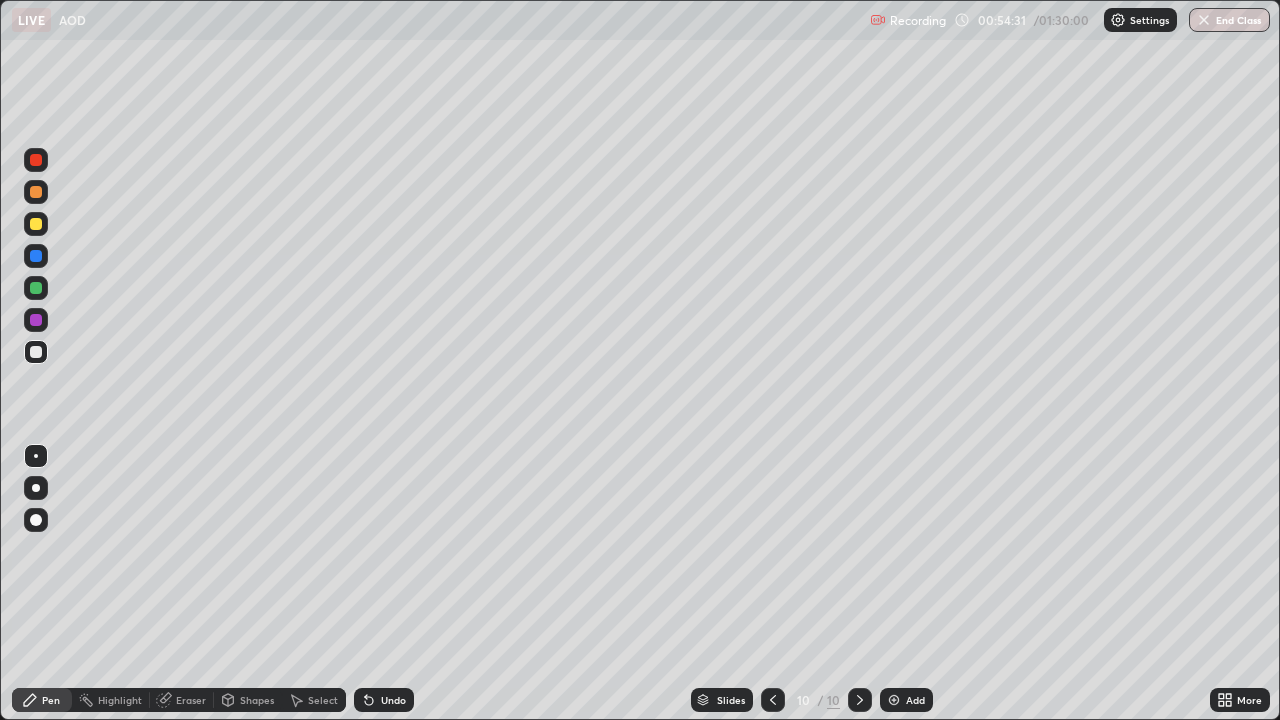 click 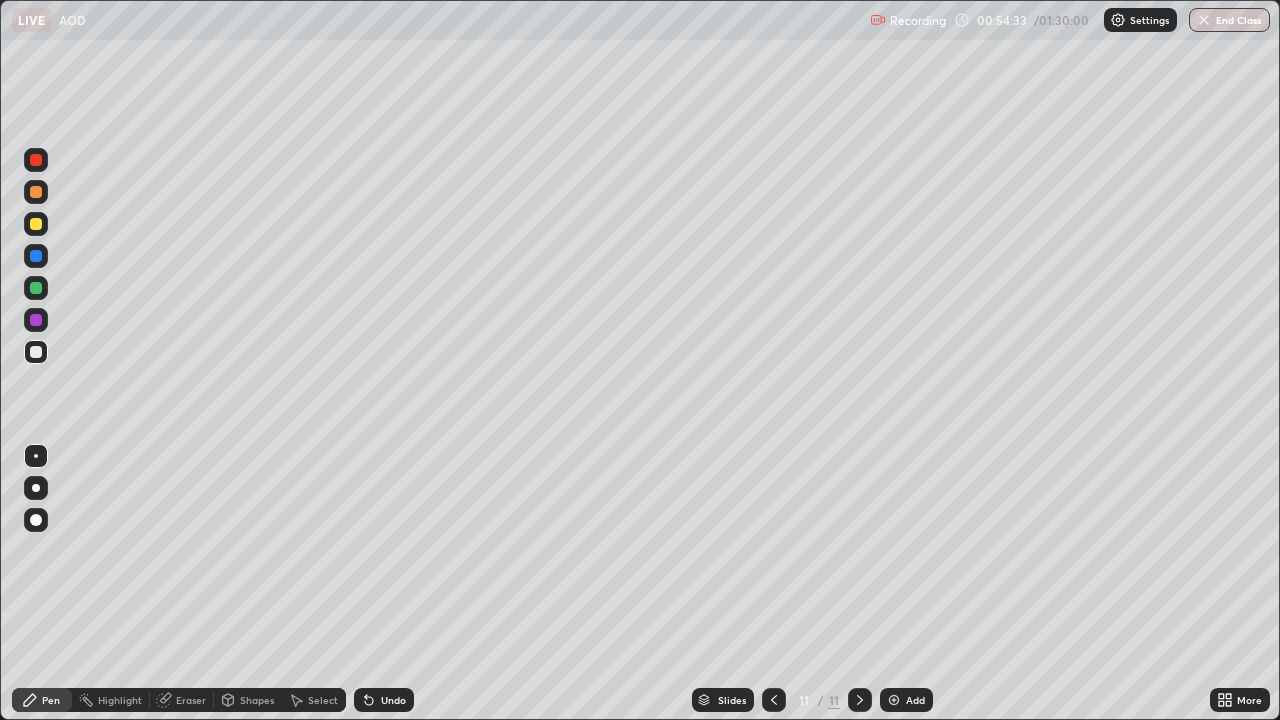 click at bounding box center (36, 192) 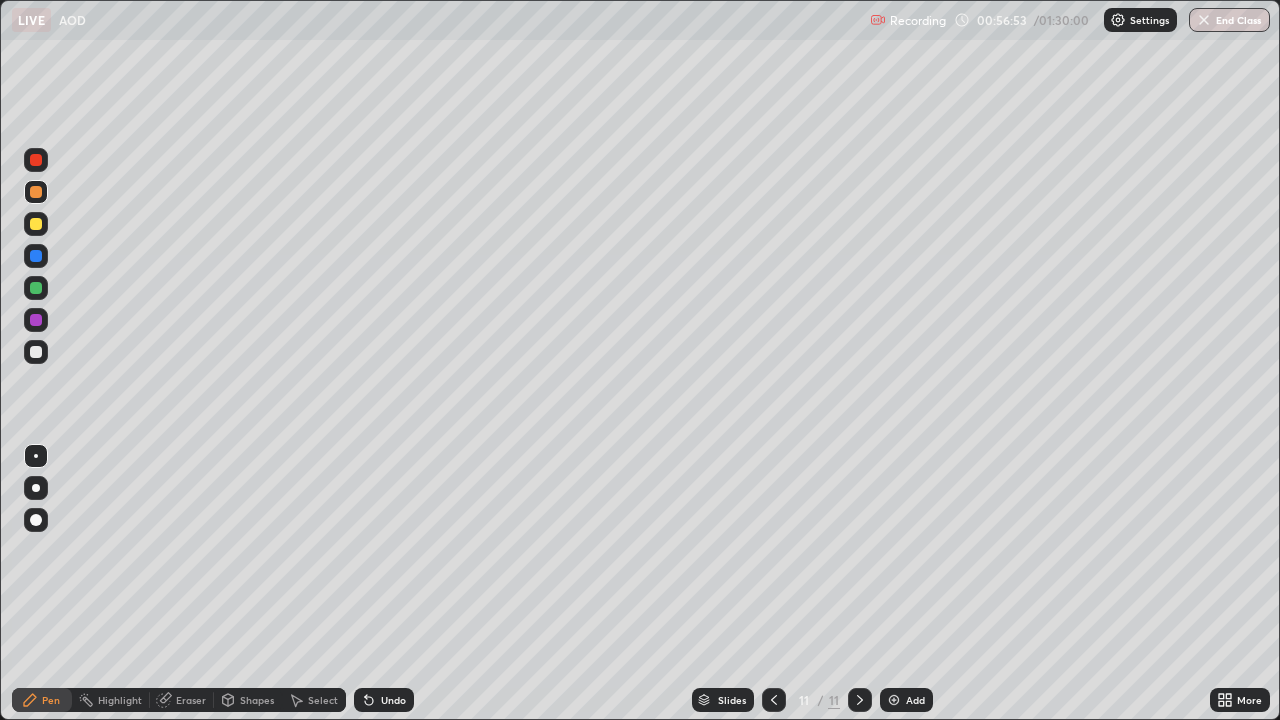 click at bounding box center (36, 224) 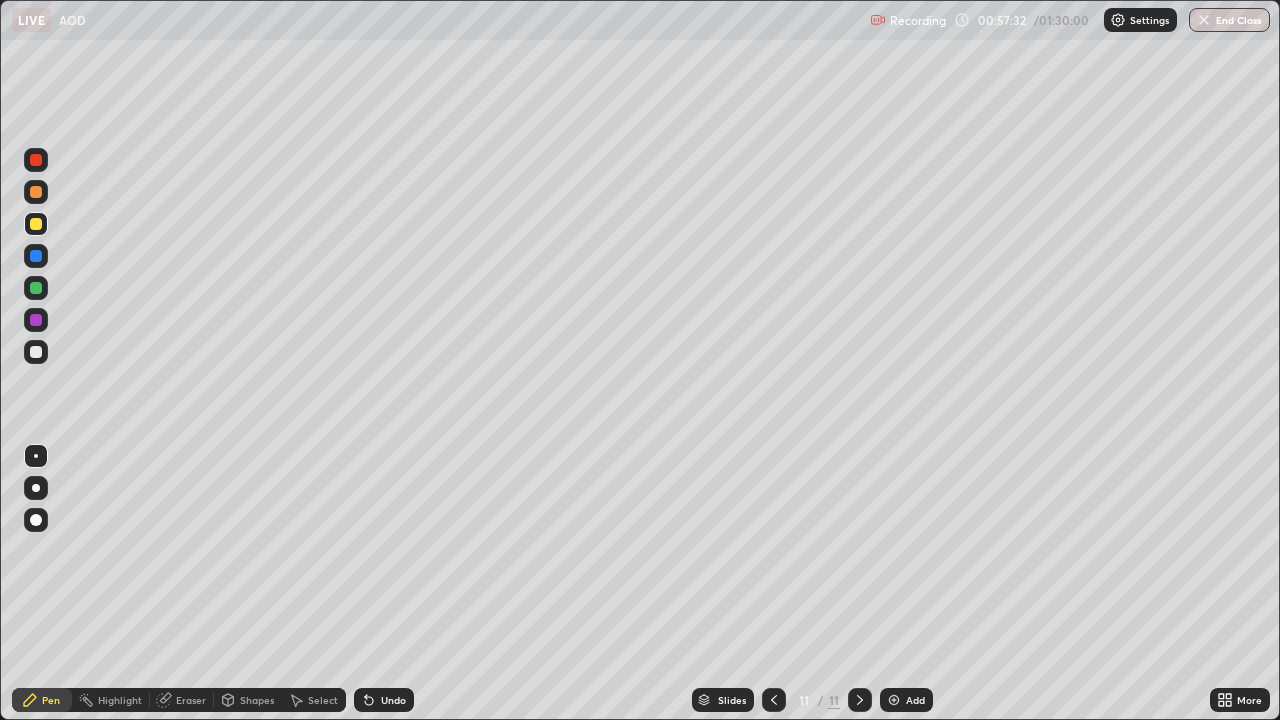 click on "Eraser" at bounding box center (191, 700) 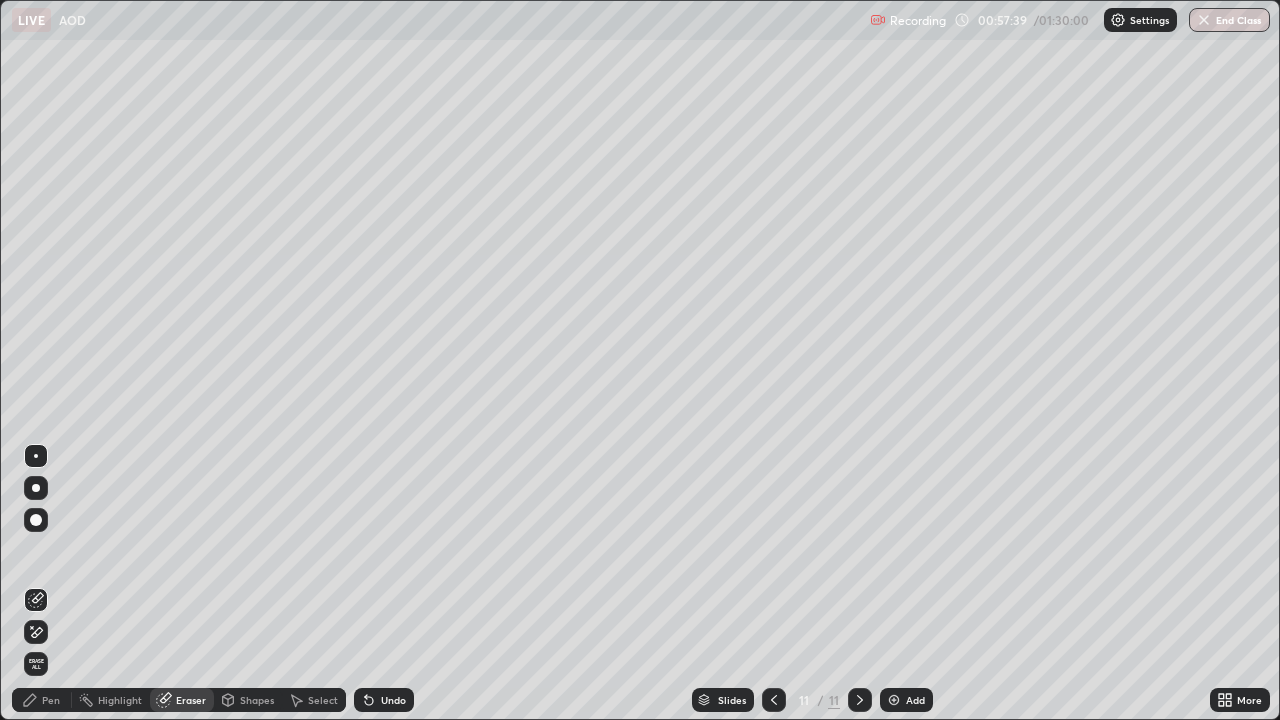 click on "Pen" at bounding box center [51, 700] 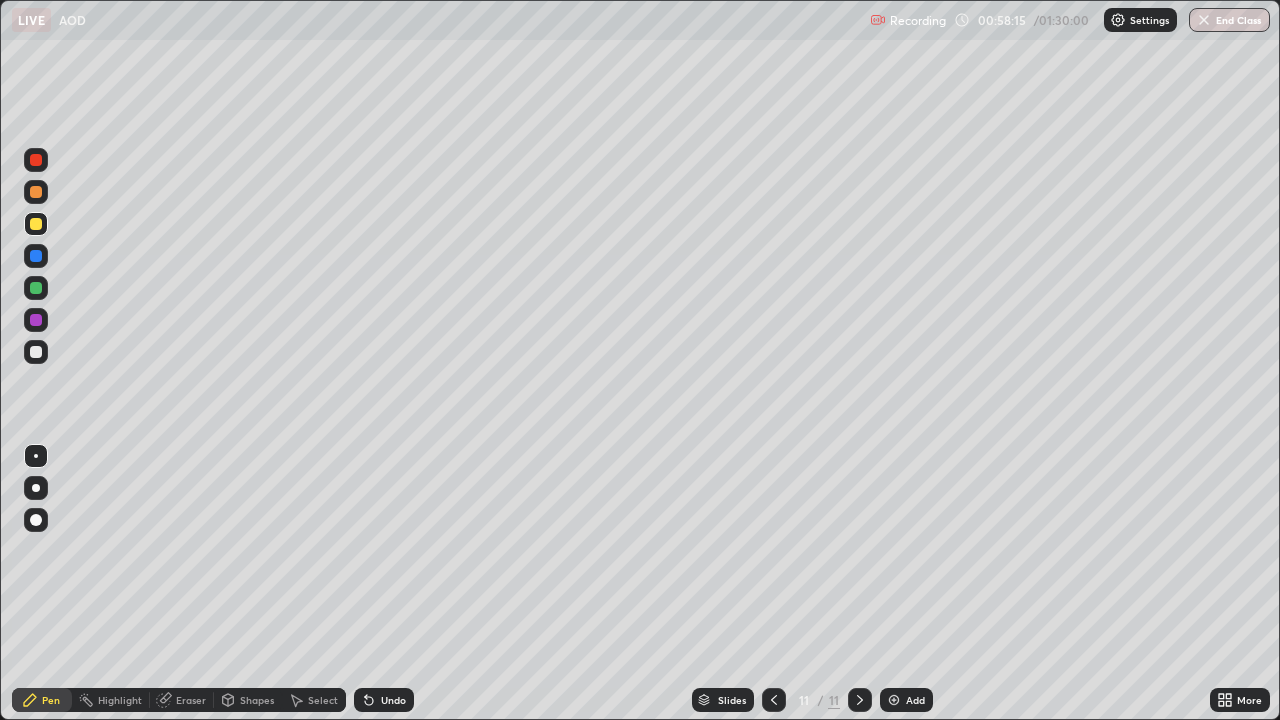click on "Eraser" at bounding box center [191, 700] 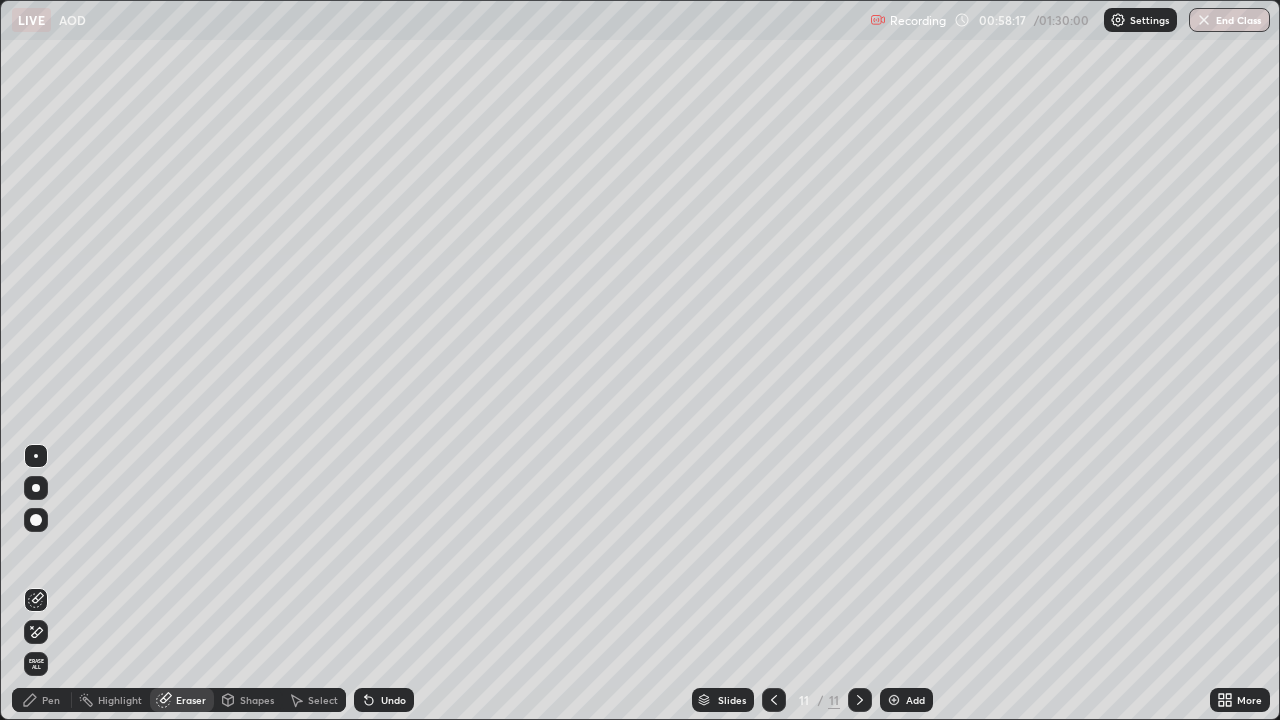click on "Pen" at bounding box center [51, 700] 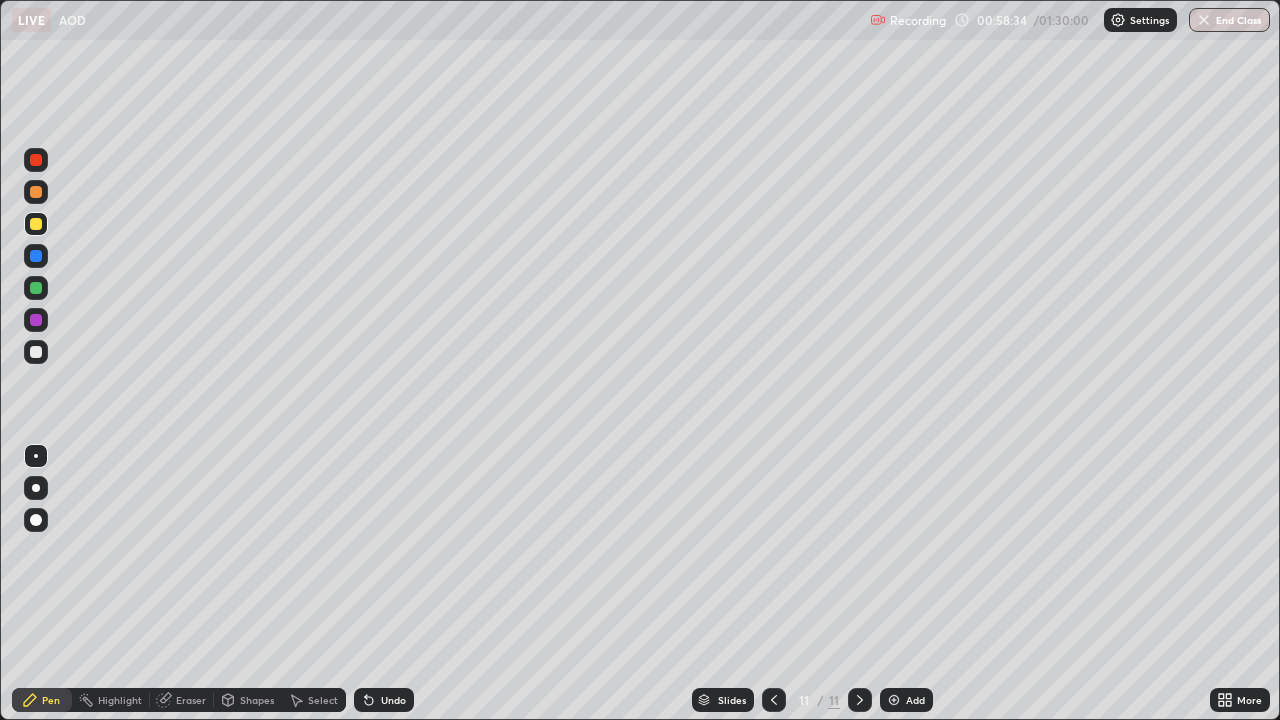 click at bounding box center [36, 224] 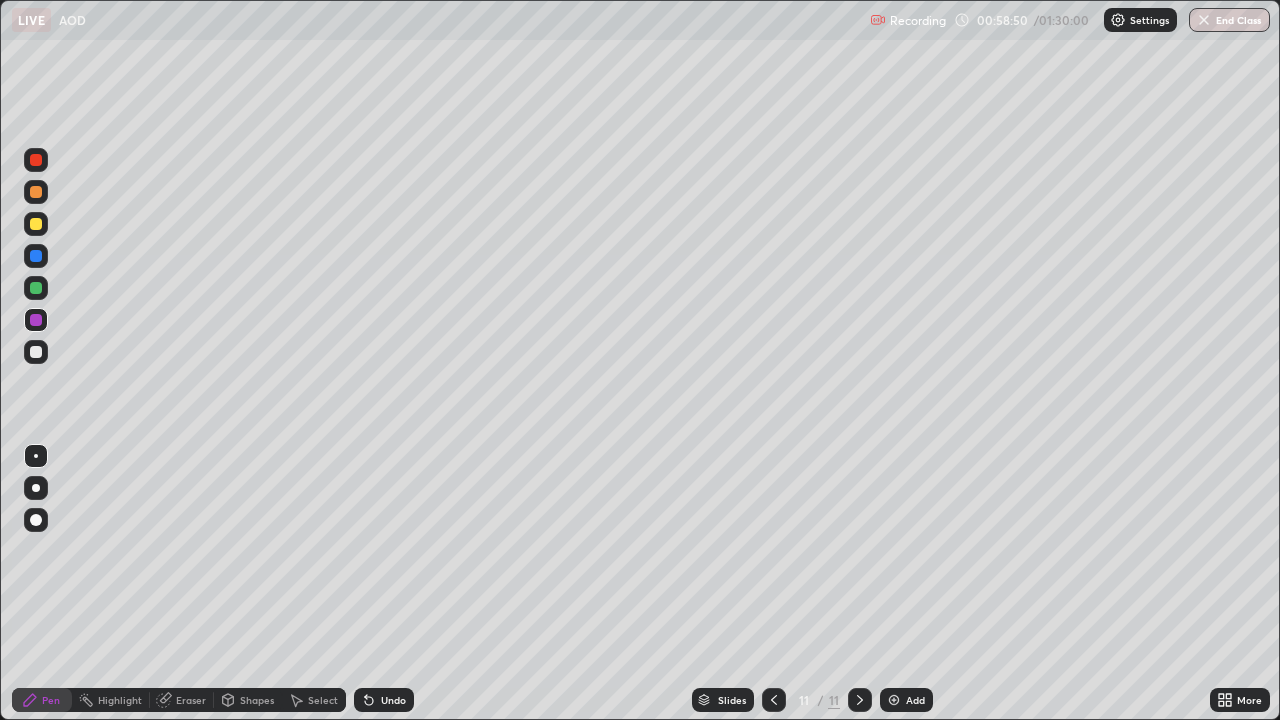 click at bounding box center [36, 224] 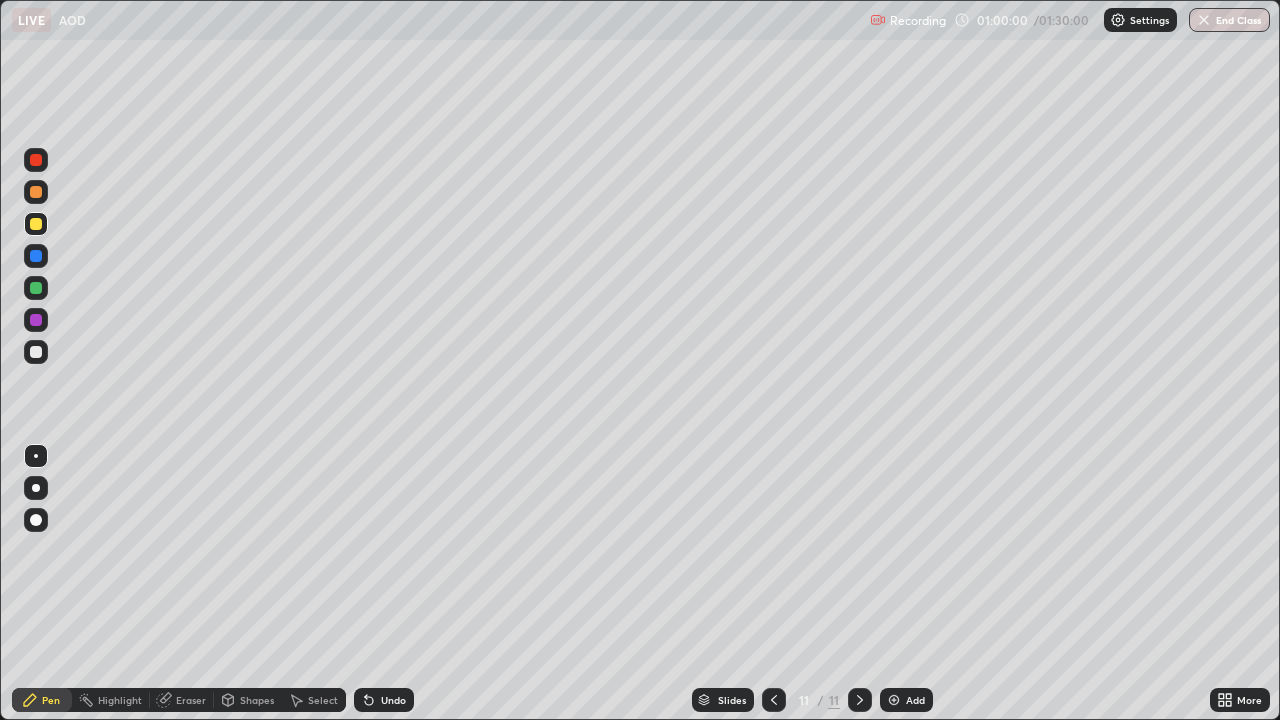 click at bounding box center (894, 700) 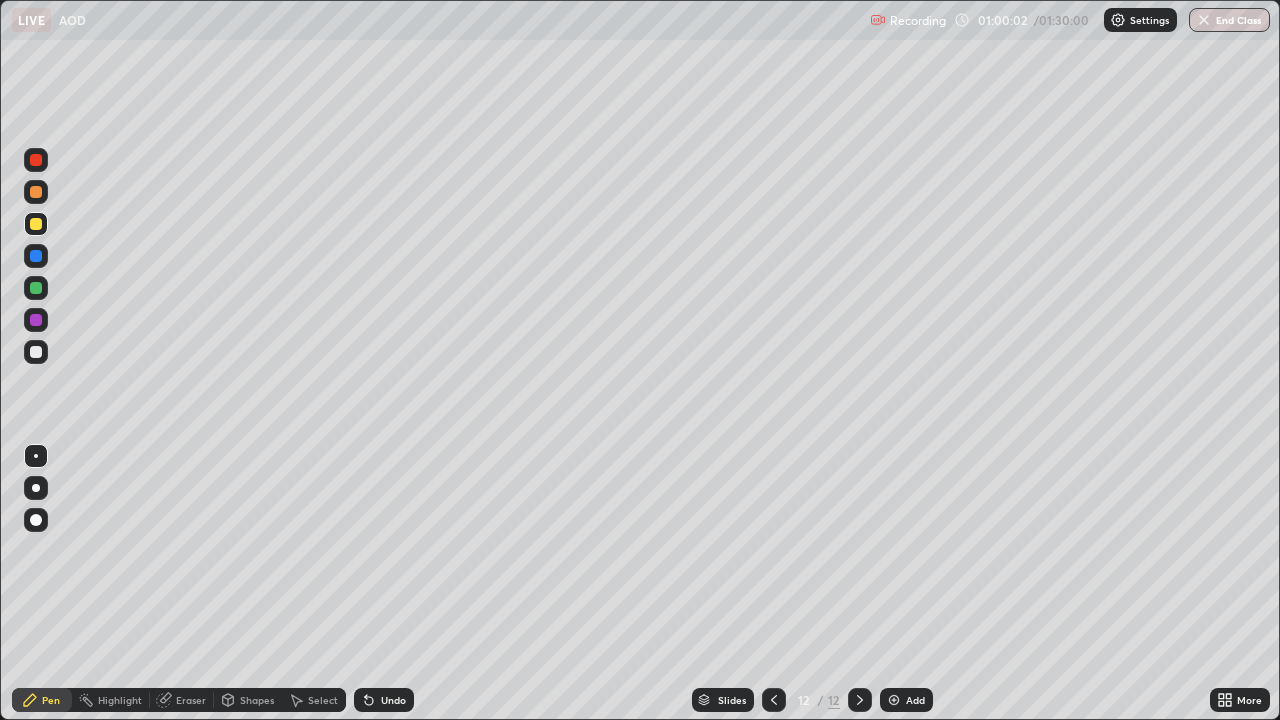 click at bounding box center [36, 192] 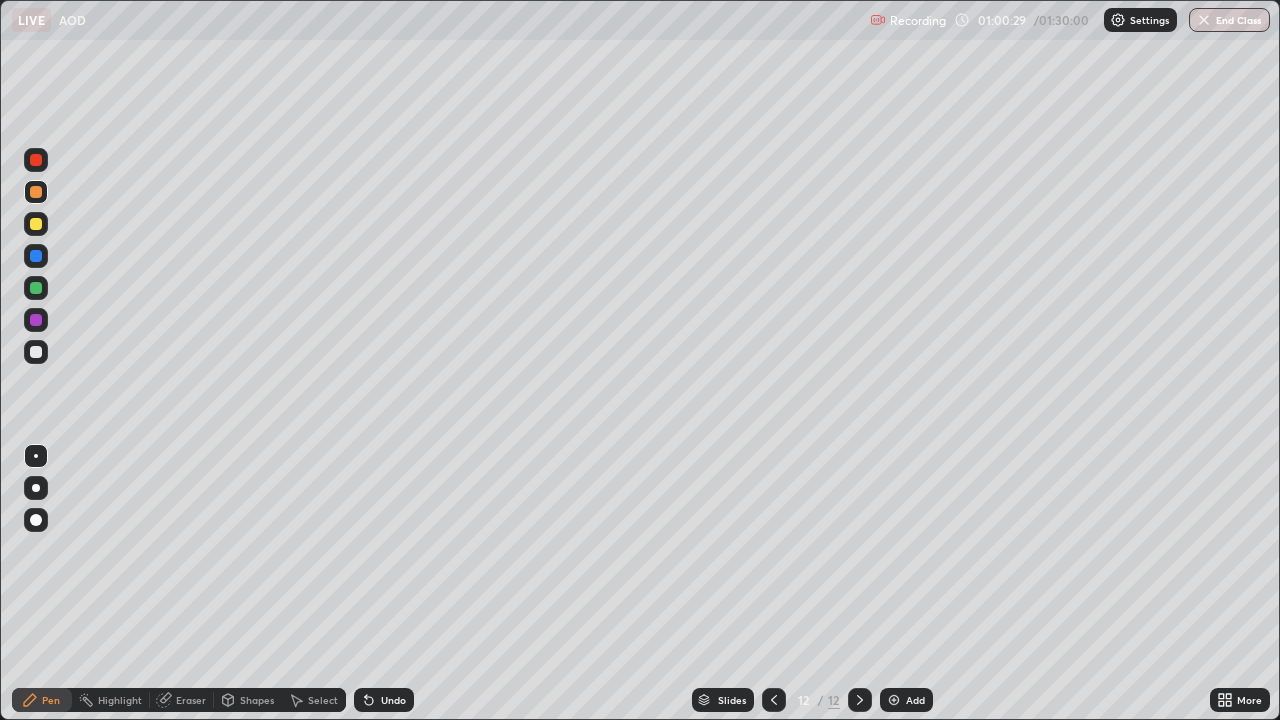 click 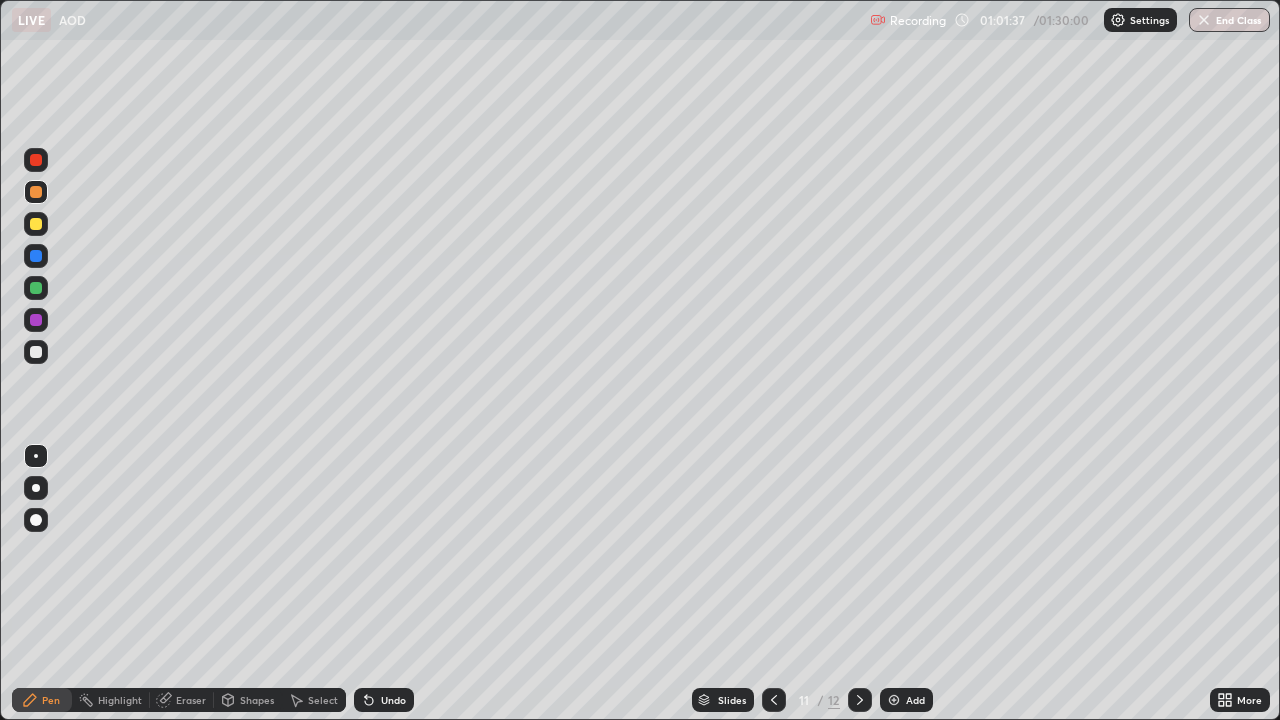 click 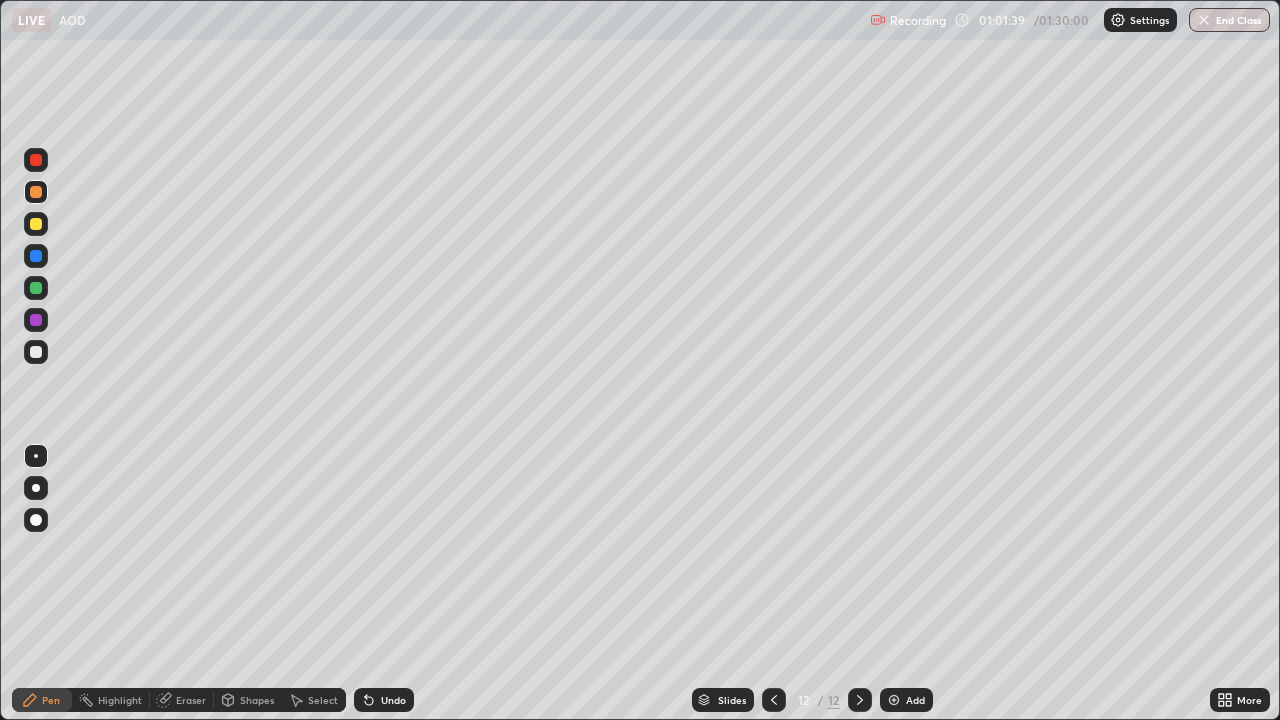 click at bounding box center [36, 224] 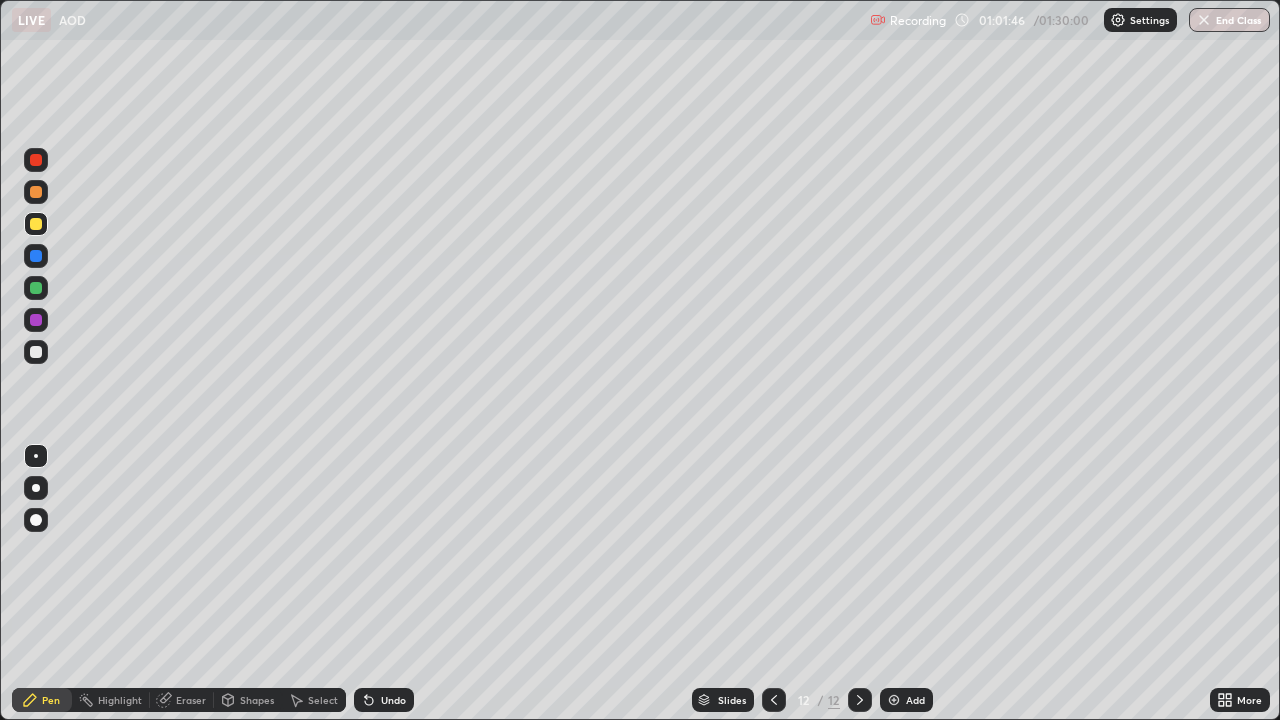 click at bounding box center [36, 256] 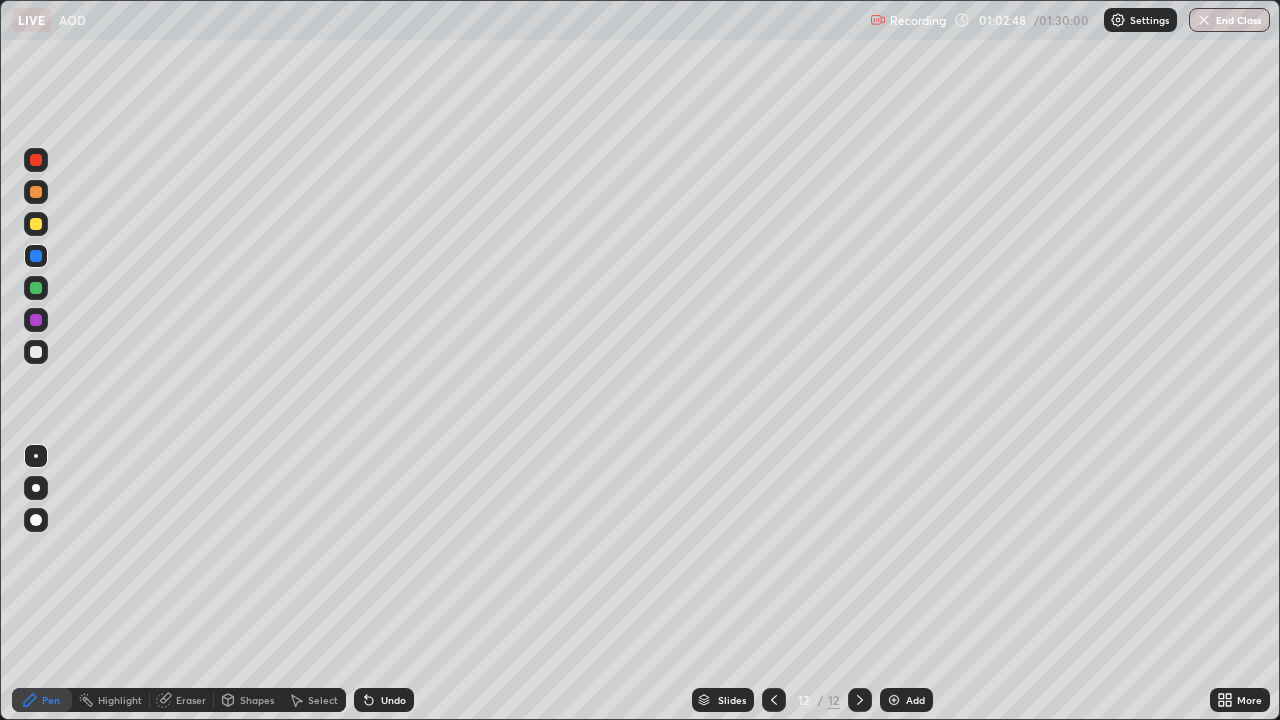 click at bounding box center (36, 352) 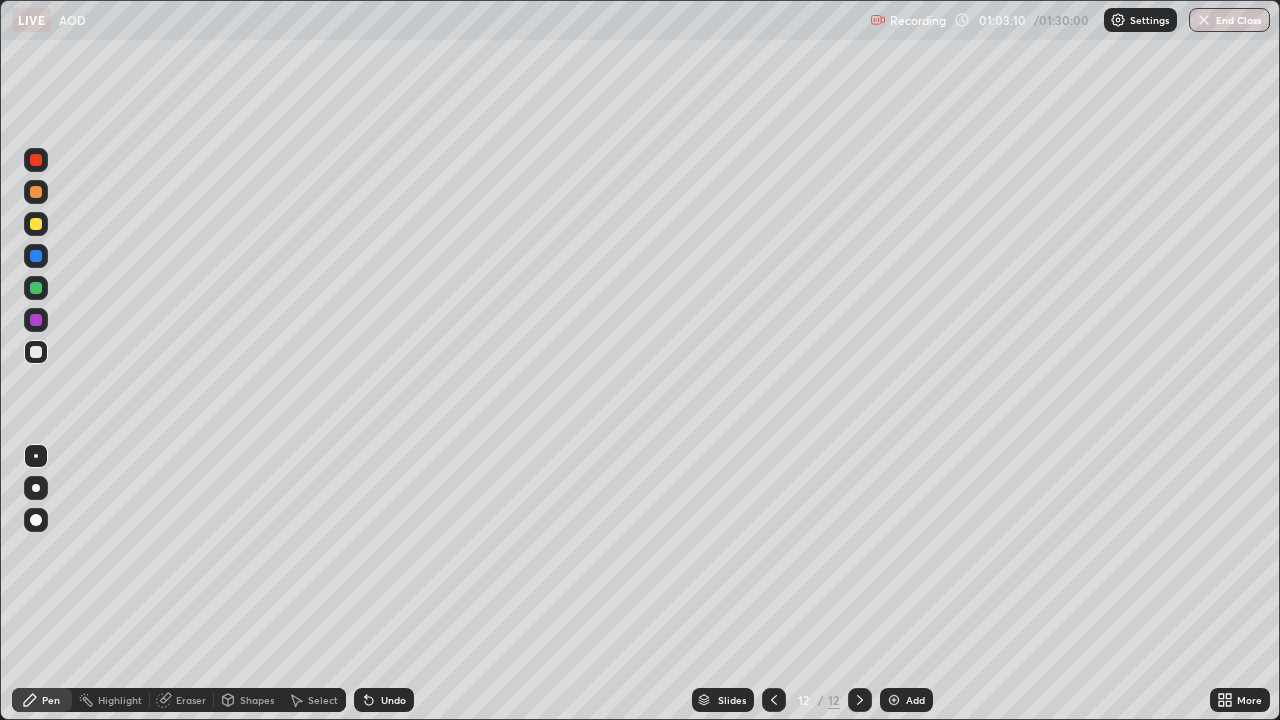 click at bounding box center [36, 320] 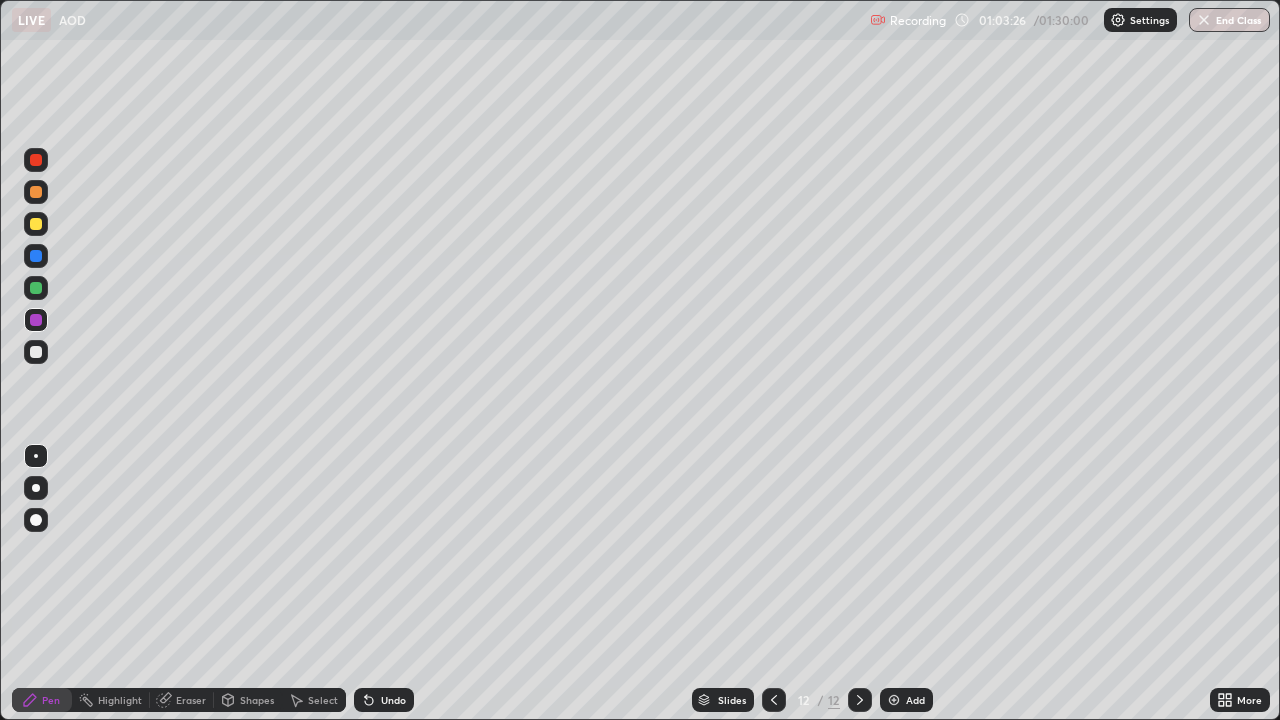 click at bounding box center (36, 224) 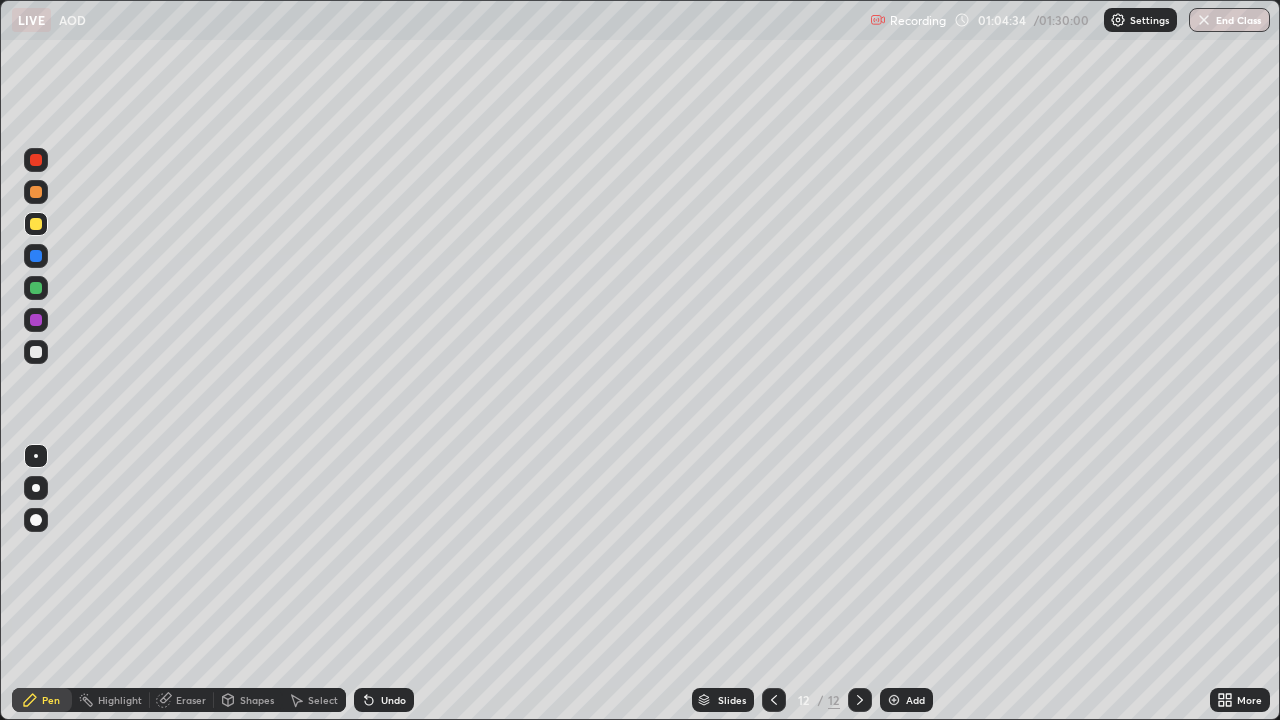 click at bounding box center [860, 700] 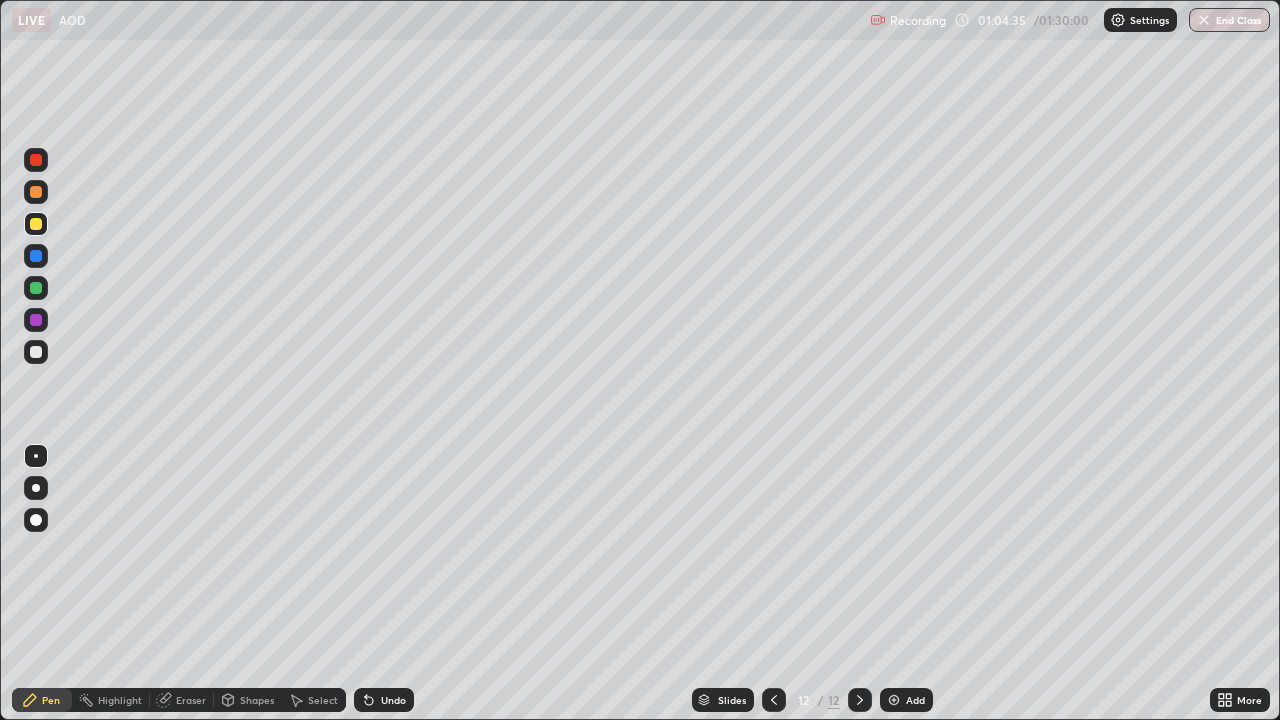 click at bounding box center (894, 700) 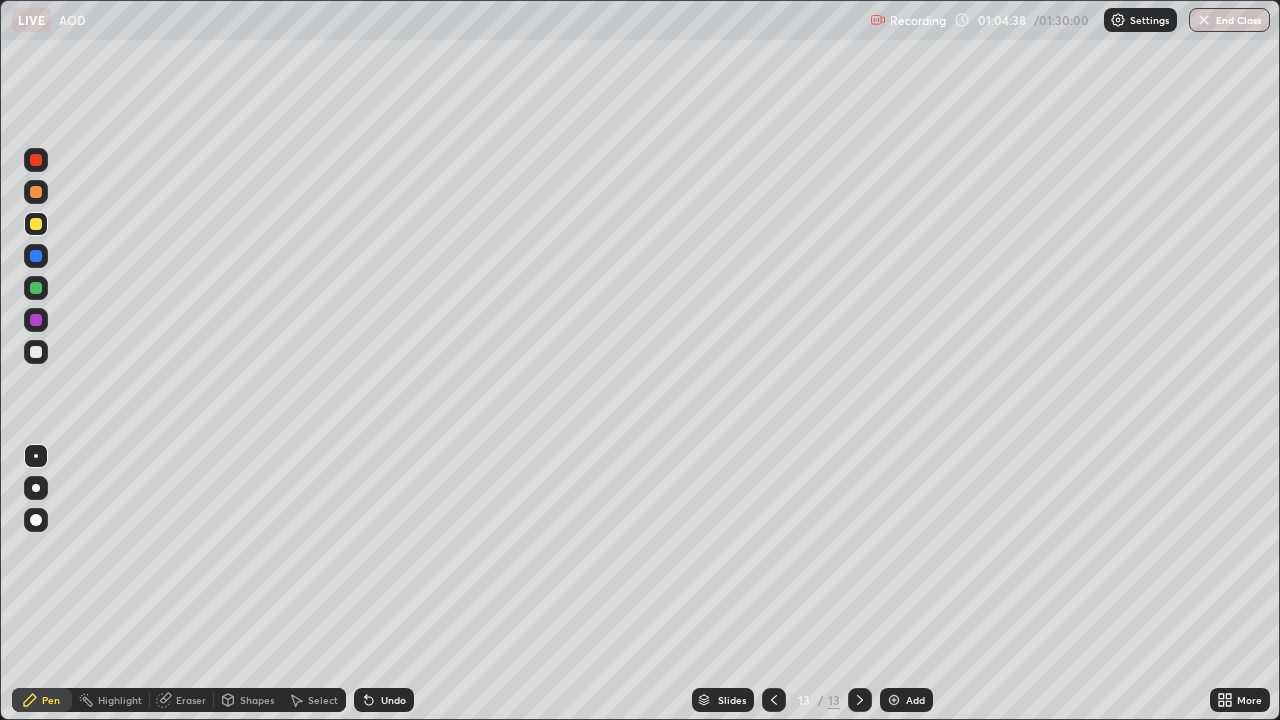click at bounding box center (36, 192) 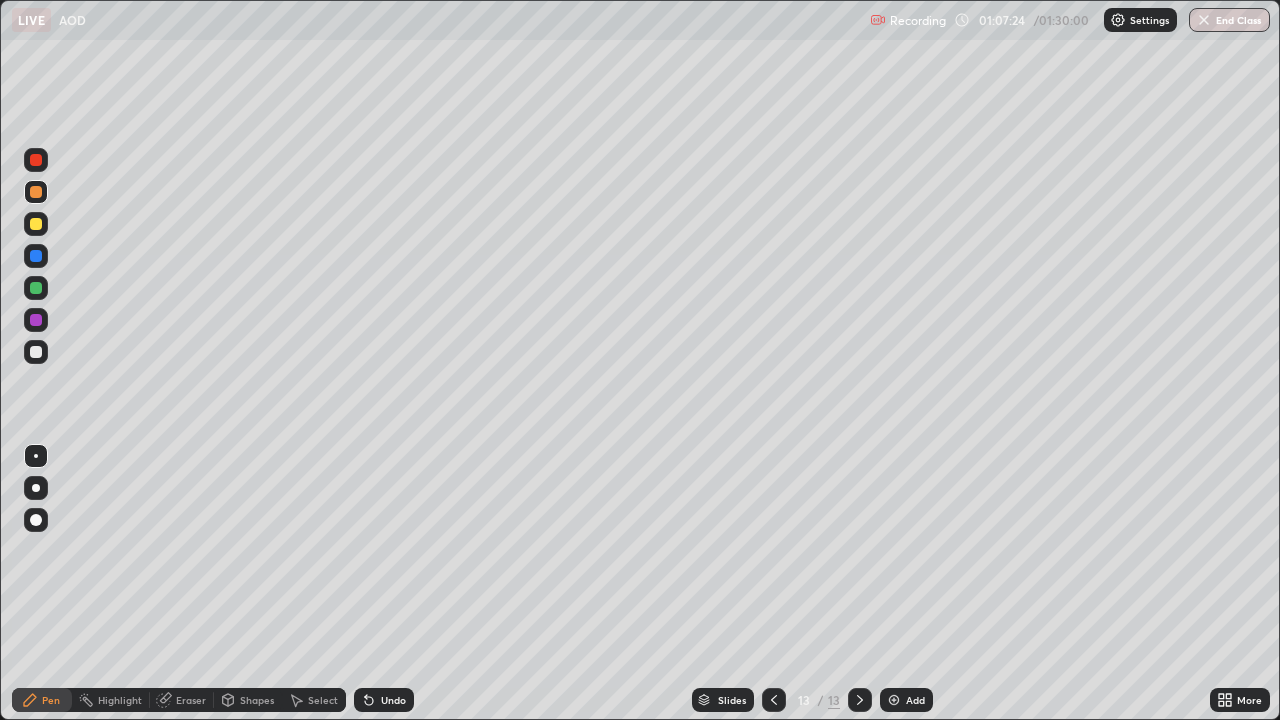 click at bounding box center [36, 256] 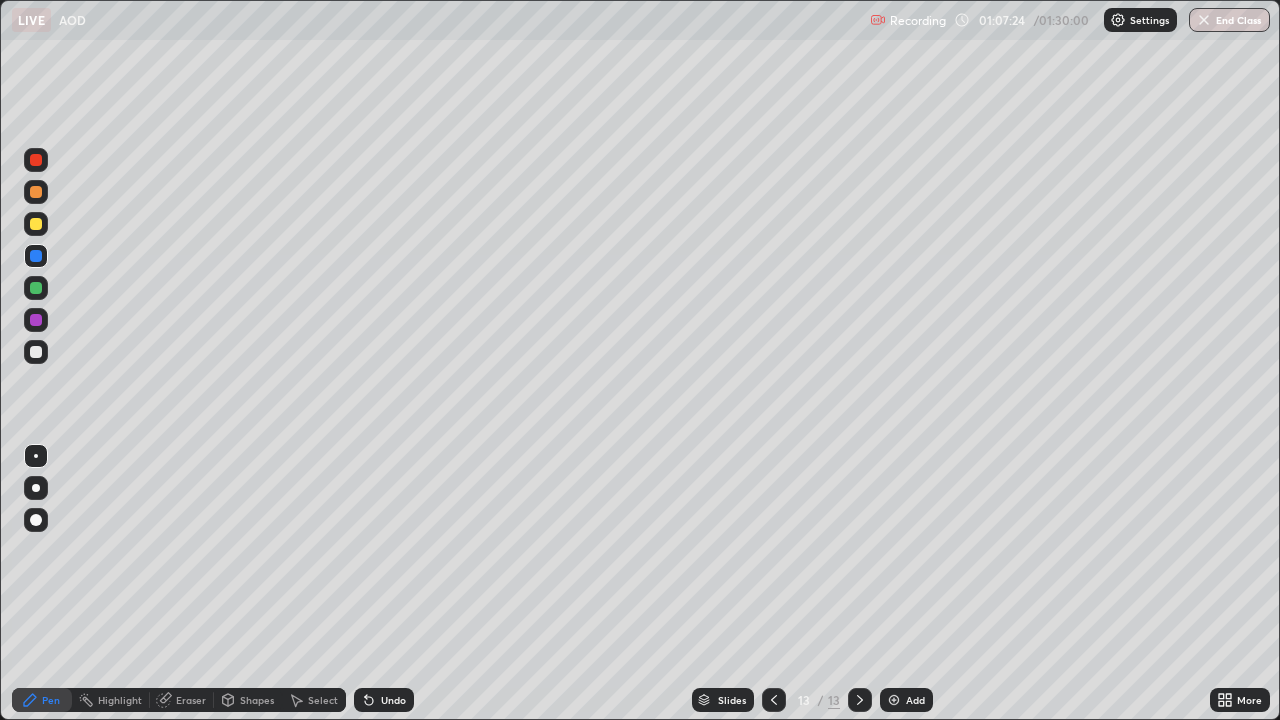 click at bounding box center (36, 224) 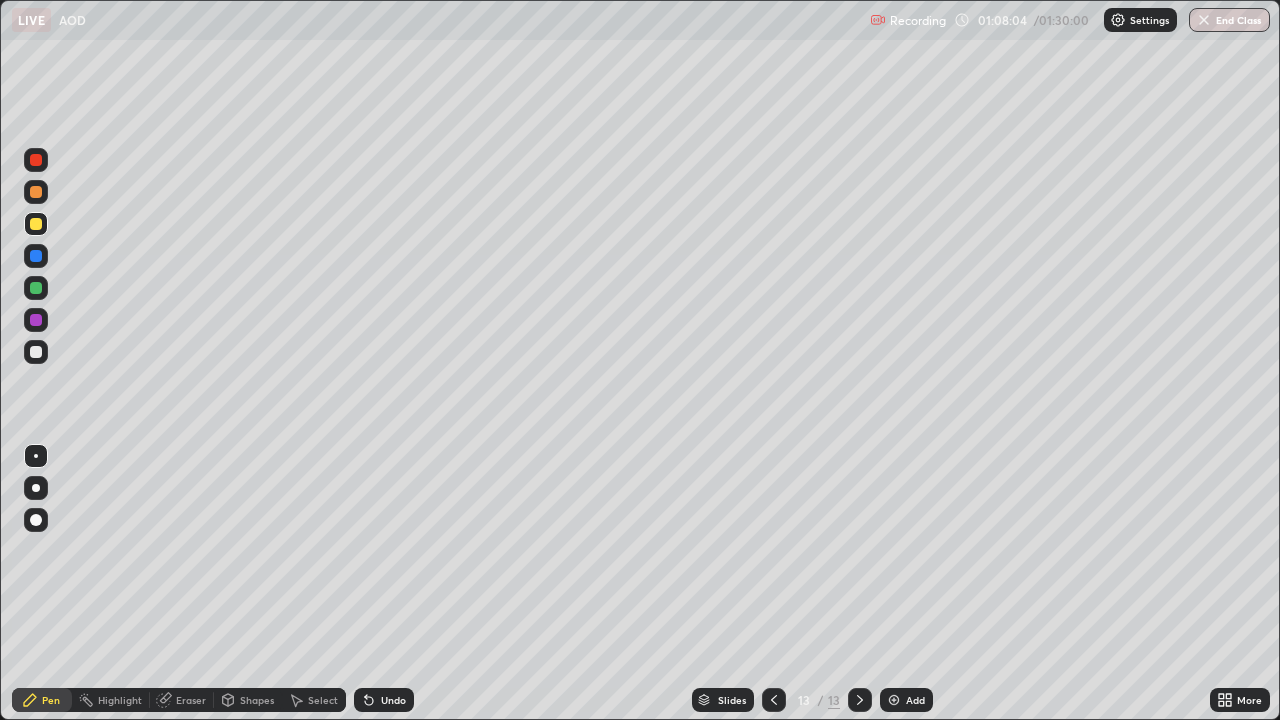 click at bounding box center (36, 192) 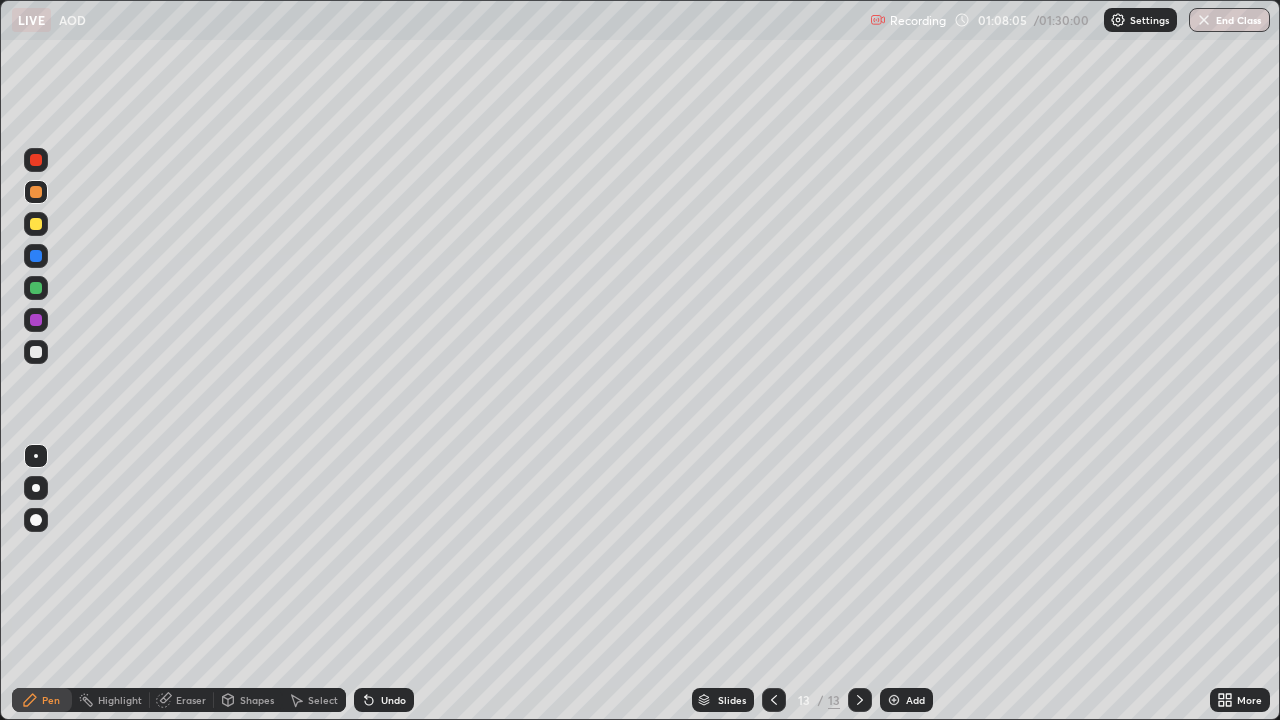 click at bounding box center [36, 288] 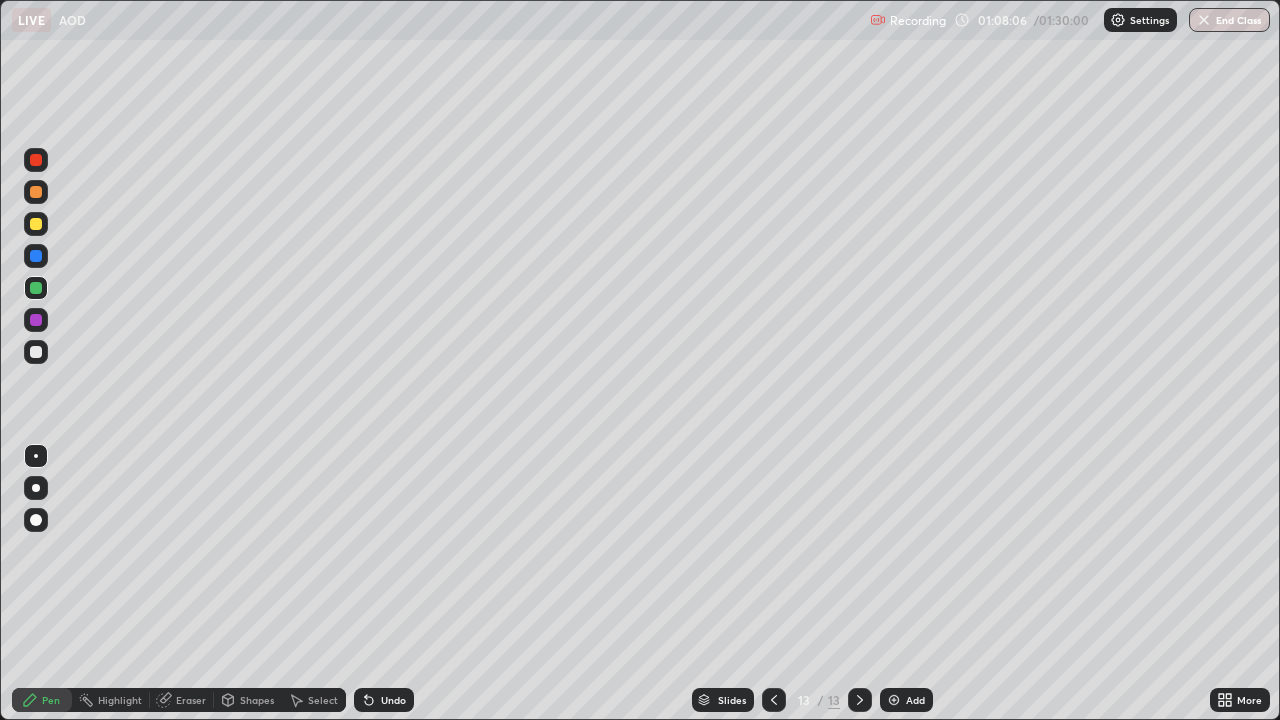 click at bounding box center [36, 320] 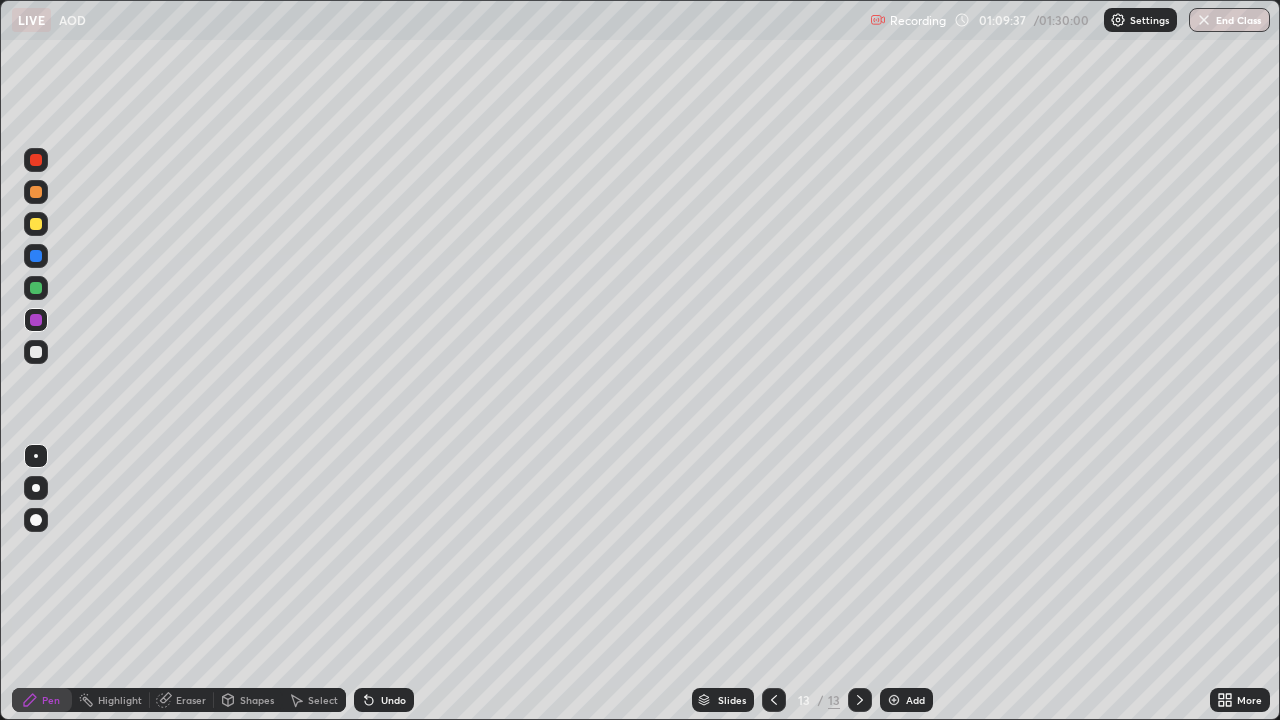 click at bounding box center (36, 192) 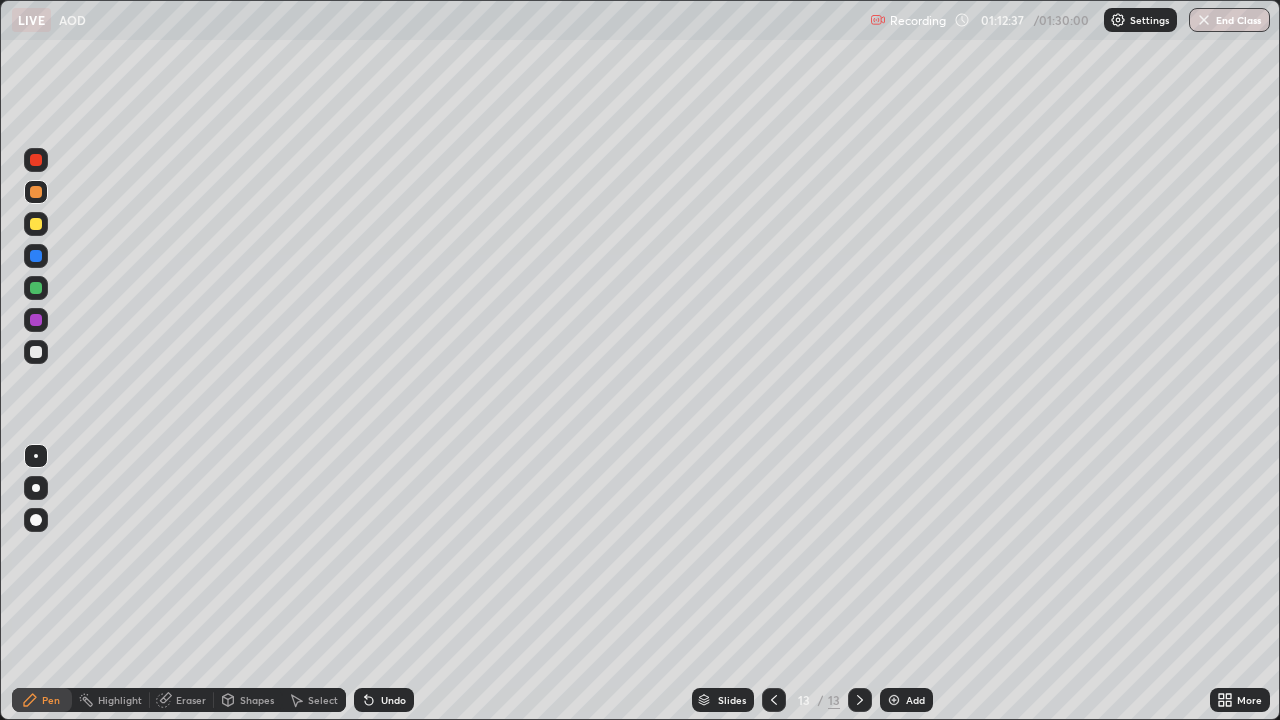 click 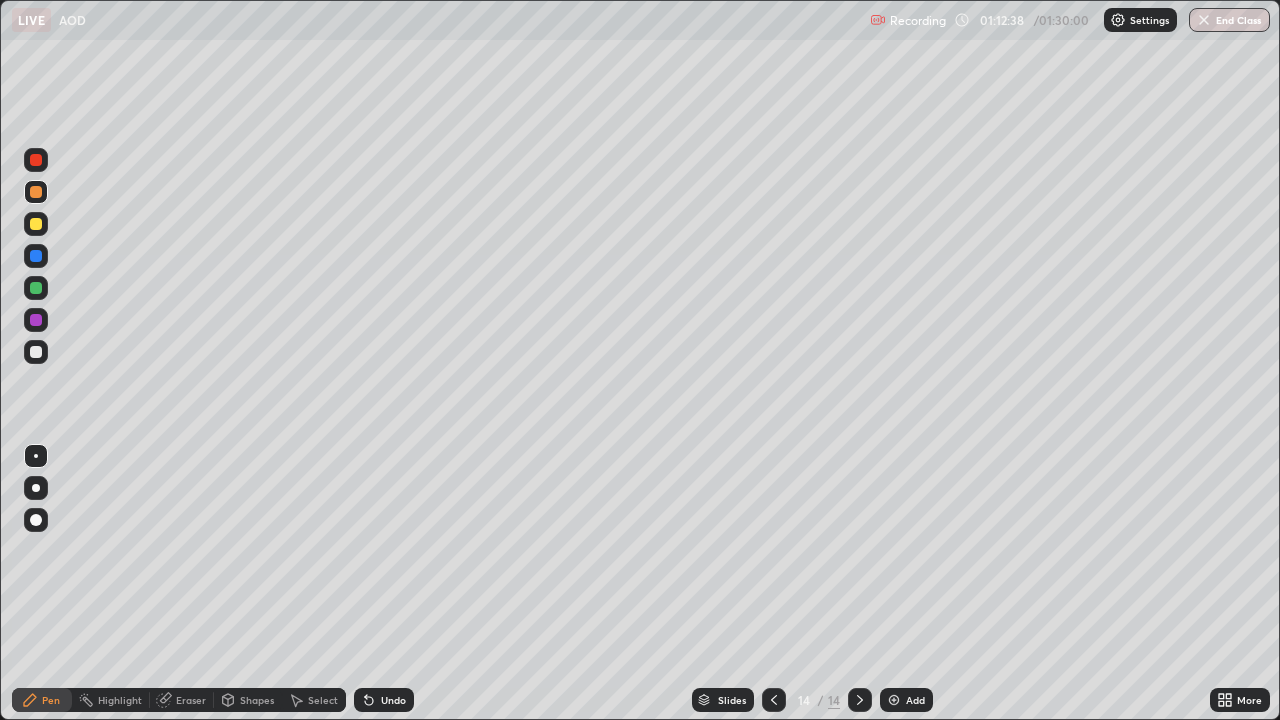 click at bounding box center (36, 224) 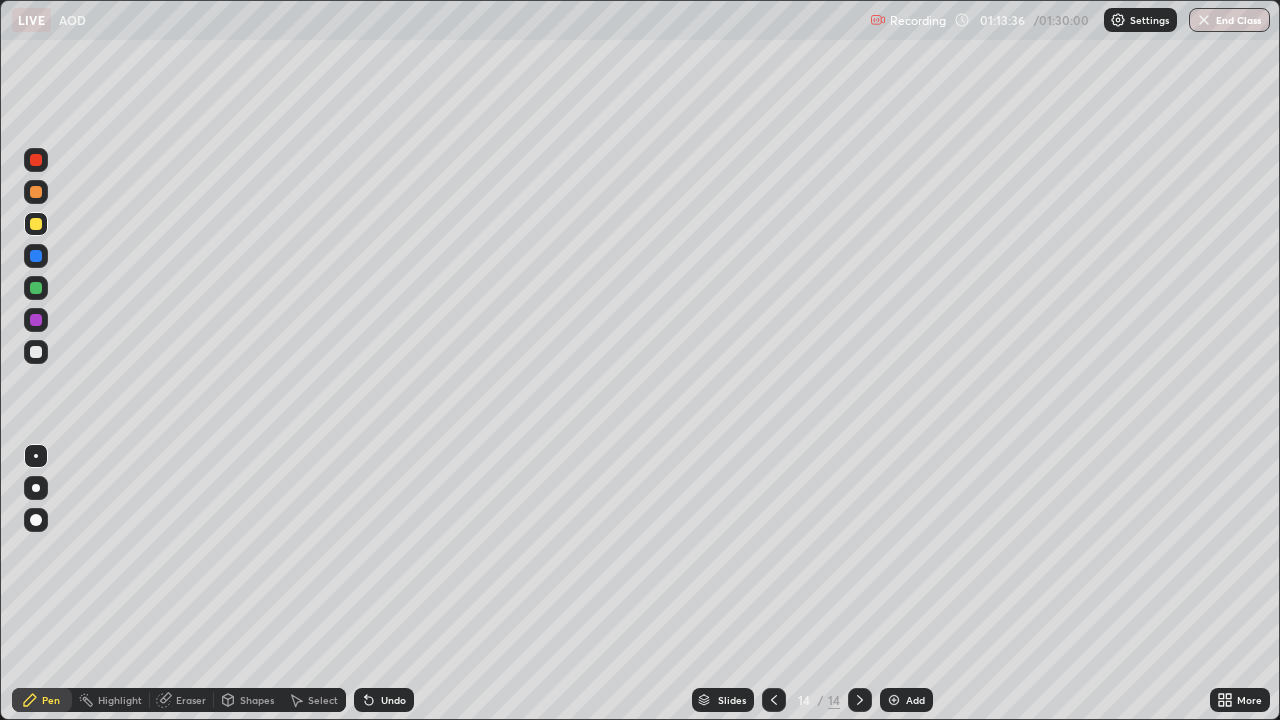 click on "Eraser" at bounding box center [191, 700] 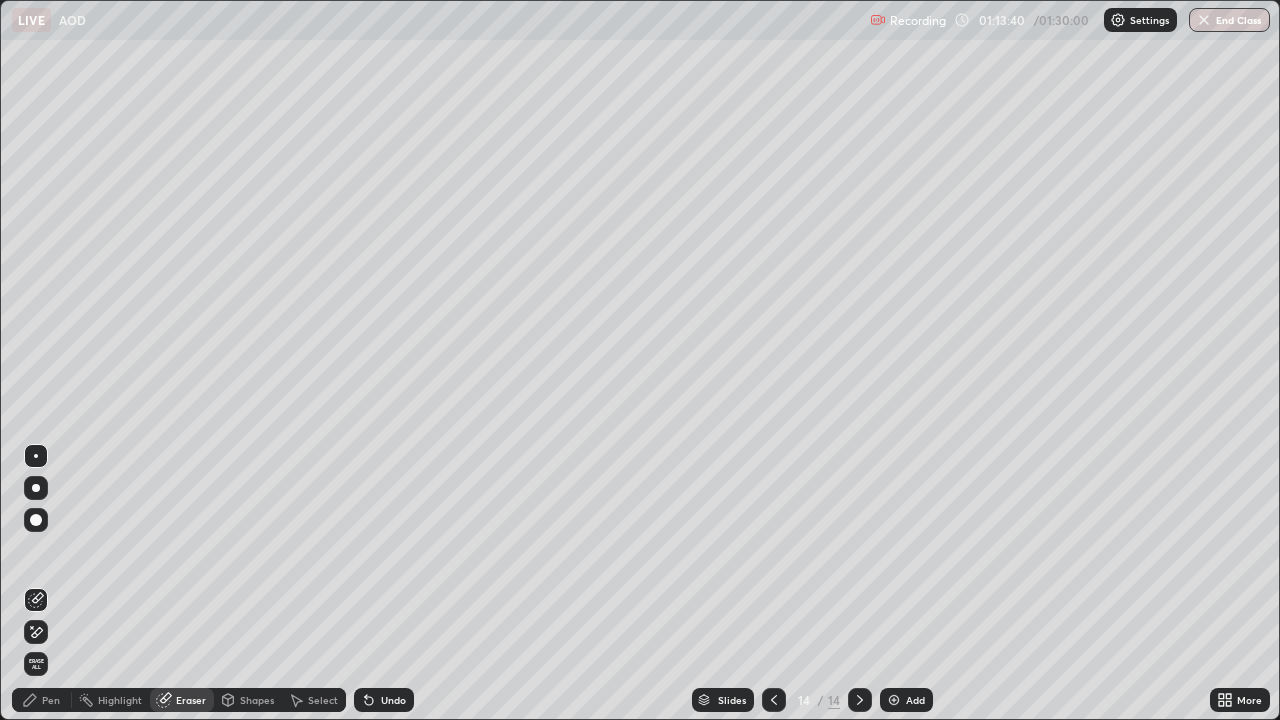click on "Pen" at bounding box center (51, 700) 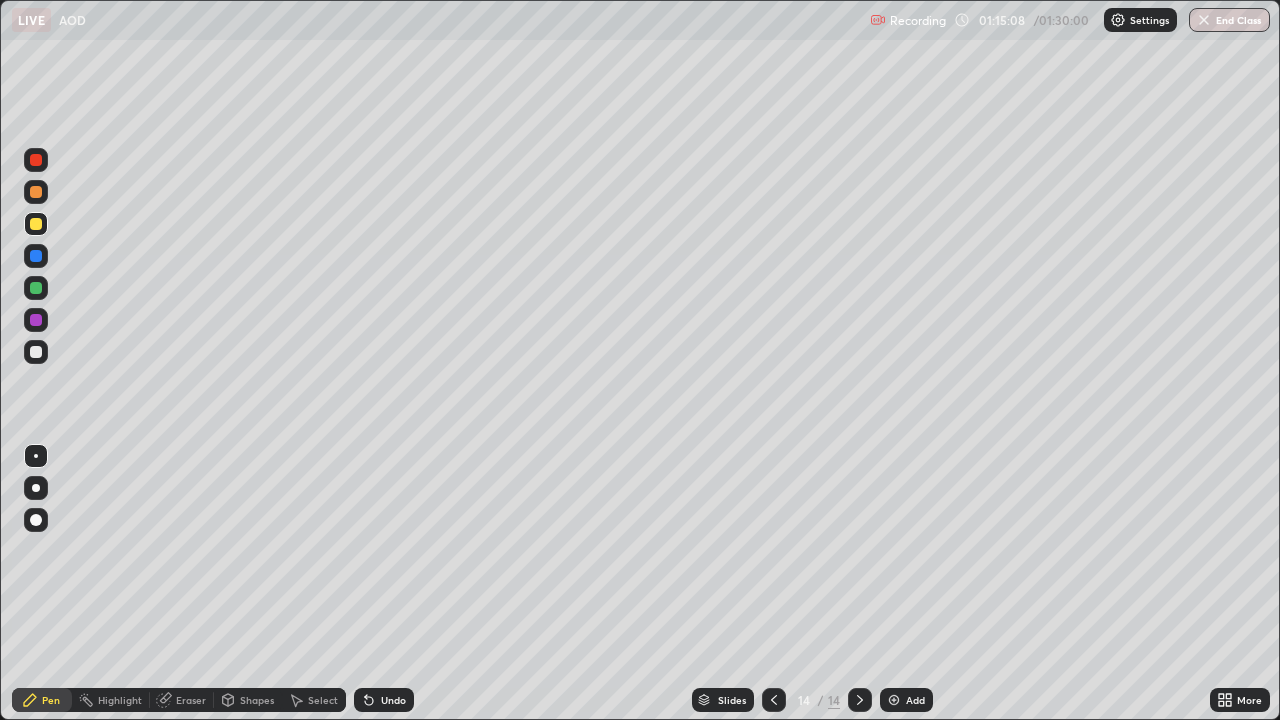 click at bounding box center (36, 192) 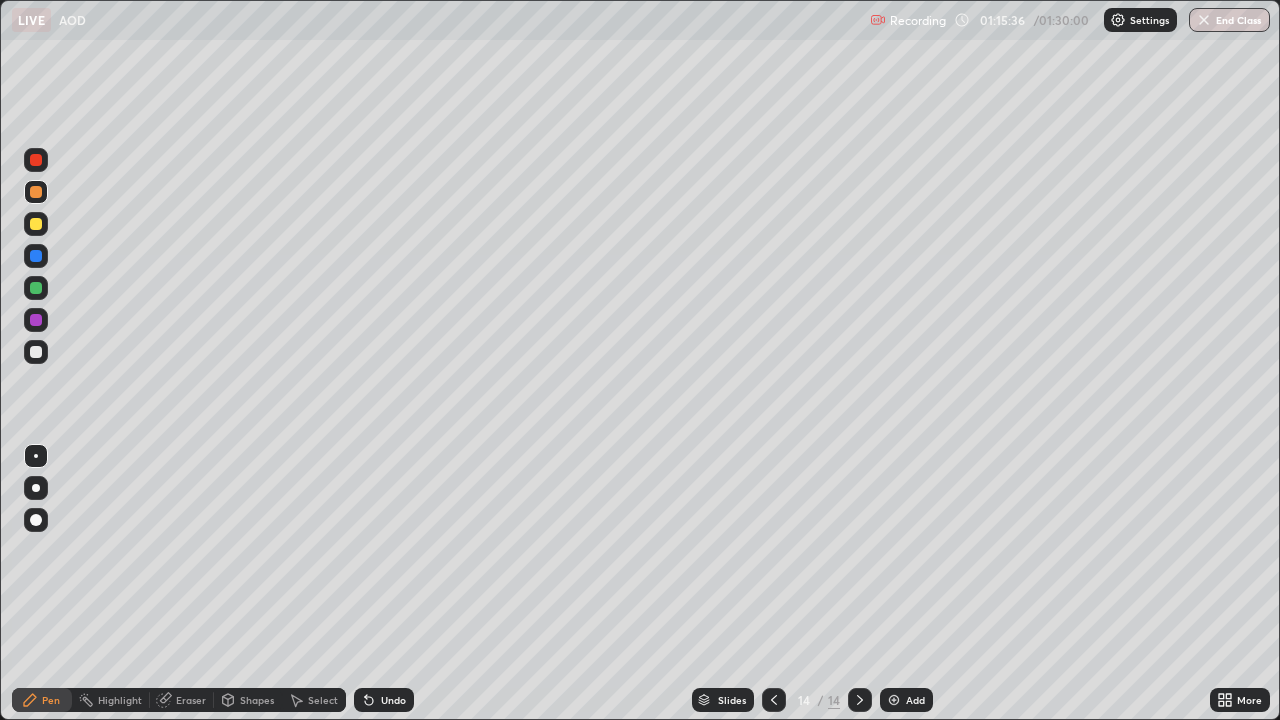 click at bounding box center (36, 320) 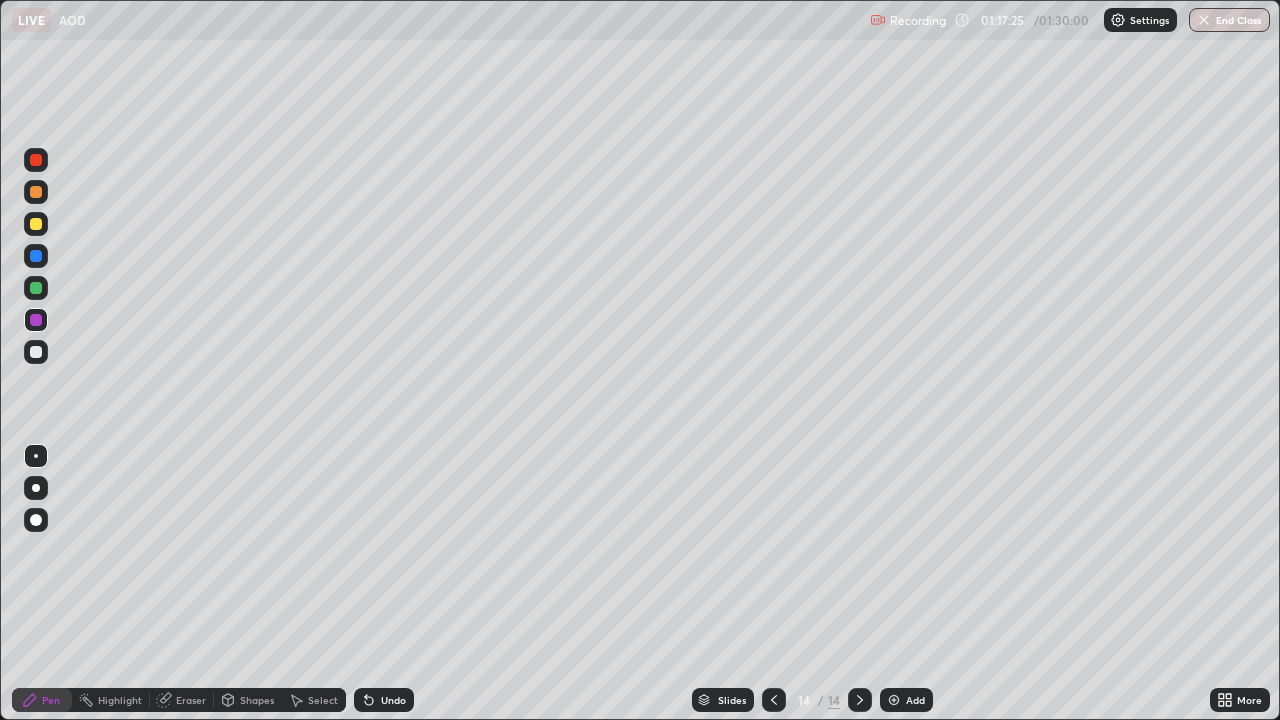 click at bounding box center (36, 352) 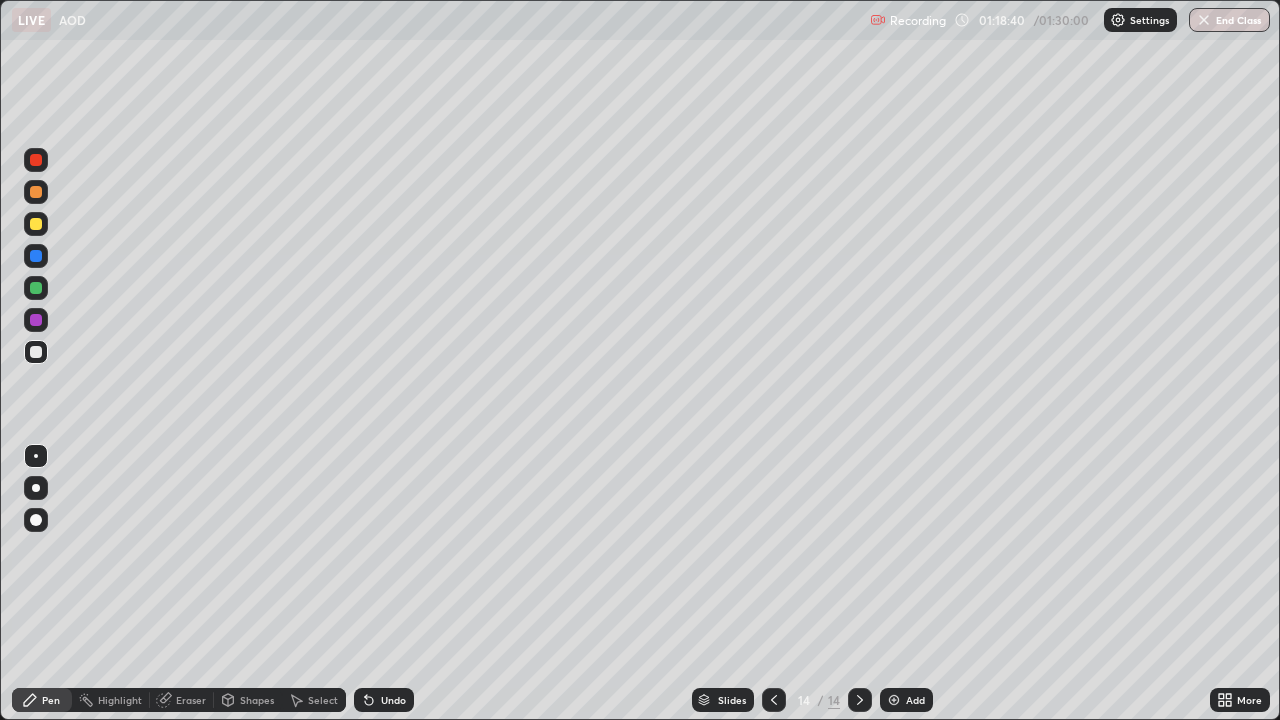 click on "Eraser" at bounding box center [182, 700] 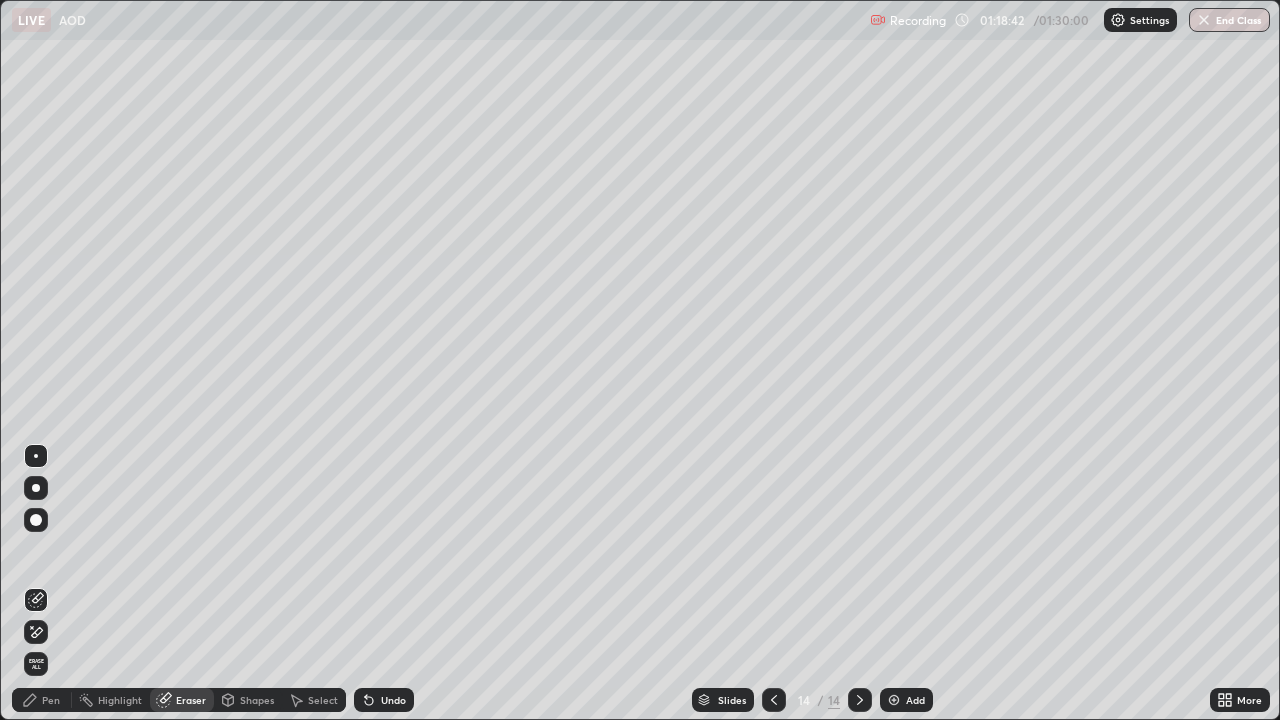 click on "Pen" at bounding box center (51, 700) 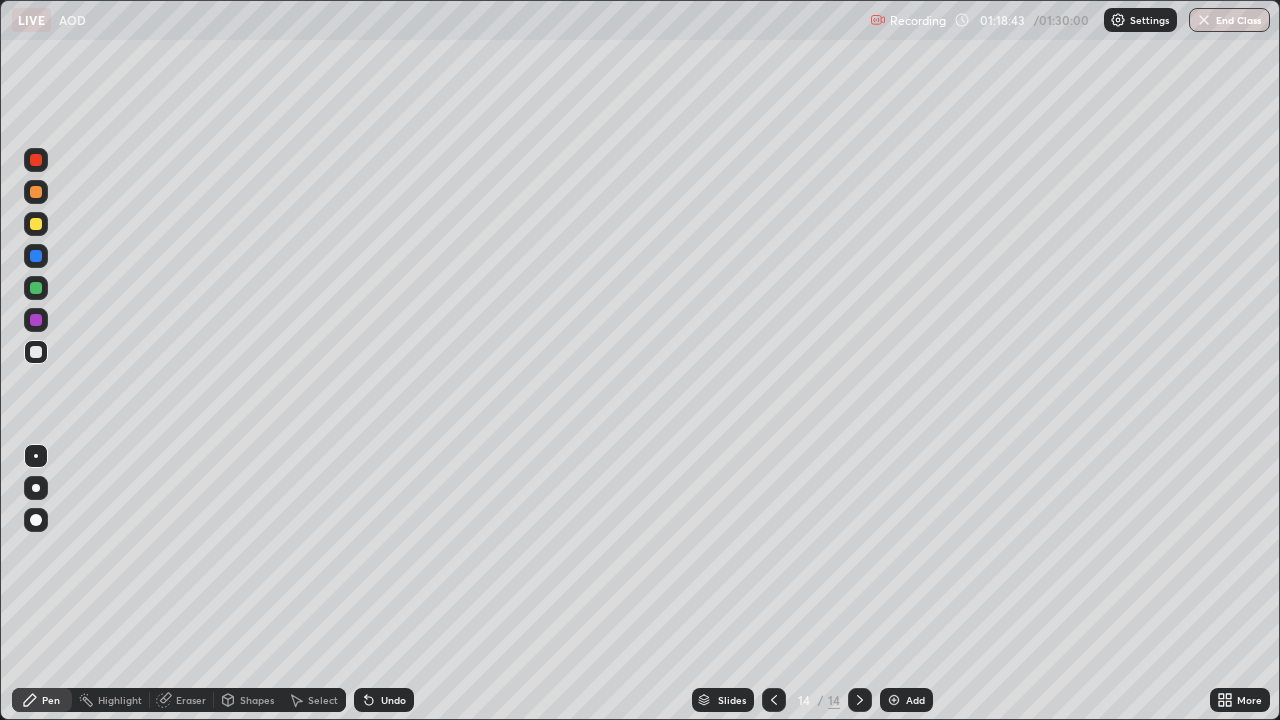 click at bounding box center [36, 320] 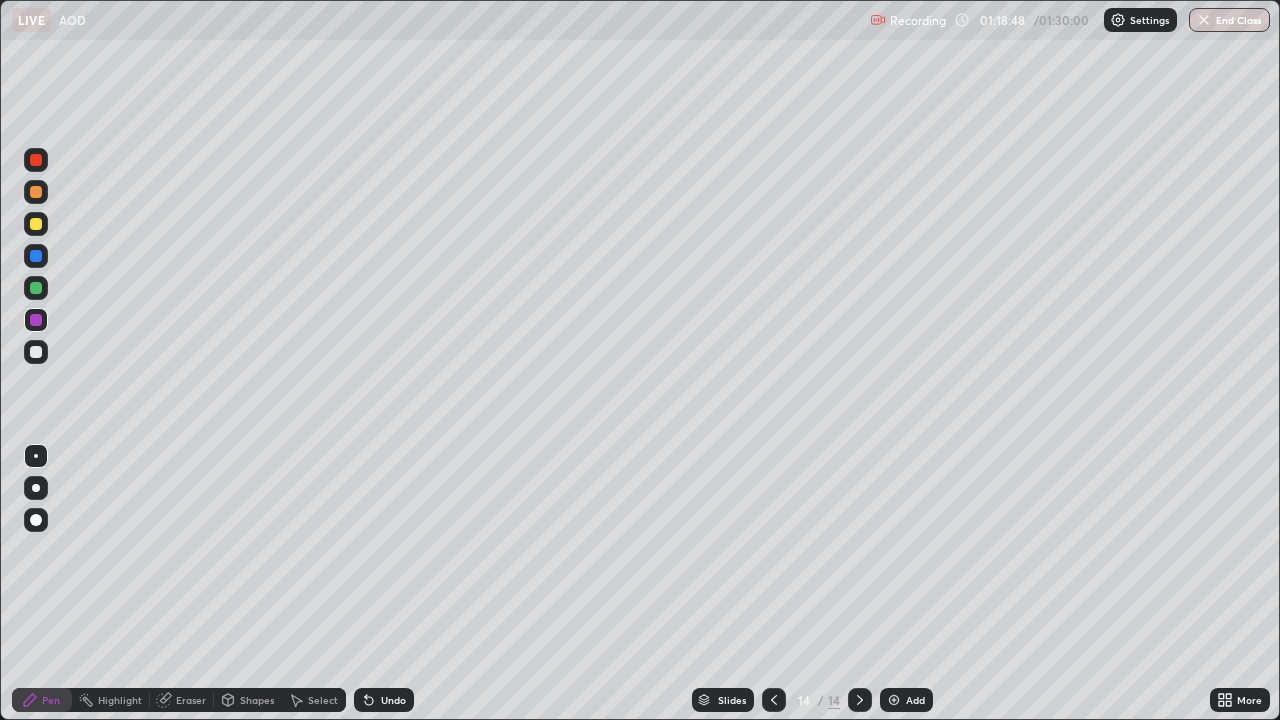 click on "Eraser" at bounding box center [191, 700] 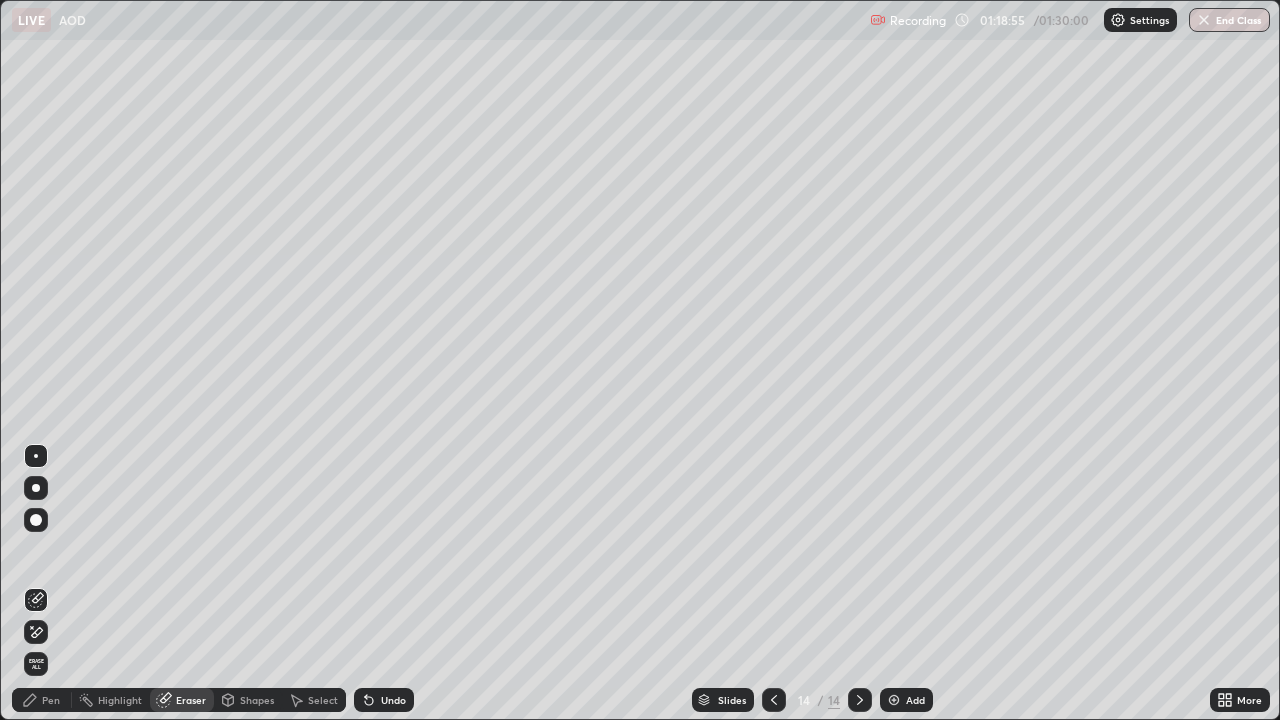 click on "Pen" at bounding box center (51, 700) 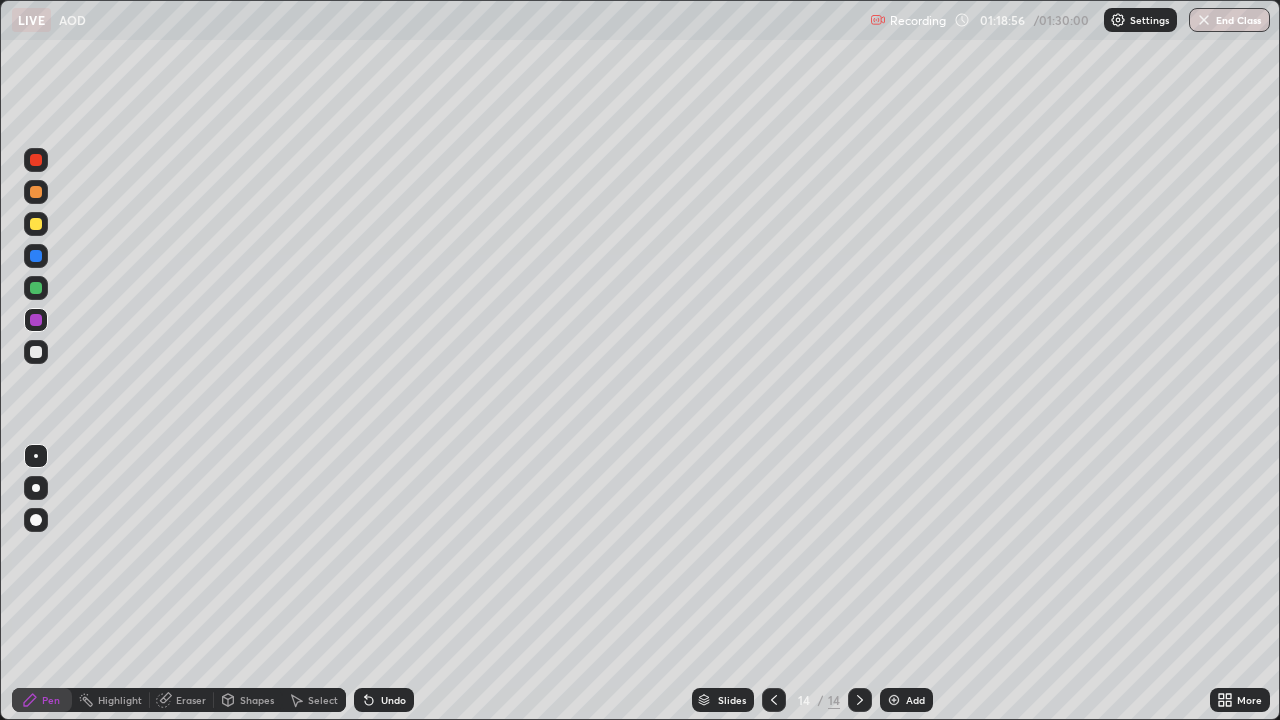 click at bounding box center [36, 320] 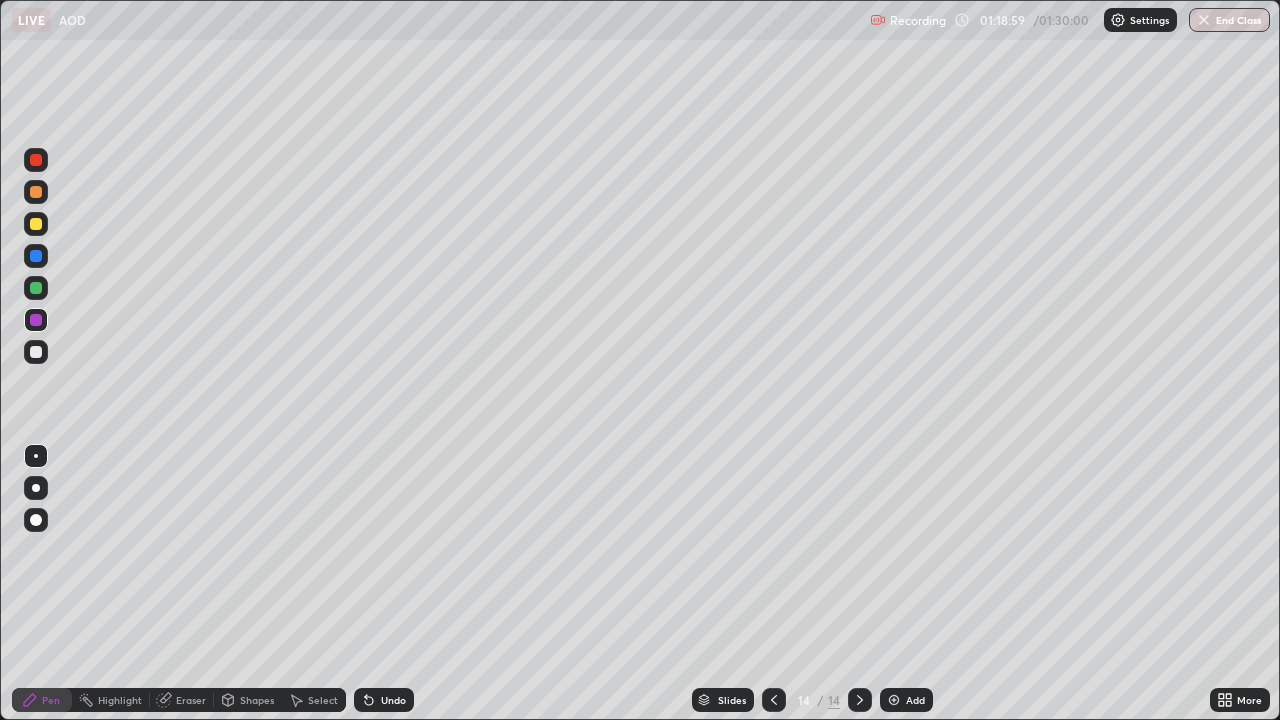 click on "Eraser" at bounding box center (191, 700) 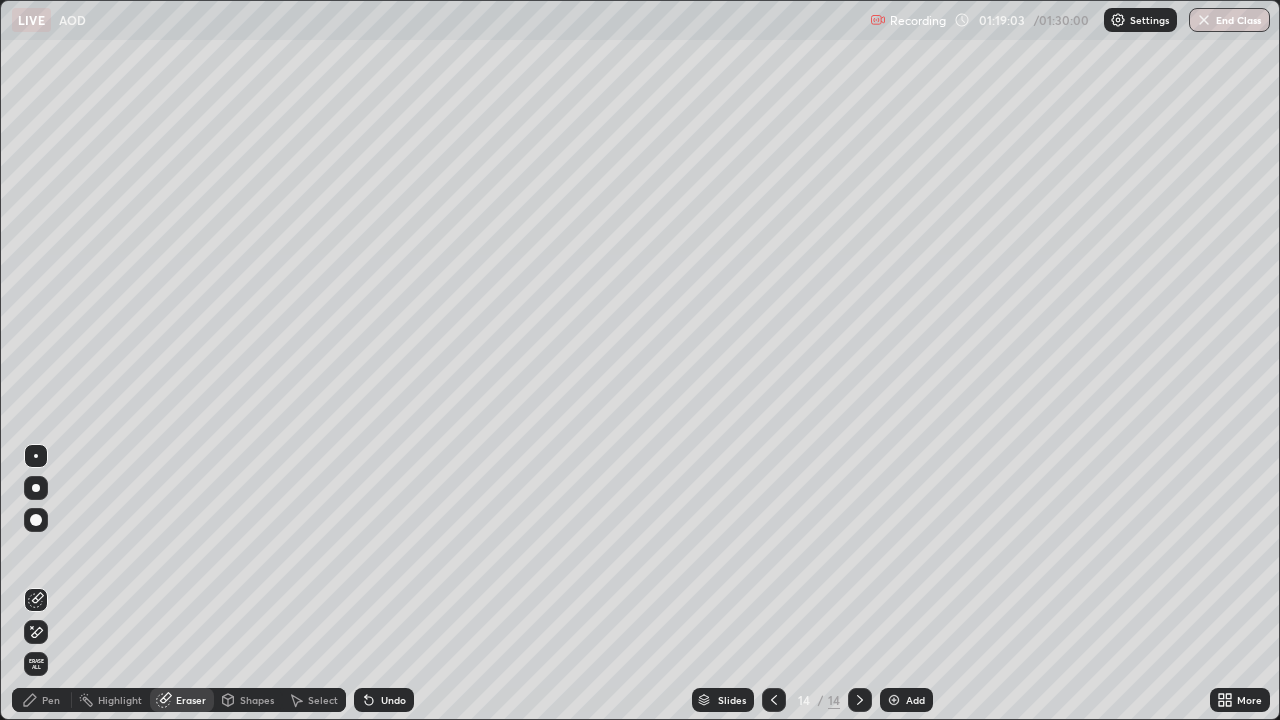 click on "Select" at bounding box center (323, 700) 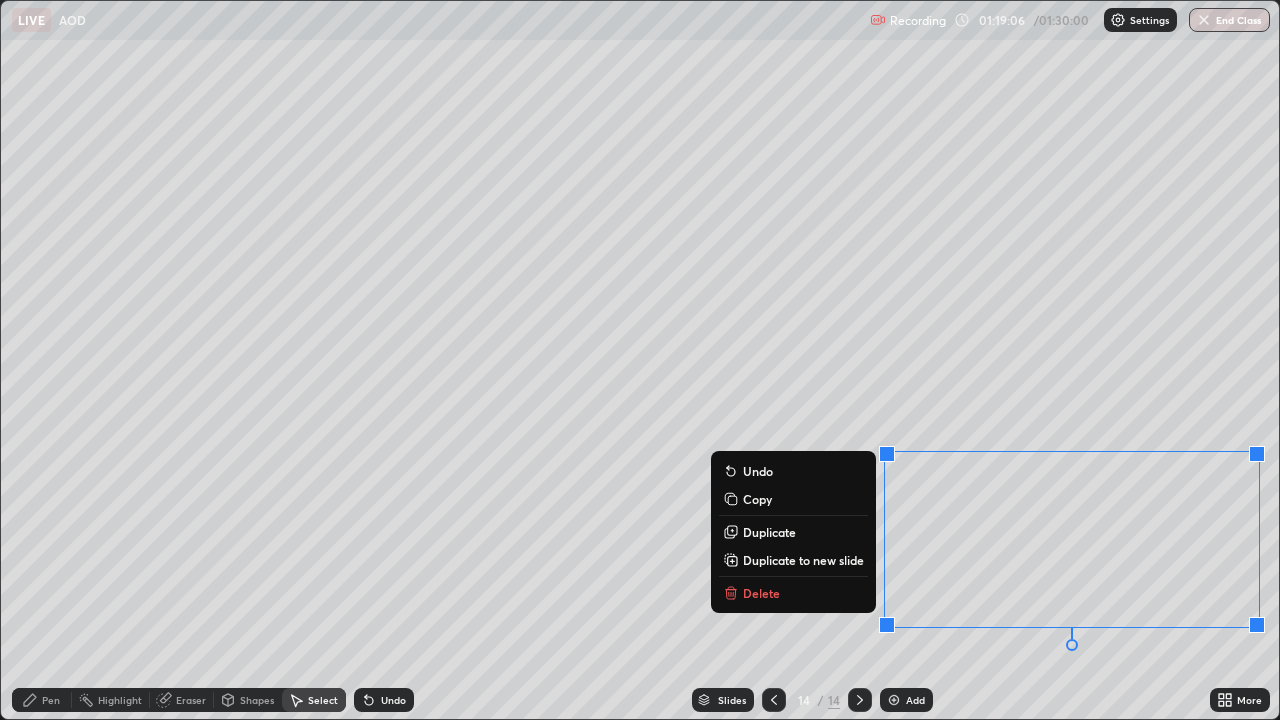 click on "Delete" at bounding box center (761, 593) 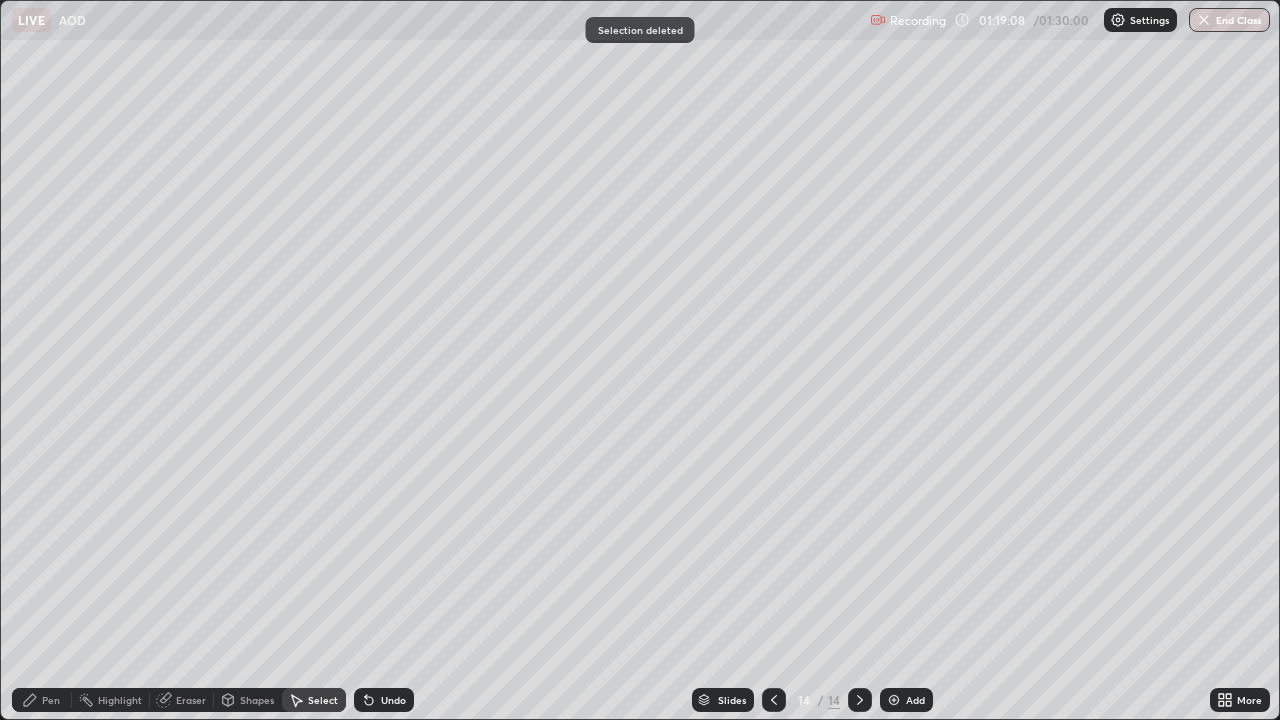 click on "Pen" at bounding box center (51, 700) 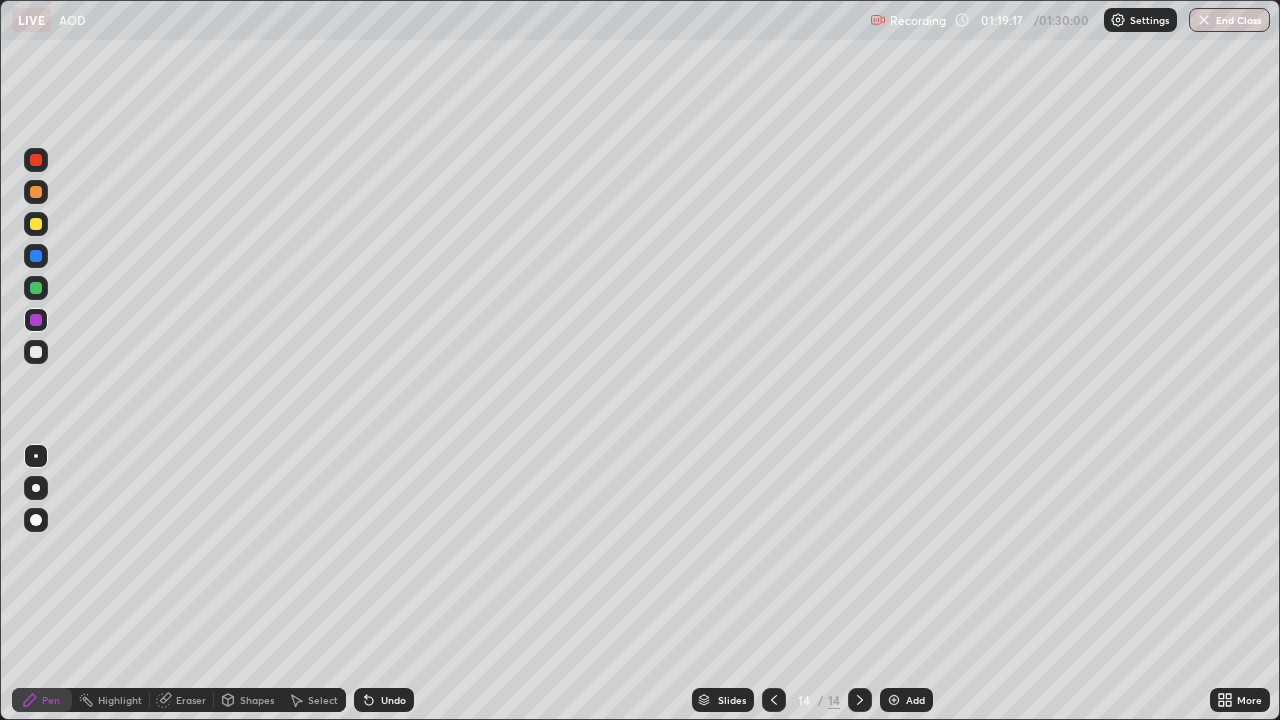 click at bounding box center [36, 352] 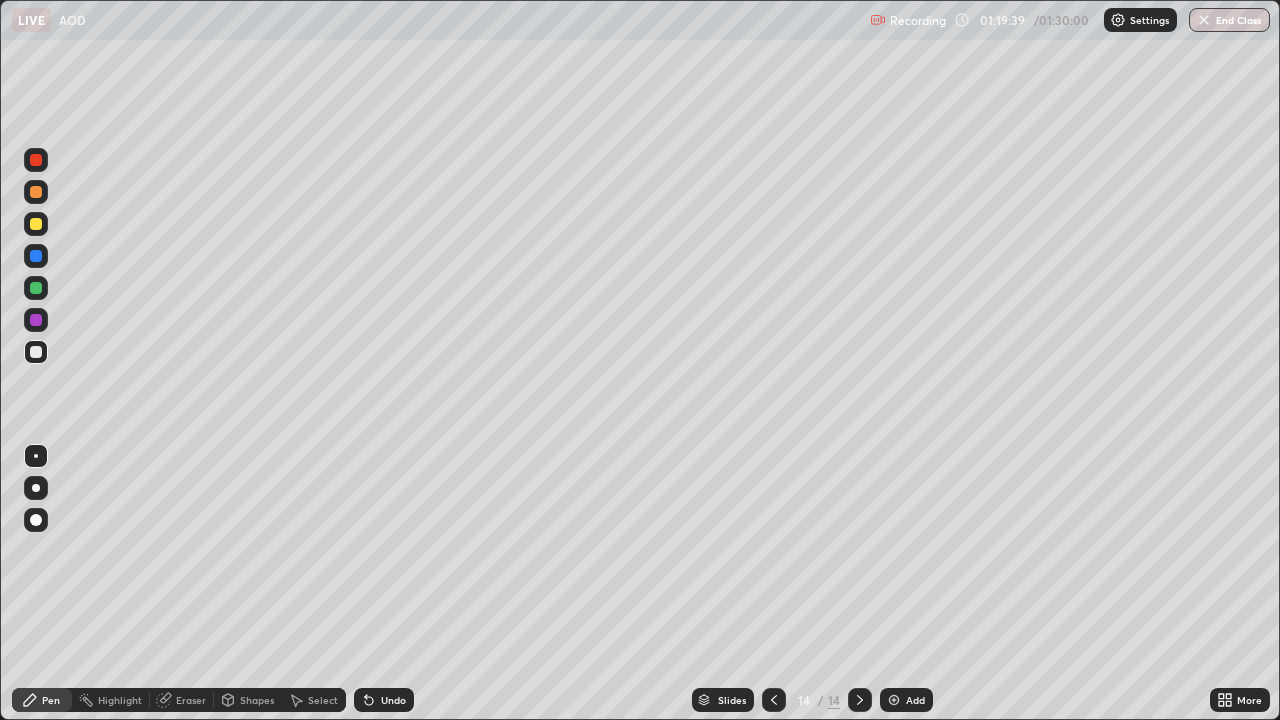 click on "Eraser" at bounding box center [182, 700] 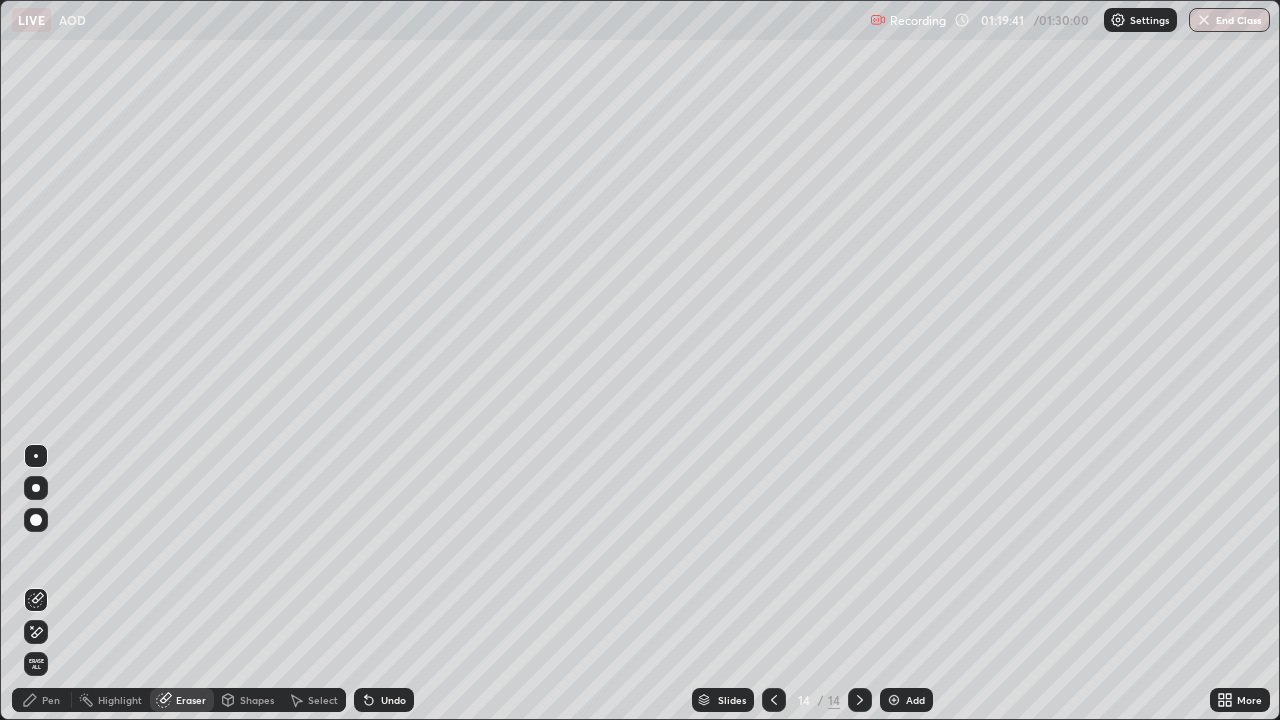 click on "Pen" at bounding box center [42, 700] 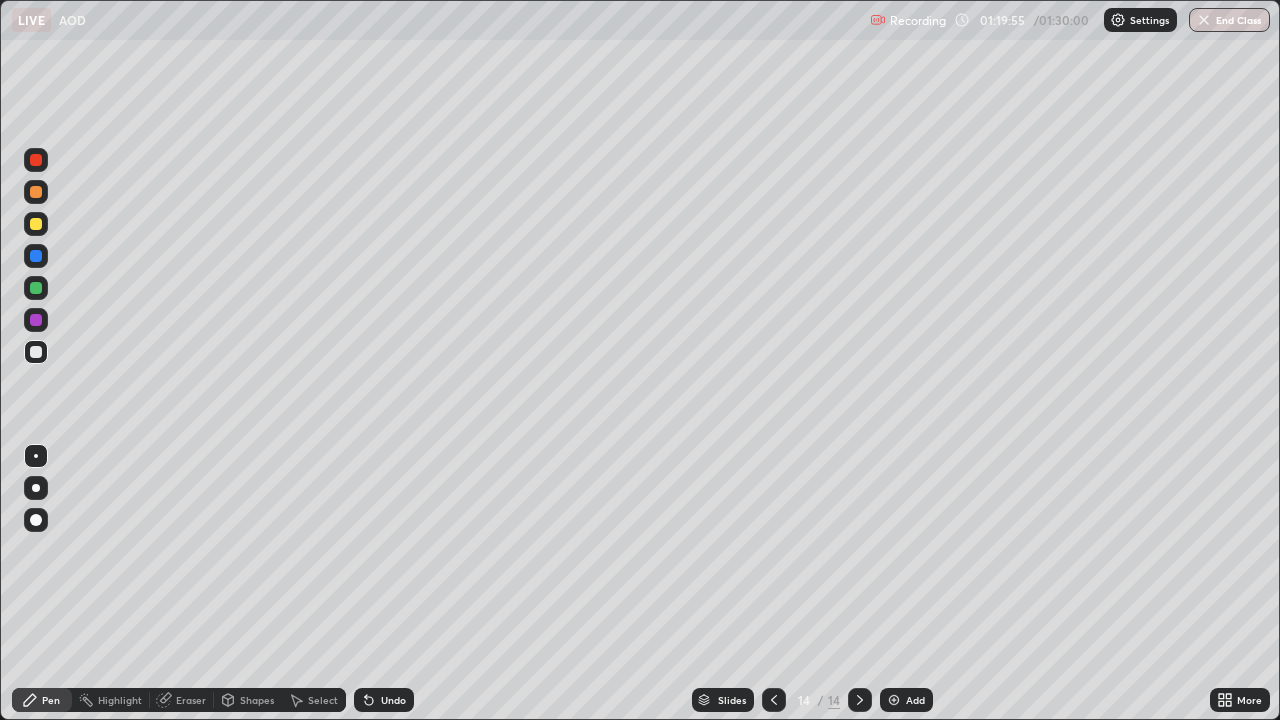 click at bounding box center (894, 700) 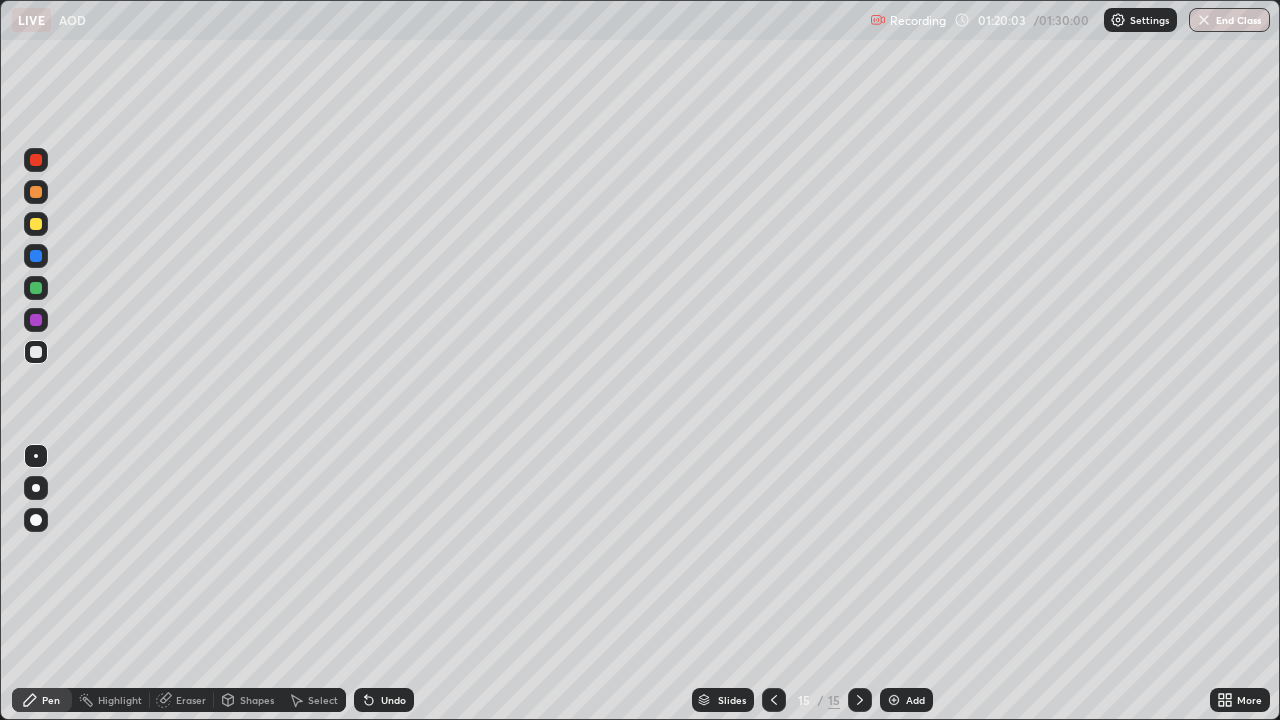 click 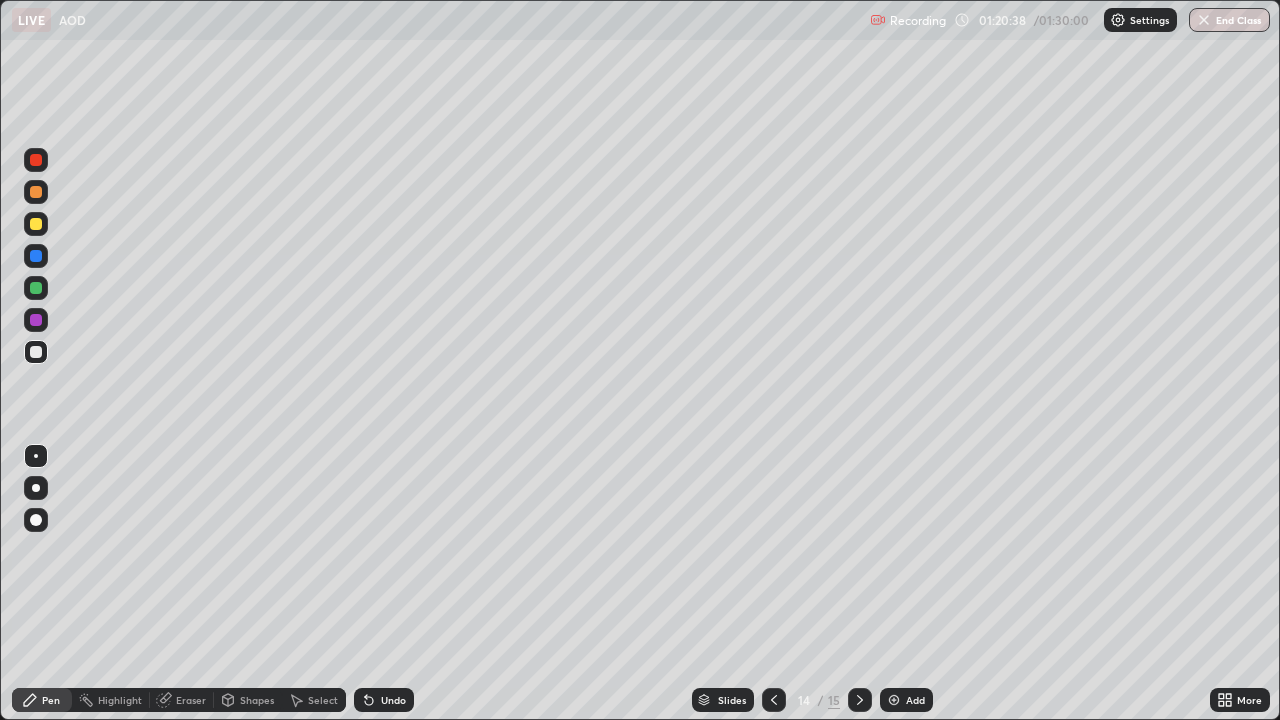 click 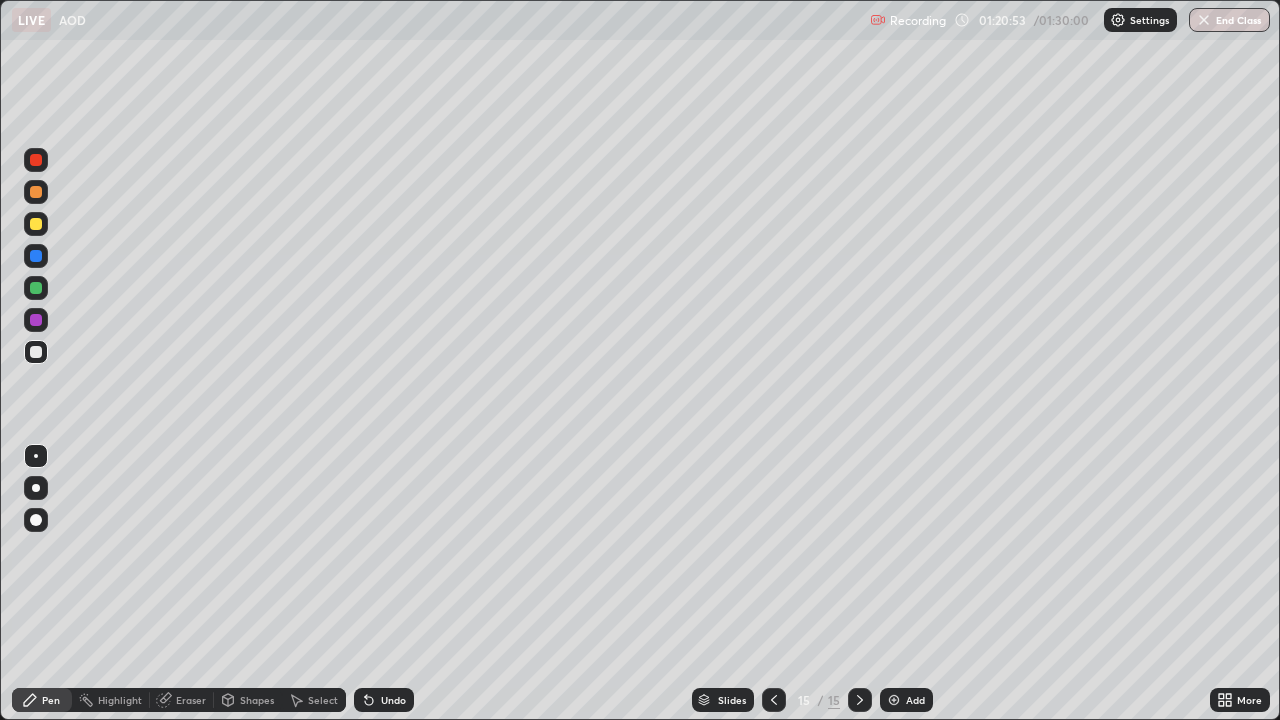 click at bounding box center [774, 700] 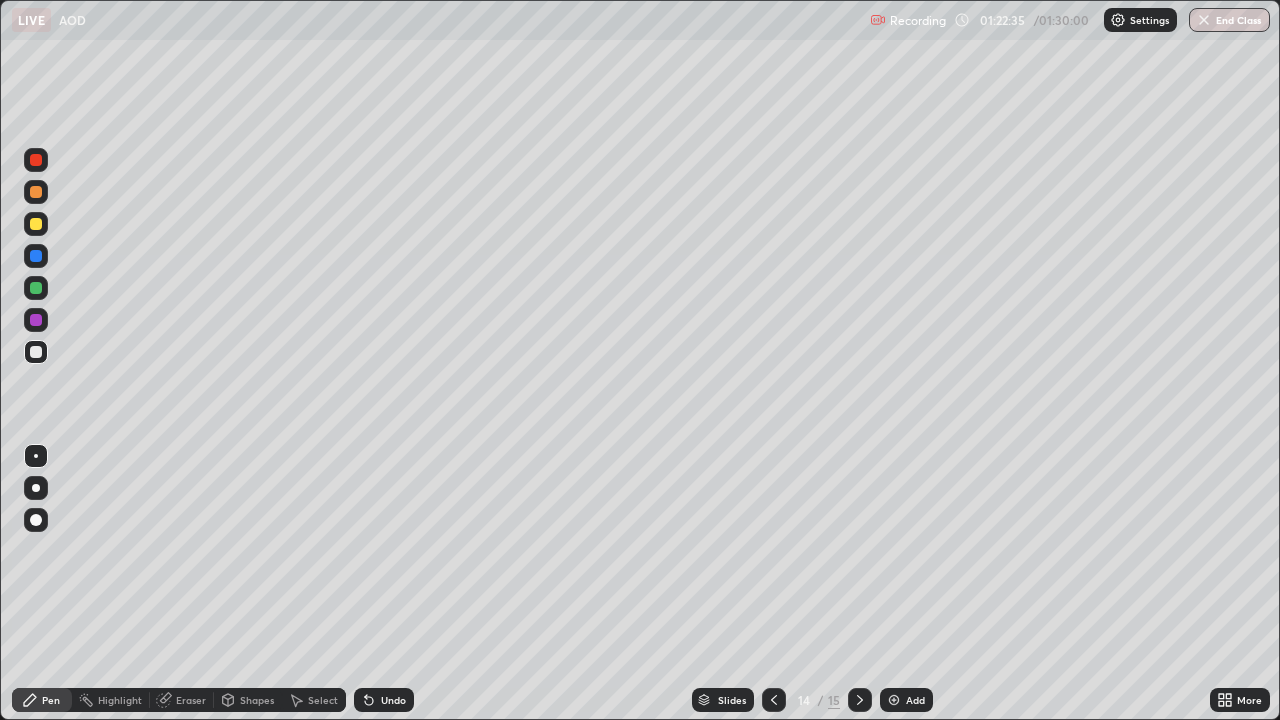 click on "End Class" at bounding box center [1229, 20] 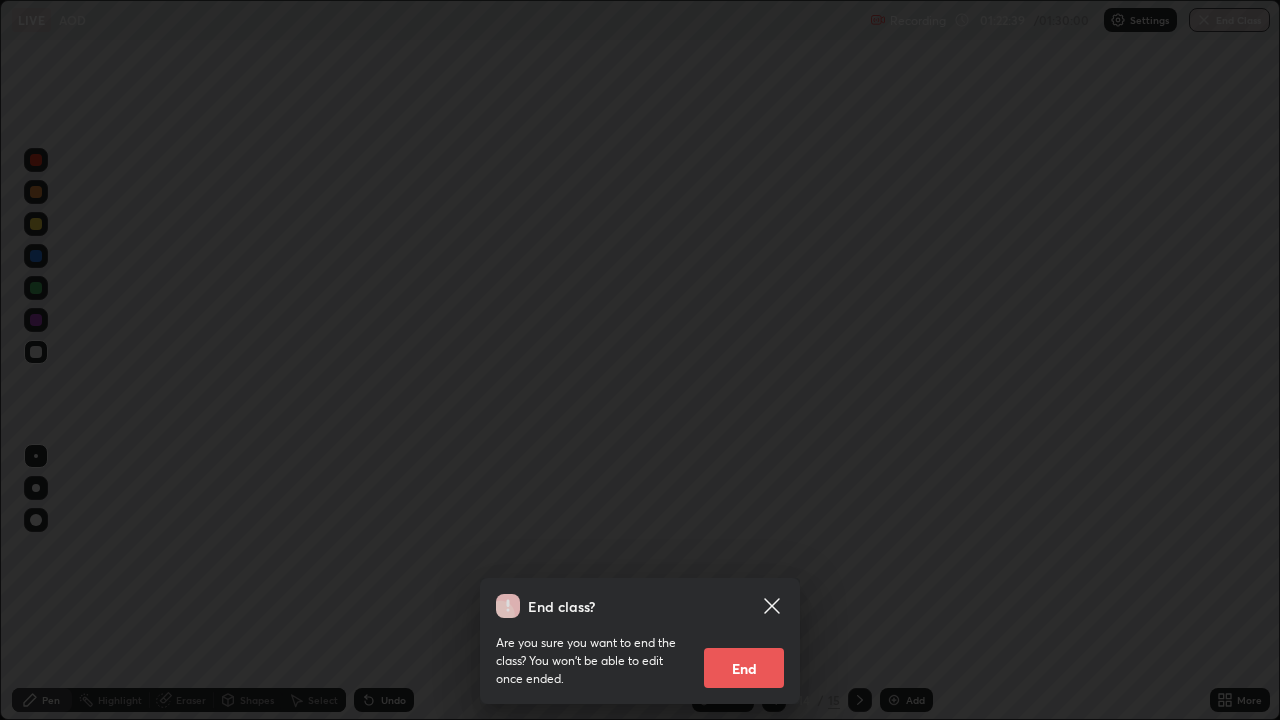 click on "End" at bounding box center (744, 668) 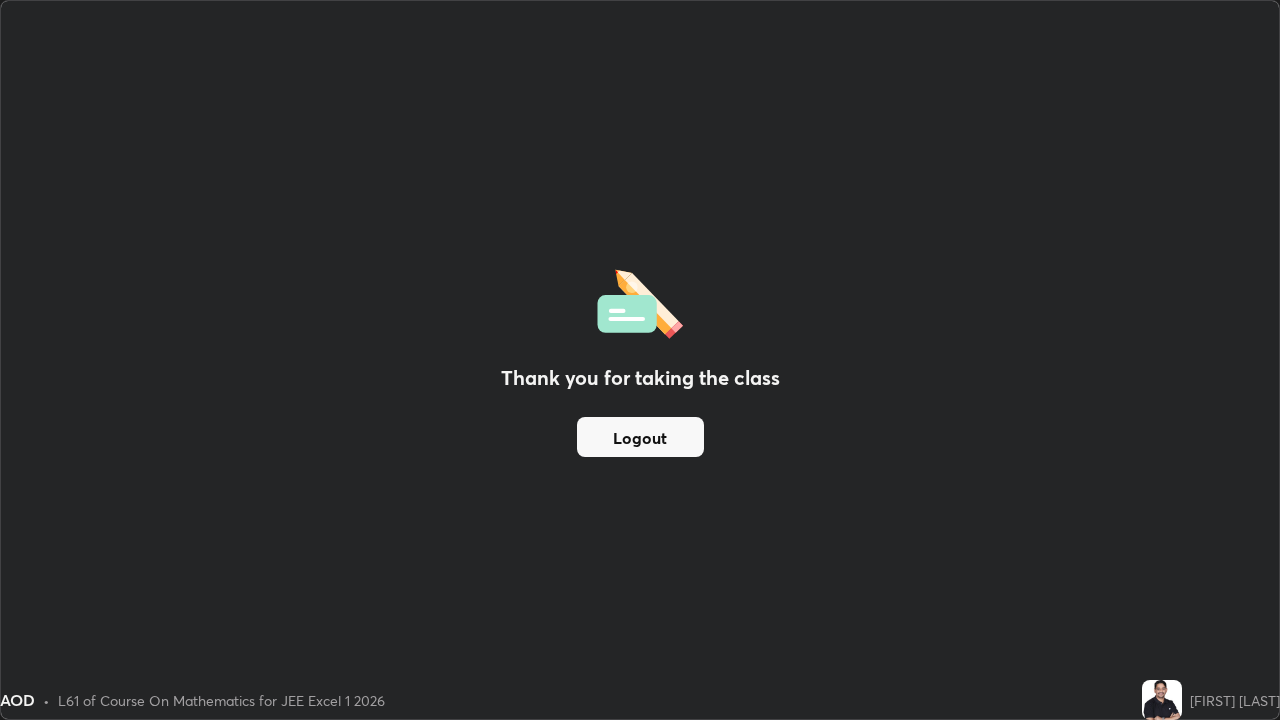click on "Logout" at bounding box center (640, 437) 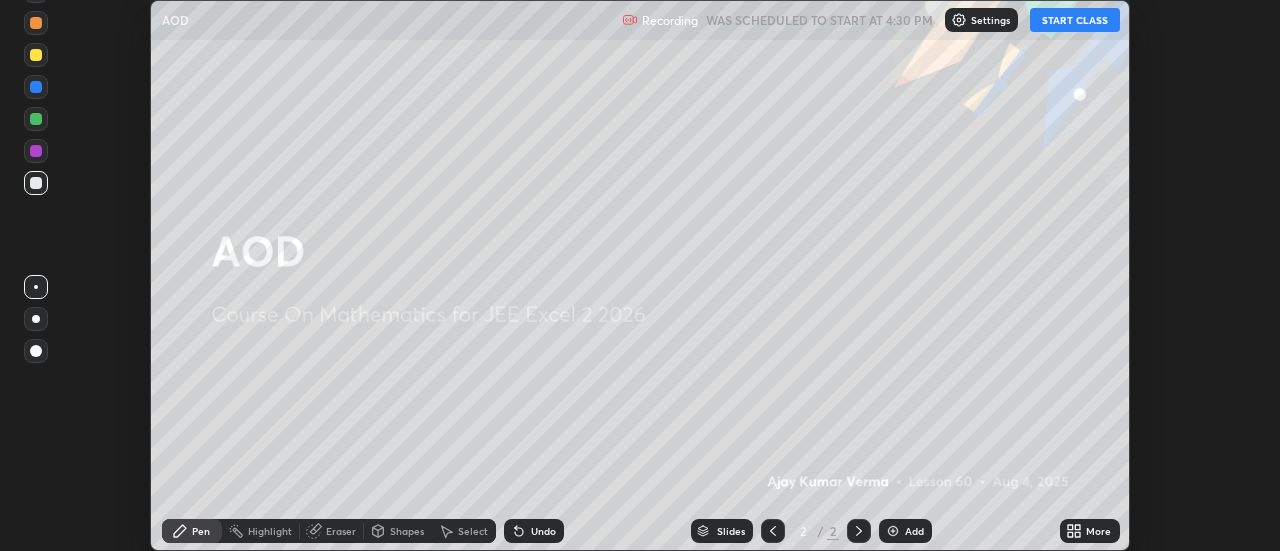 scroll, scrollTop: 0, scrollLeft: 0, axis: both 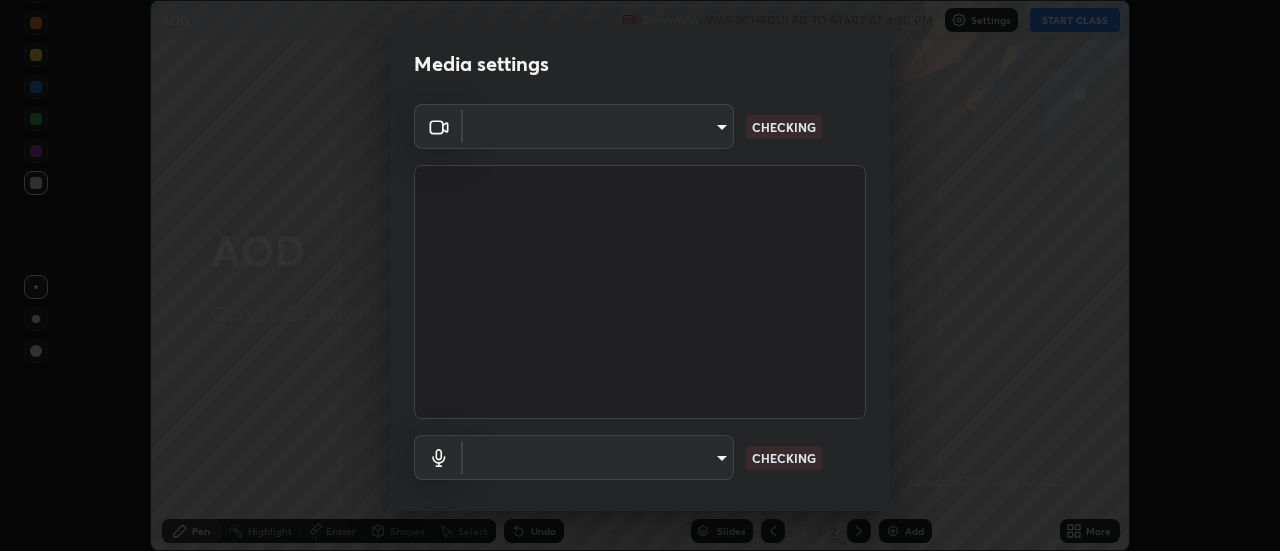 type on "2ccc99a9bca6b7e42b4774afd8bf1c35f5e1c8539d659abff1788790f3df98e6" 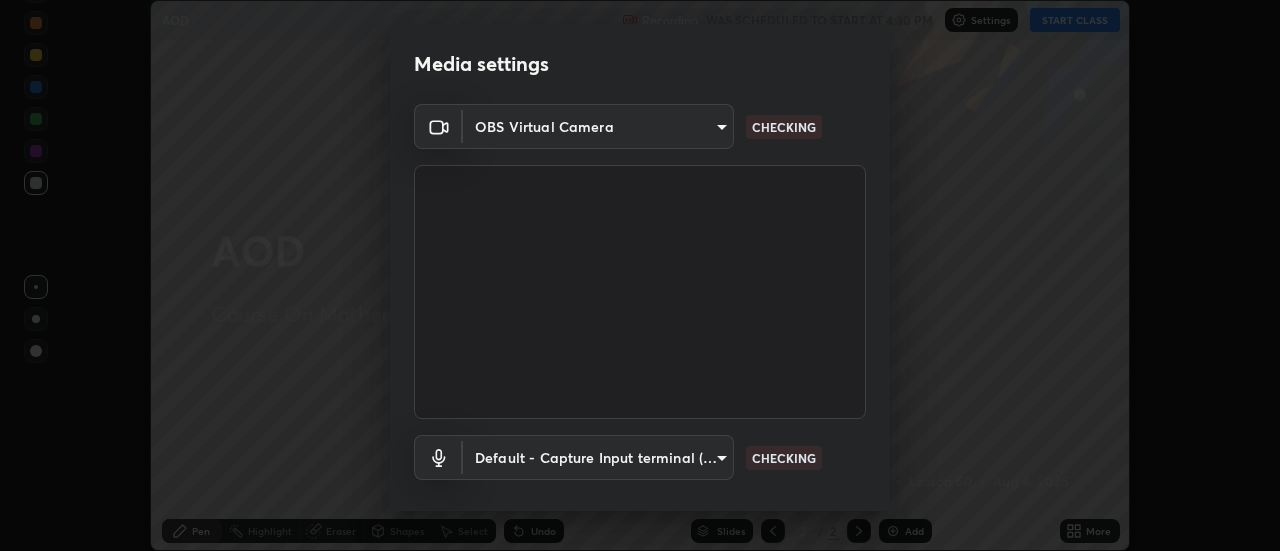 click on "OBS Virtual Camera 2ccc99a9bca6b7e42b4774afd8bf1c35f5e1c8539d659abff1788790f3df98e6 CHECKING Default - Capture Input terminal (Digital Array MIC) default CHECKING" at bounding box center [640, 328] 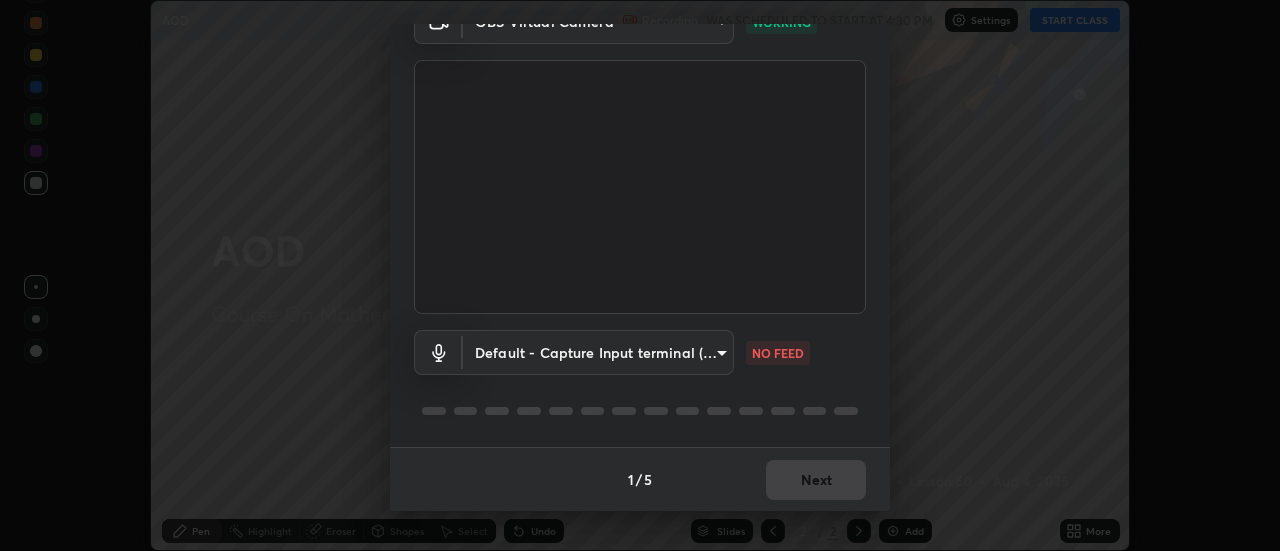 click on "Erase all AOD Recording WAS SCHEDULED TO START AT  4:30 PM Settings START CLASS Setting up your live class AOD • L60 of Course On Mathematics for JEE Excel 2 2026 Ajay Kumar Verma Pen Highlight Eraser Shapes Select Undo Slides 2 / 2 Add More No doubts shared Encourage your learners to ask a doubt for better clarity Report an issue Reason for reporting Buffering Chat not working Audio - Video sync issue Educator video quality low ​ Attach an image Report Media settings OBS Virtual Camera 2ccc99a9bca6b7e42b4774afd8bf1c35f5e1c8539d659abff1788790f3df98e6 WORKING Default - Capture Input terminal (Digital Array MIC) default NO FEED 1 / 5 Next" at bounding box center (640, 275) 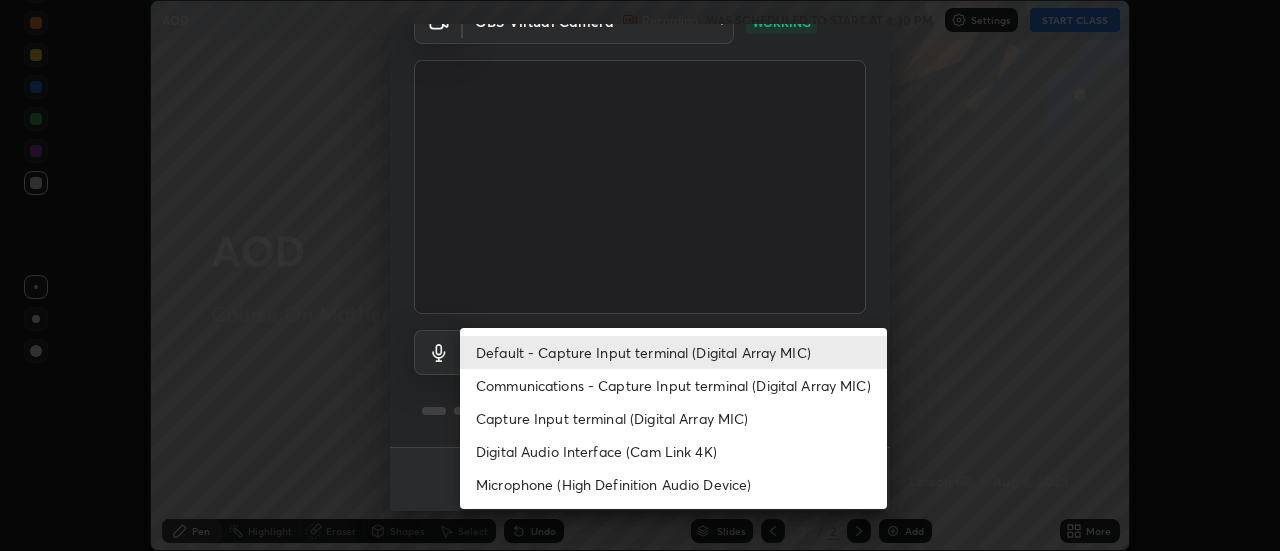 click on "Communications - Capture Input terminal (Digital Array MIC)" at bounding box center (673, 385) 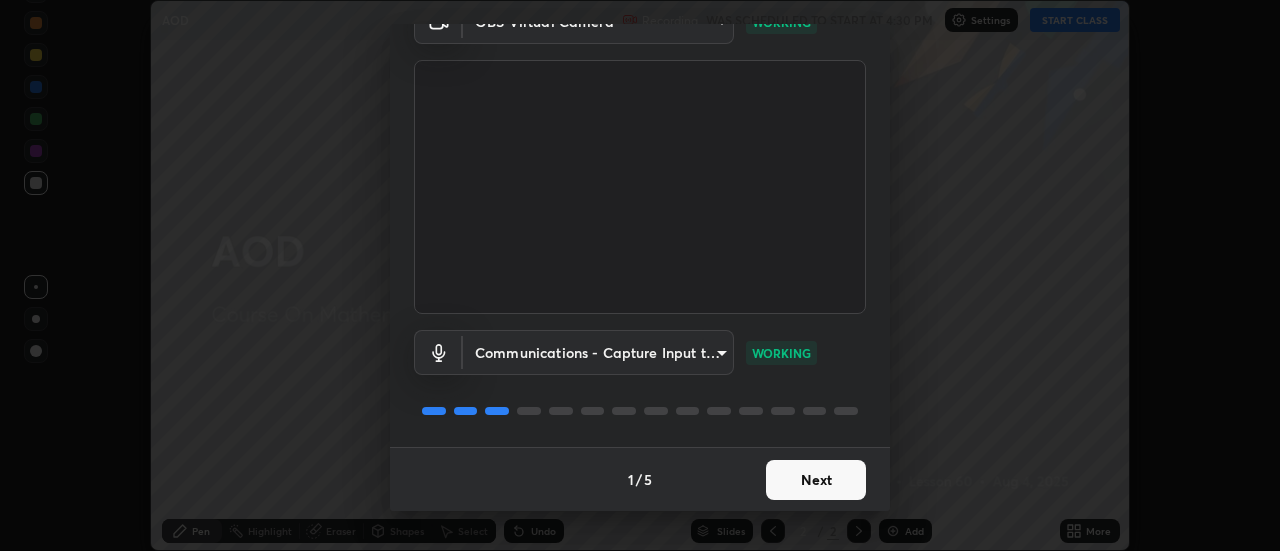 click on "Next" at bounding box center [816, 480] 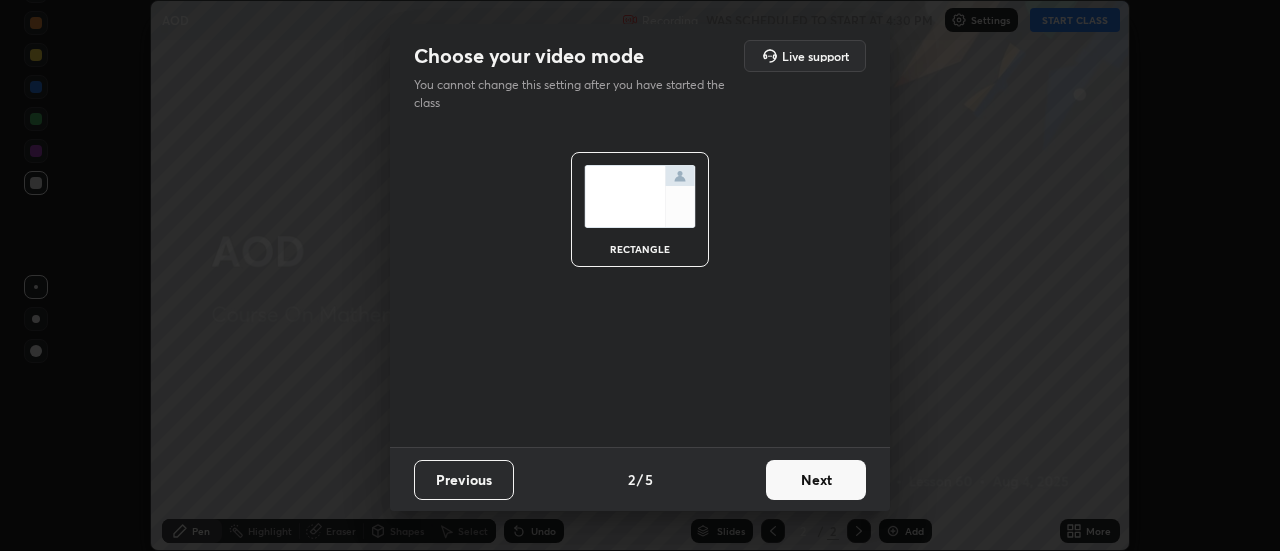 scroll, scrollTop: 0, scrollLeft: 0, axis: both 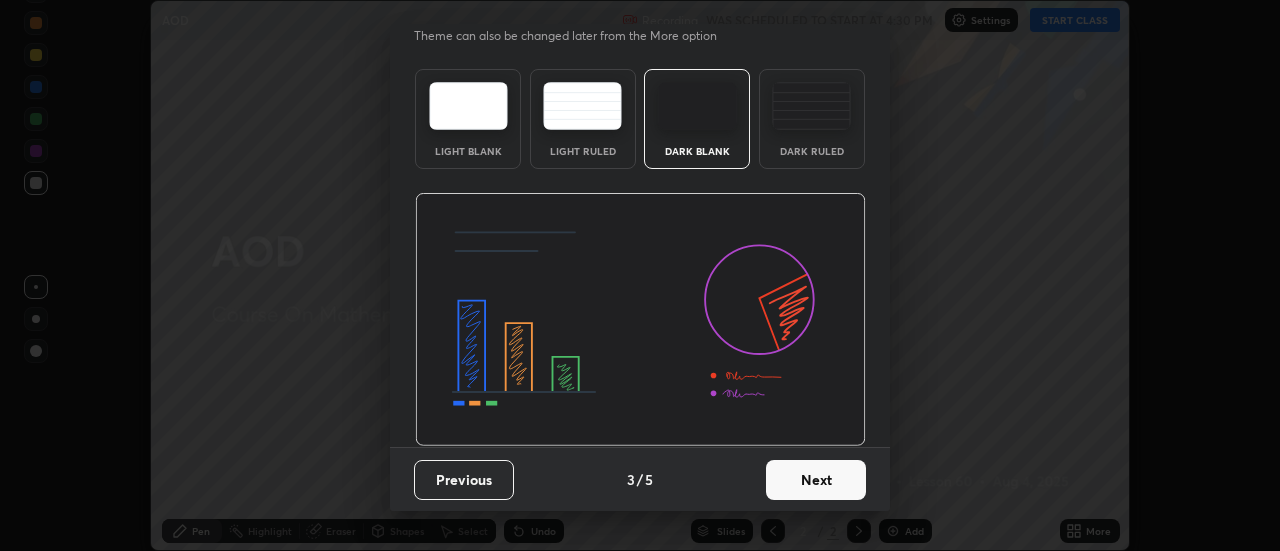 click on "Previous 3 / 5 Next" at bounding box center (640, 479) 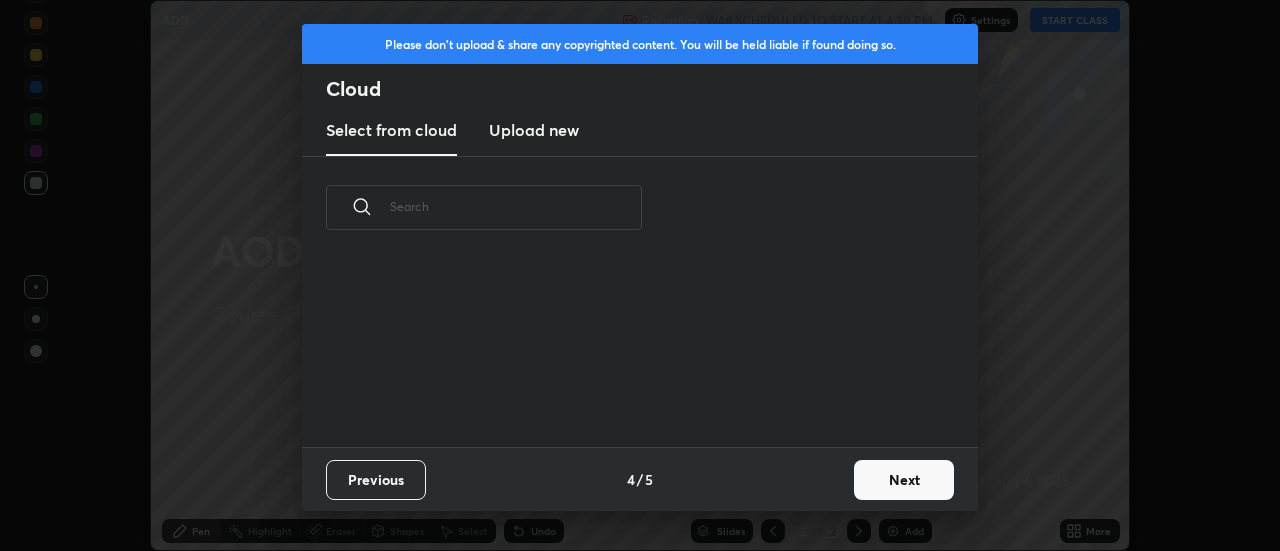 scroll, scrollTop: 0, scrollLeft: 0, axis: both 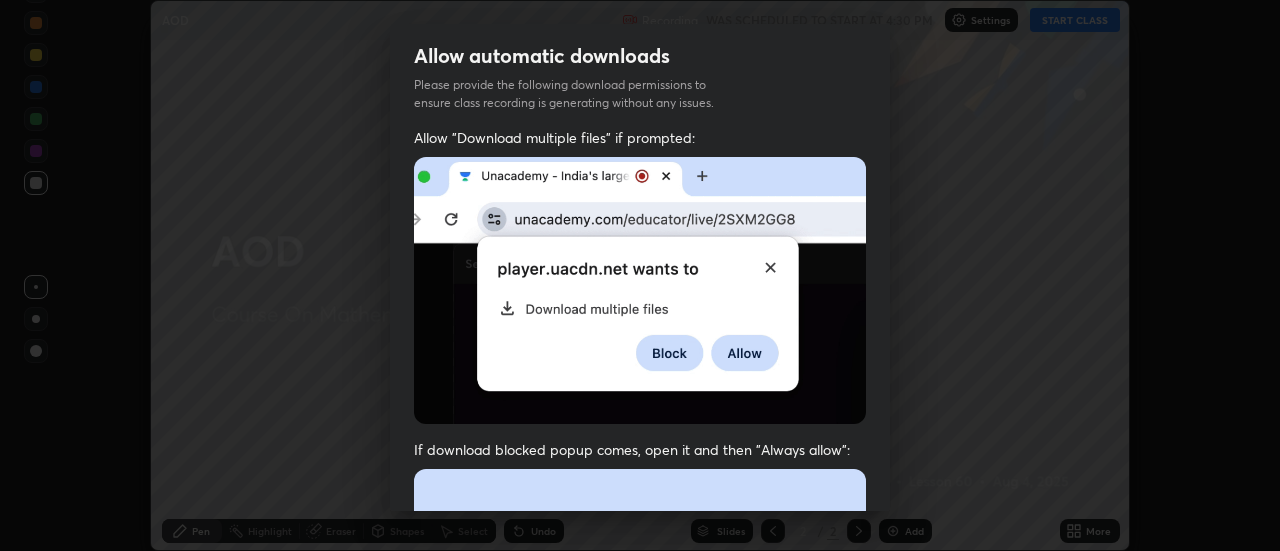 click on "Allow "Download multiple files" if prompted: If download blocked popup comes, open it and then "Always allow": I agree that if I don't provide required permissions, class recording will not be generated" at bounding box center (640, 549) 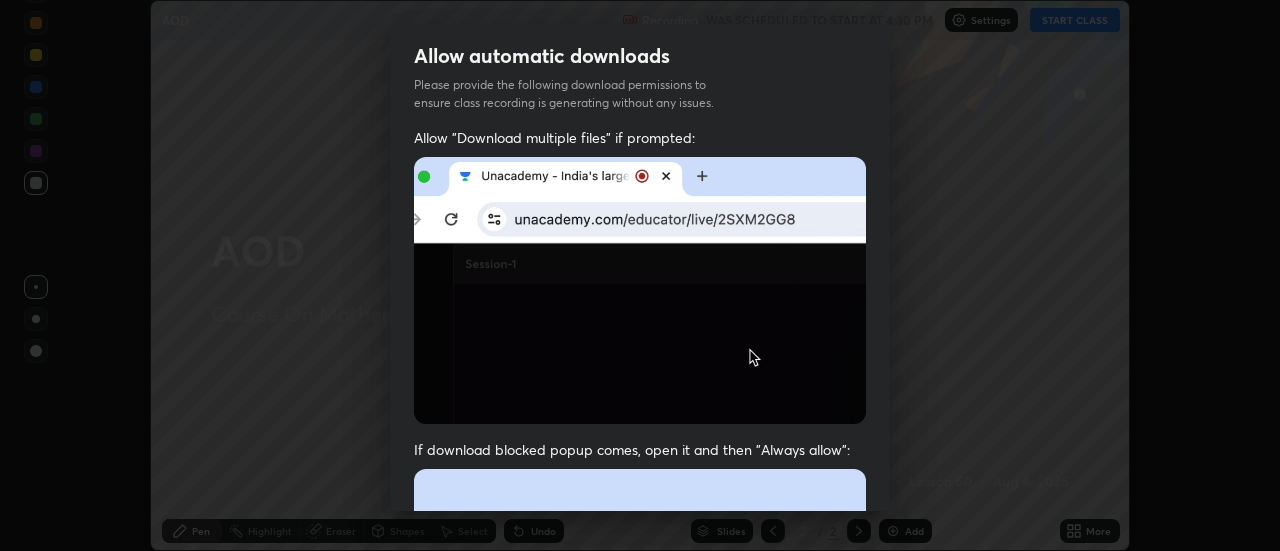click on "Allow "Download multiple files" if prompted: If download blocked popup comes, open it and then "Always allow": I agree that if I don't provide required permissions, class recording will not be generated" at bounding box center [640, 549] 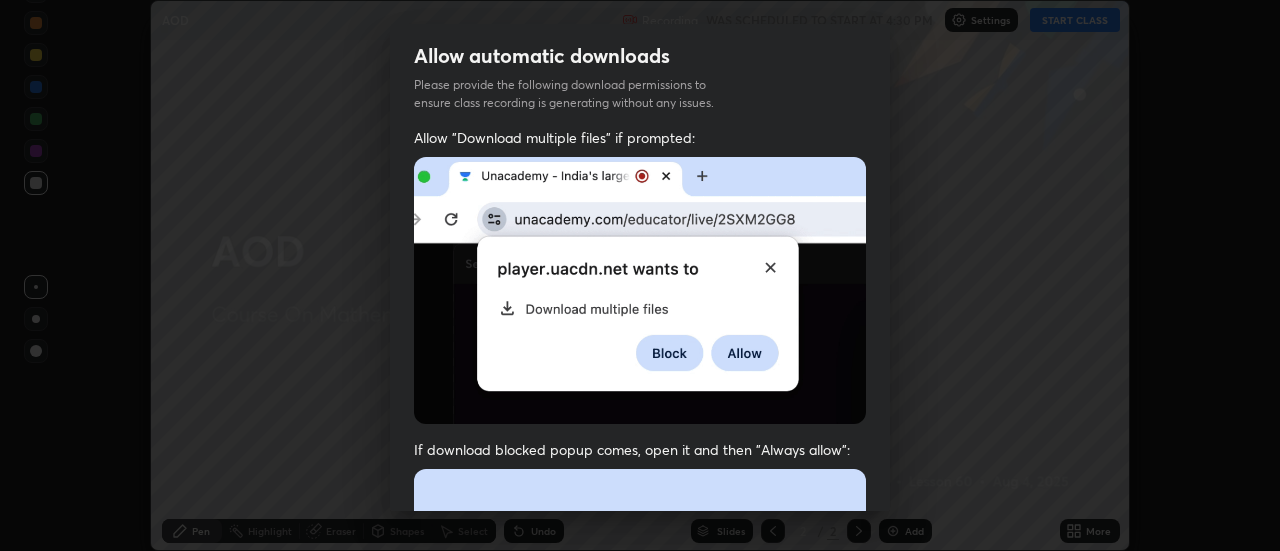 click on "Allow "Download multiple files" if prompted: If download blocked popup comes, open it and then "Always allow": I agree that if I don't provide required permissions, class recording will not be generated" at bounding box center (640, 549) 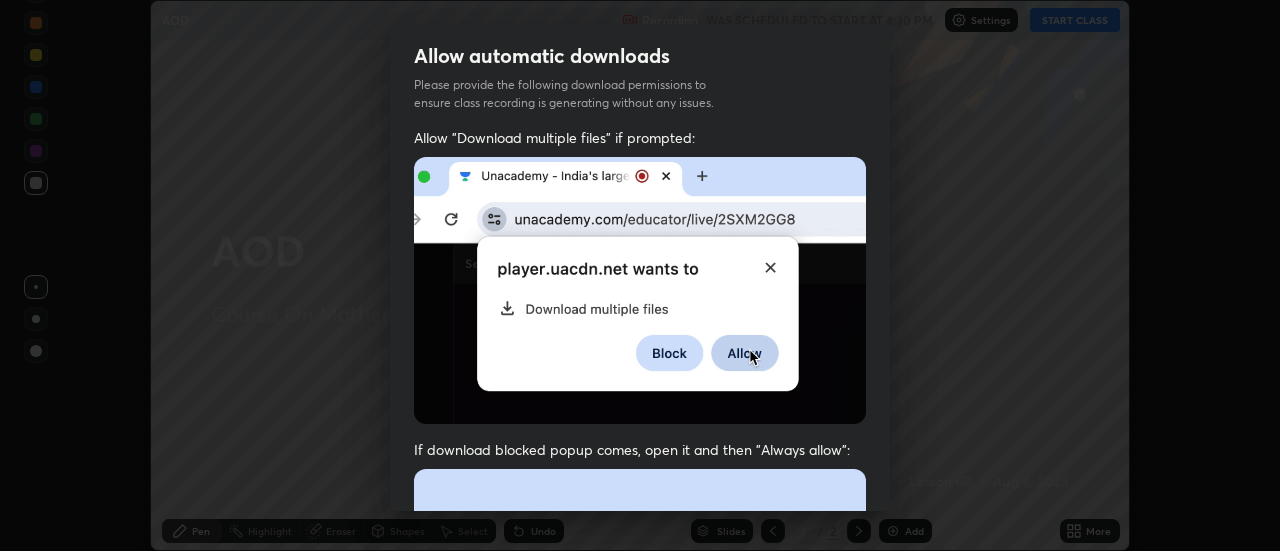 click on "Allow "Download multiple files" if prompted: If download blocked popup comes, open it and then "Always allow": I agree that if I don't provide required permissions, class recording will not be generated" at bounding box center (640, 549) 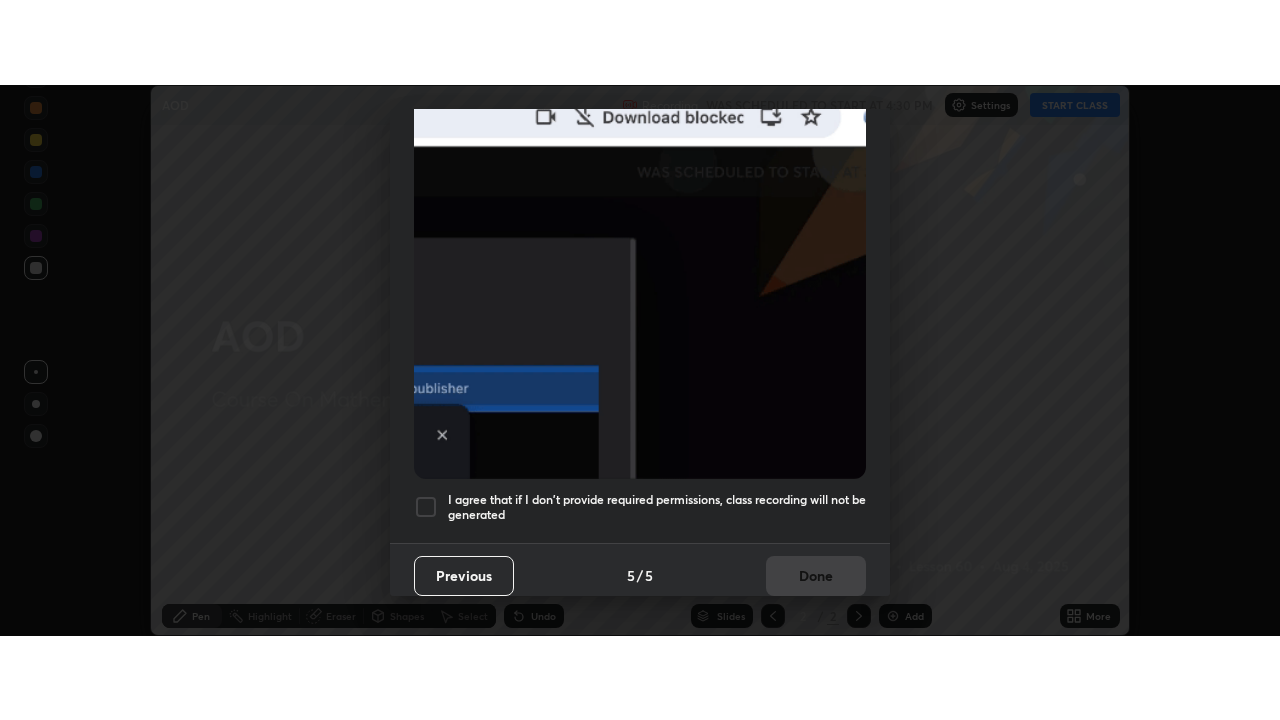 scroll, scrollTop: 513, scrollLeft: 0, axis: vertical 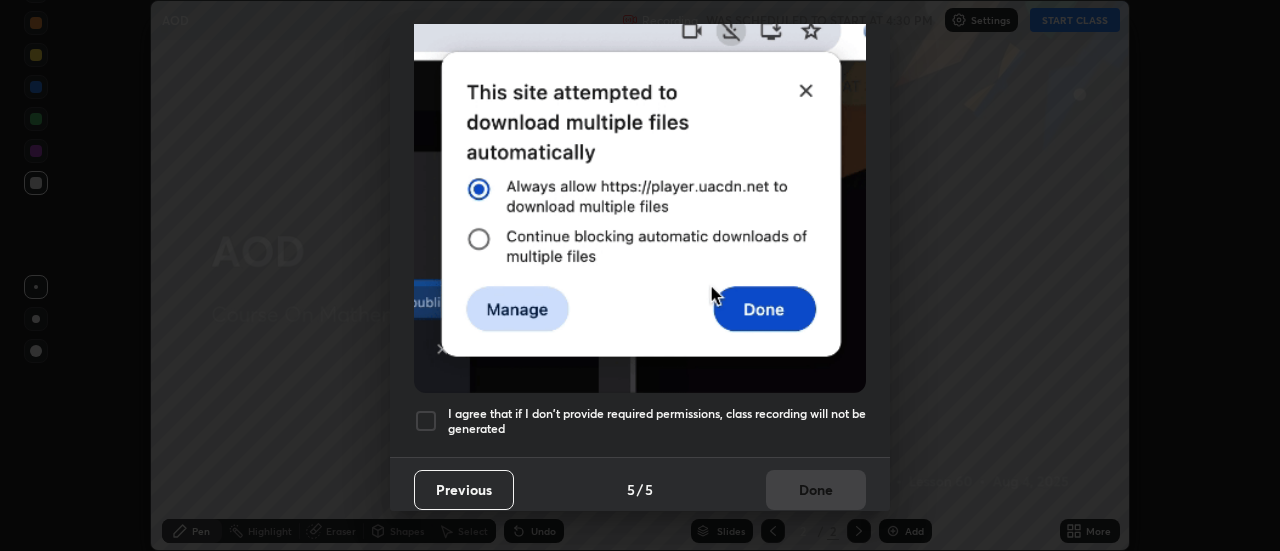 click on "Allow automatic downloads Please provide the following download permissions to ensure class recording is generating without any issues. Allow "Download multiple files" if prompted: If download blocked popup comes, open it and then "Always allow": I agree that if I don't provide required permissions, class recording will not be generated Previous 5 / 5 Done" at bounding box center (640, 275) 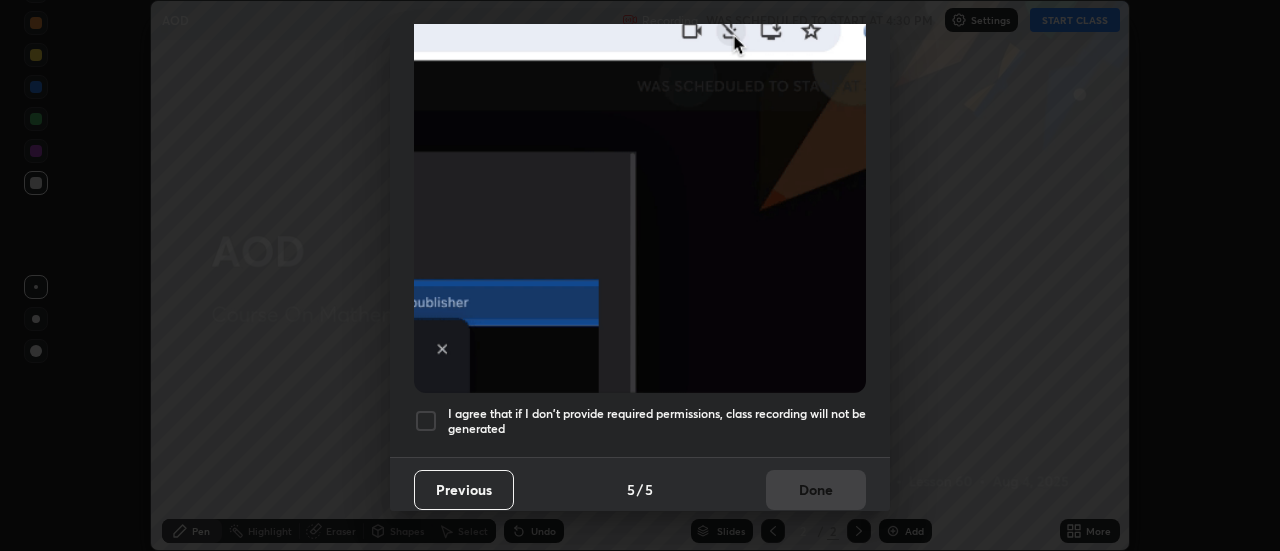 click at bounding box center [426, 421] 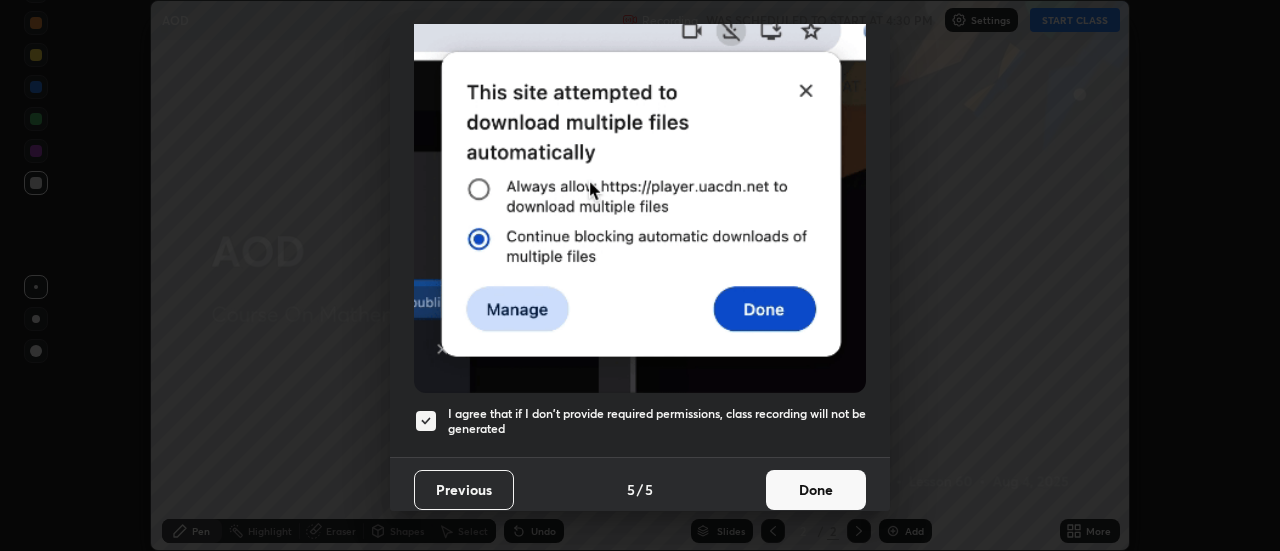 click on "Done" at bounding box center (816, 490) 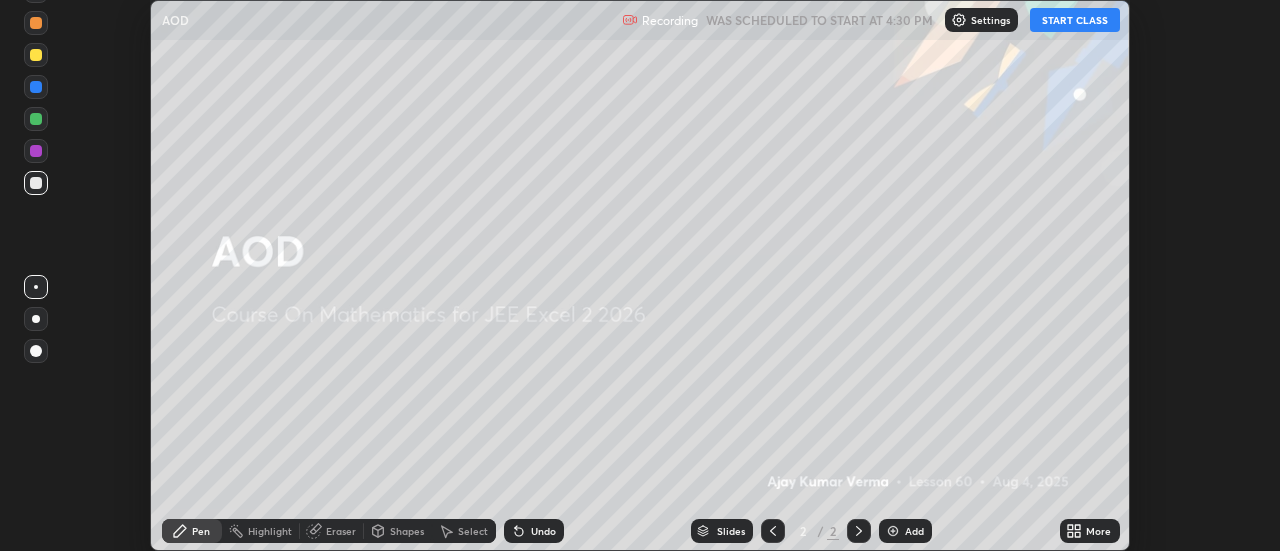 click on "START CLASS" at bounding box center (1075, 20) 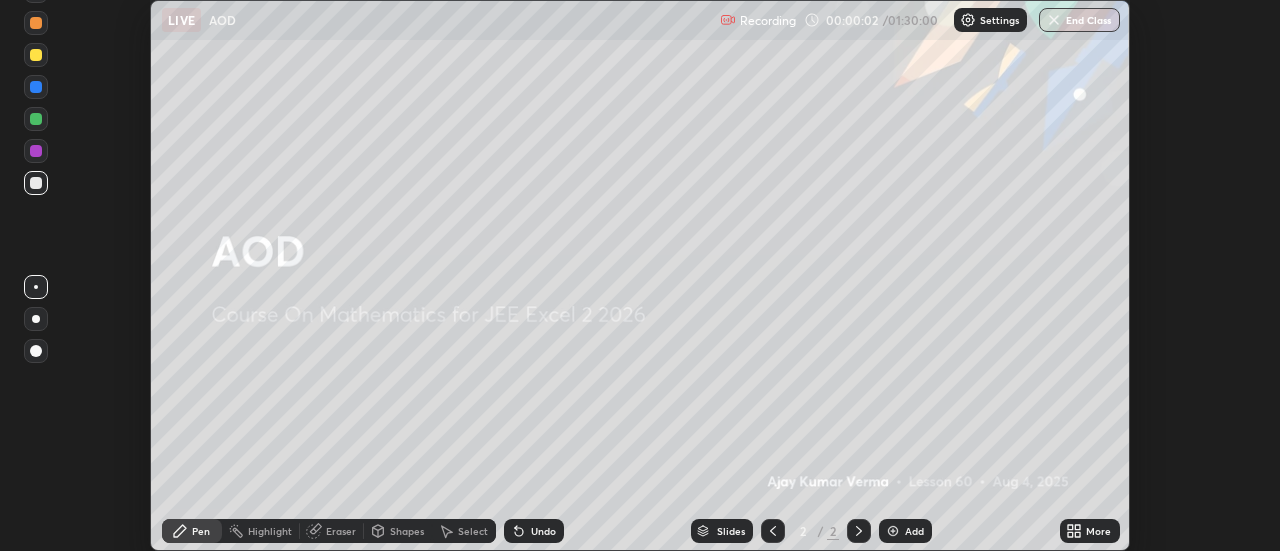 click 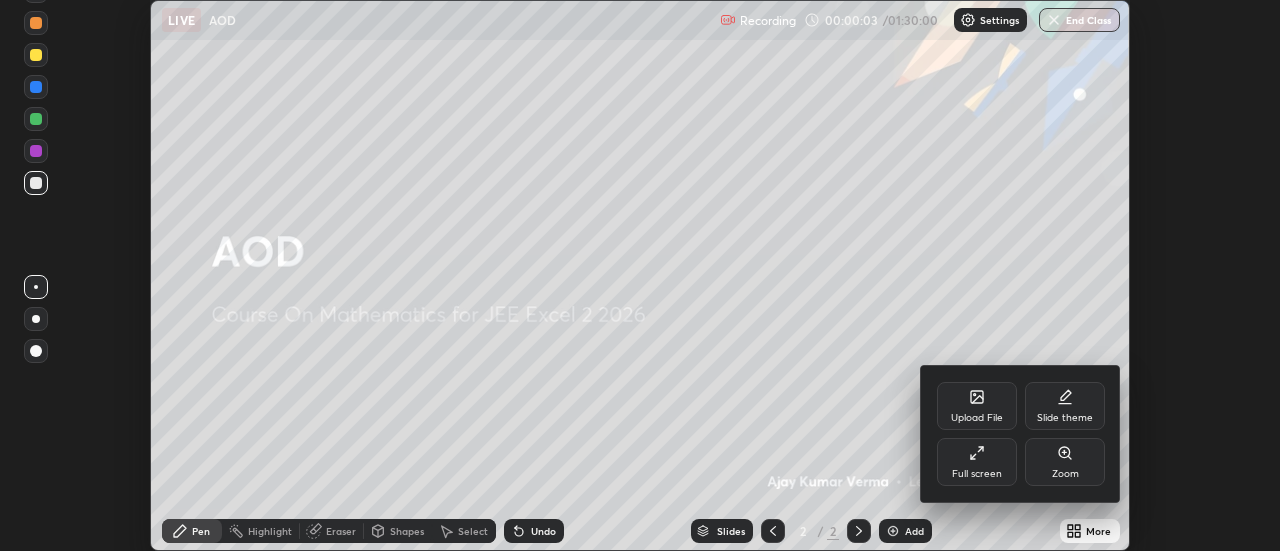 click 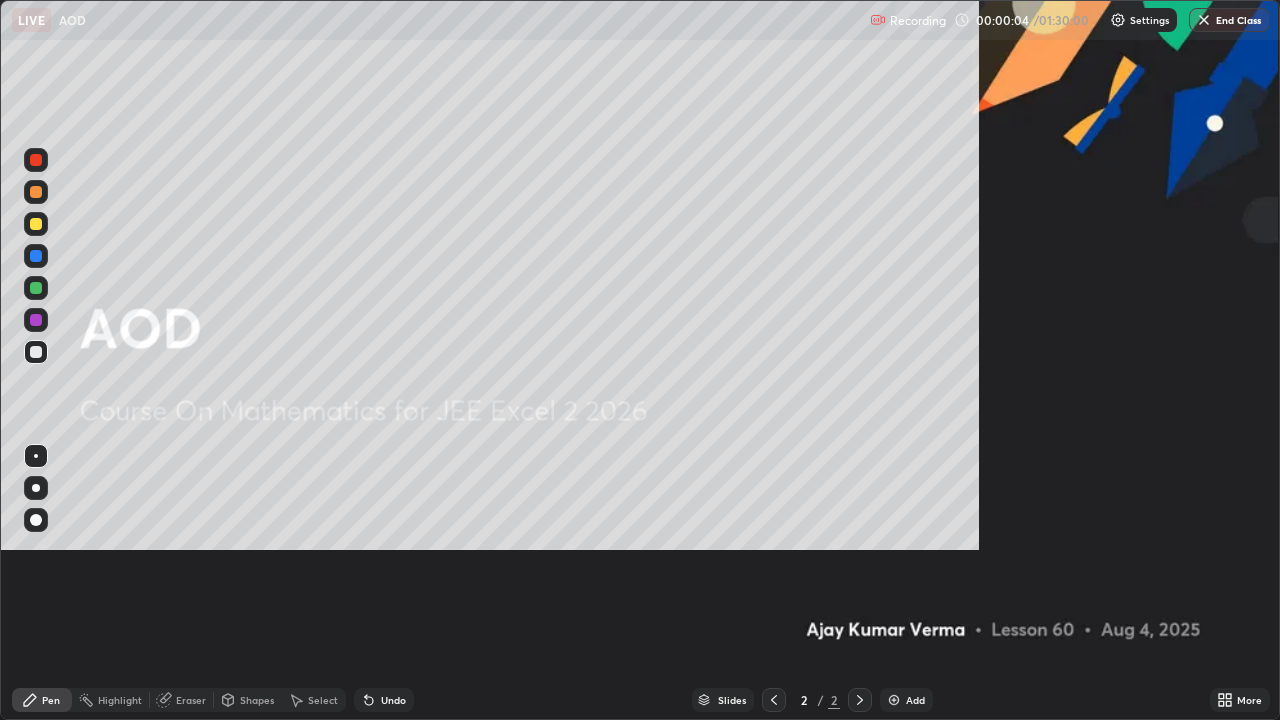 scroll, scrollTop: 99280, scrollLeft: 98720, axis: both 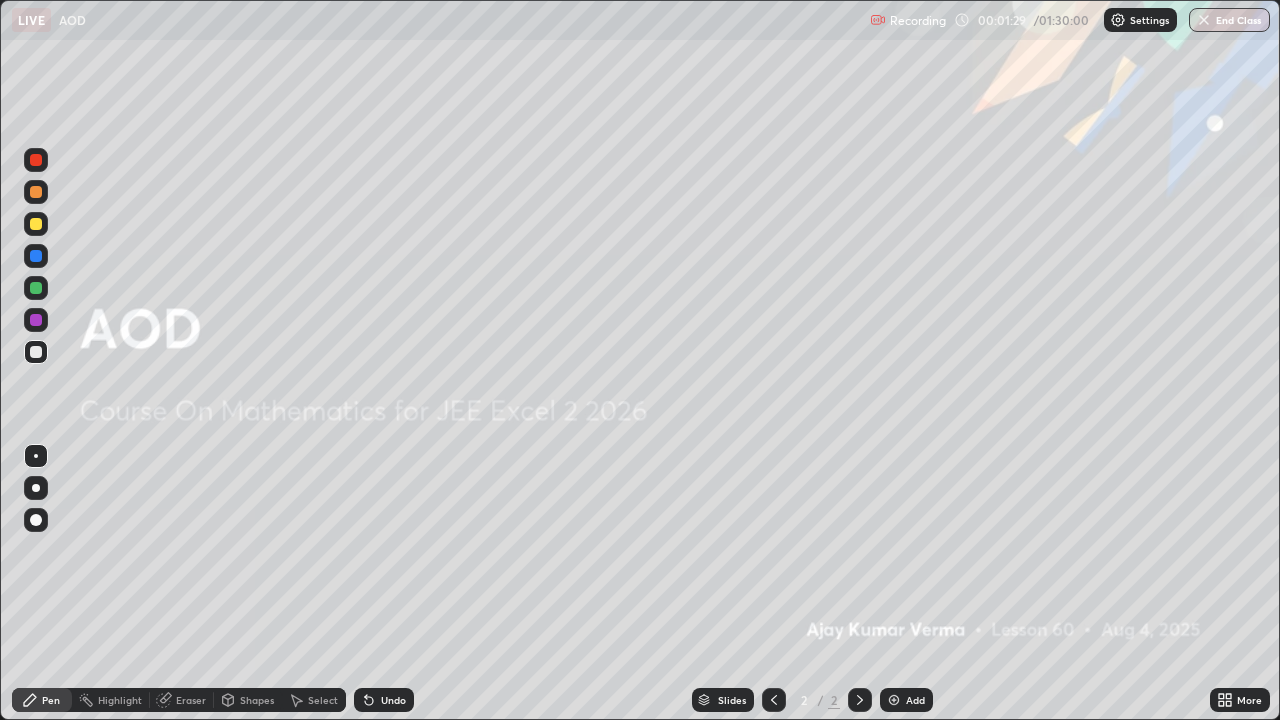 click at bounding box center [894, 700] 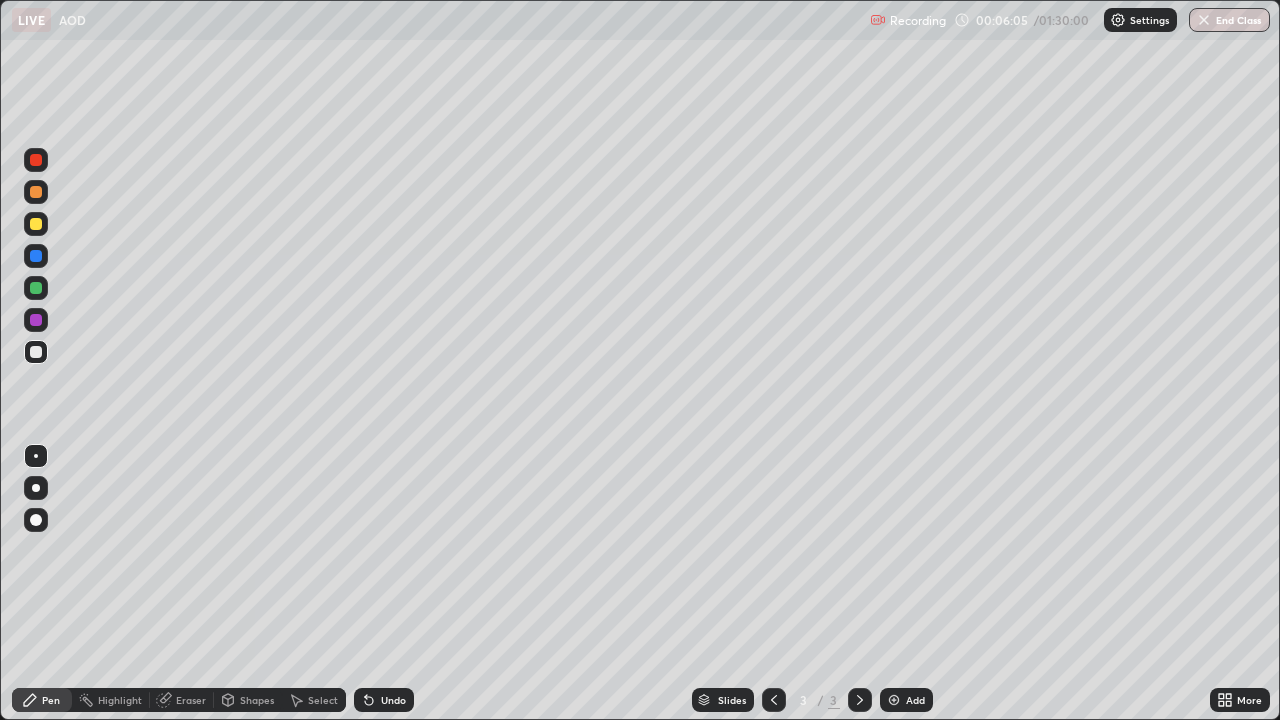 click at bounding box center (894, 700) 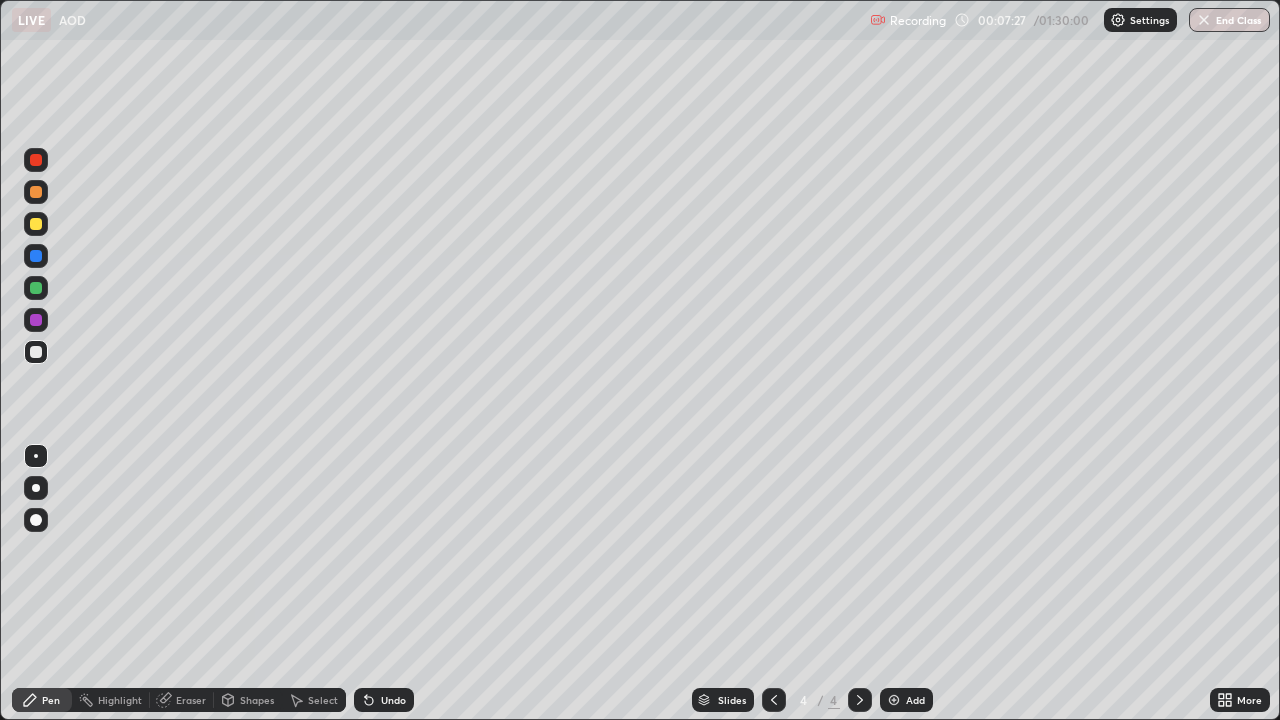 click at bounding box center [36, 224] 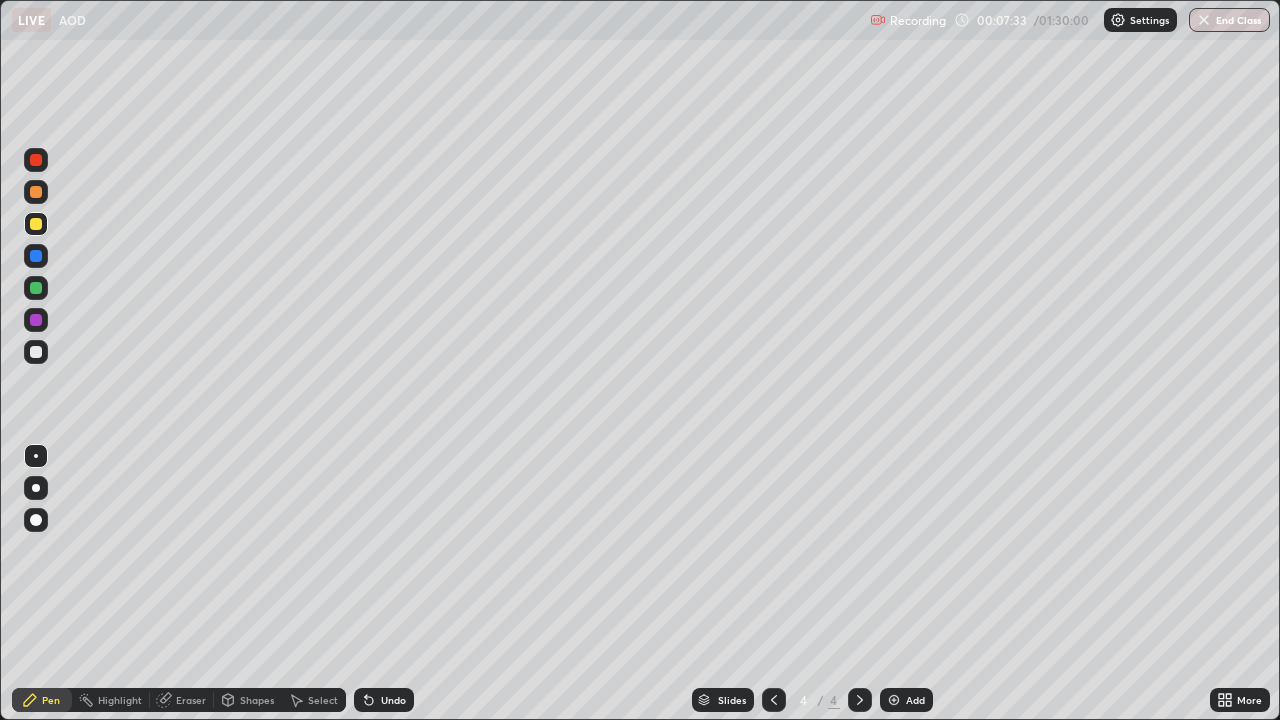 click at bounding box center (36, 256) 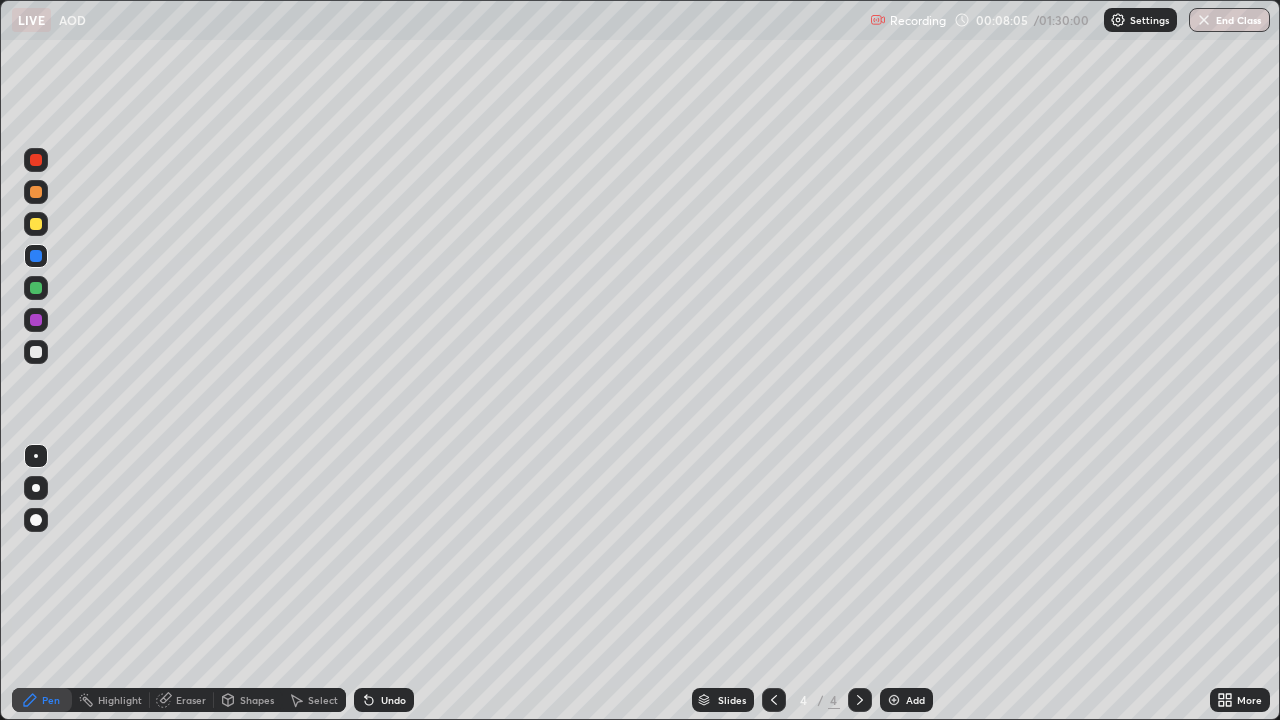click at bounding box center (36, 320) 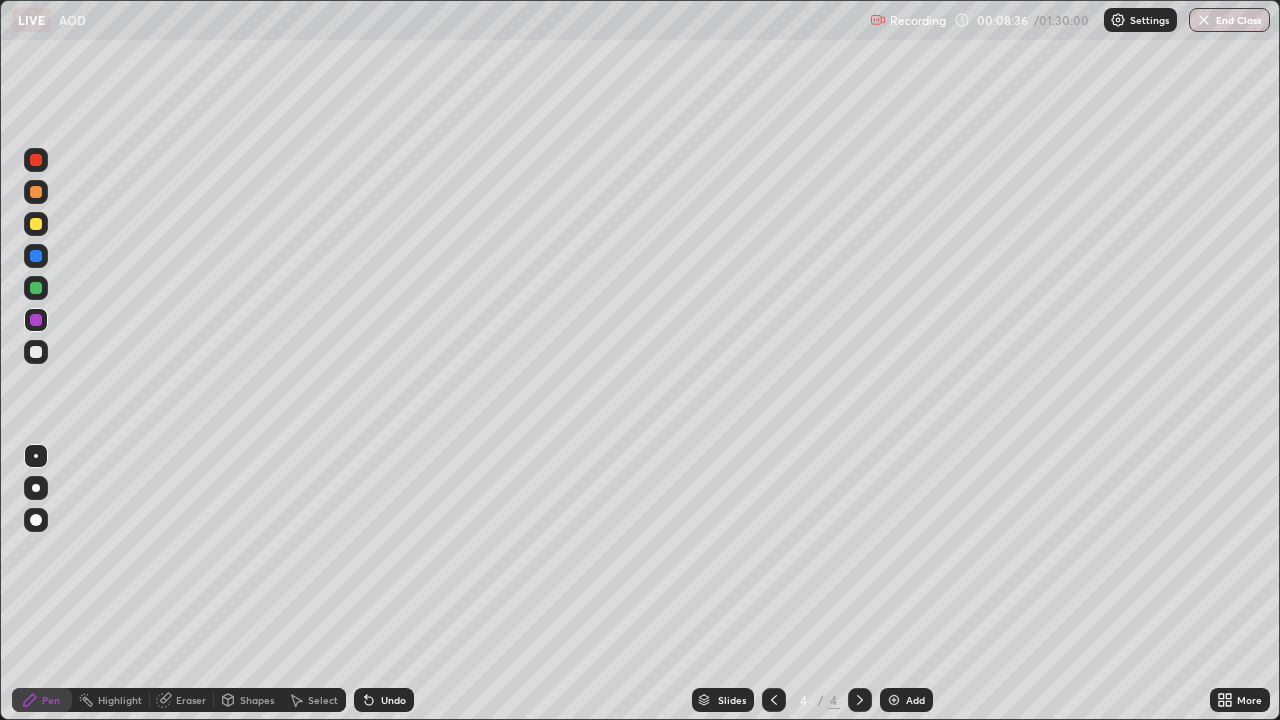 click at bounding box center (36, 352) 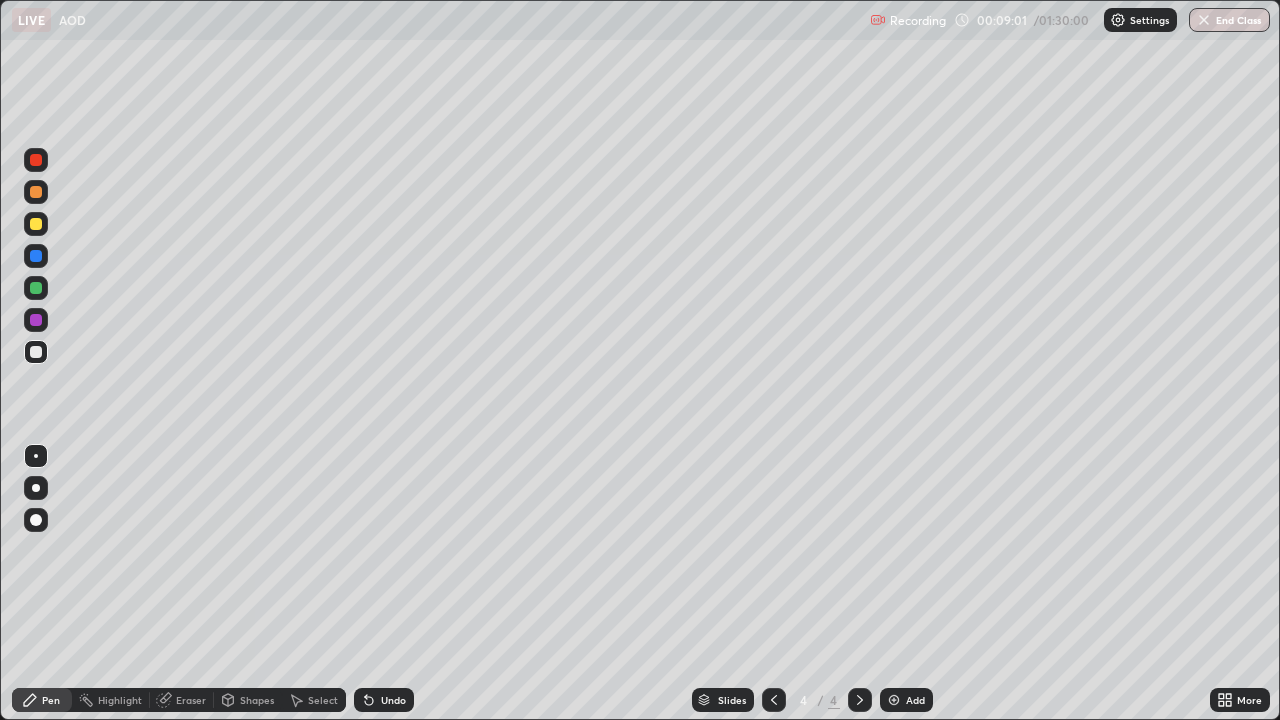 click on "Eraser" at bounding box center (191, 700) 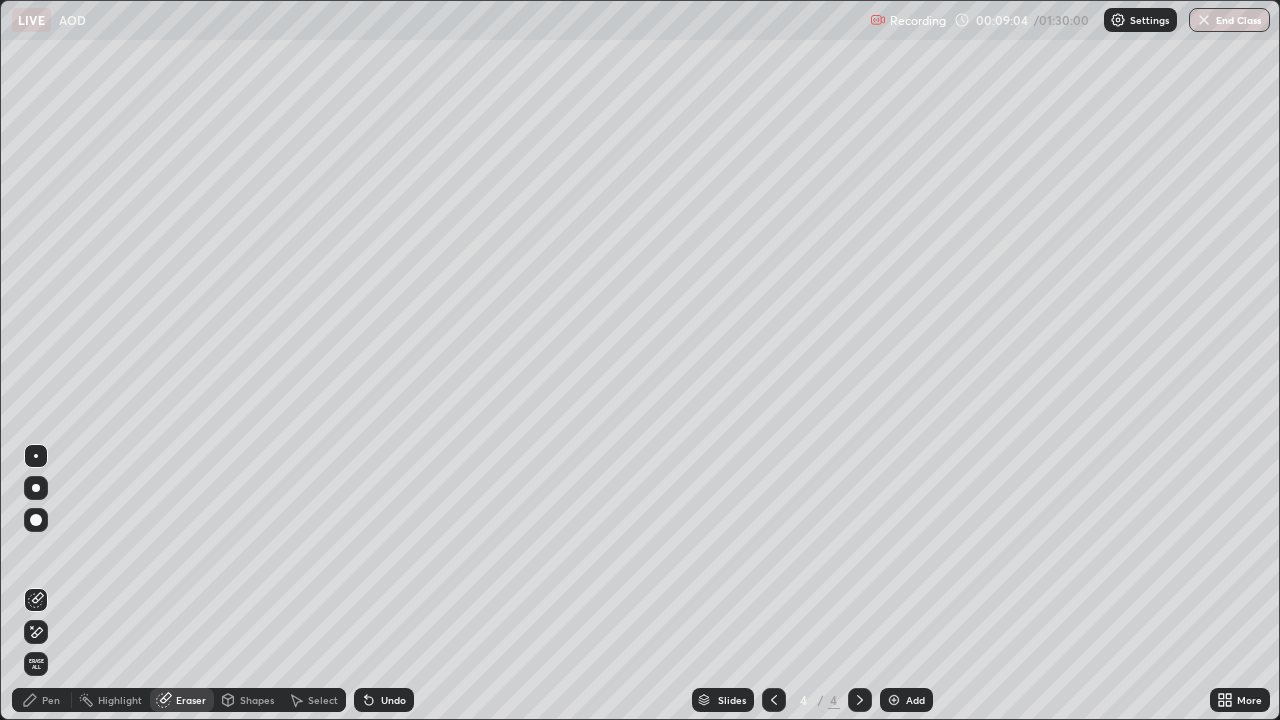 click on "Pen" at bounding box center [51, 700] 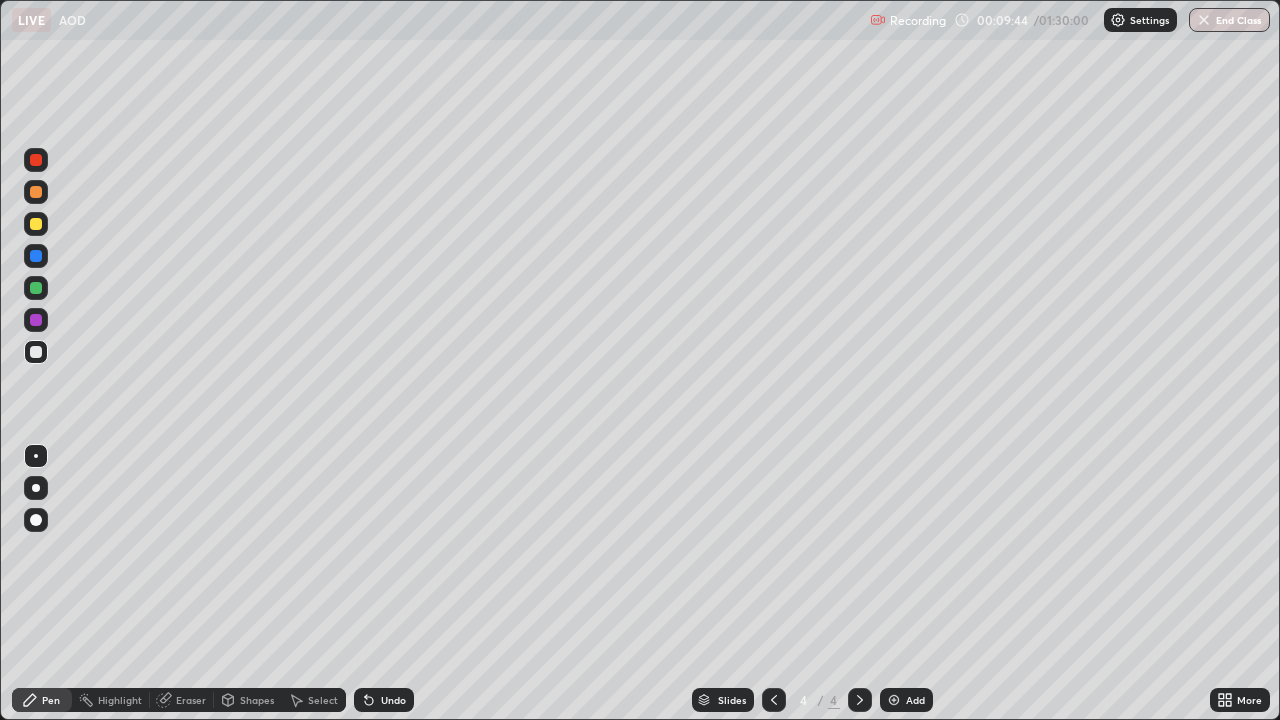 click on "Eraser" at bounding box center (182, 700) 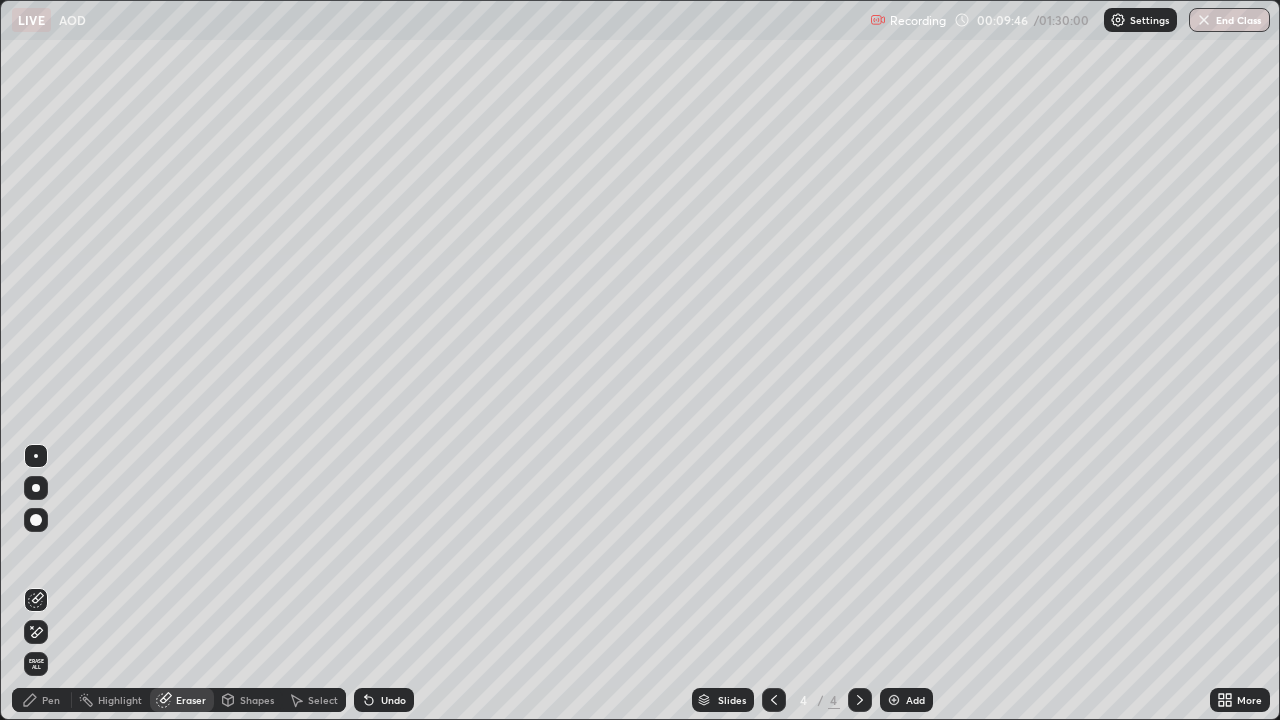click on "Pen" at bounding box center (51, 700) 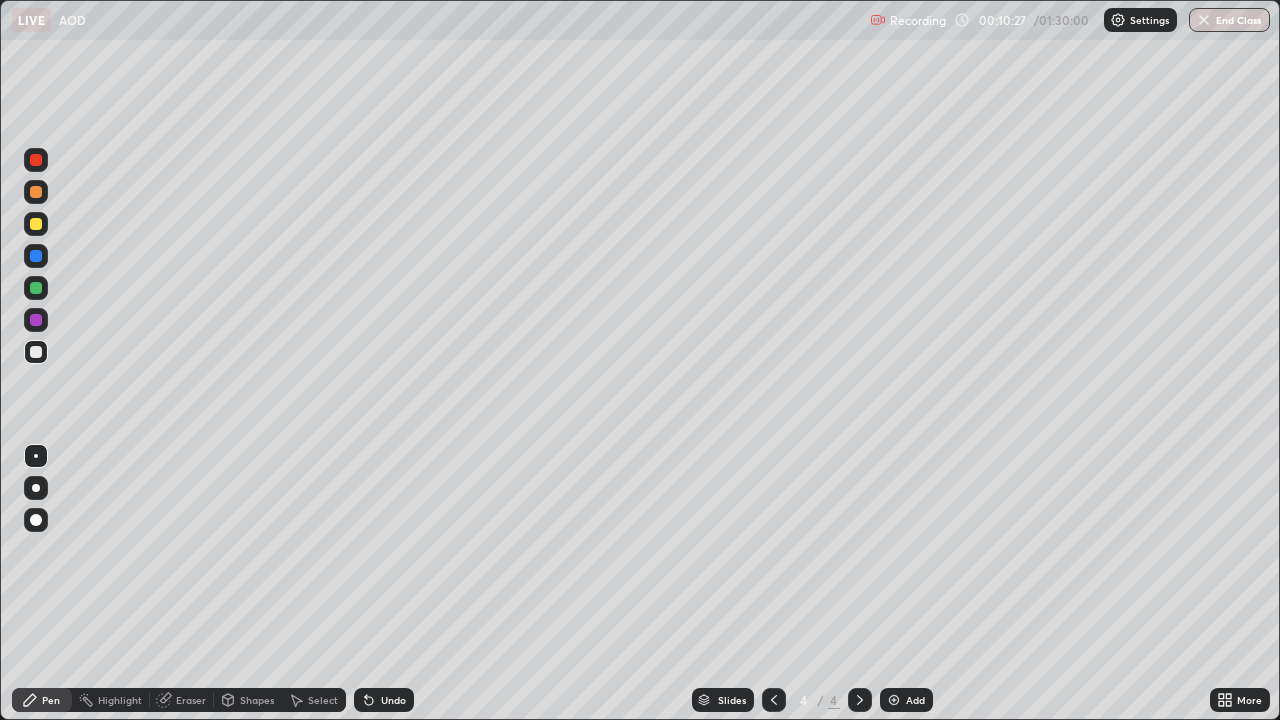 click at bounding box center (36, 320) 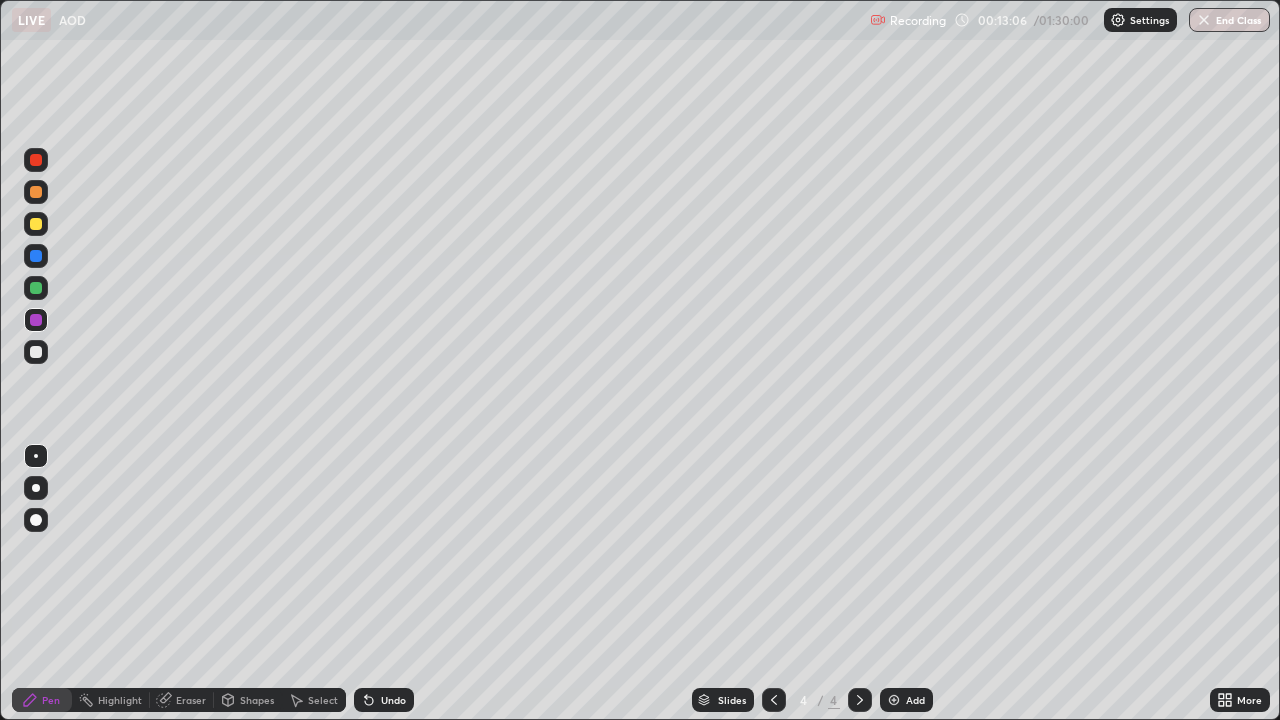 click 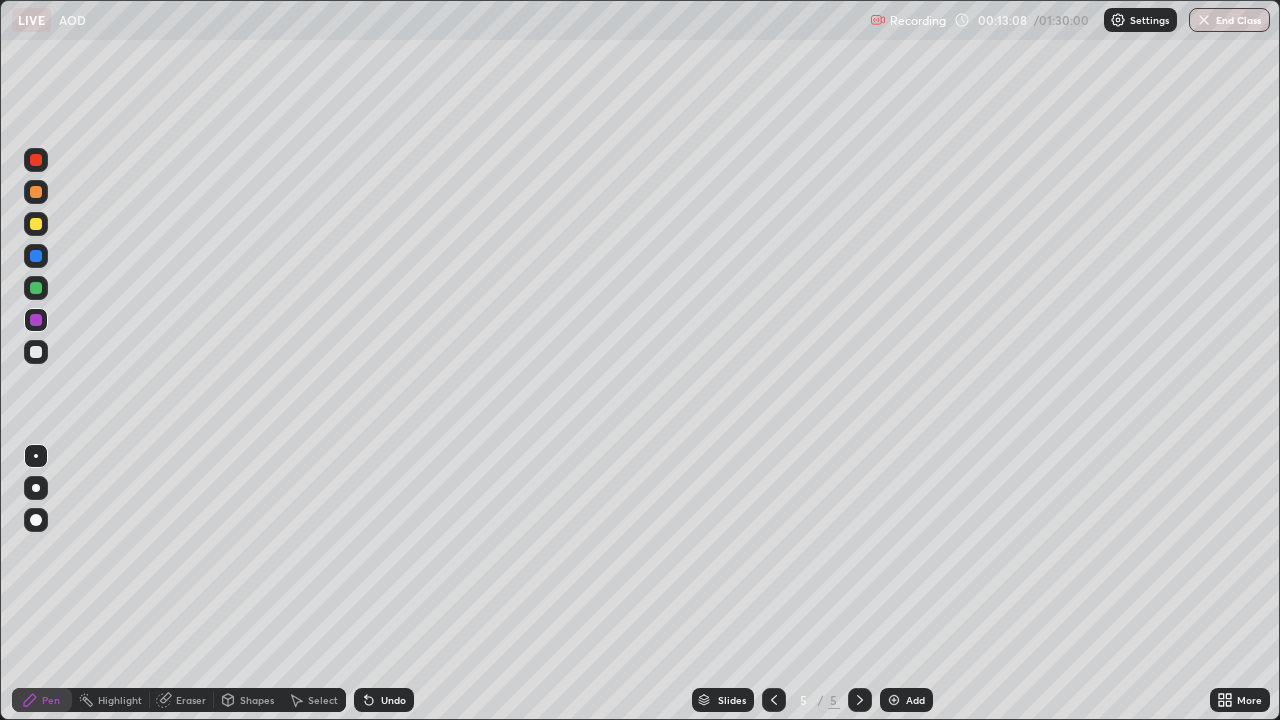 click at bounding box center [36, 192] 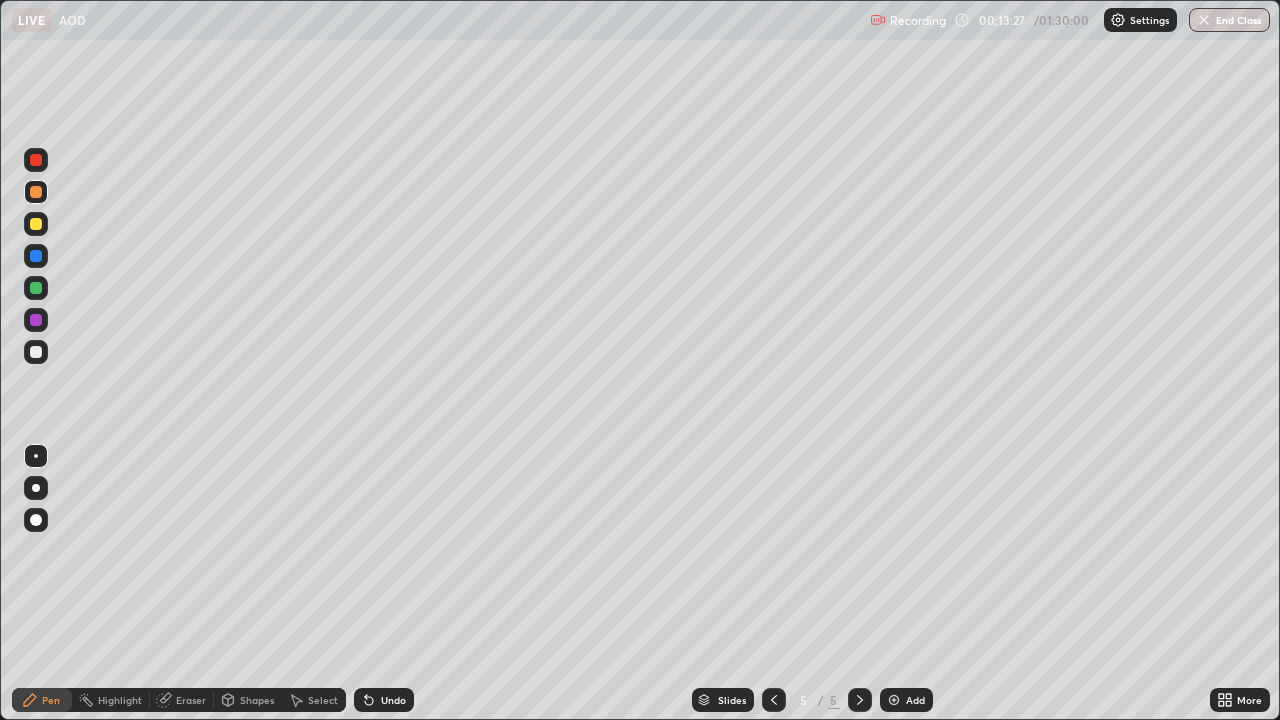 click on "Eraser" at bounding box center (191, 700) 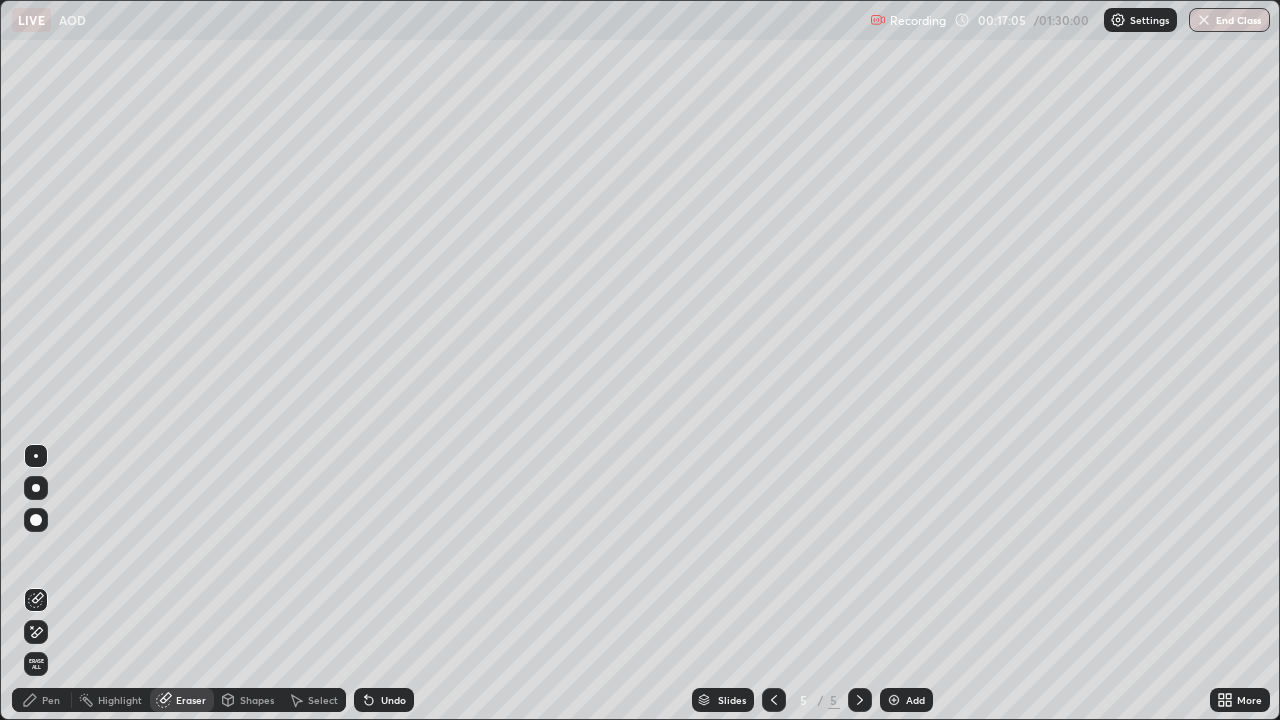 click on "Pen" at bounding box center [51, 700] 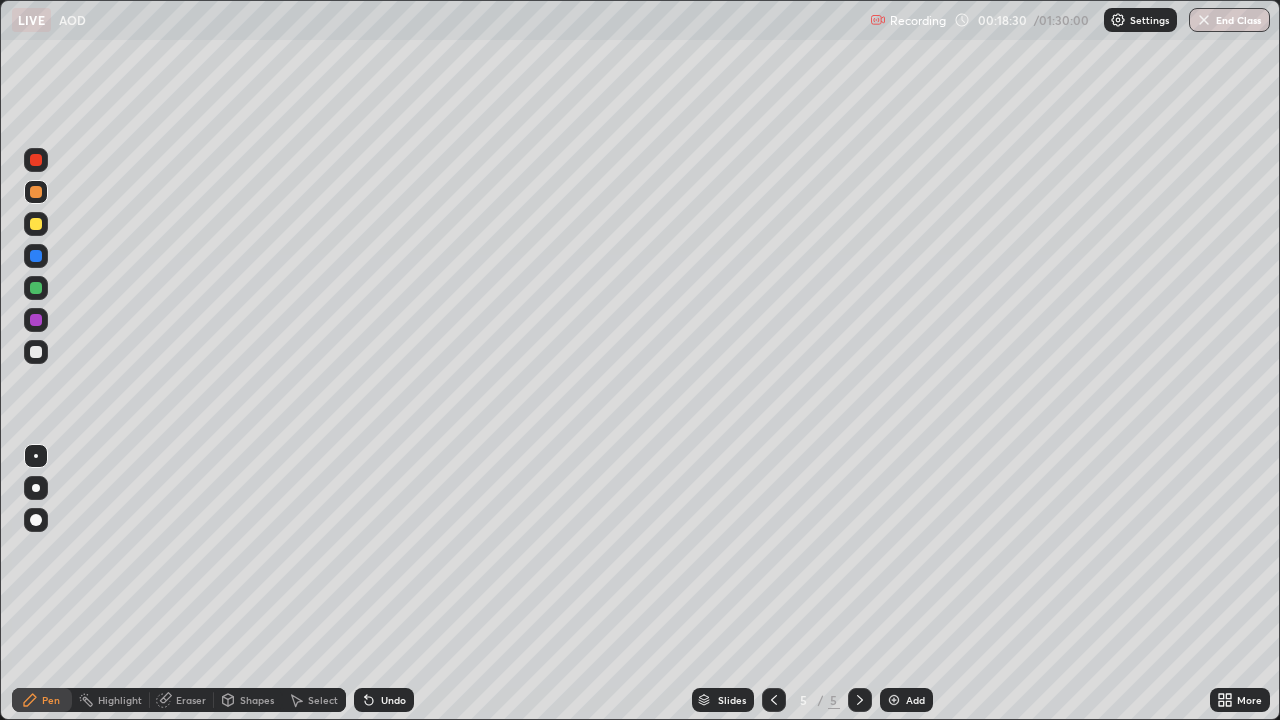 click 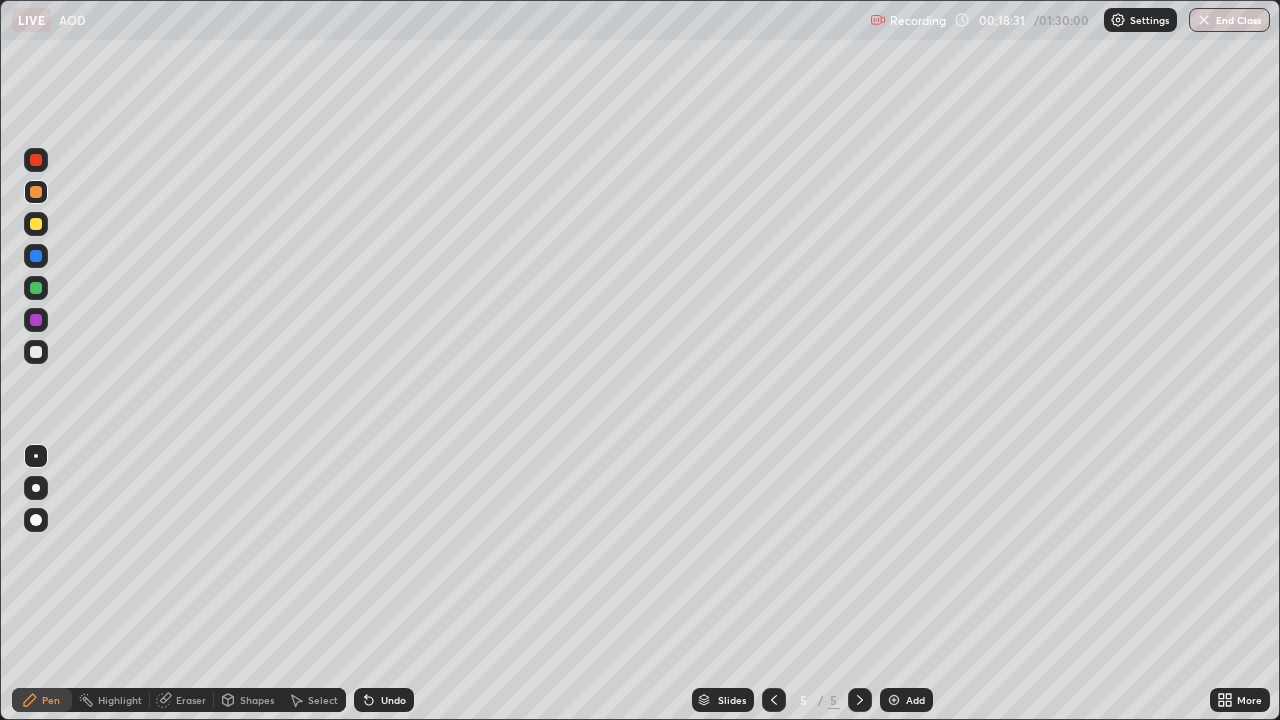 click at bounding box center [894, 700] 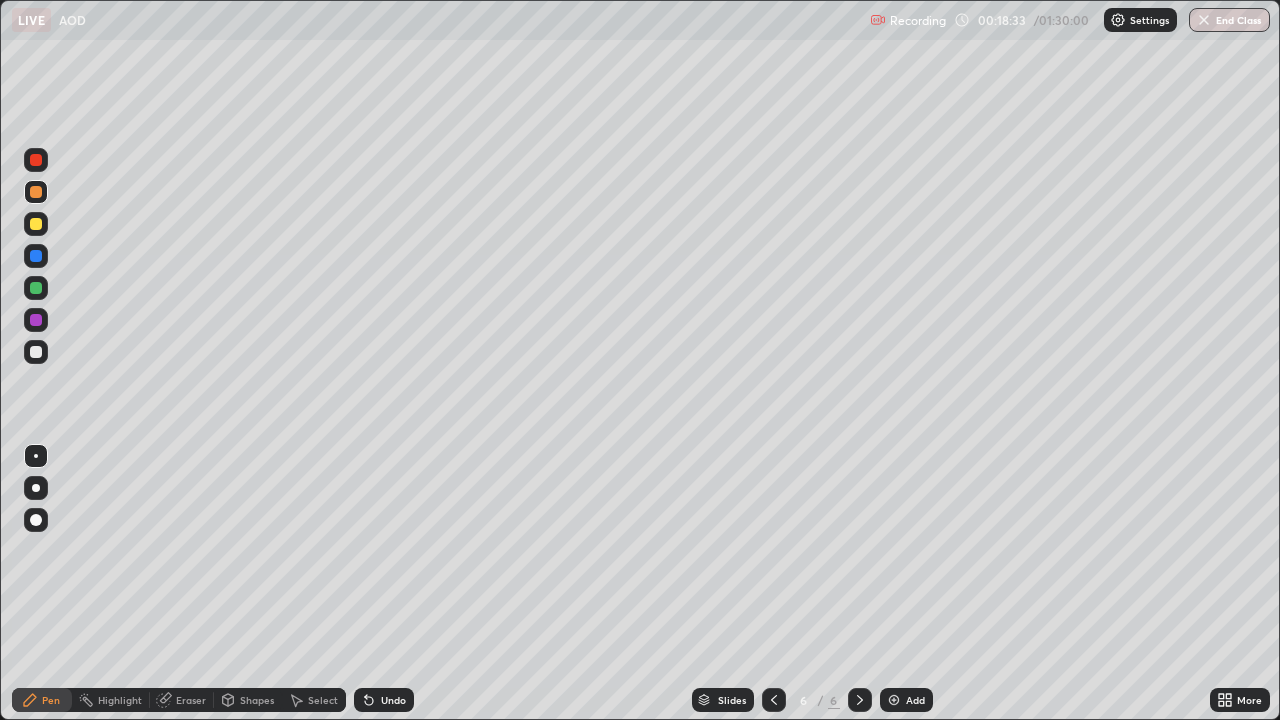 click at bounding box center [36, 224] 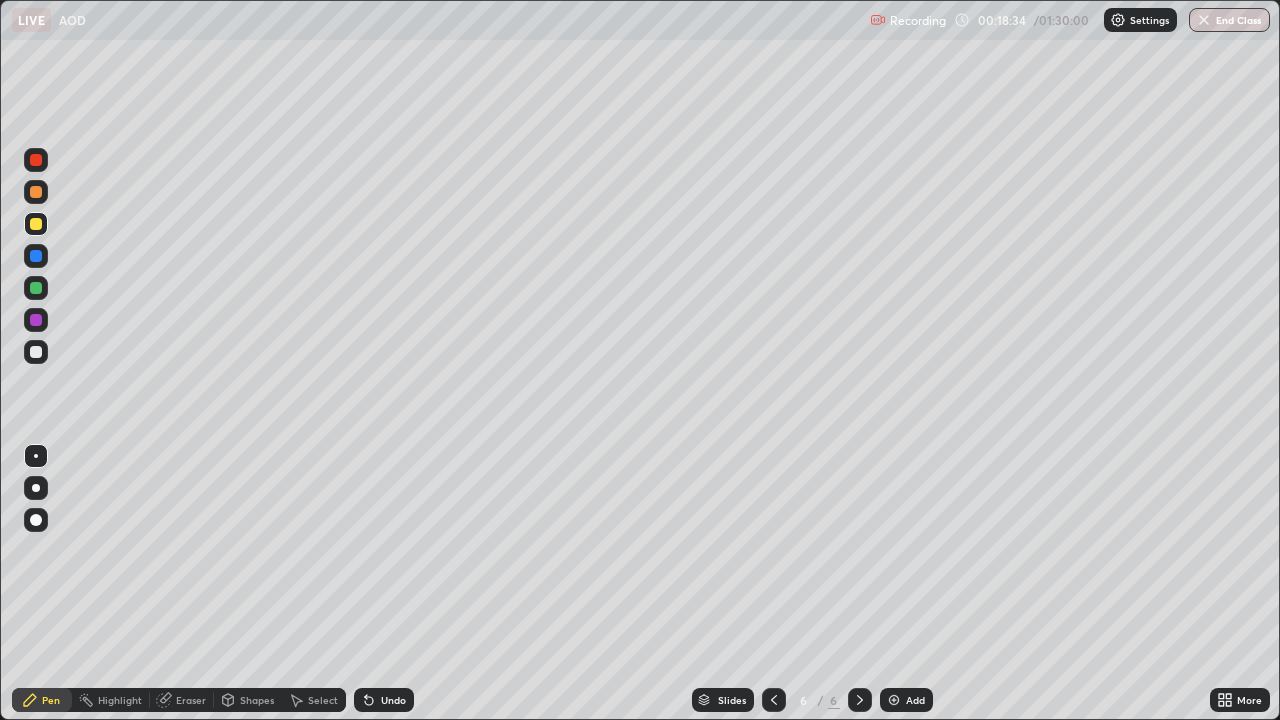 click at bounding box center [36, 224] 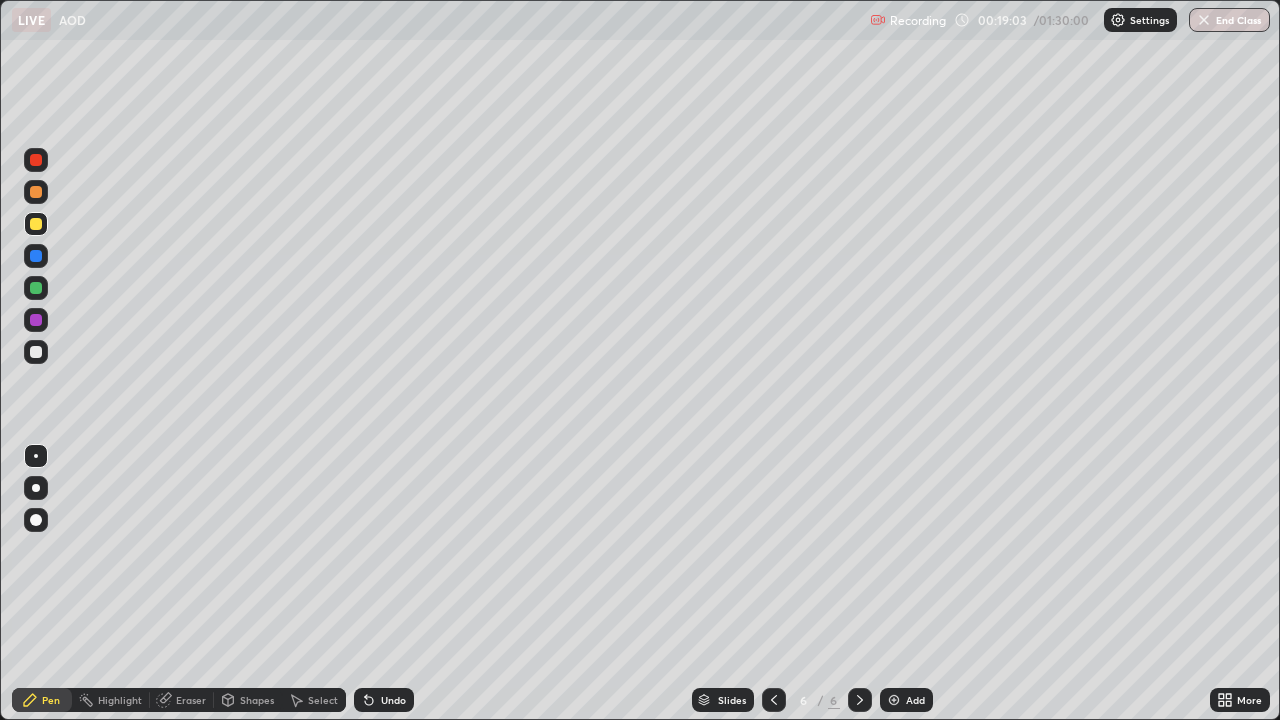click at bounding box center [36, 192] 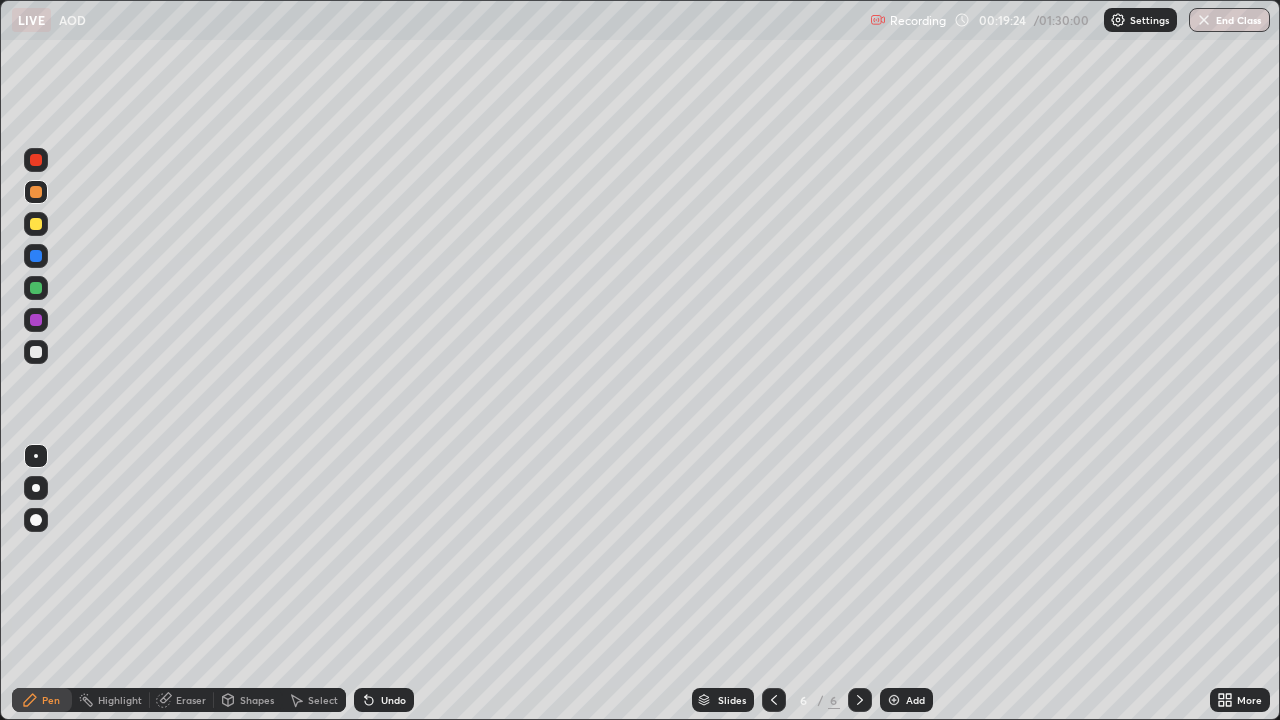 click at bounding box center (36, 256) 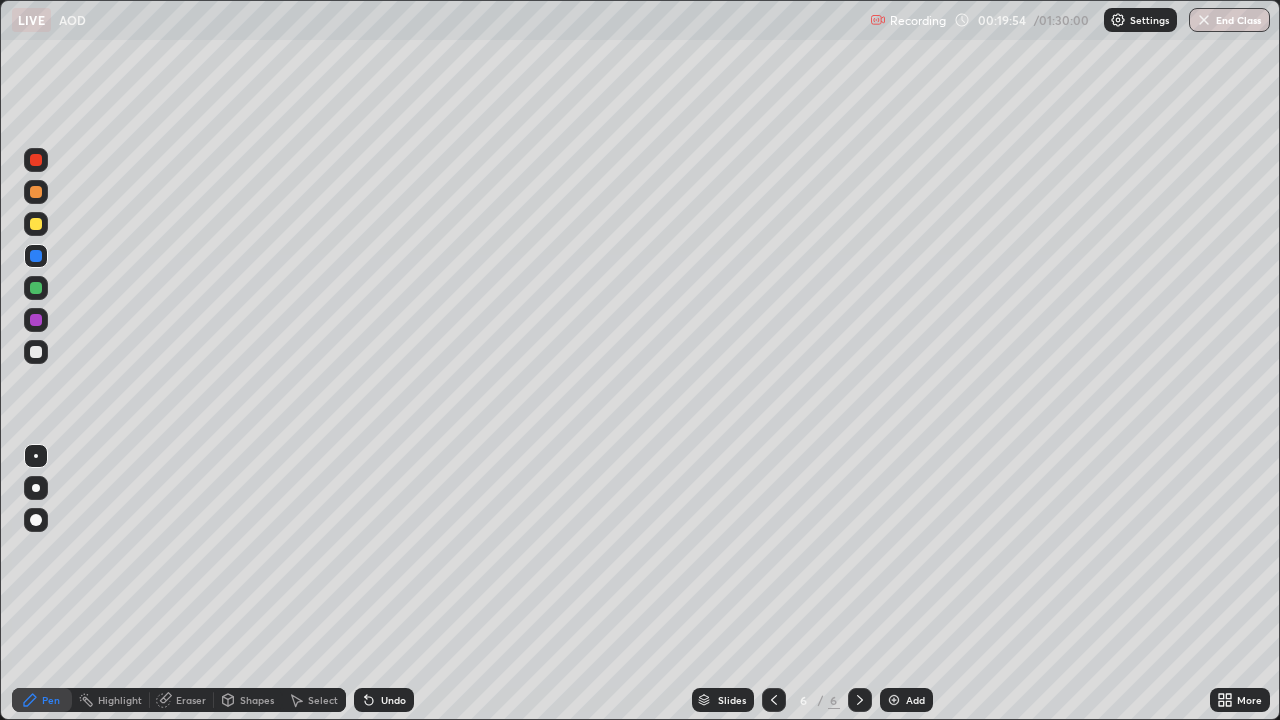 click at bounding box center (36, 224) 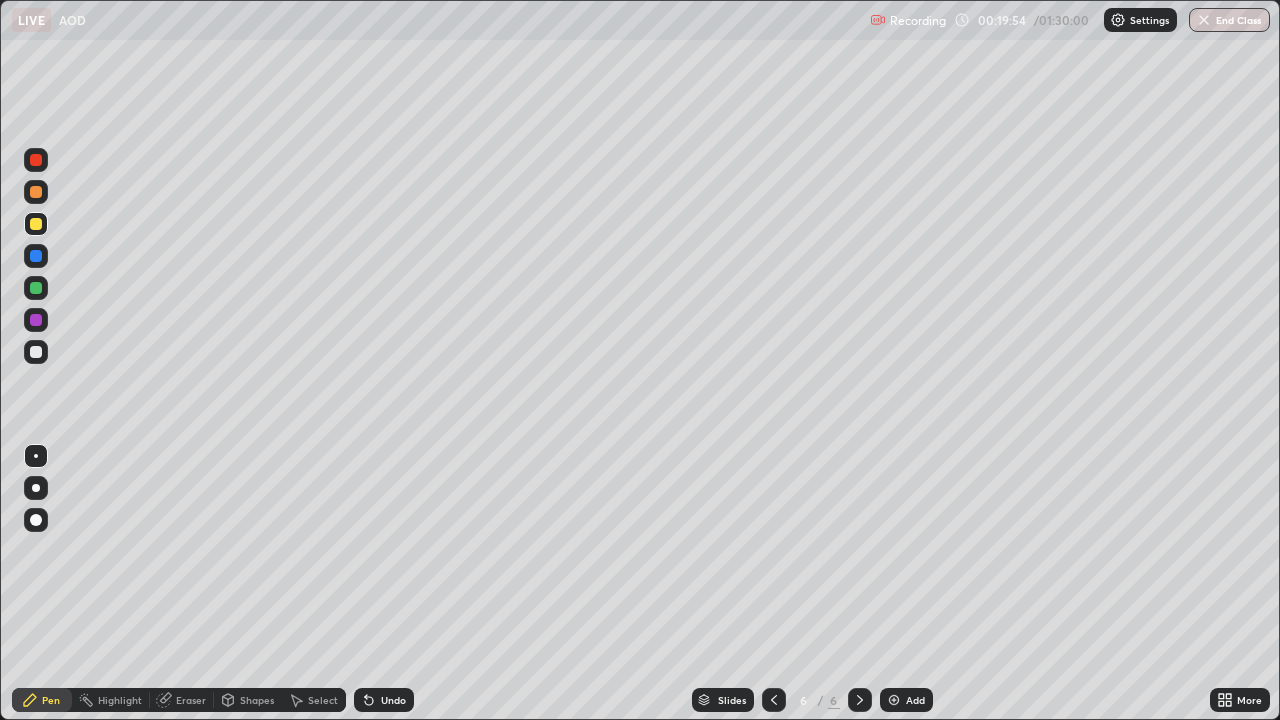 click at bounding box center (36, 192) 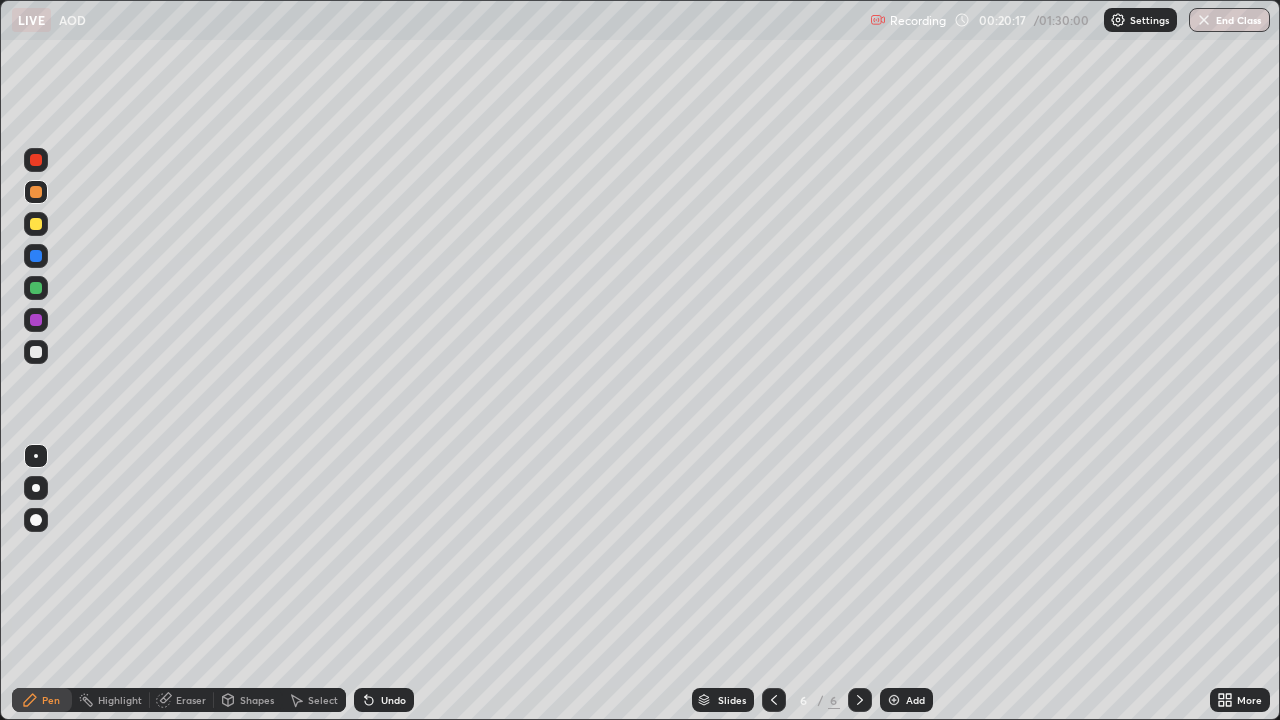 click at bounding box center (36, 320) 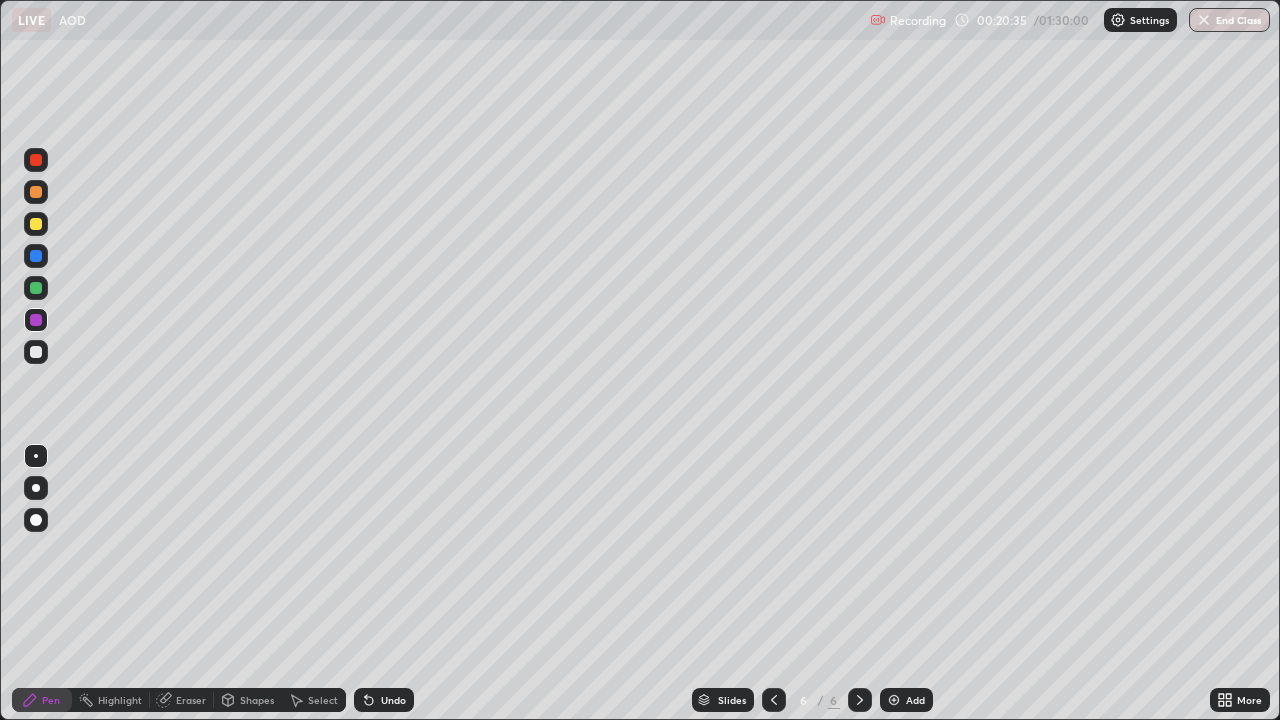 click 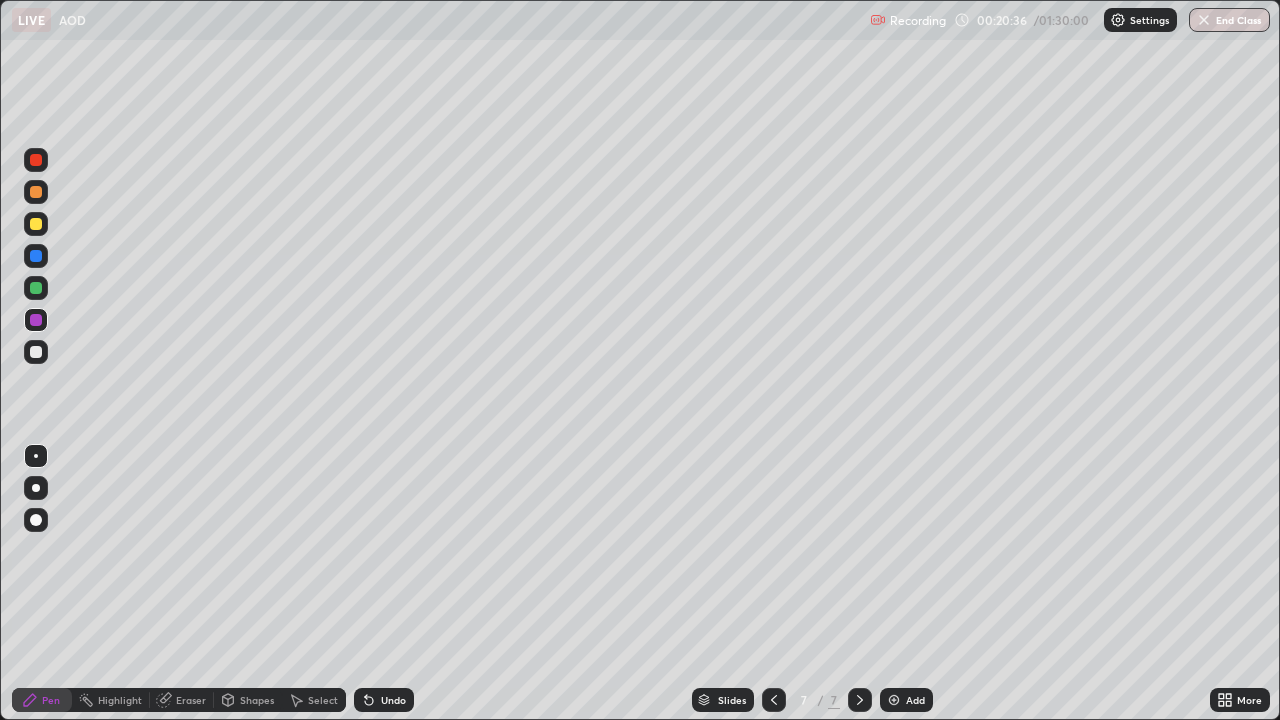click at bounding box center [36, 192] 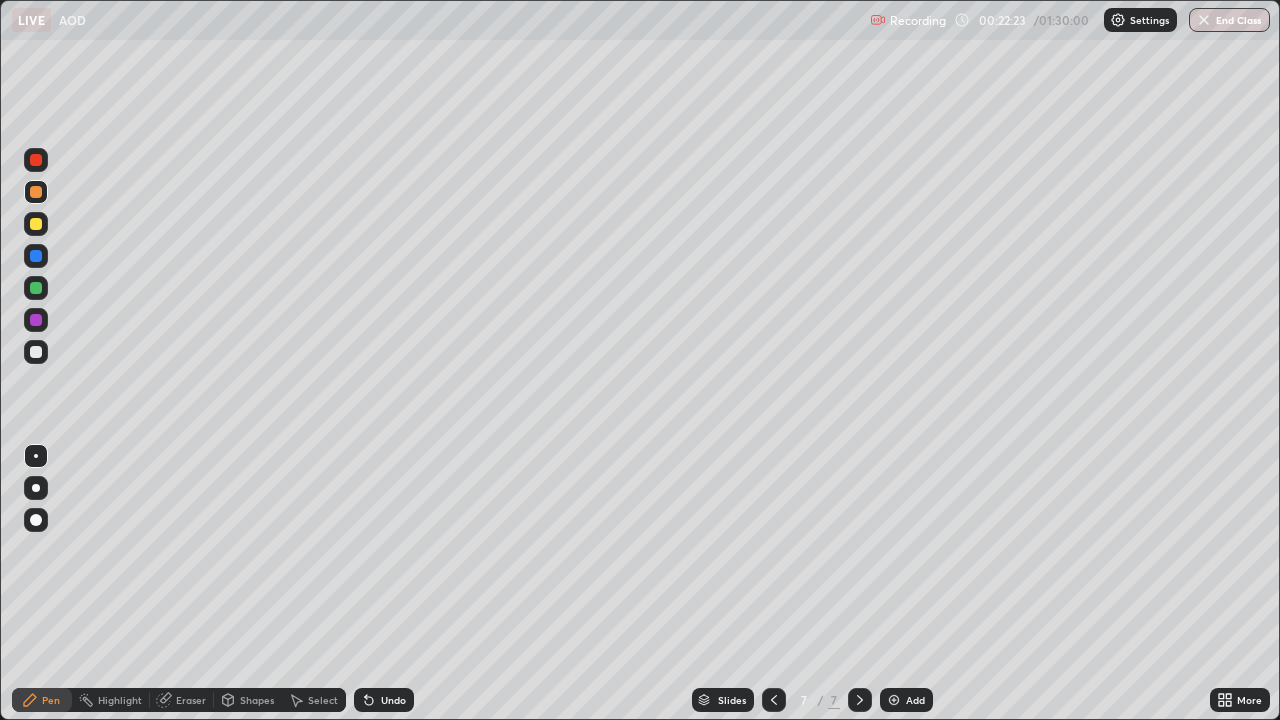 click on "Eraser" at bounding box center (191, 700) 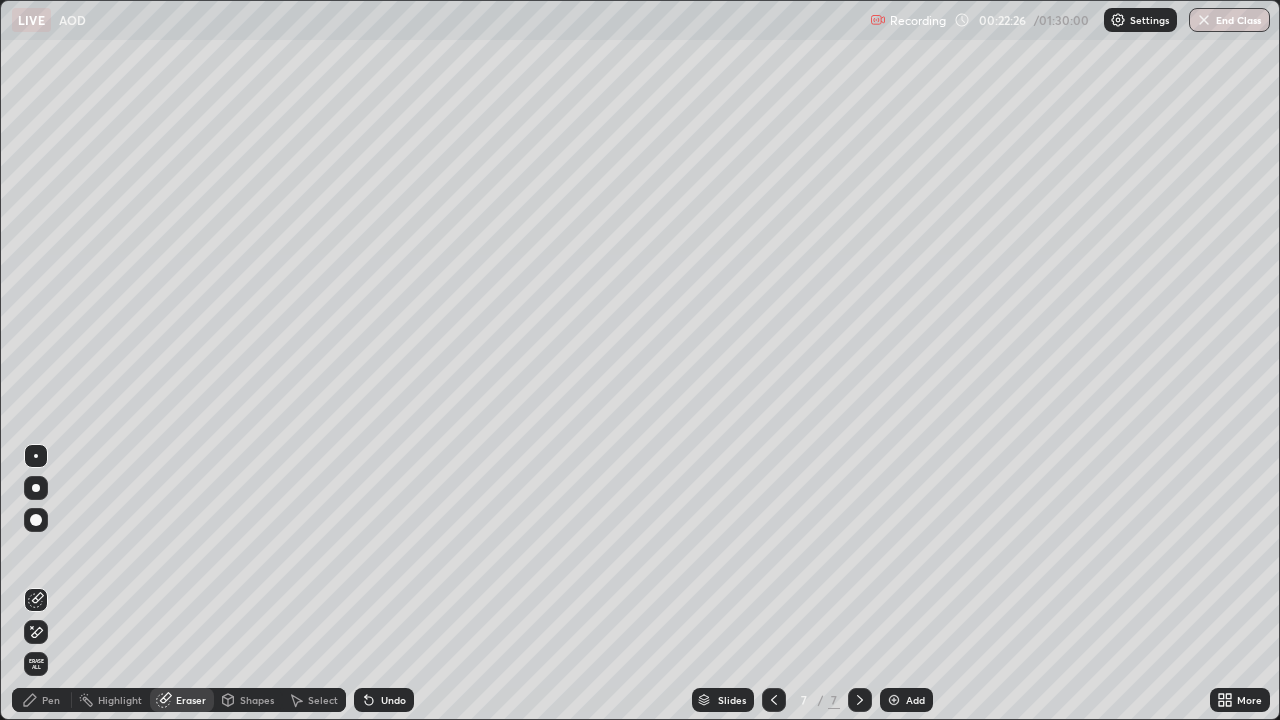 click on "Pen" at bounding box center (51, 700) 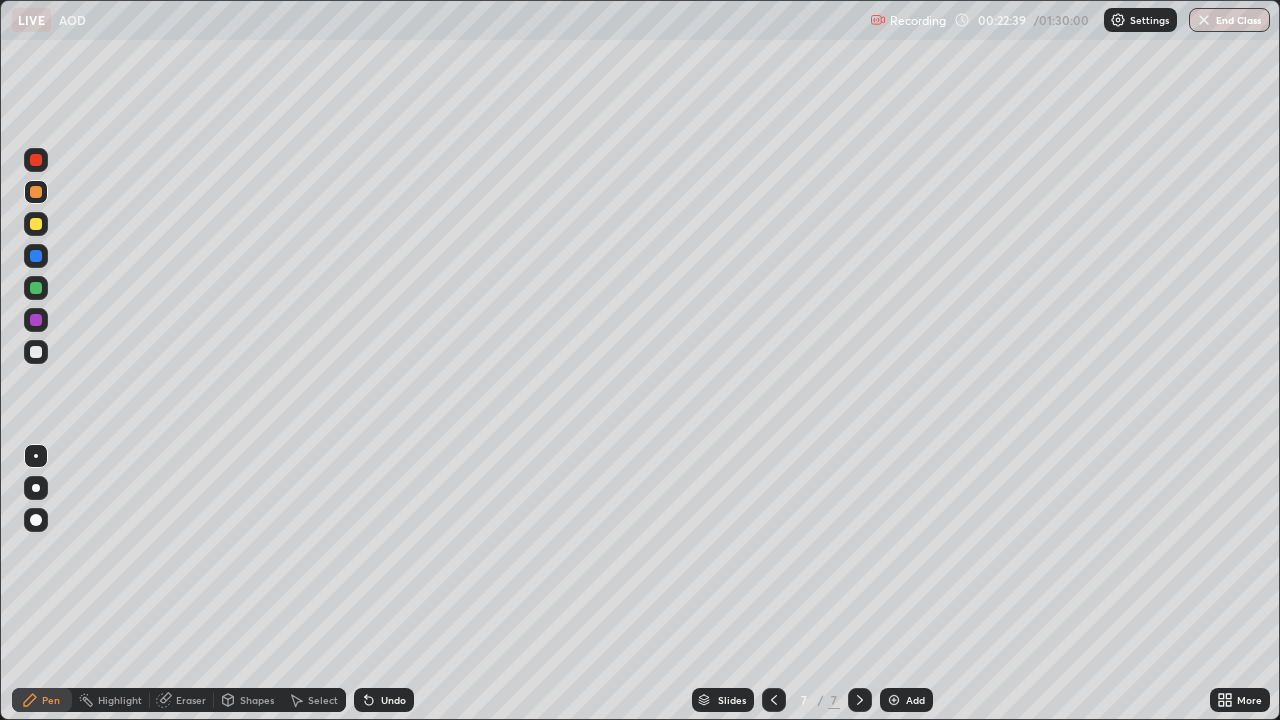 click on "Eraser" at bounding box center (182, 700) 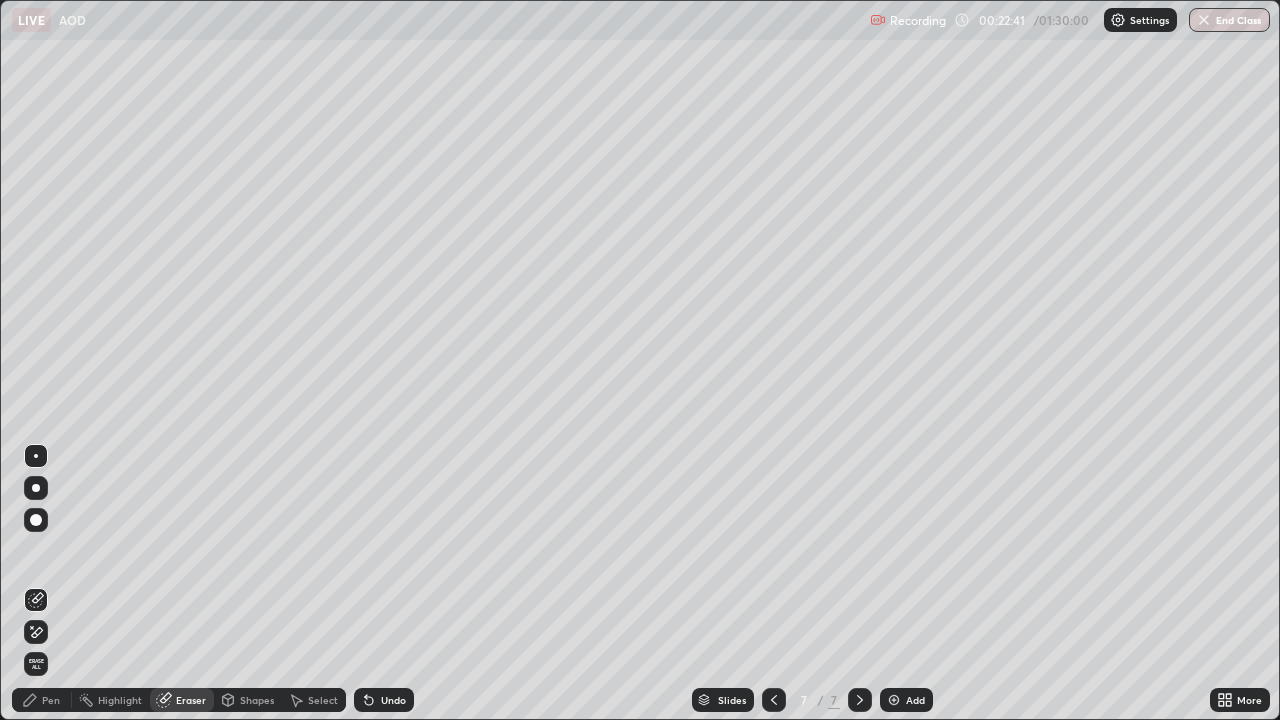 click on "Pen" at bounding box center [42, 700] 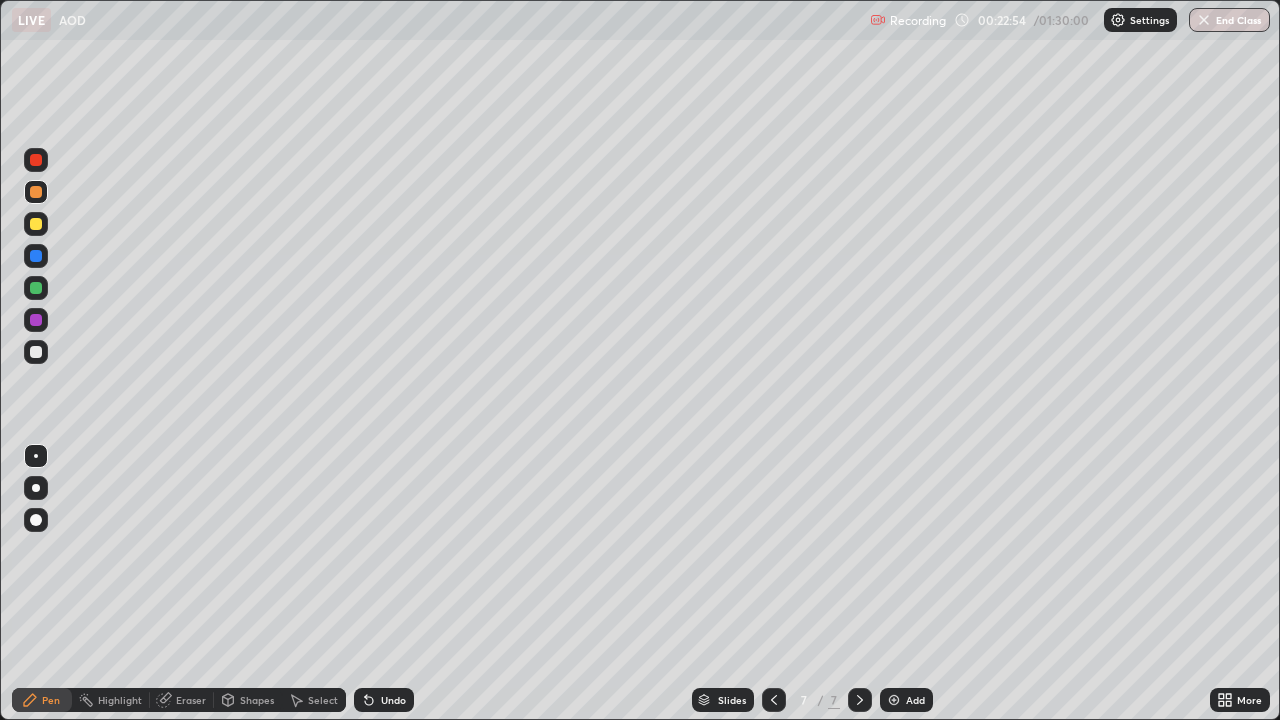click on "Eraser" at bounding box center [182, 700] 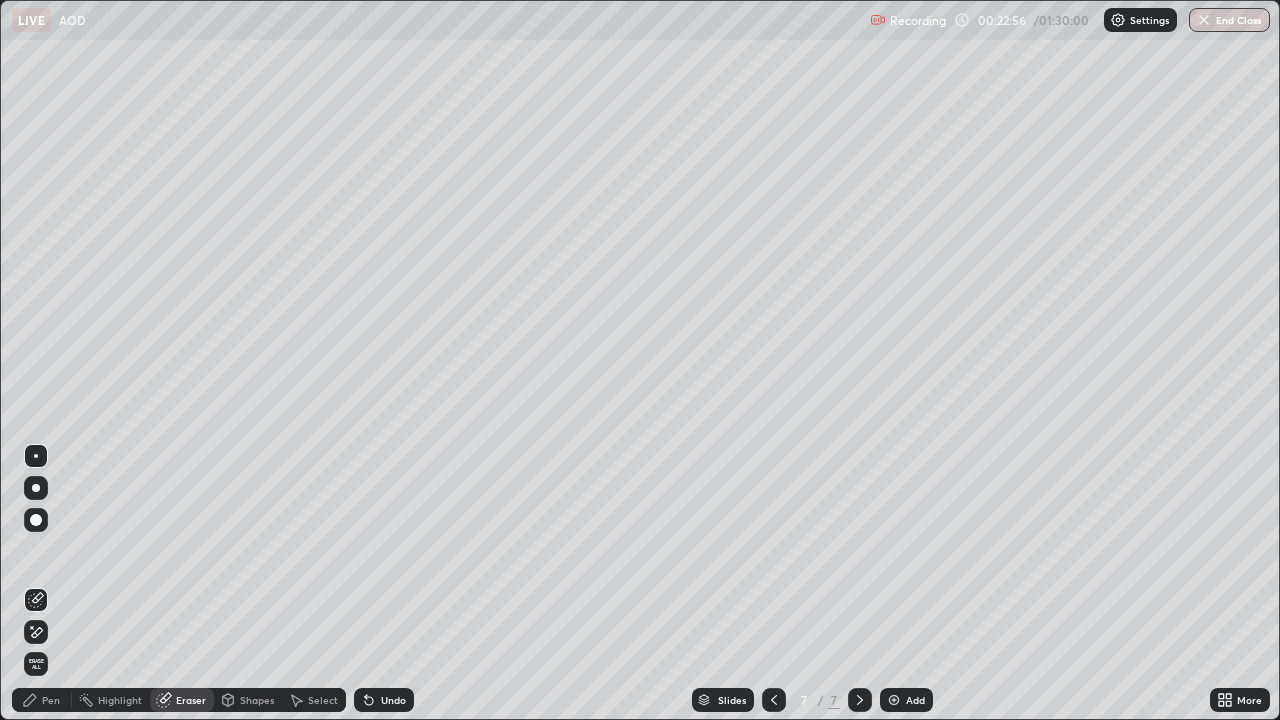 click on "Pen" at bounding box center [51, 700] 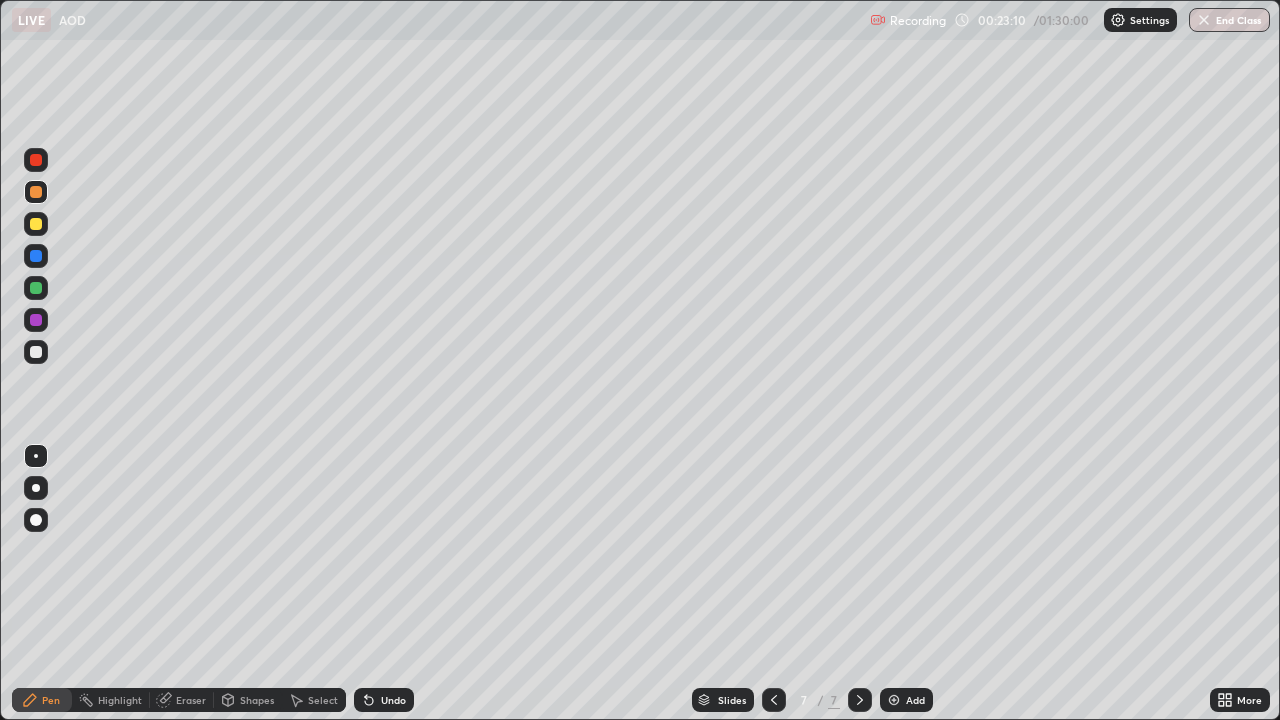 click on "Eraser" at bounding box center (182, 700) 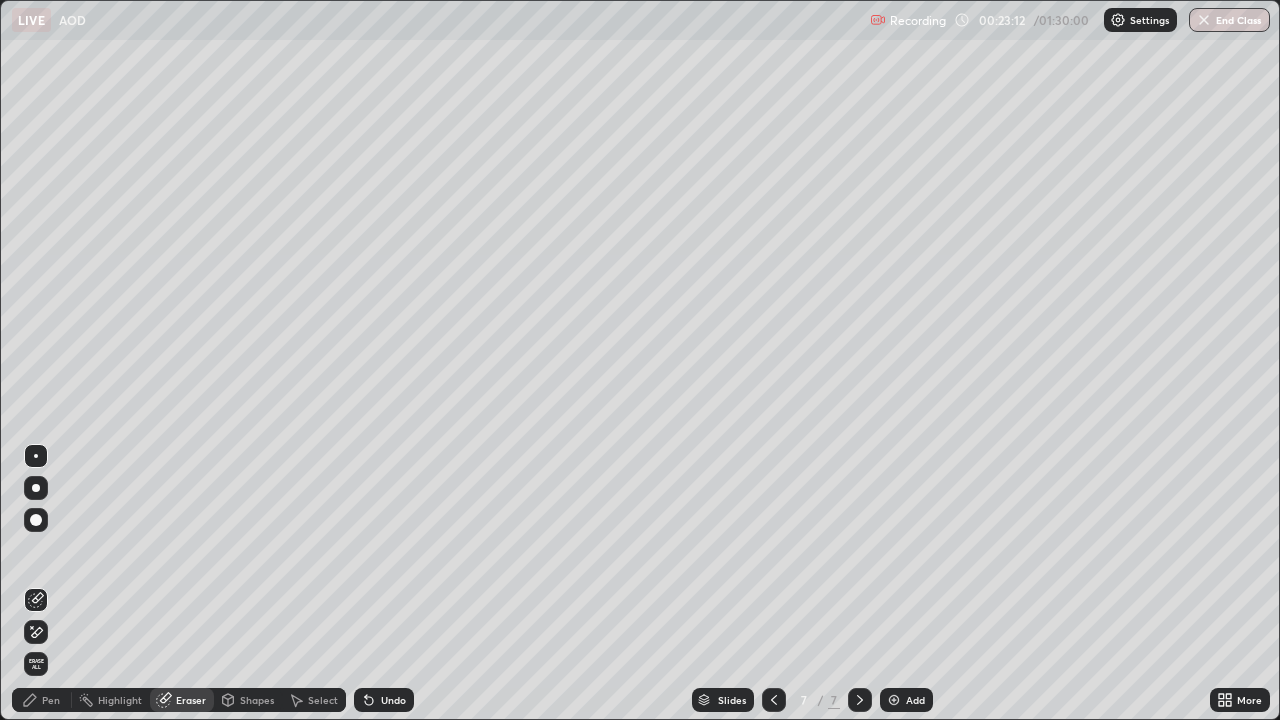 click on "Pen" at bounding box center [51, 700] 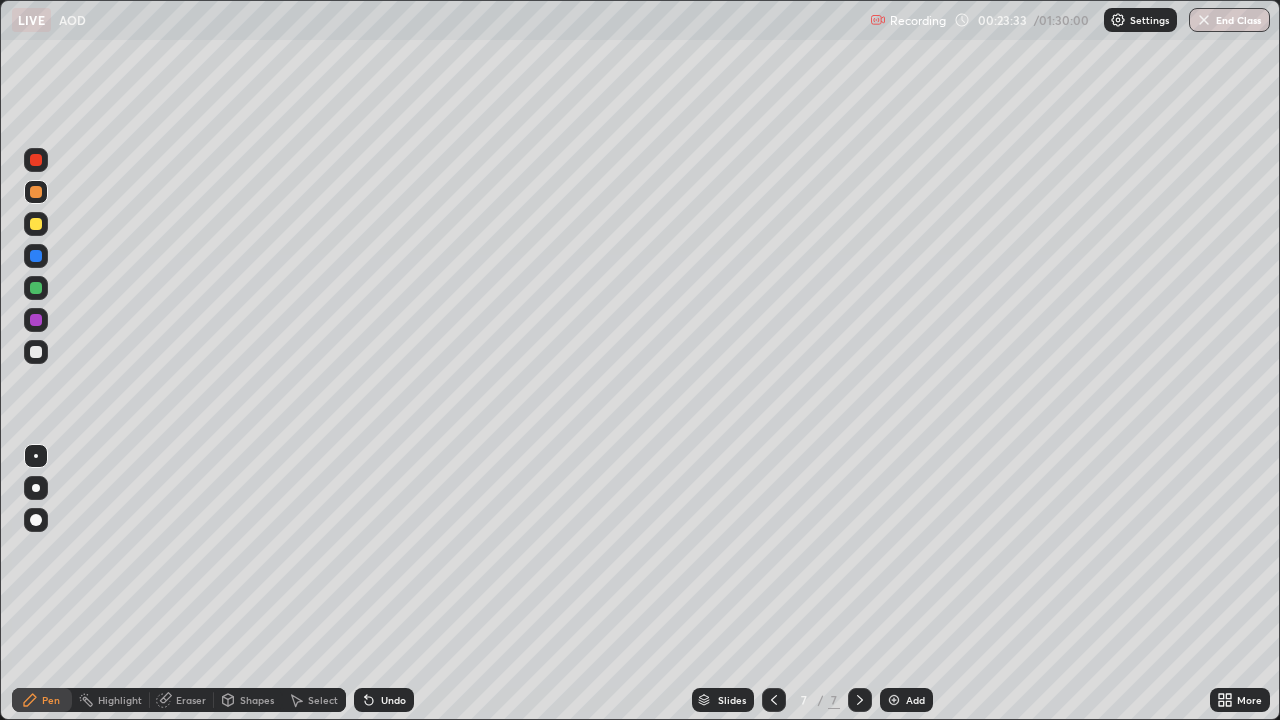 click at bounding box center (36, 320) 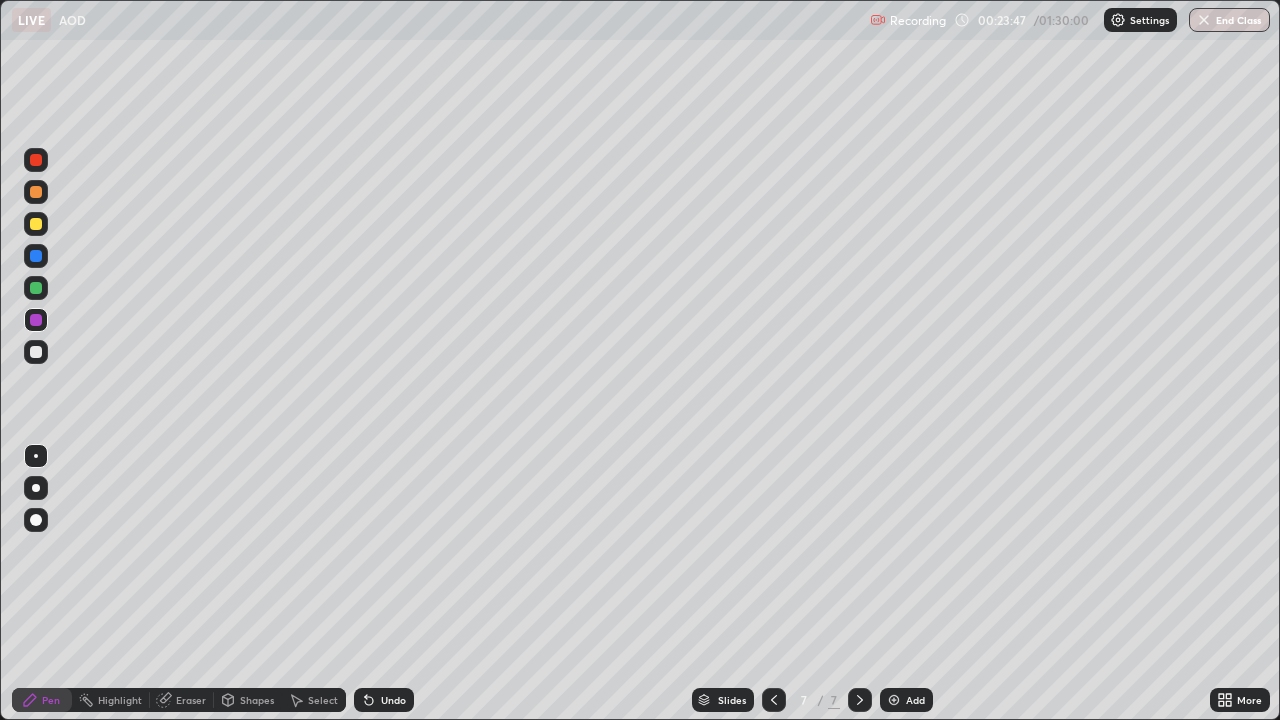 click at bounding box center (36, 288) 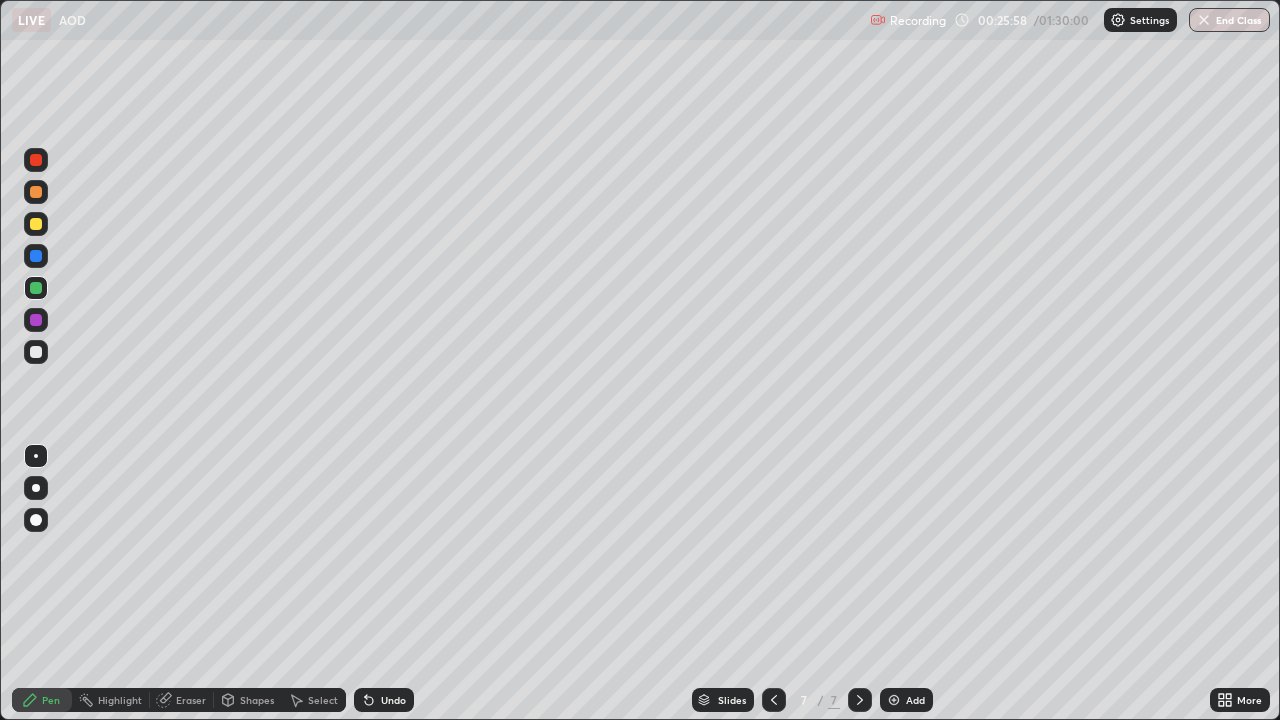 click at bounding box center [36, 352] 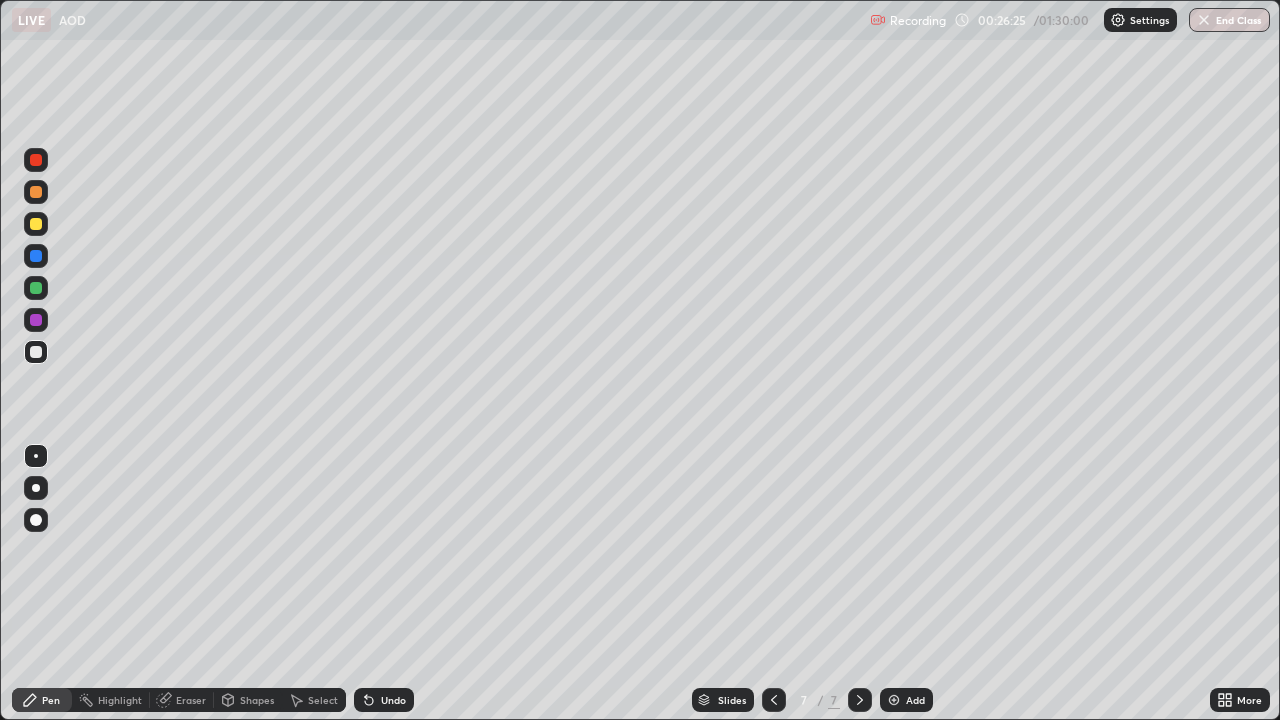 click 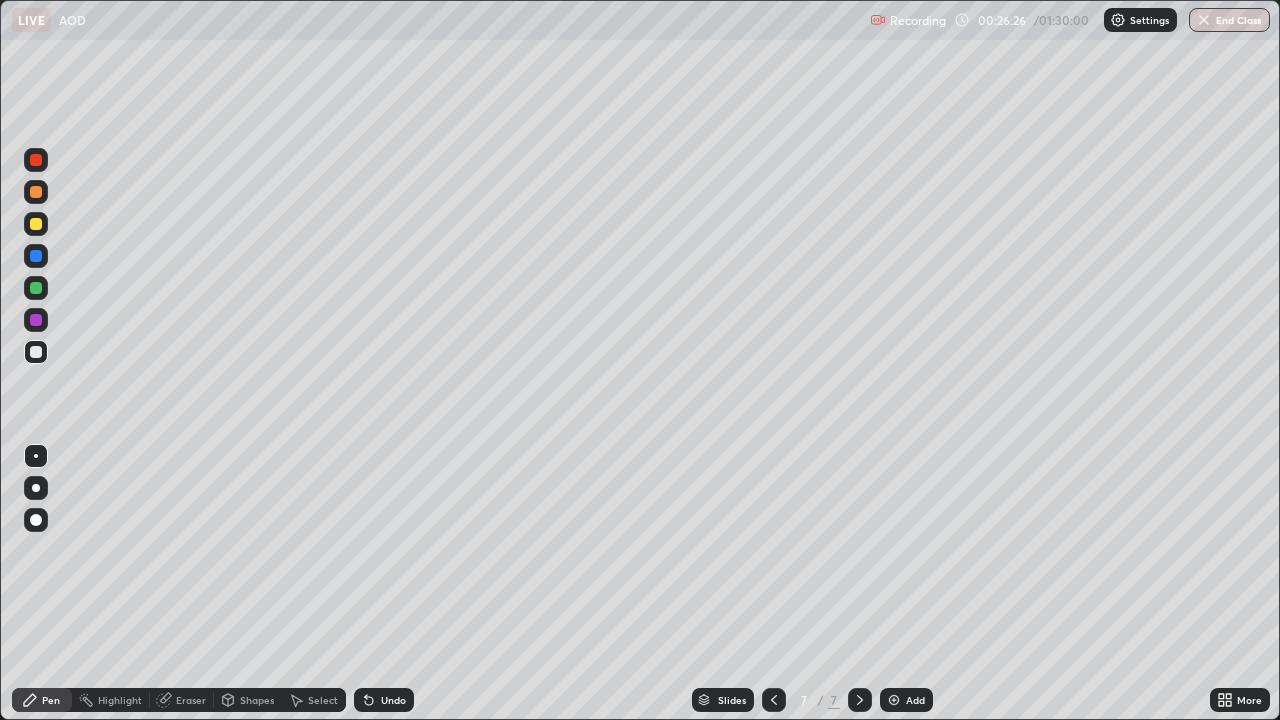 click at bounding box center (894, 700) 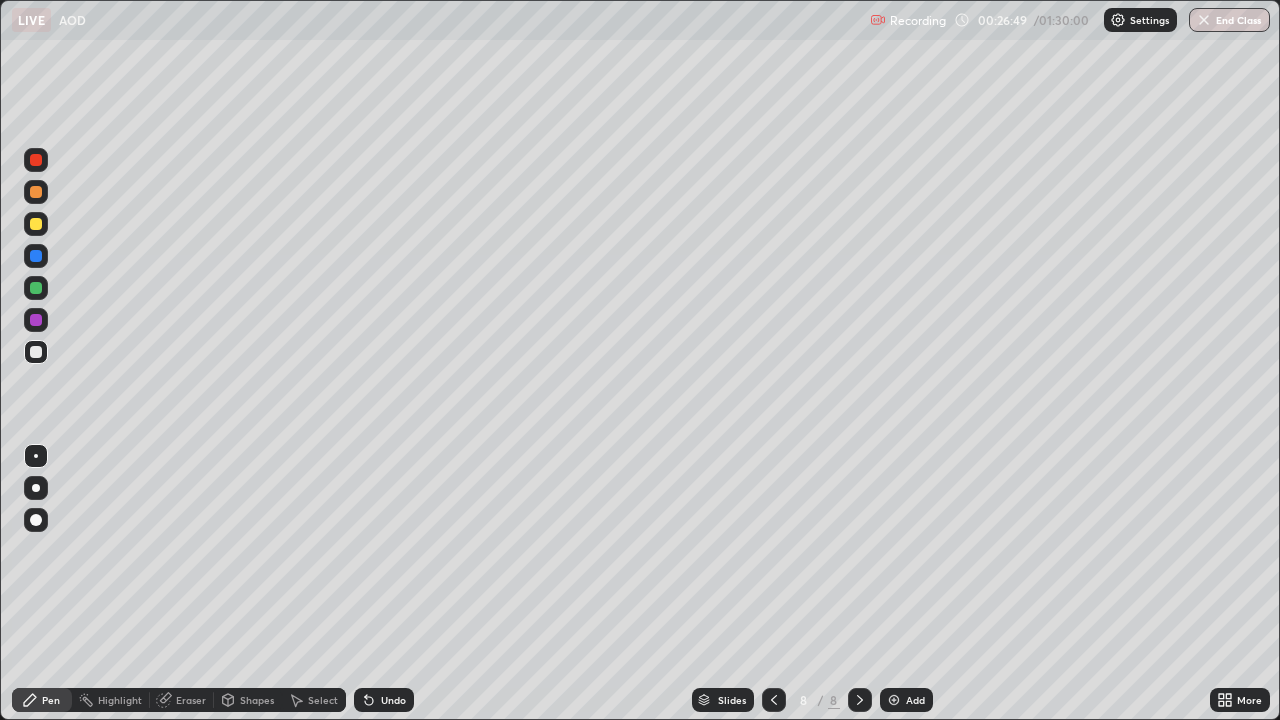 click at bounding box center [36, 224] 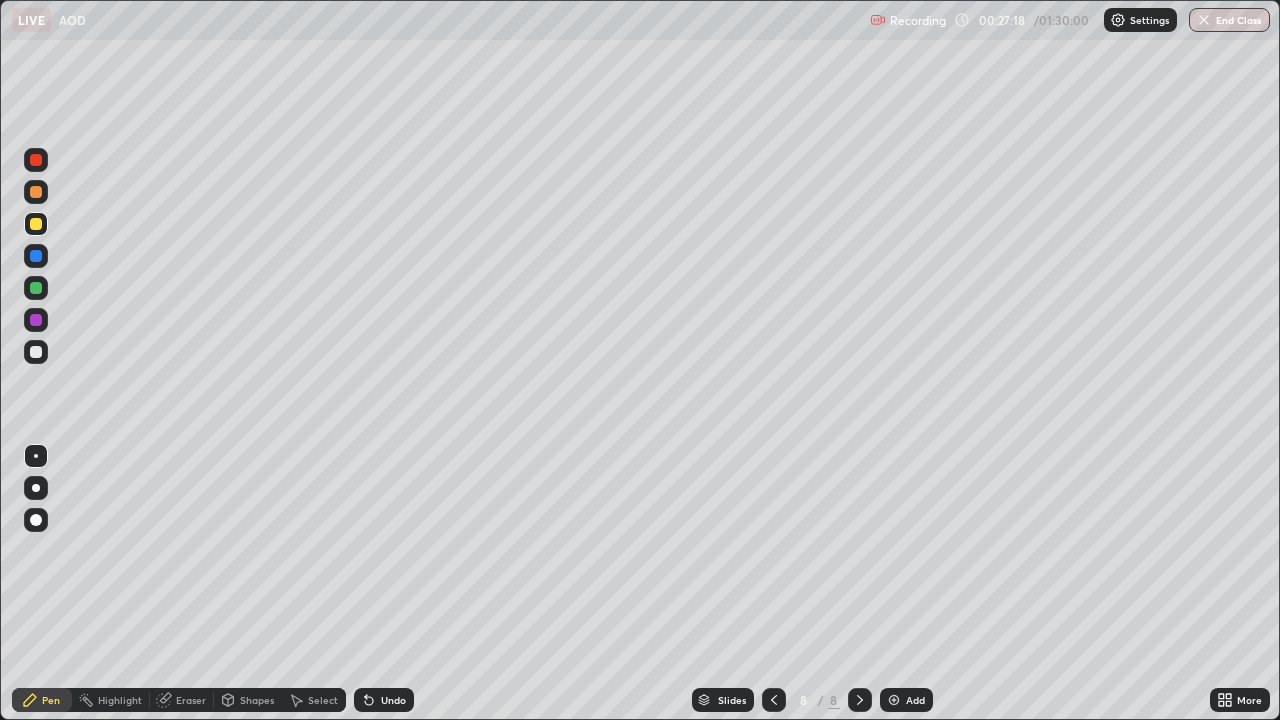 click 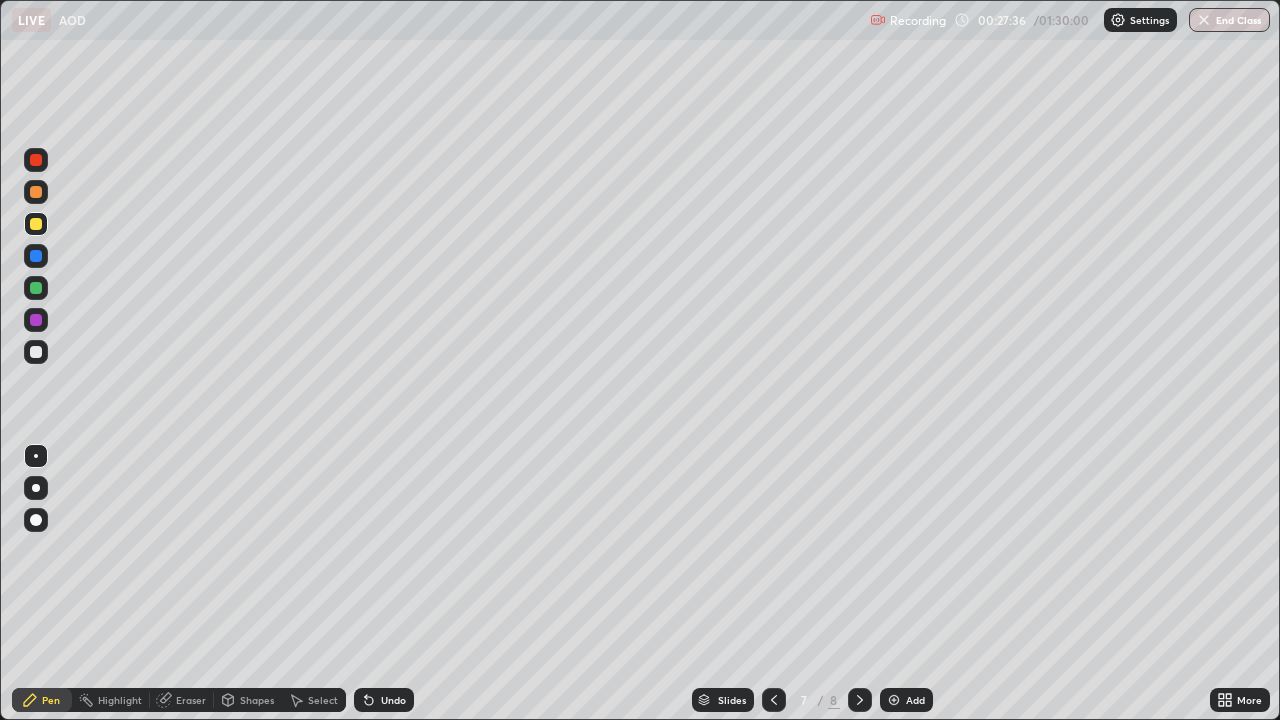 click 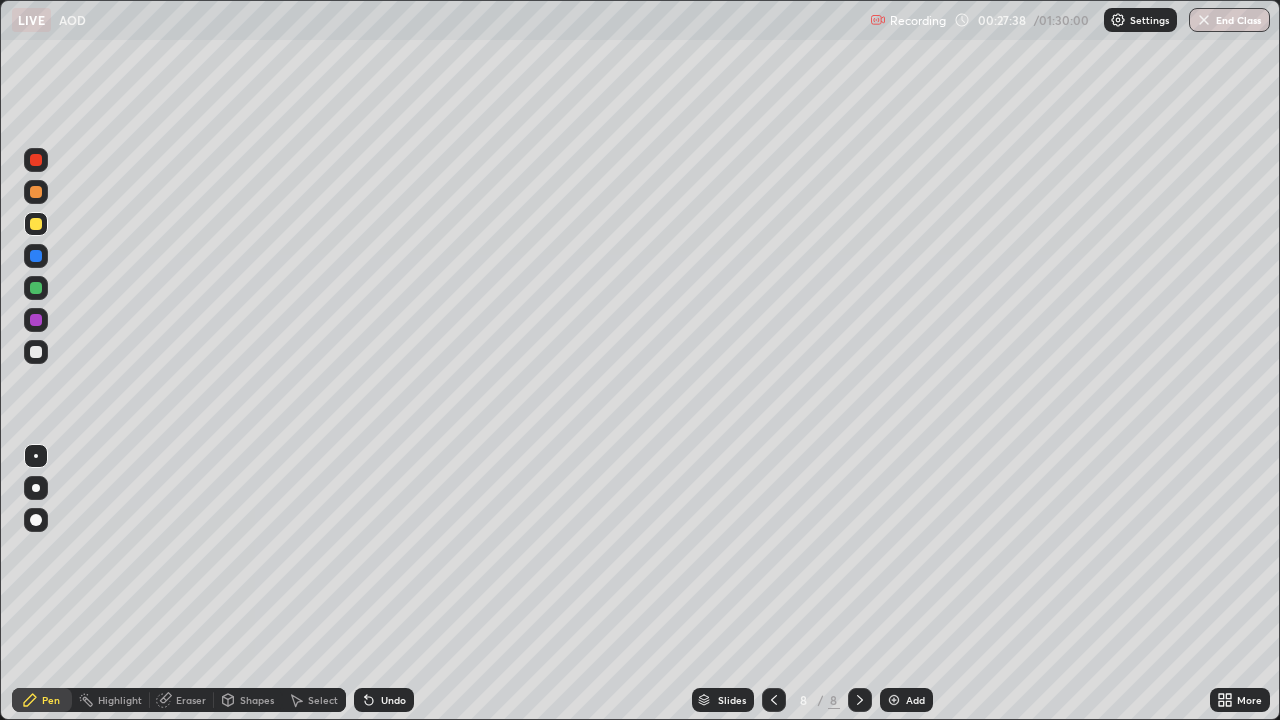 click at bounding box center (36, 256) 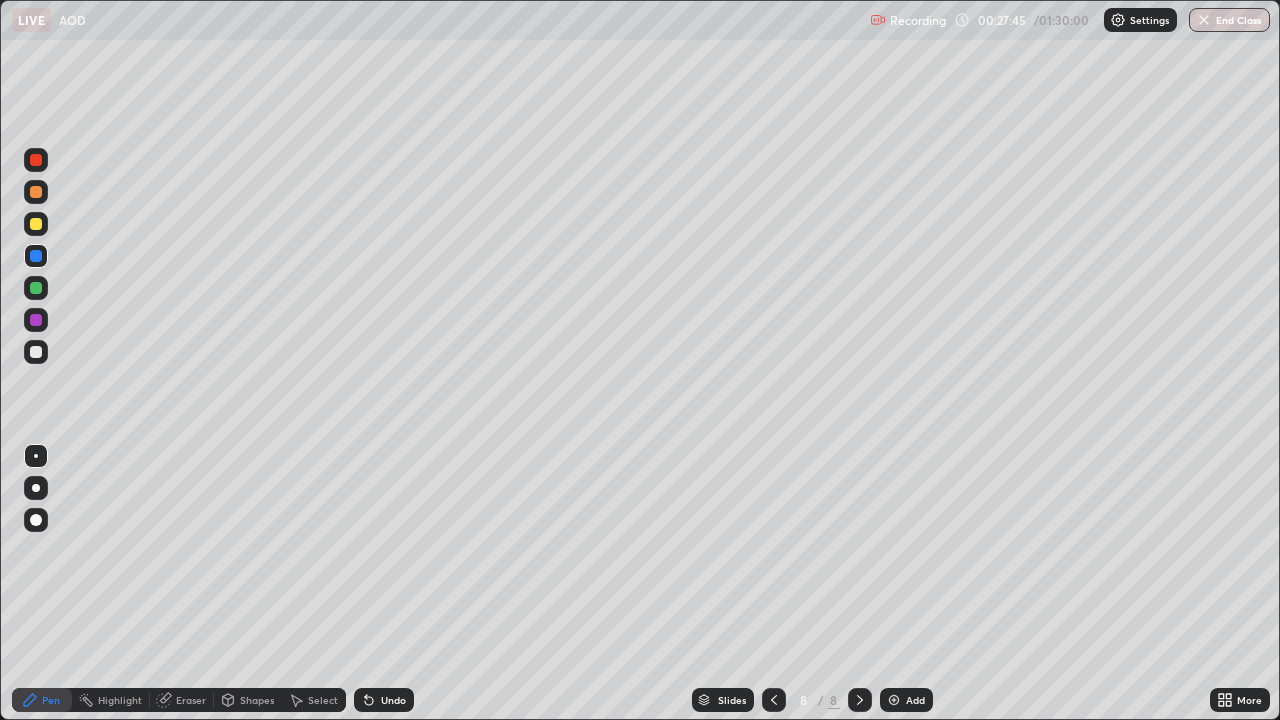 click on "Eraser" at bounding box center [191, 700] 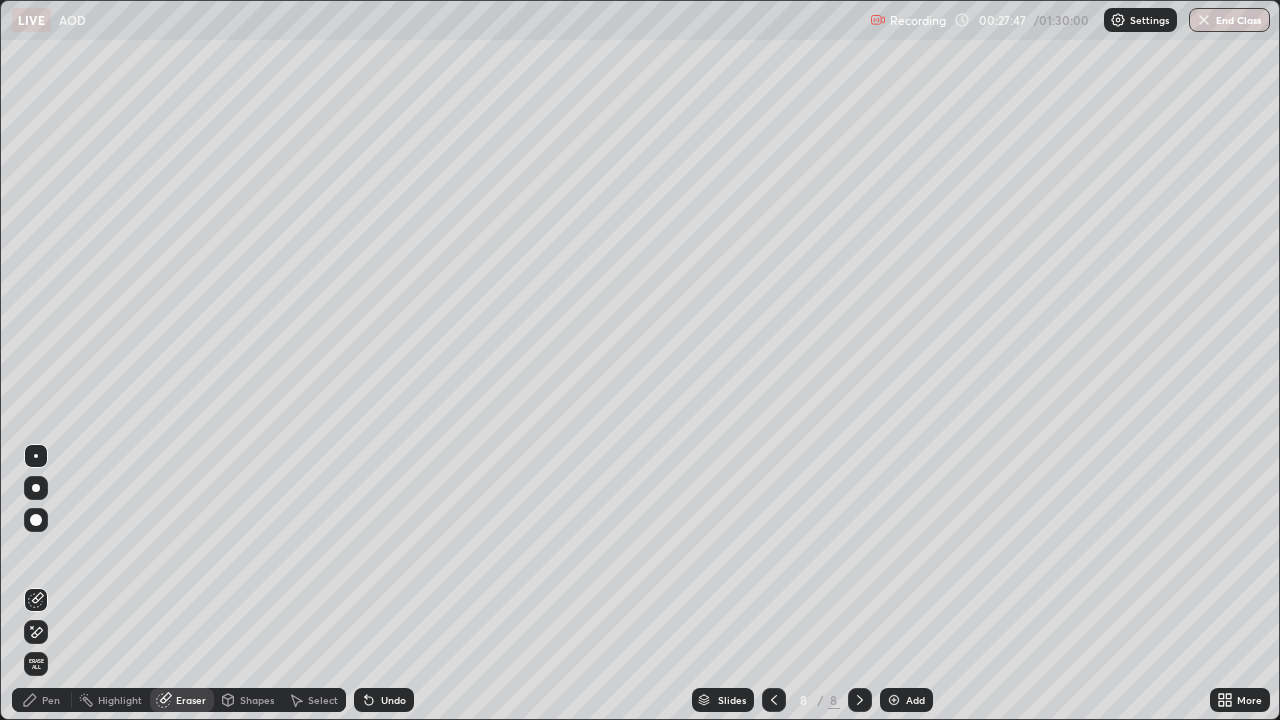 click on "Pen" at bounding box center [51, 700] 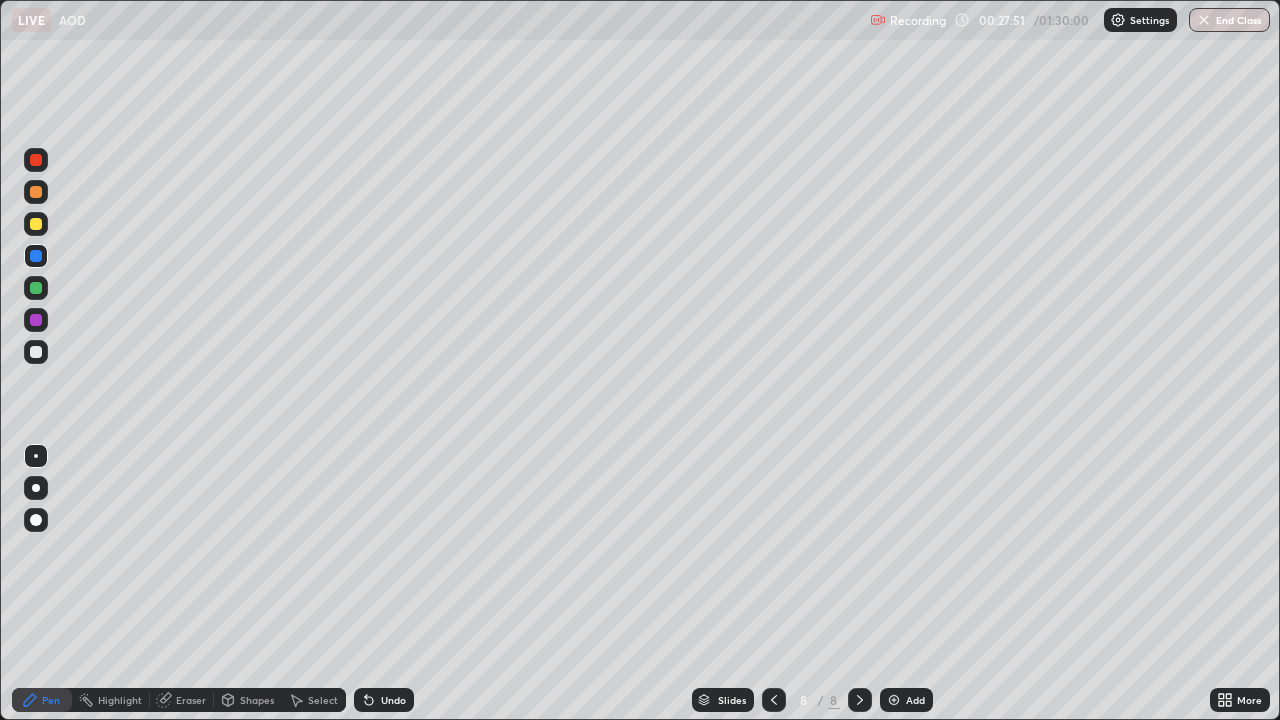 click on "Eraser" at bounding box center [191, 700] 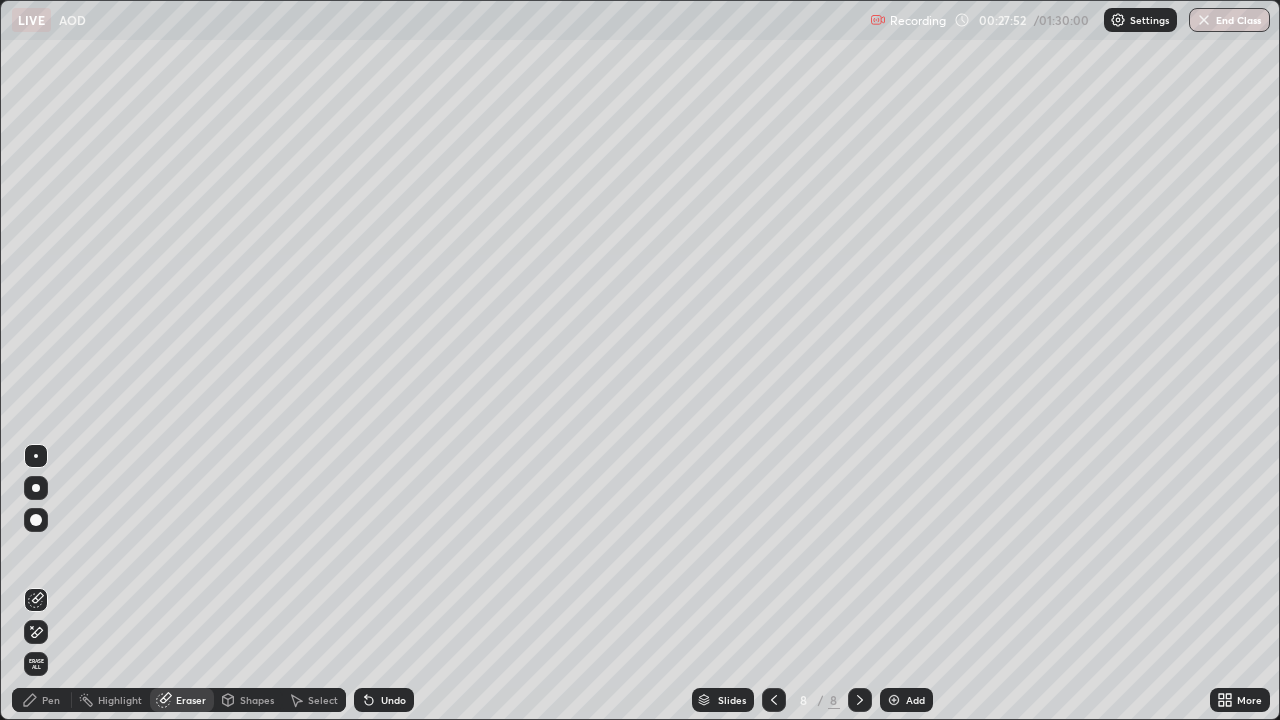 click on "Pen" at bounding box center (51, 700) 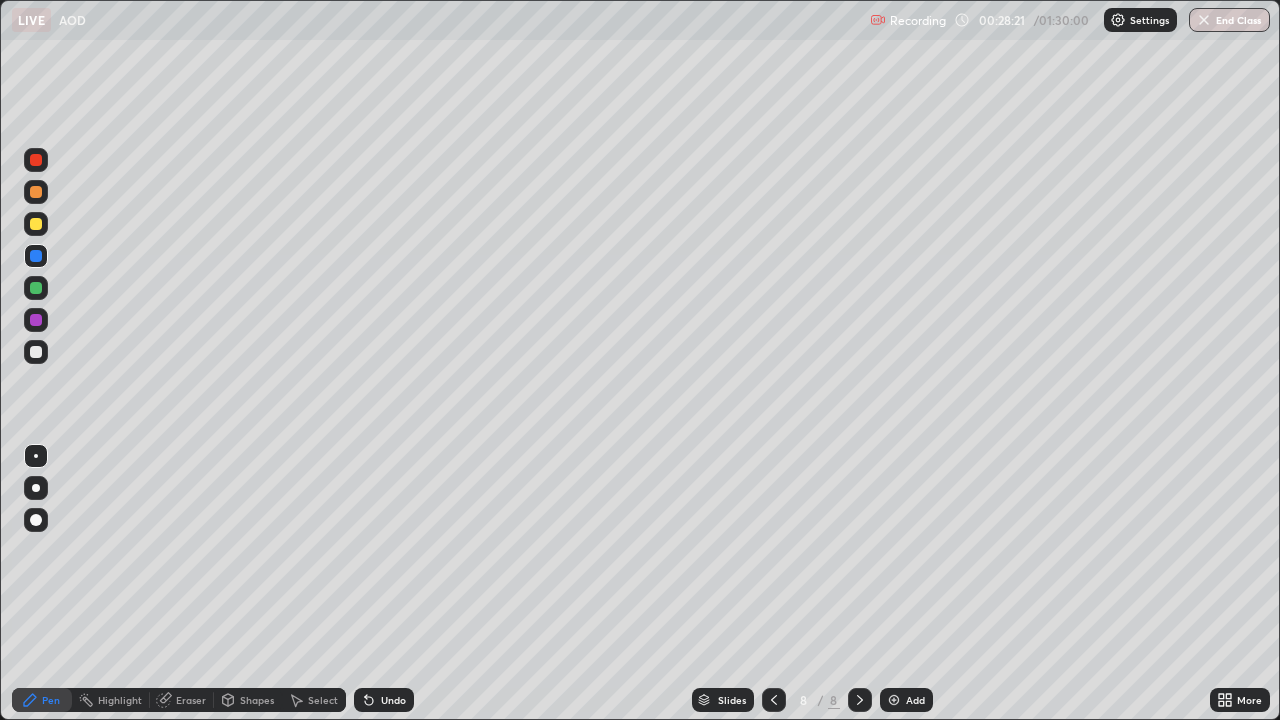 click on "Eraser" at bounding box center [191, 700] 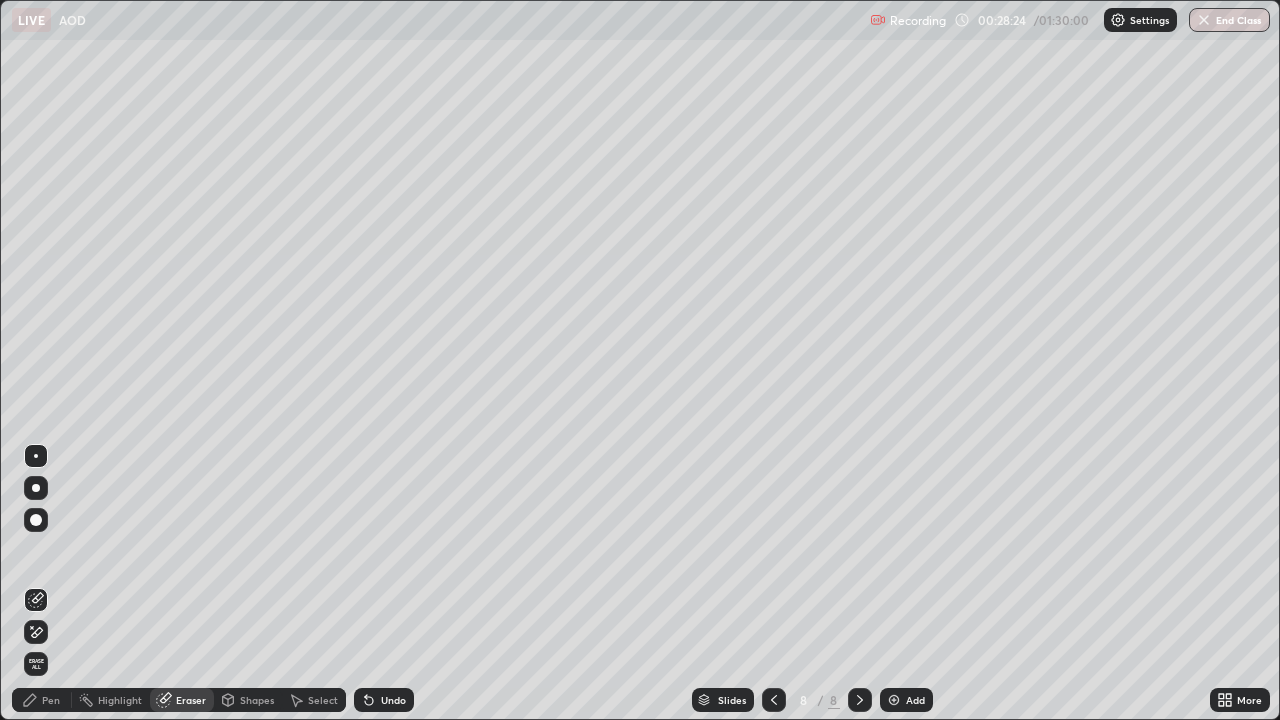 click on "Pen" at bounding box center (51, 700) 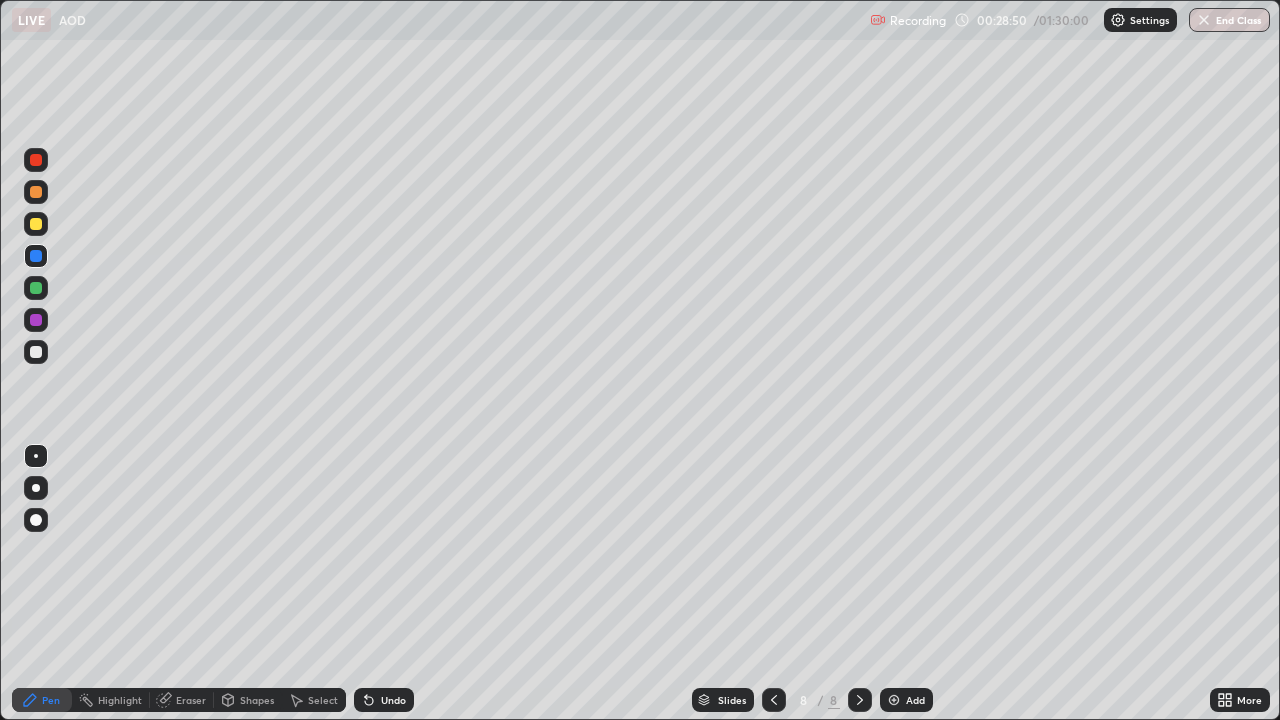 click at bounding box center (36, 352) 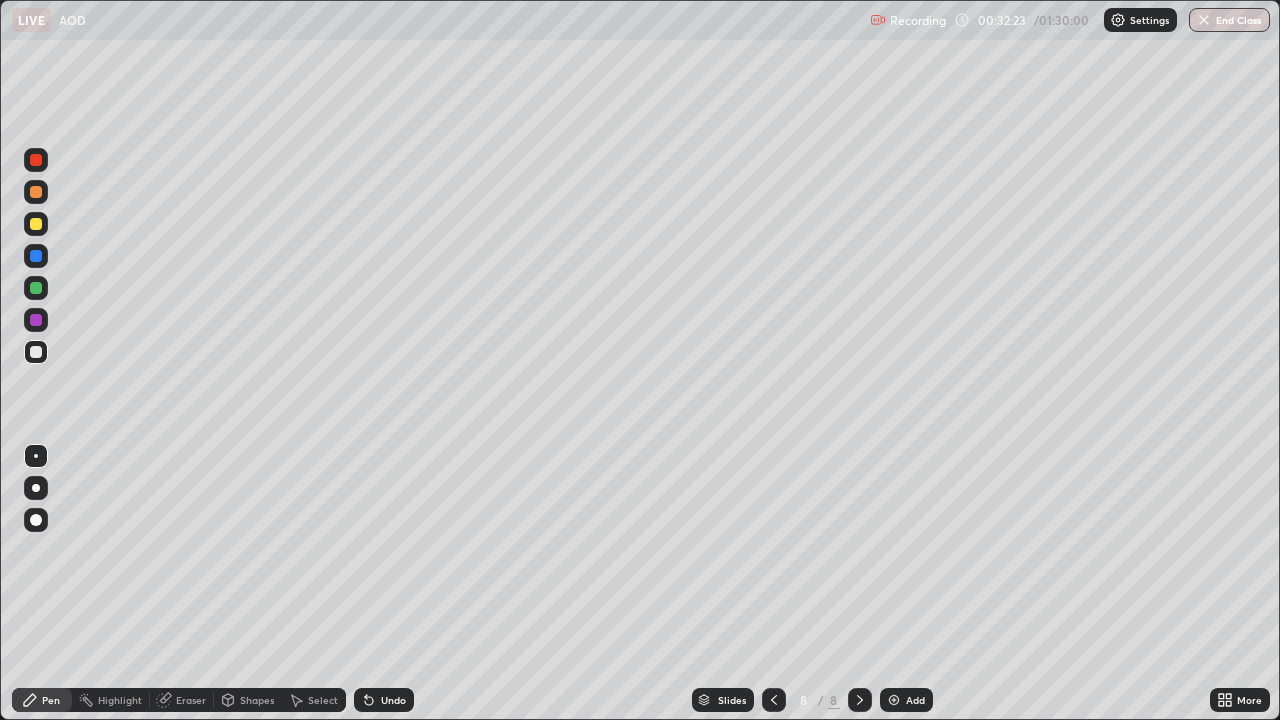 click on "Eraser" at bounding box center [182, 700] 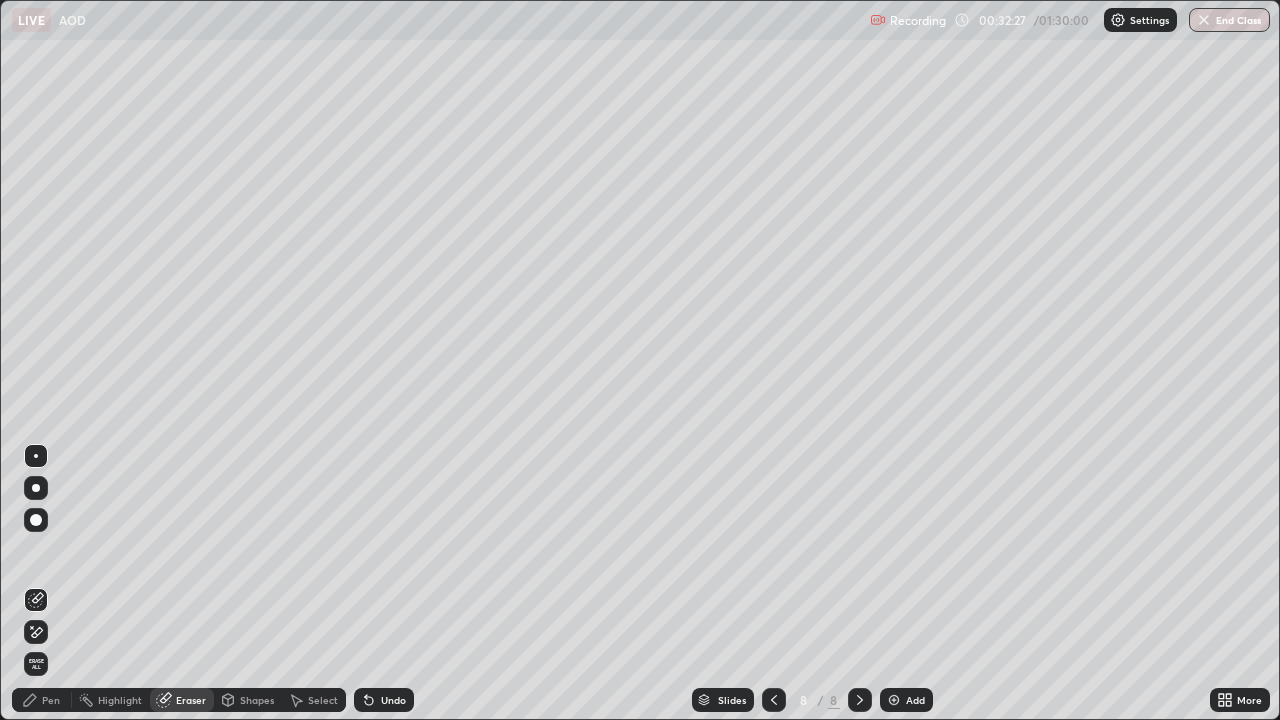 click on "Pen" at bounding box center (51, 700) 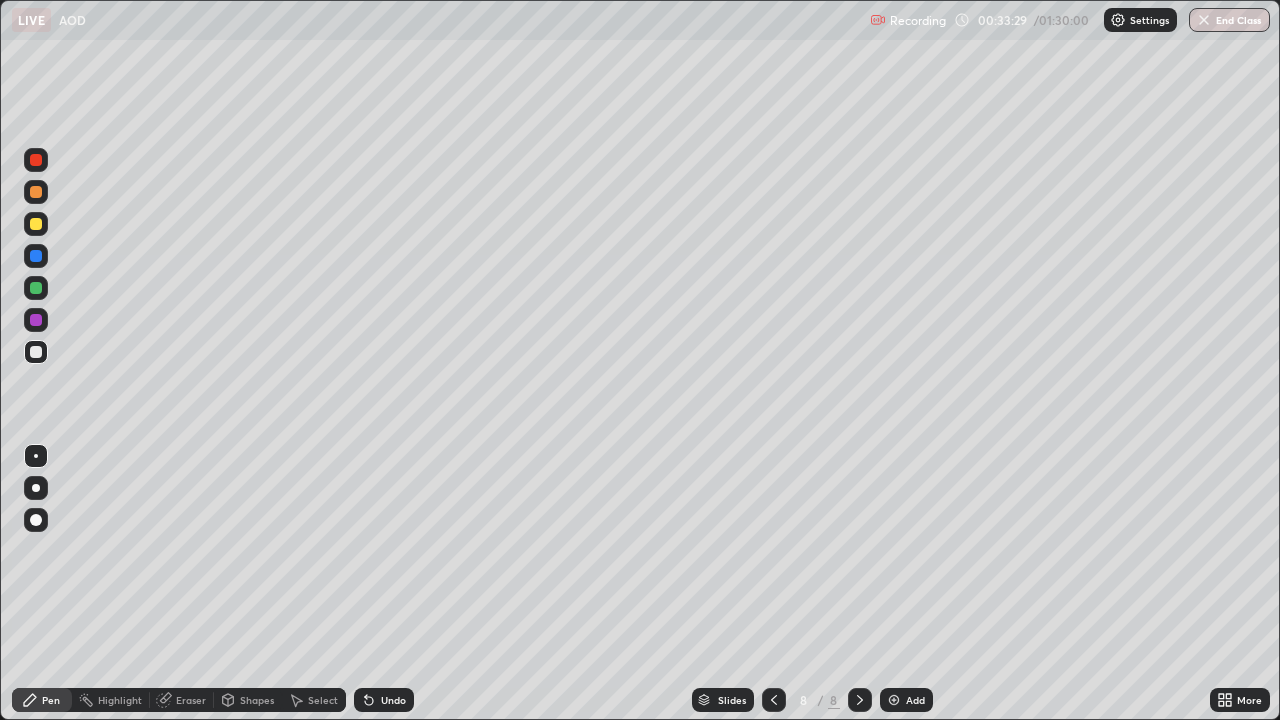 click 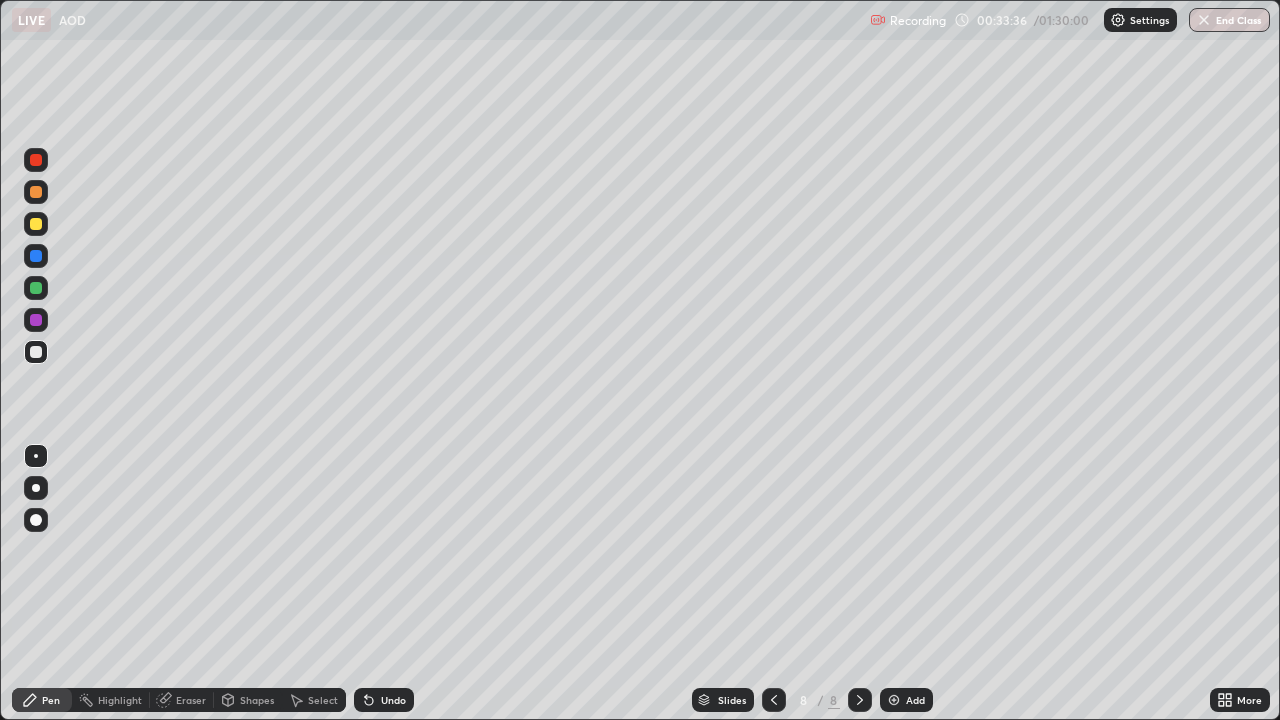 click 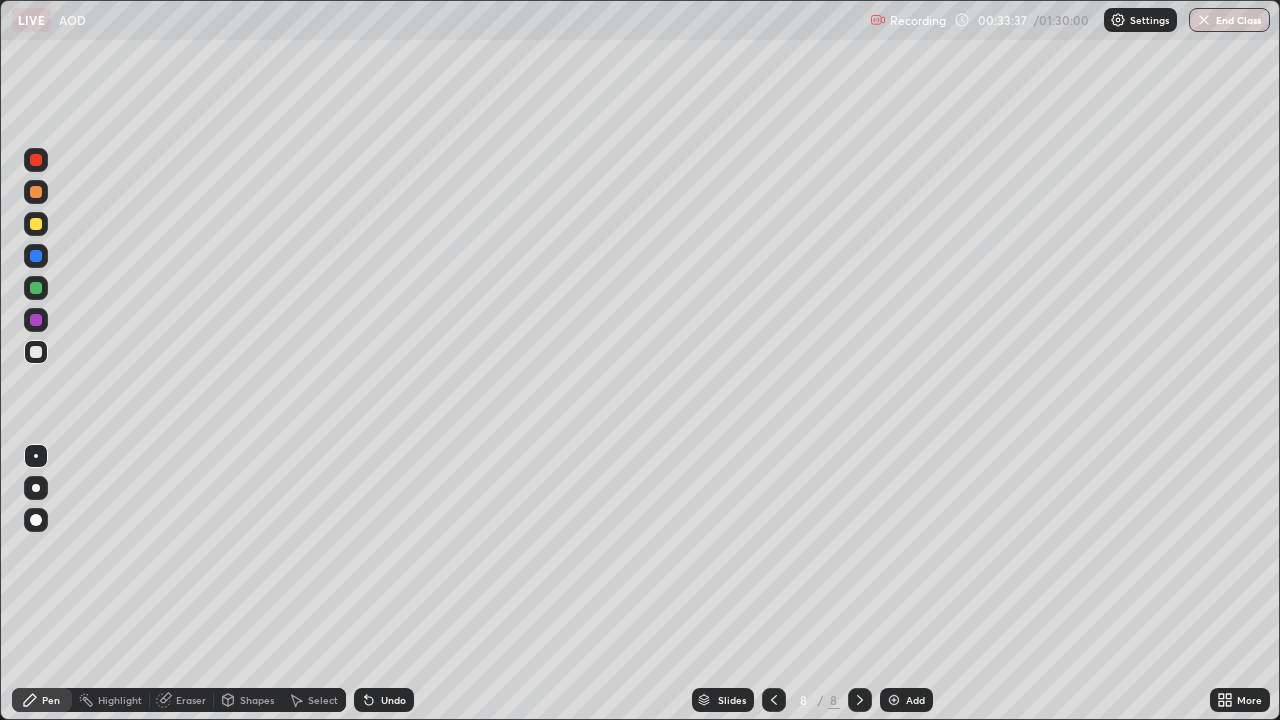 click at bounding box center (894, 700) 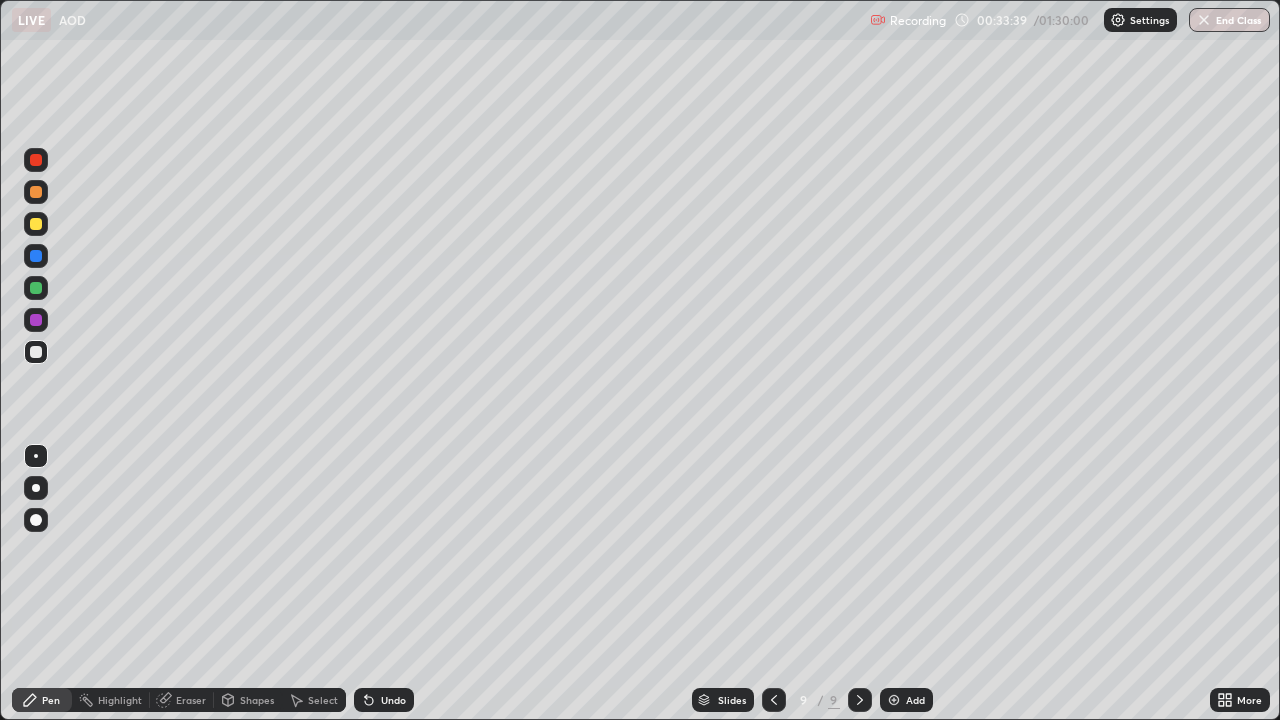 click at bounding box center (36, 192) 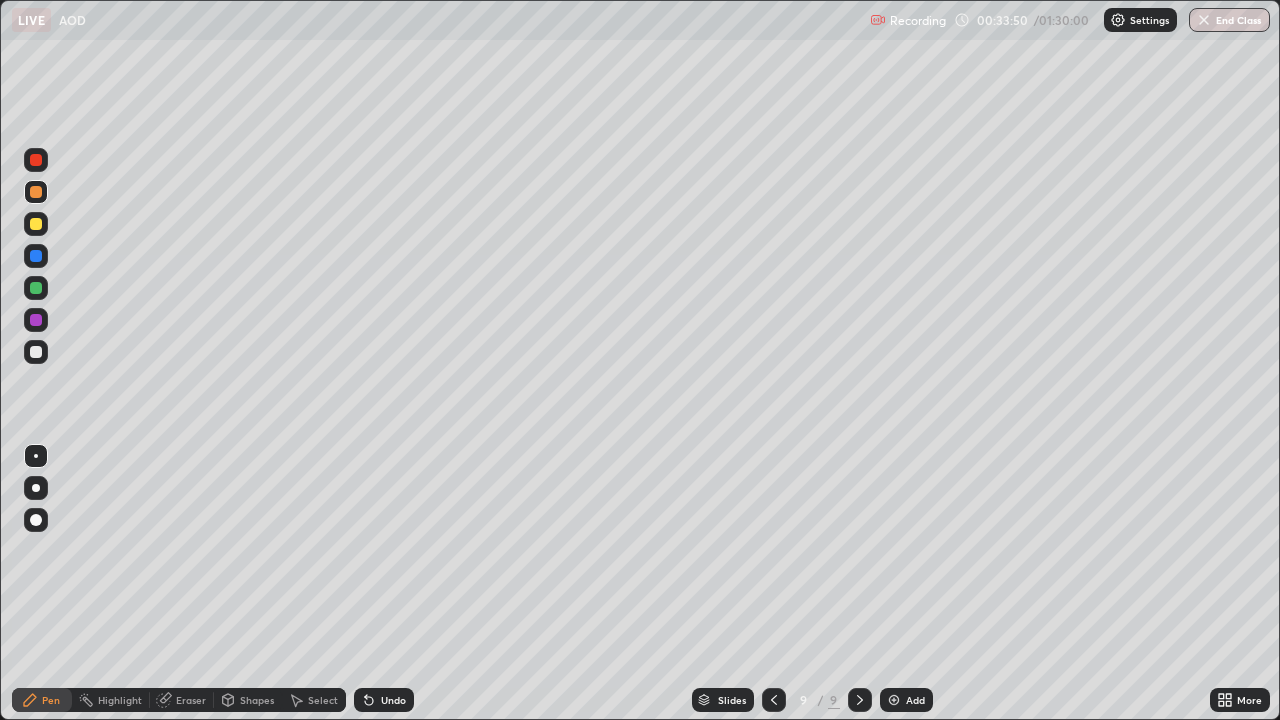 click at bounding box center [36, 224] 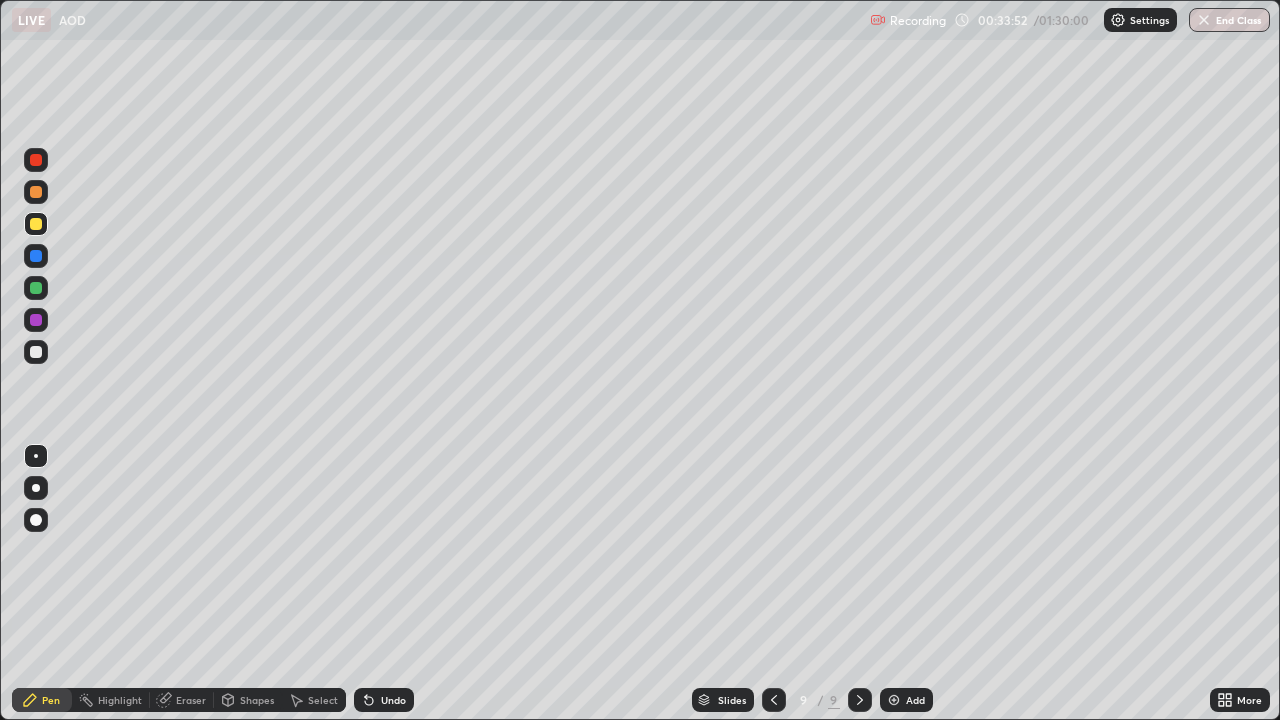 click at bounding box center [36, 192] 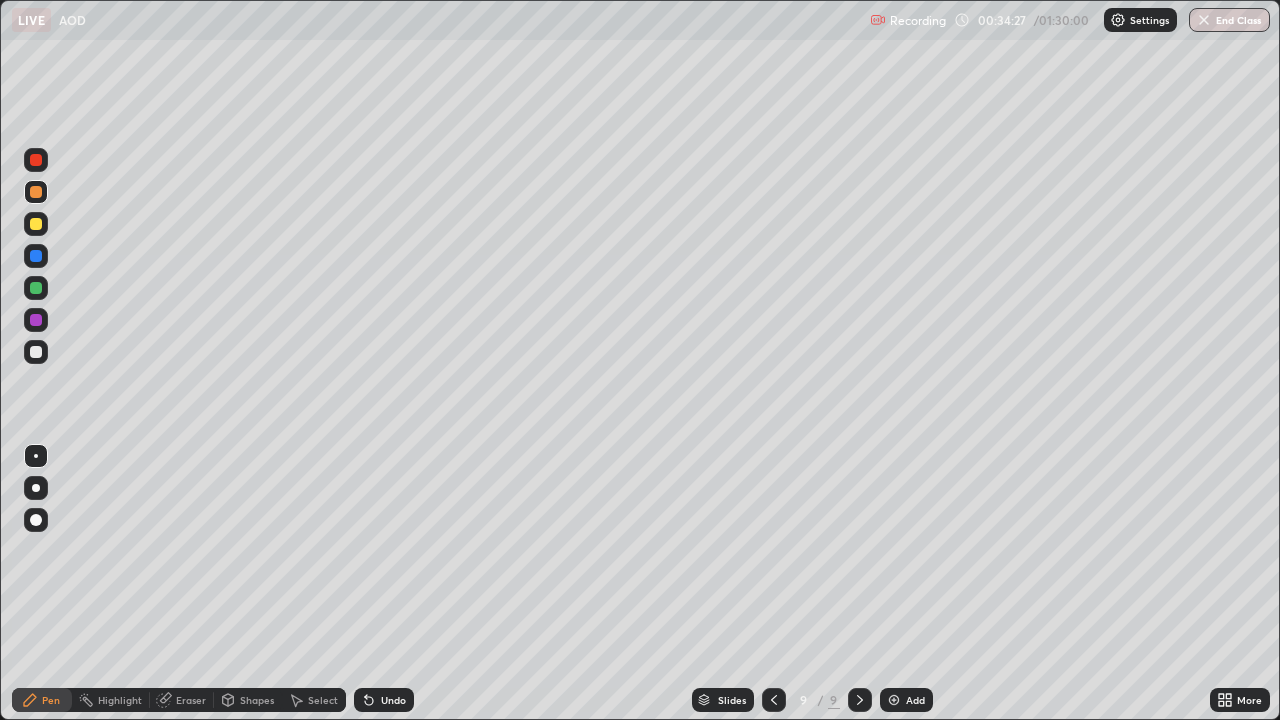 click on "Eraser" at bounding box center (191, 700) 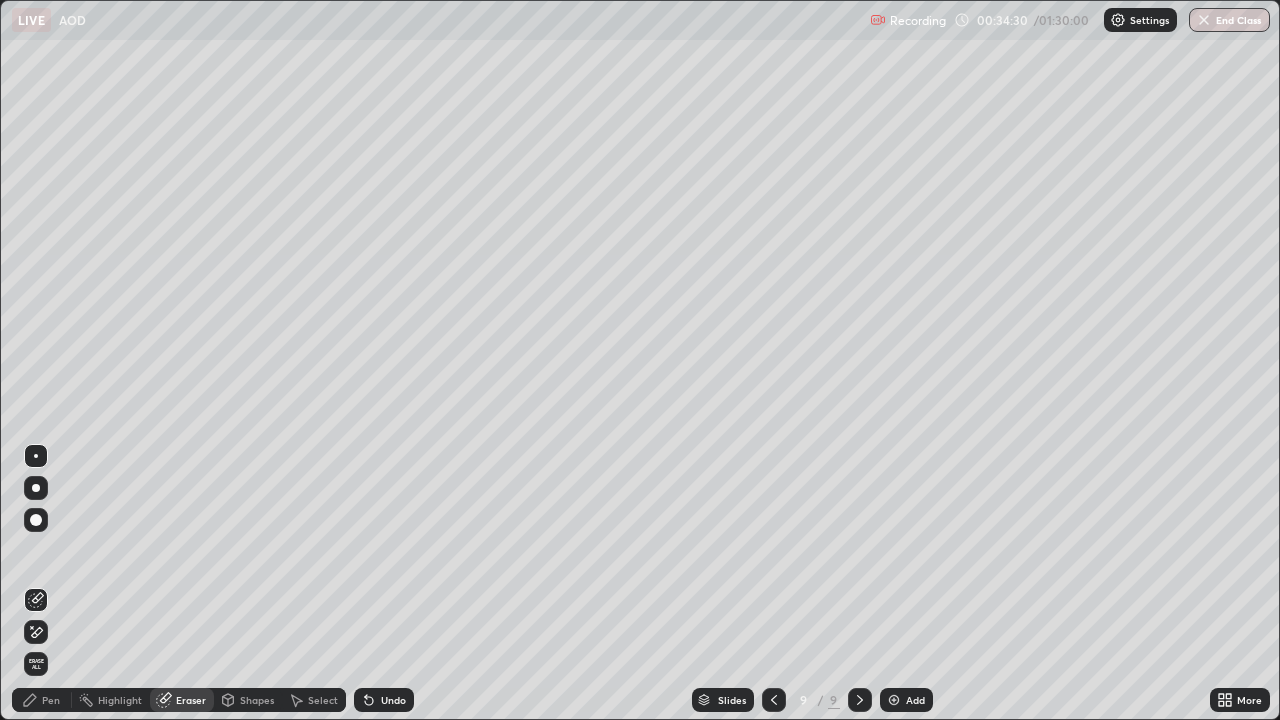 click on "Pen" at bounding box center (51, 700) 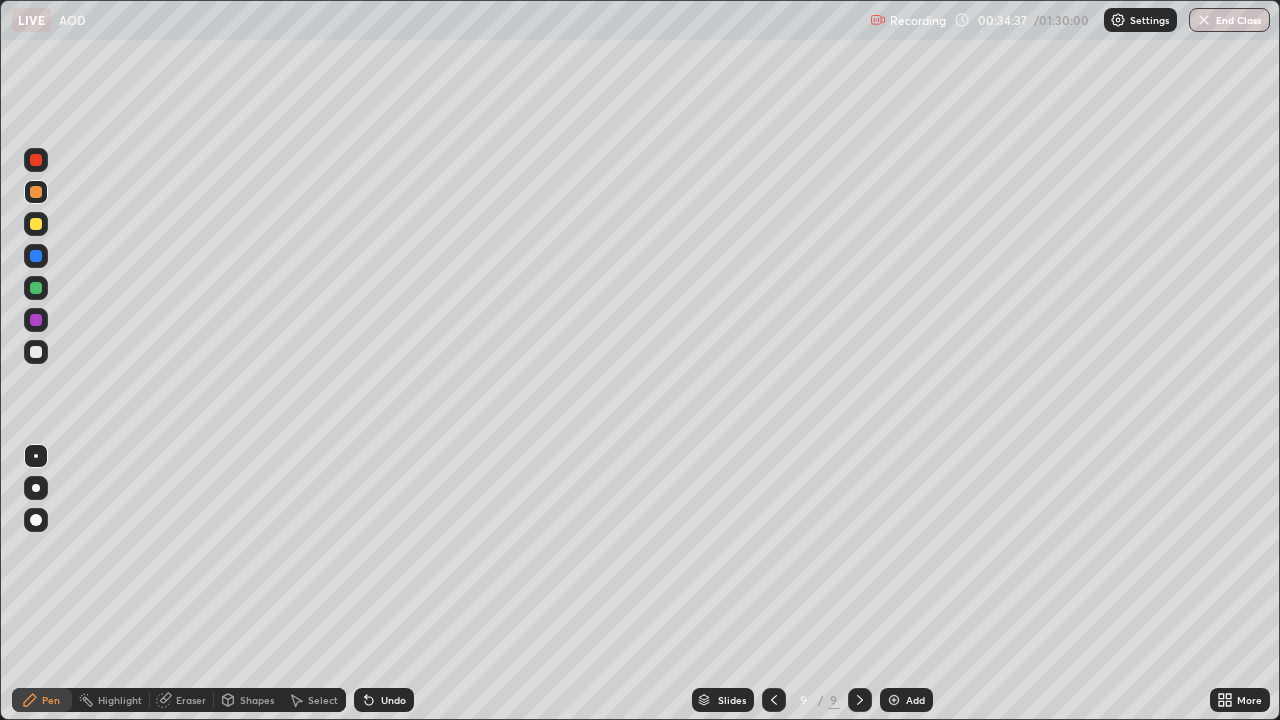 click at bounding box center [36, 320] 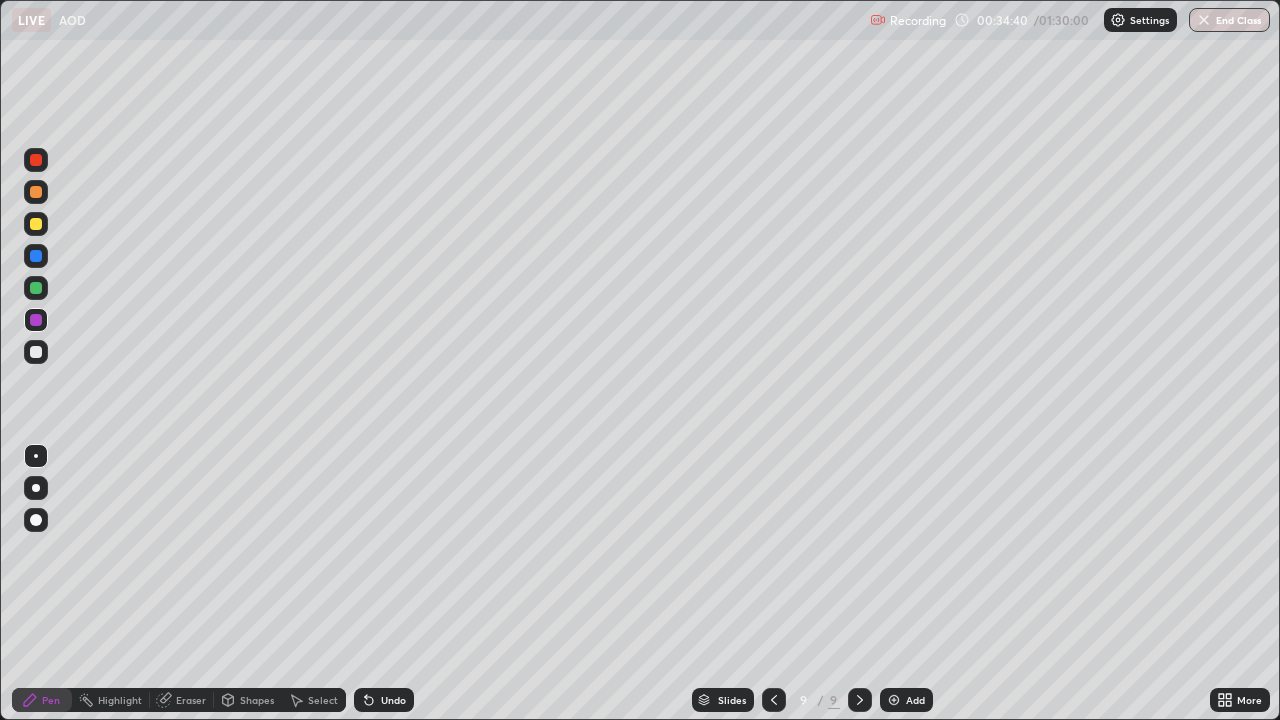 click at bounding box center (36, 320) 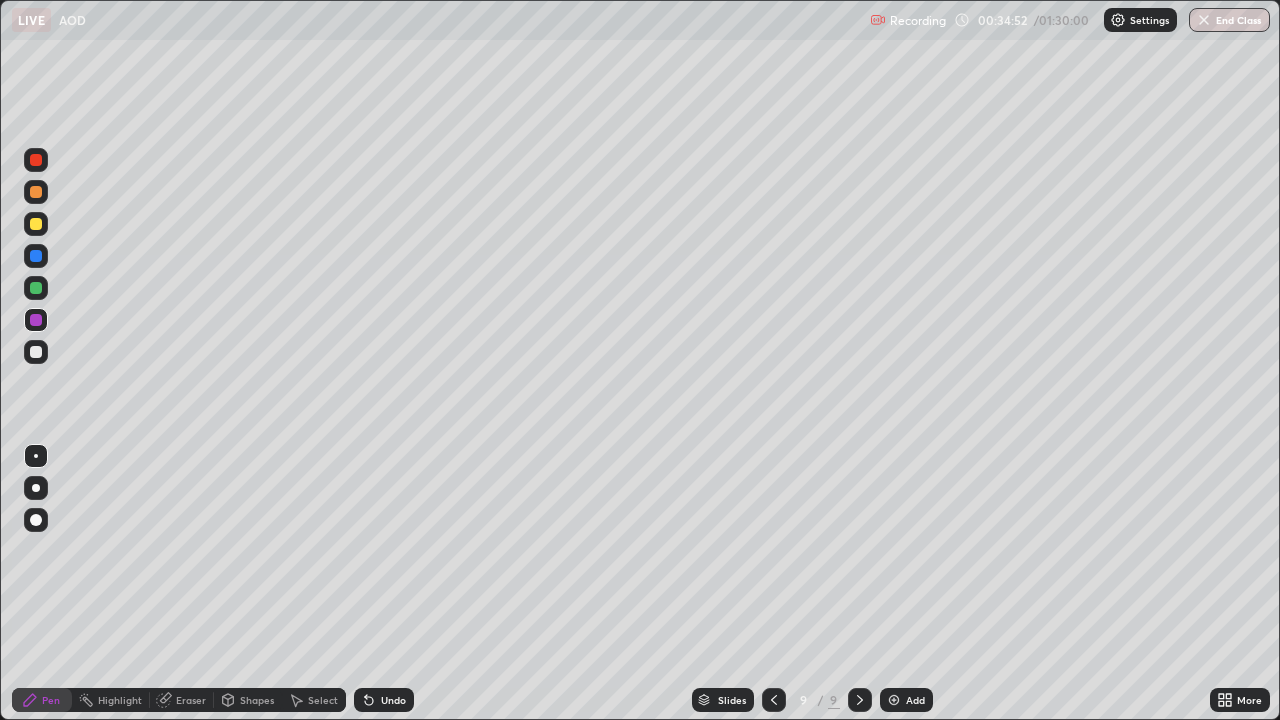 click at bounding box center [36, 224] 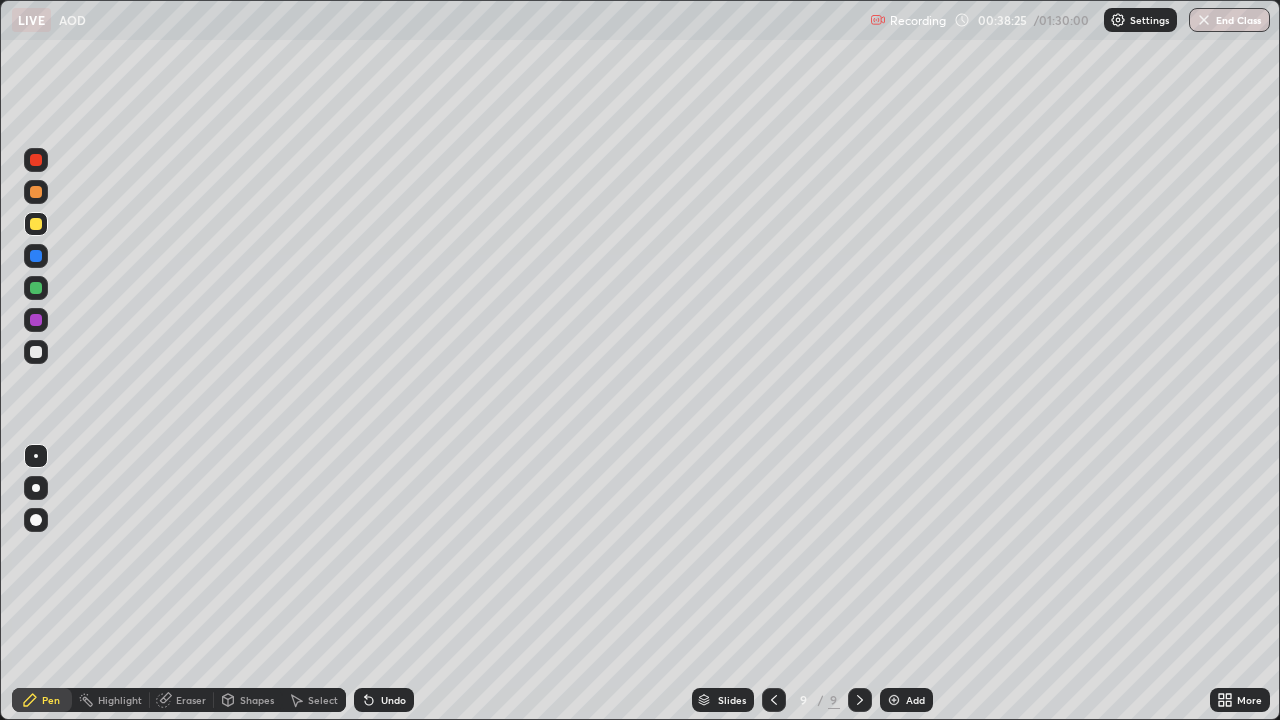 click at bounding box center [36, 320] 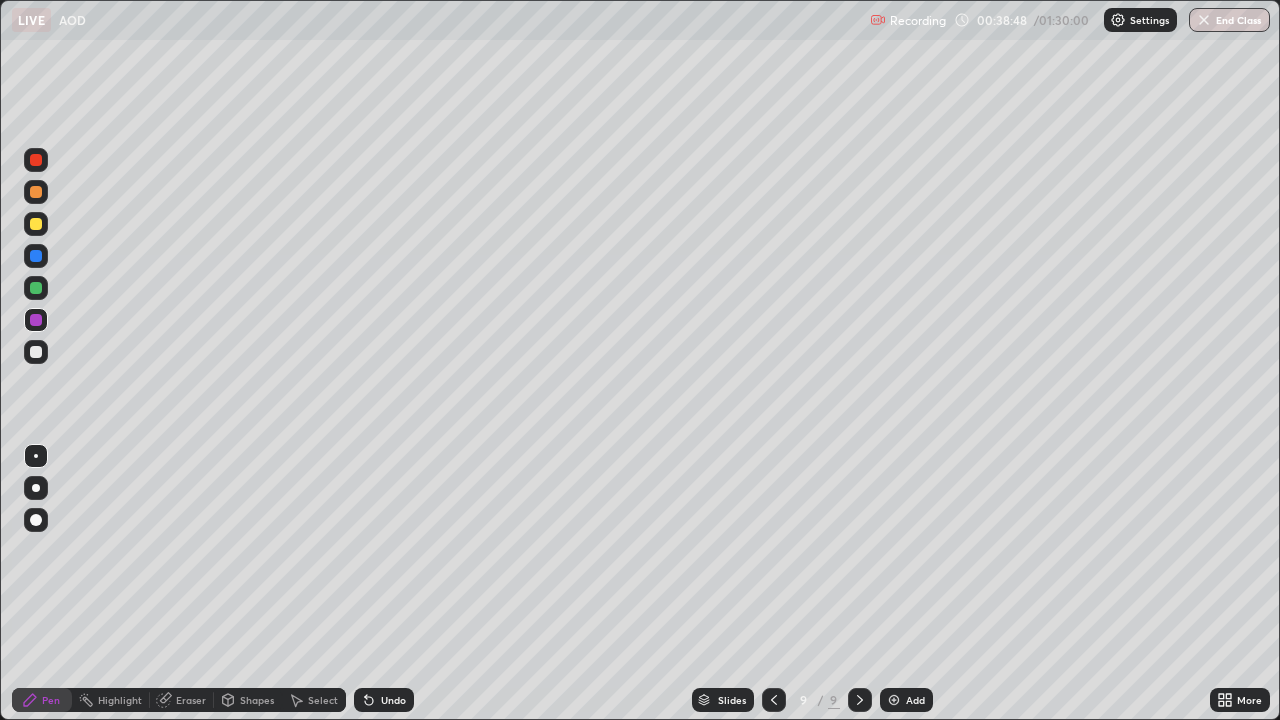 click at bounding box center [36, 288] 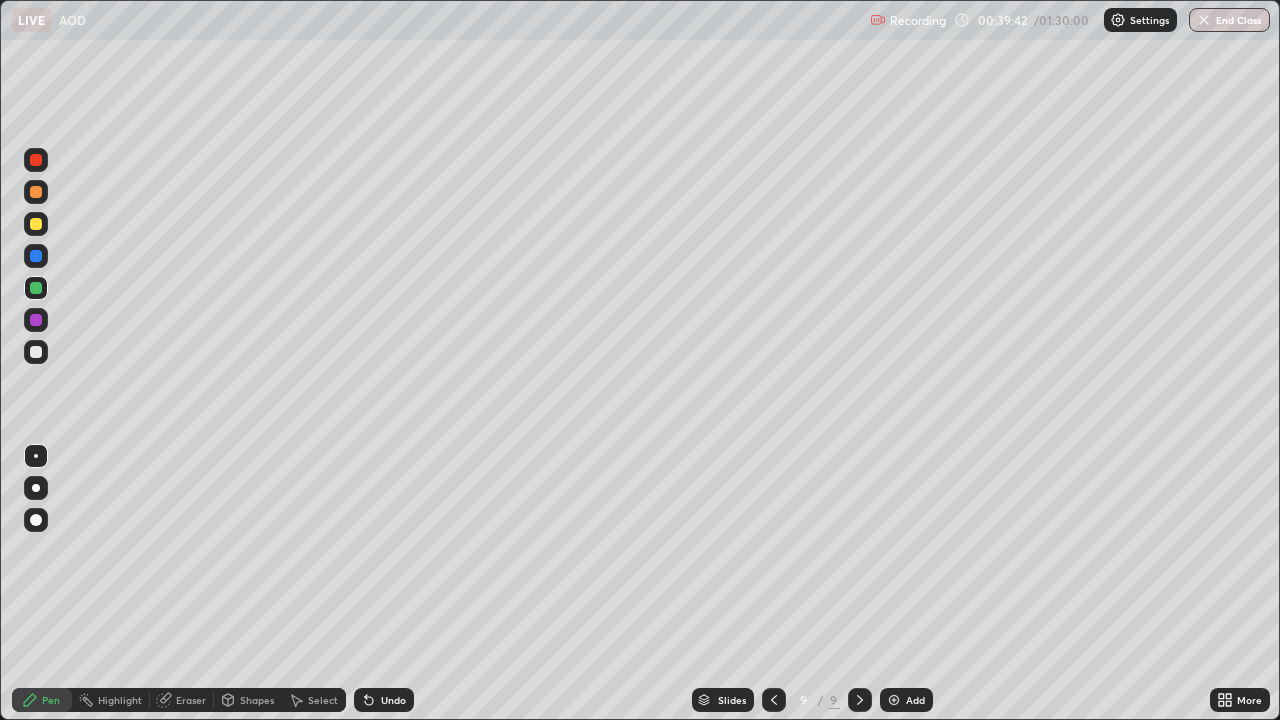 click at bounding box center (36, 352) 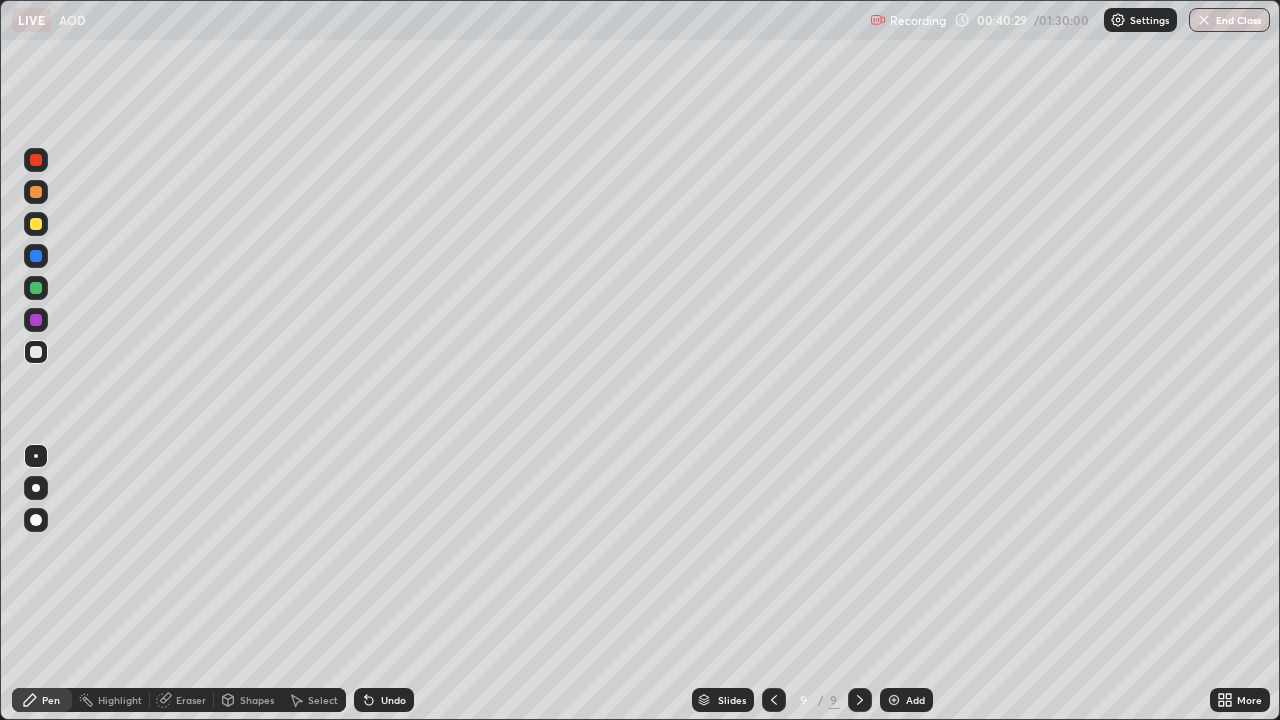 click 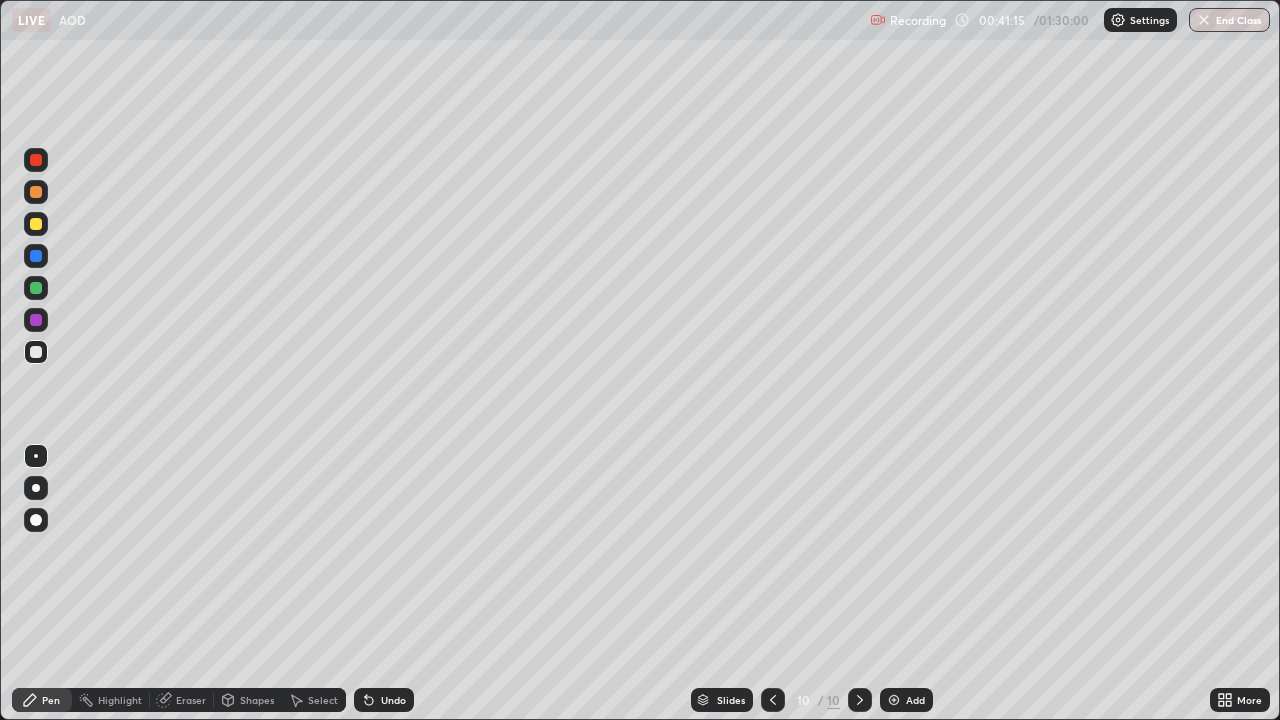 click at bounding box center (36, 192) 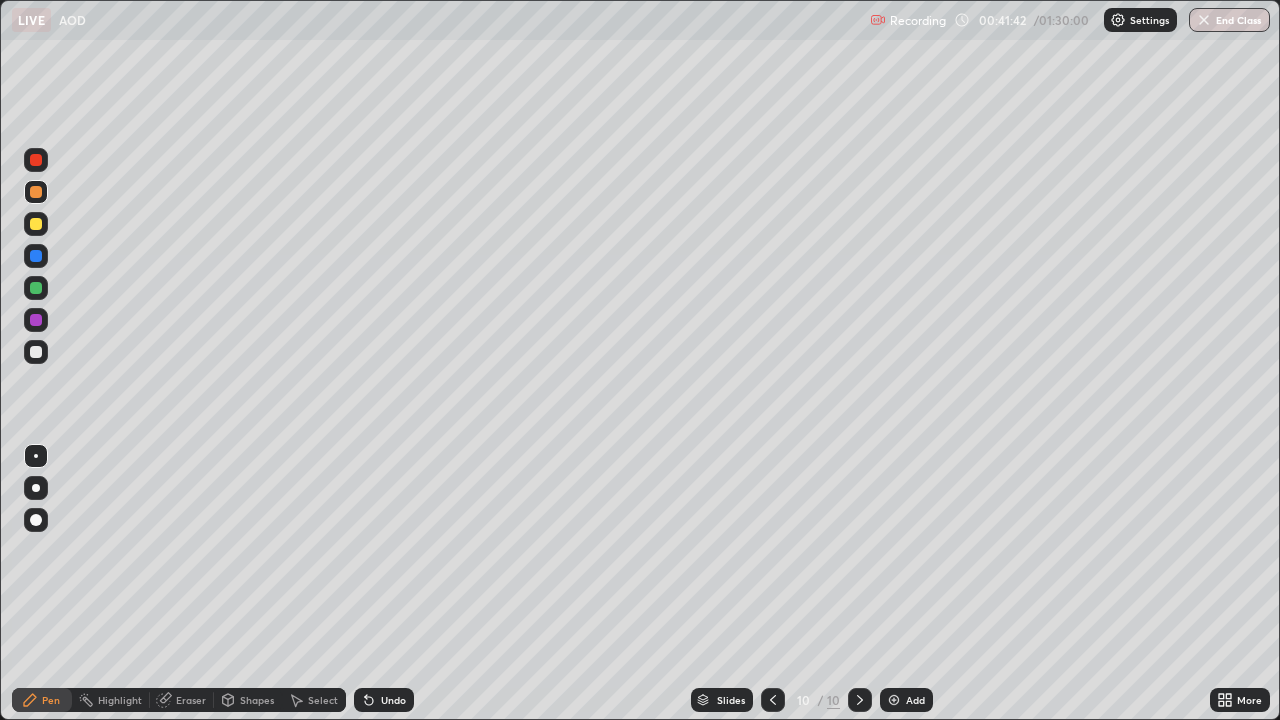 click at bounding box center [36, 288] 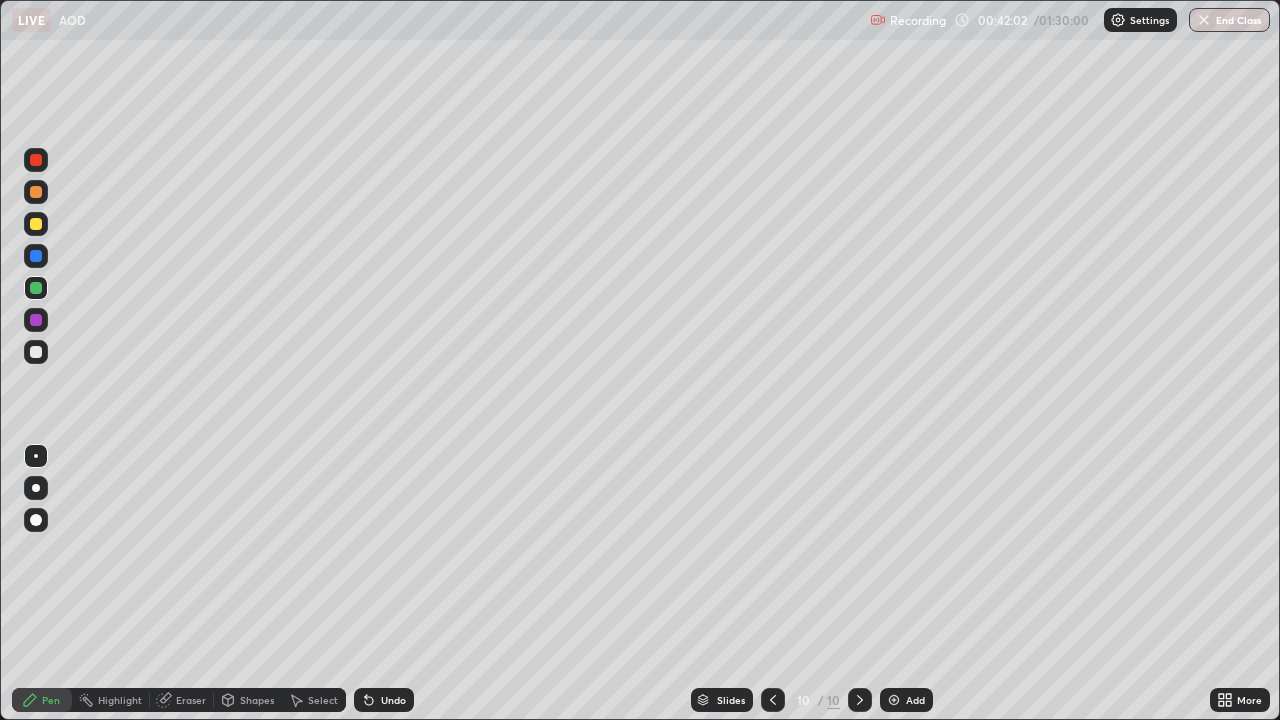 click at bounding box center (36, 224) 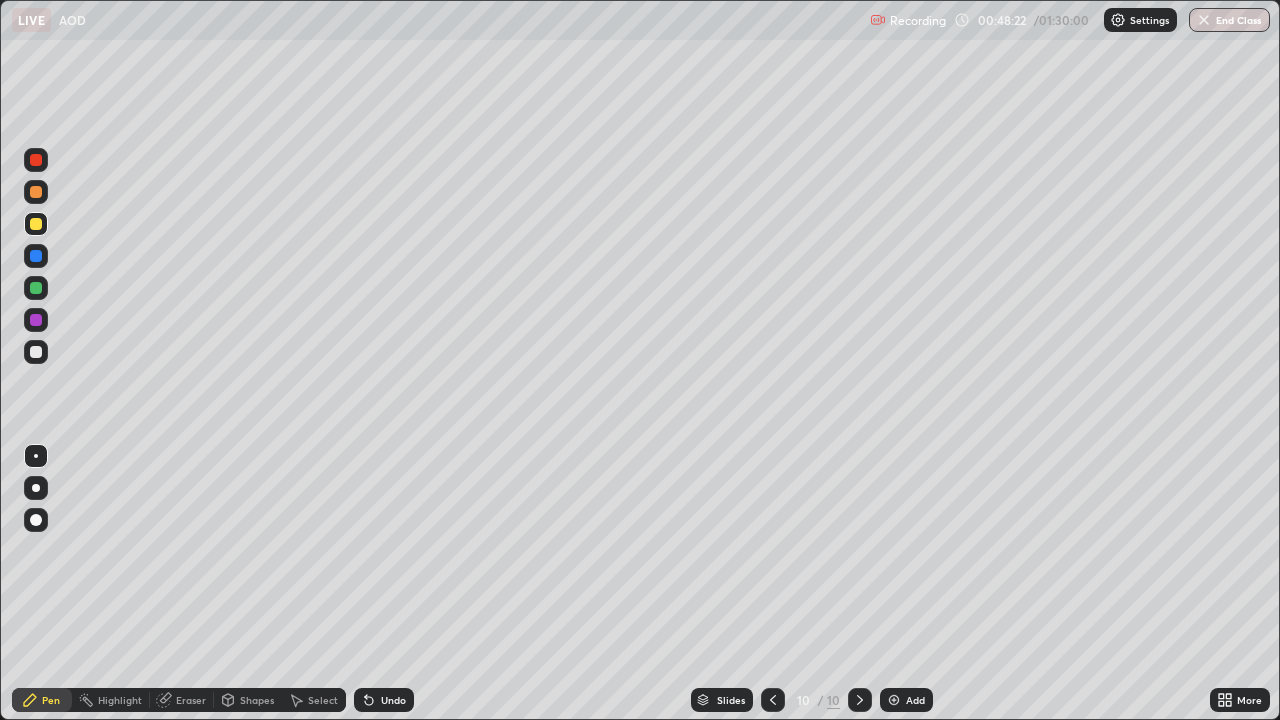 click at bounding box center [894, 700] 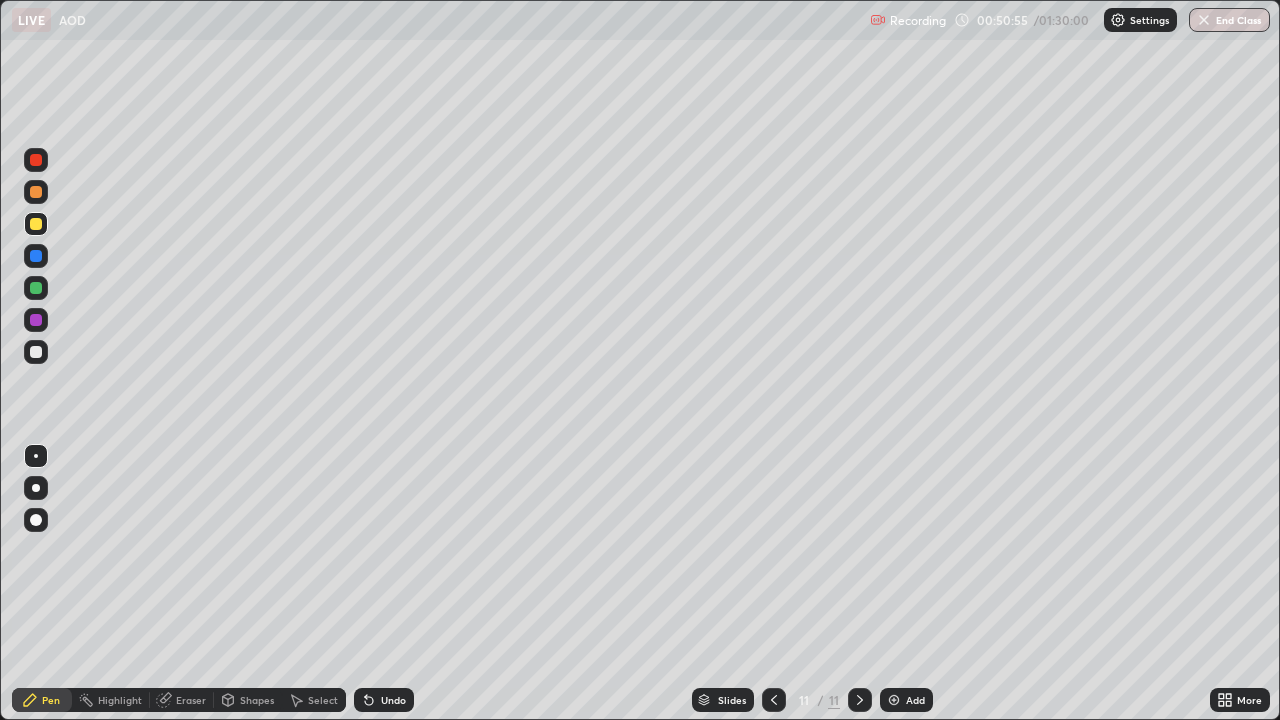 click at bounding box center (36, 320) 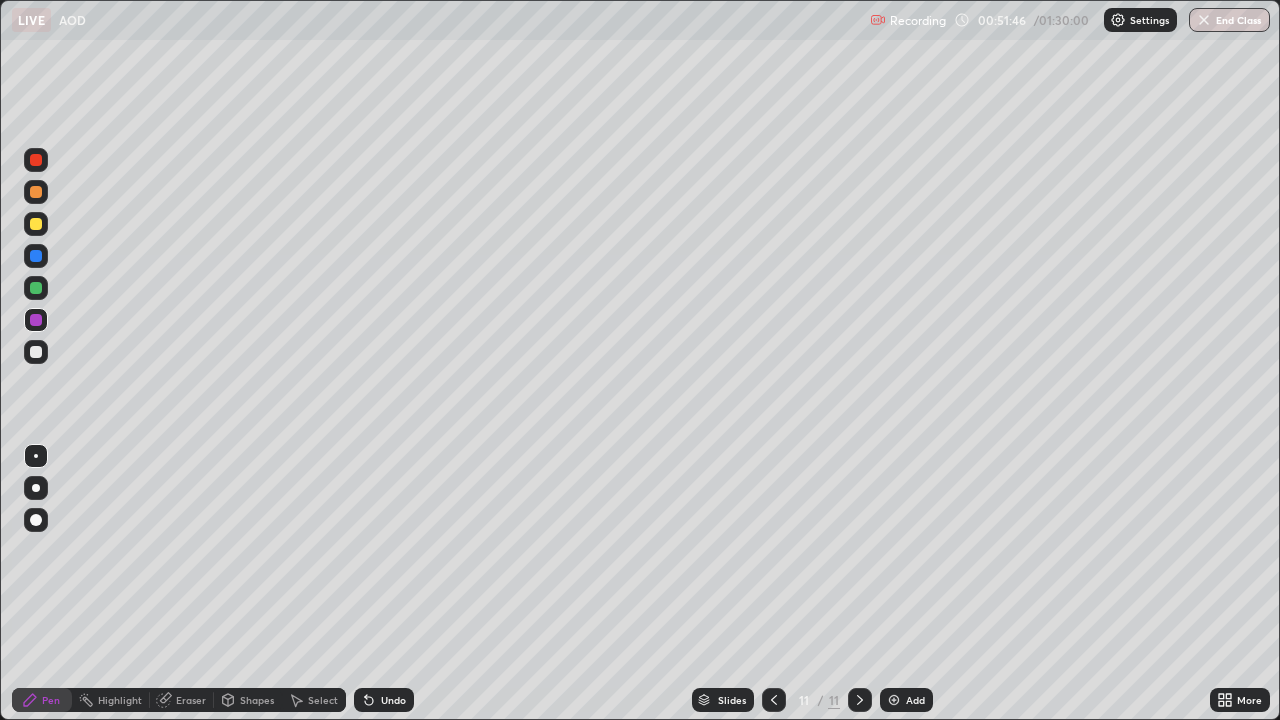 click at bounding box center [36, 256] 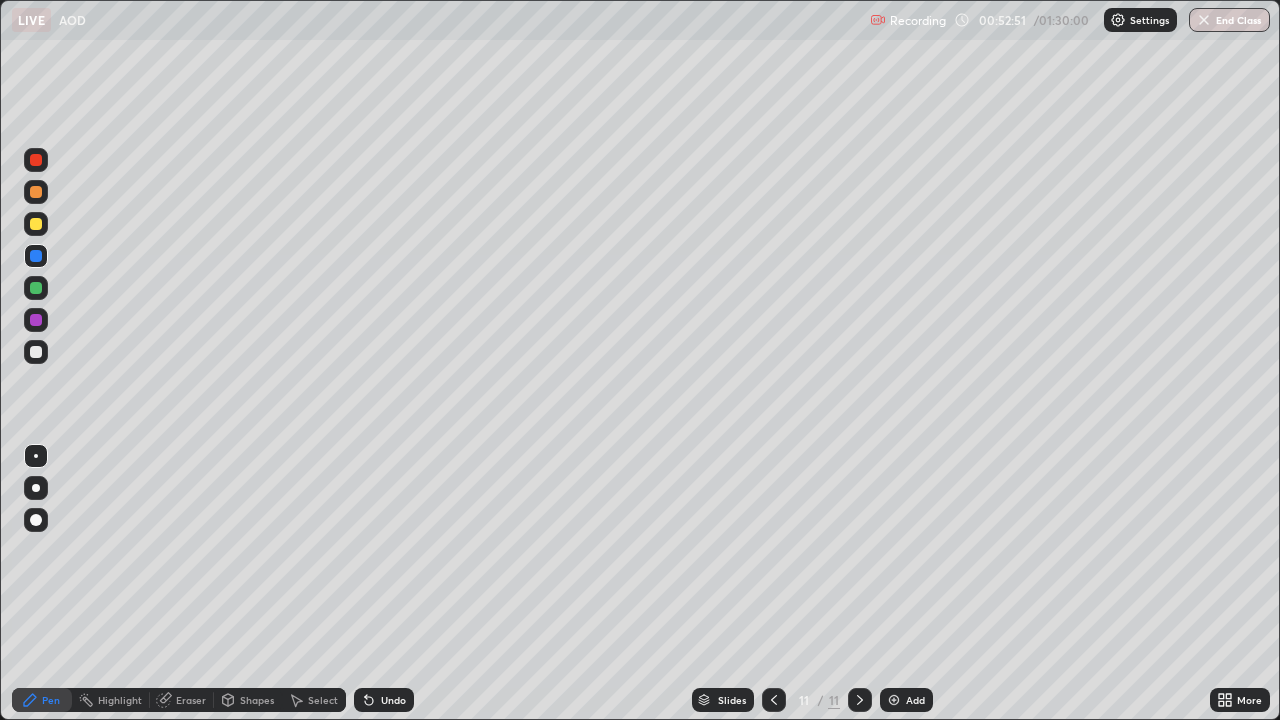 click at bounding box center [894, 700] 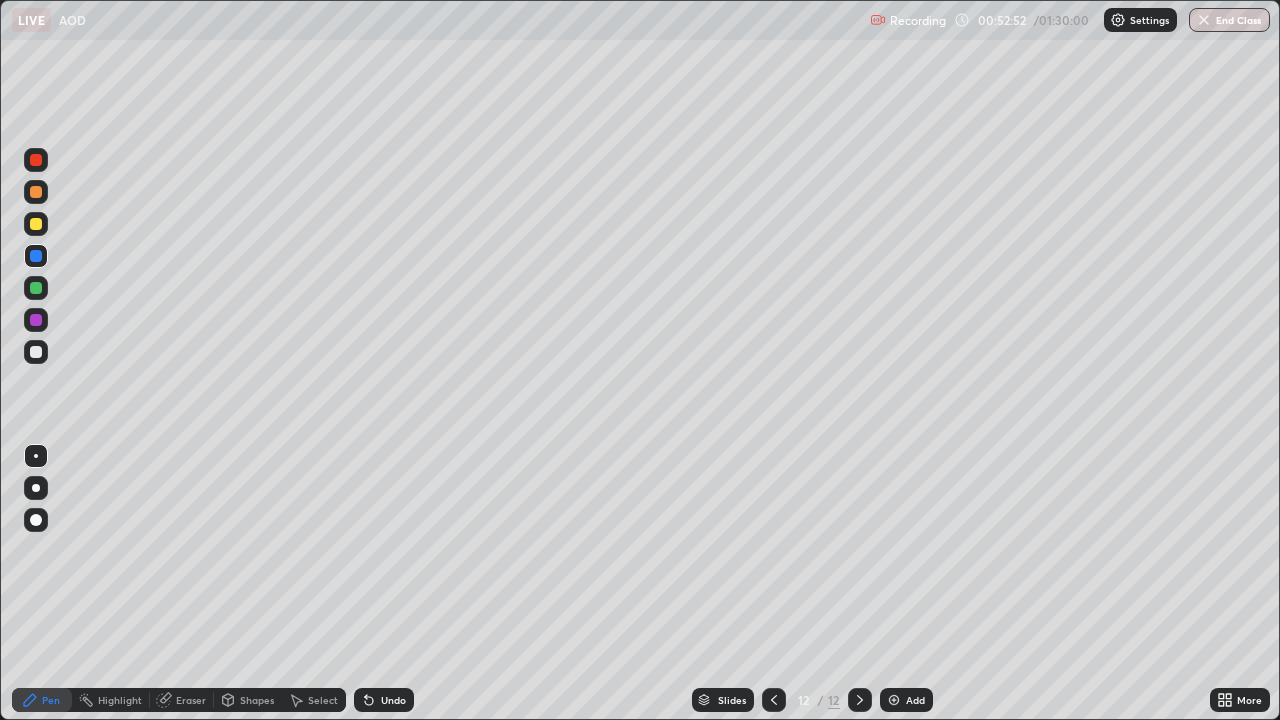 click at bounding box center [36, 192] 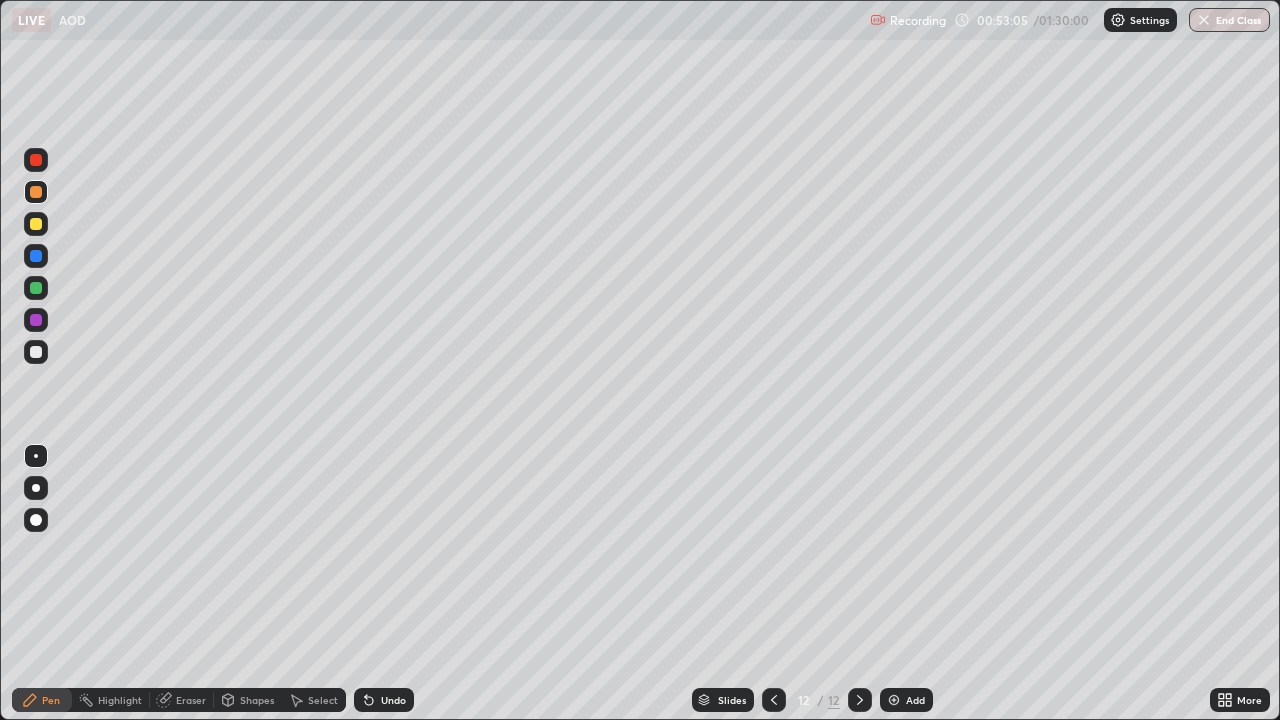 click on "Eraser" at bounding box center (191, 700) 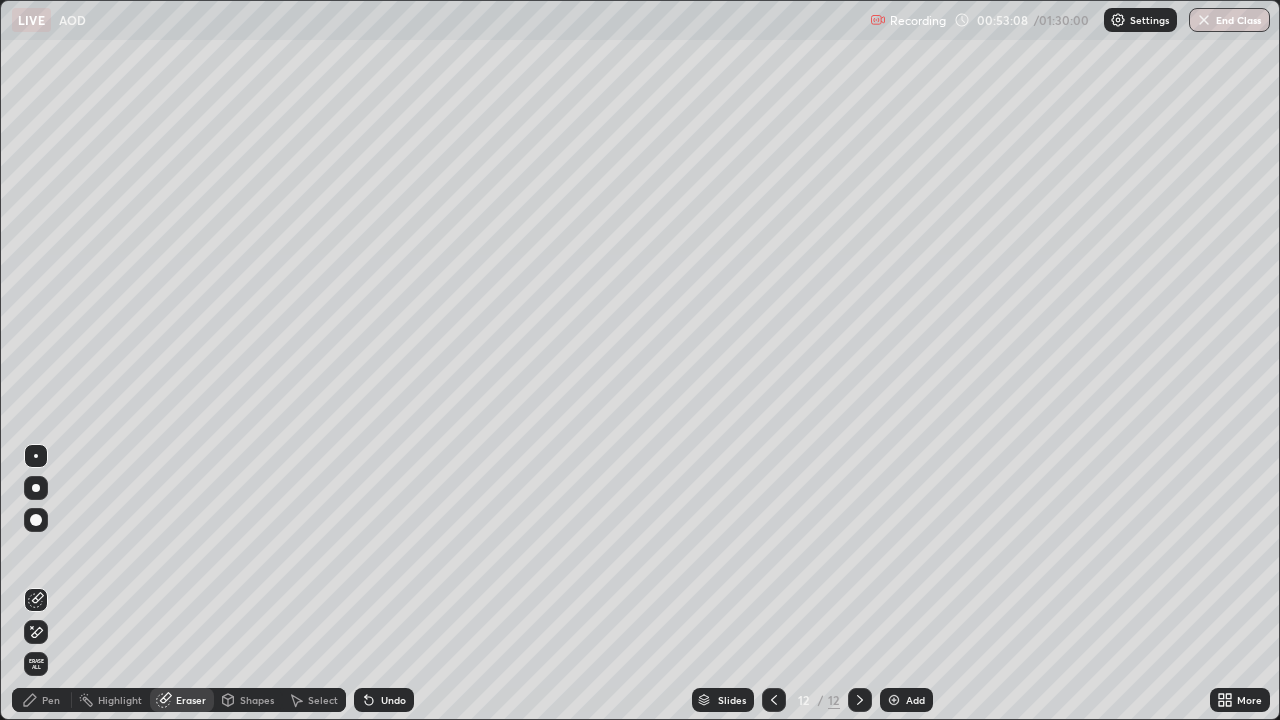 click on "Pen" at bounding box center [42, 700] 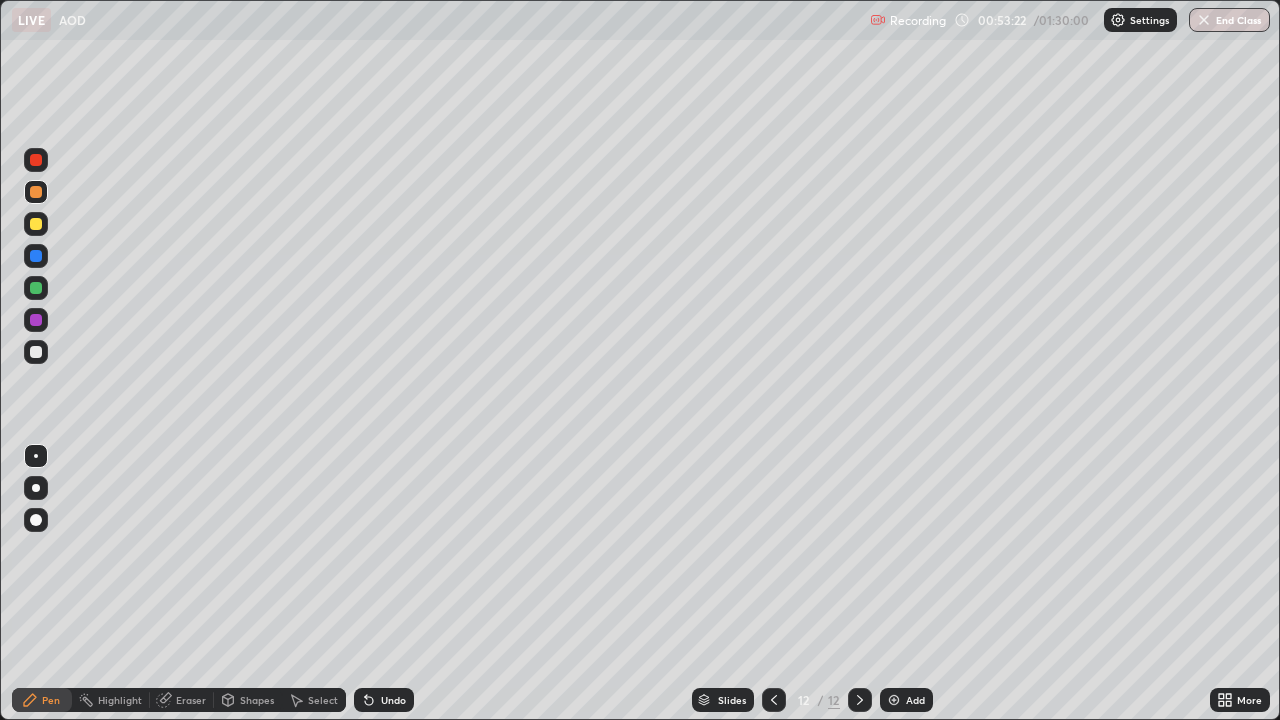 click on "Eraser" at bounding box center (191, 700) 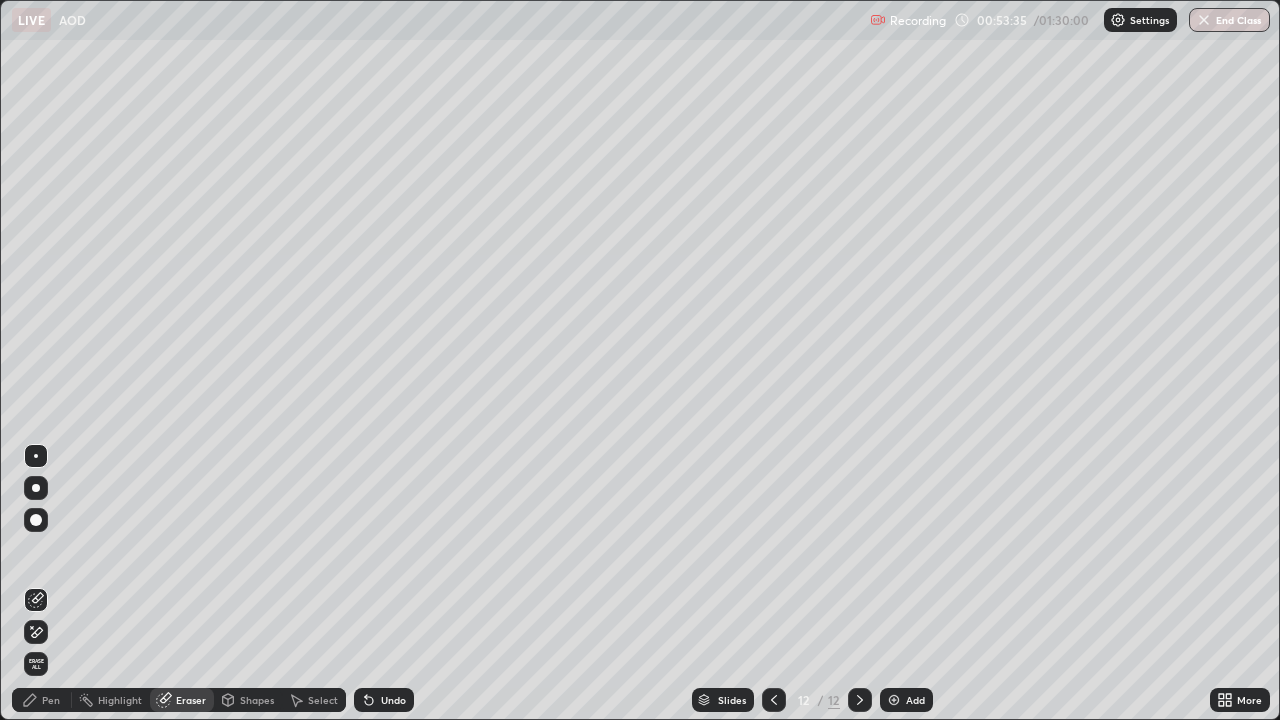 click on "Pen" at bounding box center (42, 700) 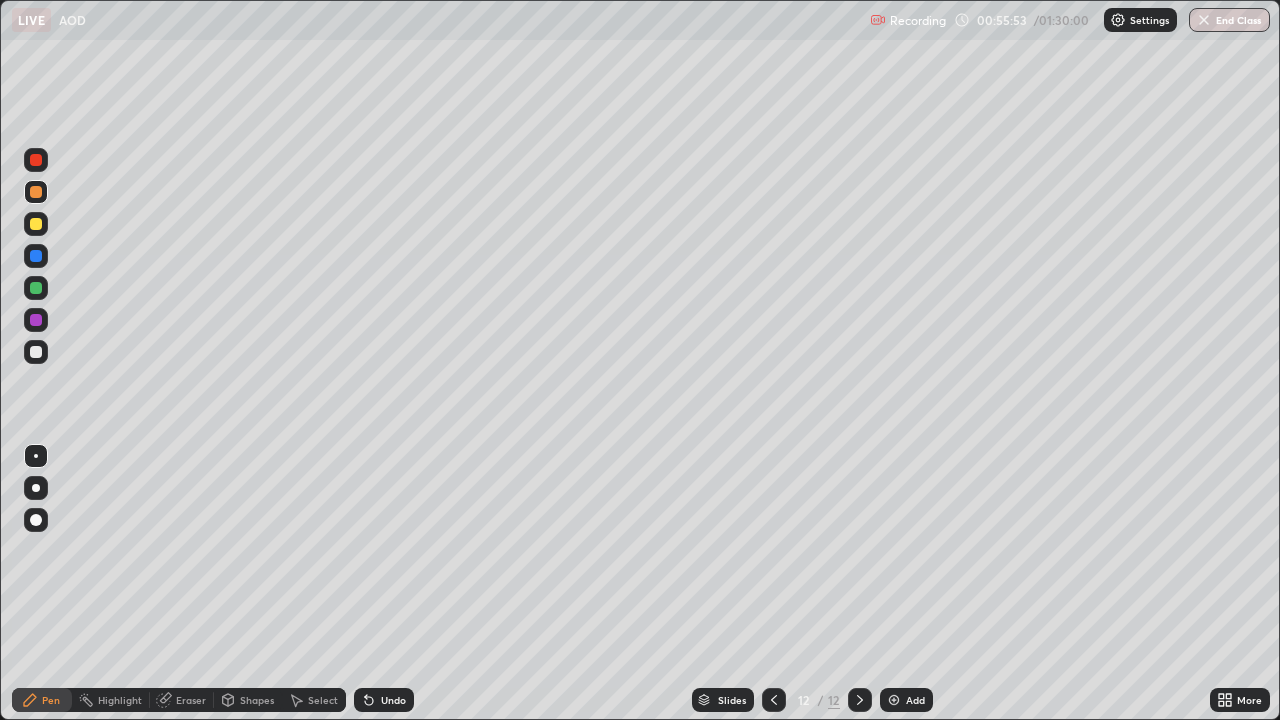 click 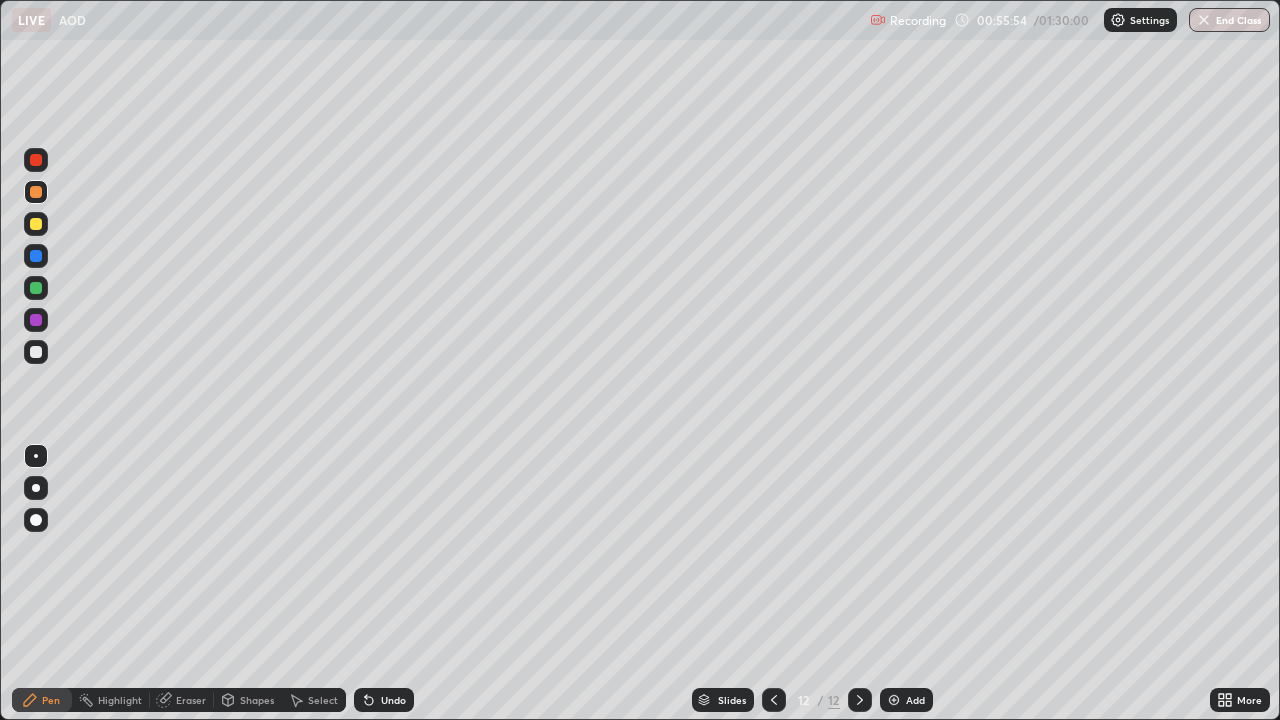 click at bounding box center (894, 700) 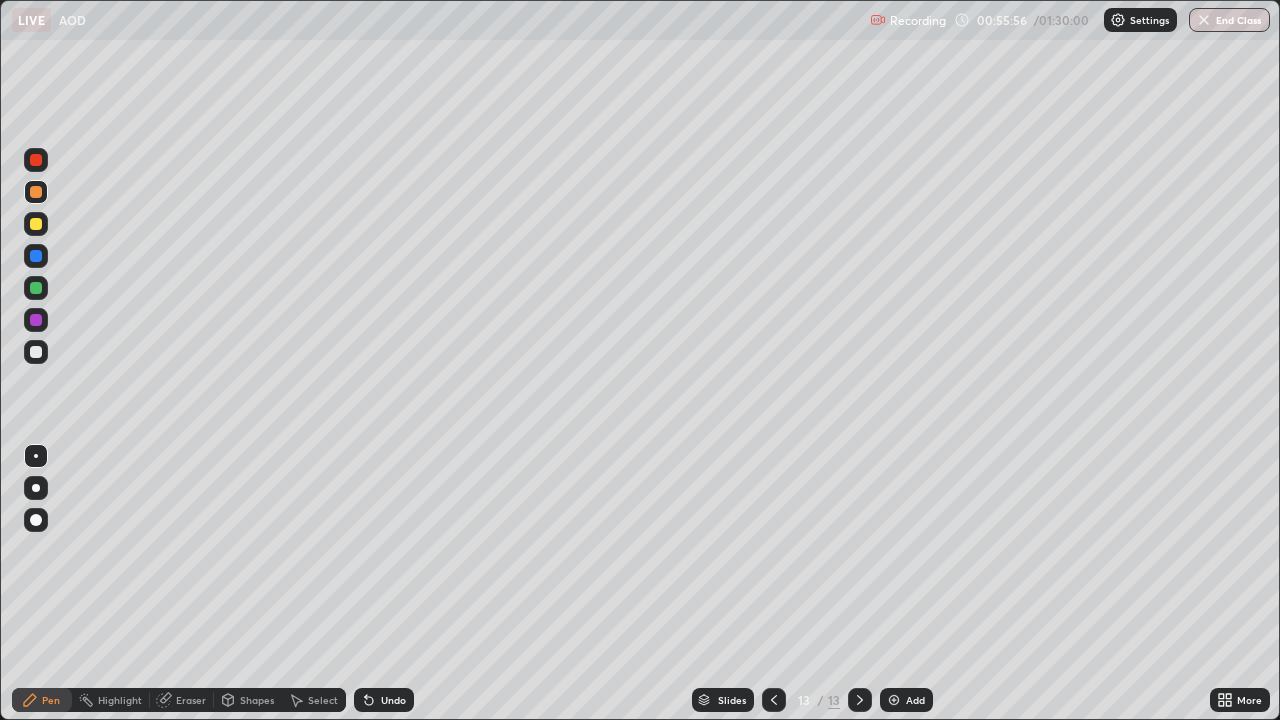 click at bounding box center (36, 224) 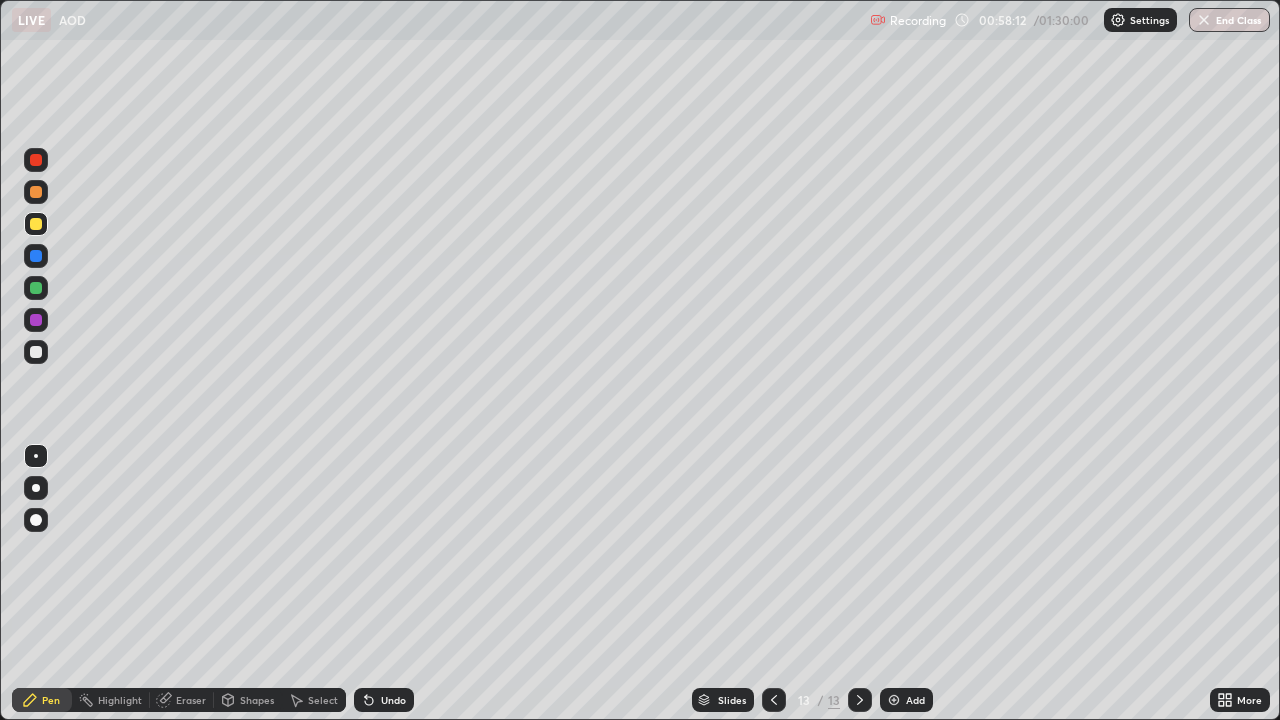 click at bounding box center [36, 256] 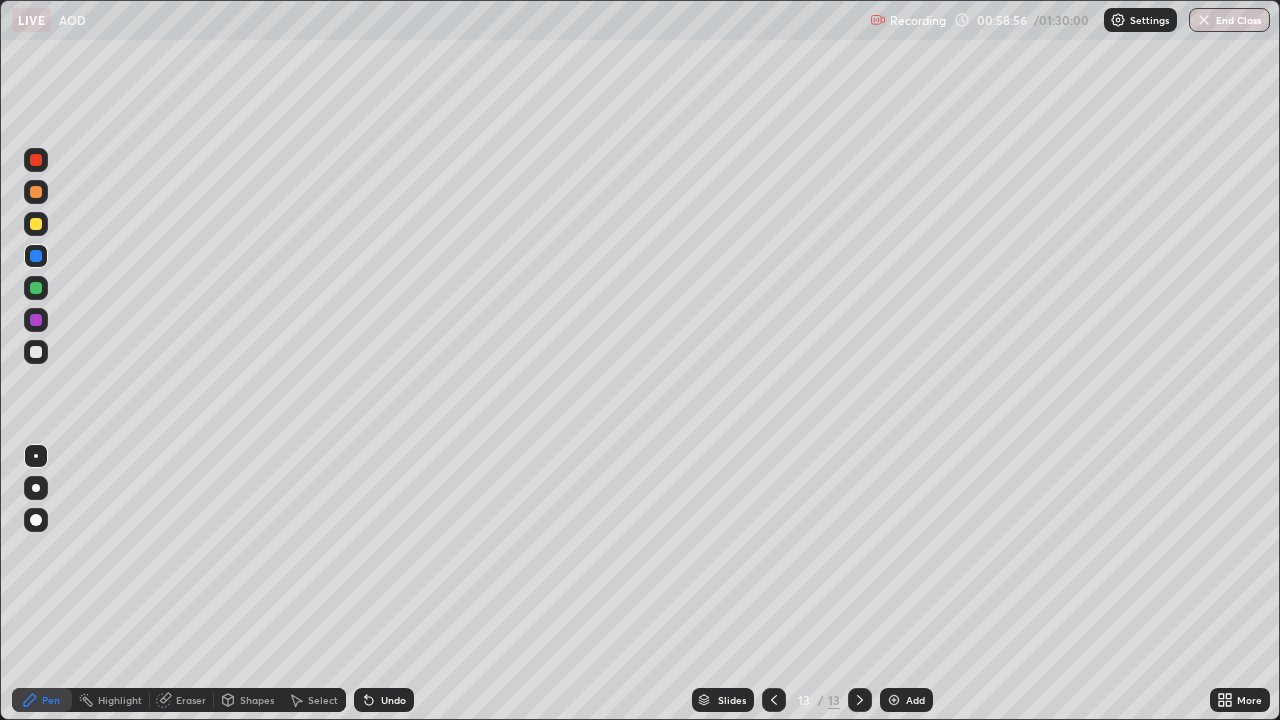 click at bounding box center [36, 352] 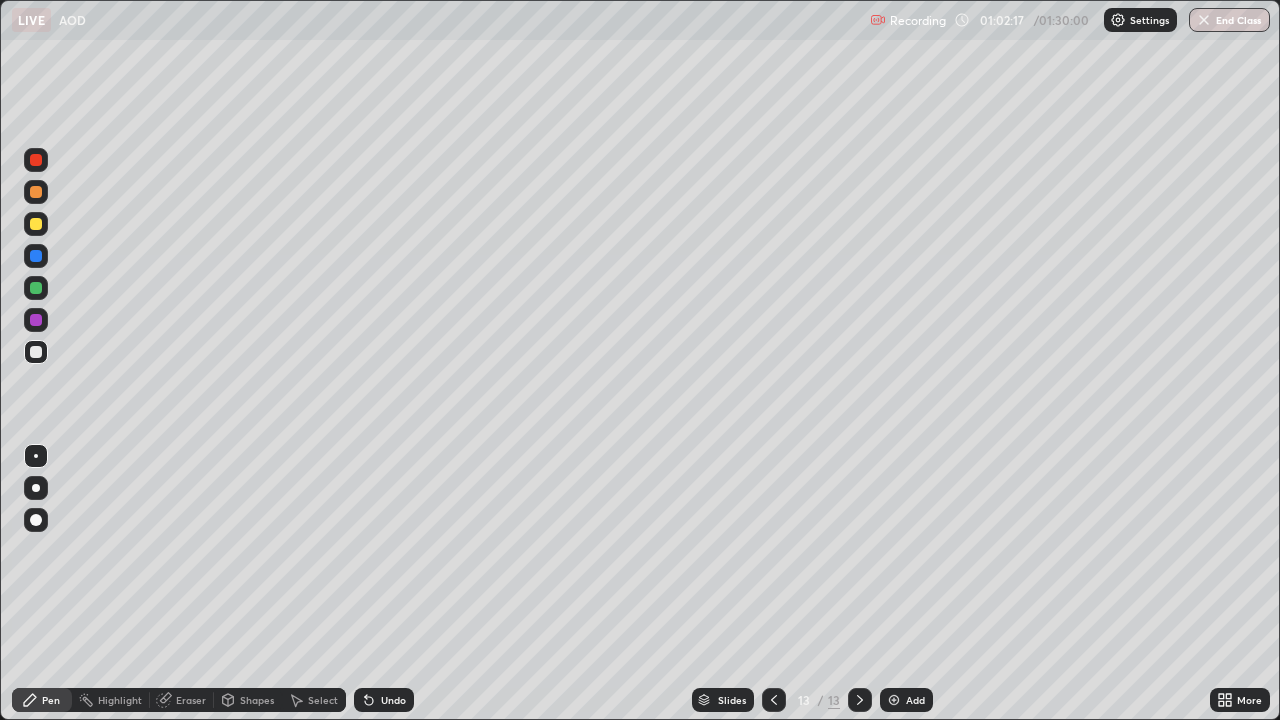 click on "Eraser" at bounding box center (191, 700) 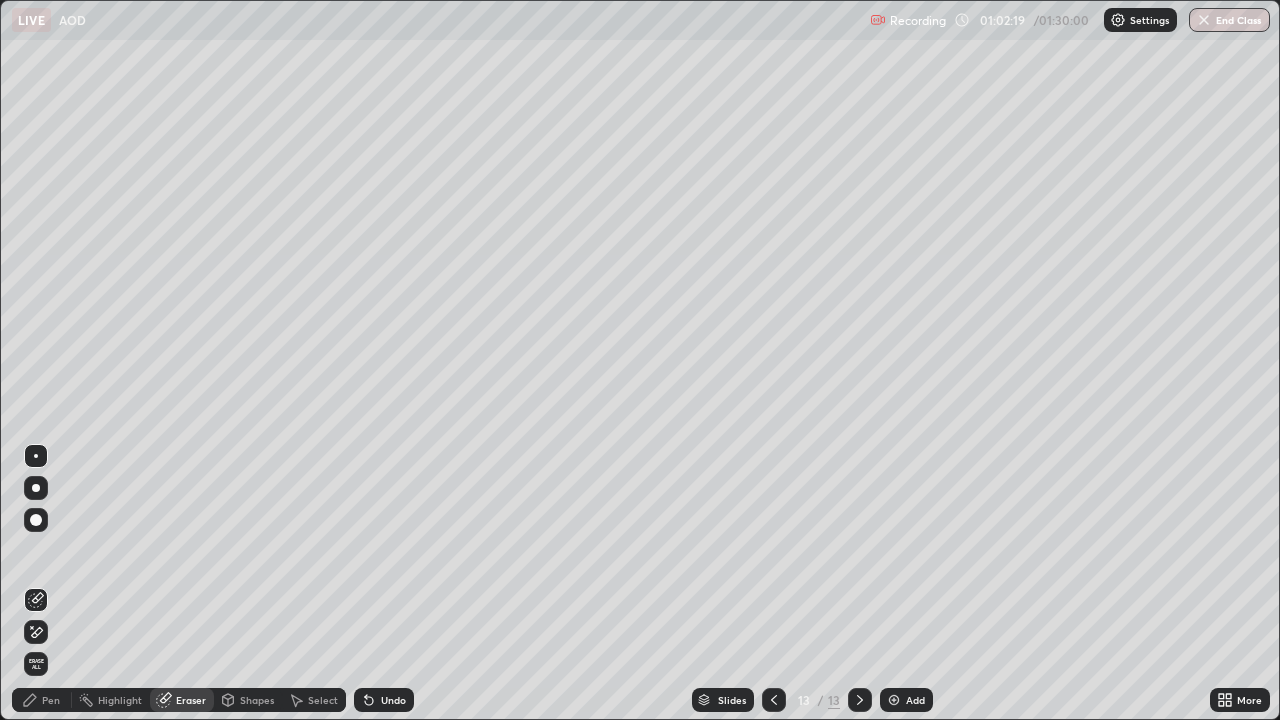 click on "Pen" at bounding box center [51, 700] 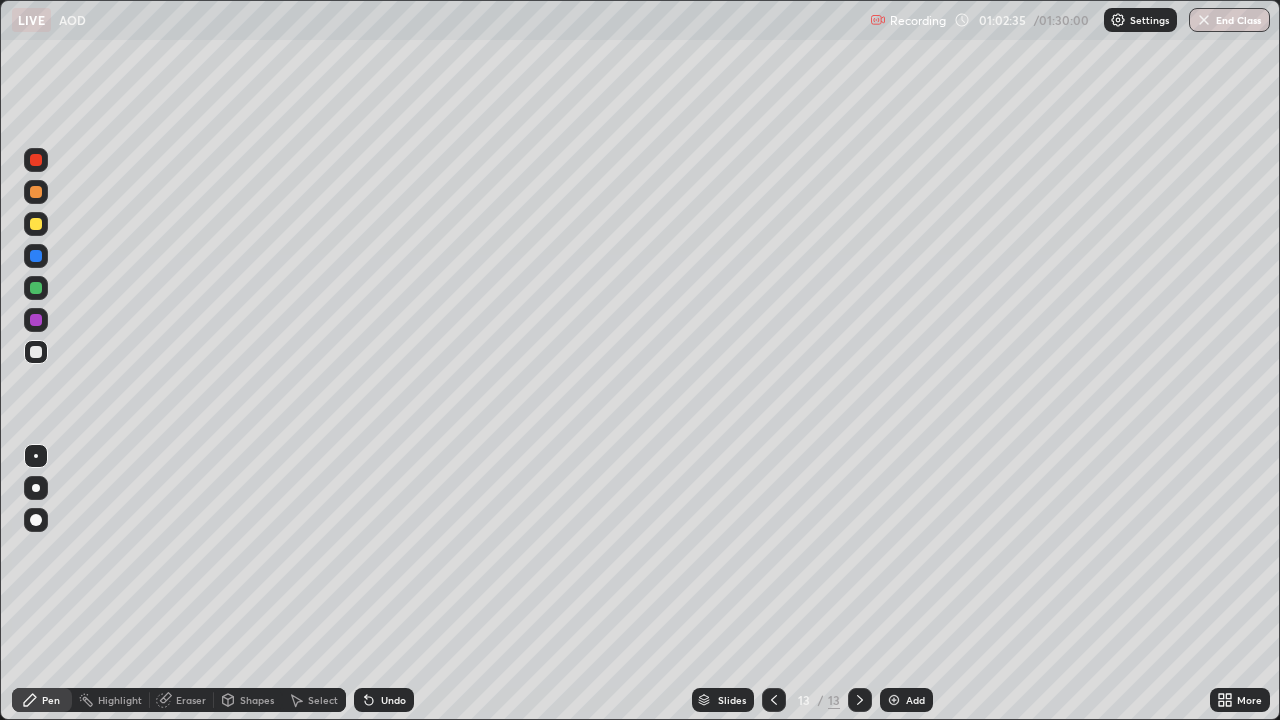 click at bounding box center (36, 320) 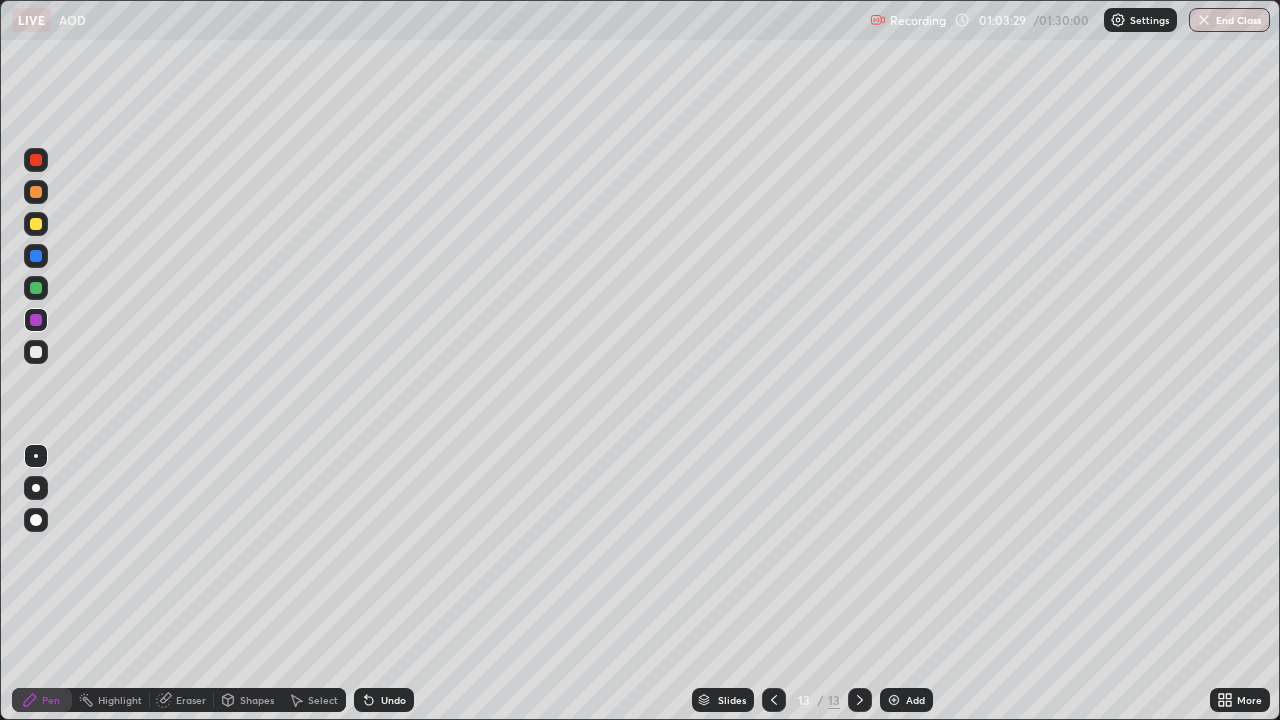 click at bounding box center (36, 352) 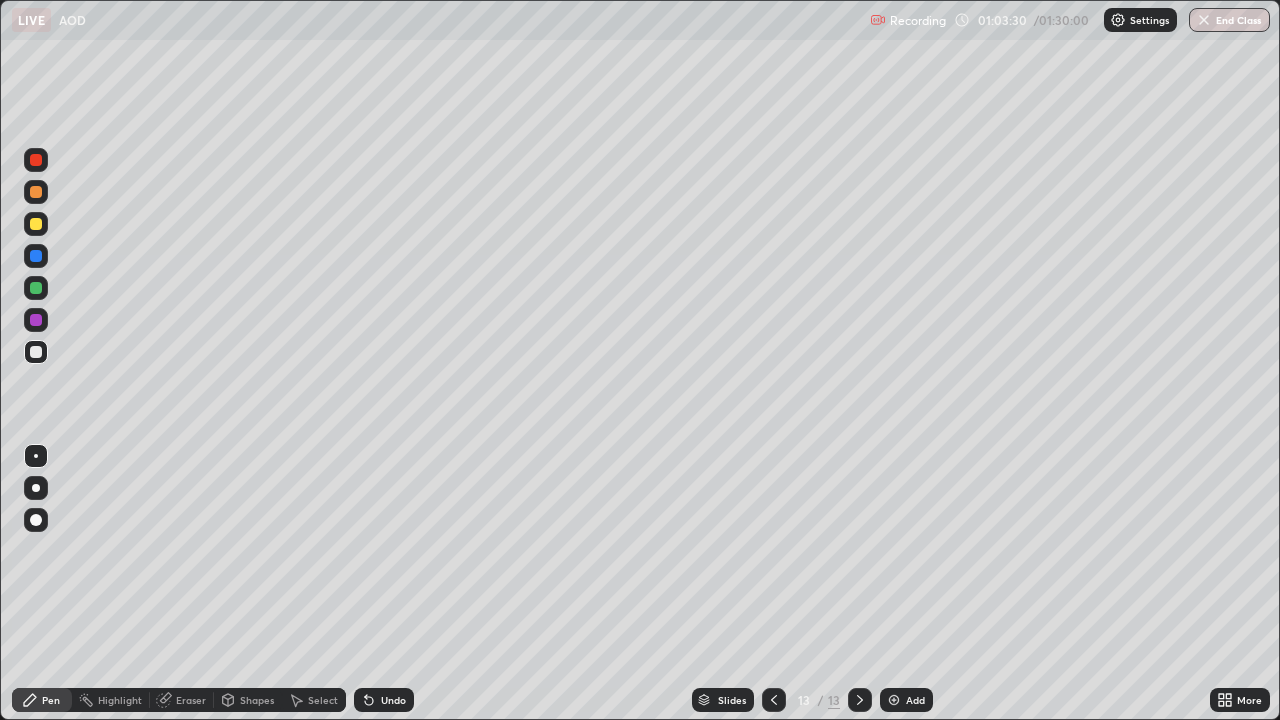 click at bounding box center [36, 352] 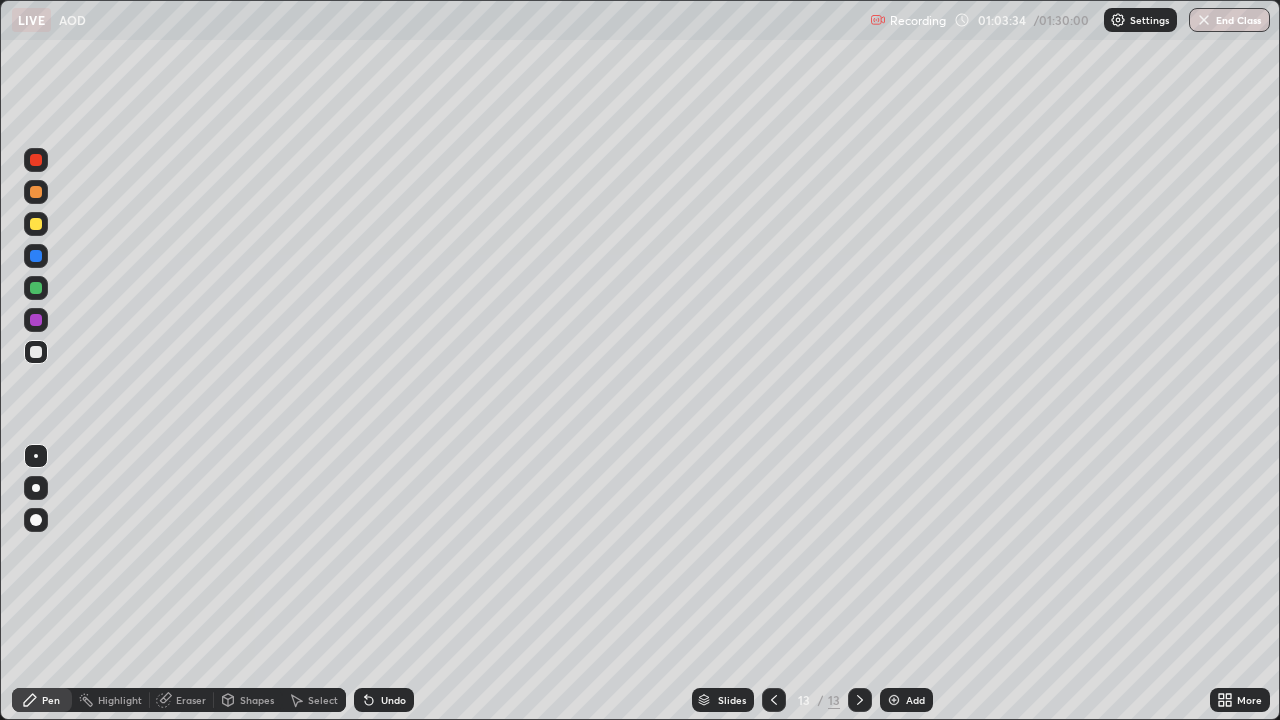 click at bounding box center (36, 288) 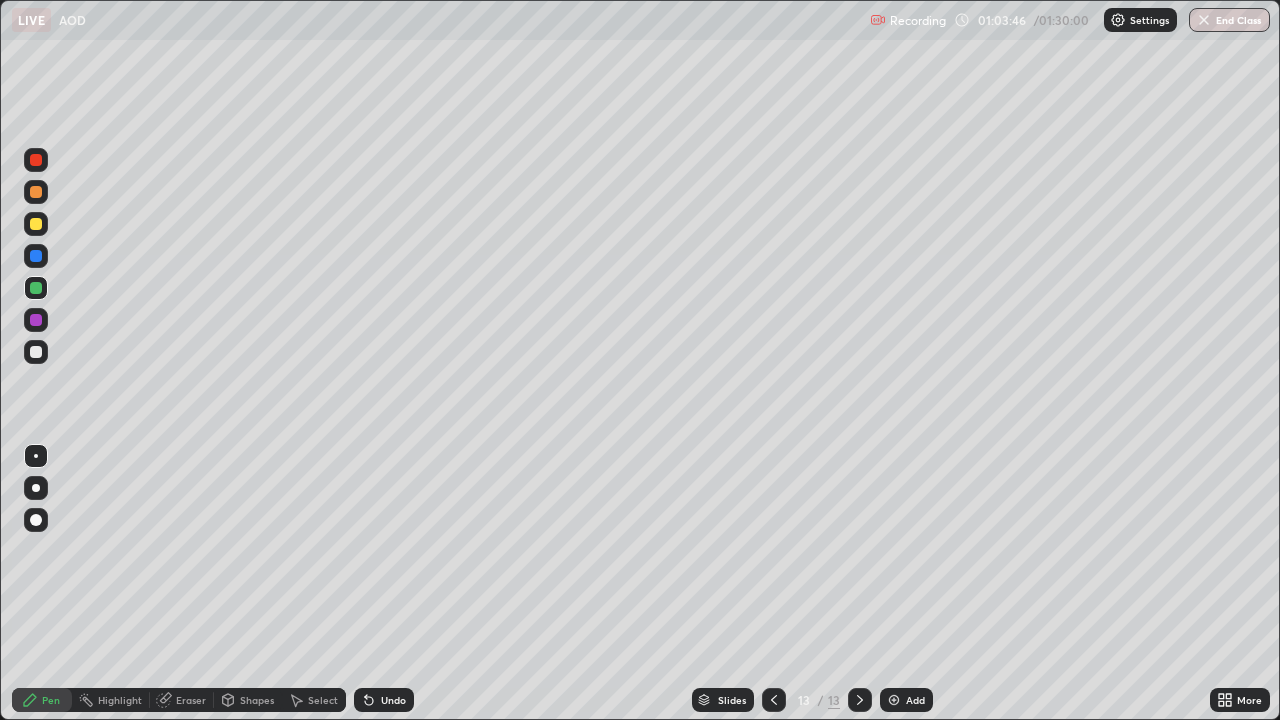 click on "13" at bounding box center (804, 700) 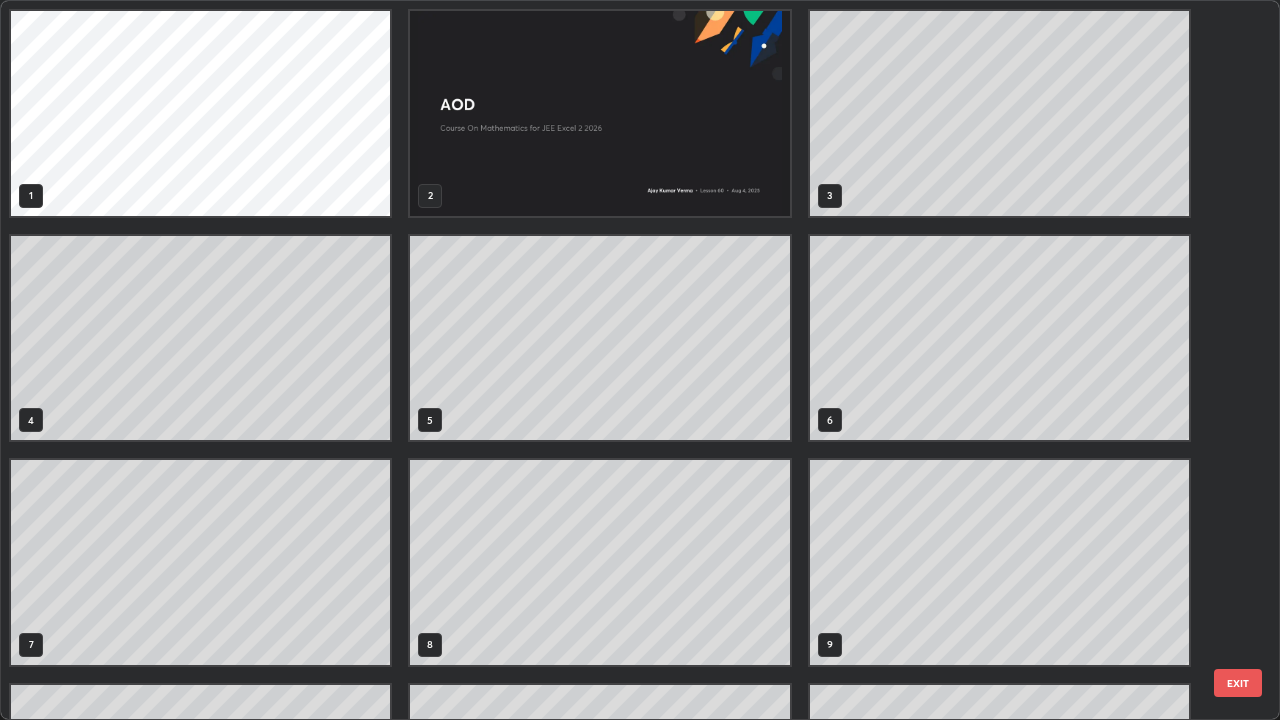 scroll, scrollTop: 359, scrollLeft: 0, axis: vertical 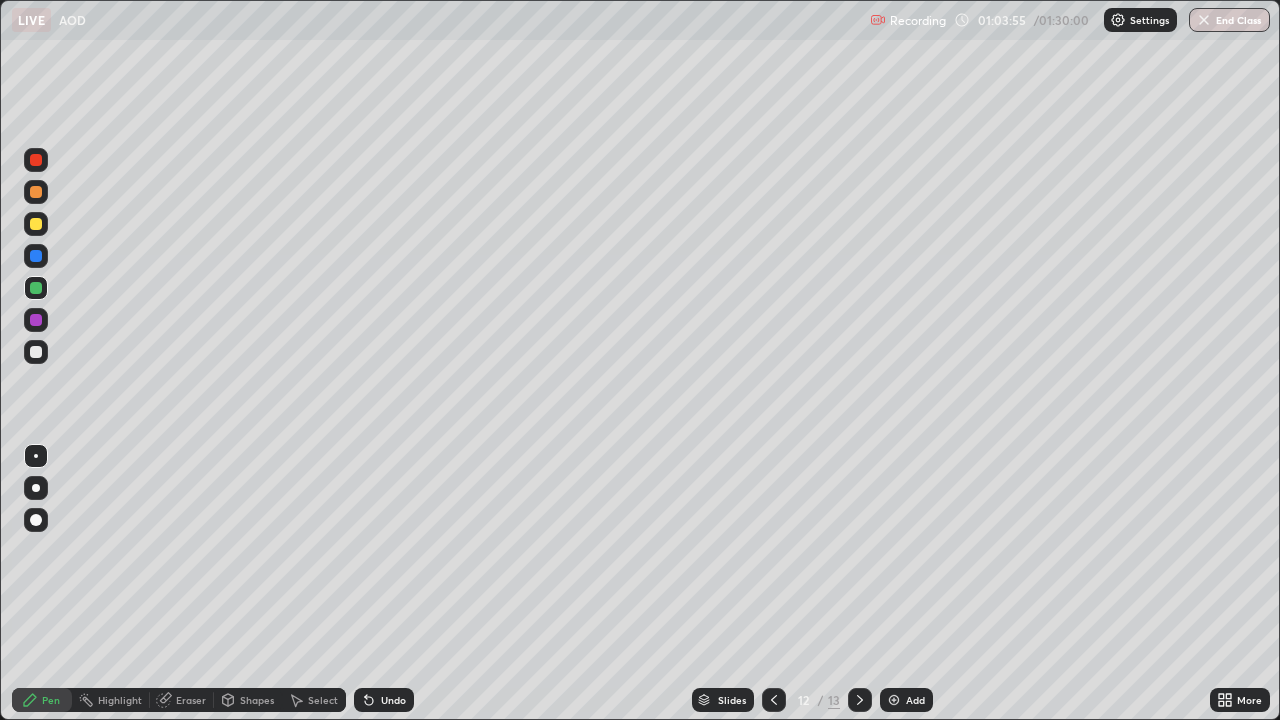click 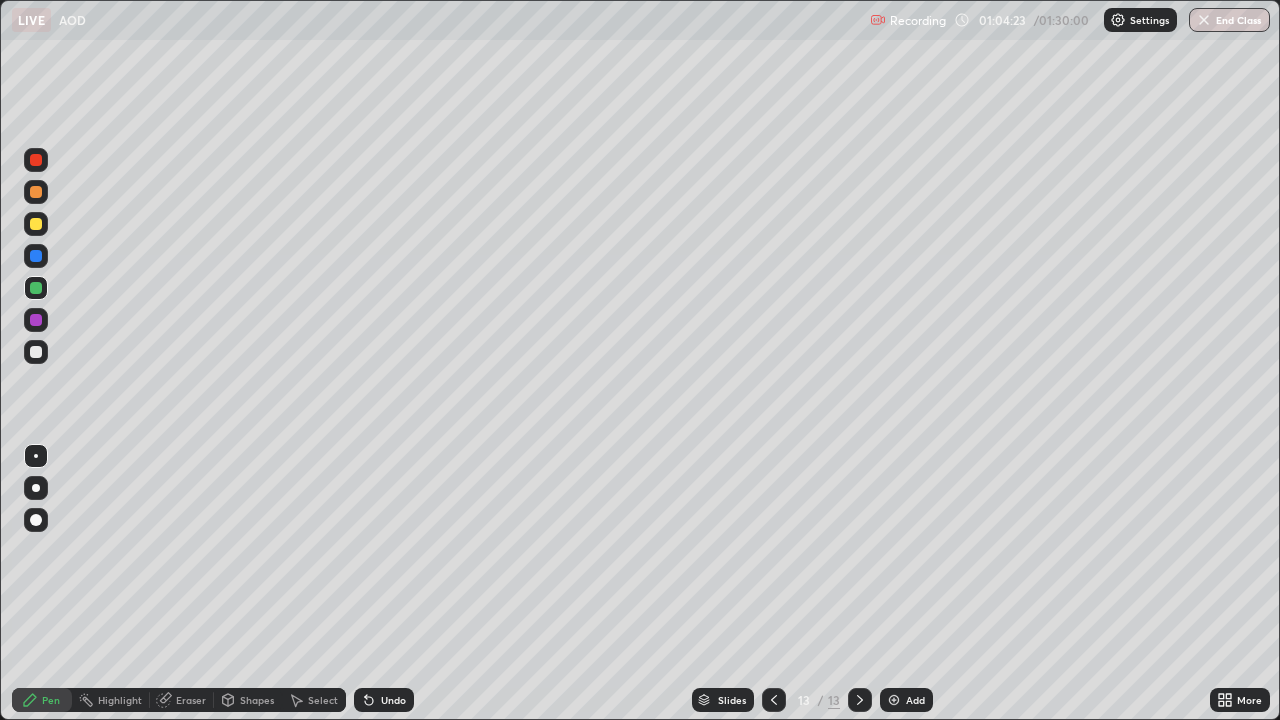 click 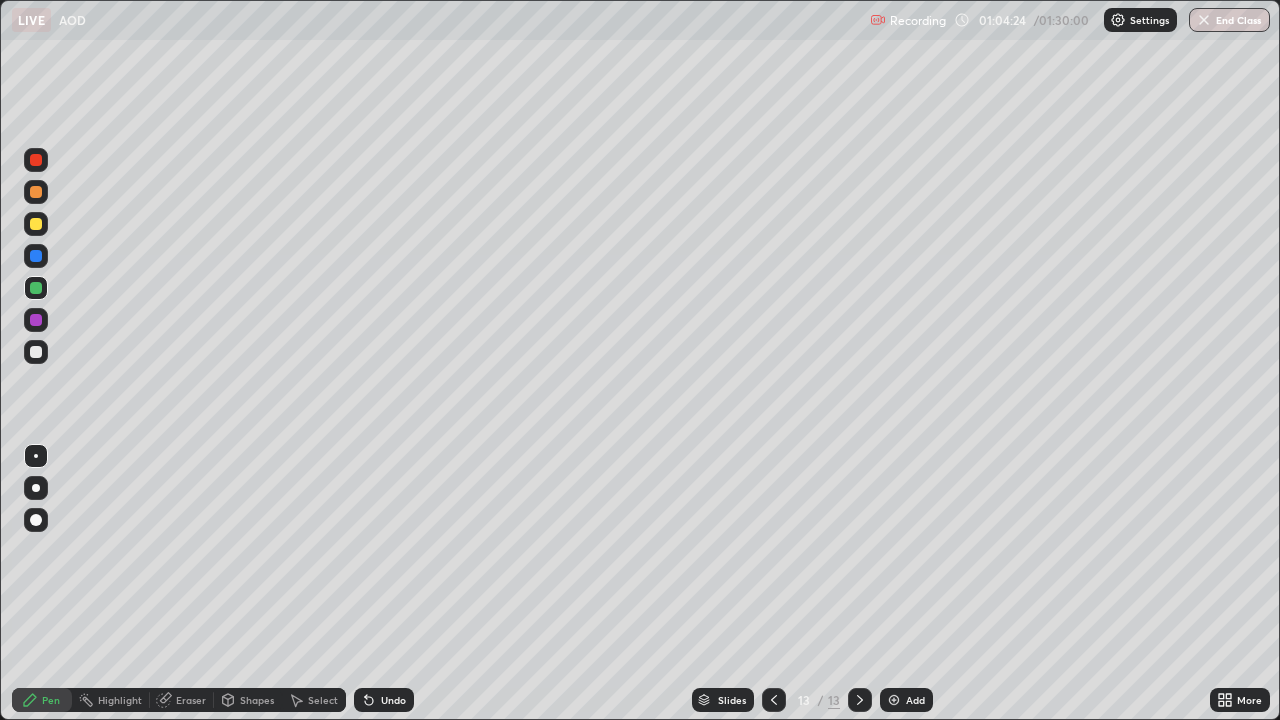 click at bounding box center [894, 700] 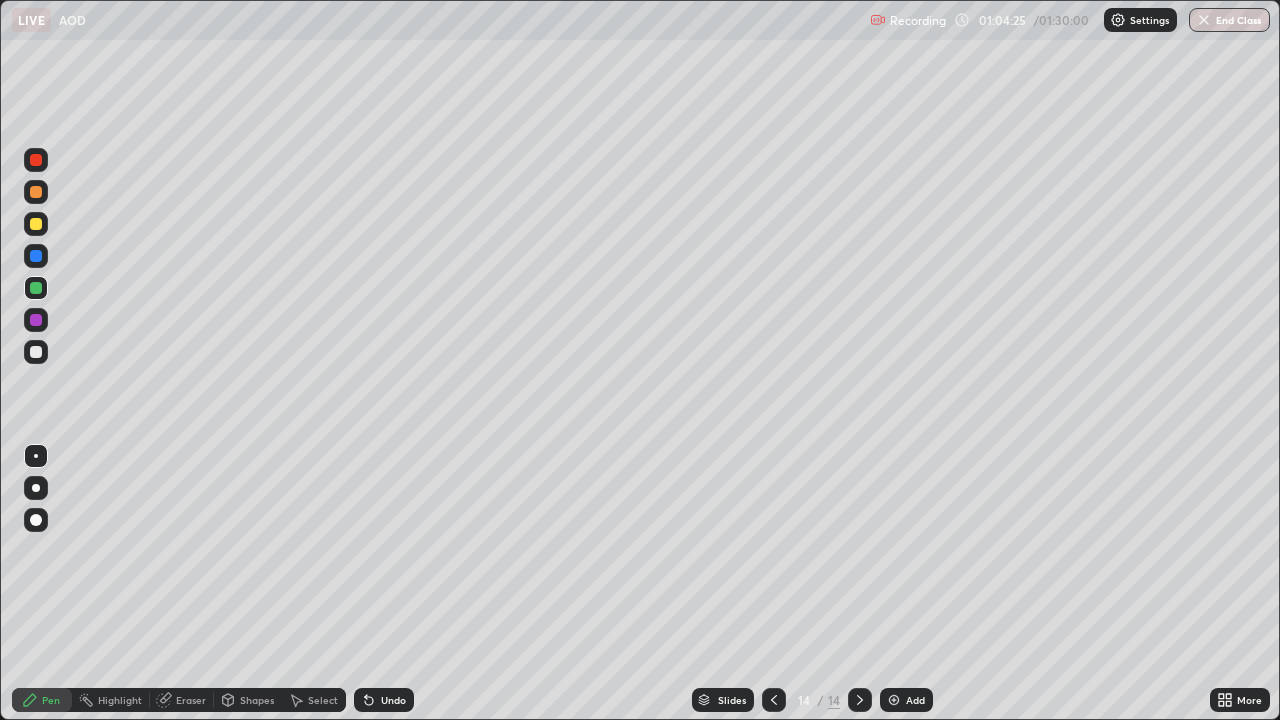 click at bounding box center [36, 192] 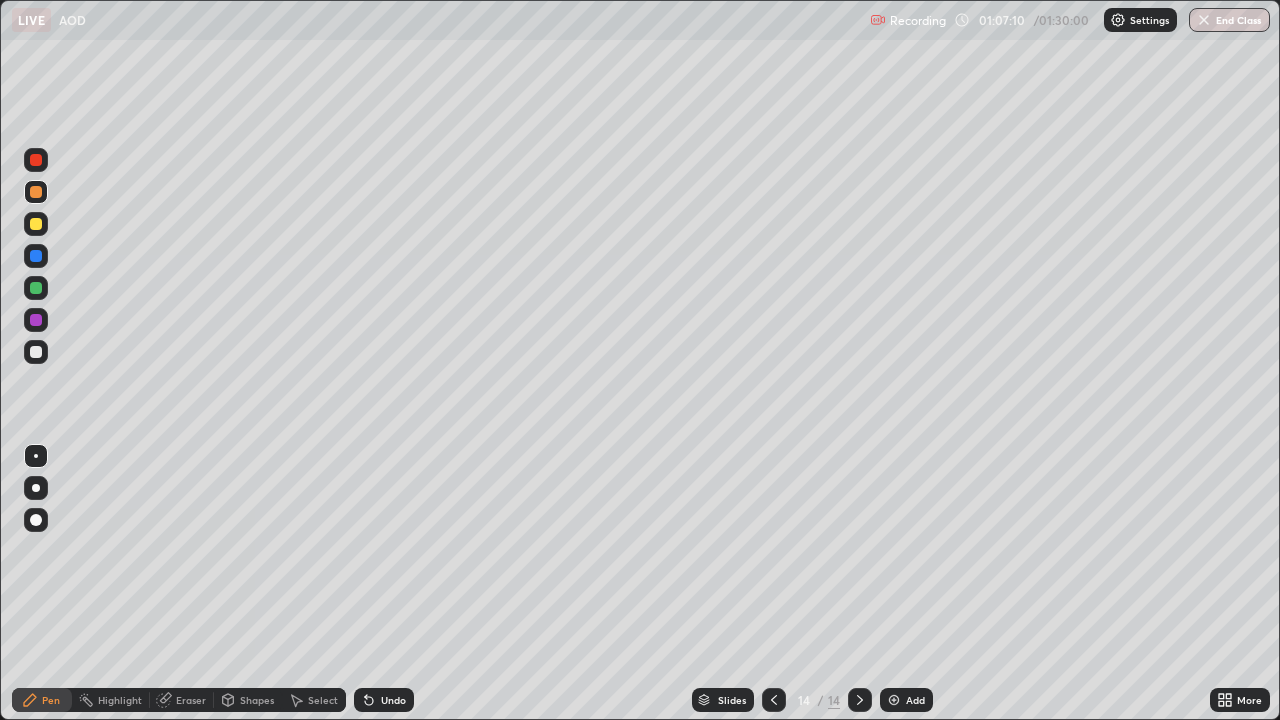 click at bounding box center (36, 224) 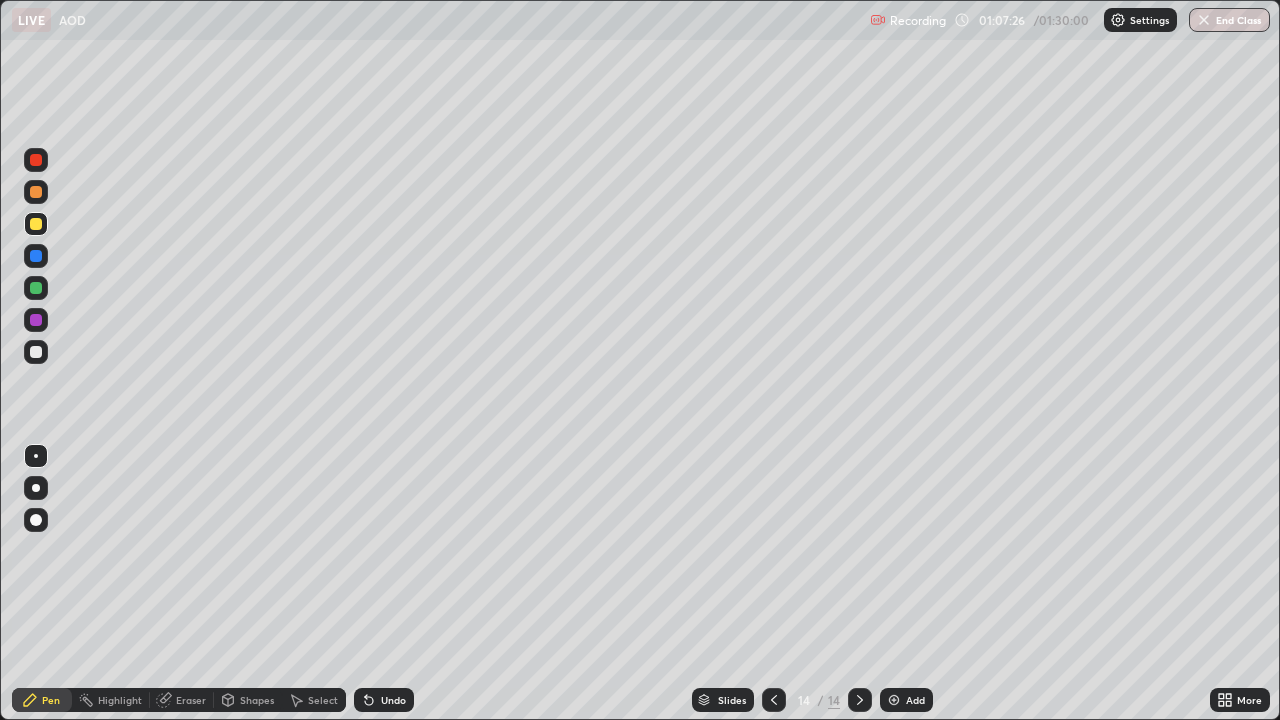 click at bounding box center (36, 288) 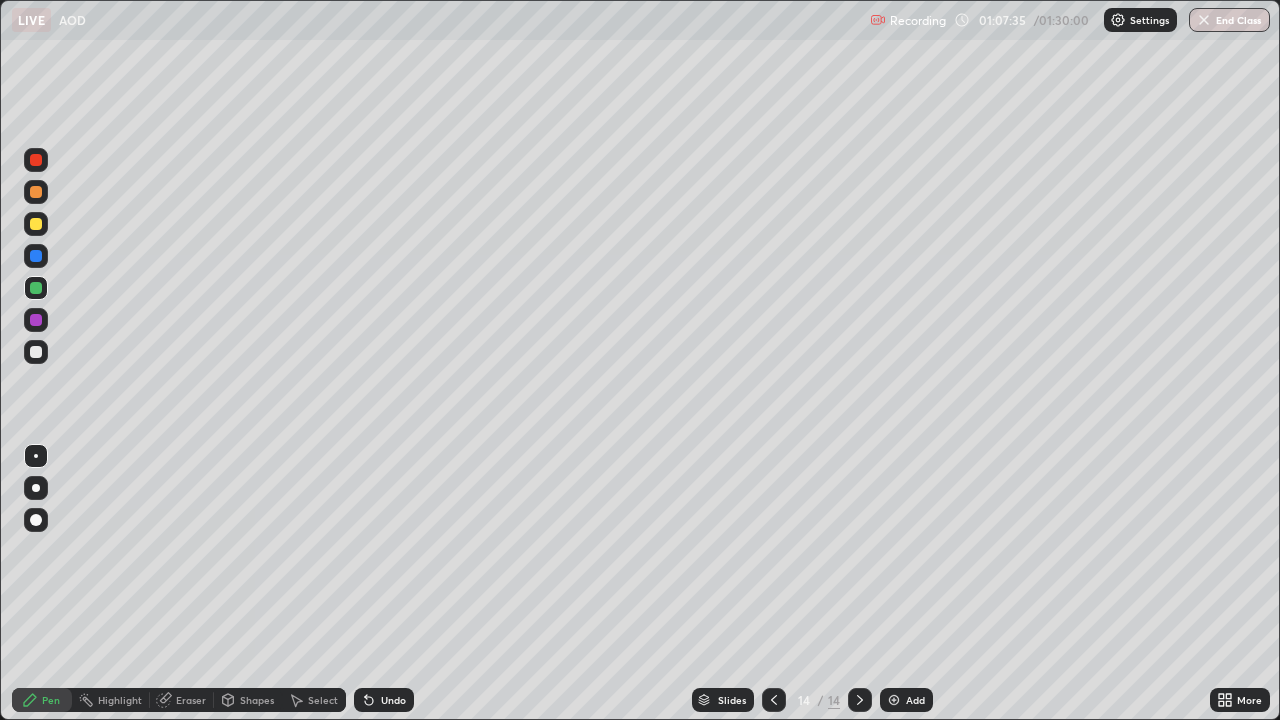 click on "Eraser" at bounding box center (191, 700) 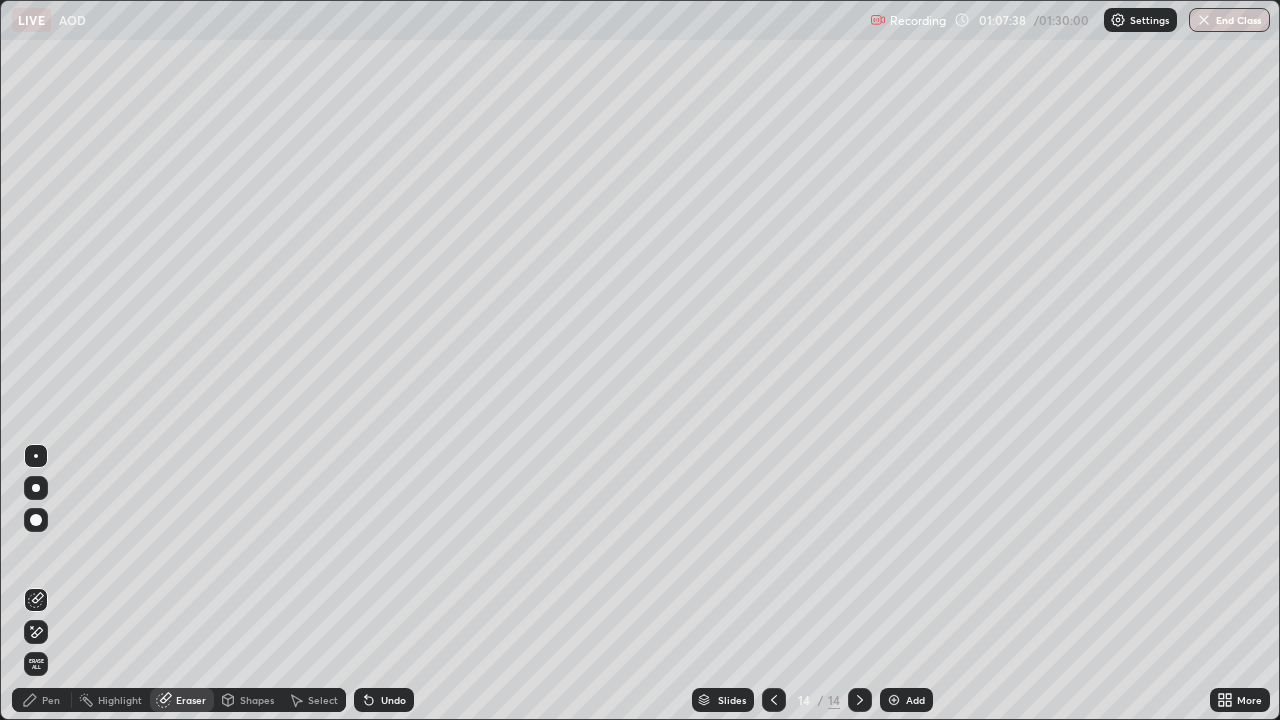 click on "Pen" at bounding box center (51, 700) 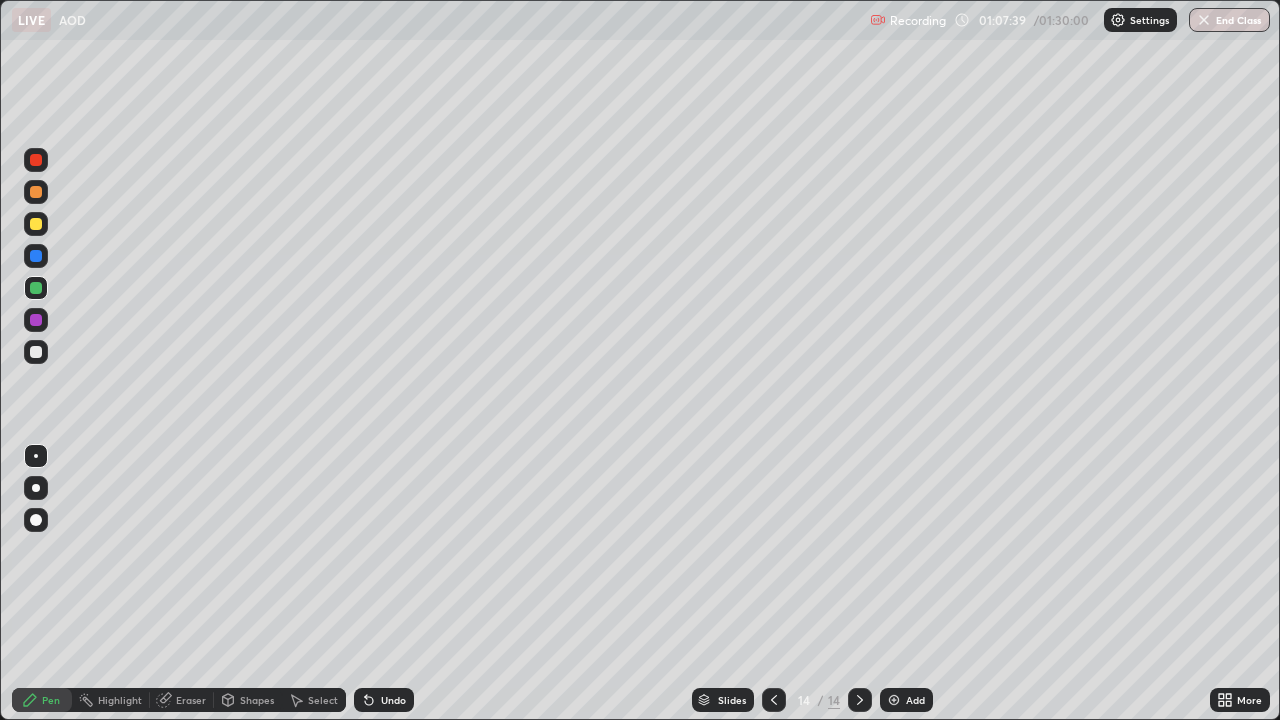 click at bounding box center (36, 224) 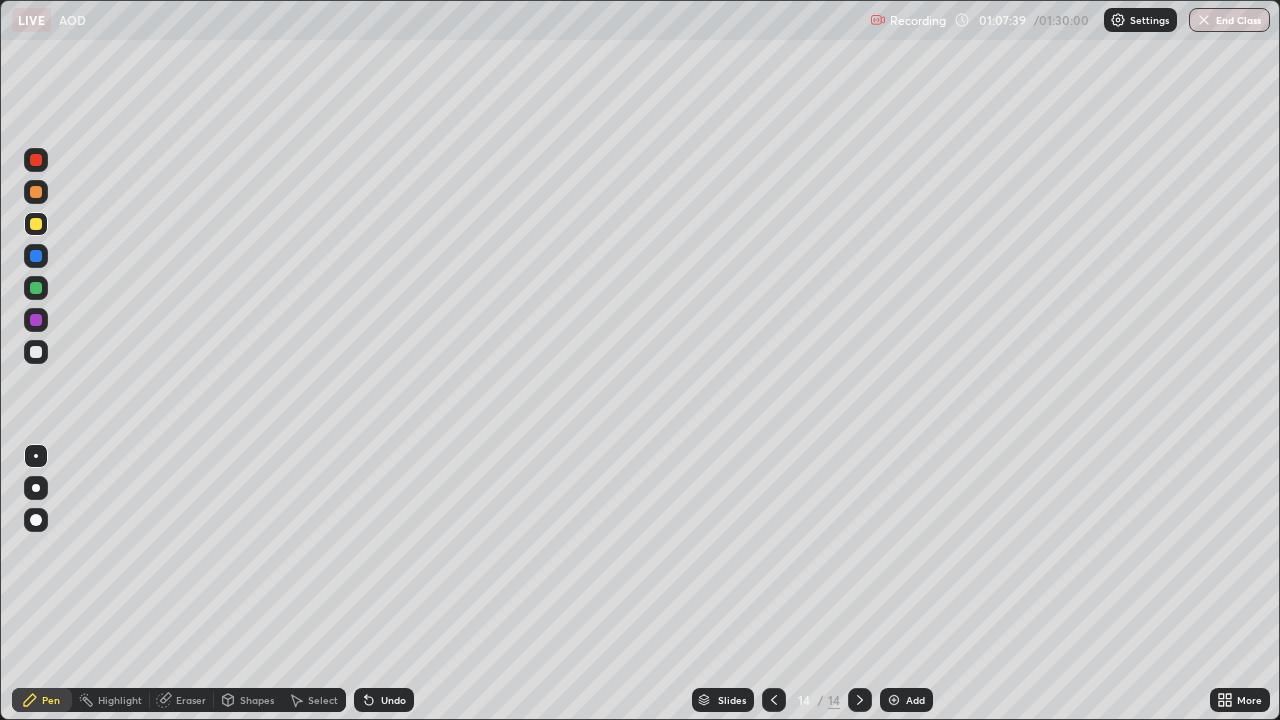 click at bounding box center [36, 192] 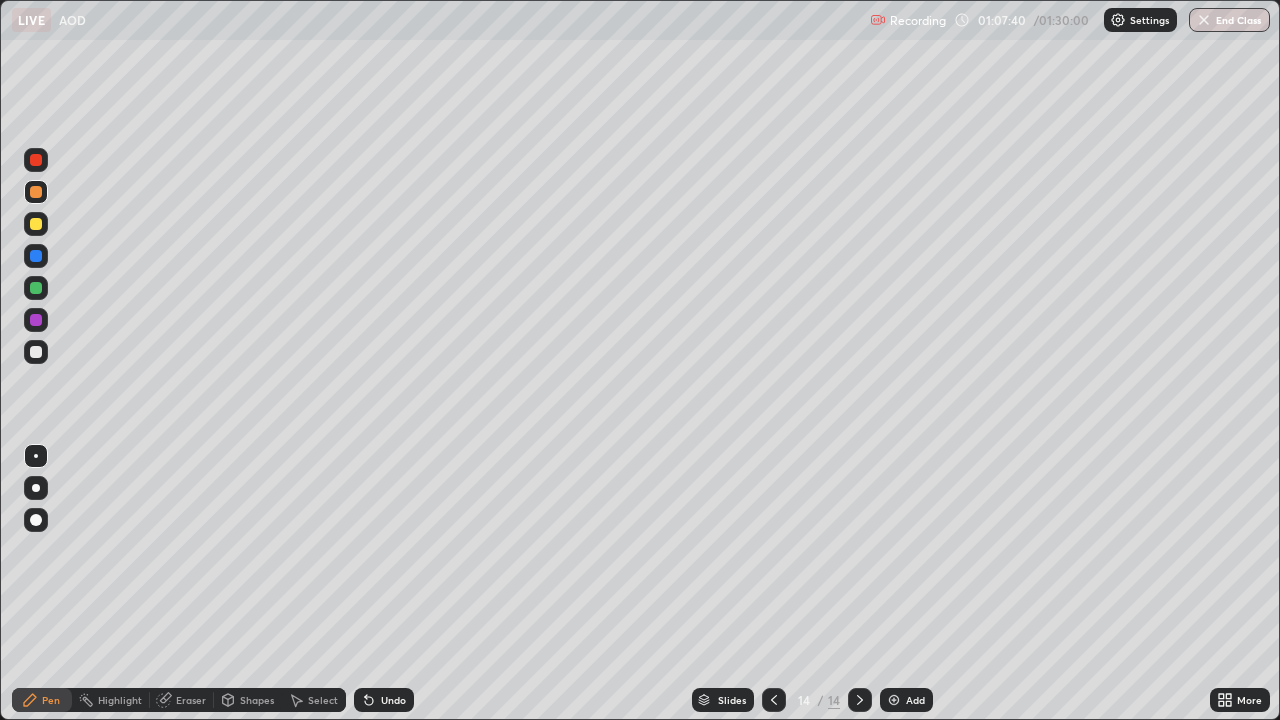 click at bounding box center [36, 224] 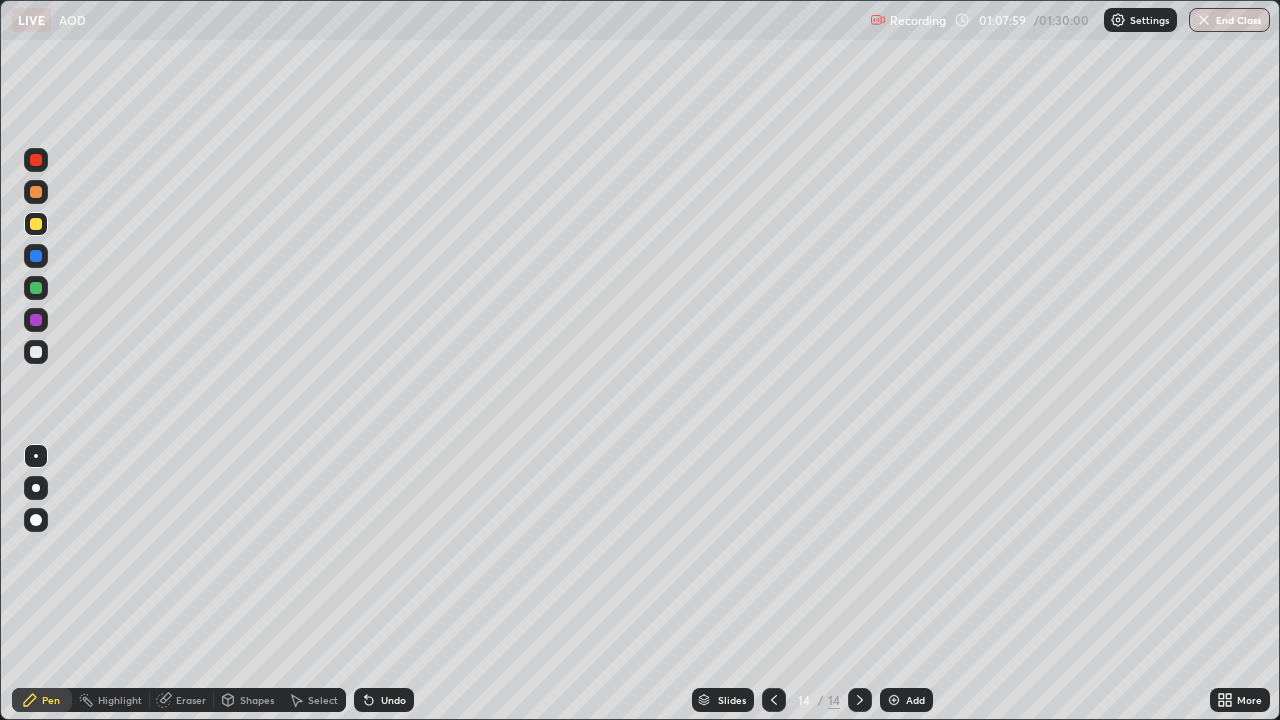 click at bounding box center (36, 192) 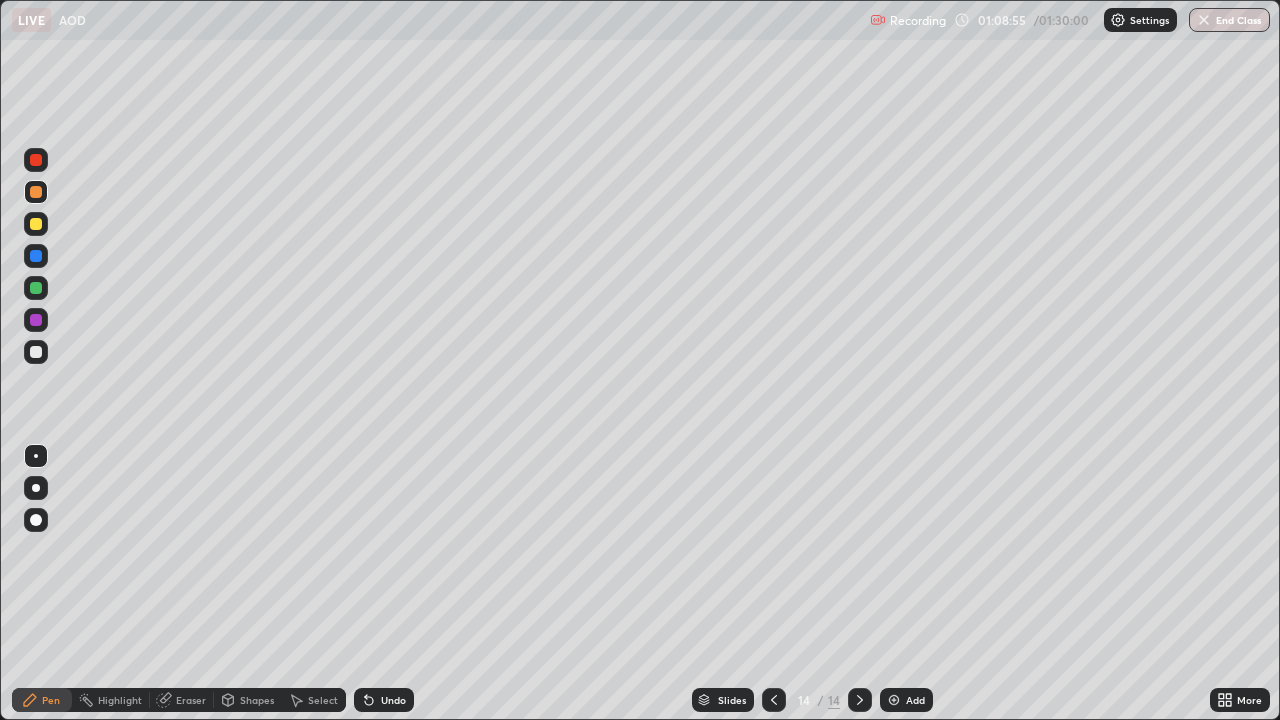 click at bounding box center [36, 352] 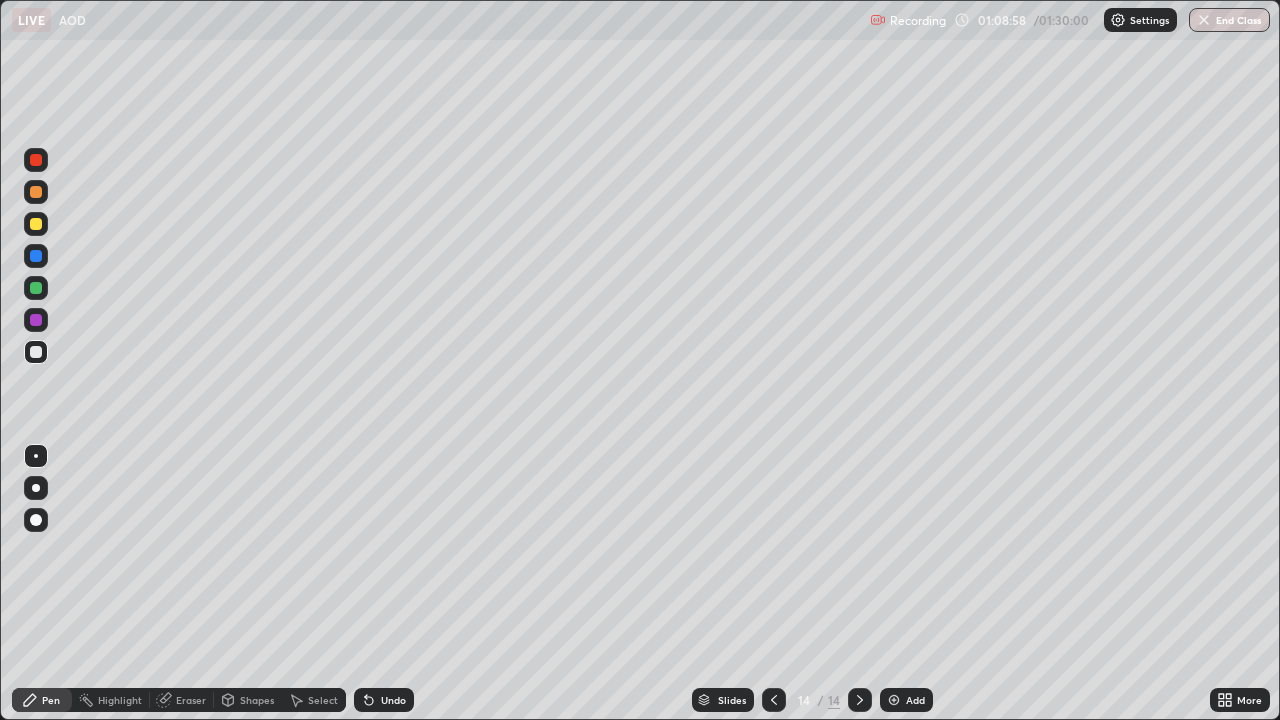 click at bounding box center (36, 256) 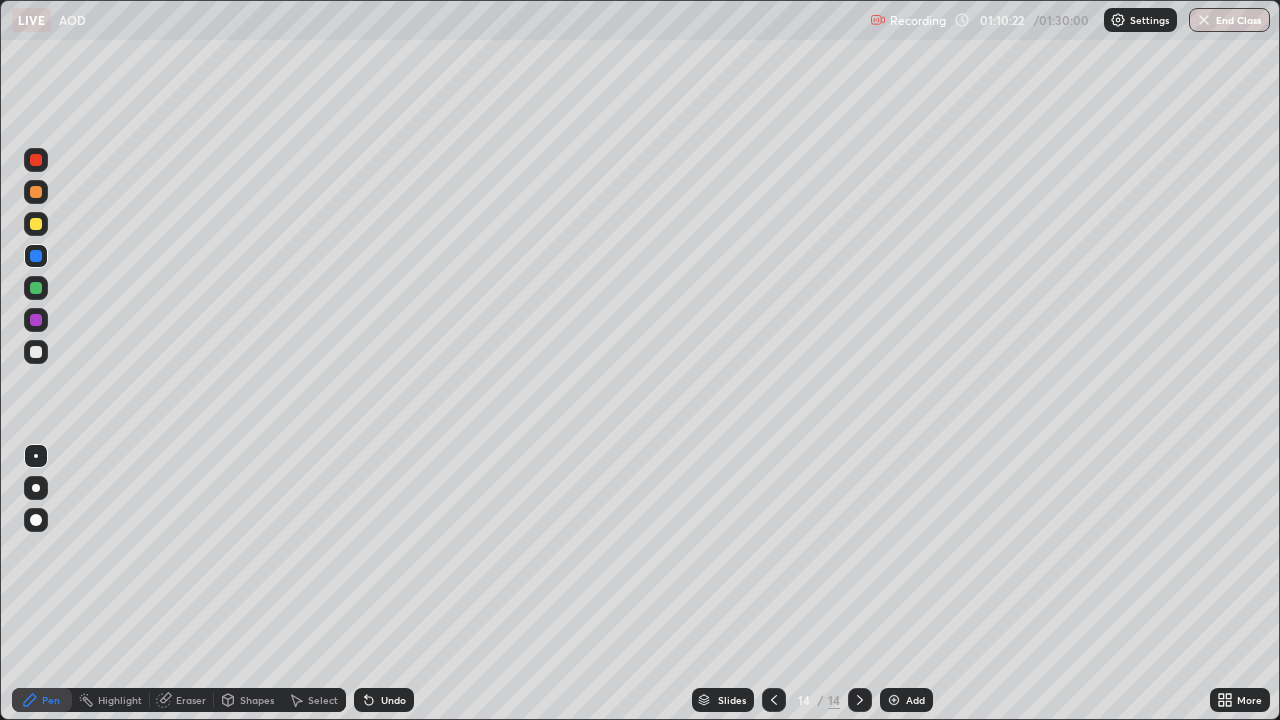 click on "Eraser" at bounding box center (191, 700) 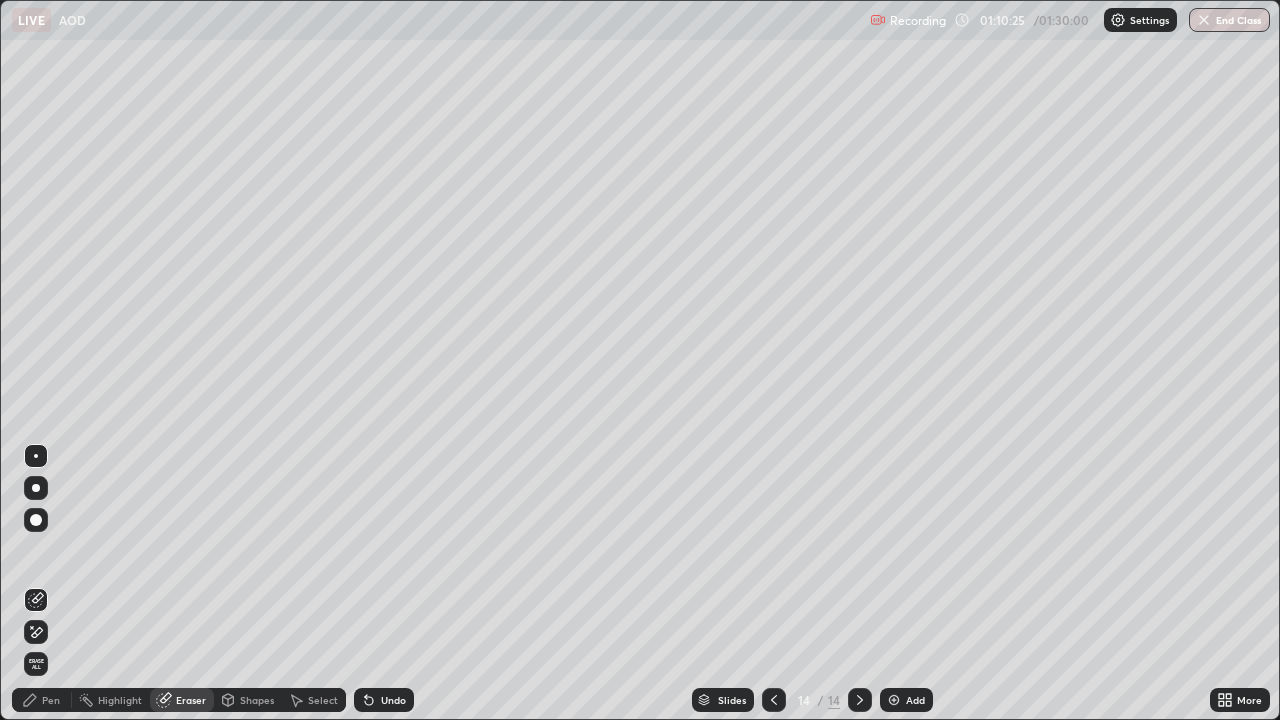 click on "Pen" at bounding box center (42, 700) 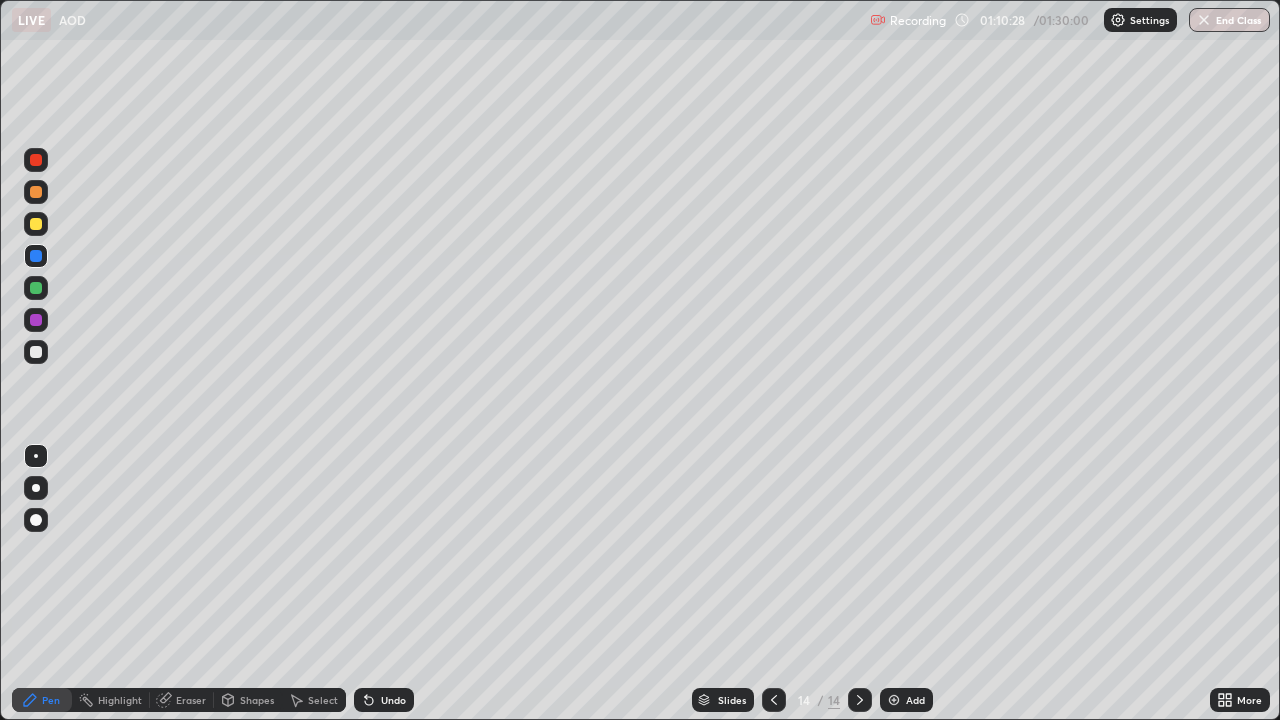 click on "Eraser" at bounding box center (182, 700) 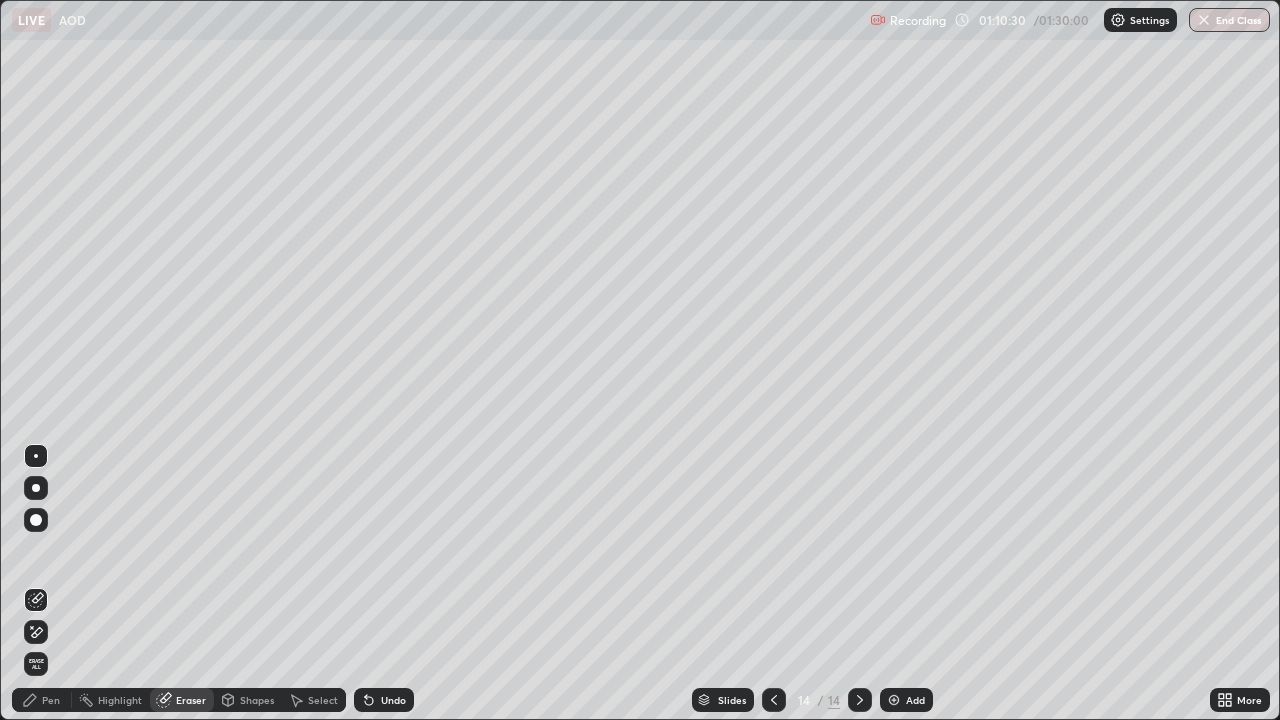 click on "Pen" at bounding box center (51, 700) 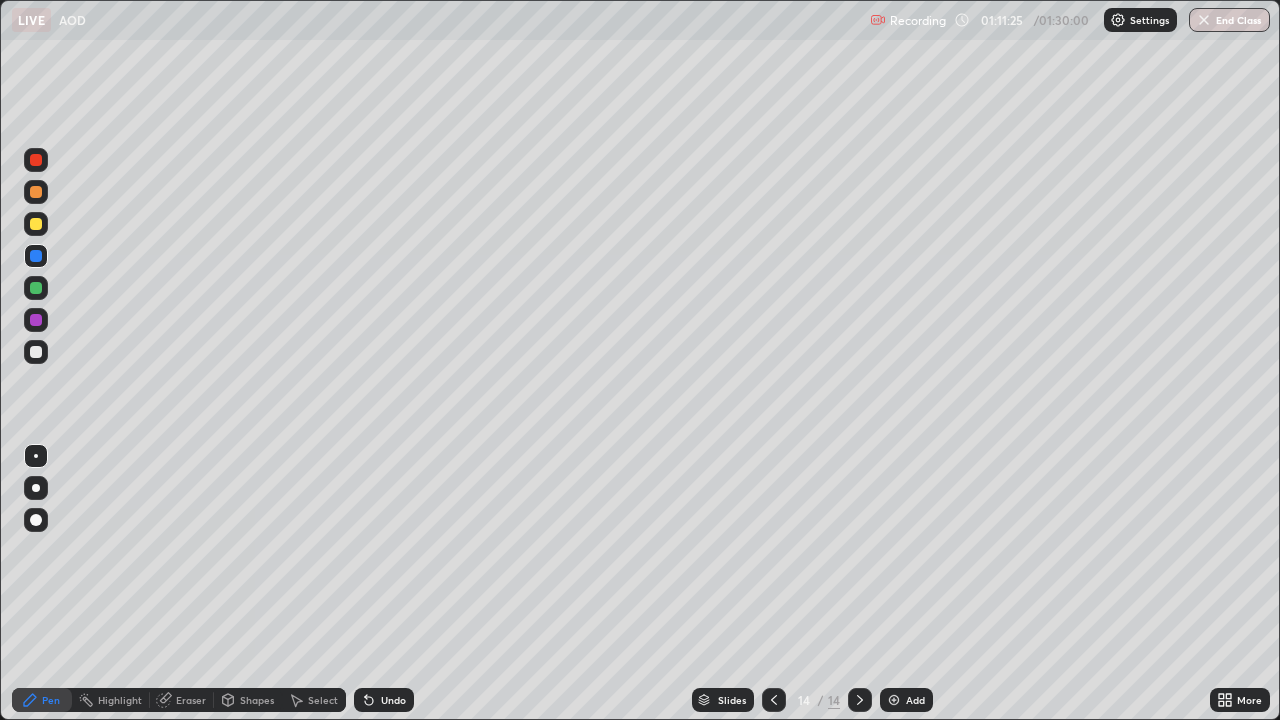 click at bounding box center (36, 352) 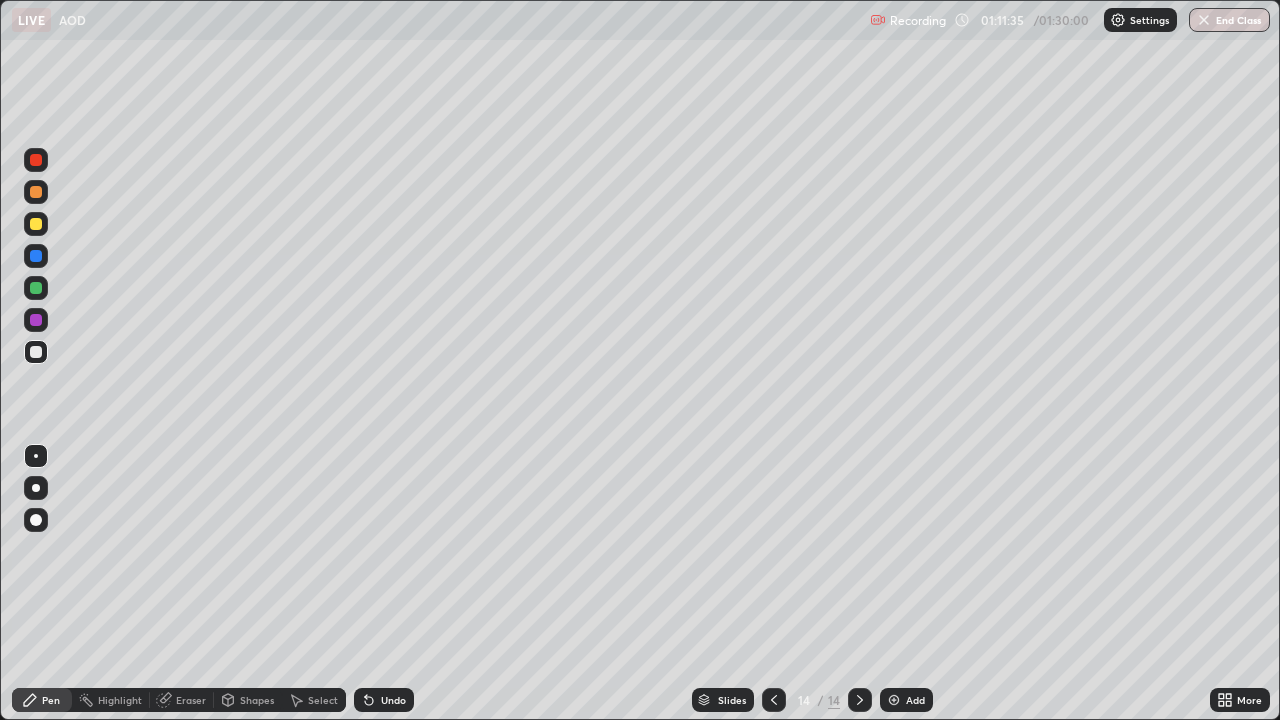 click at bounding box center (36, 320) 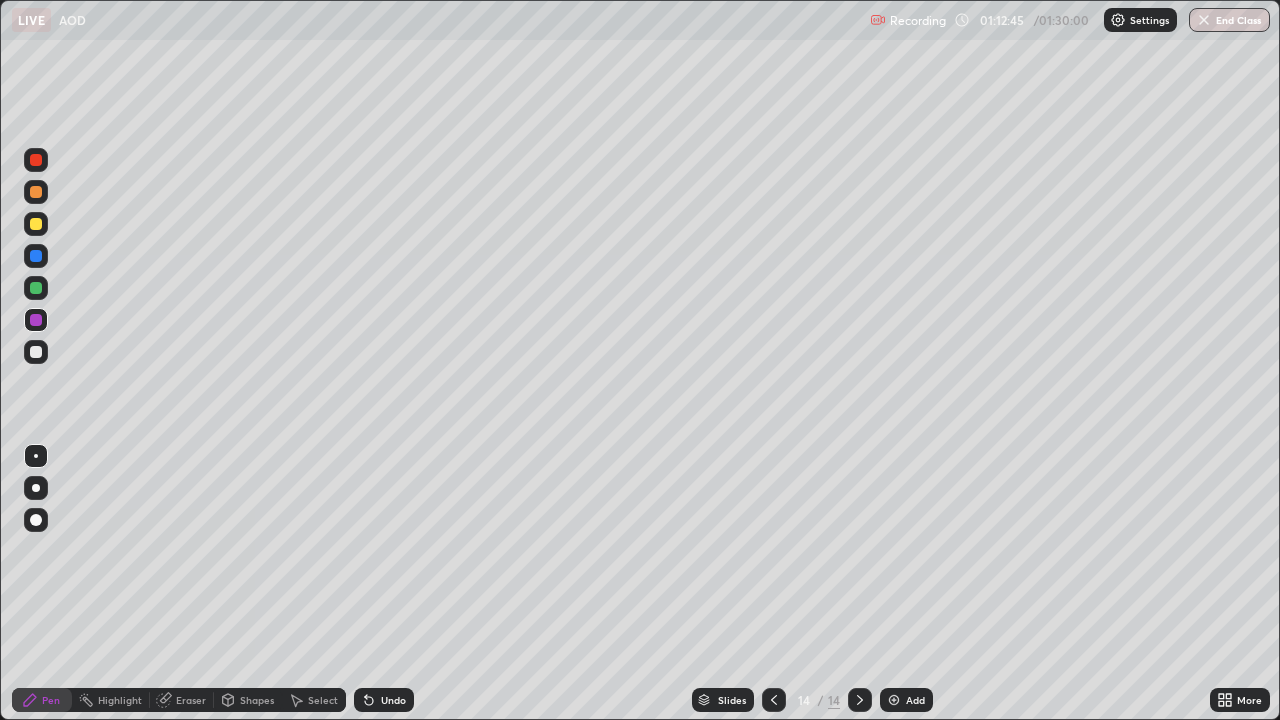 click at bounding box center [894, 700] 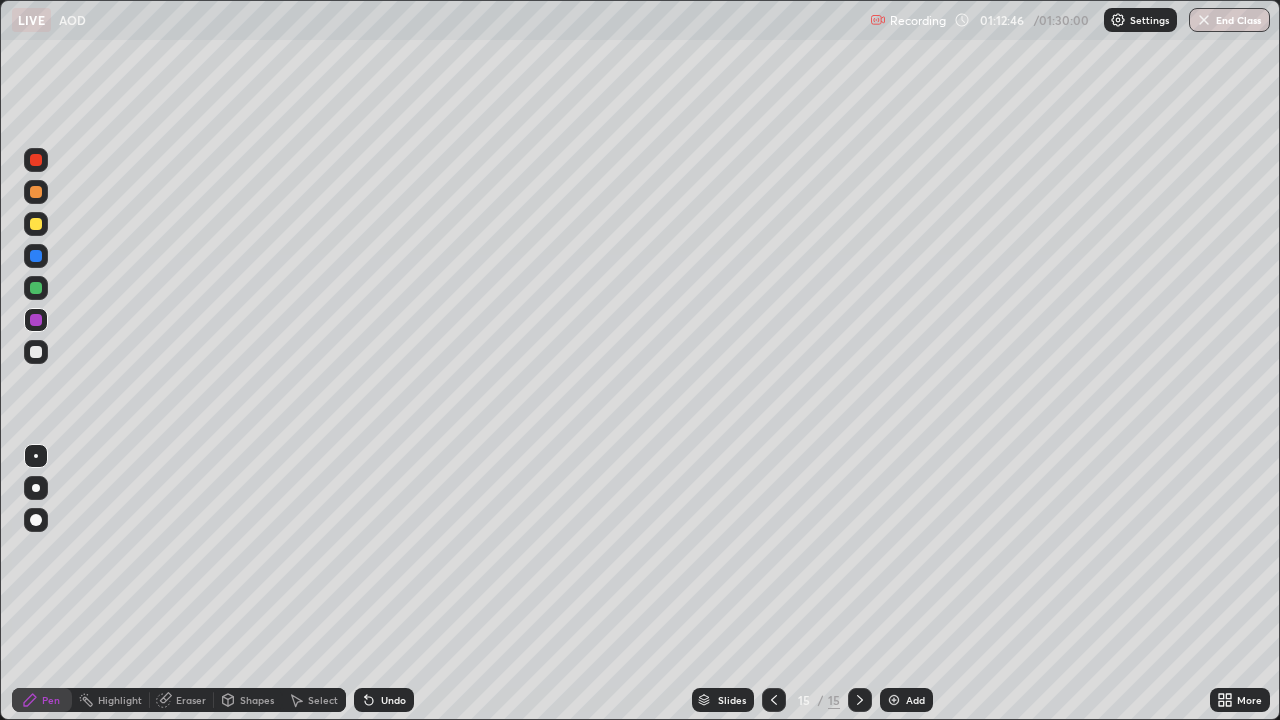 click at bounding box center (36, 192) 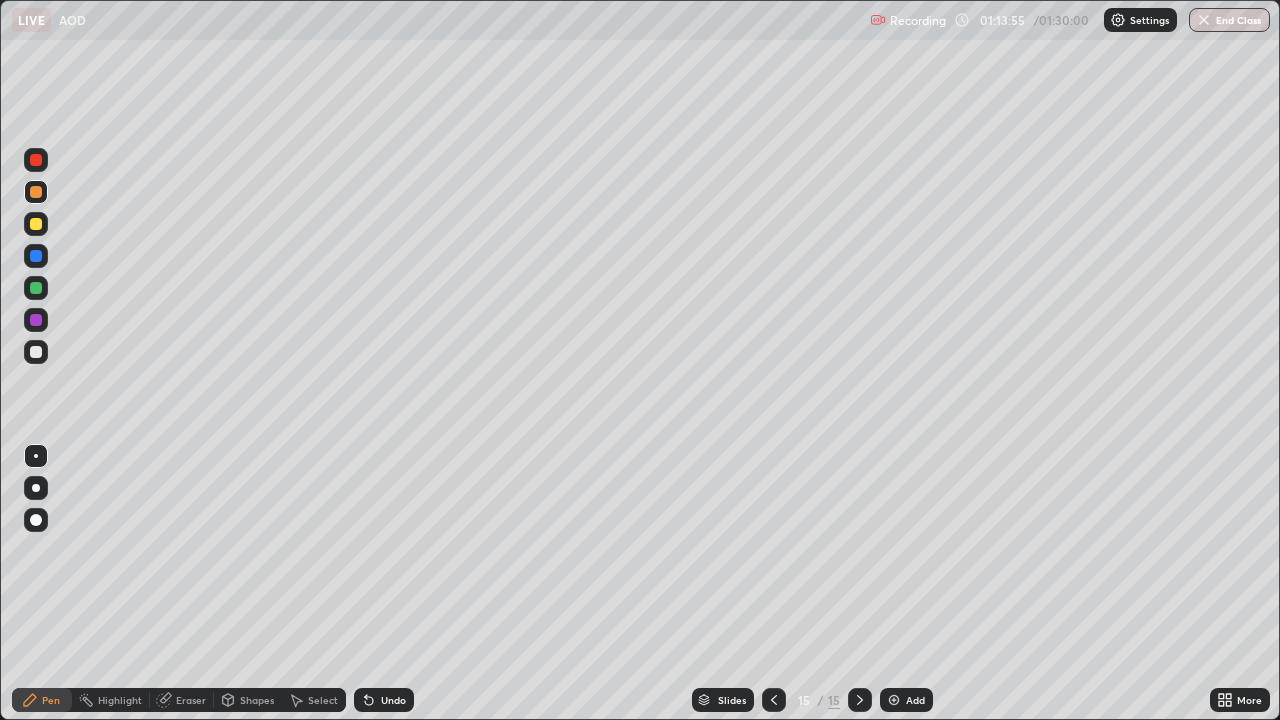 click at bounding box center [36, 224] 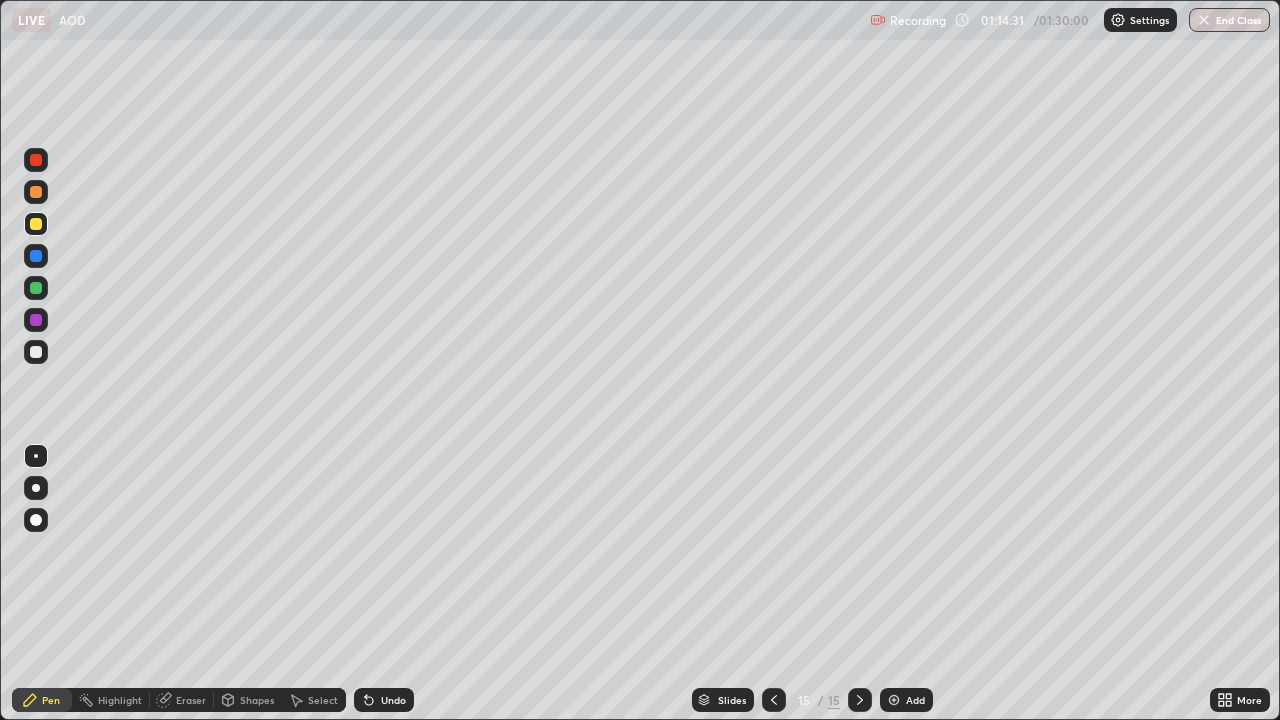 click at bounding box center [36, 224] 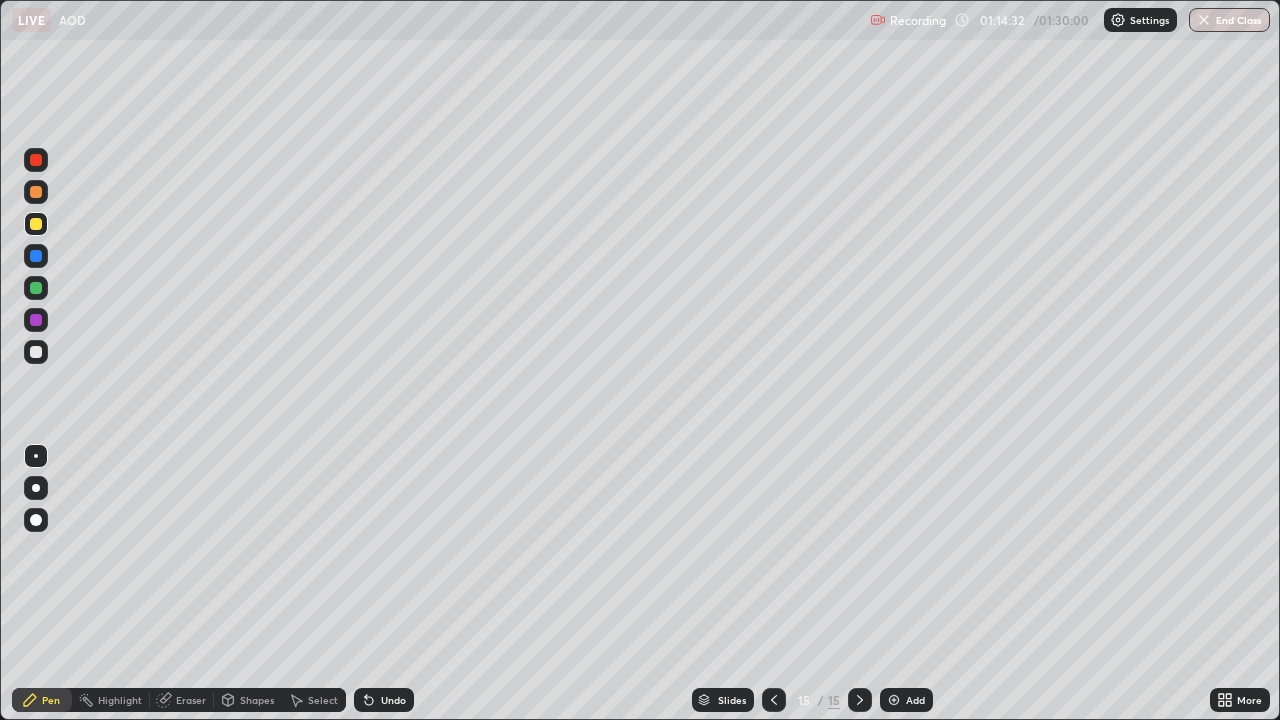 click at bounding box center [36, 192] 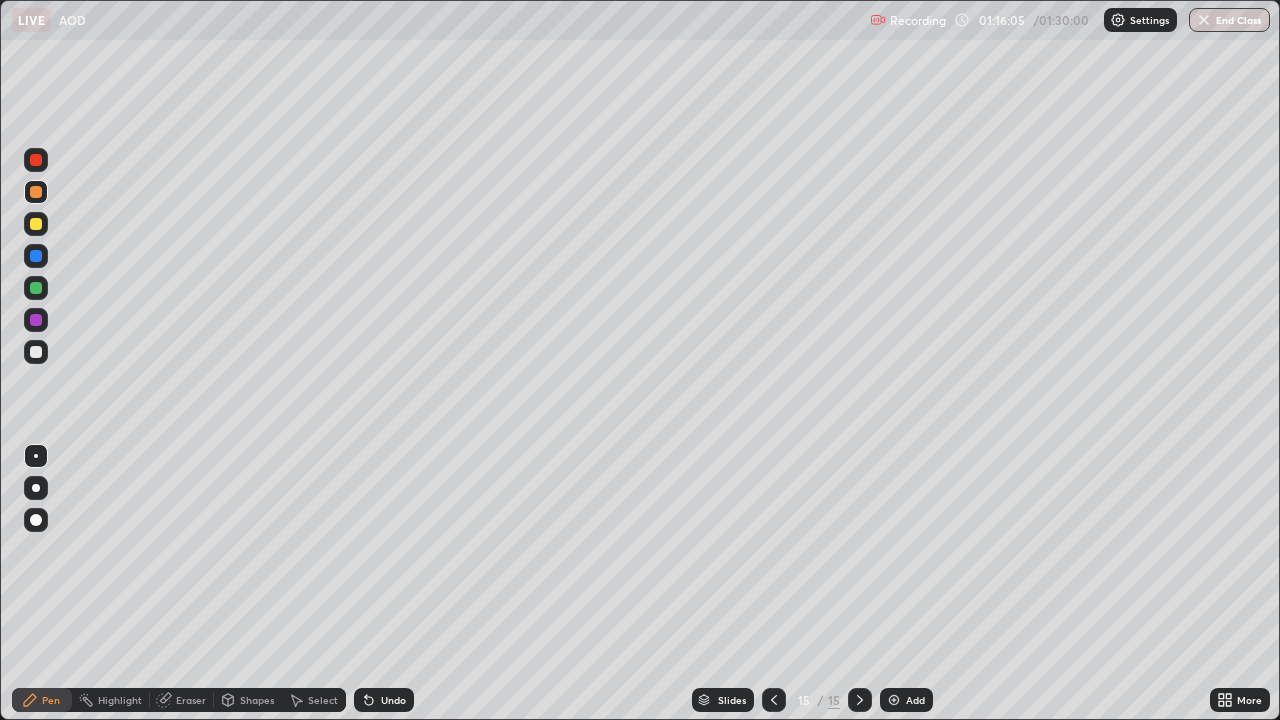 click at bounding box center [36, 320] 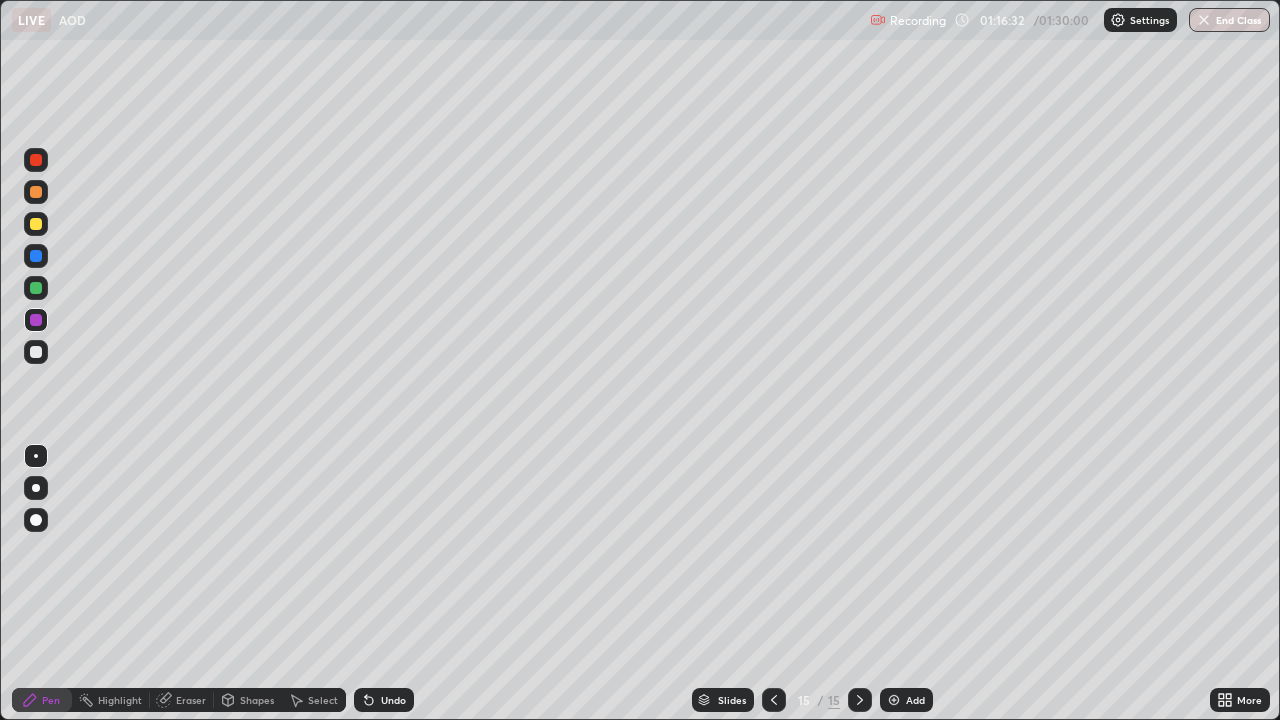 click at bounding box center (36, 256) 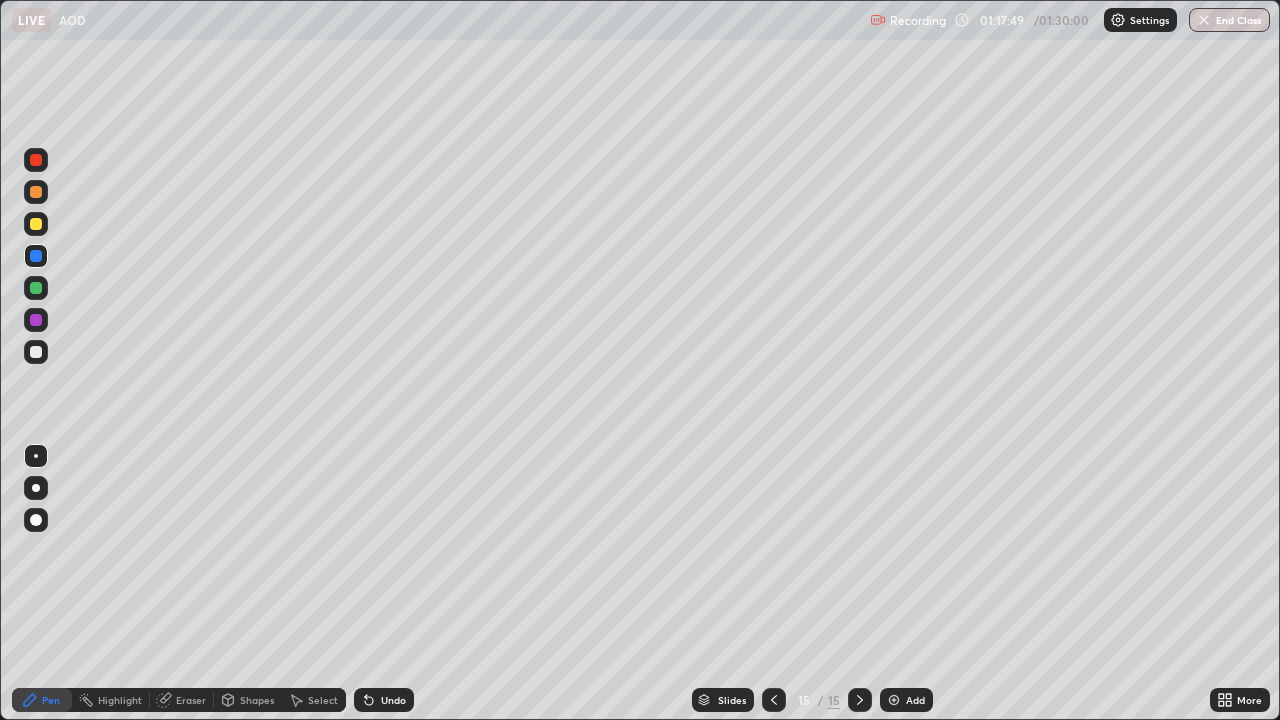 click 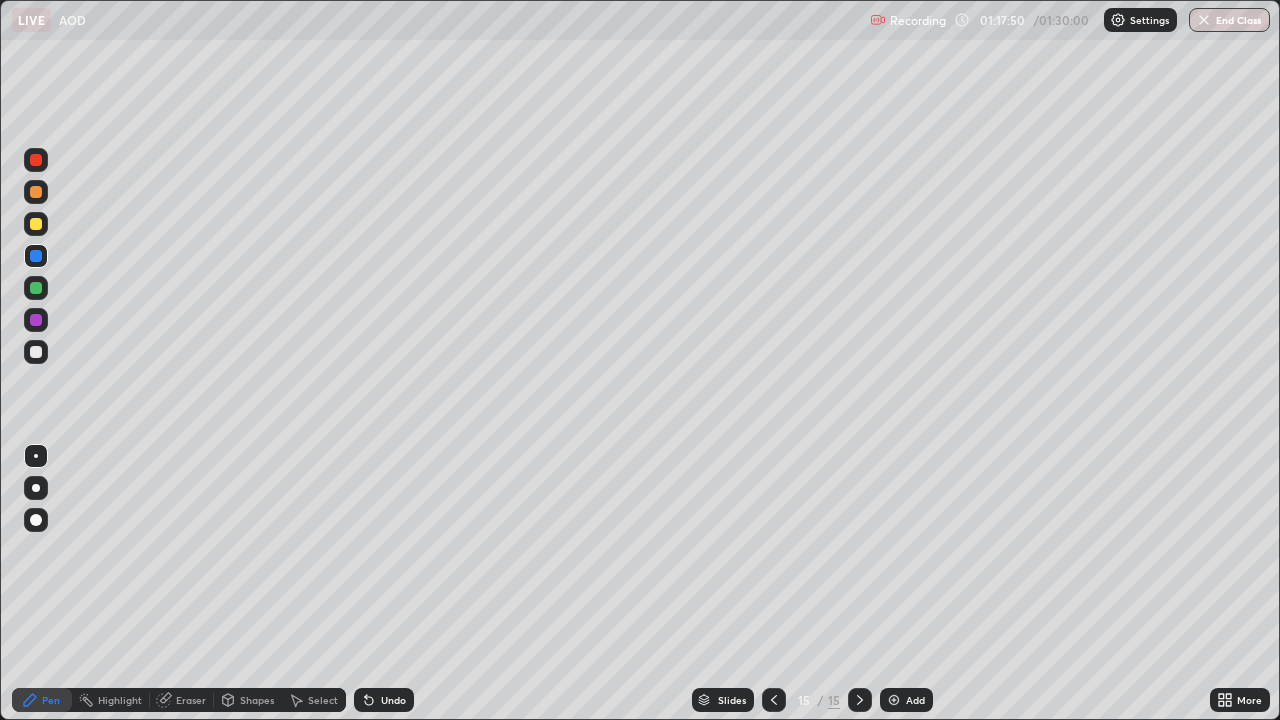 click at bounding box center [894, 700] 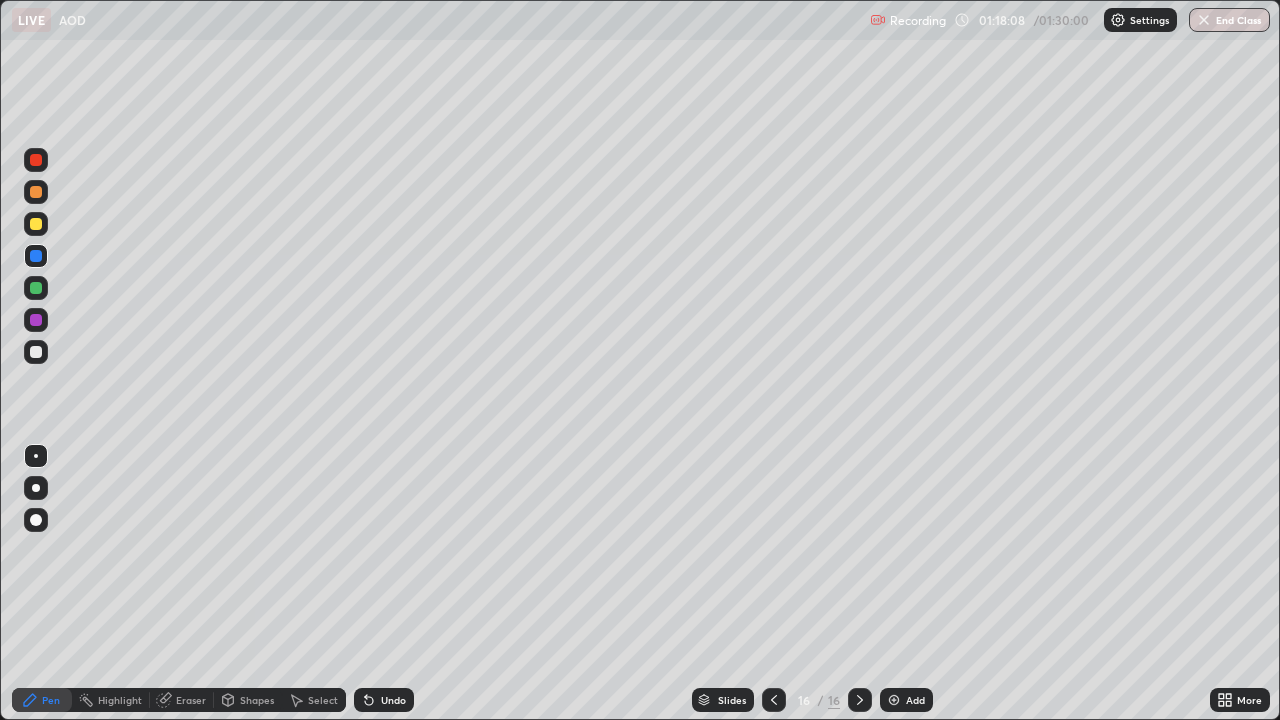 click at bounding box center [36, 192] 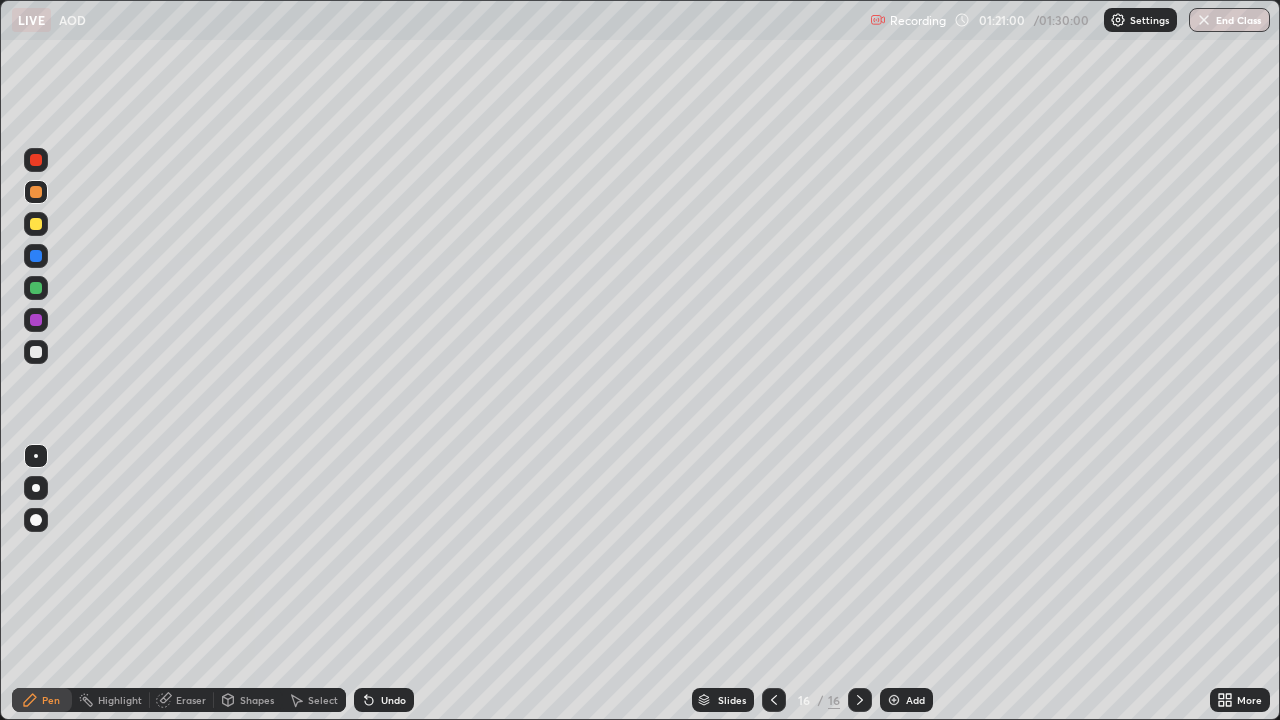click at bounding box center [36, 224] 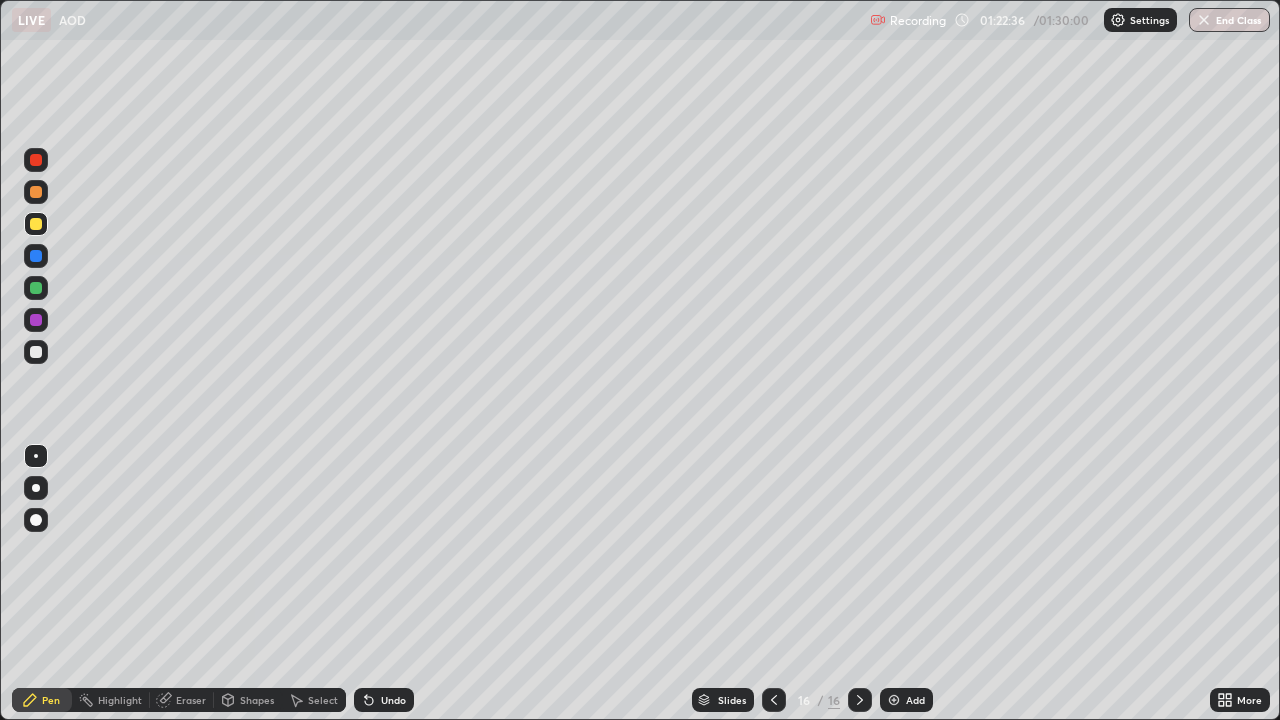 click at bounding box center [36, 288] 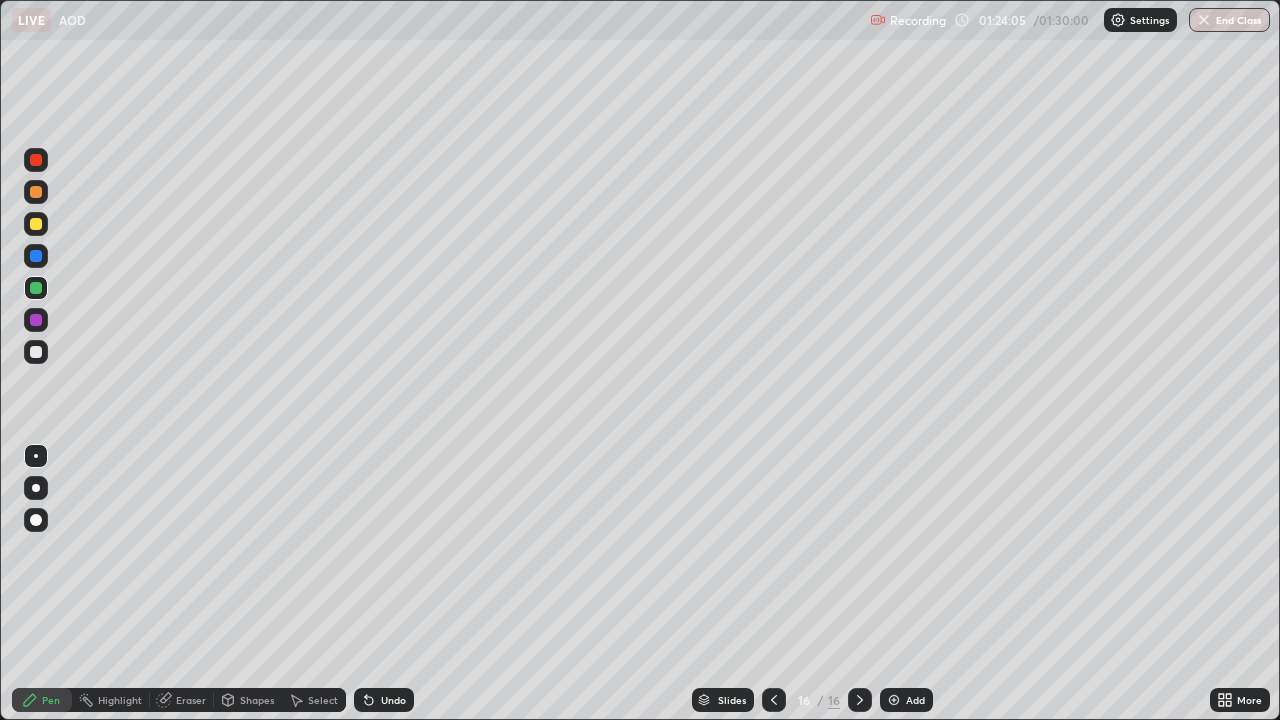 click at bounding box center (36, 224) 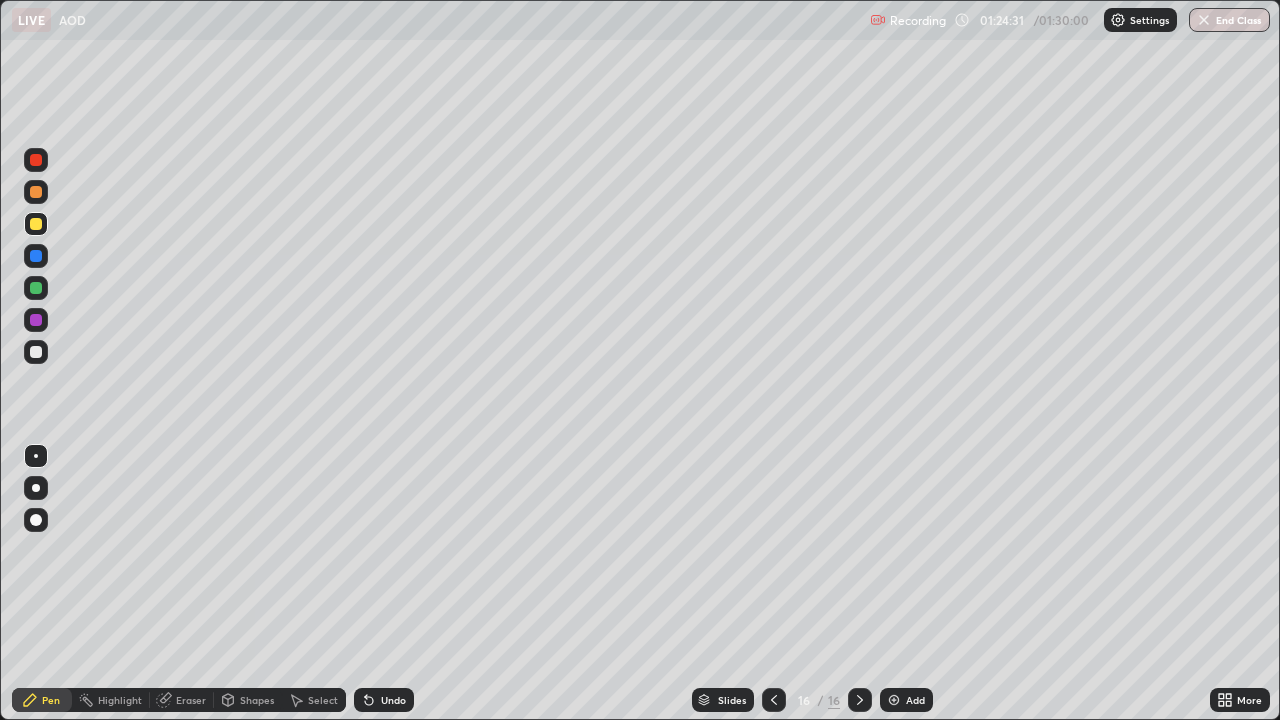 click on "Eraser" at bounding box center (191, 700) 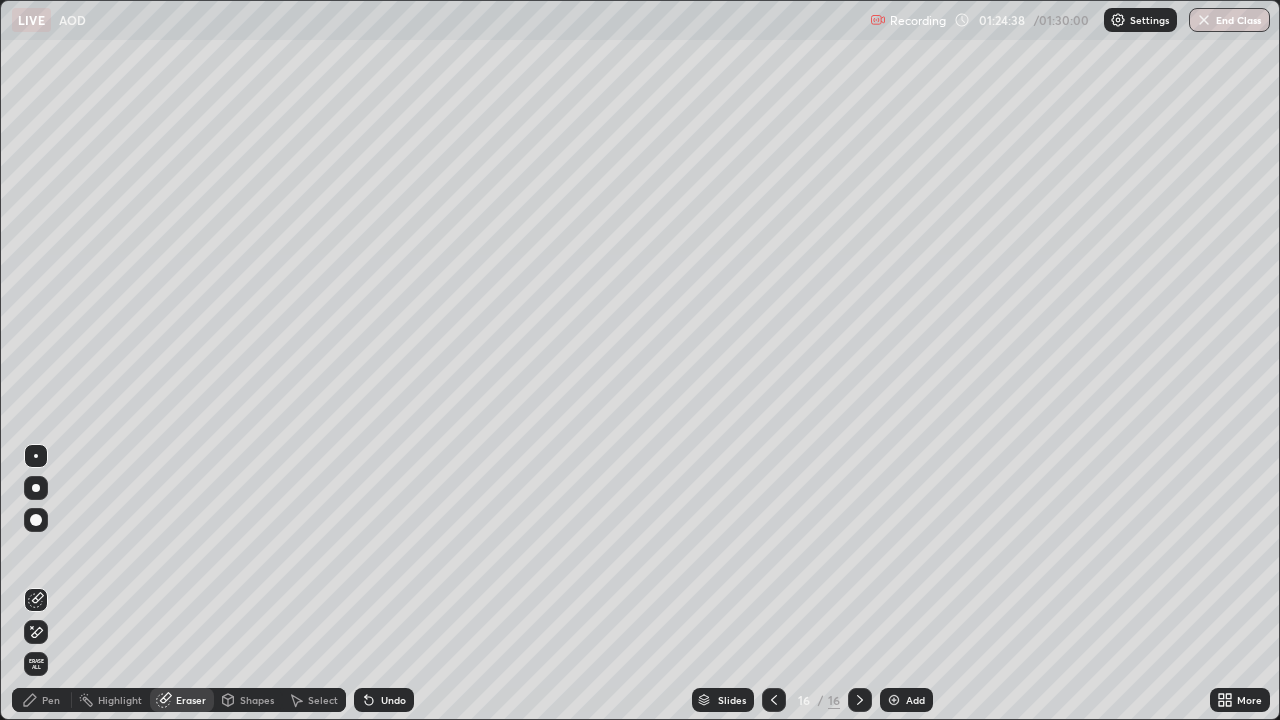click on "Pen" at bounding box center [51, 700] 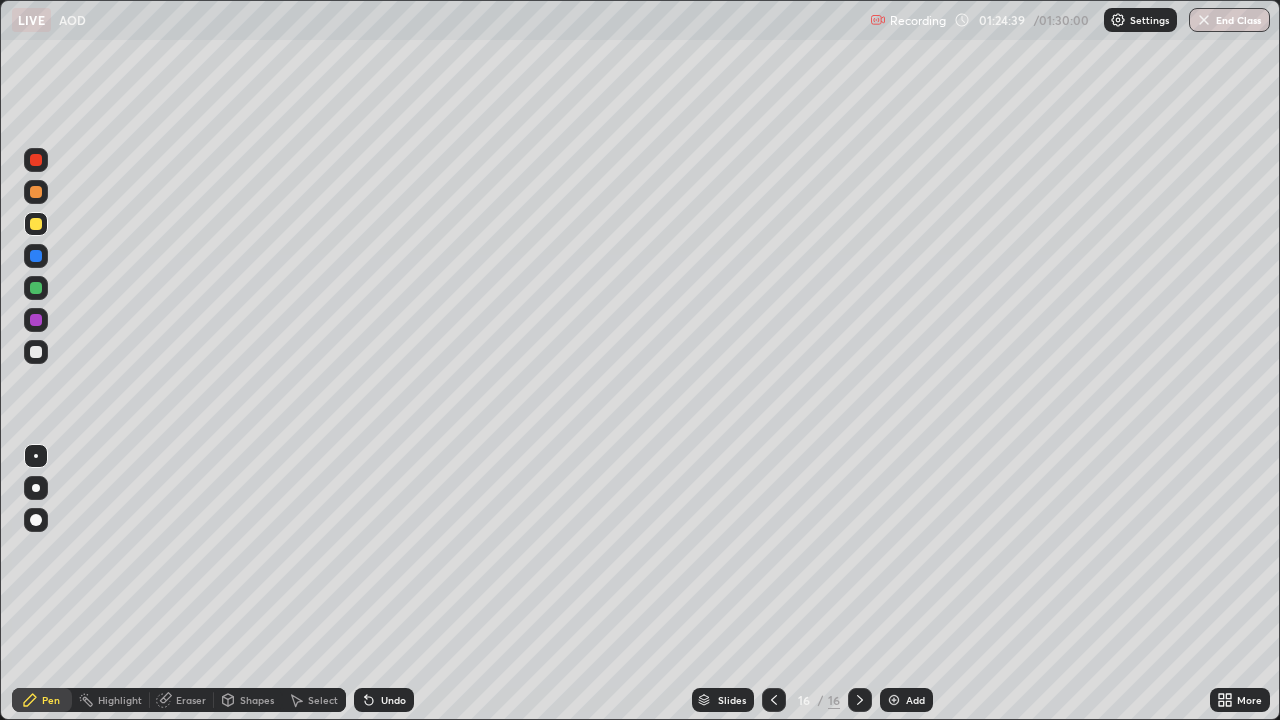 click at bounding box center [36, 288] 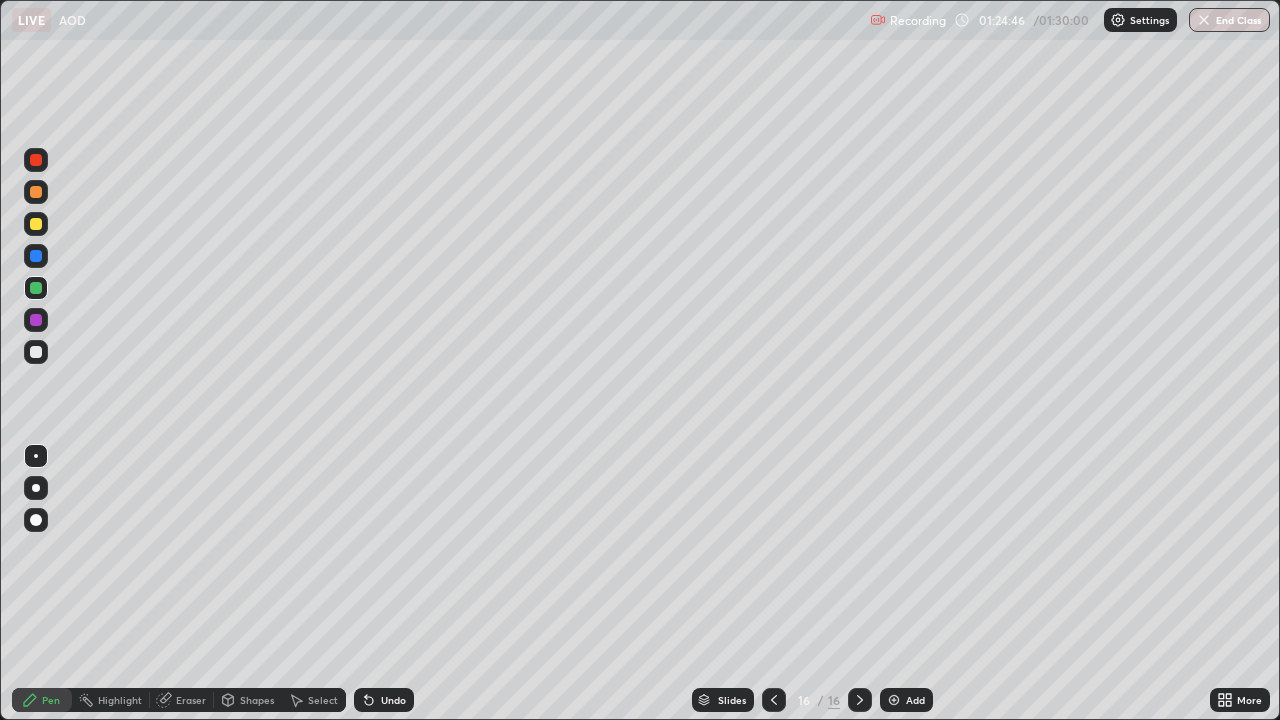 click on "Eraser" at bounding box center [191, 700] 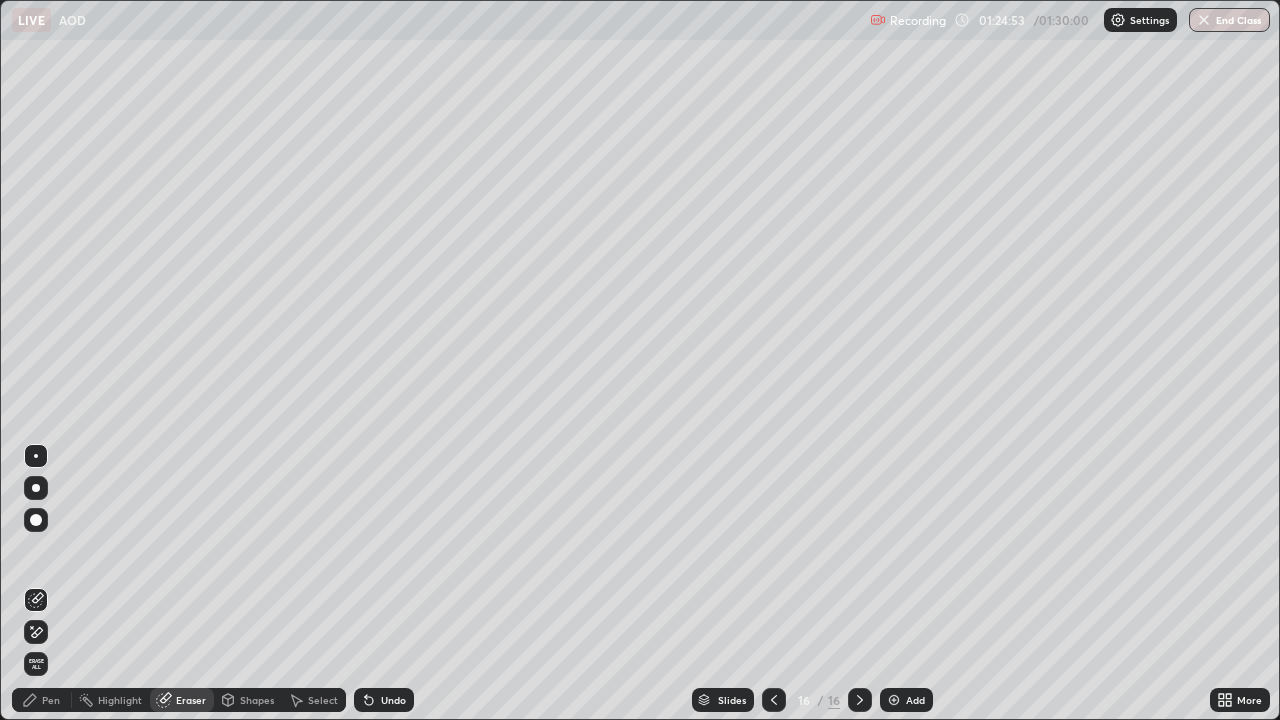 click on "Pen" at bounding box center (42, 700) 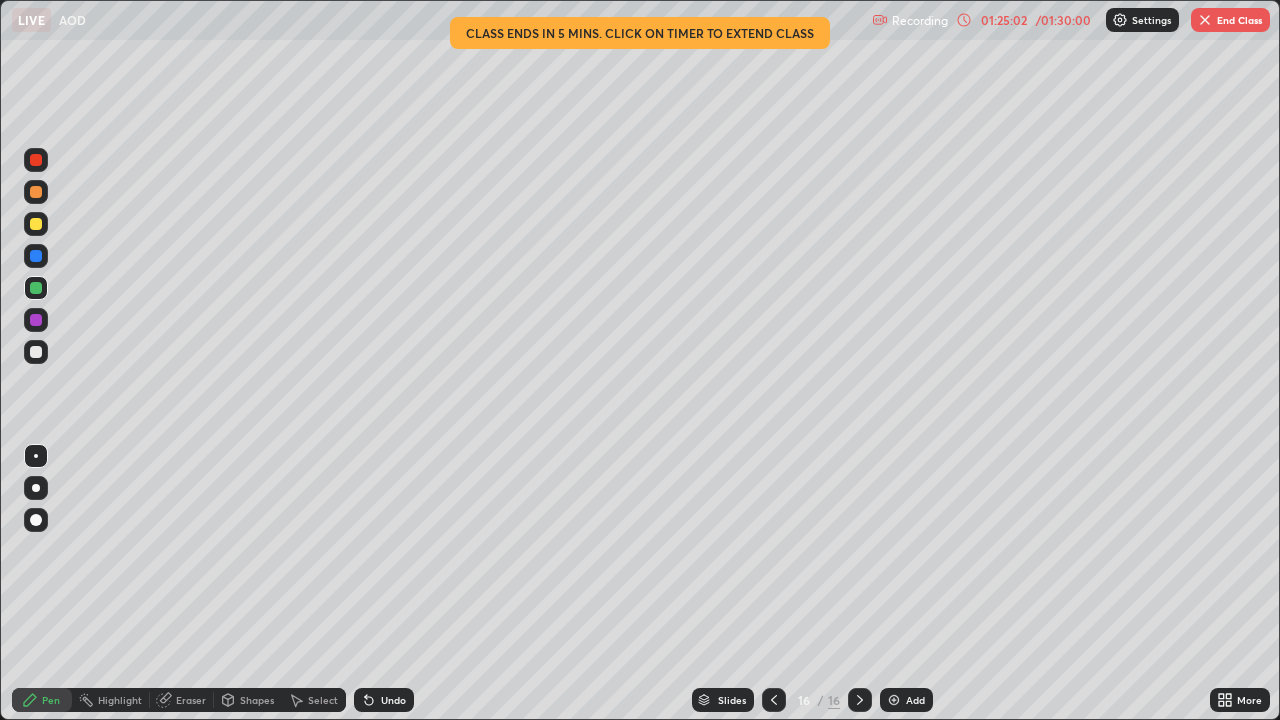 click at bounding box center (36, 320) 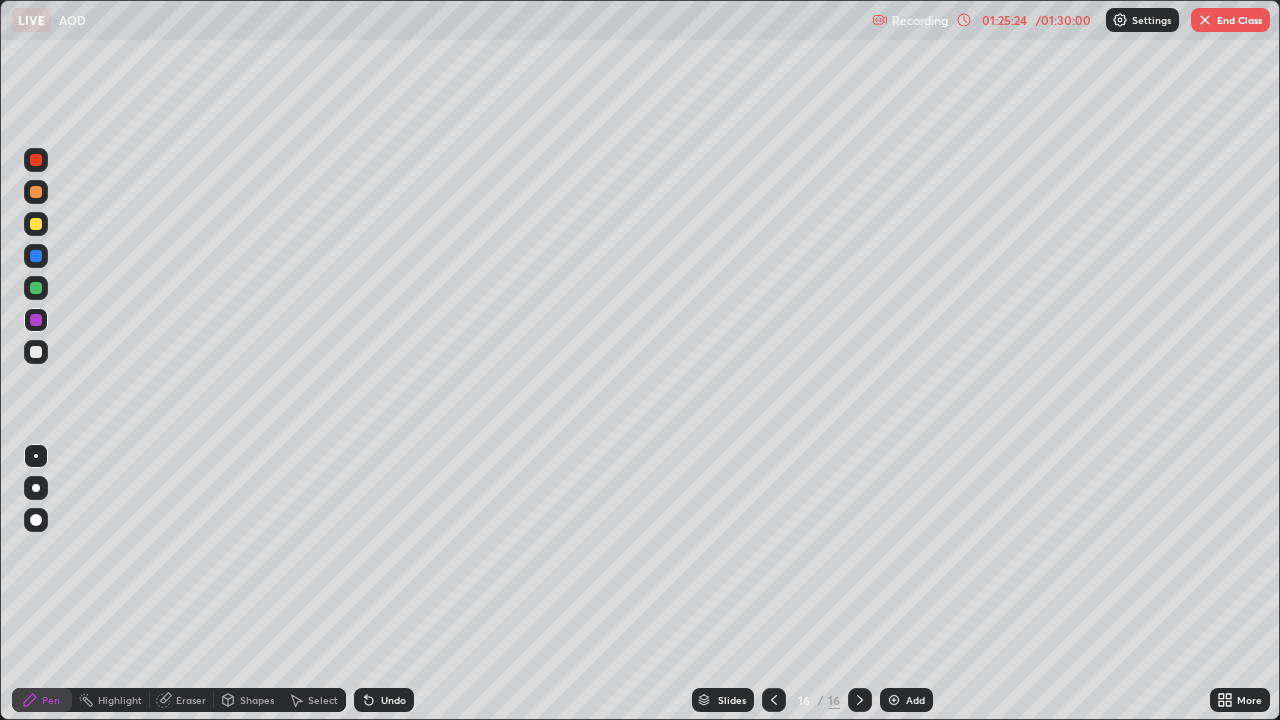 click at bounding box center (36, 352) 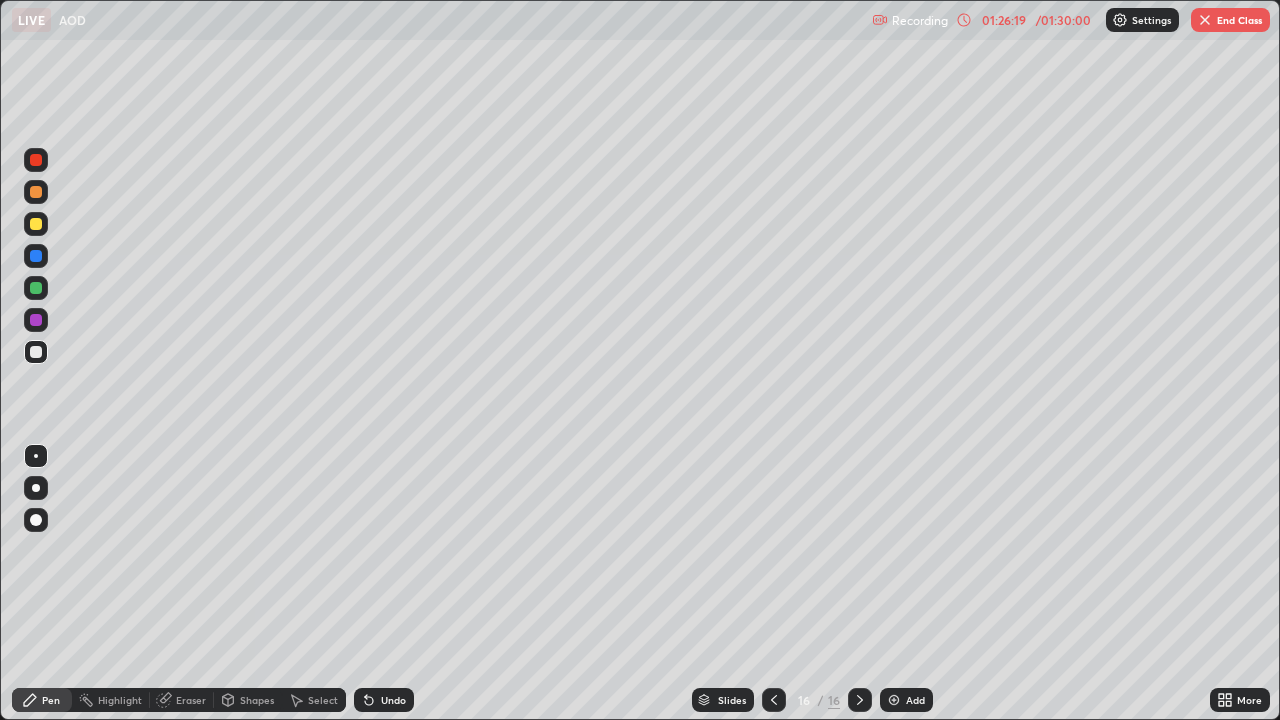 click at bounding box center [36, 288] 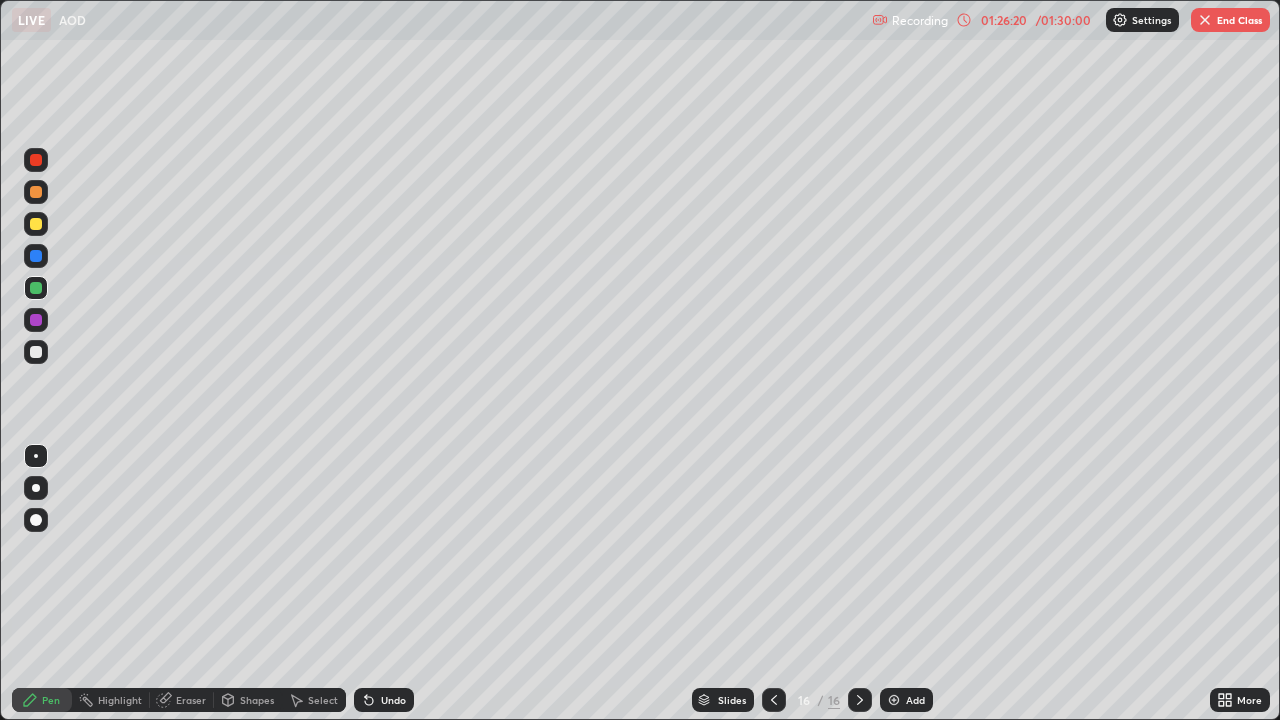 click at bounding box center (36, 224) 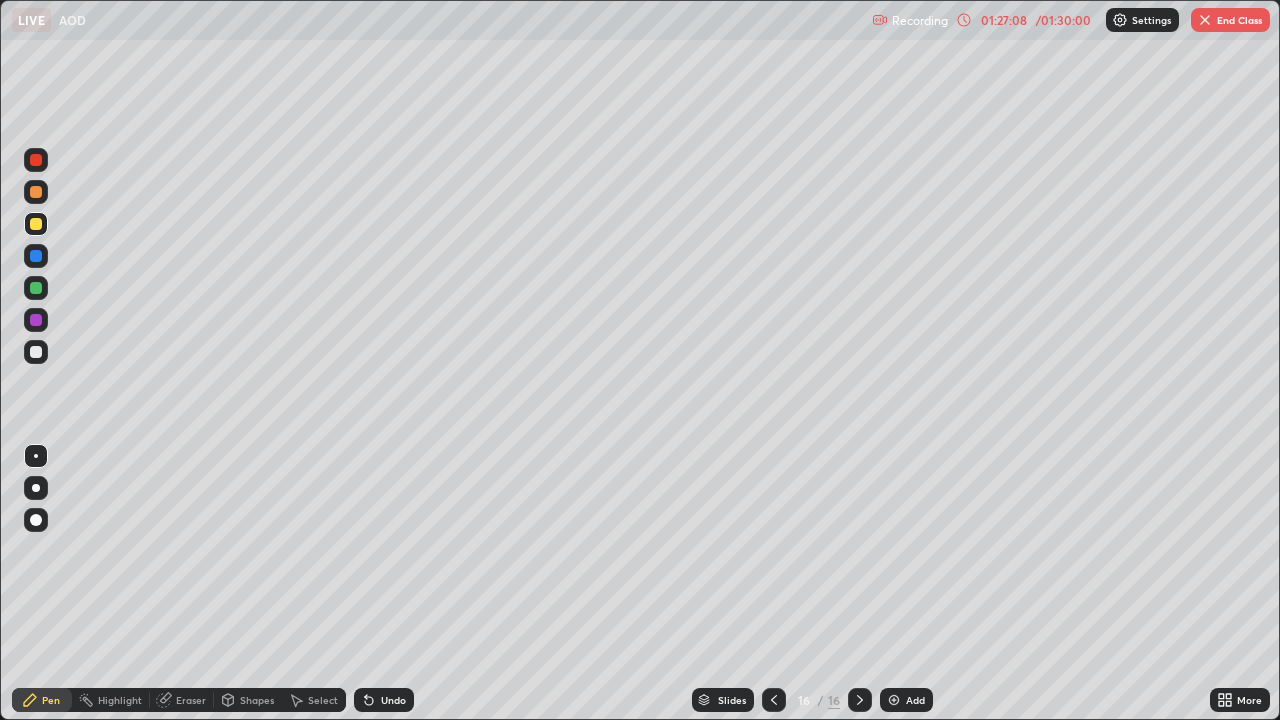click on "End Class" at bounding box center (1230, 20) 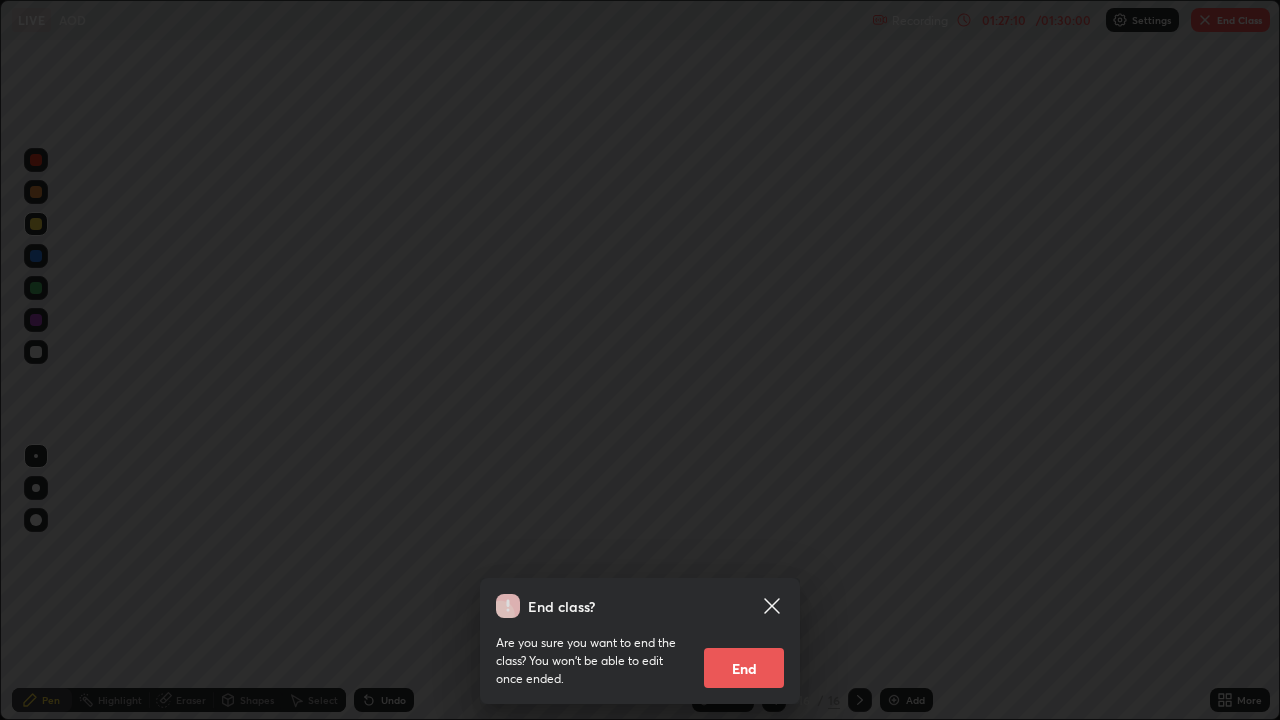 click on "End" at bounding box center [744, 668] 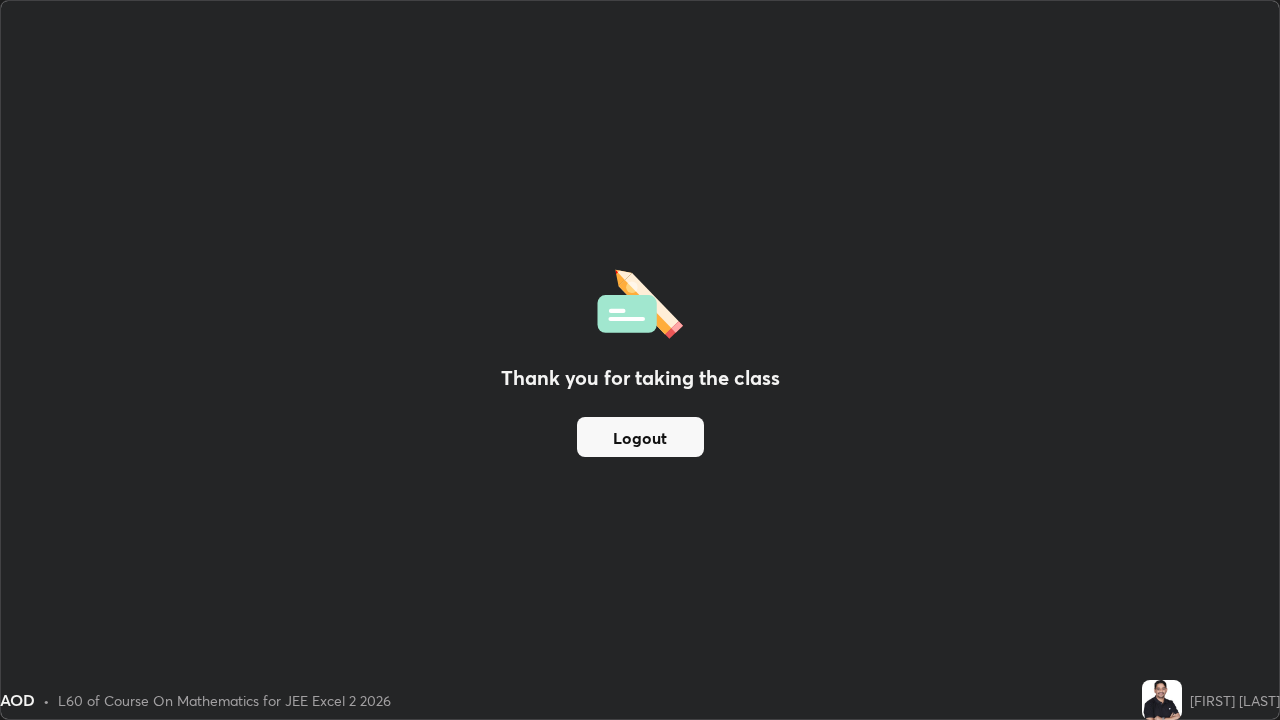 click on "Logout" at bounding box center (640, 437) 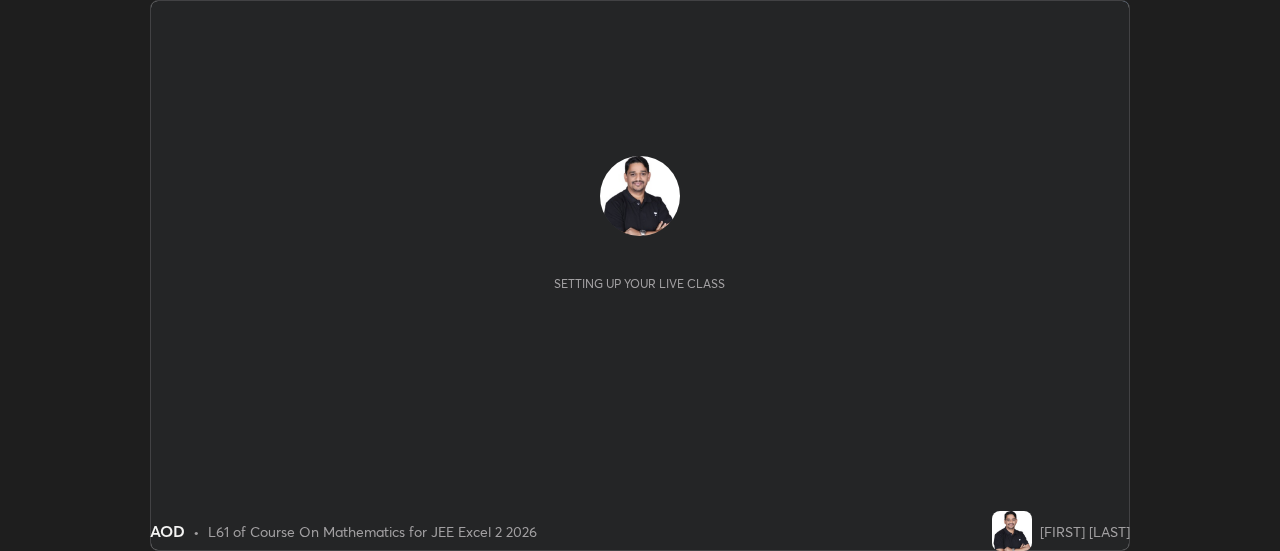 scroll, scrollTop: 0, scrollLeft: 0, axis: both 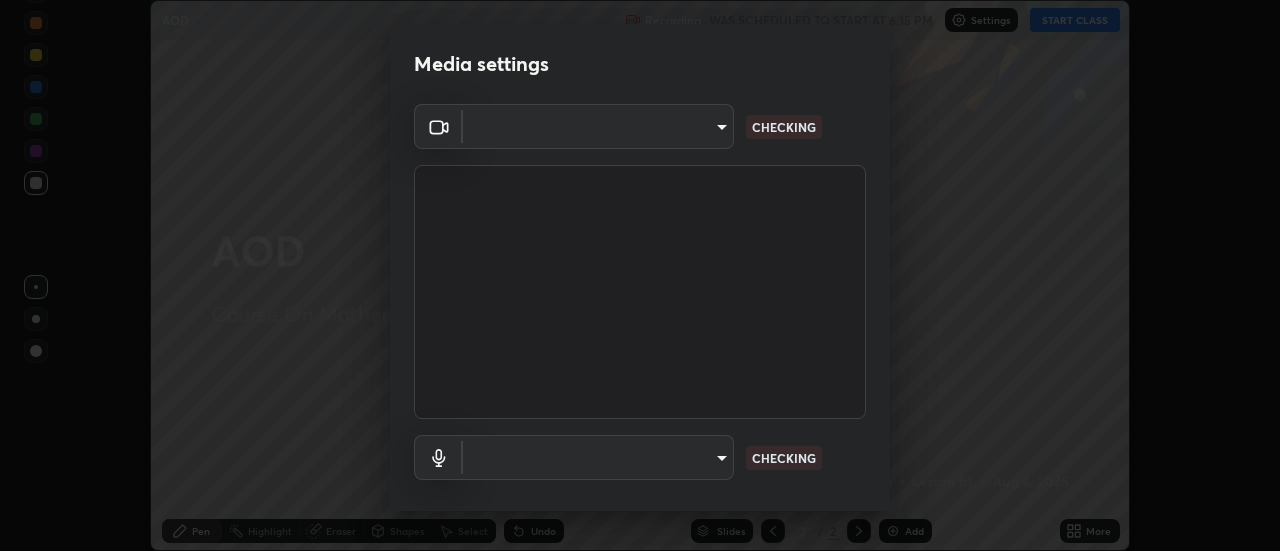 type on "2ccc99a9bca6b7e42b4774afd8bf1c35f5e1c8539d659abff1788790f3df98e6" 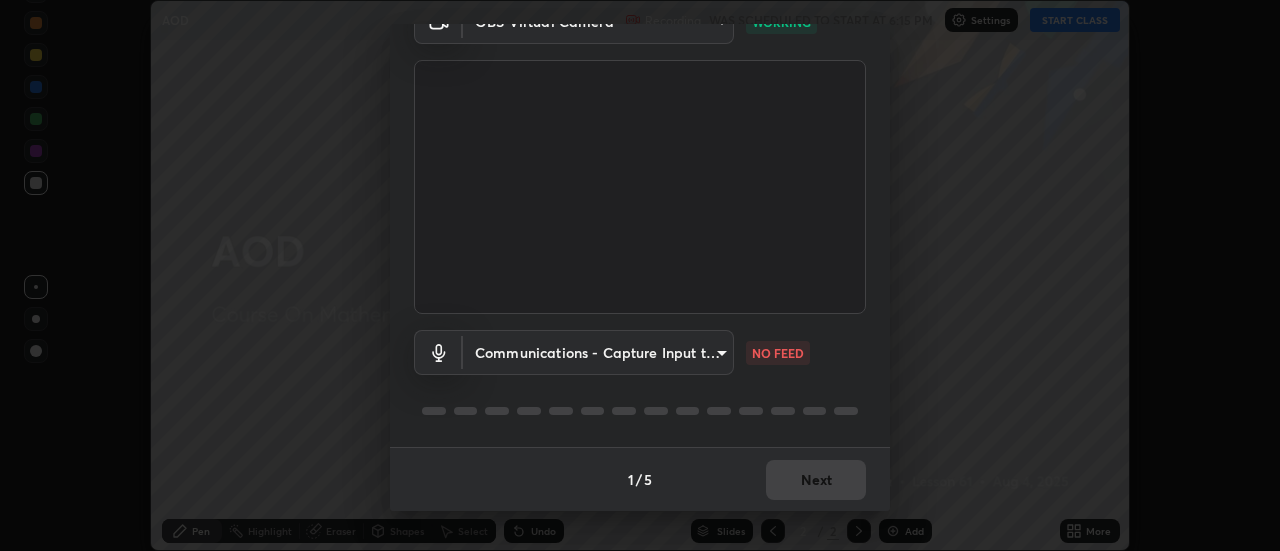 scroll, scrollTop: 0, scrollLeft: 0, axis: both 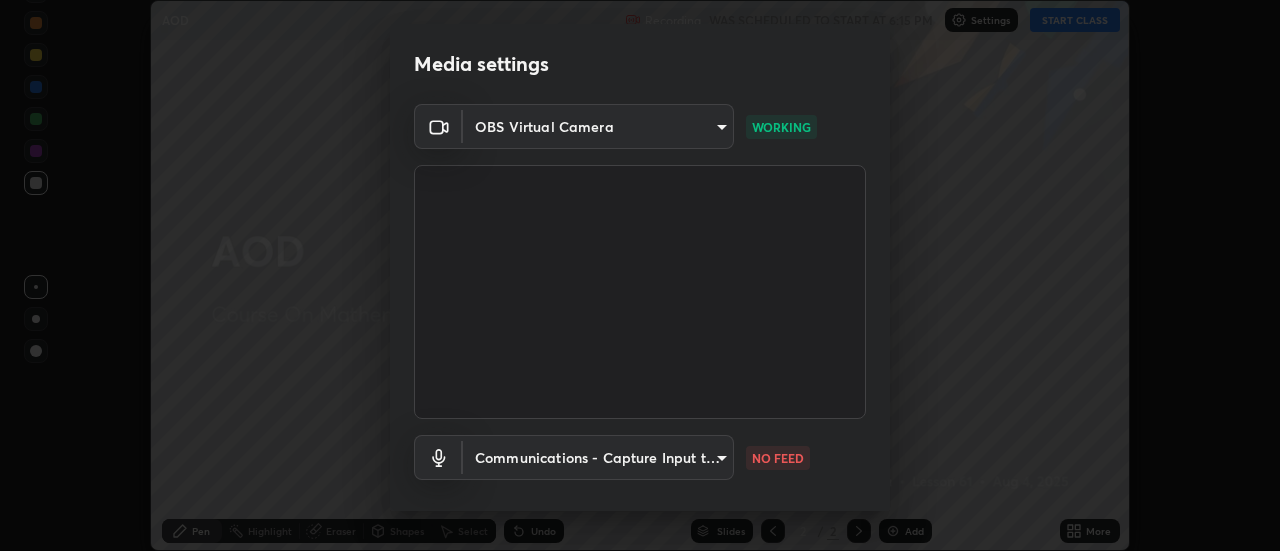 click on "OBS Virtual Camera 2ccc99a9bca6b7e42b4774afd8bf1c35f5e1c8539d659abff1788790f3df98e6 WORKING Communications - Capture Input terminal (Digital Array MIC) communications NO FEED" at bounding box center (640, 328) 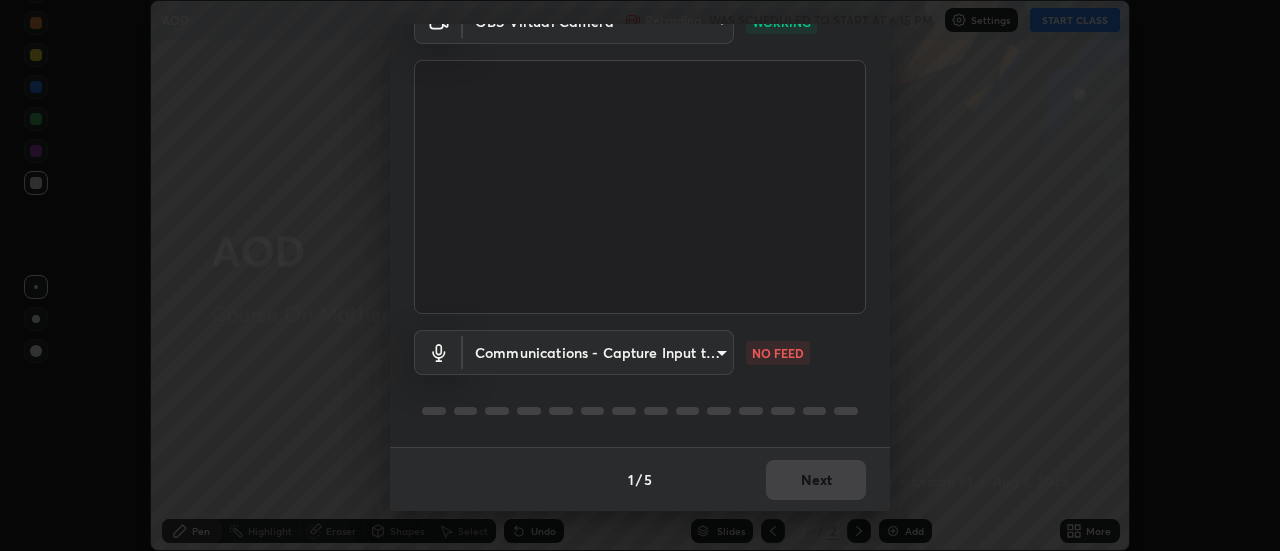 click on "Erase all AOD Recording WAS SCHEDULED TO START AT  6:15 PM Settings START CLASS Setting up your live class AOD • L61 of Course On Mathematics for JEE Excel 2 2026 [FIRST] [LAST] Pen Highlight Eraser Shapes Select Undo Slides 2 / 2 Add More No doubts shared Encourage your learners to ask a doubt for better clarity Report an issue Reason for reporting Buffering Chat not working Audio - Video sync issue Educator video quality low ​ Attach an image Report Media settings OBS Virtual Camera 2ccc99a9bca6b7e42b4774afd8bf1c35f5e1c8539d659abff1788790f3df98e6 WORKING Communications - Capture Input terminal (Digital Array MIC) communications NO FEED 1 / 5 Next" at bounding box center [640, 275] 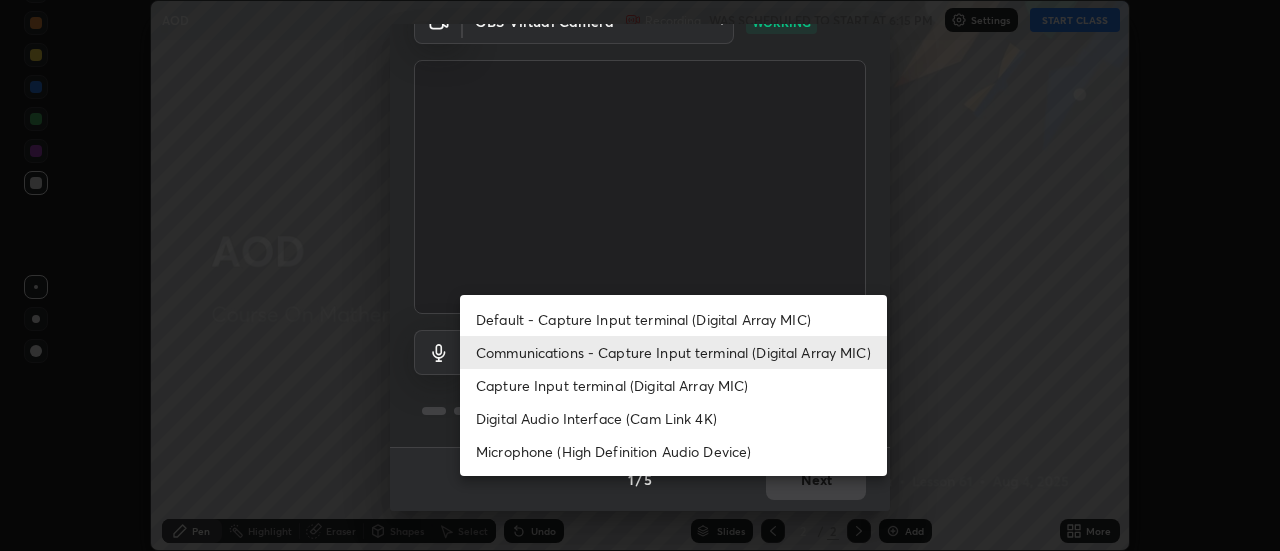 click on "Default - Capture Input terminal (Digital Array MIC)" at bounding box center (673, 319) 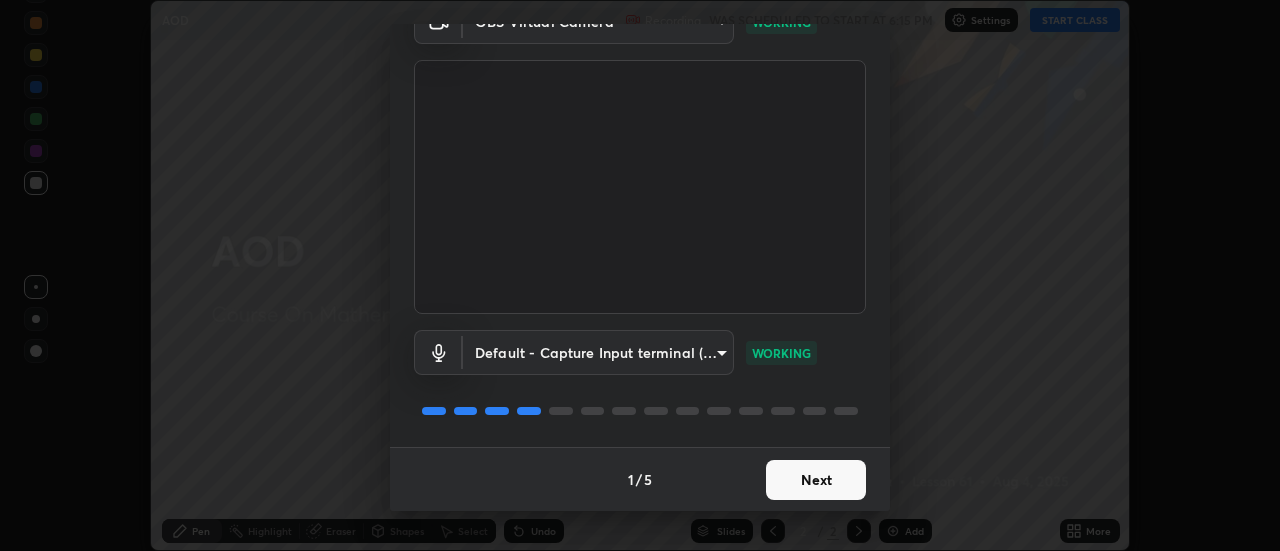 click on "Next" at bounding box center [816, 480] 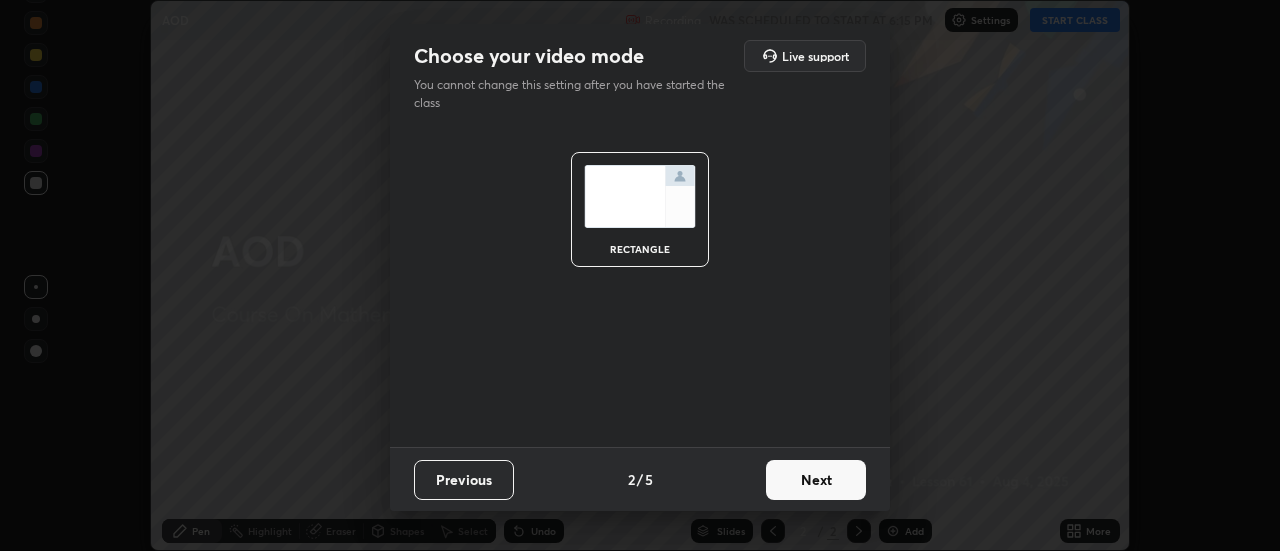scroll, scrollTop: 0, scrollLeft: 0, axis: both 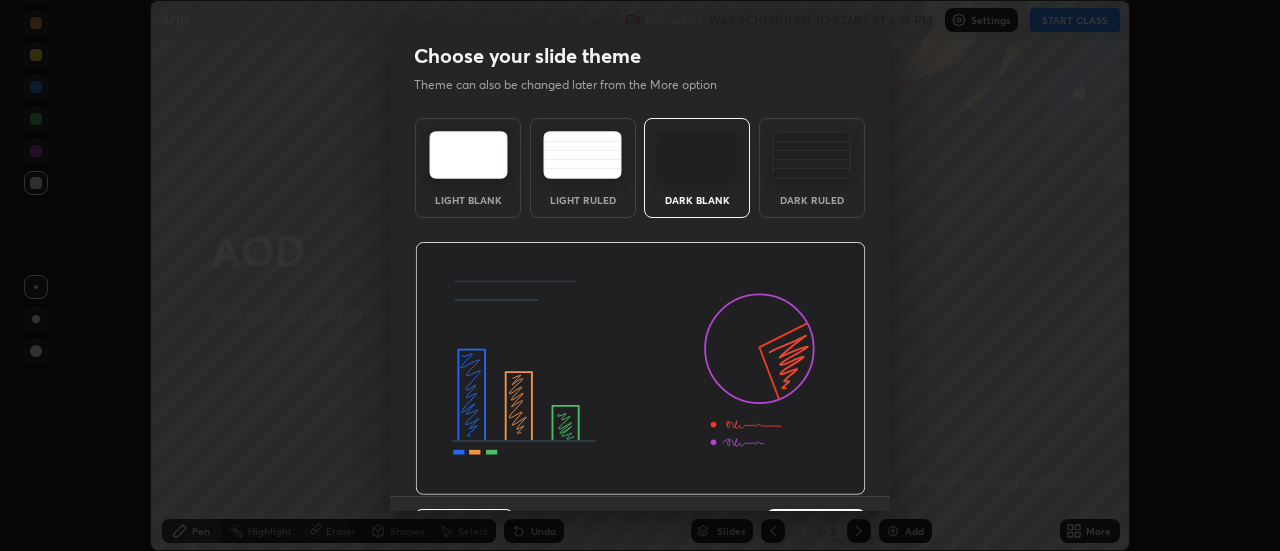 click on "Light Blank Light Ruled Dark Blank Dark Ruled" at bounding box center (640, 303) 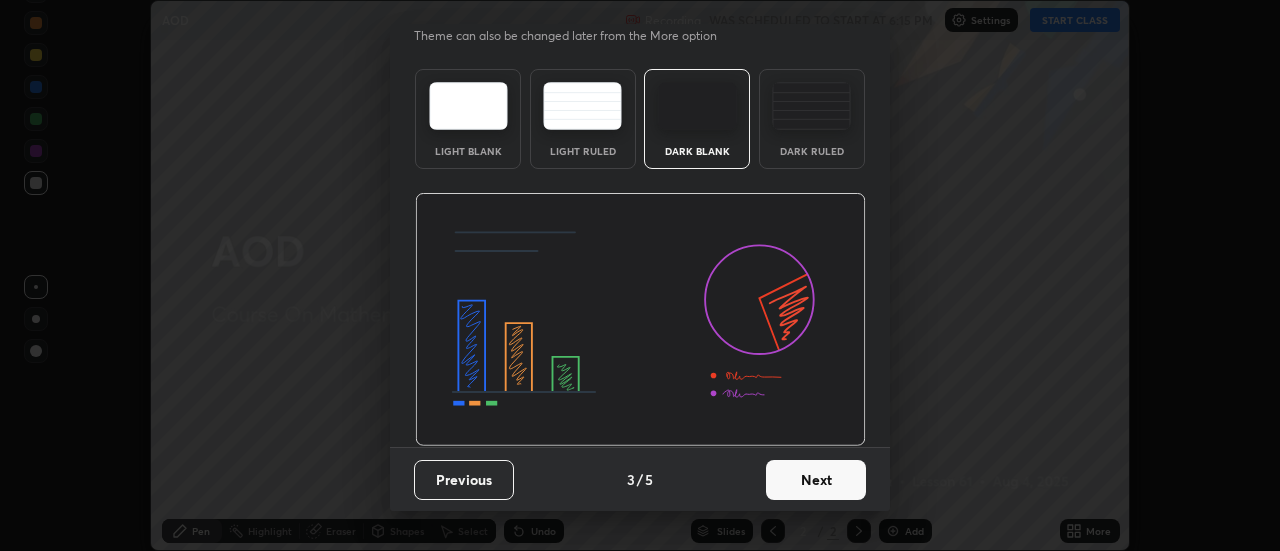click on "Next" at bounding box center [816, 480] 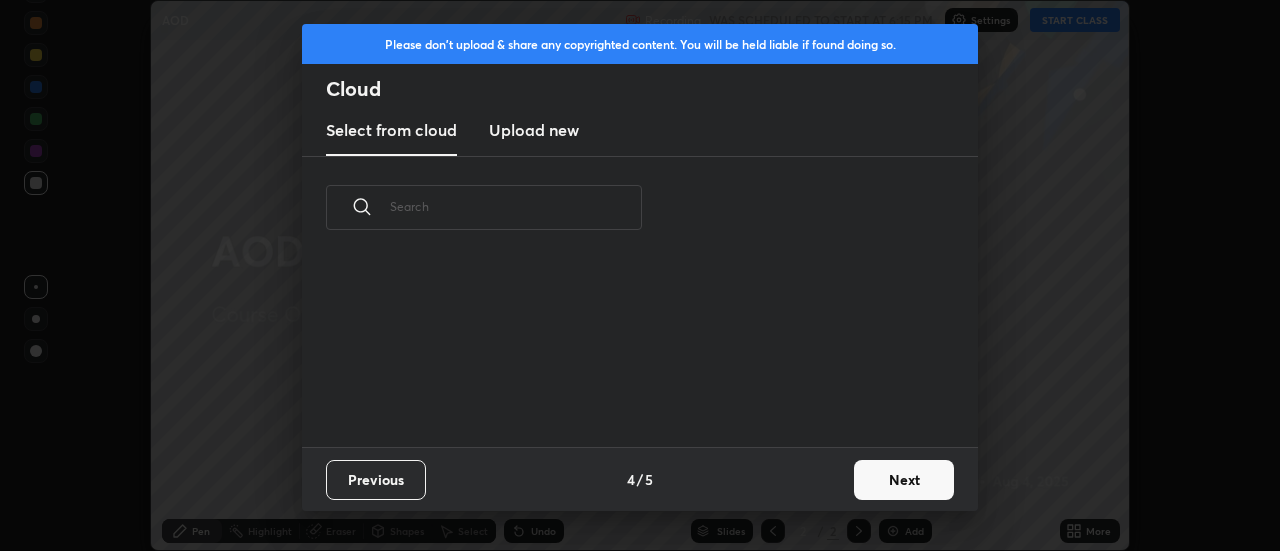 scroll, scrollTop: 0, scrollLeft: 0, axis: both 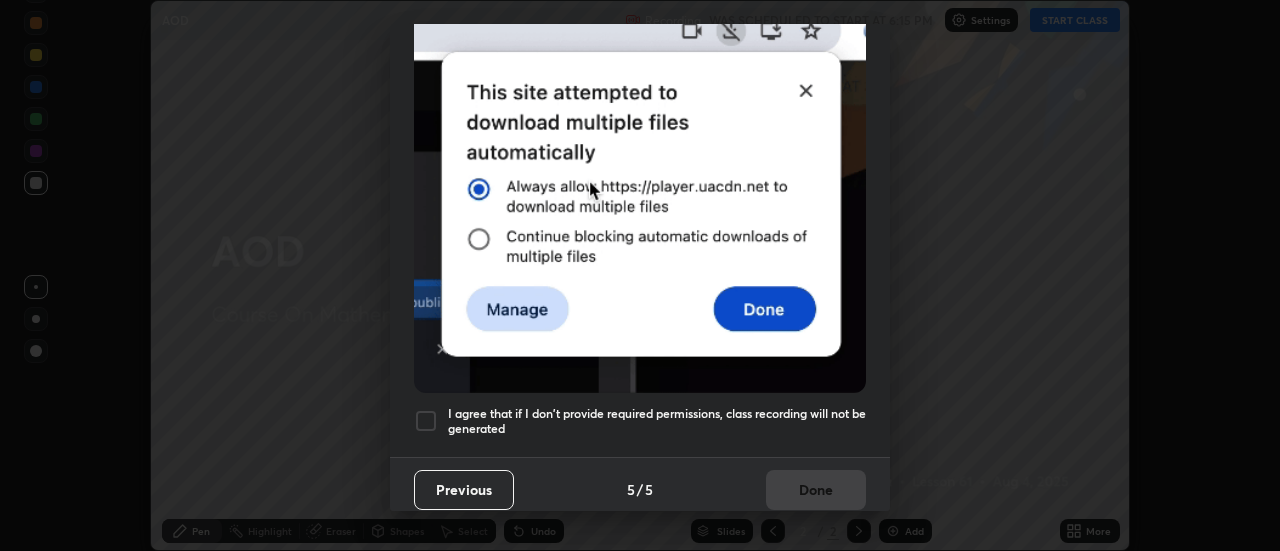 click at bounding box center (426, 421) 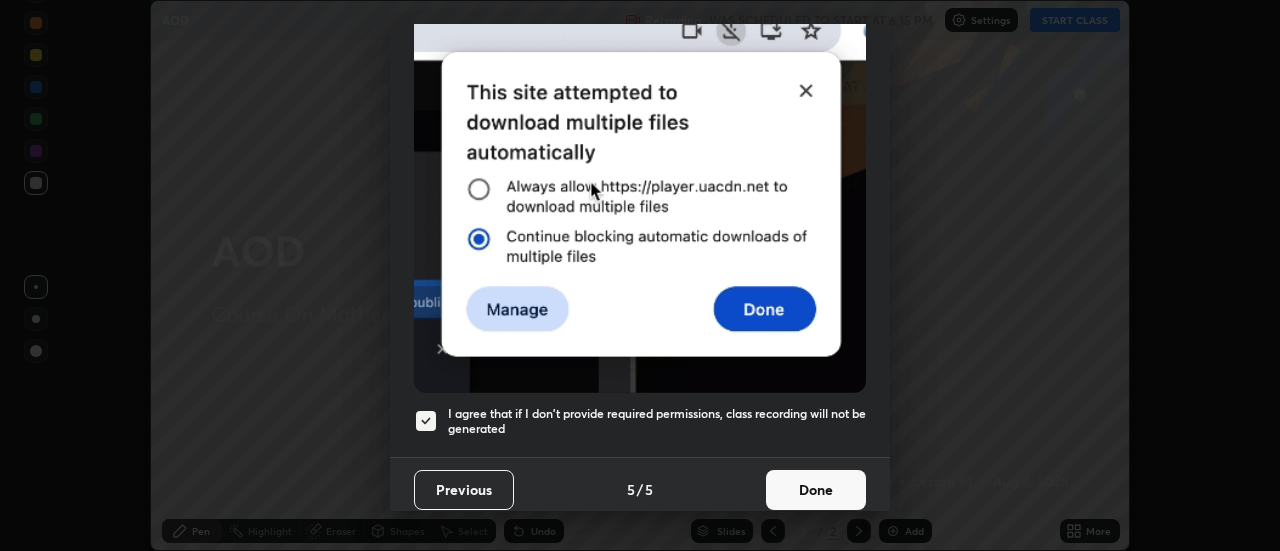 click on "Done" at bounding box center (816, 490) 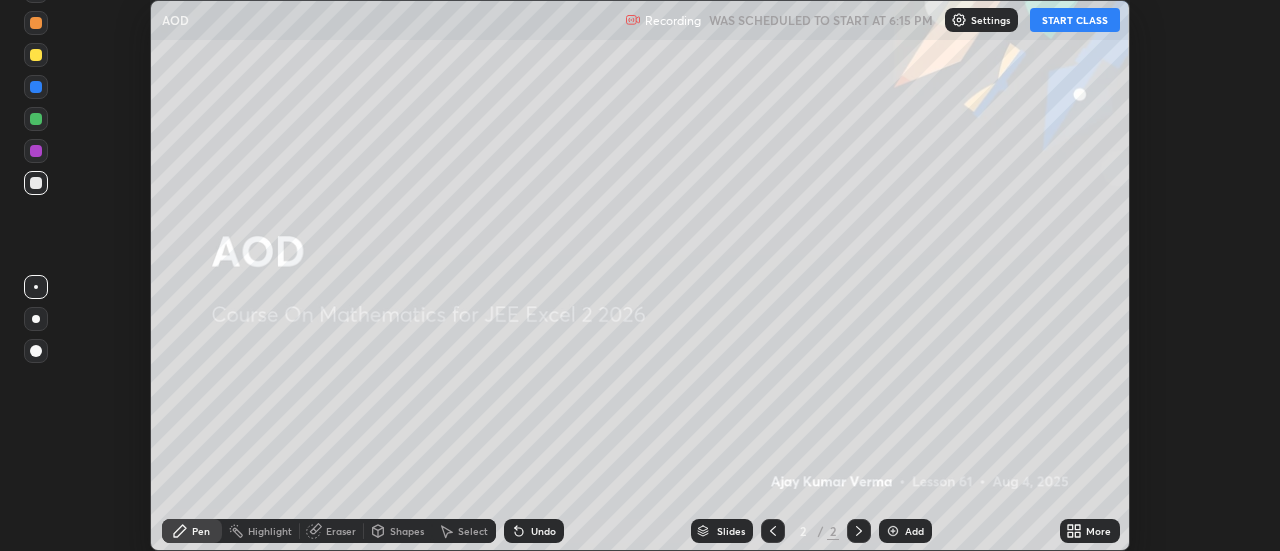 click on "START CLASS" at bounding box center (1075, 20) 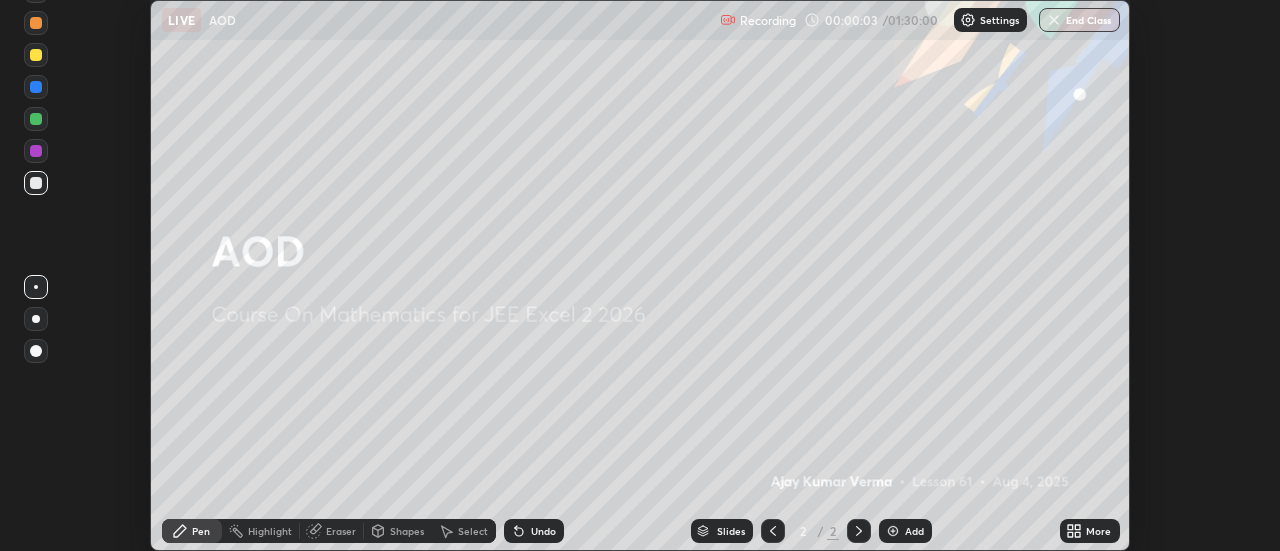 click 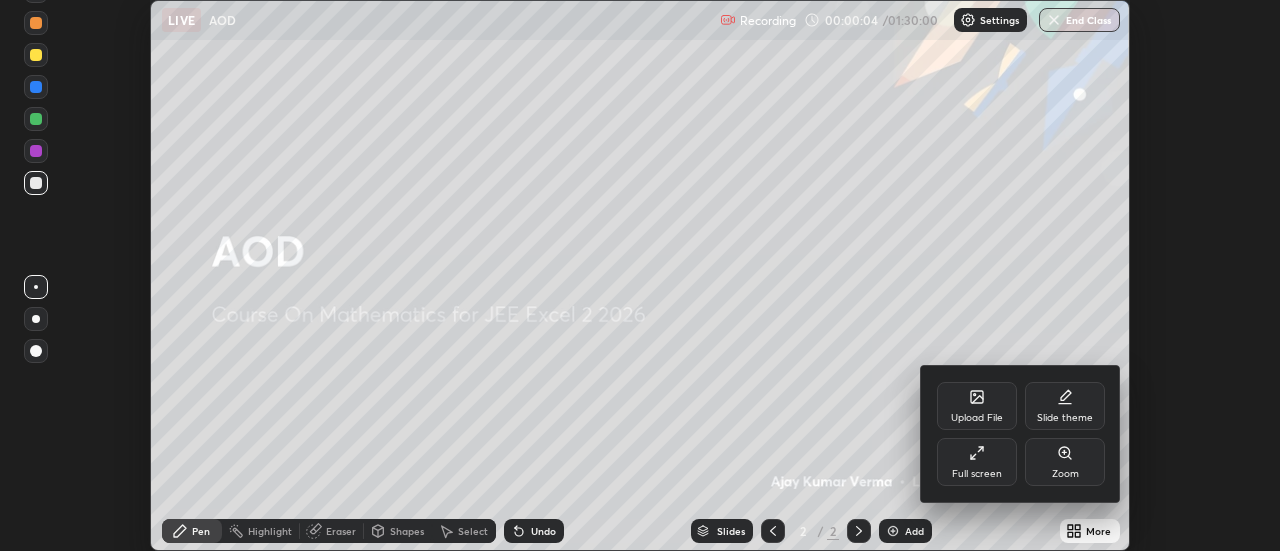 click 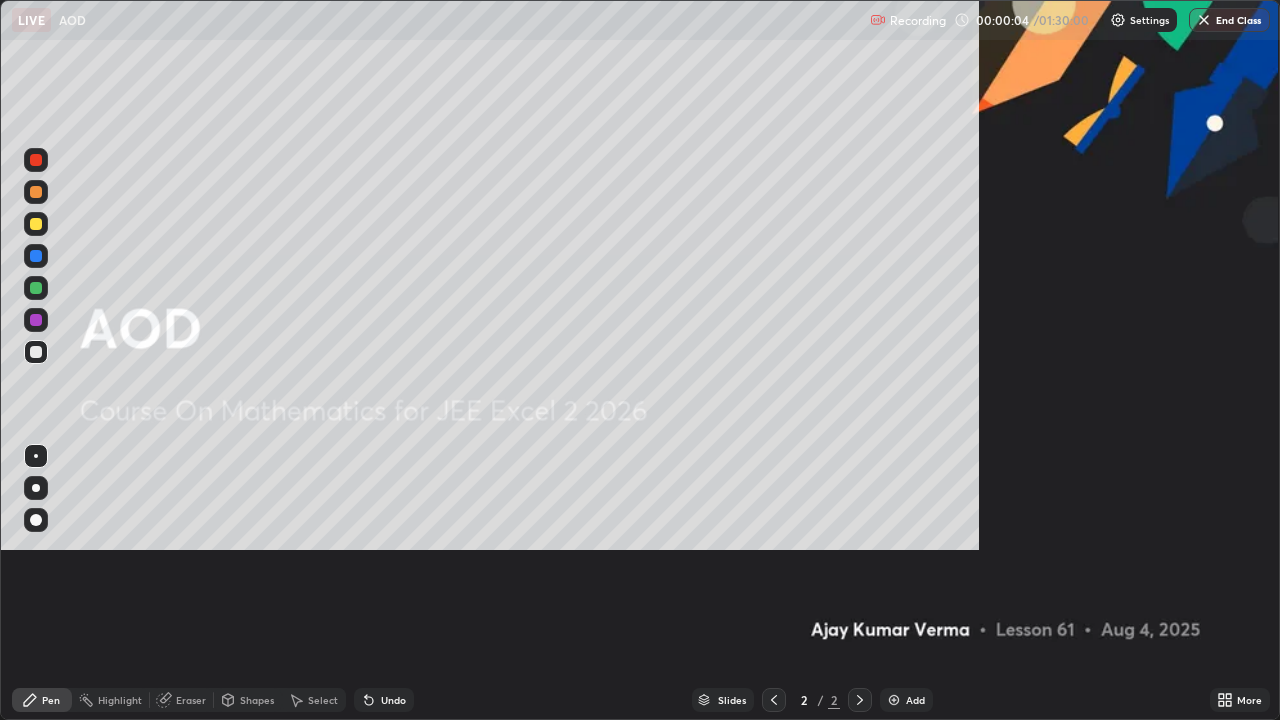 scroll, scrollTop: 99280, scrollLeft: 98720, axis: both 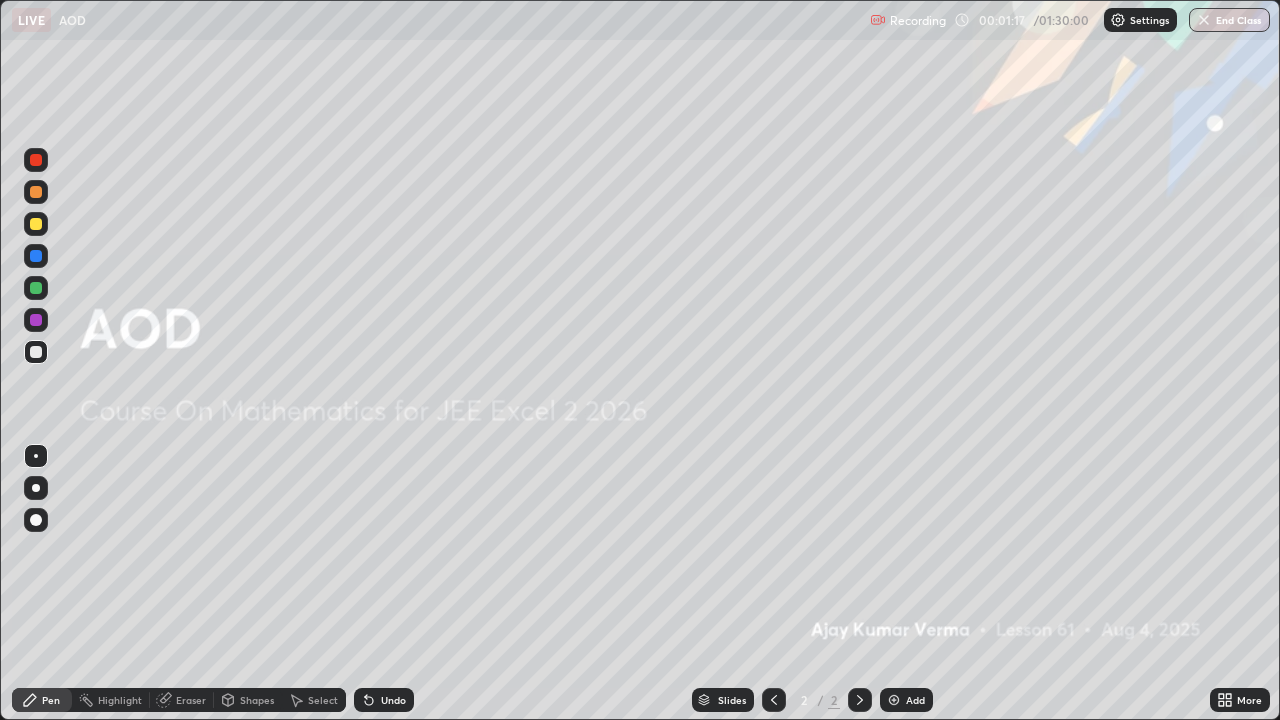 click at bounding box center [860, 700] 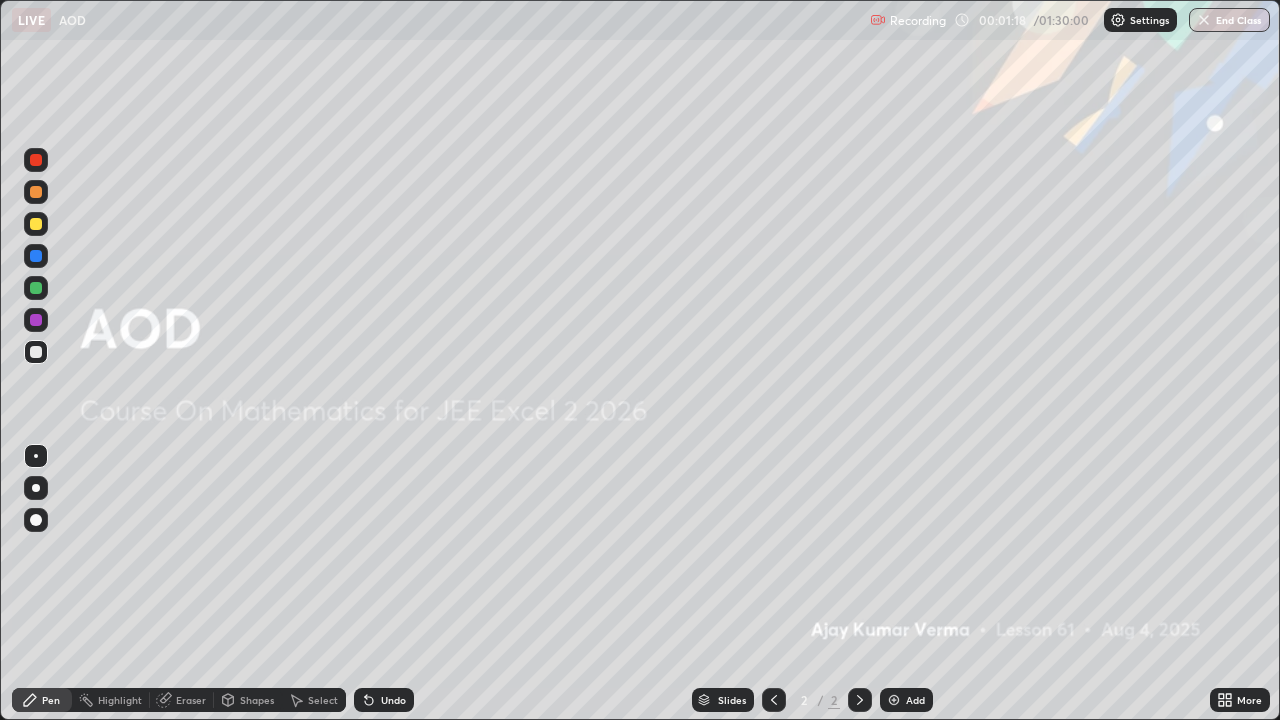 click at bounding box center [894, 700] 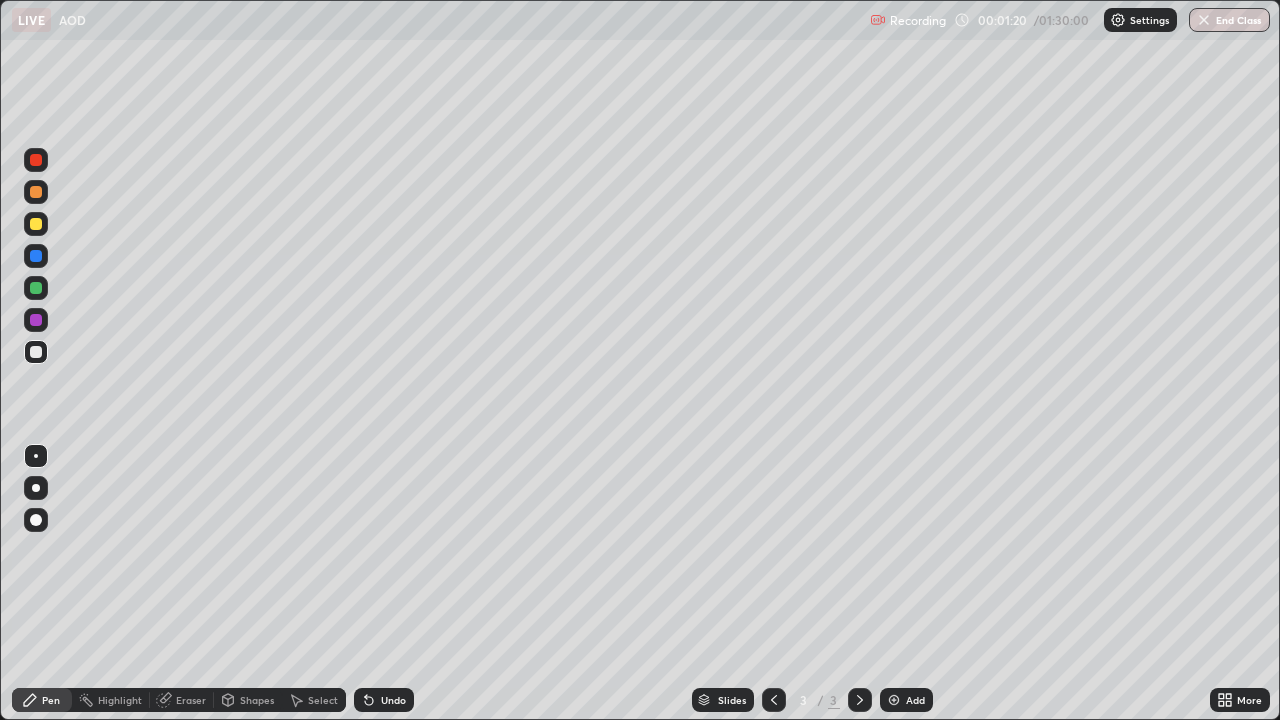 click at bounding box center (36, 192) 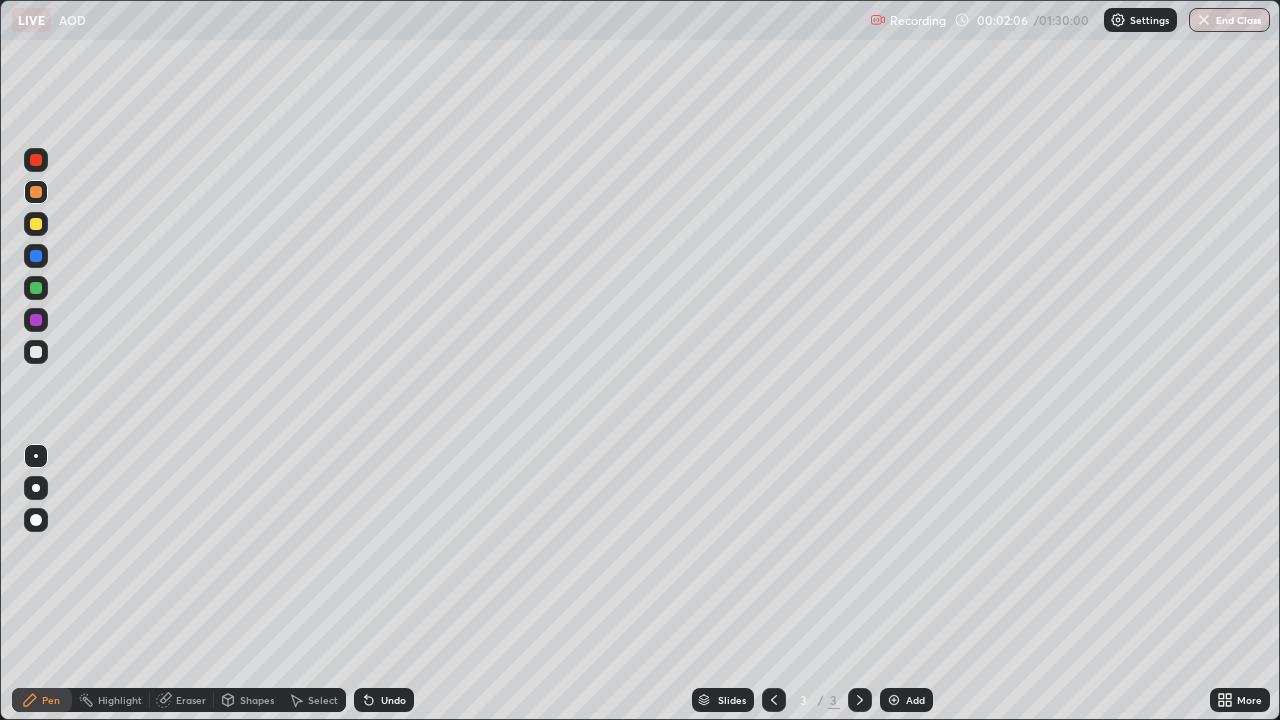 click at bounding box center (36, 224) 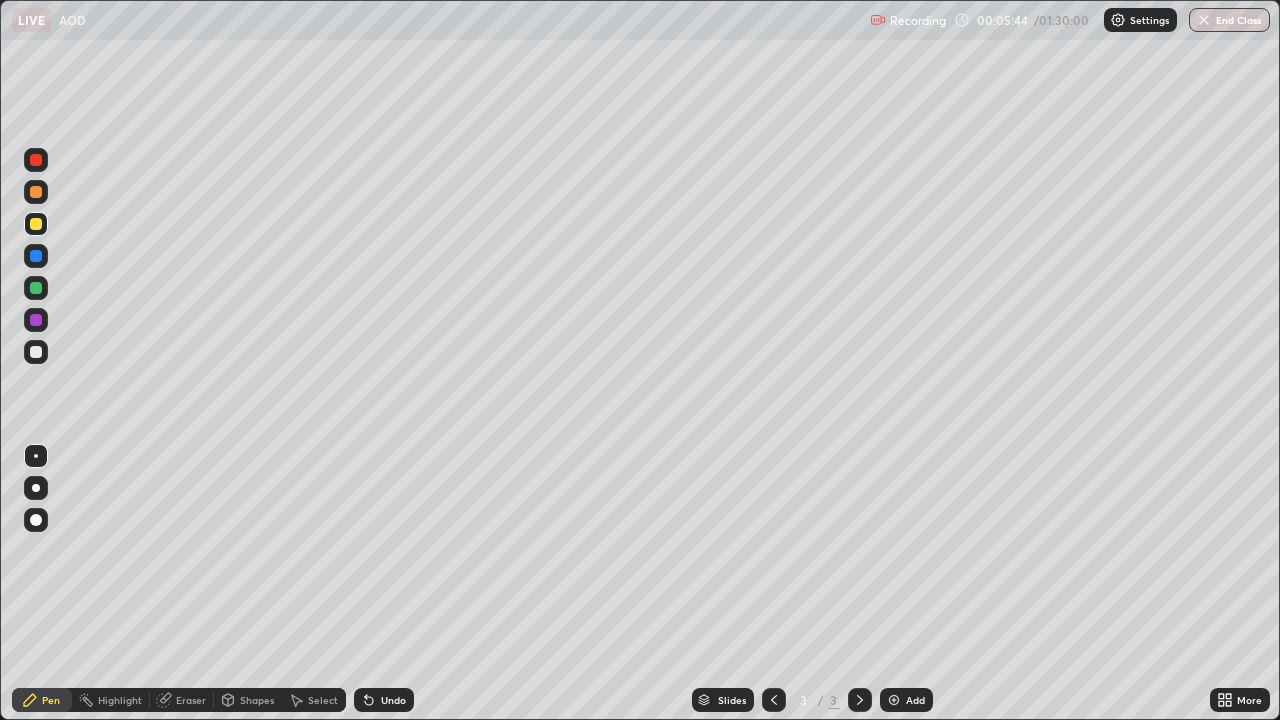 click at bounding box center [894, 700] 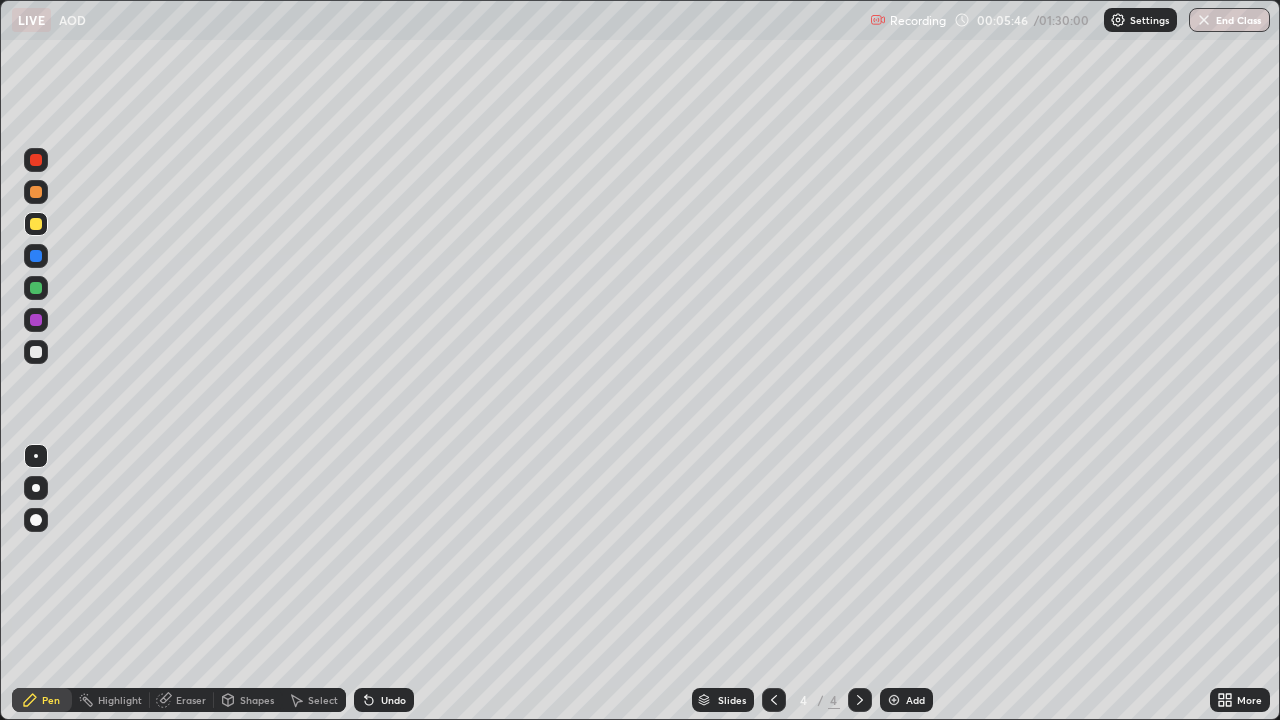 click at bounding box center [36, 192] 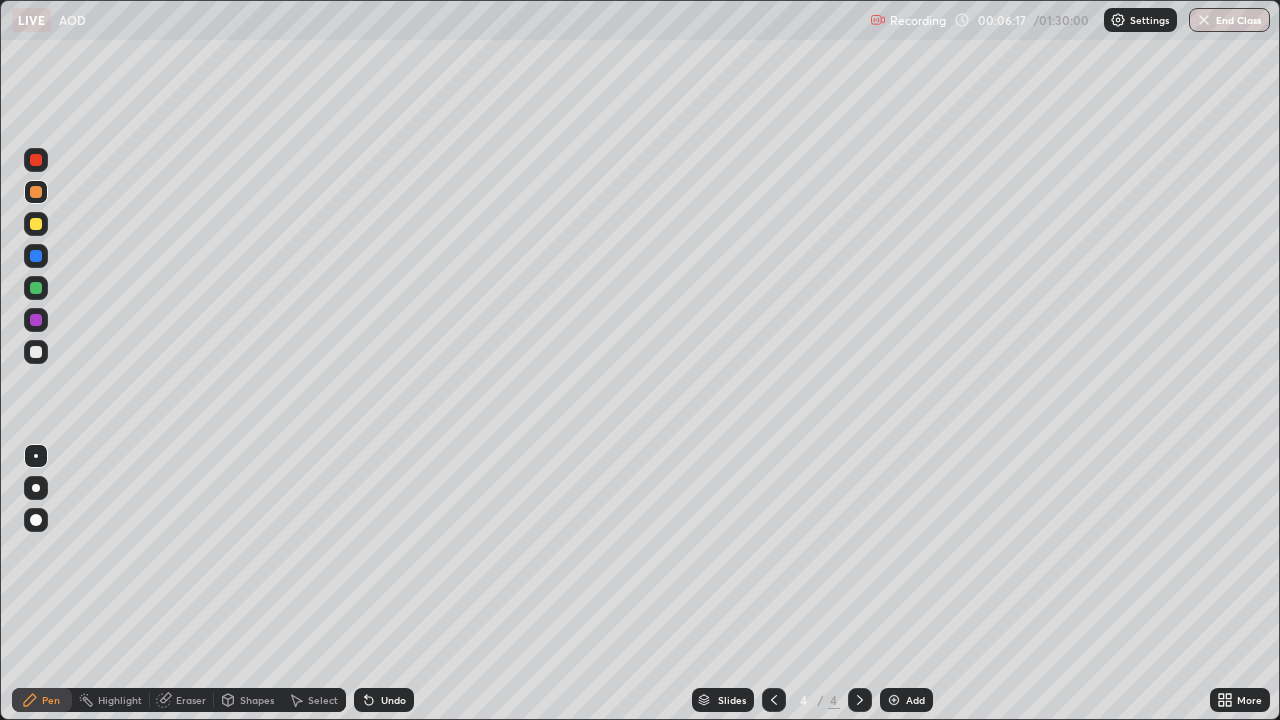 click at bounding box center [36, 224] 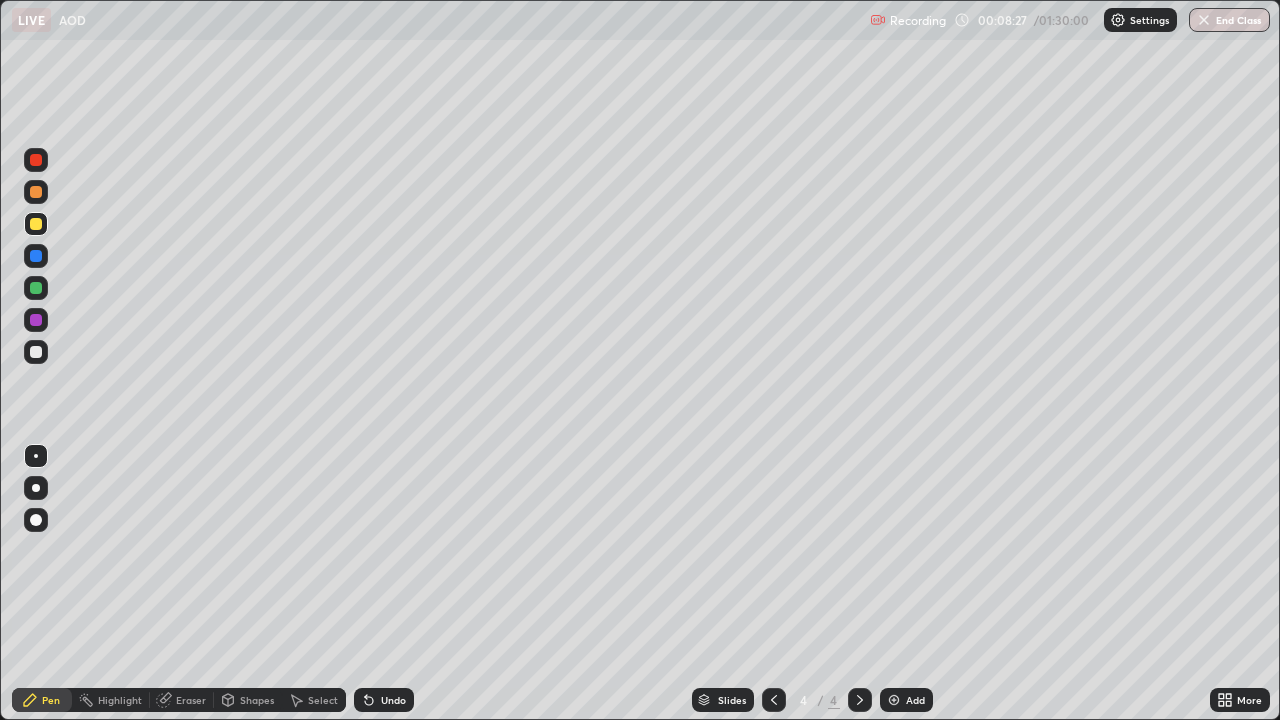 click at bounding box center [36, 192] 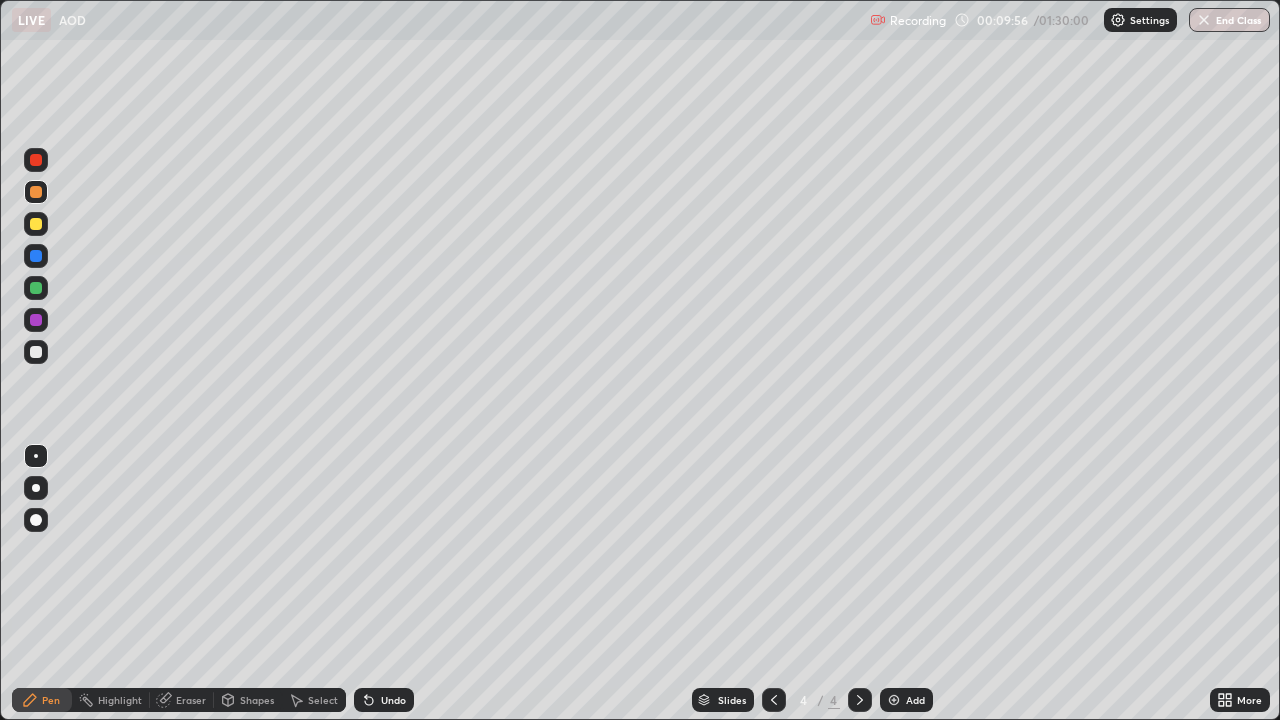 click on "Eraser" at bounding box center [191, 700] 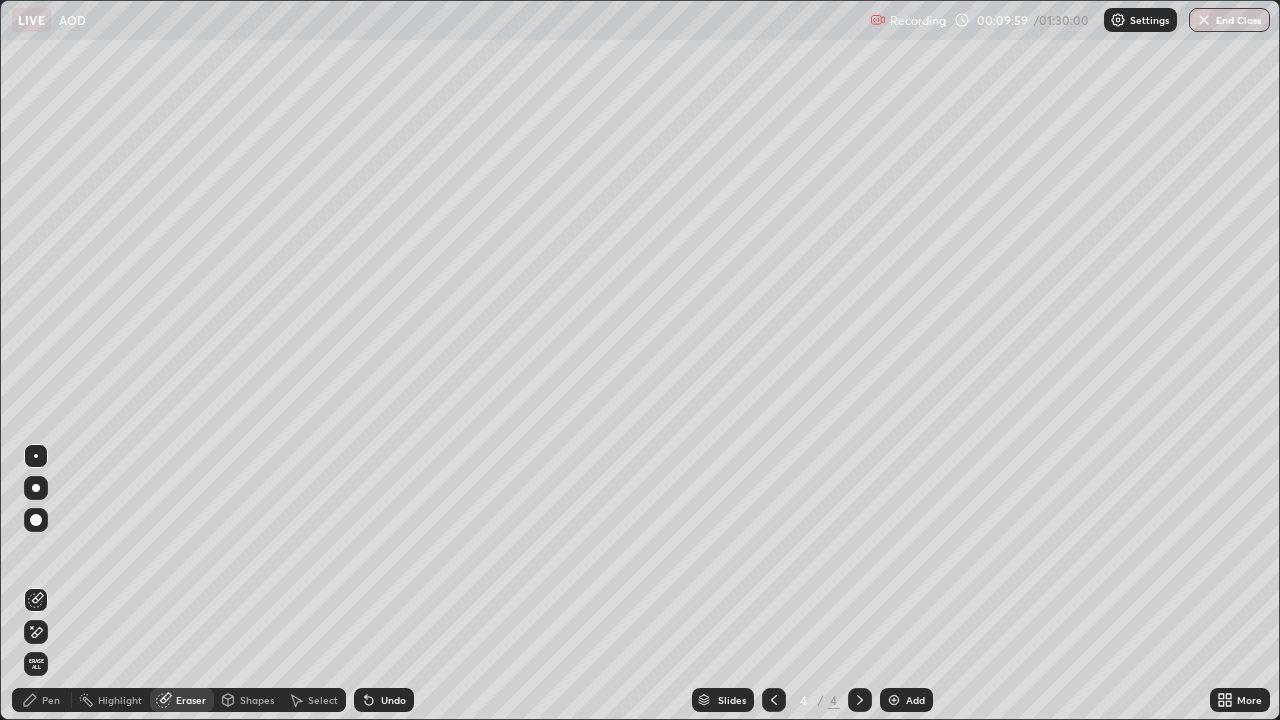 click on "Pen" at bounding box center (51, 700) 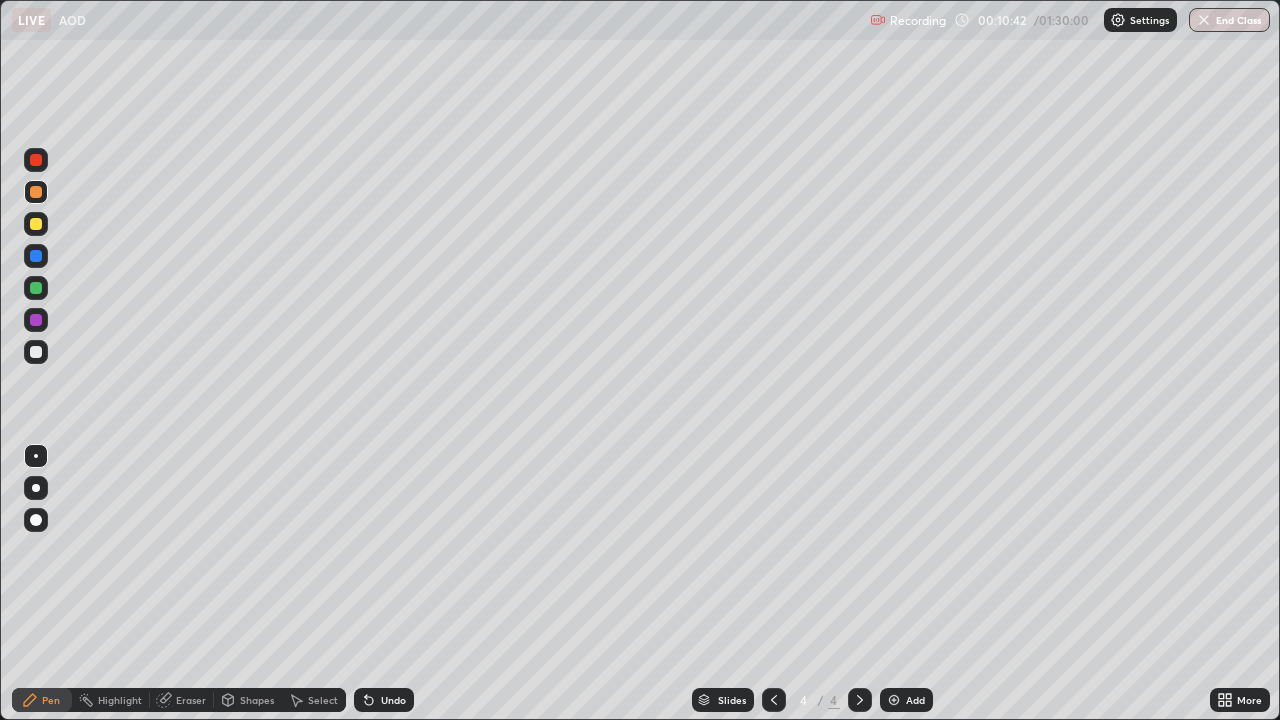 click at bounding box center (36, 256) 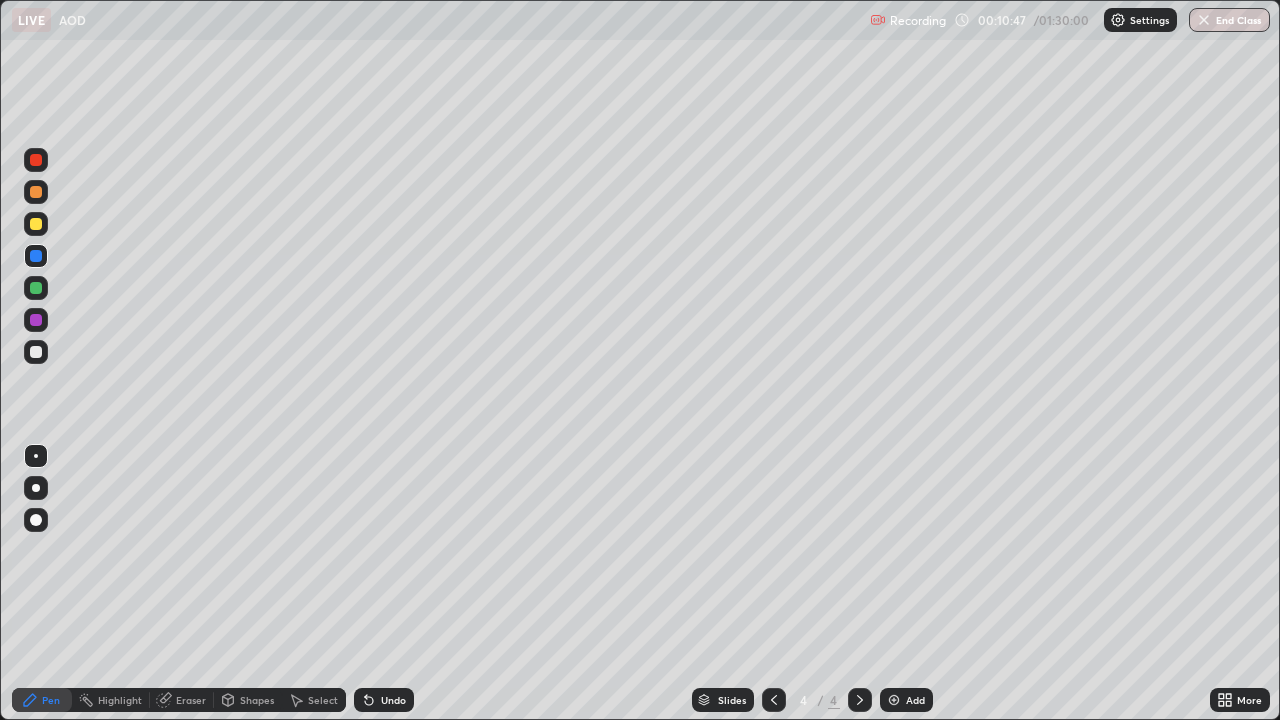 click at bounding box center [36, 352] 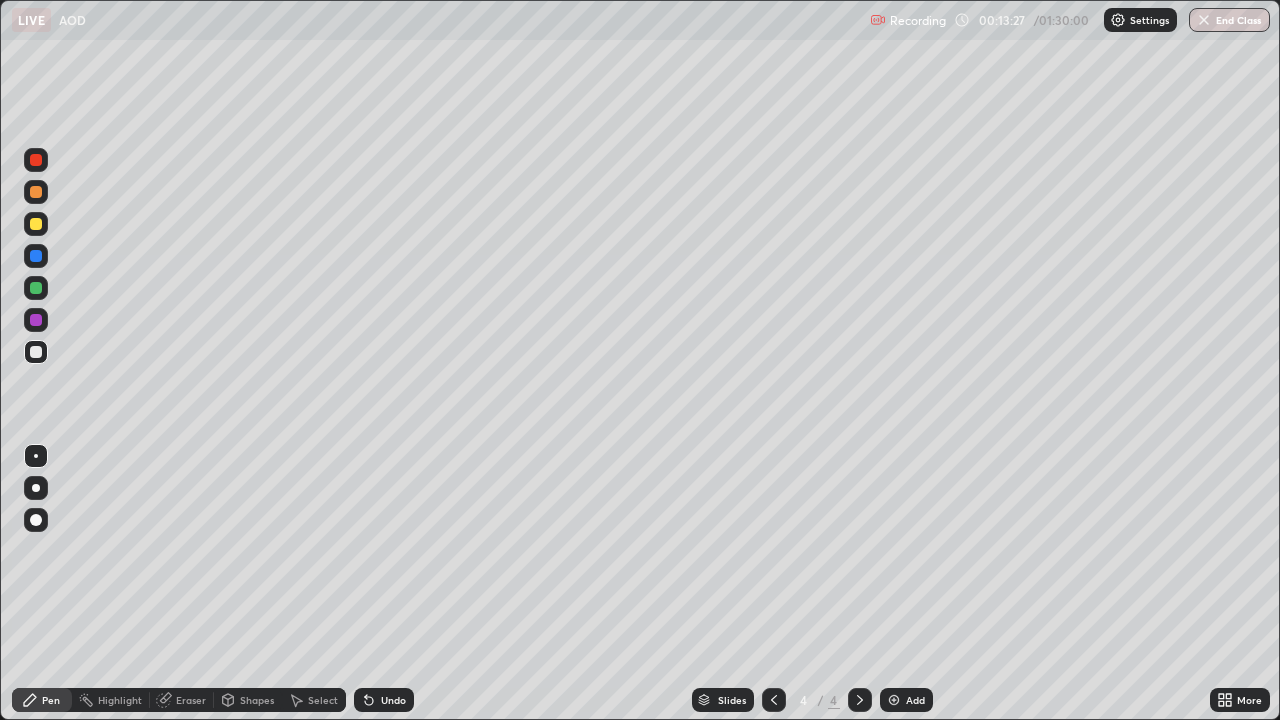 click 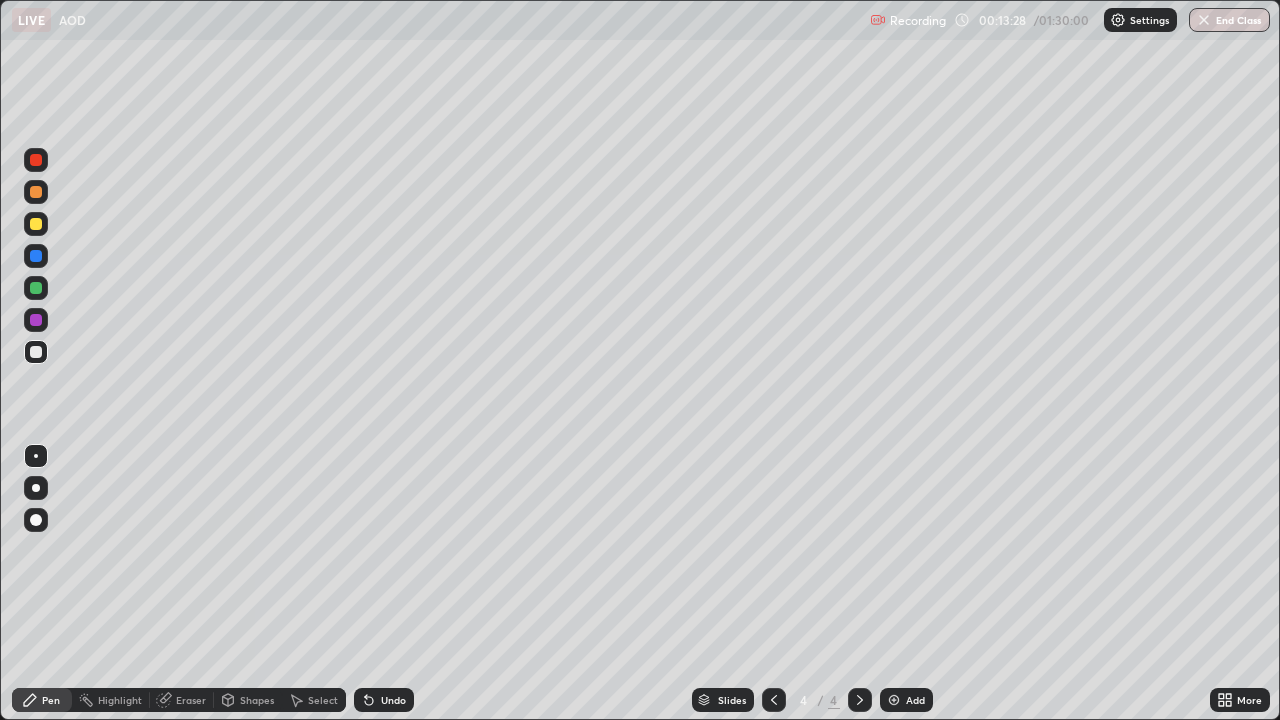 click at bounding box center [894, 700] 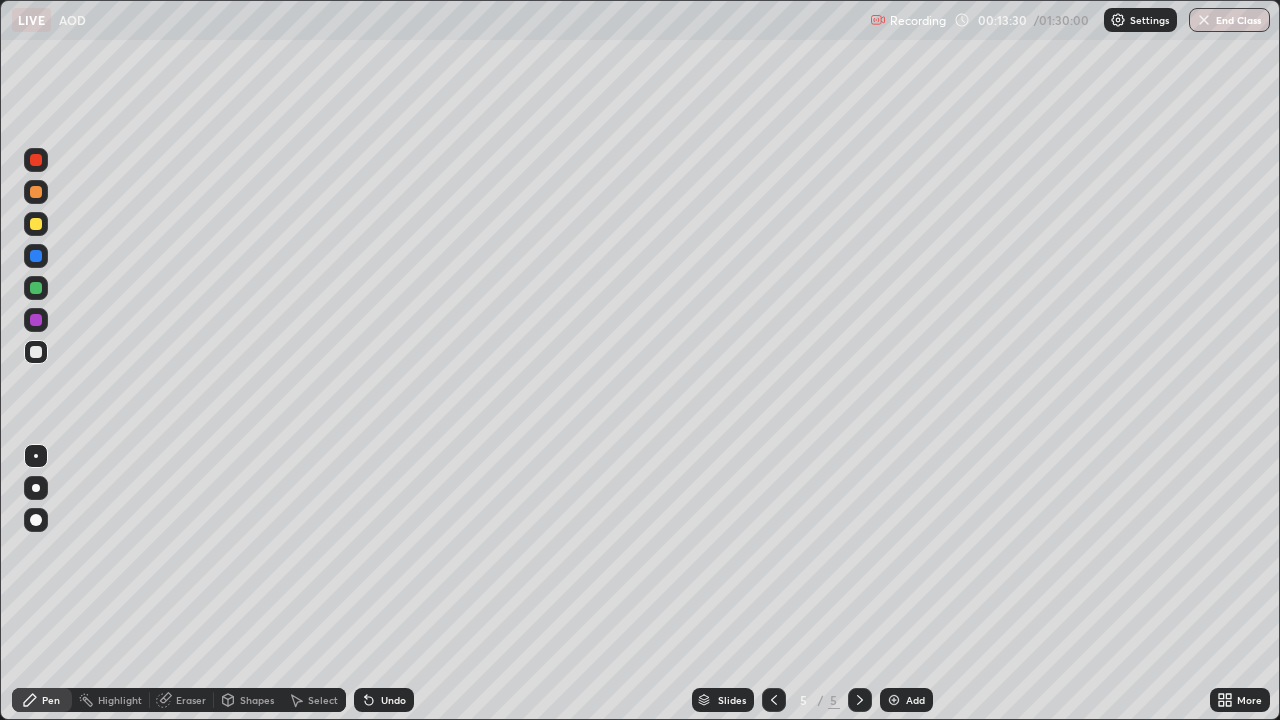 click at bounding box center [36, 192] 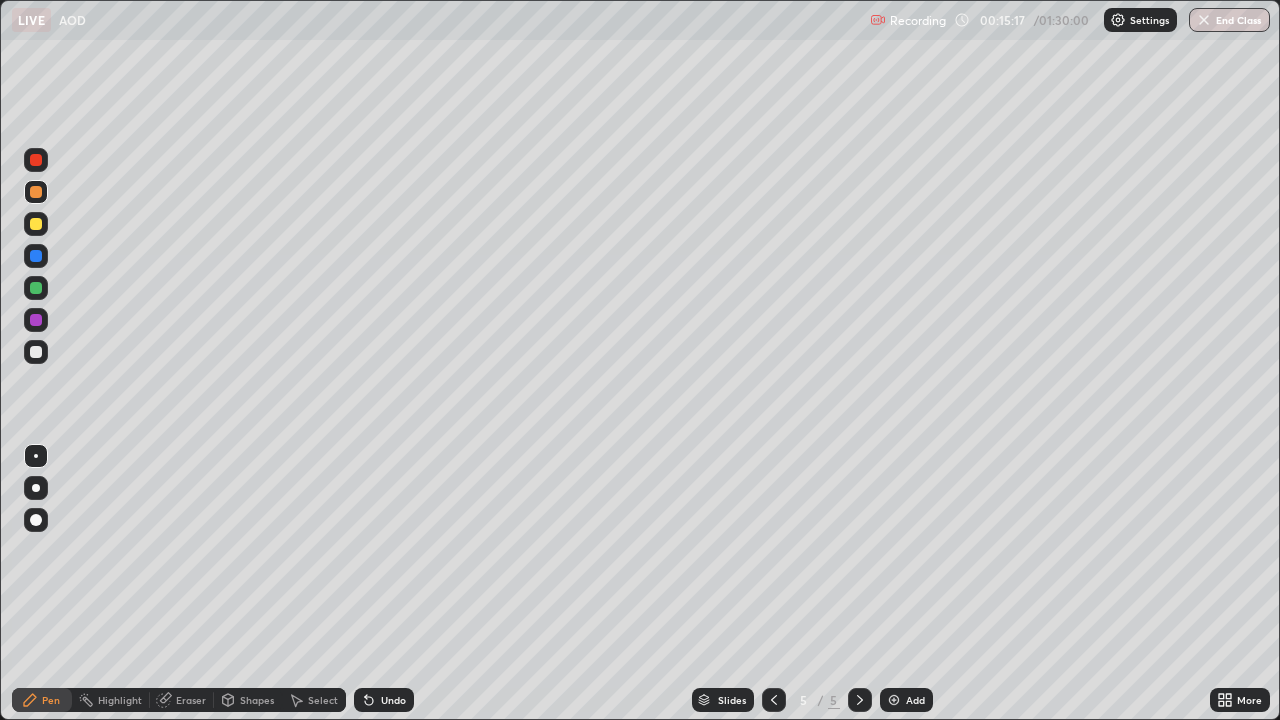 click at bounding box center [36, 224] 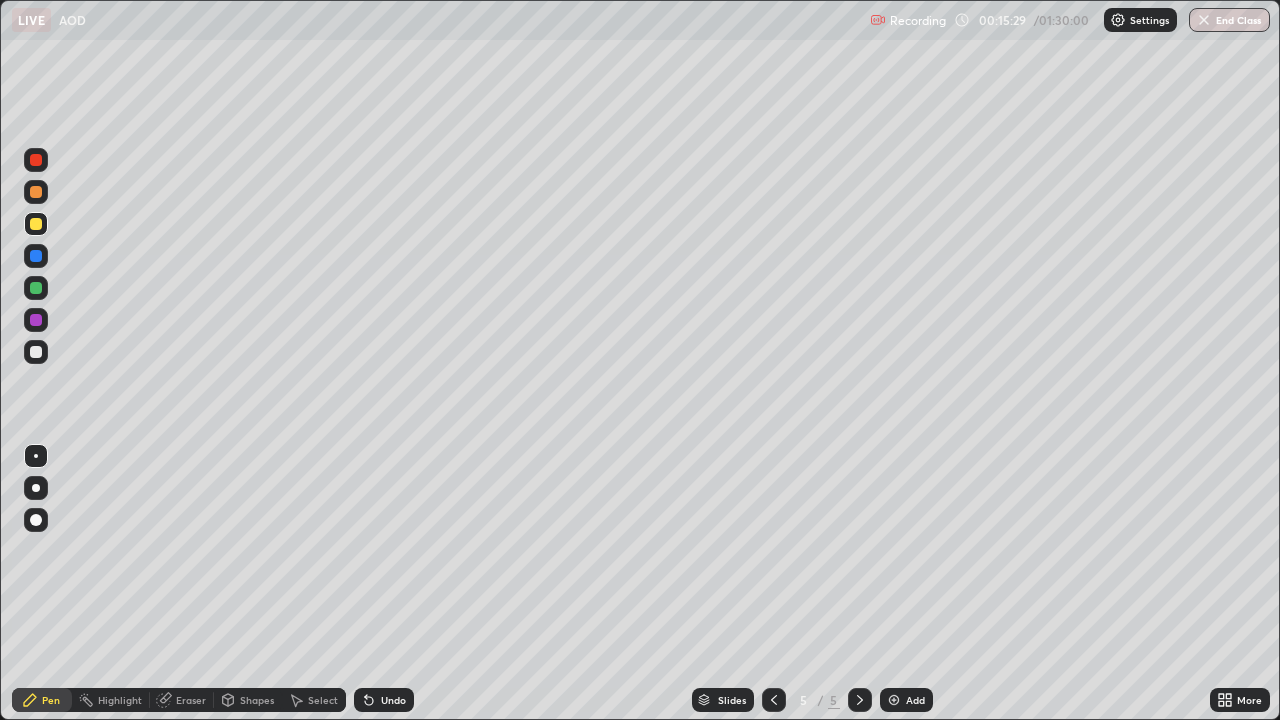 click at bounding box center [36, 256] 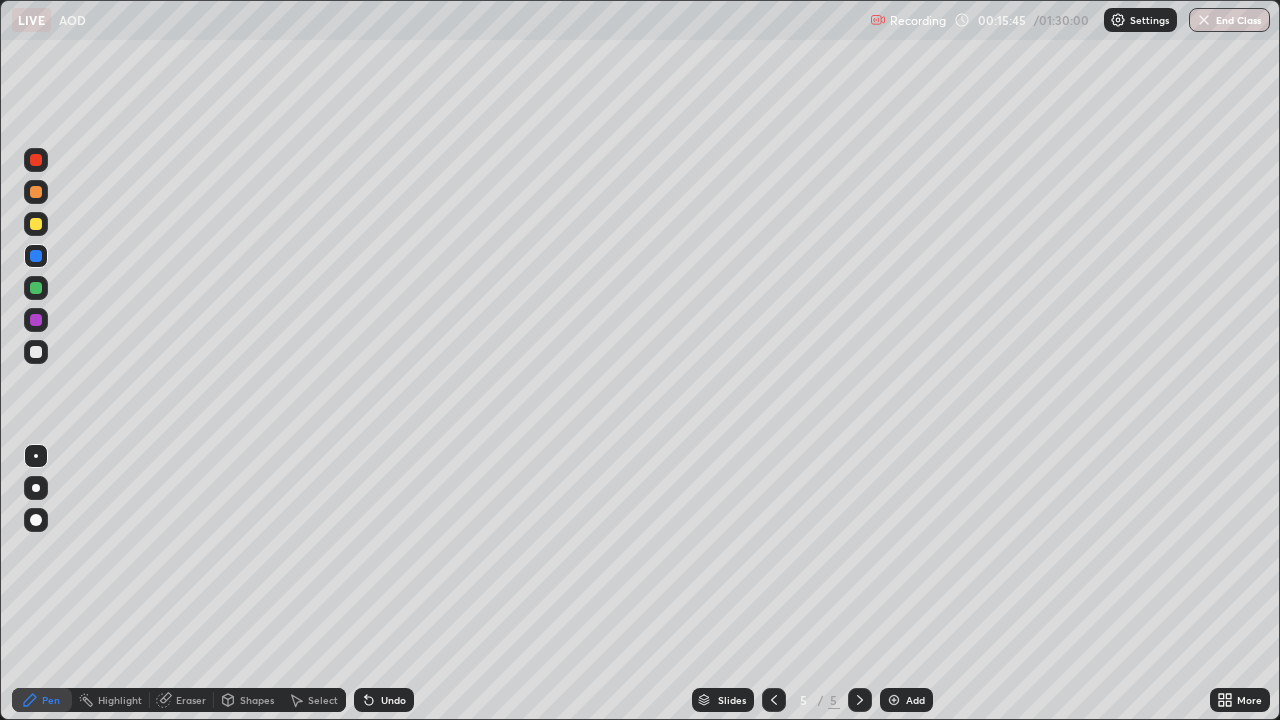 click at bounding box center (36, 288) 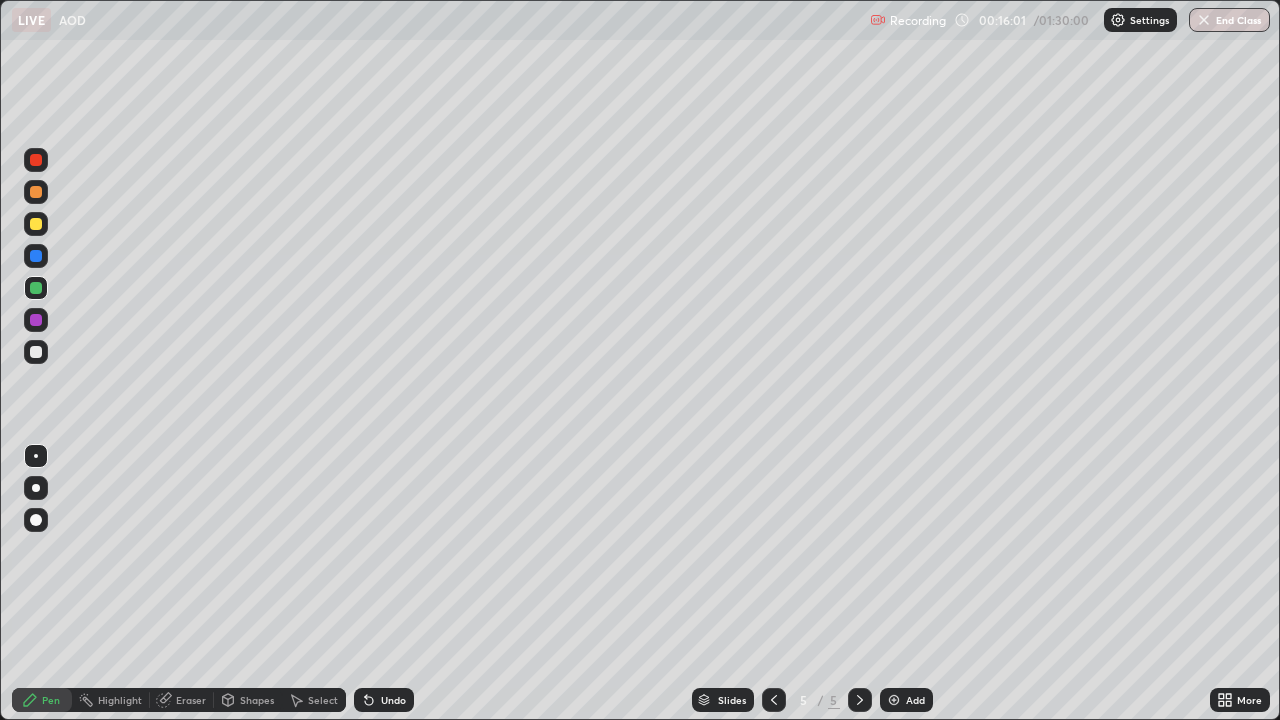 click at bounding box center [36, 192] 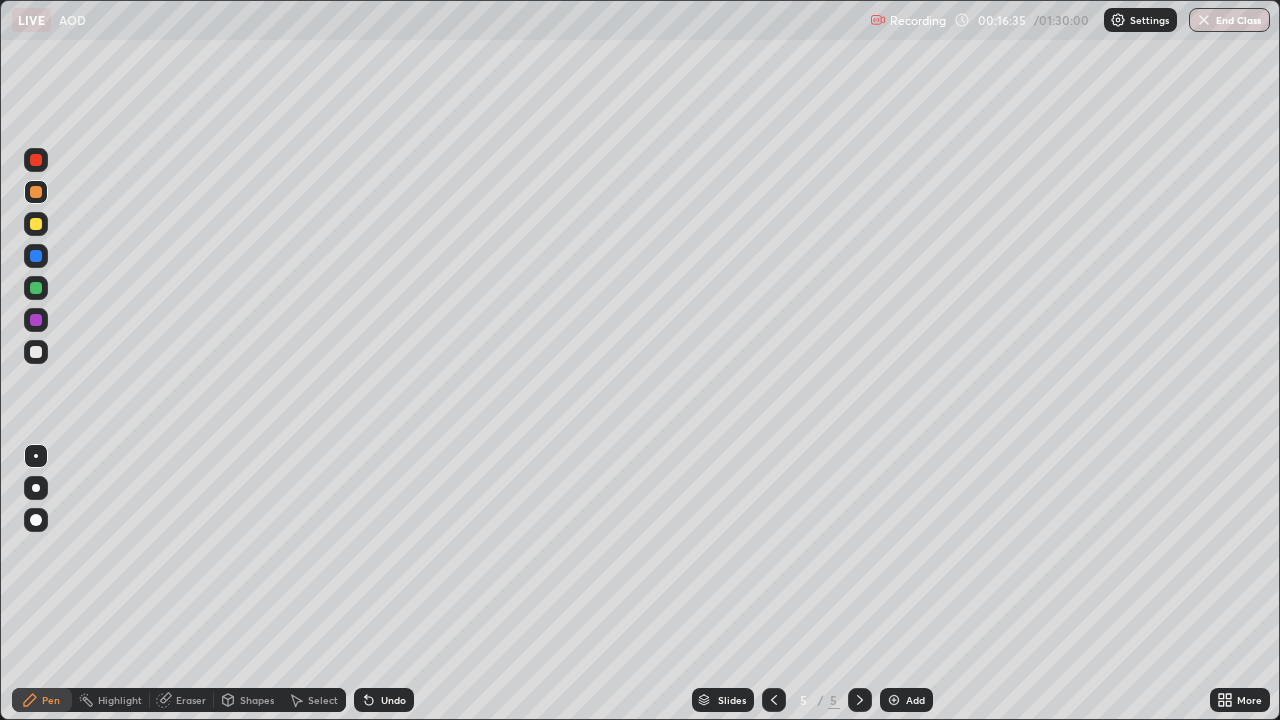 click at bounding box center [36, 288] 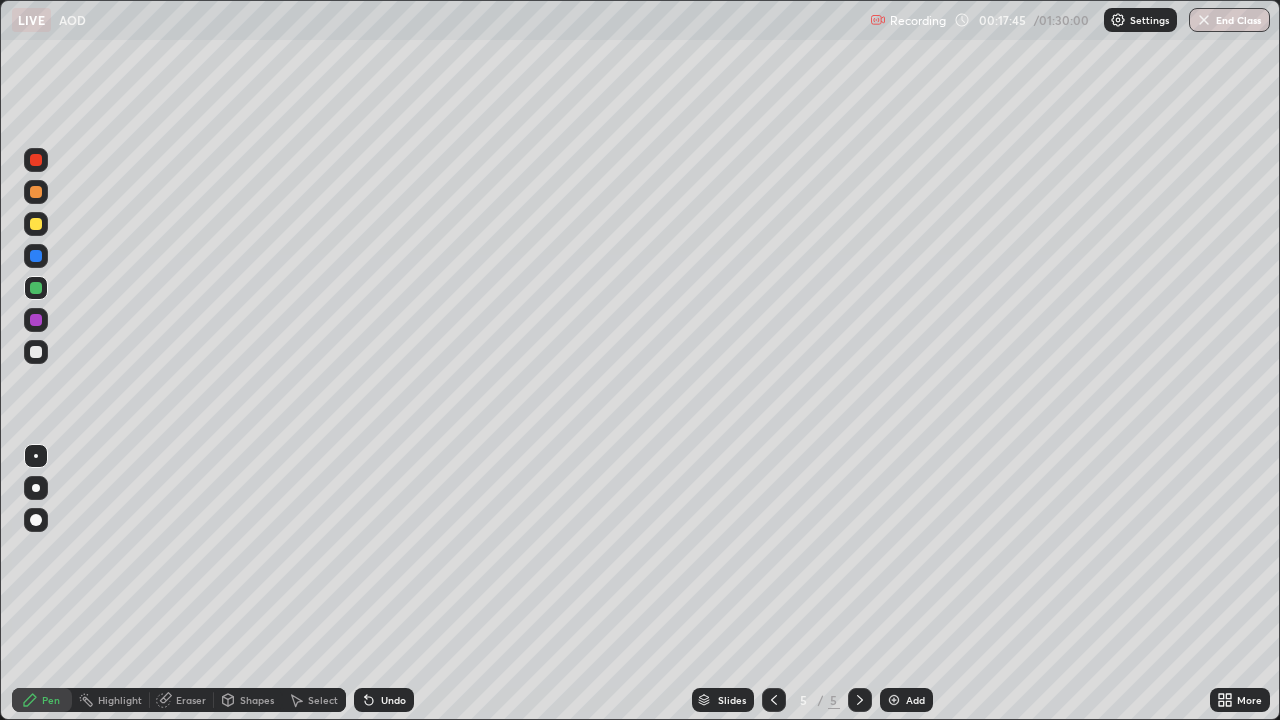 click at bounding box center [860, 700] 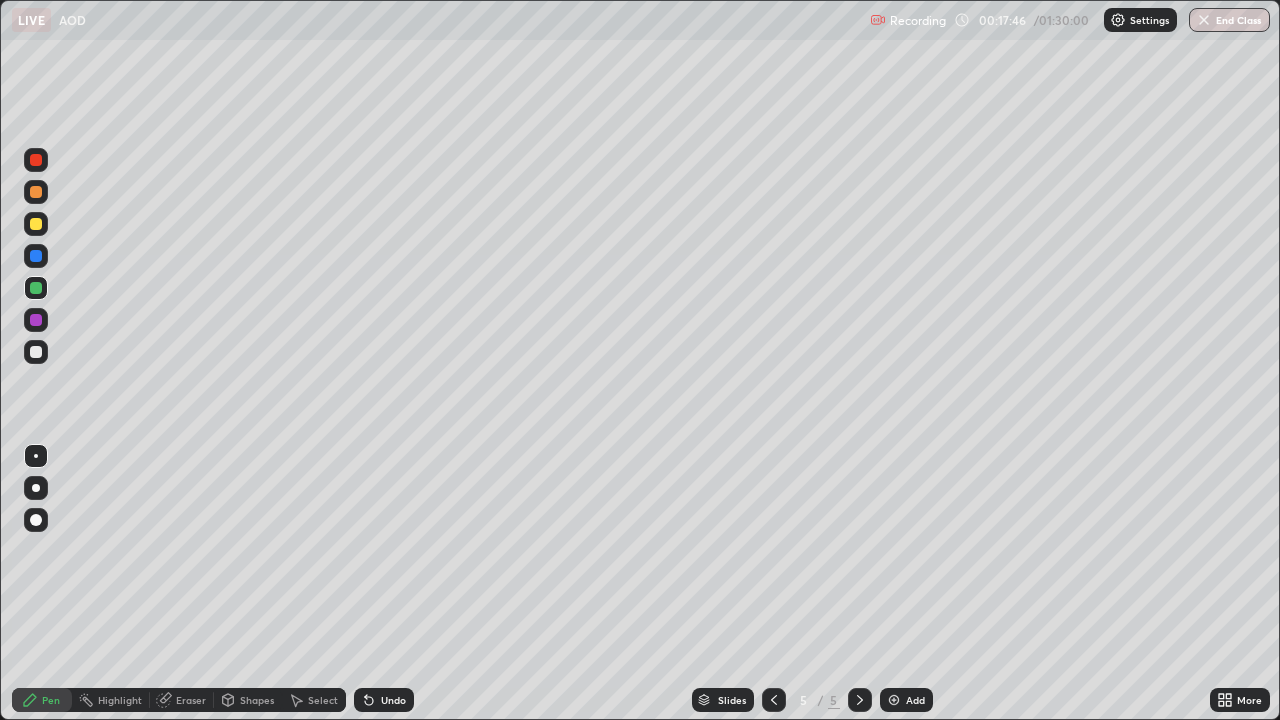 click at bounding box center [894, 700] 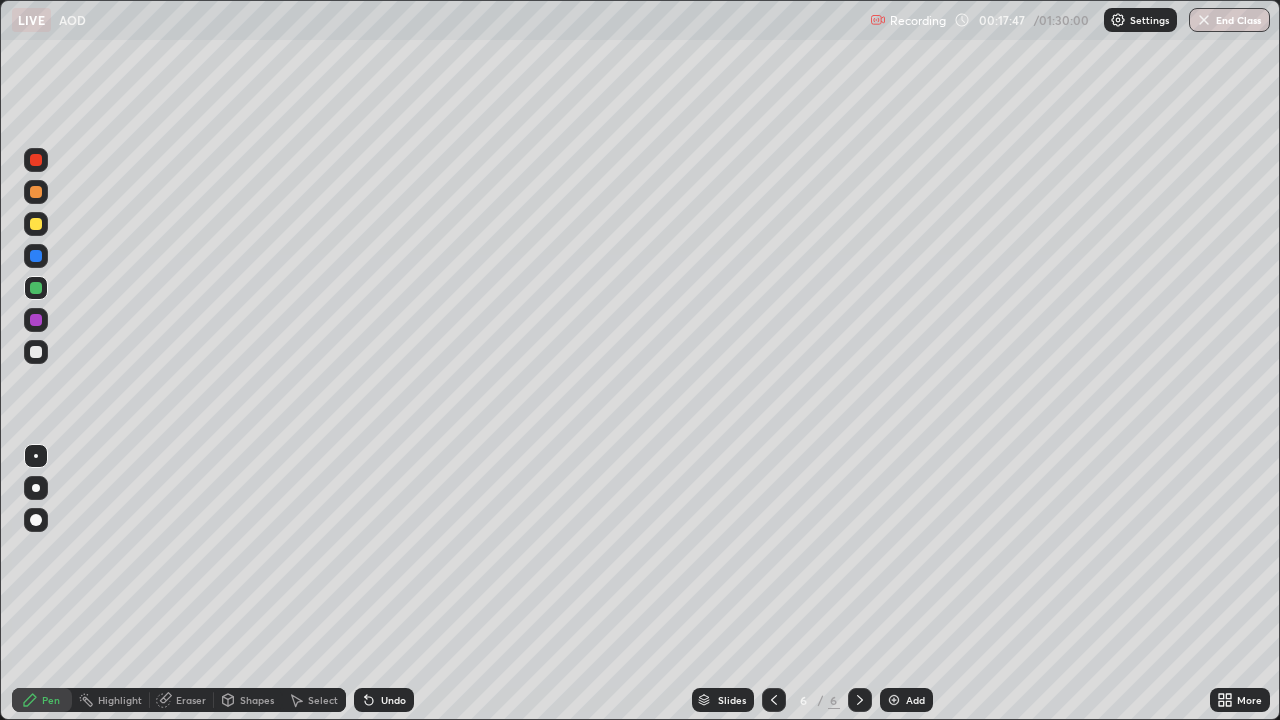 click at bounding box center [36, 224] 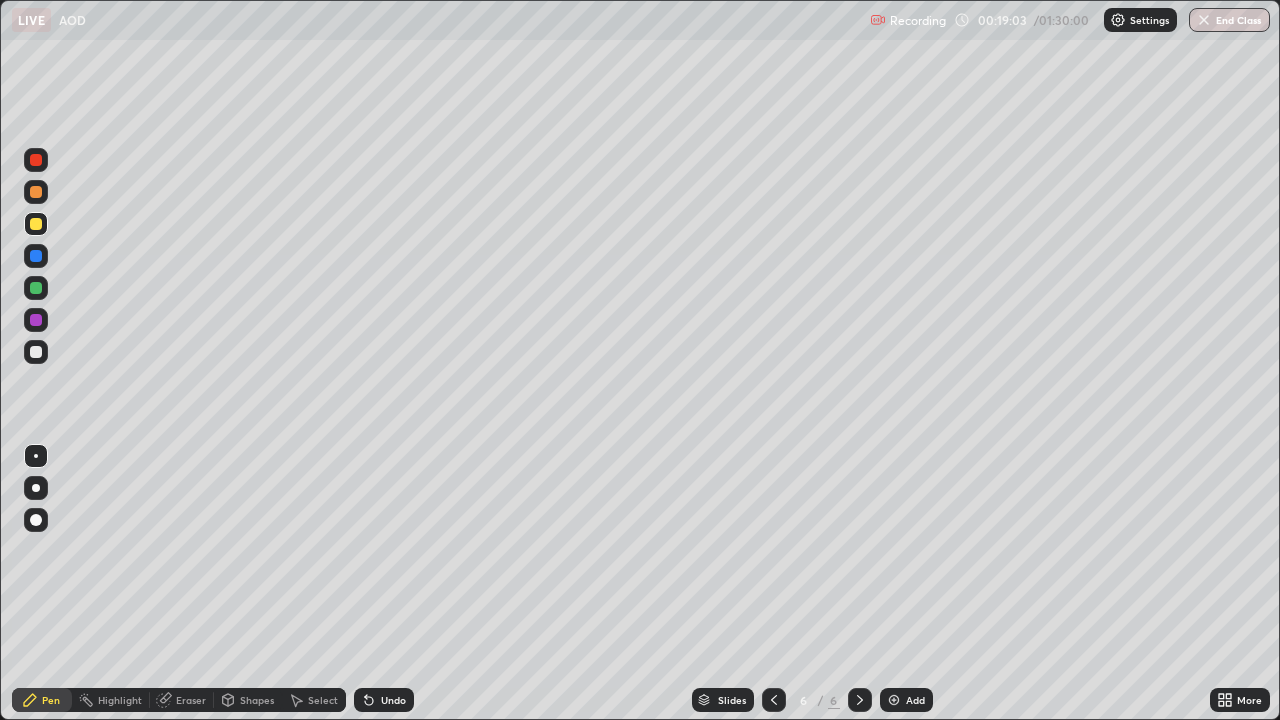 click on "Eraser" at bounding box center [191, 700] 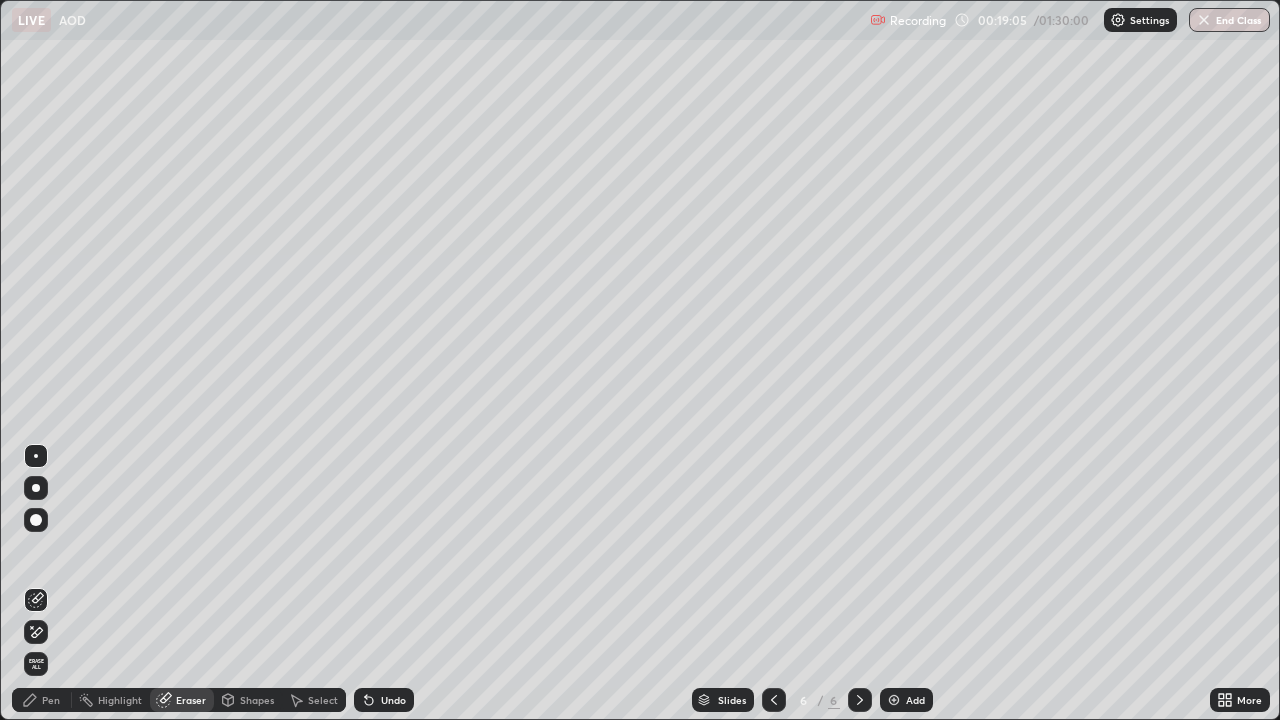 click on "Pen" at bounding box center [51, 700] 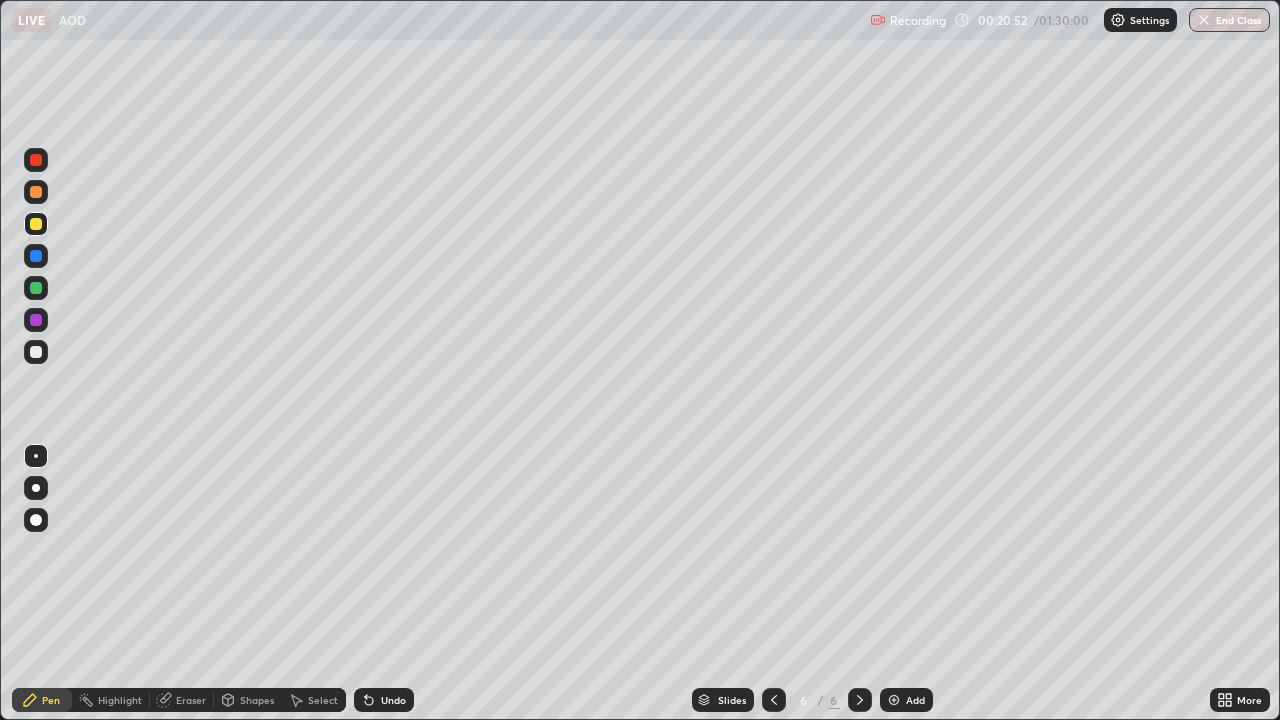 click at bounding box center (36, 192) 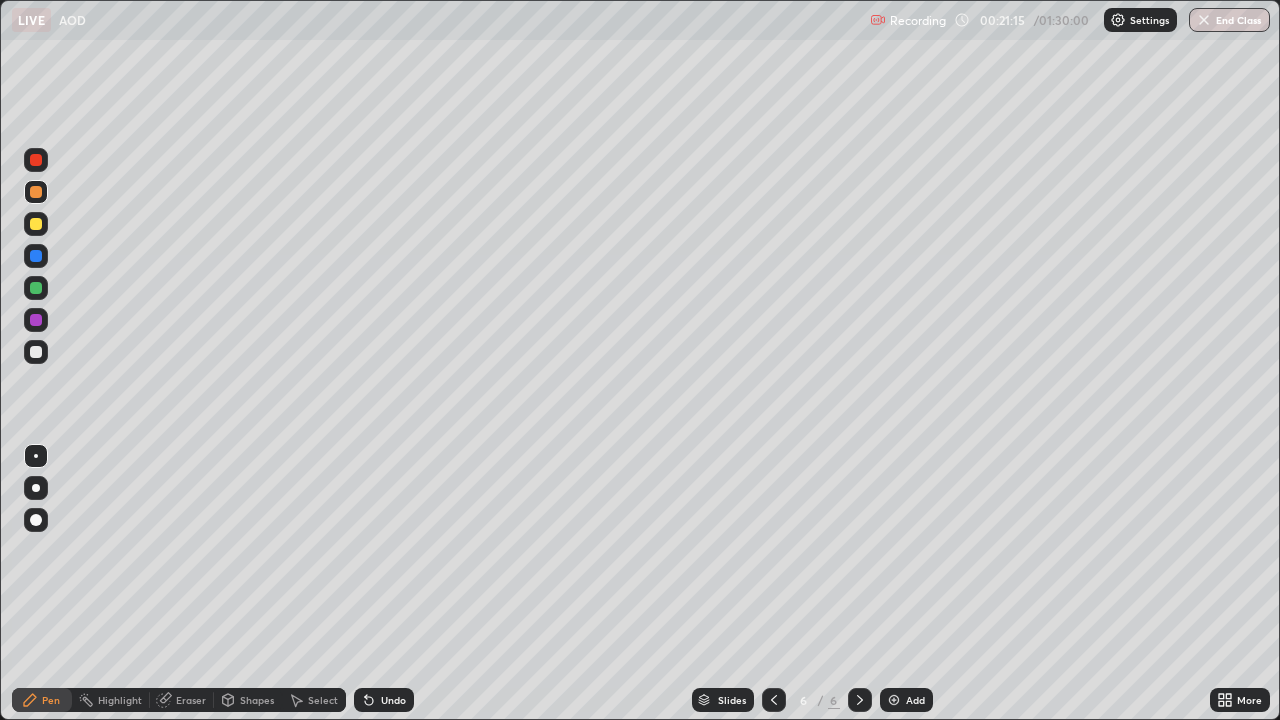 click at bounding box center (36, 320) 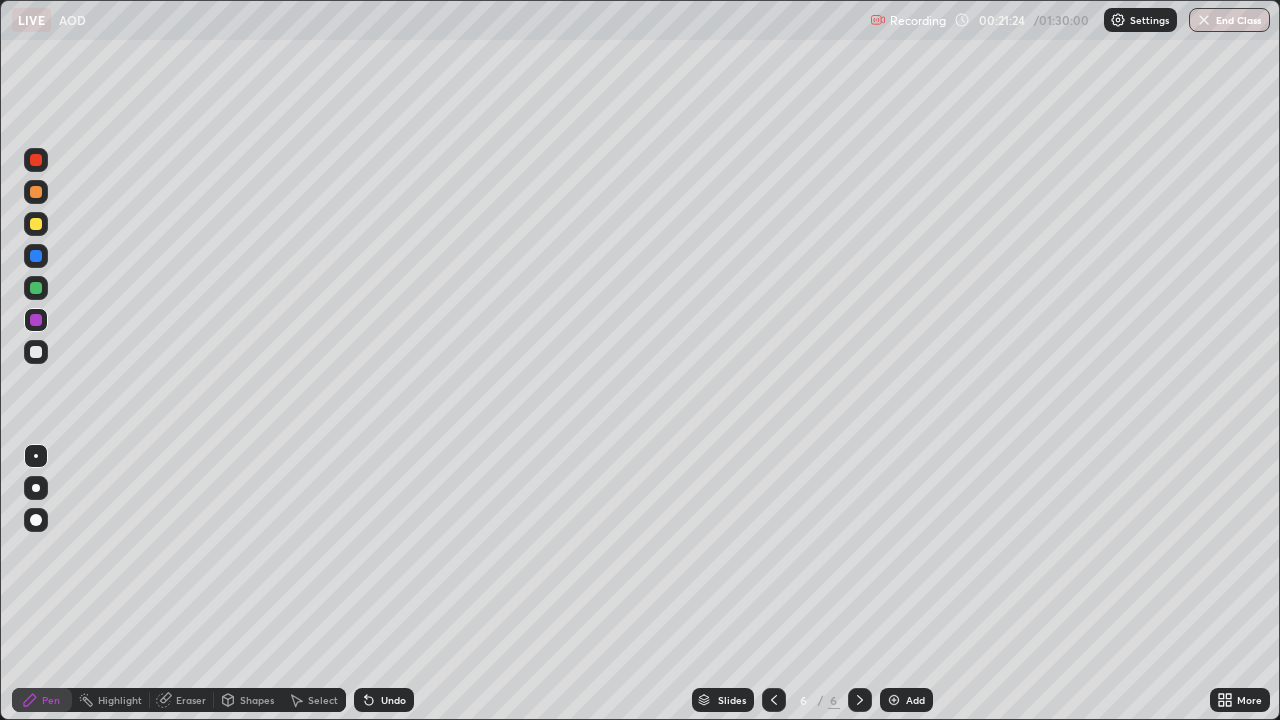 click at bounding box center [36, 192] 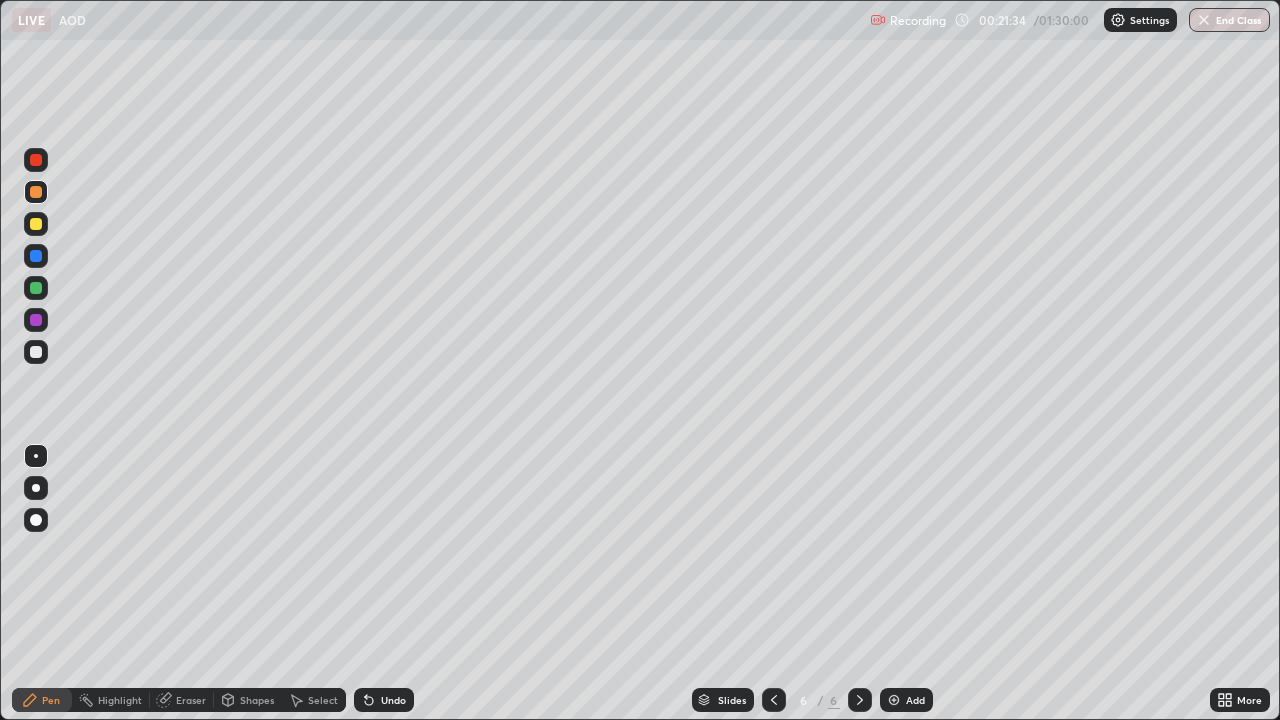 click at bounding box center (36, 288) 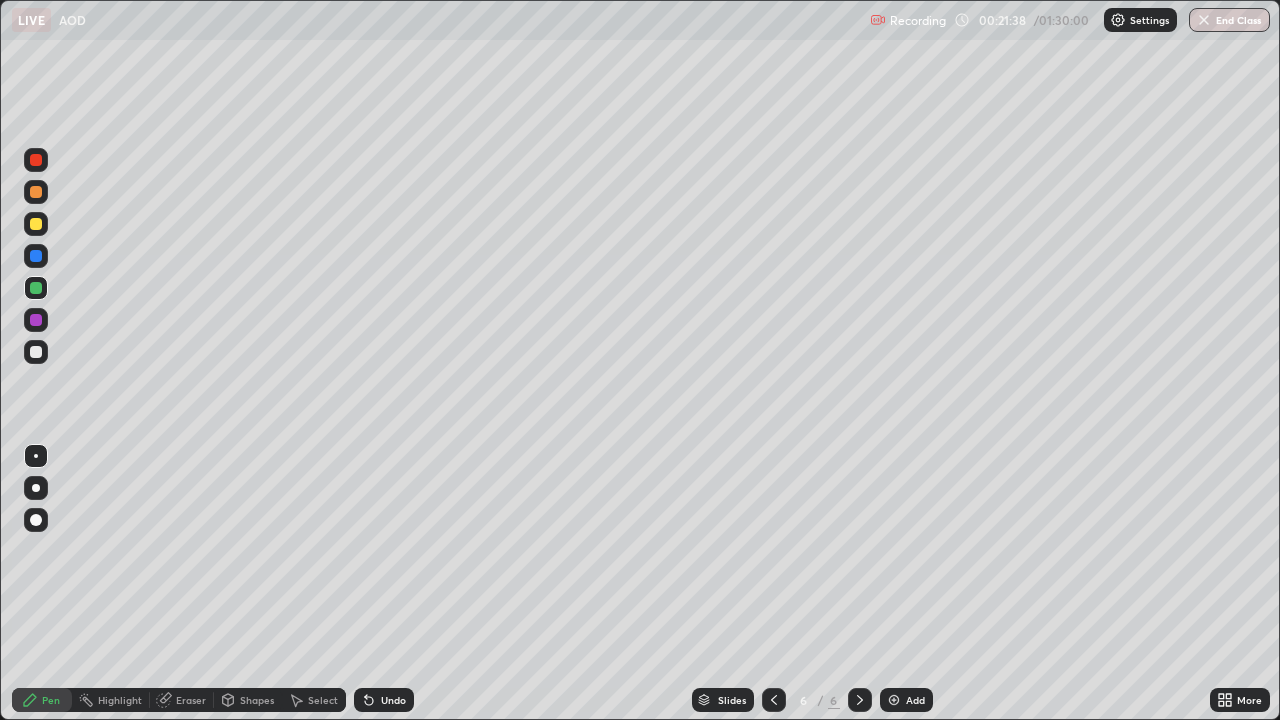 click on "Eraser" at bounding box center [191, 700] 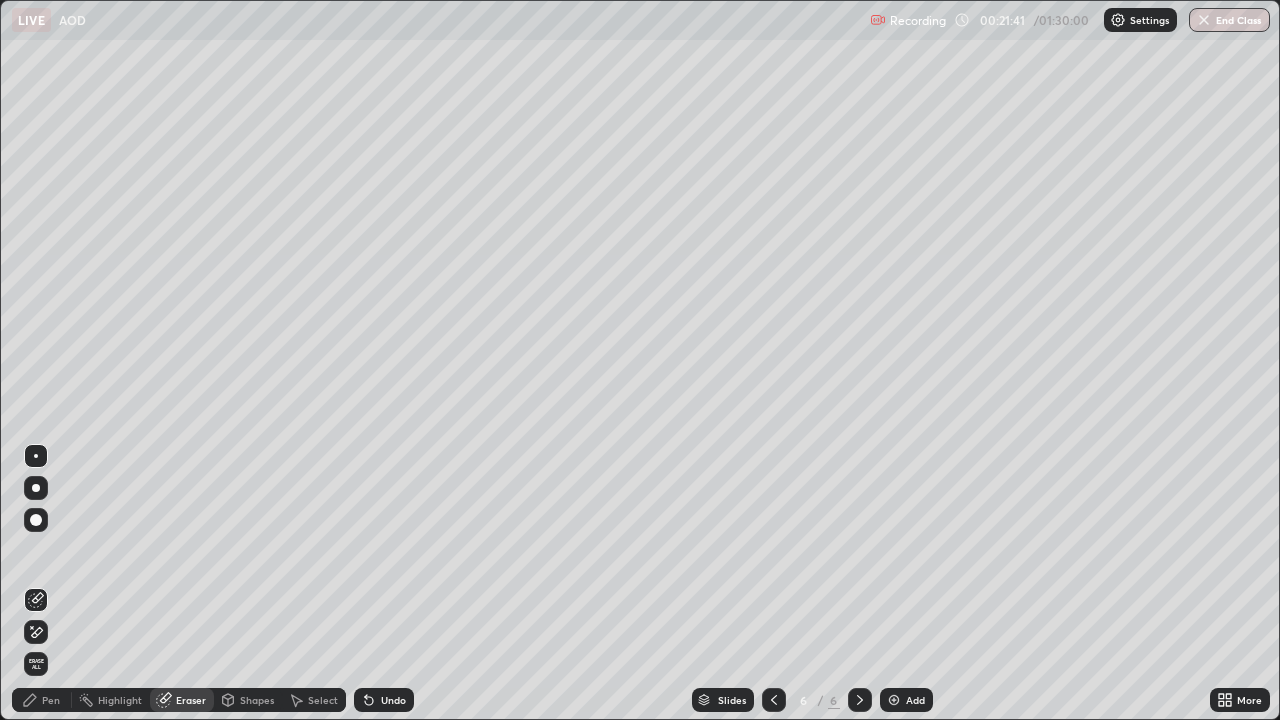 click on "Pen" at bounding box center (51, 700) 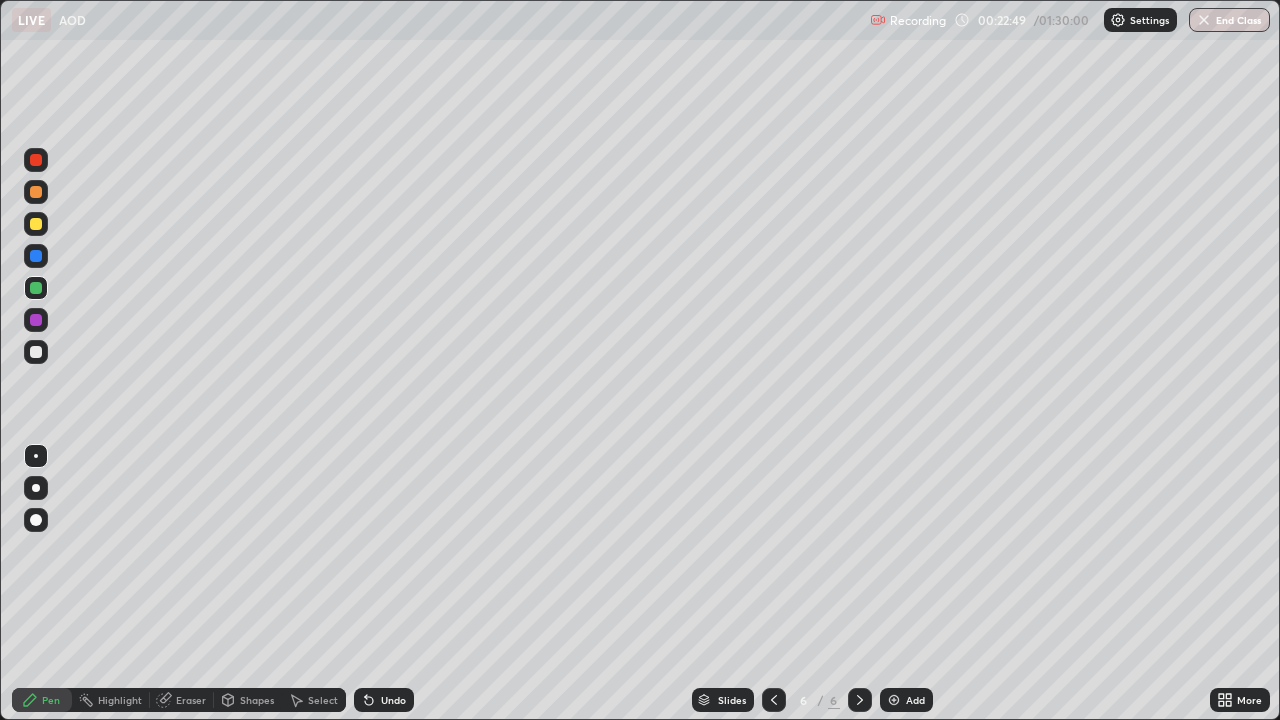 click at bounding box center [860, 700] 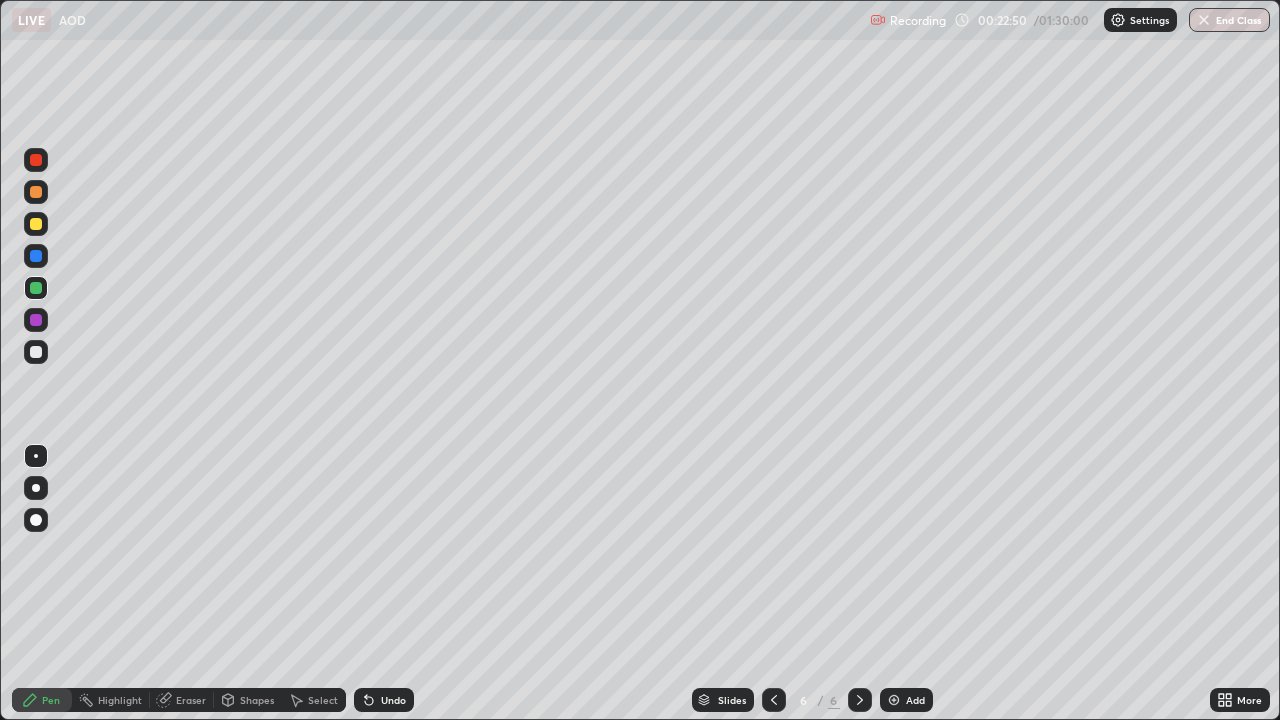 click at bounding box center [894, 700] 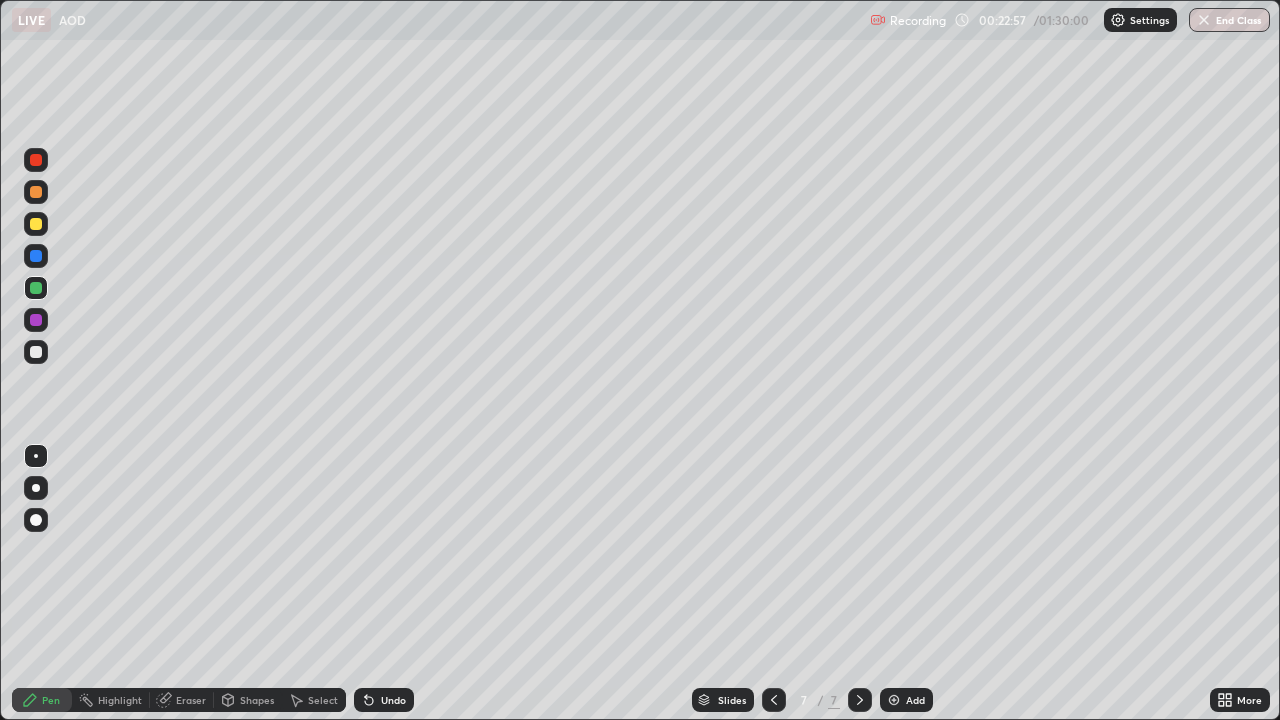 click at bounding box center [36, 192] 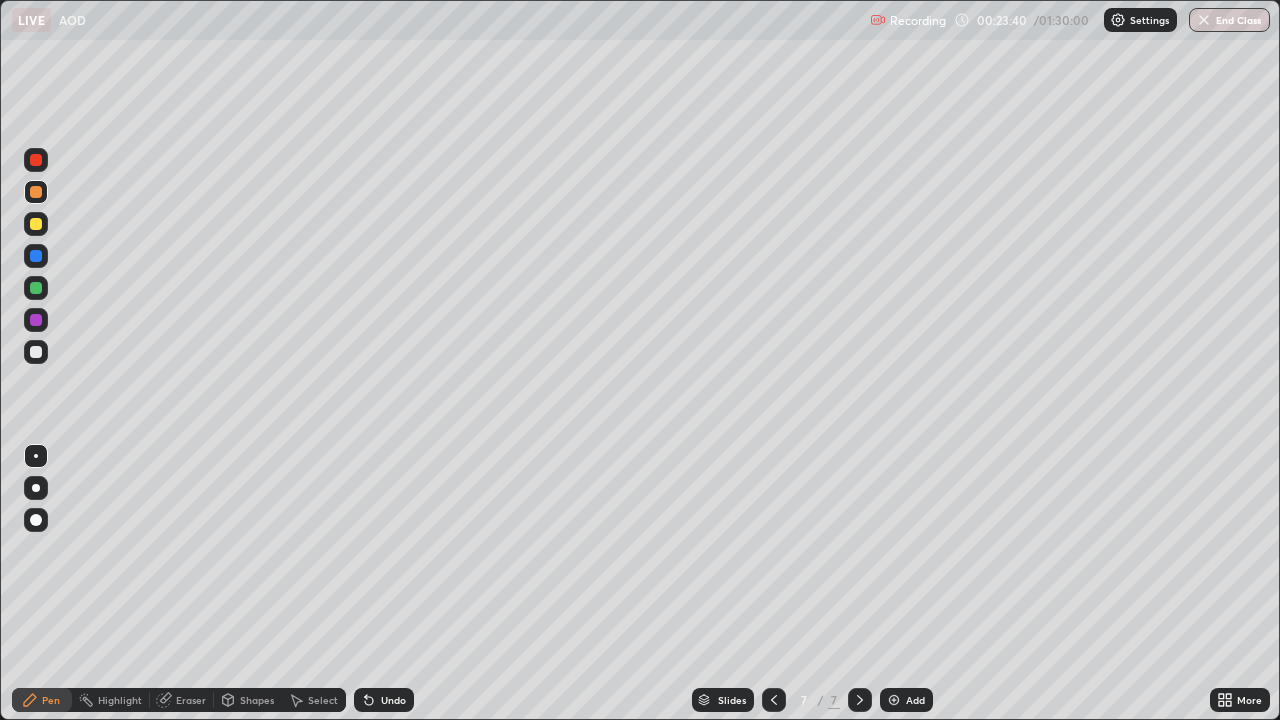 click at bounding box center (36, 320) 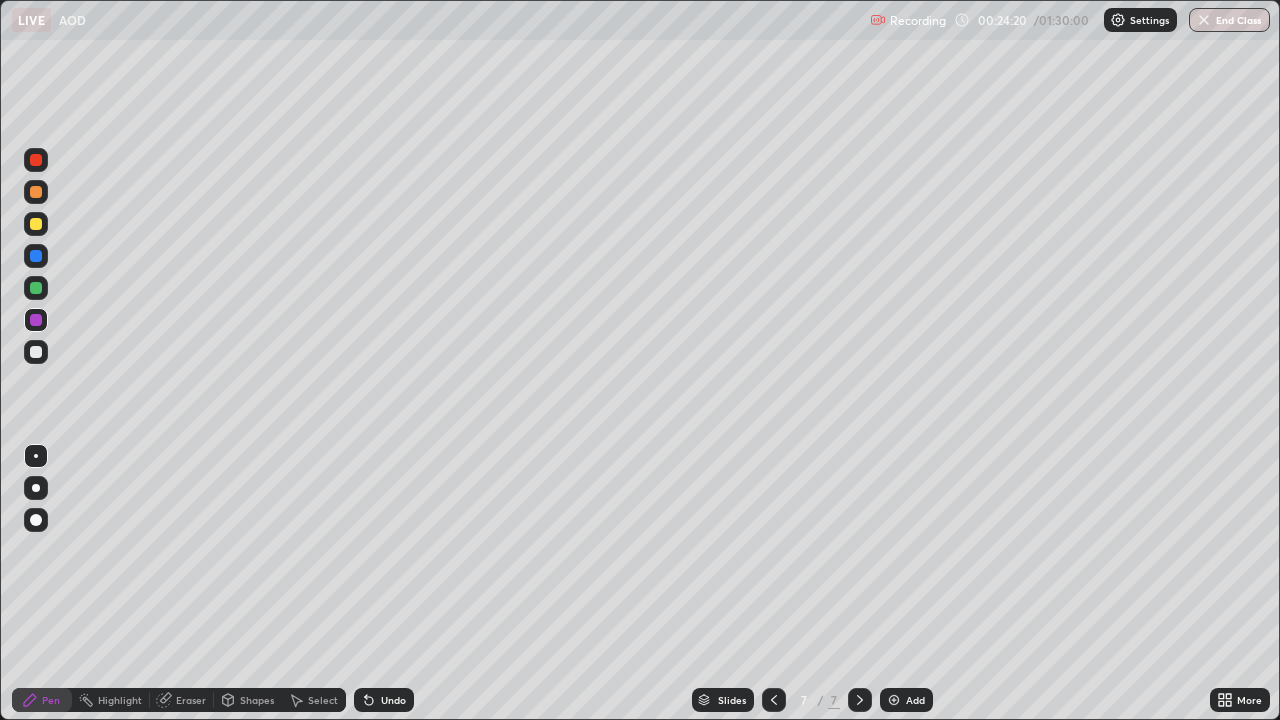 click at bounding box center (36, 224) 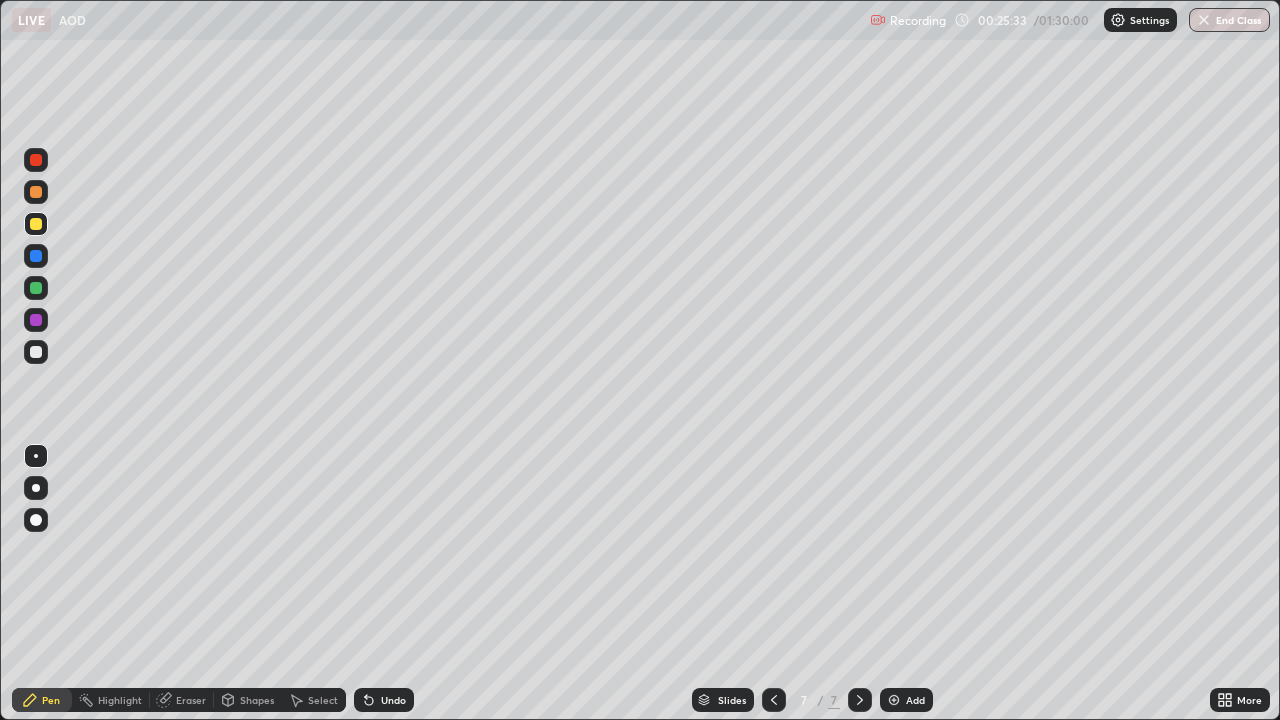 click at bounding box center (36, 256) 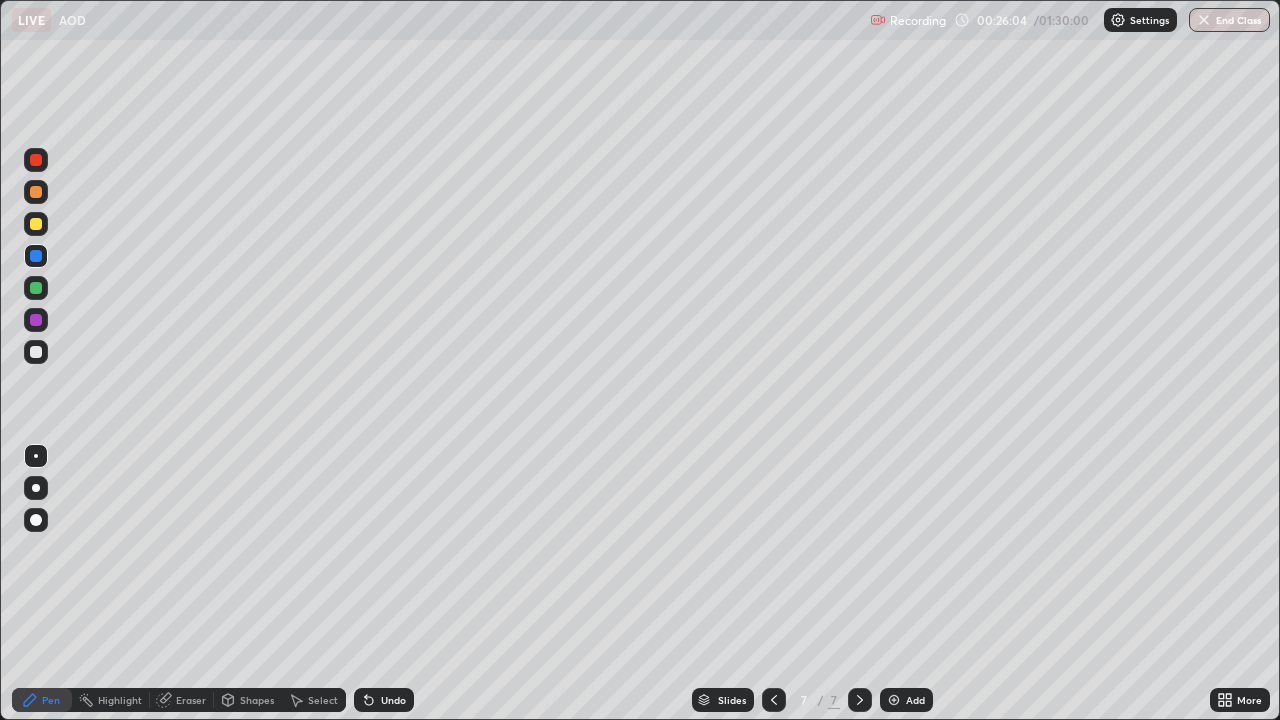 click at bounding box center [36, 320] 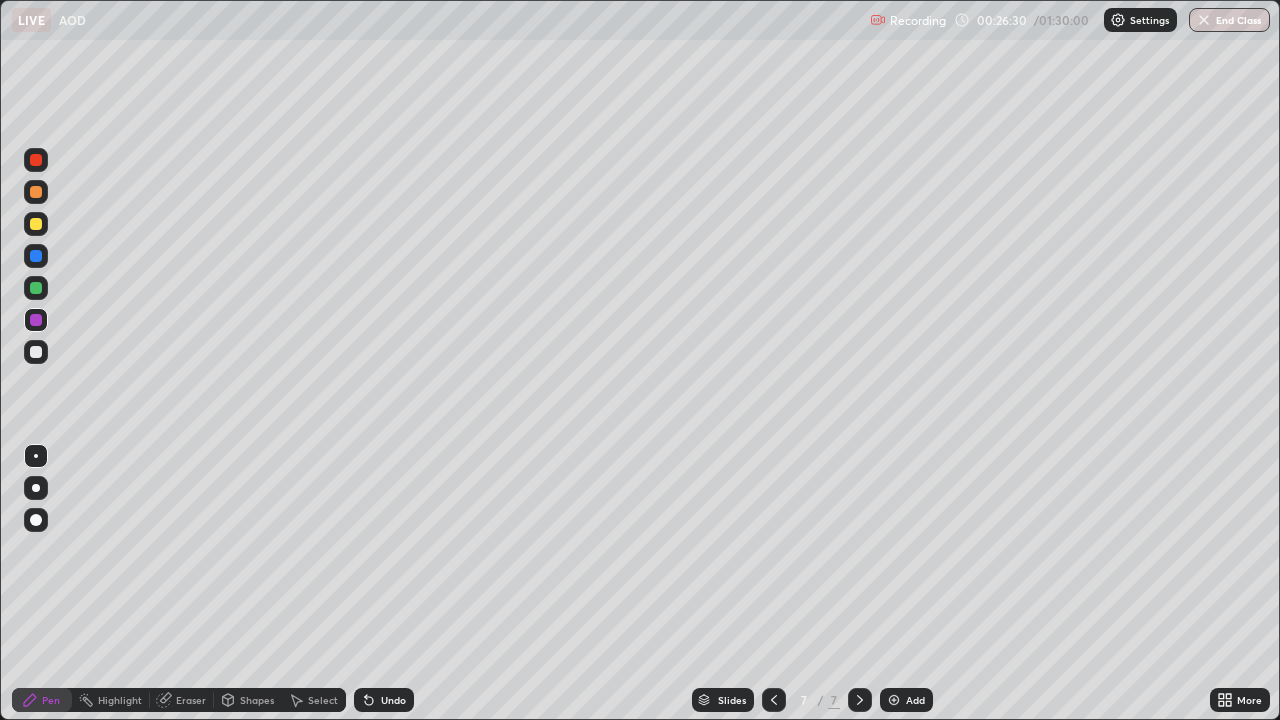 click at bounding box center [36, 224] 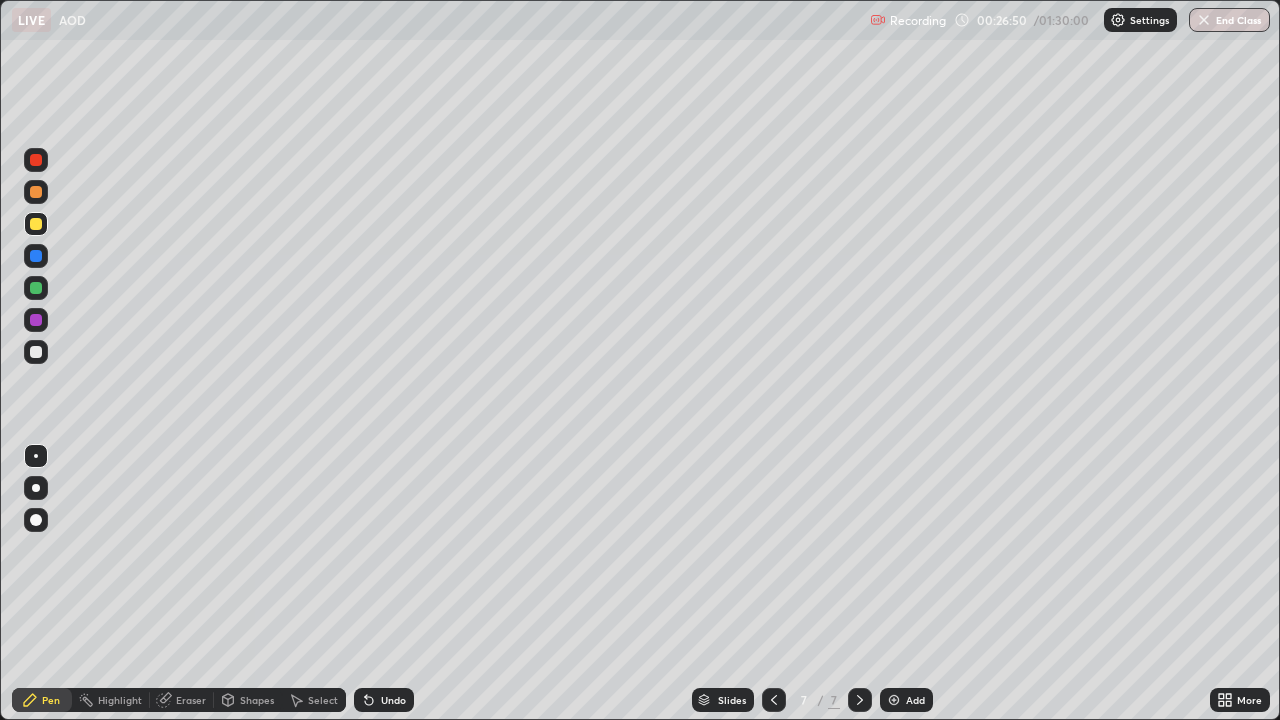 click at bounding box center (36, 352) 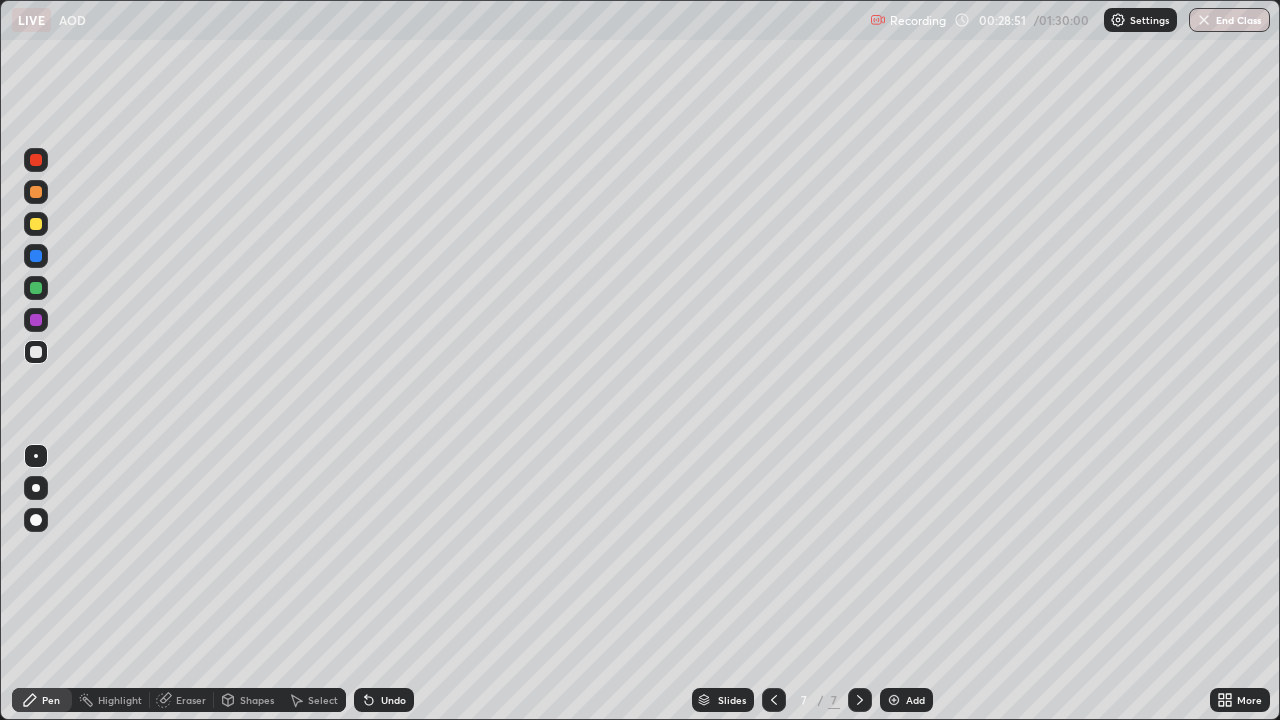 click 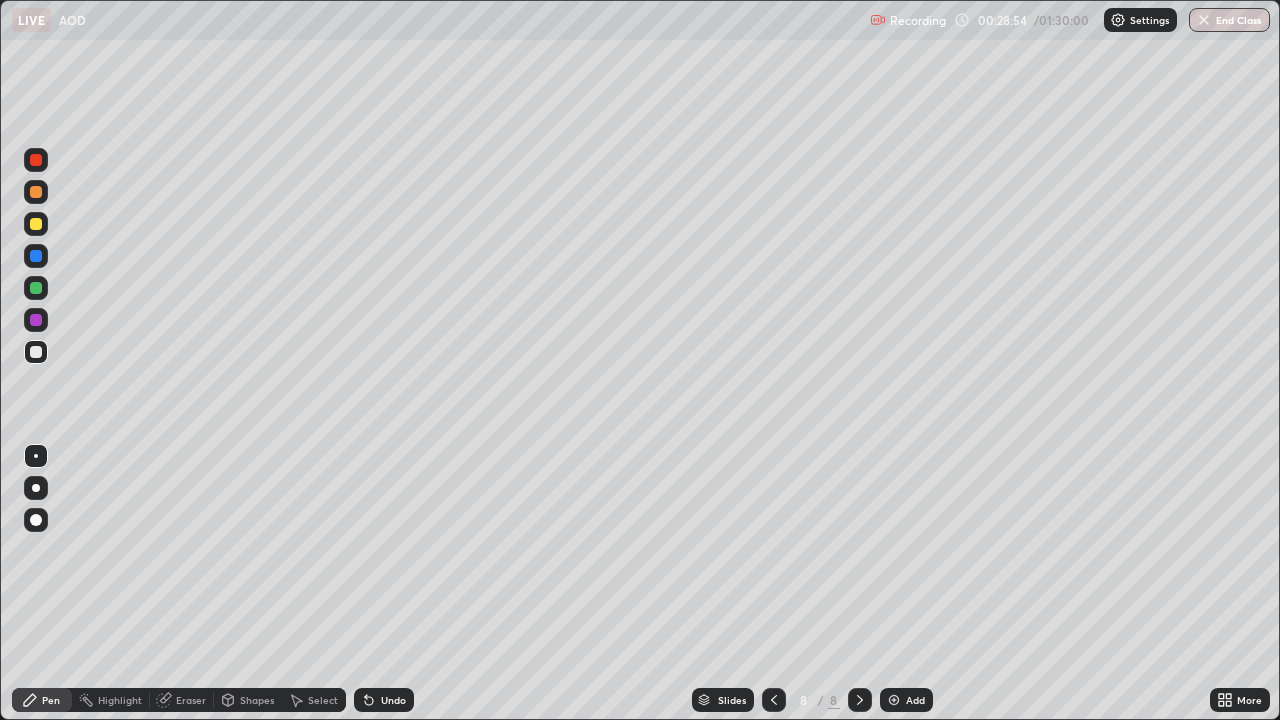 click at bounding box center [36, 192] 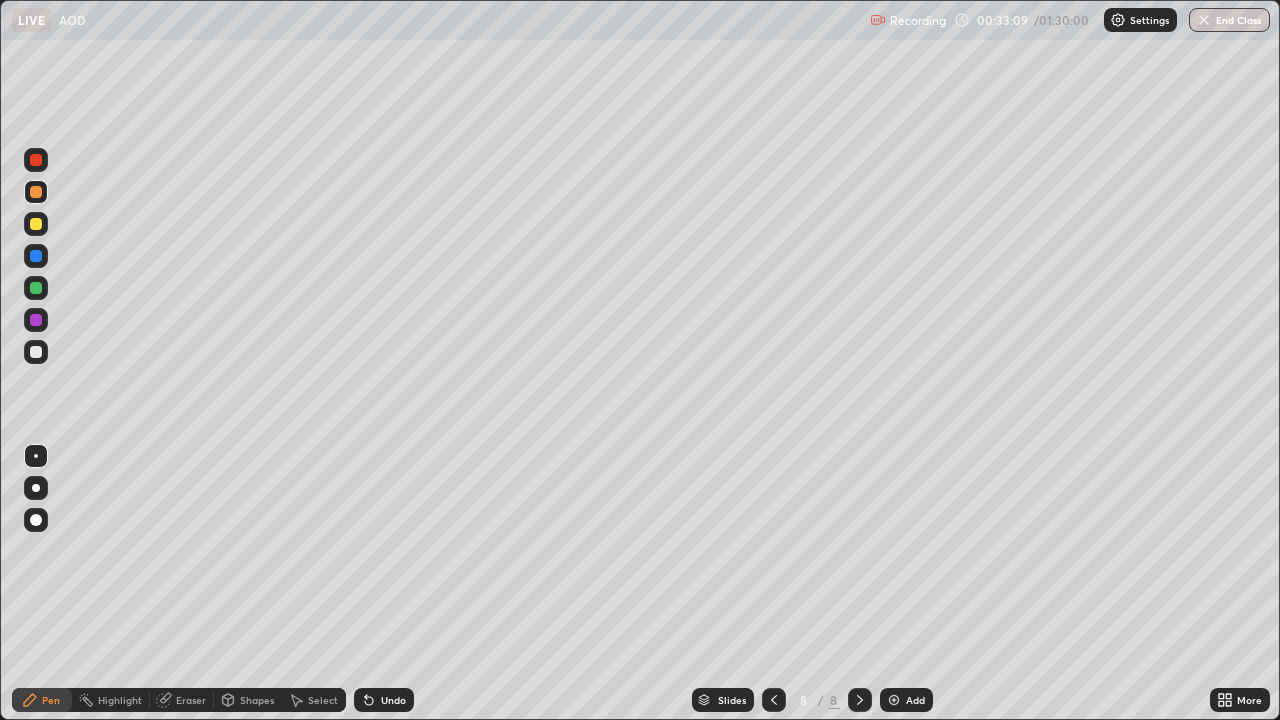 click at bounding box center (36, 352) 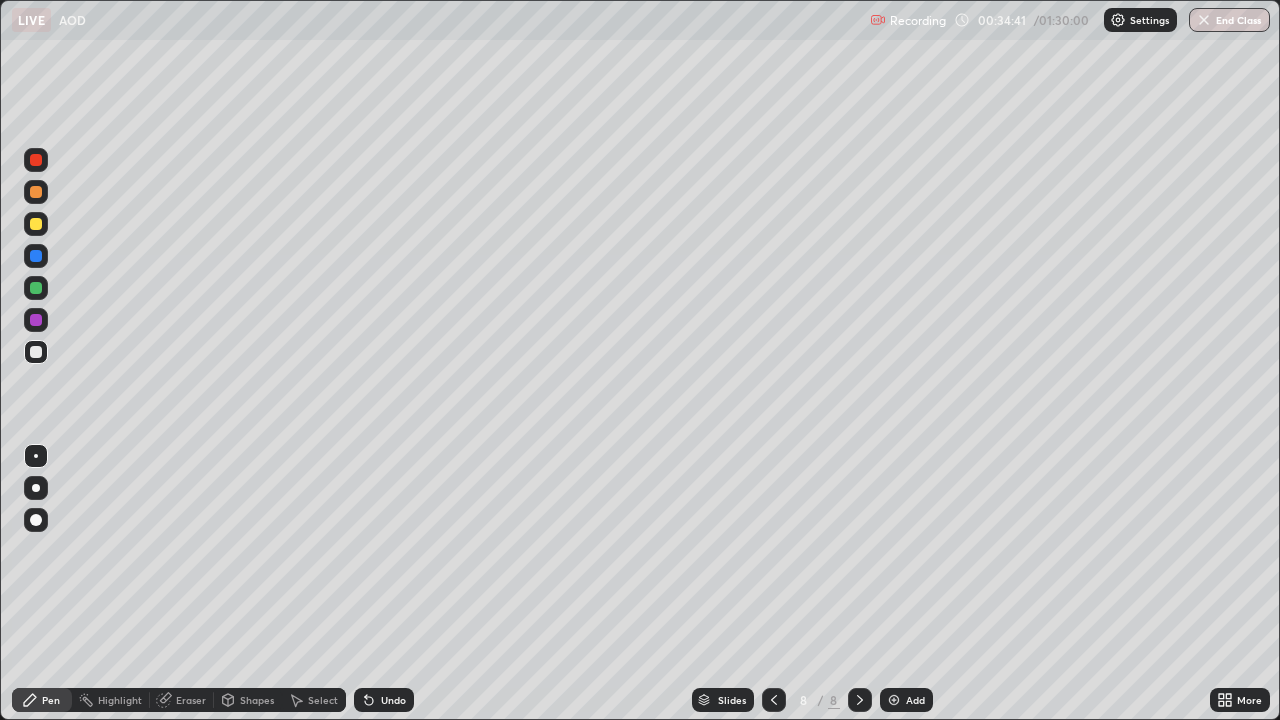 click at bounding box center [36, 320] 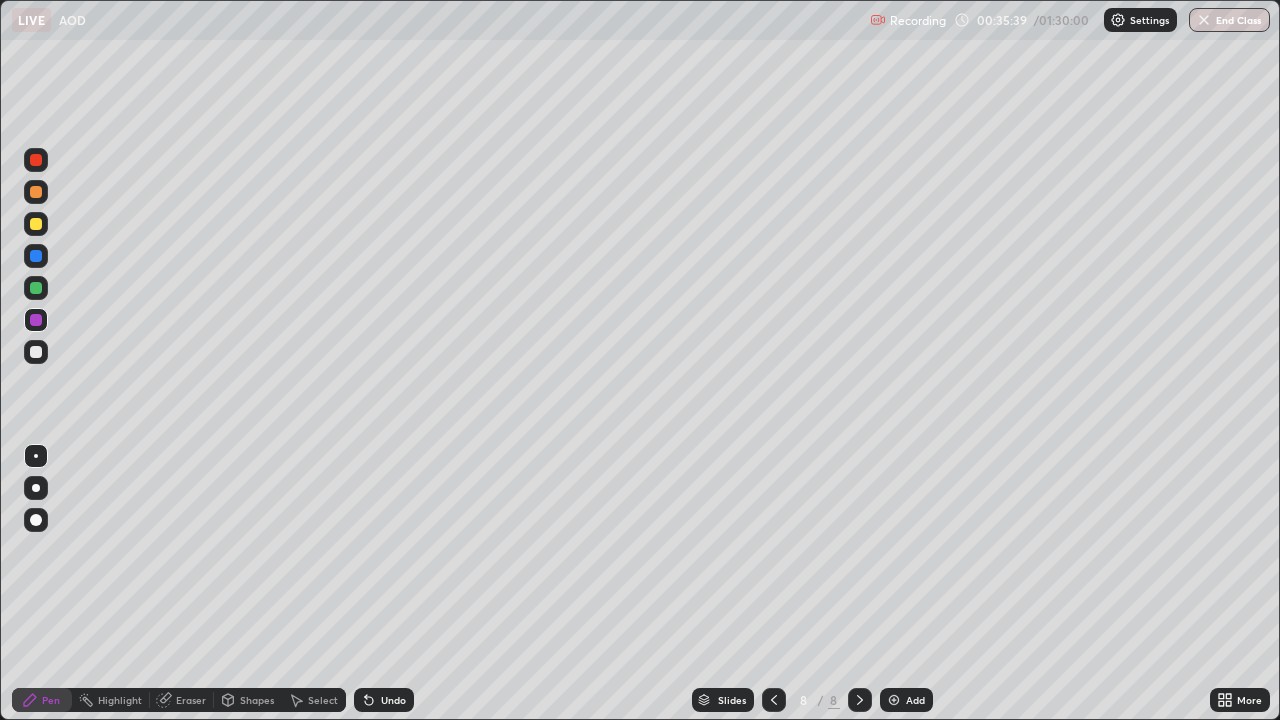 click at bounding box center (36, 352) 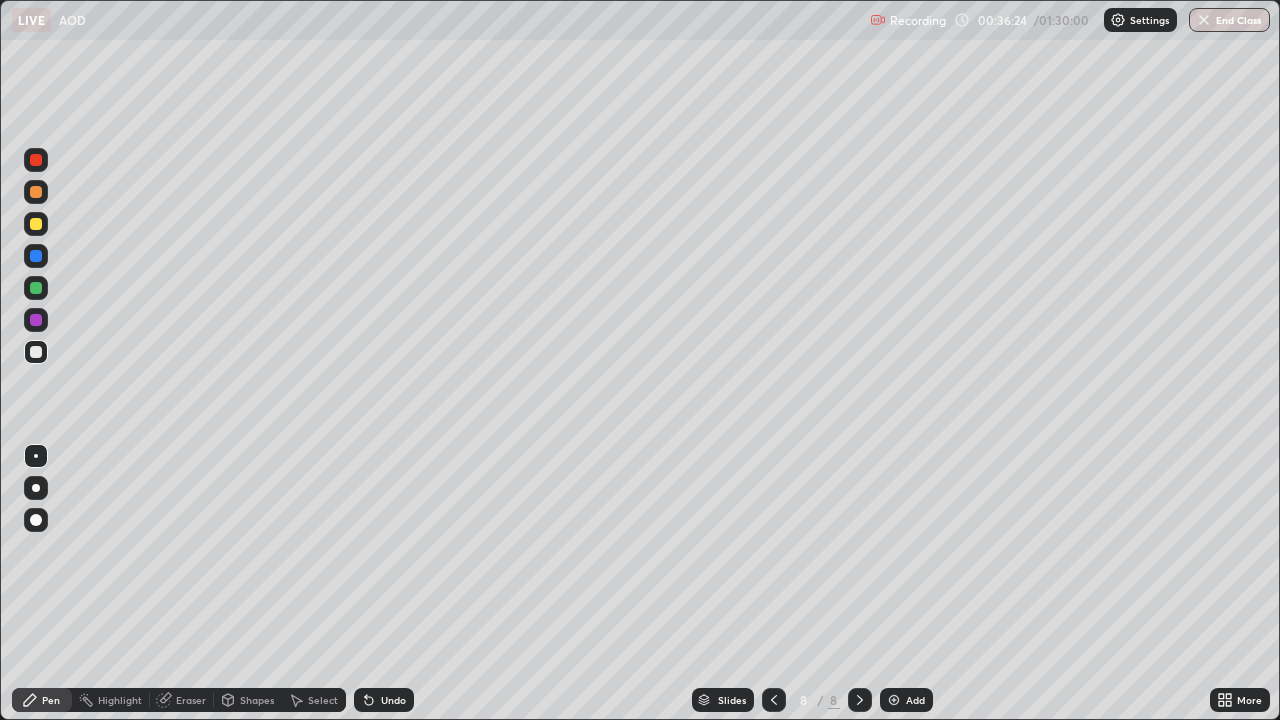 click at bounding box center [36, 256] 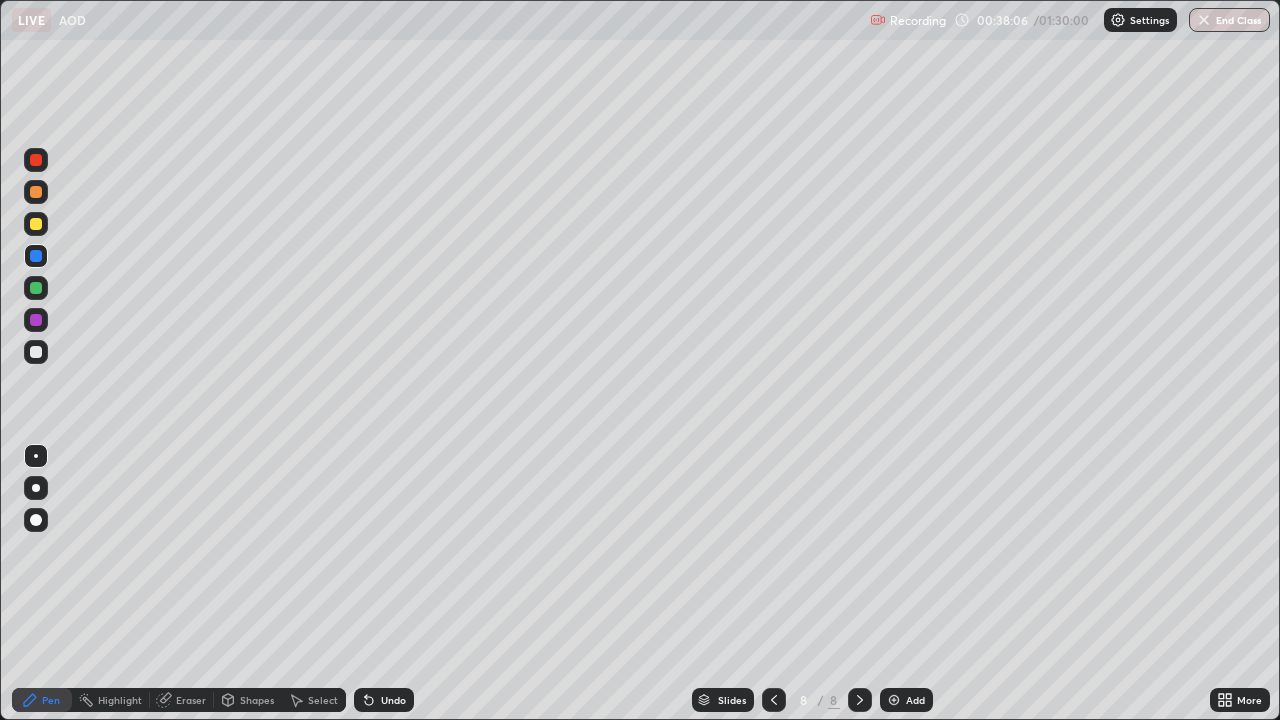 click 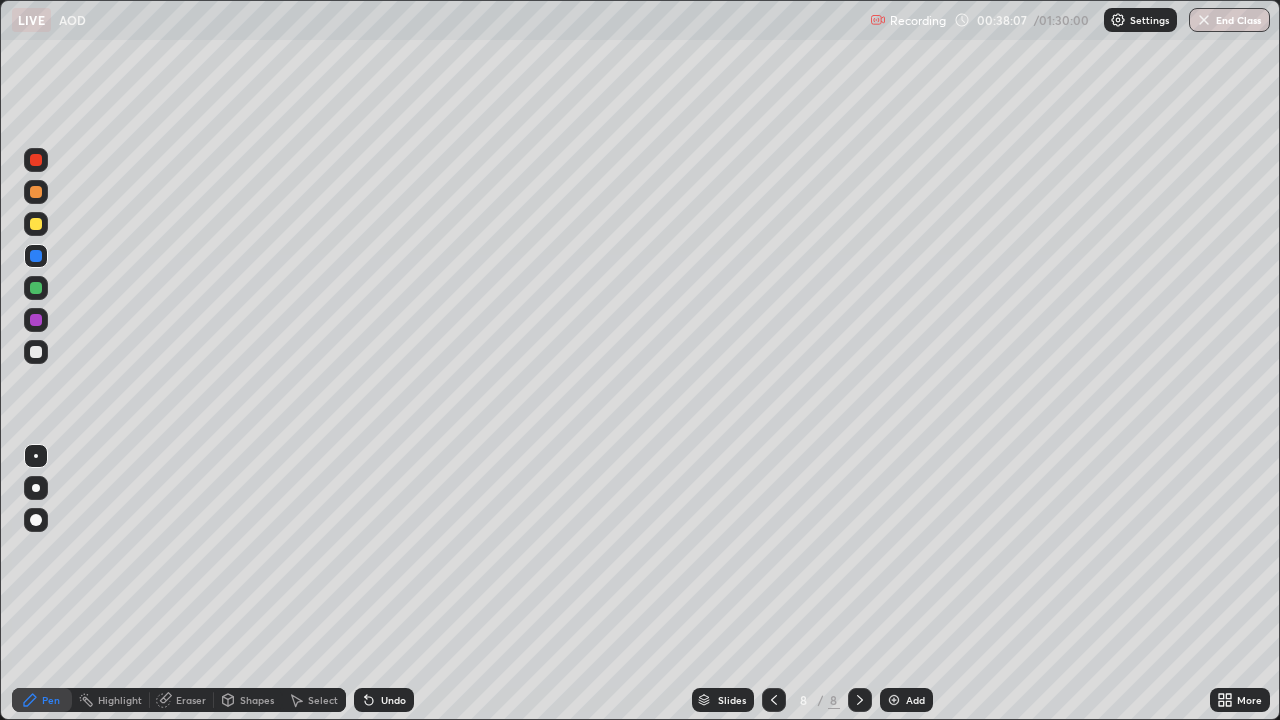 click at bounding box center [894, 700] 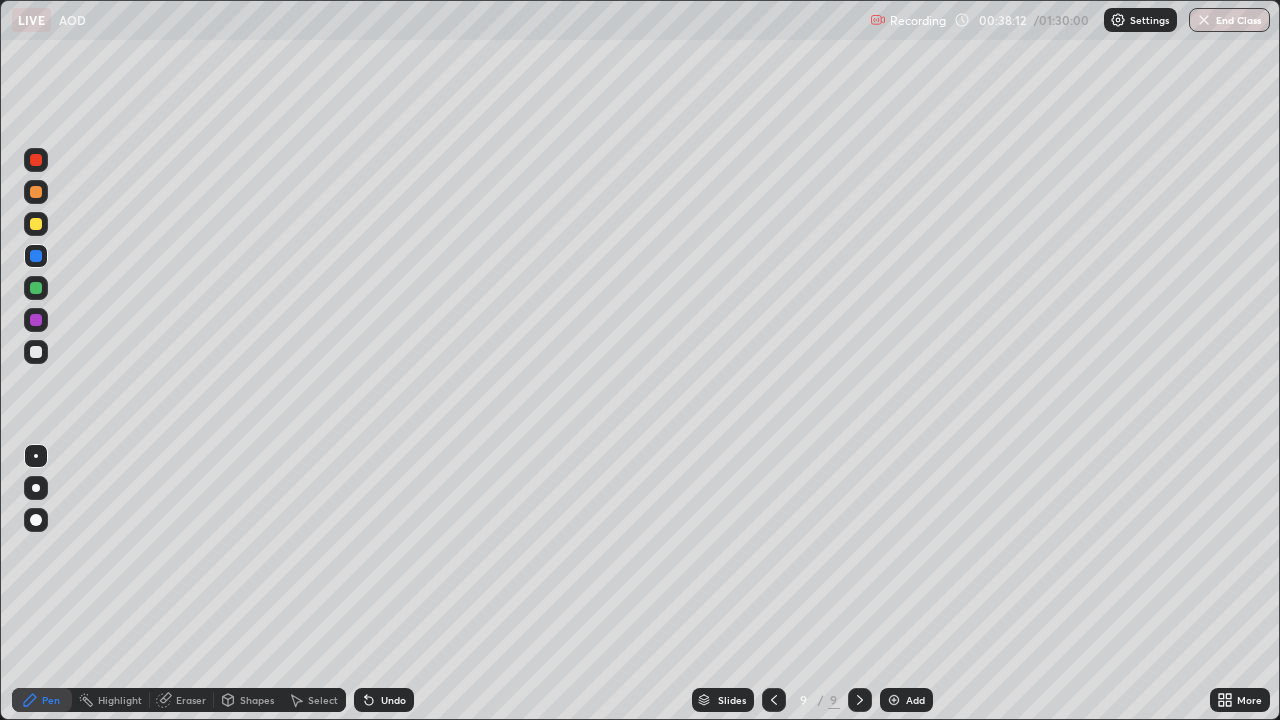 click at bounding box center (36, 192) 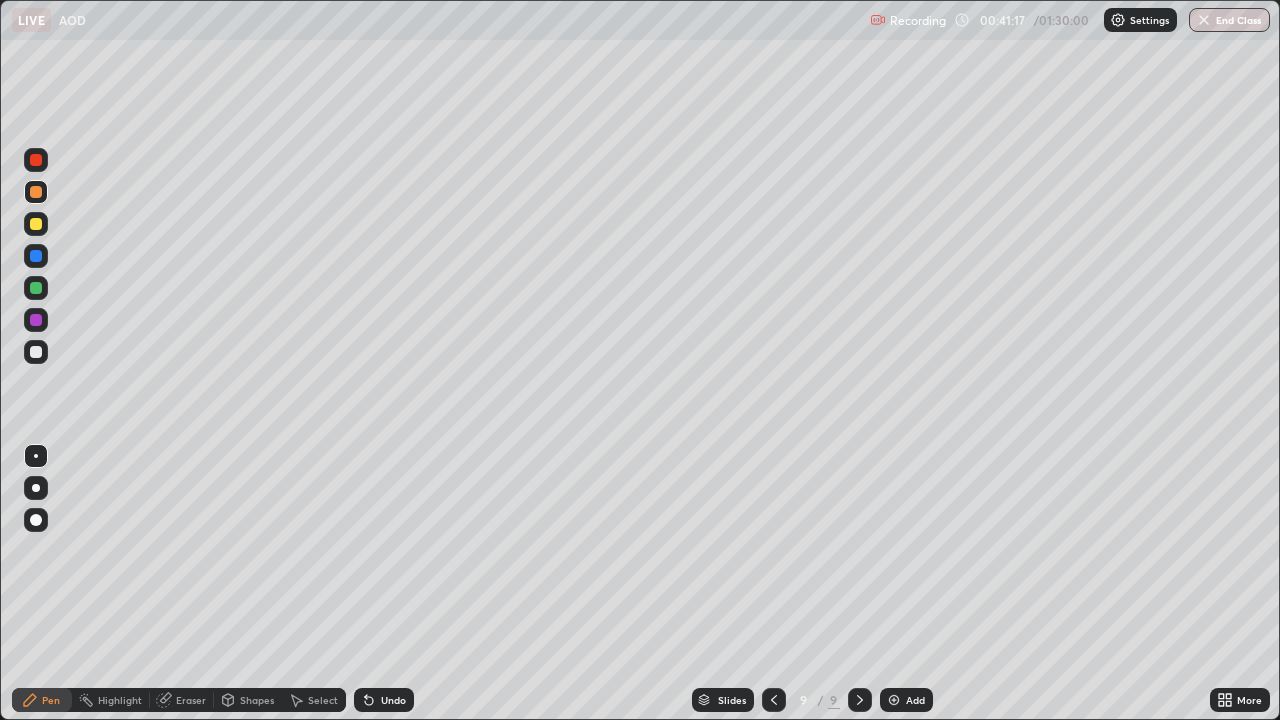 click at bounding box center (36, 224) 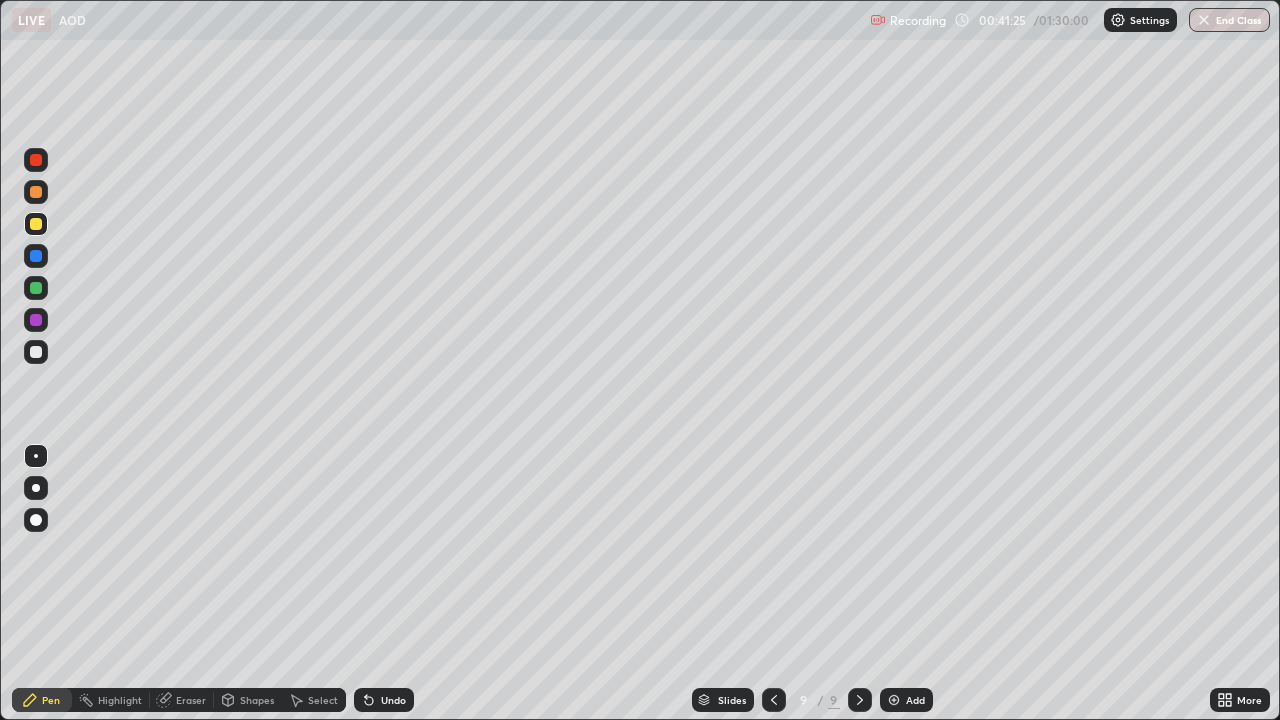 click on "Eraser" at bounding box center [191, 700] 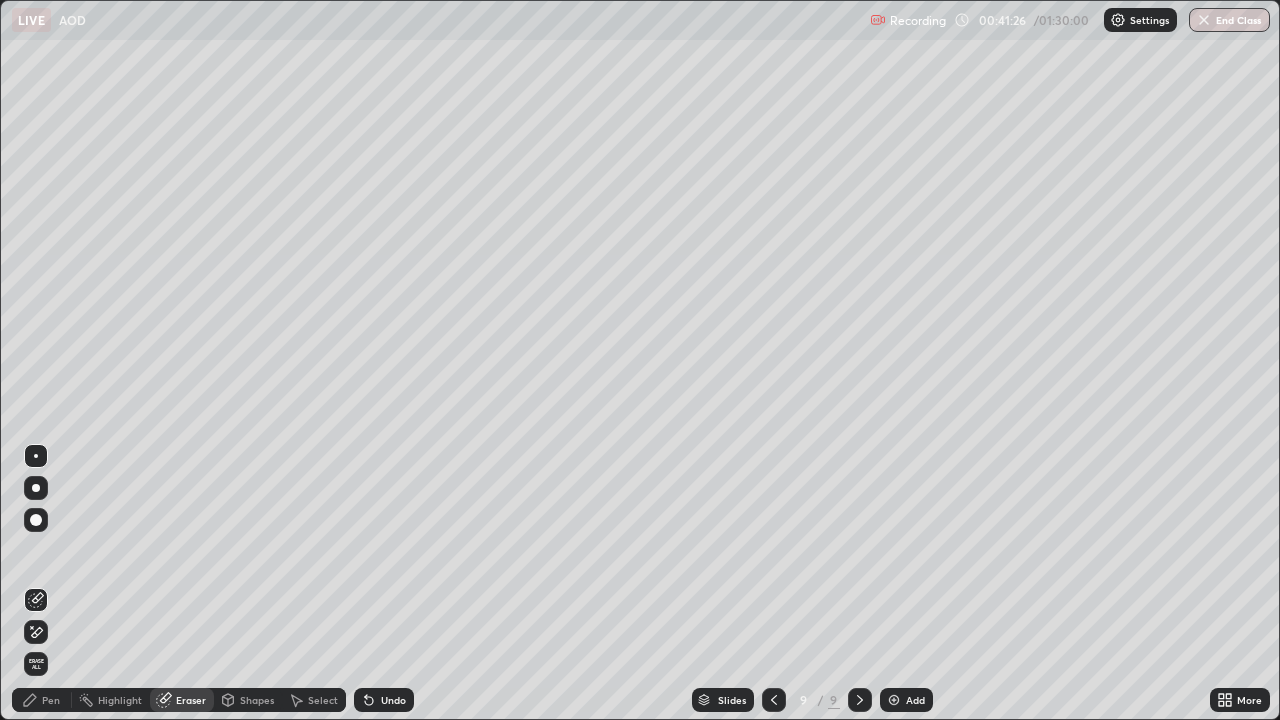 click on "Pen" at bounding box center (51, 700) 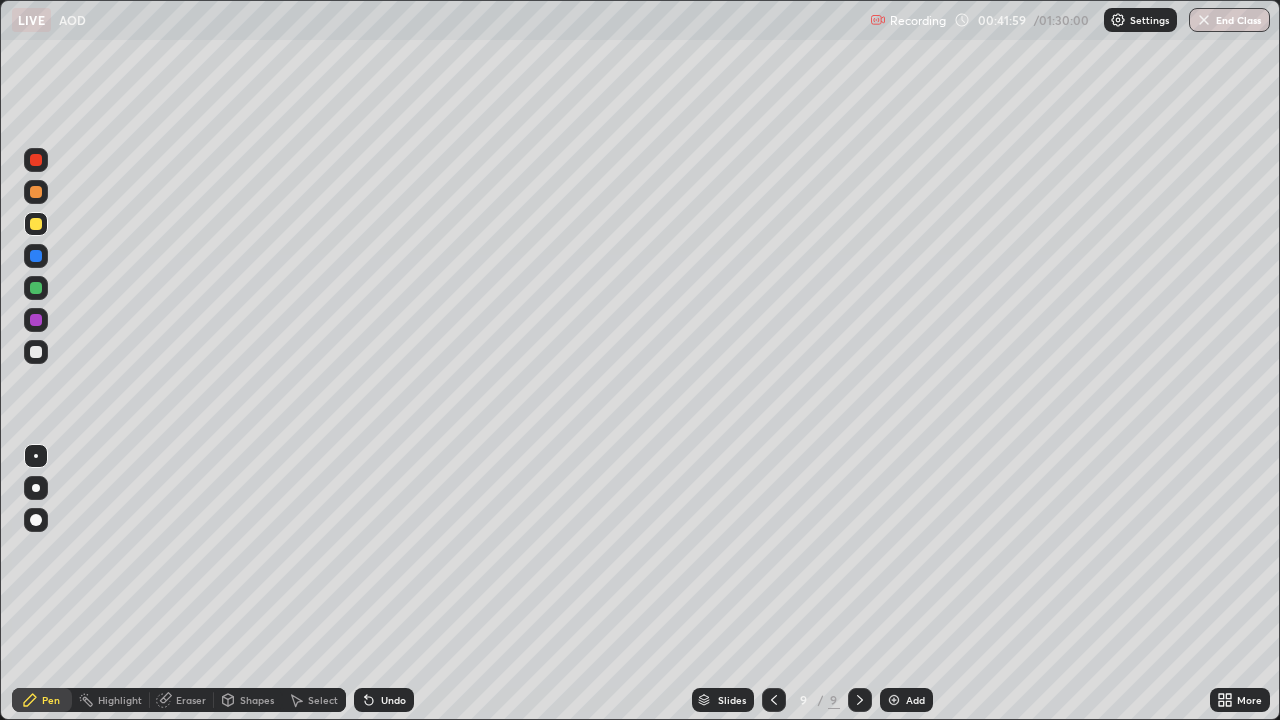 click at bounding box center [36, 288] 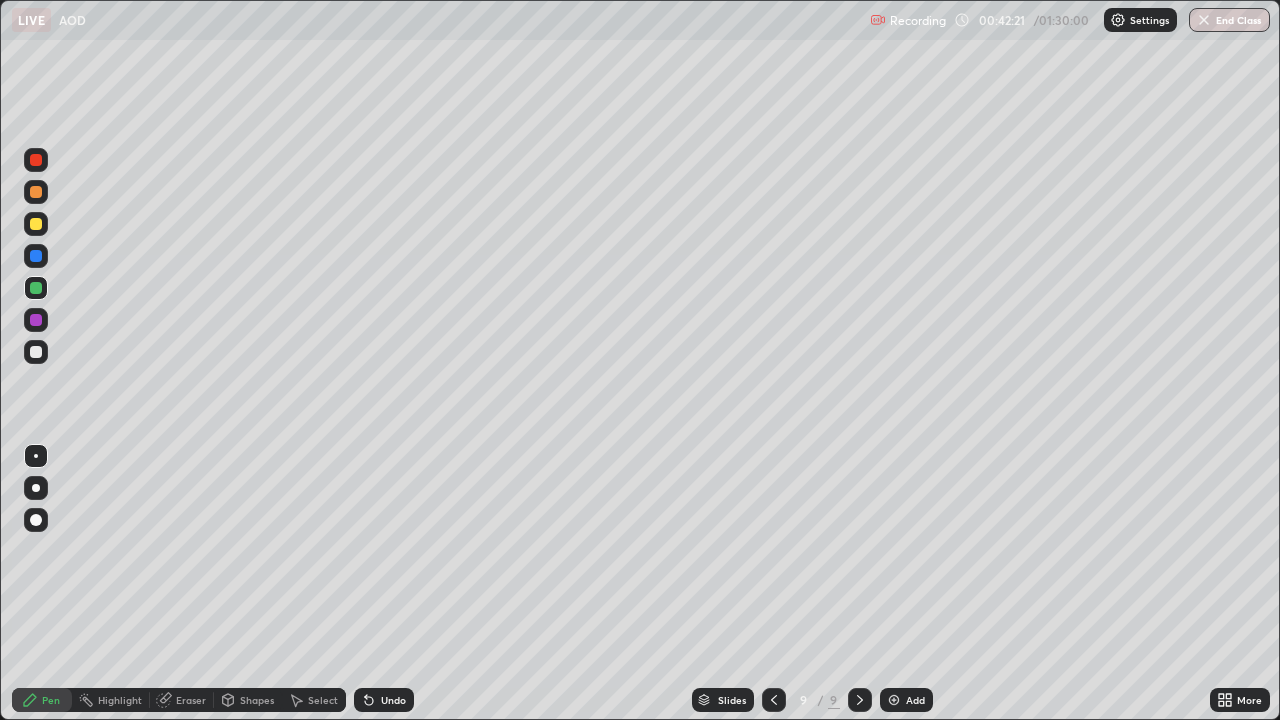 click at bounding box center [36, 320] 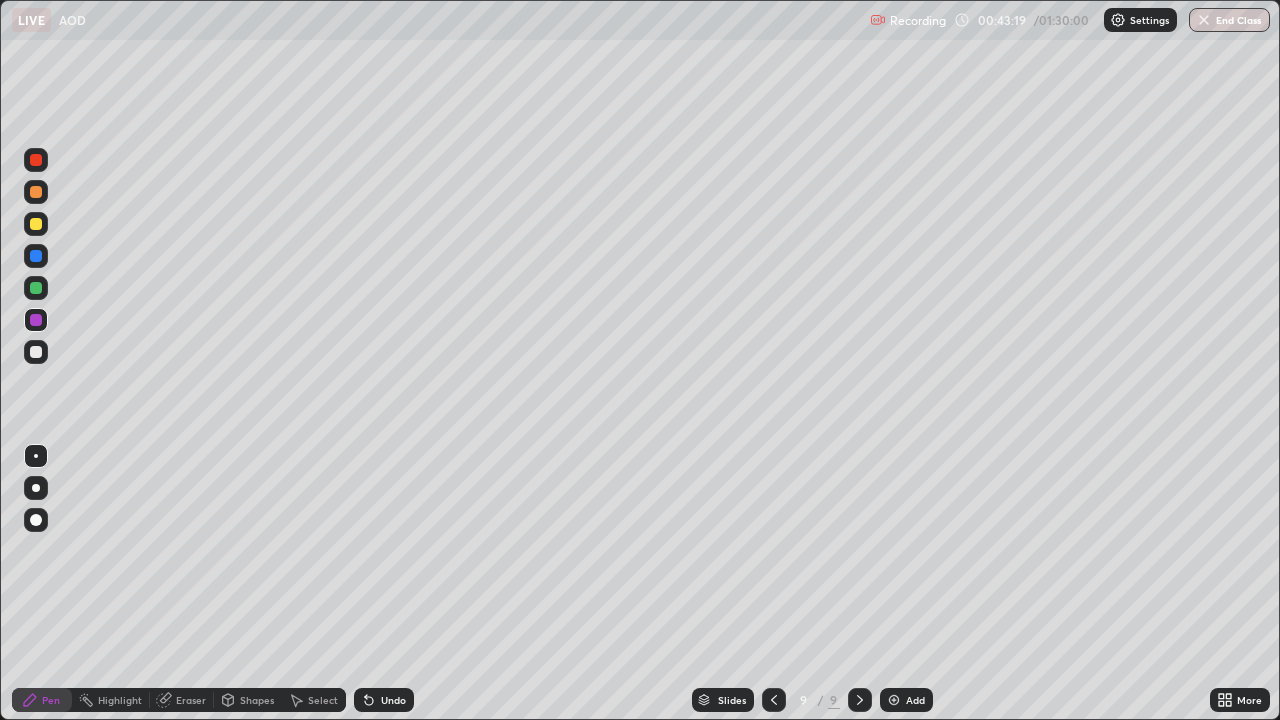 click at bounding box center (36, 352) 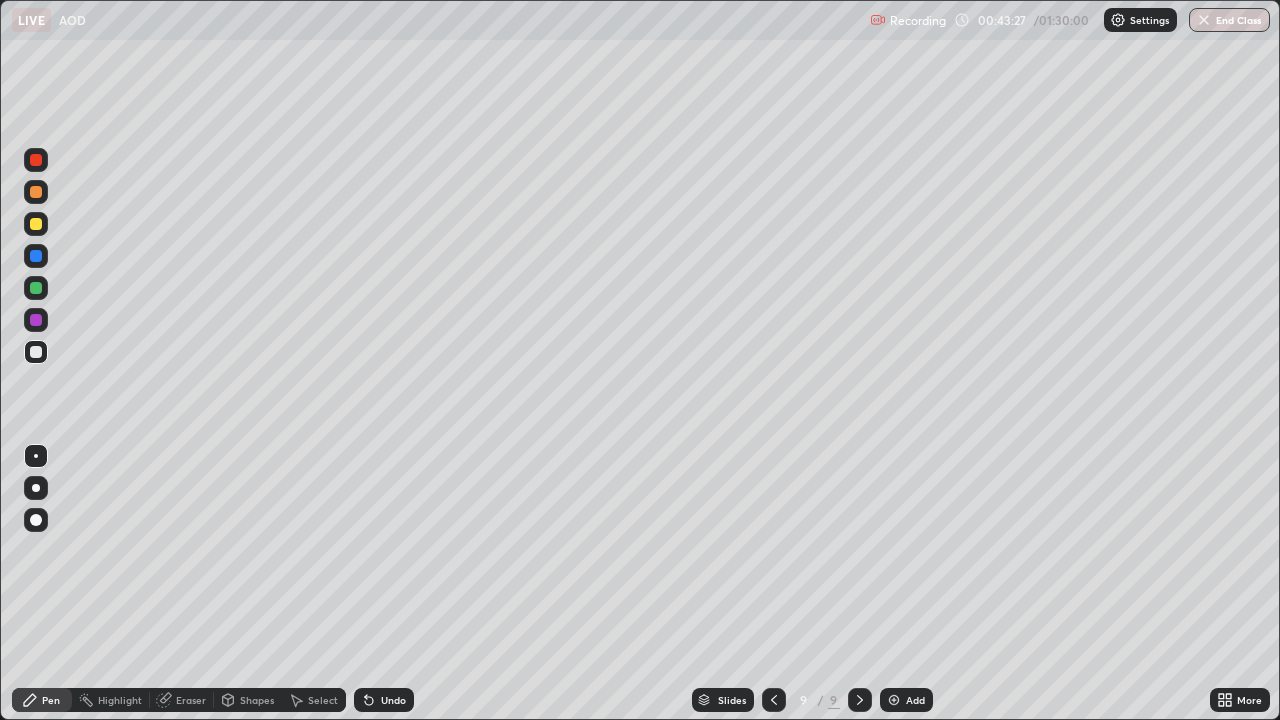 click at bounding box center (36, 320) 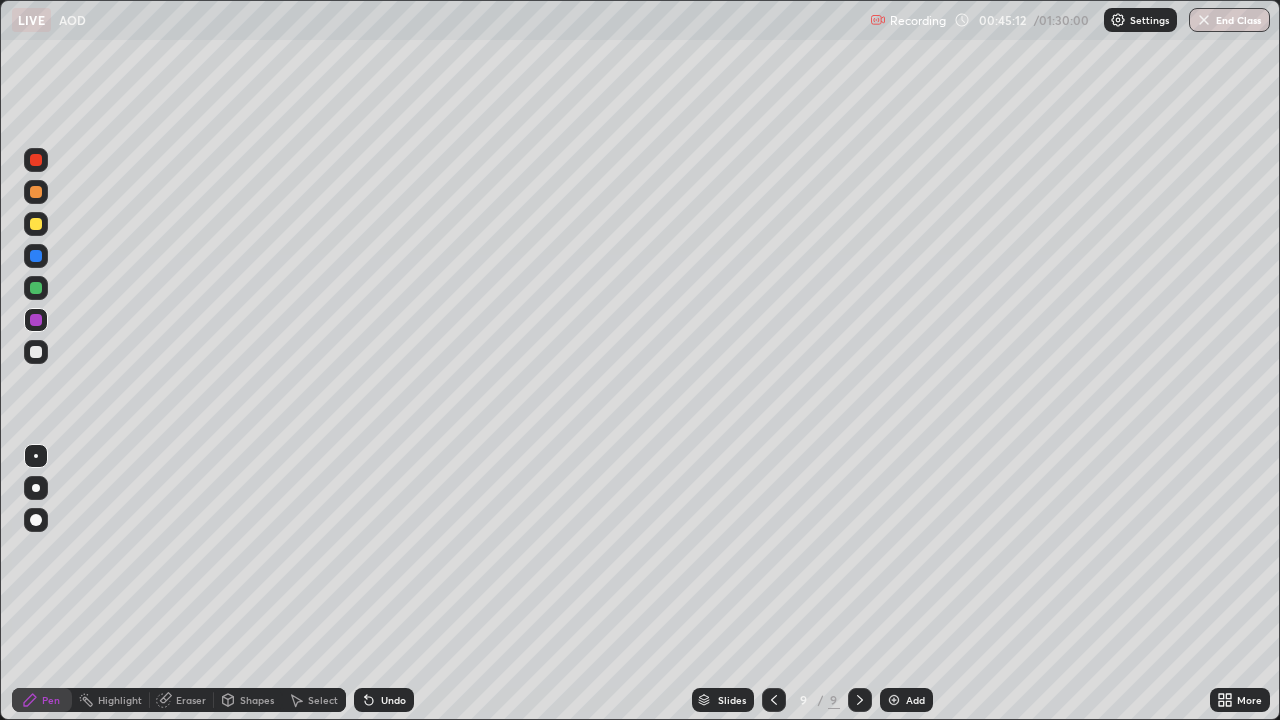 click at bounding box center [860, 700] 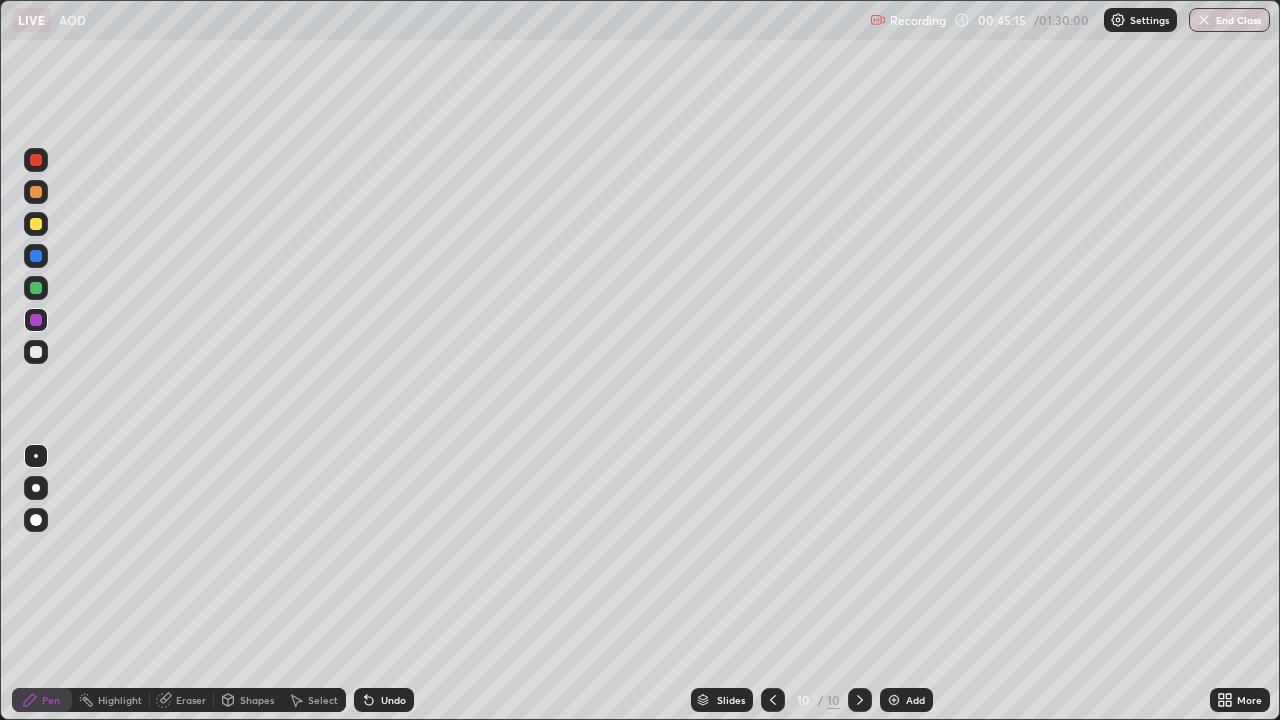 click at bounding box center (36, 192) 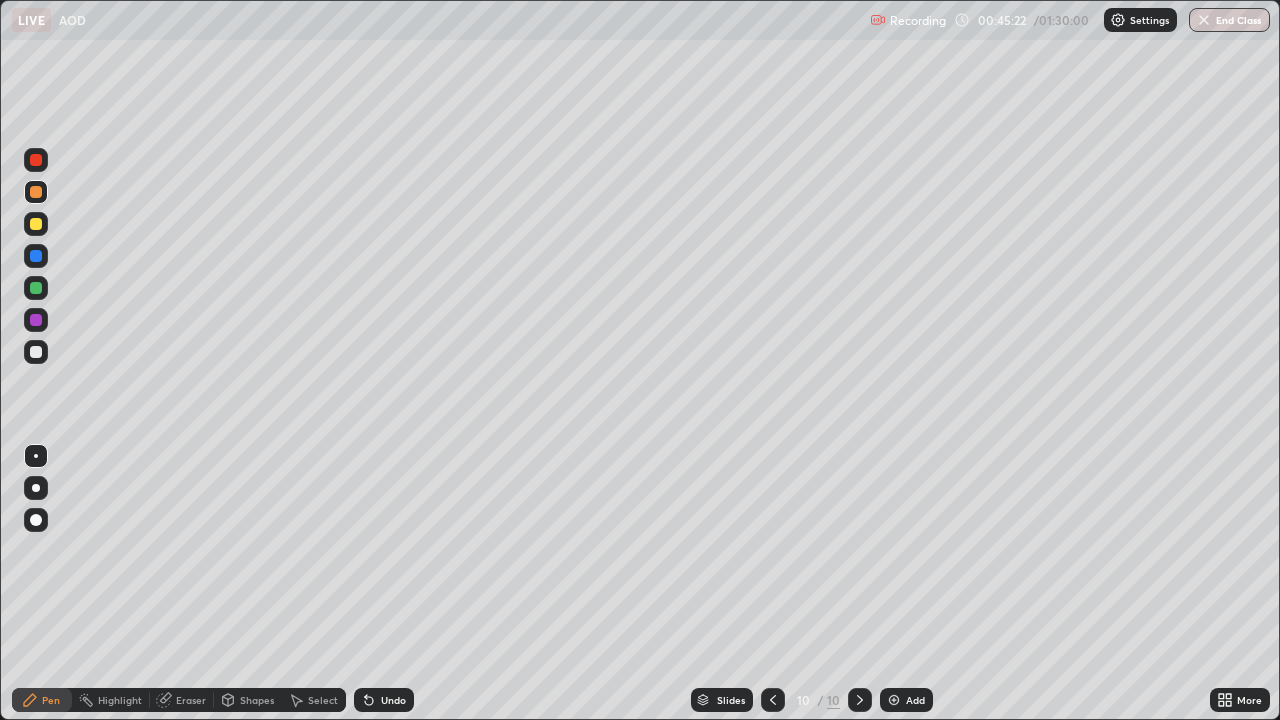 click on "Eraser" at bounding box center [191, 700] 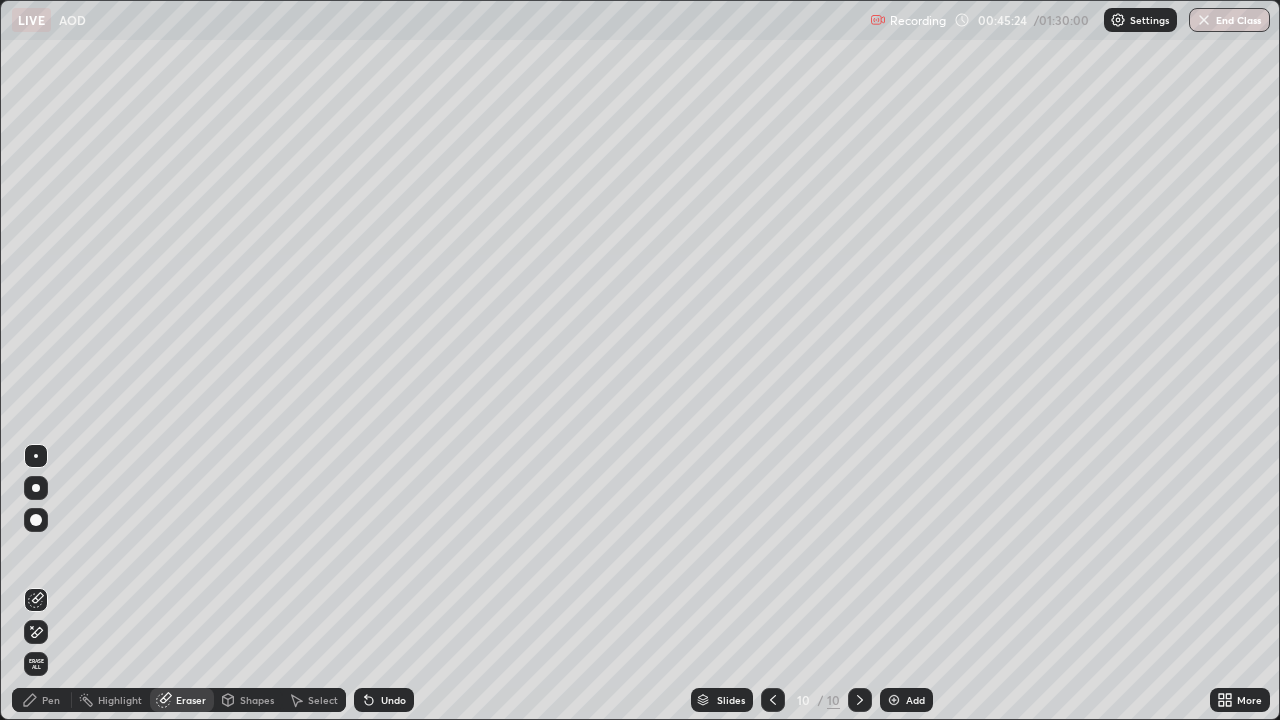 click on "Pen" at bounding box center [51, 700] 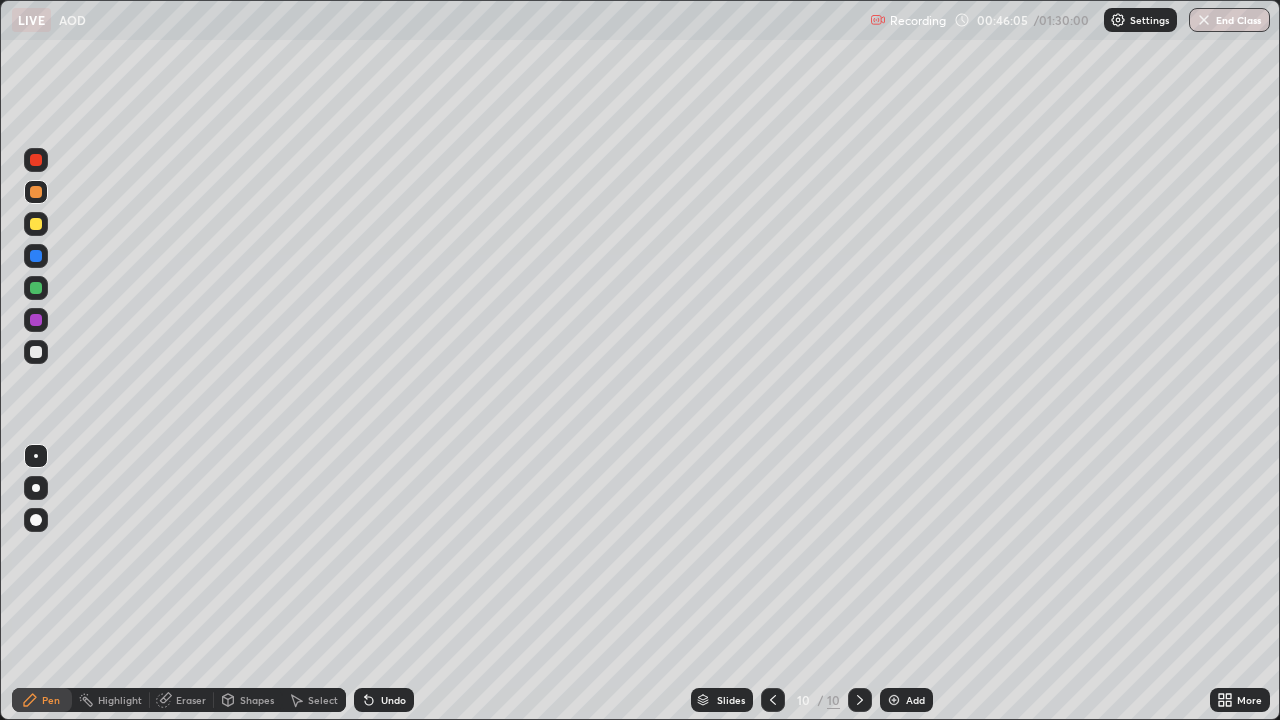 click at bounding box center (36, 256) 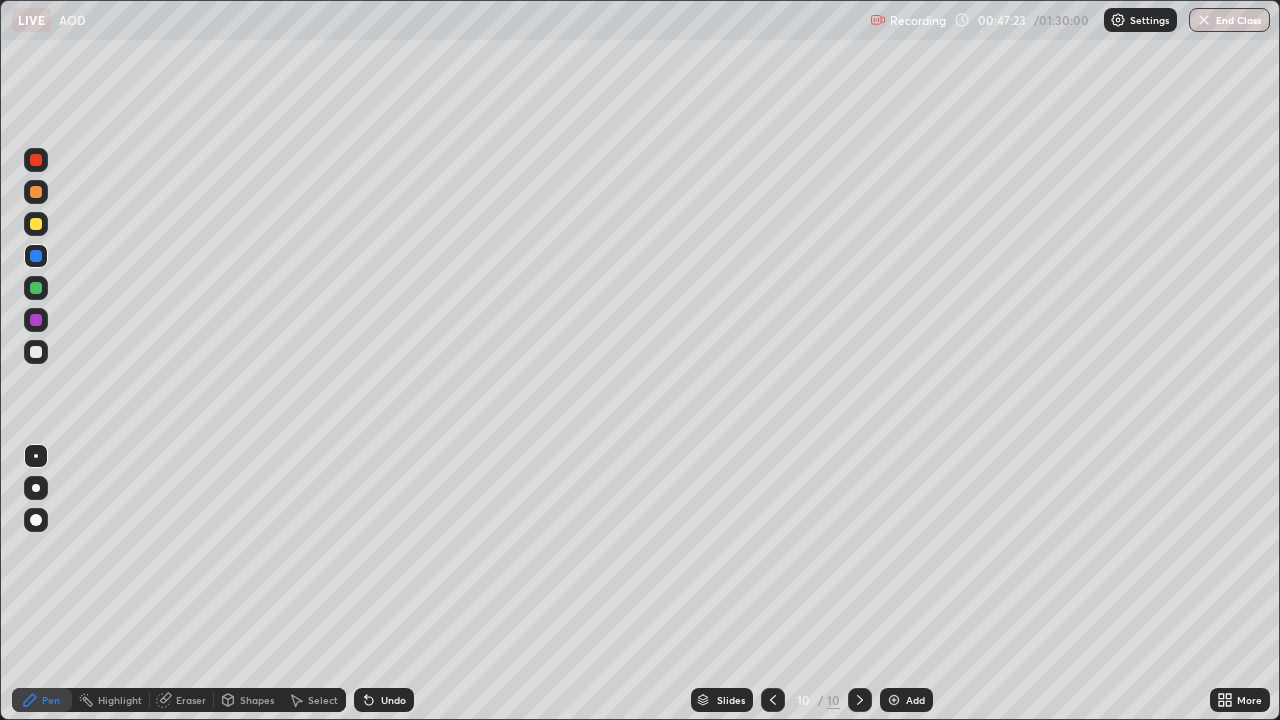 click at bounding box center [773, 700] 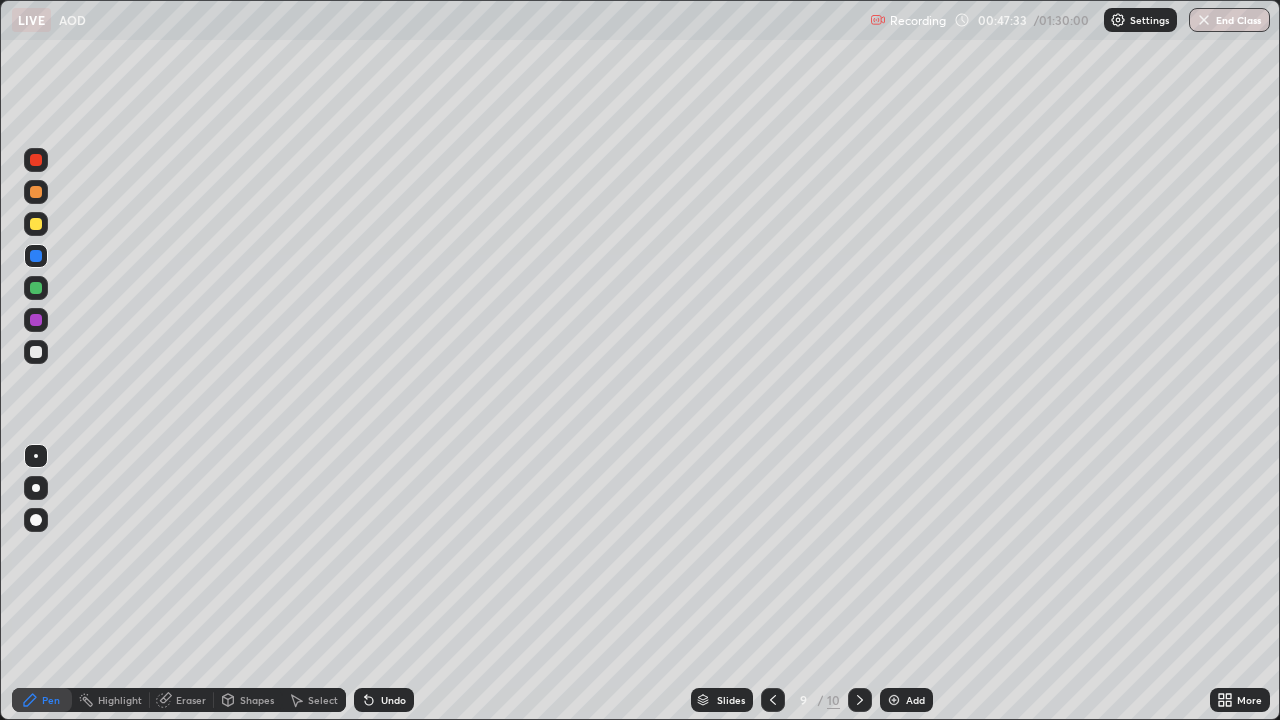 click 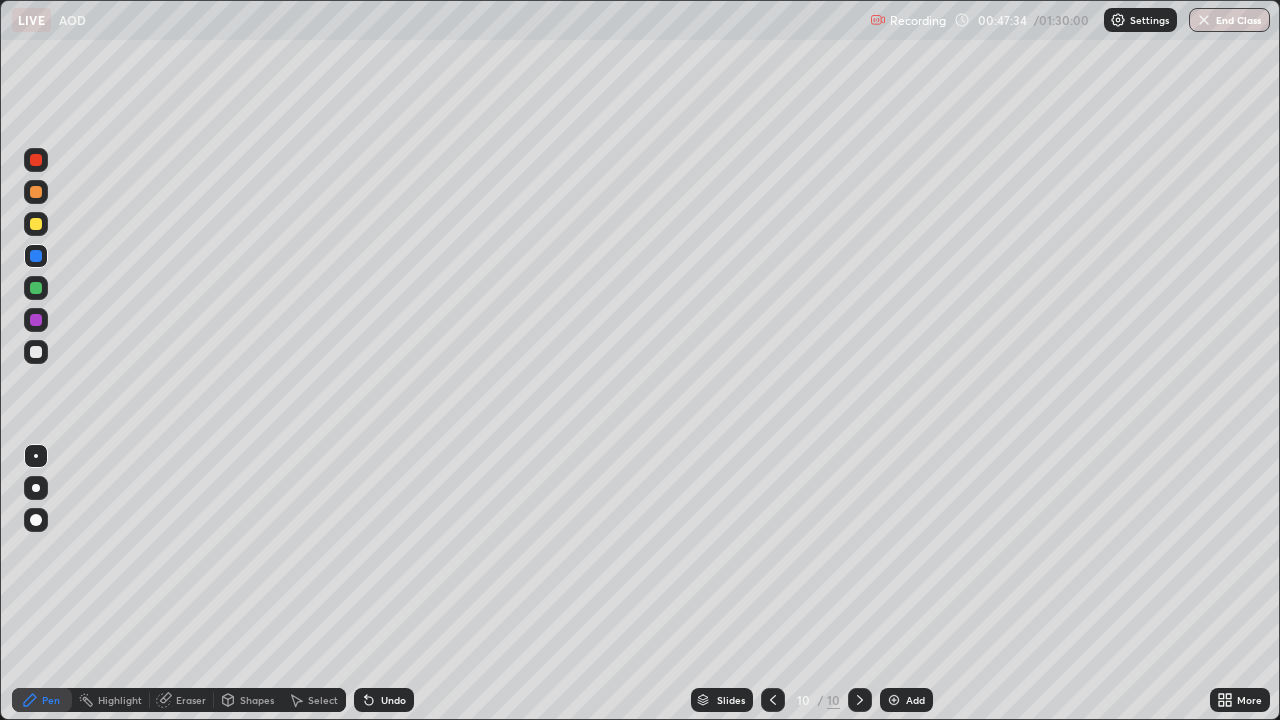 click 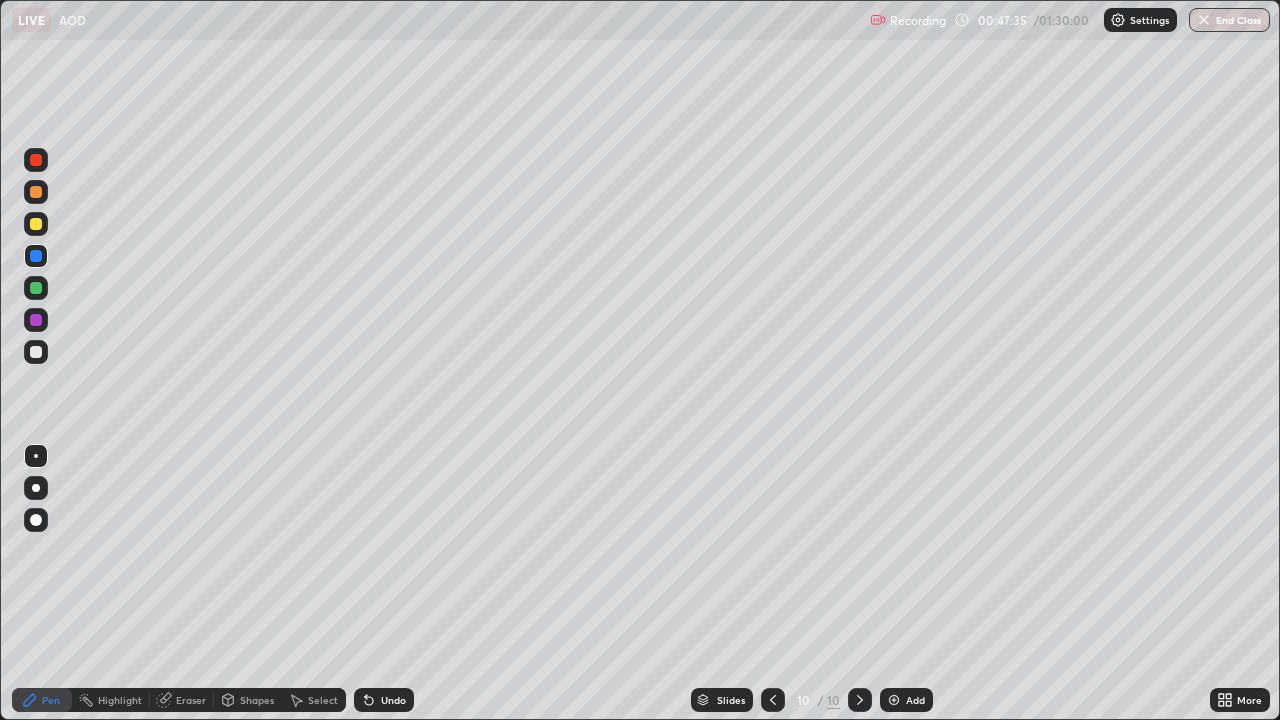 click on "Add" at bounding box center (906, 700) 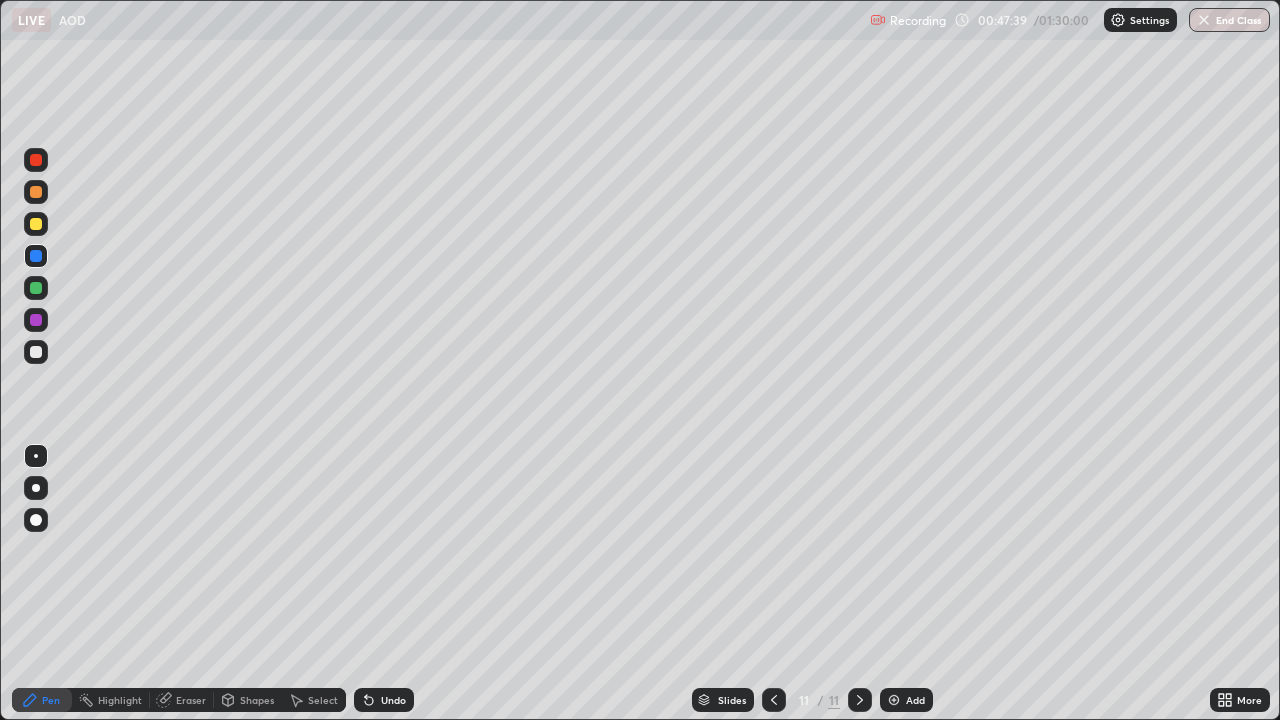 click at bounding box center (36, 192) 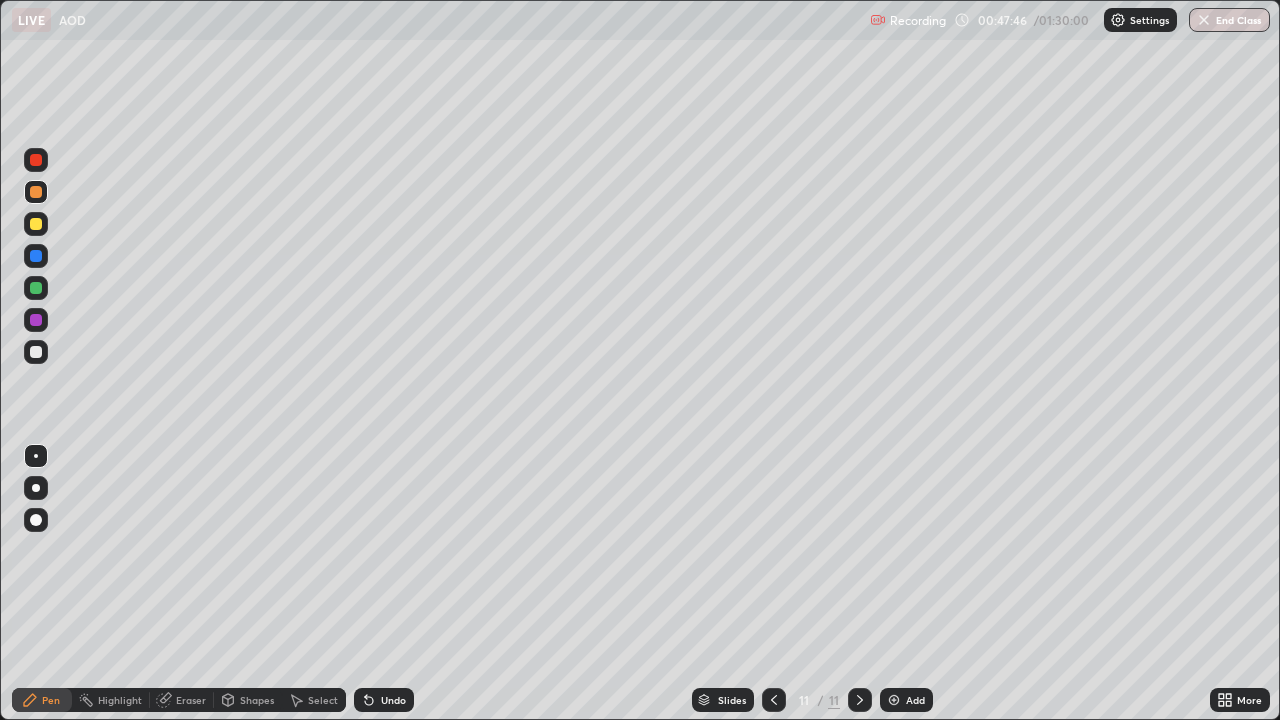 click at bounding box center (36, 224) 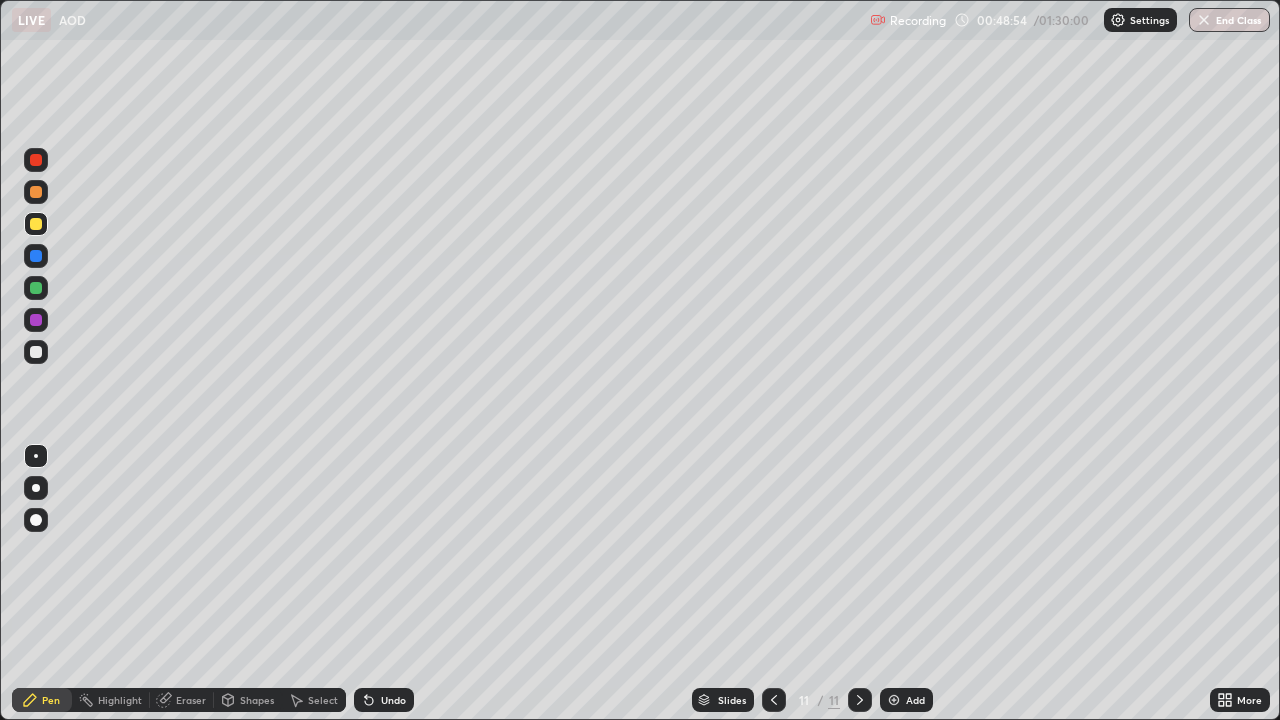 click at bounding box center (36, 192) 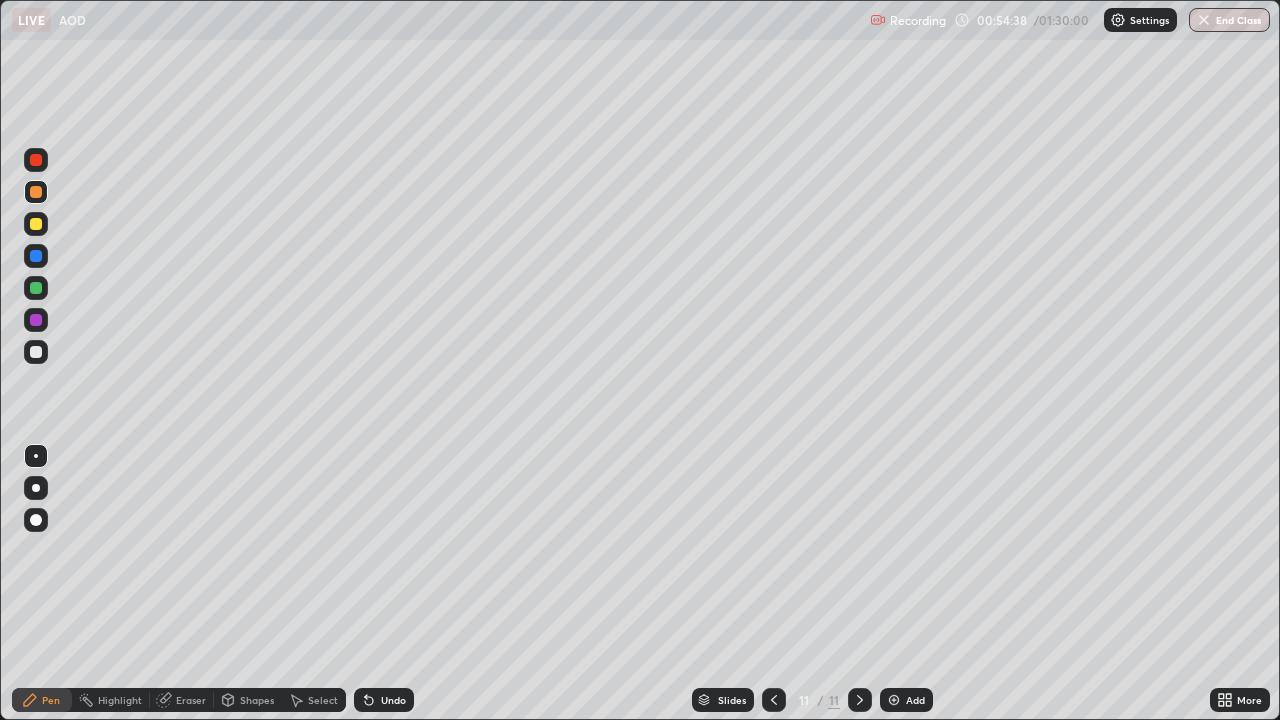 click at bounding box center [894, 700] 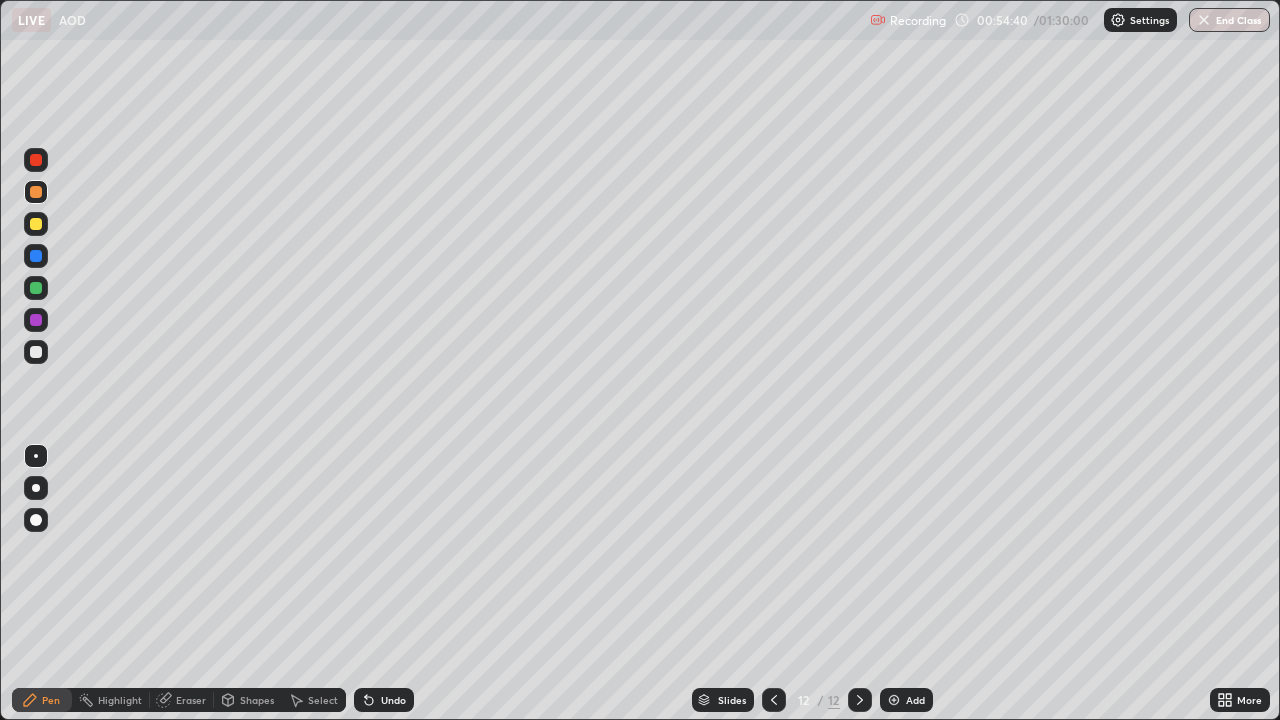 click on "Slides" at bounding box center [723, 700] 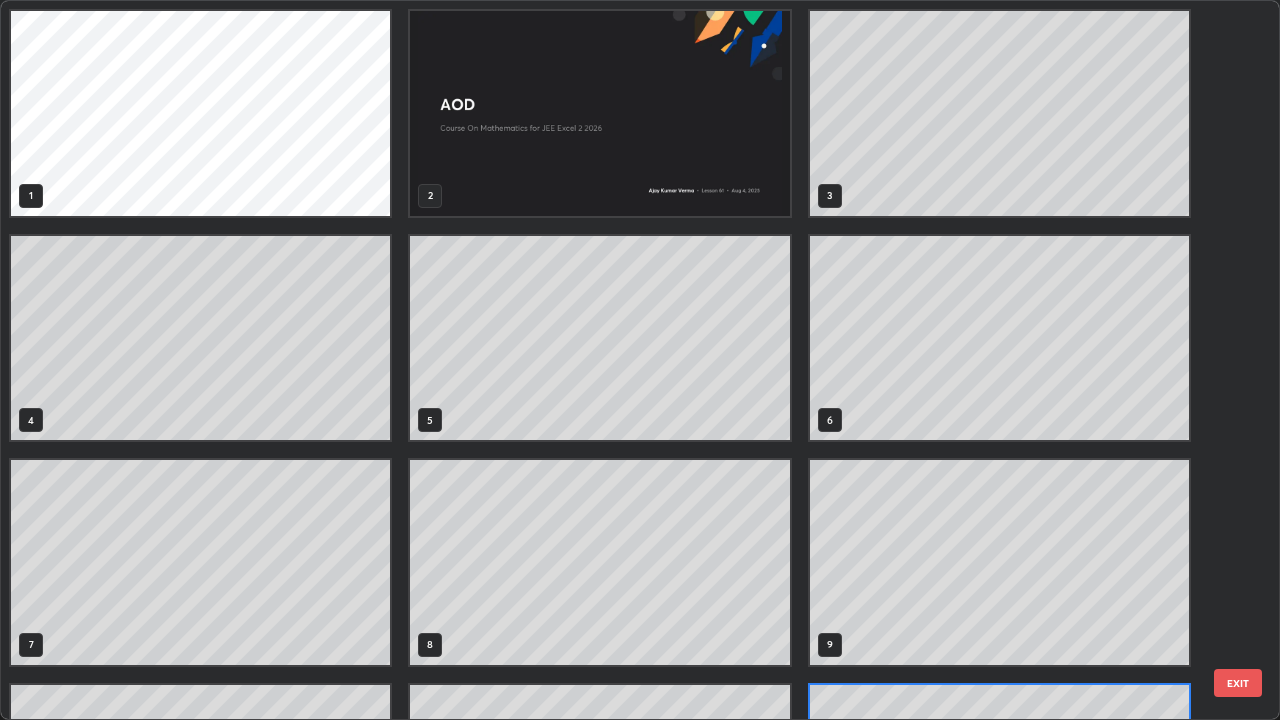 scroll, scrollTop: 180, scrollLeft: 0, axis: vertical 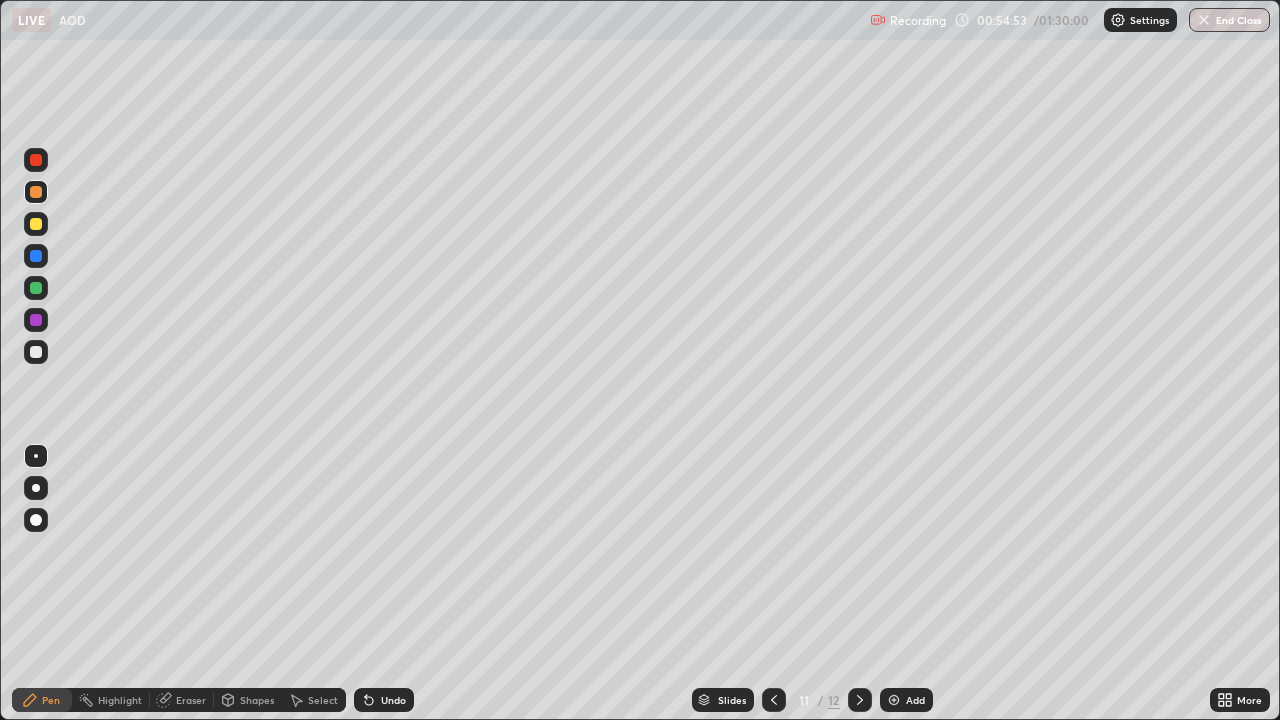 click at bounding box center [36, 224] 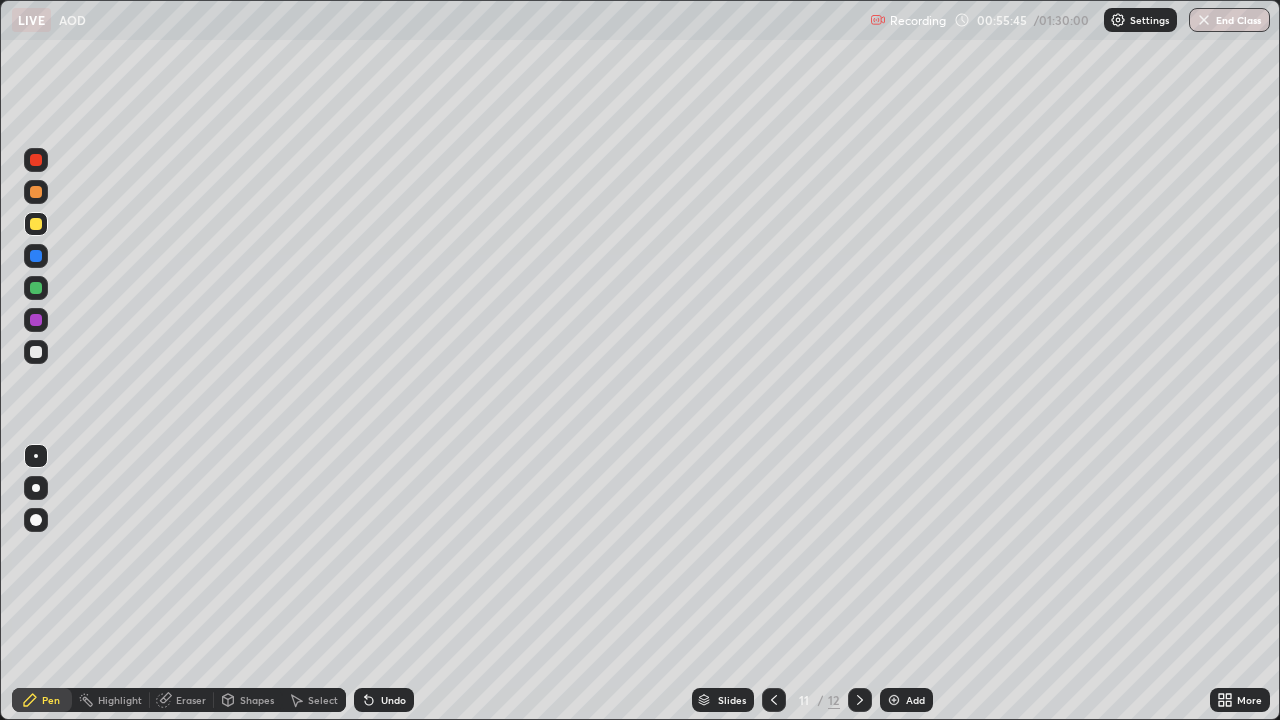 click at bounding box center (894, 700) 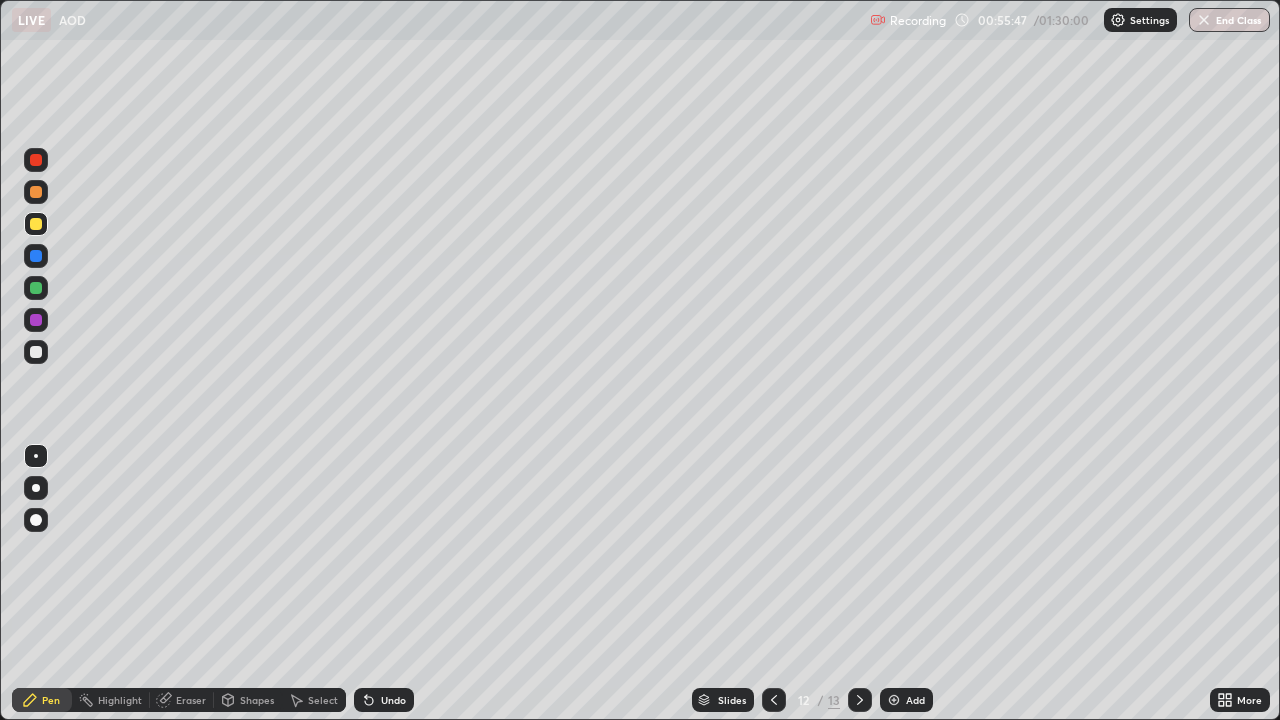 click at bounding box center [36, 192] 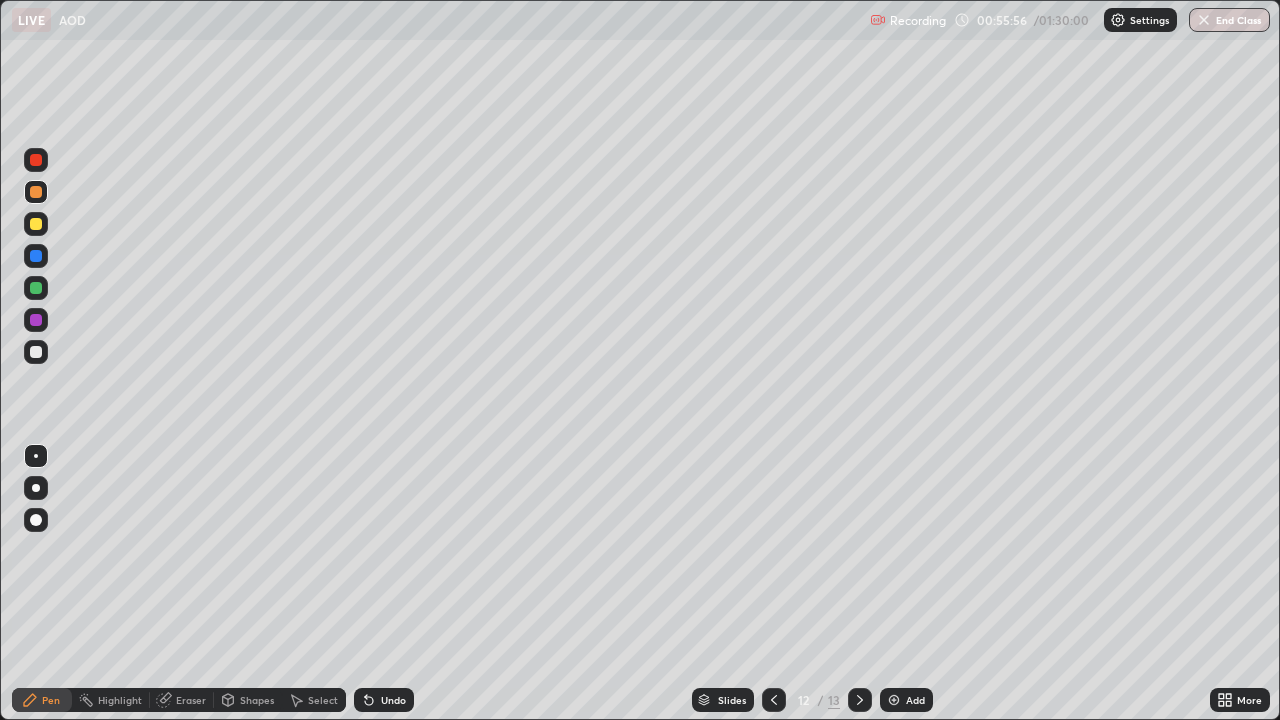 click at bounding box center (36, 224) 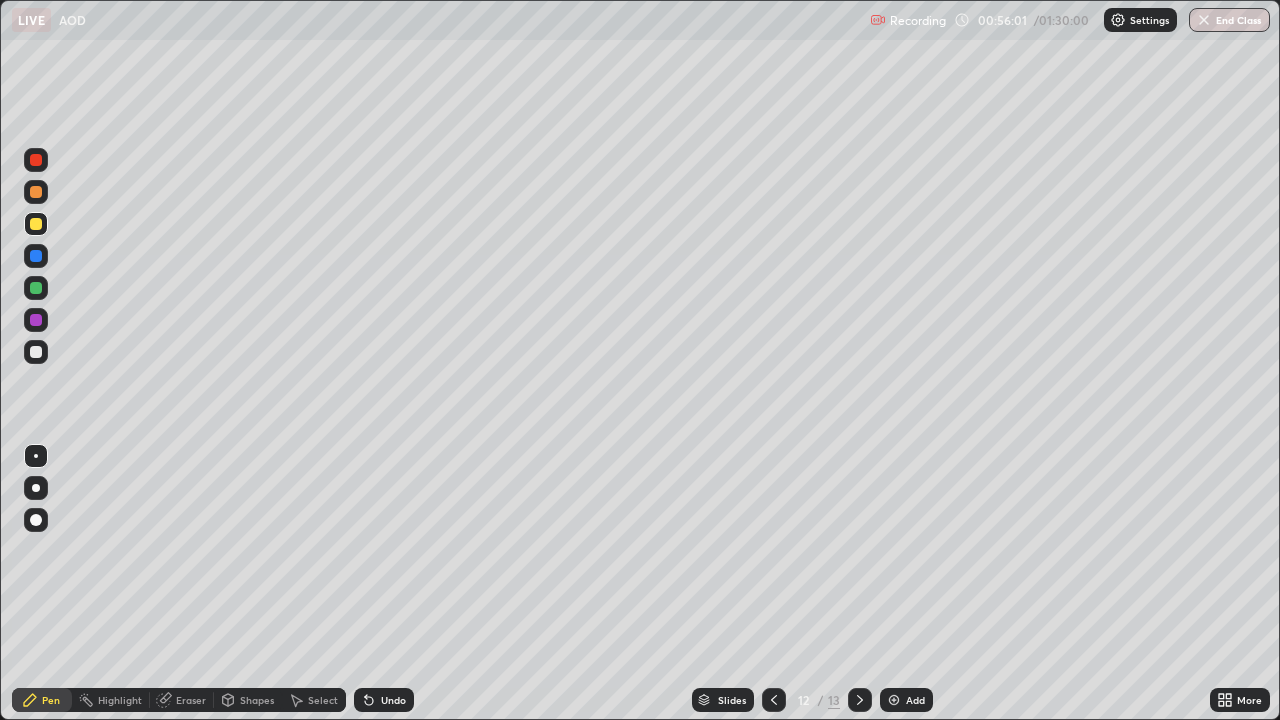 click on "Eraser" at bounding box center [191, 700] 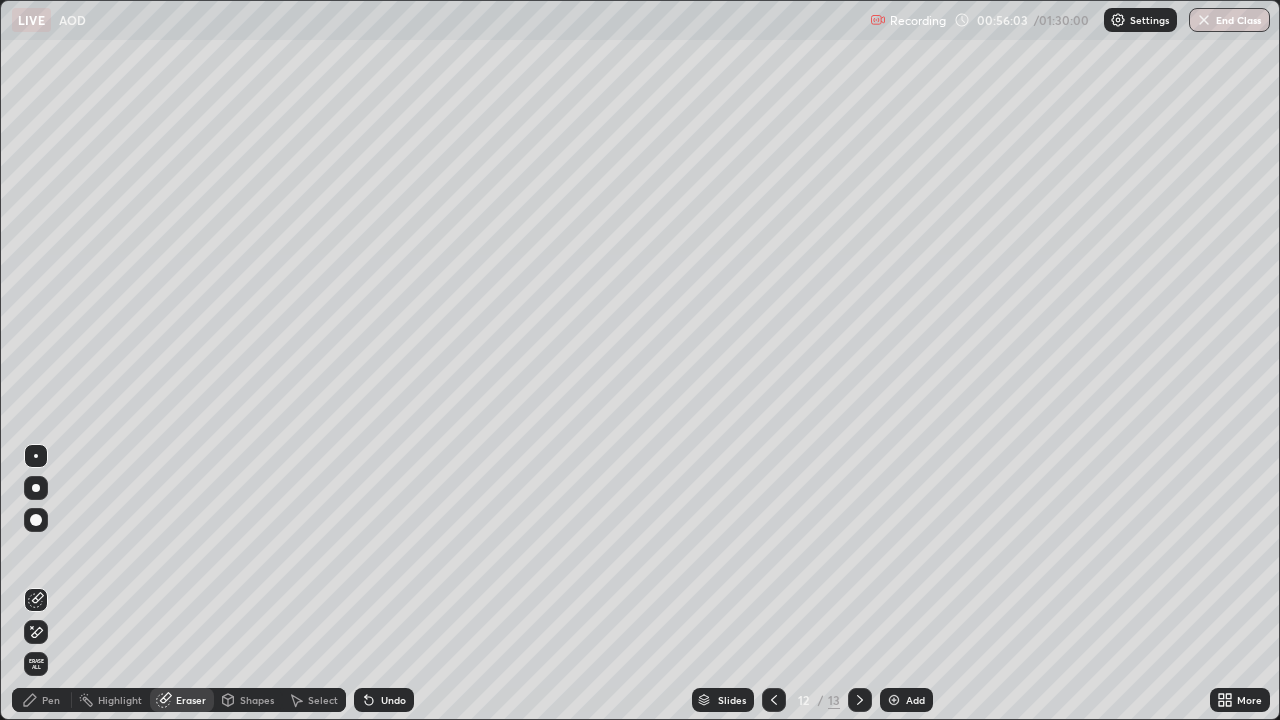 click on "Pen" at bounding box center [42, 700] 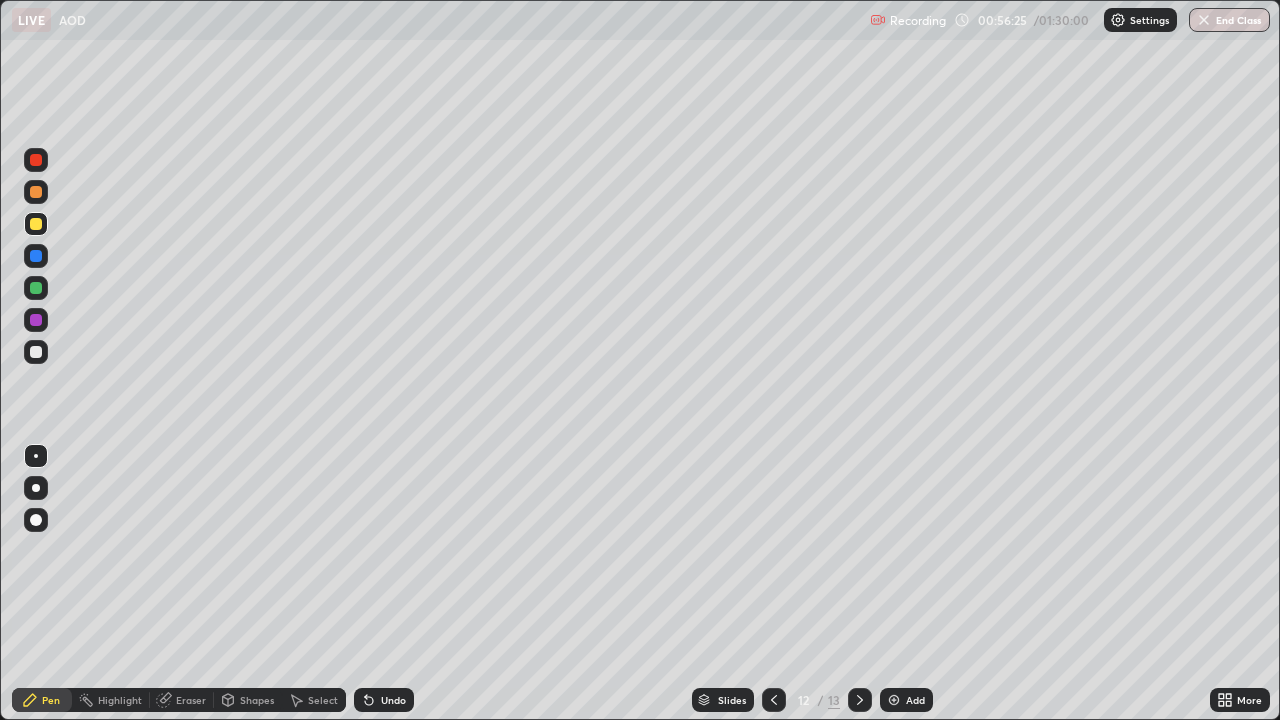 click at bounding box center (36, 256) 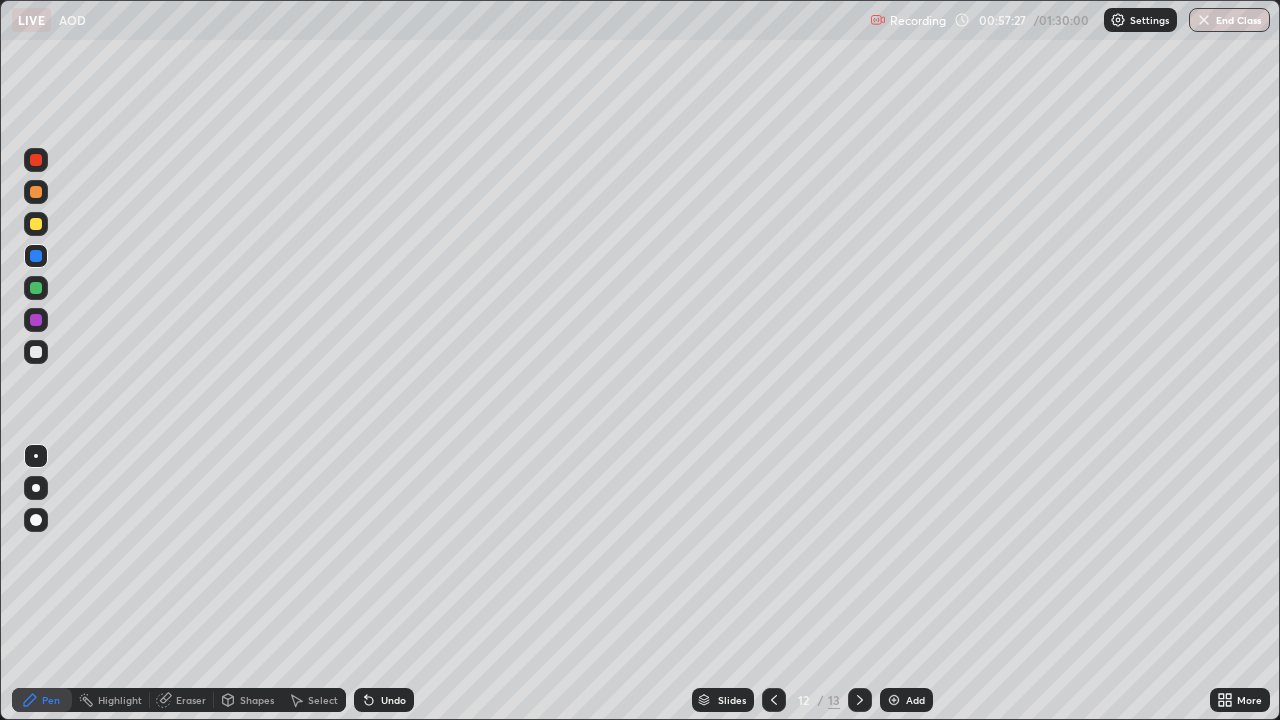 click at bounding box center [36, 288] 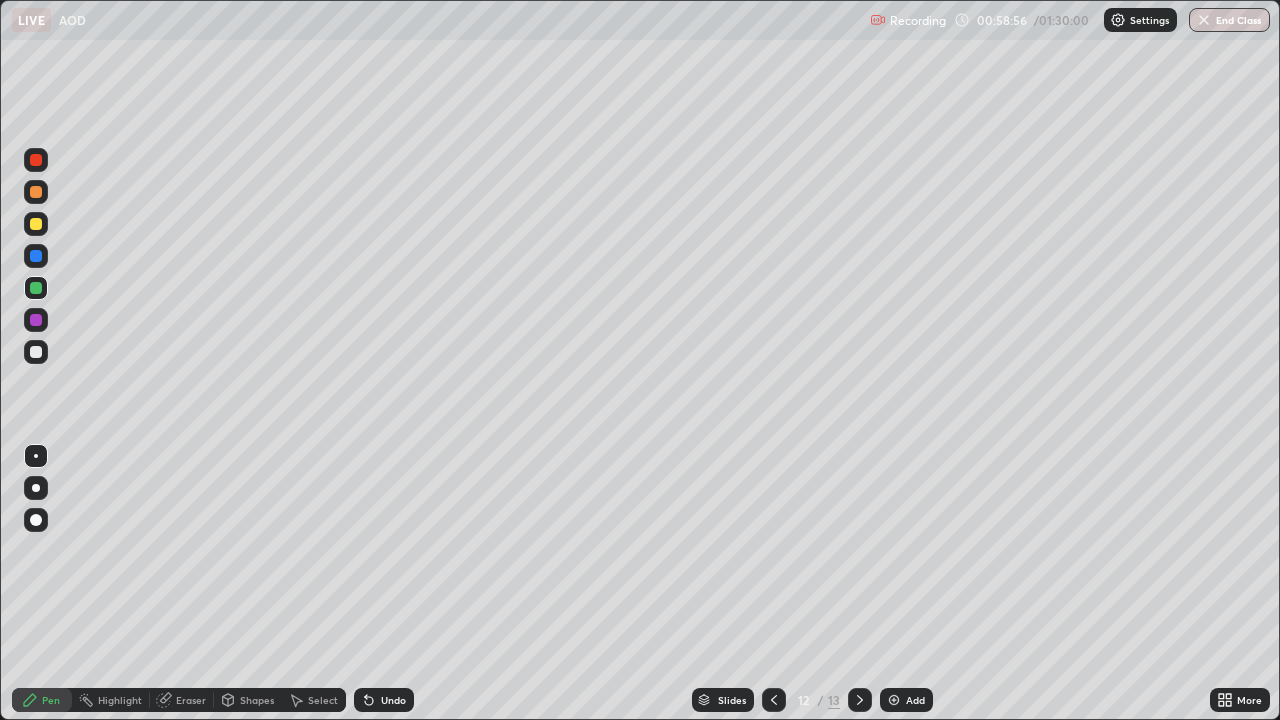 click at bounding box center [36, 352] 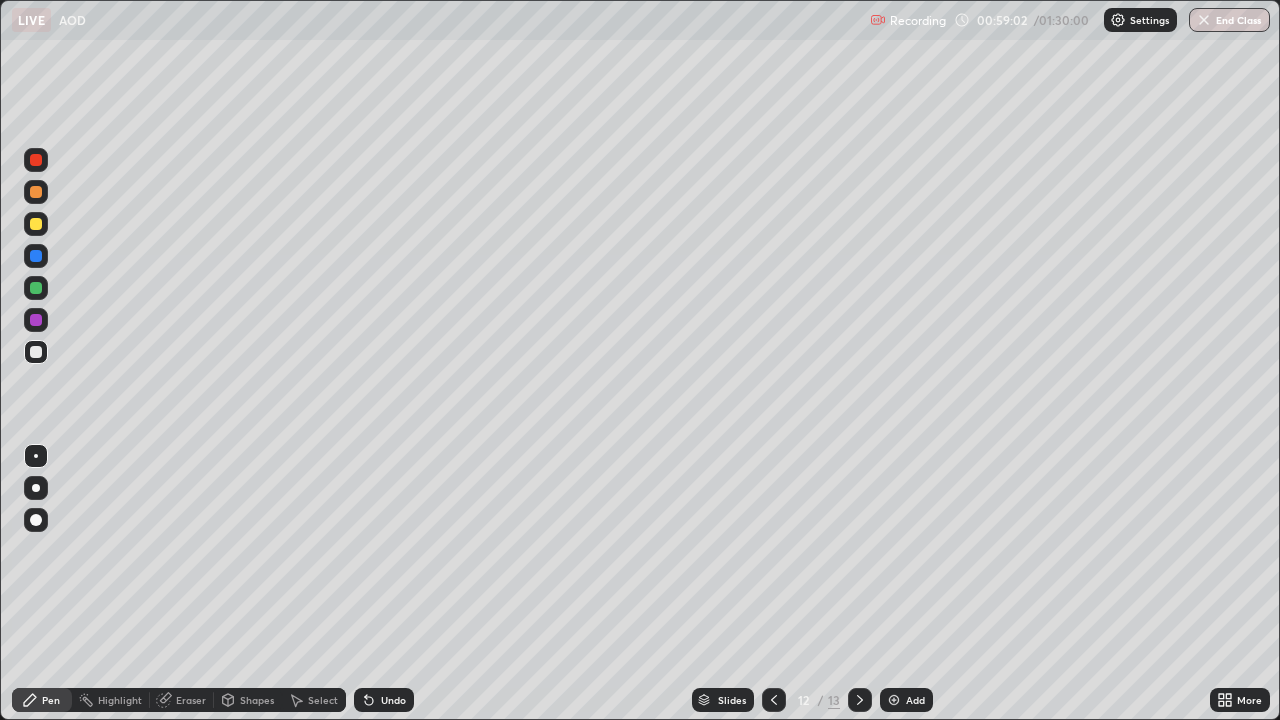 click on "Eraser" at bounding box center (182, 700) 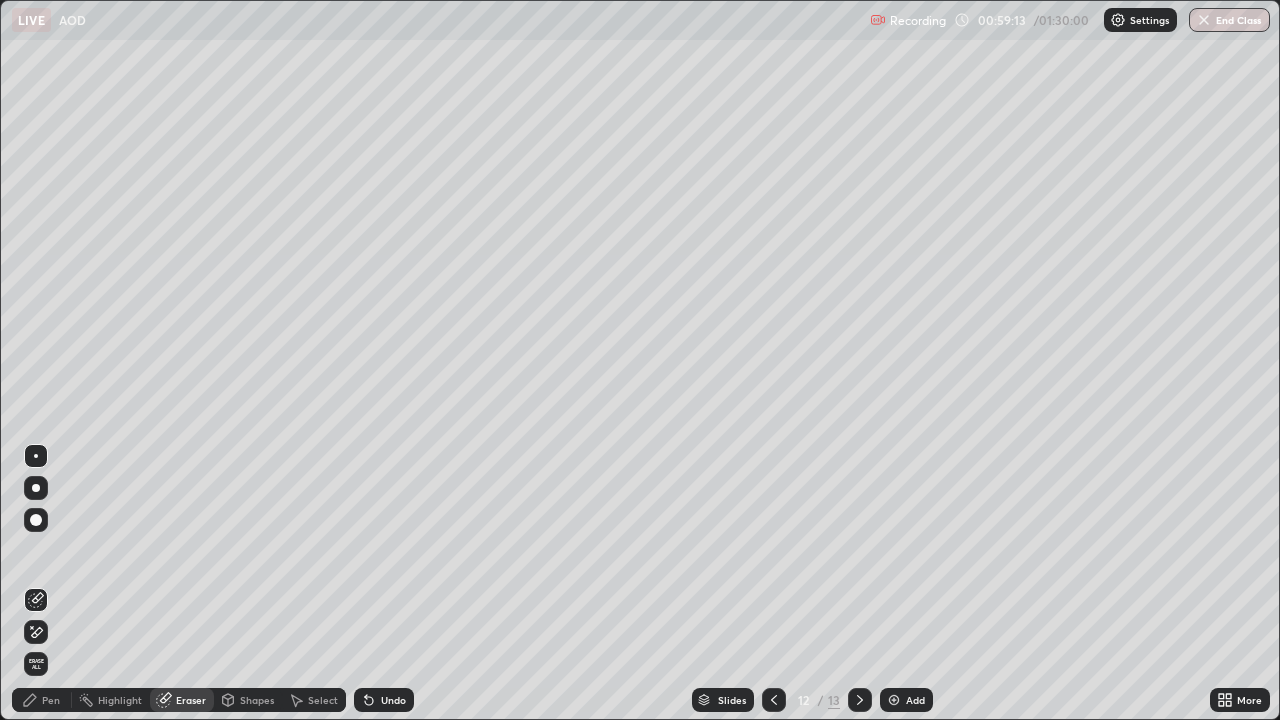 click 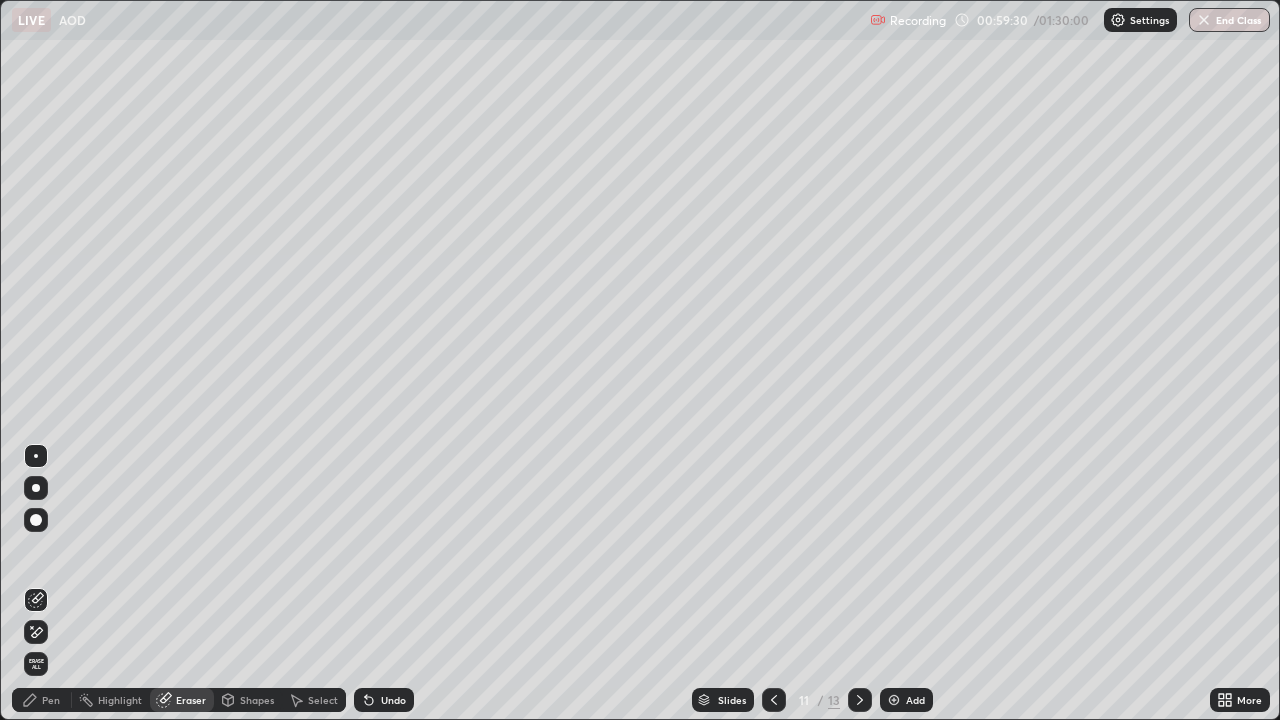 click 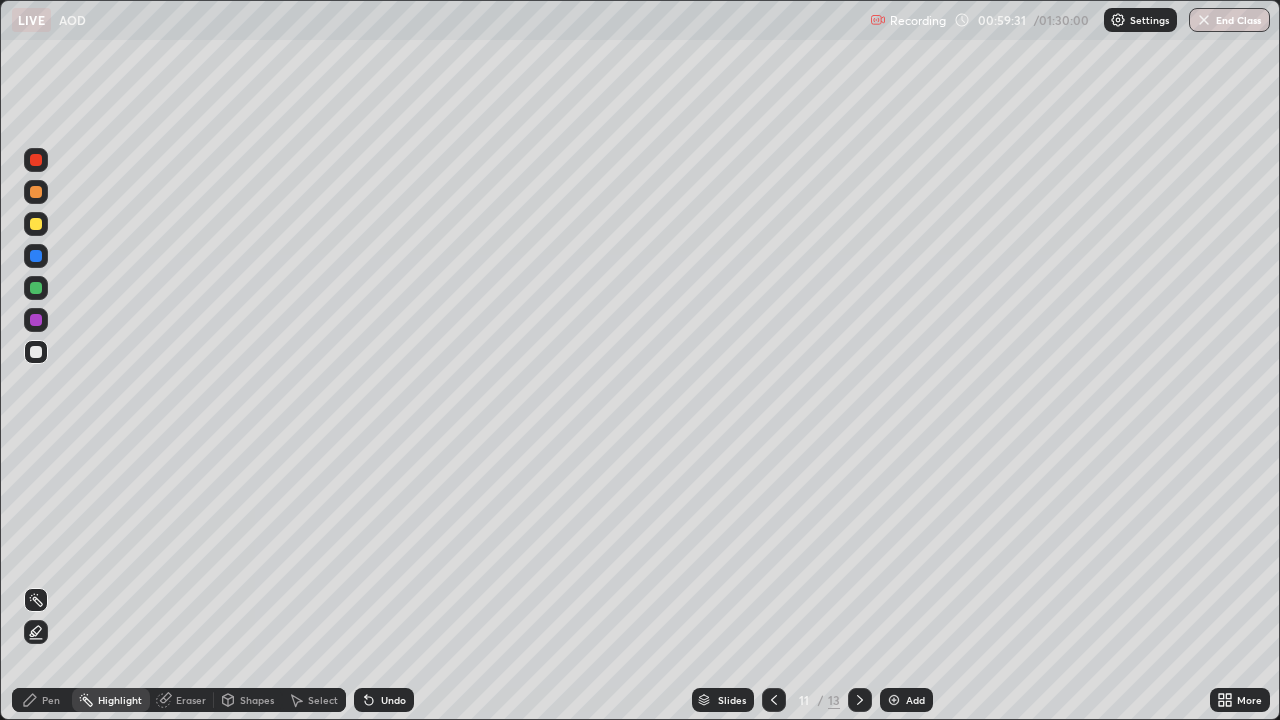 click on "Pen" at bounding box center [51, 700] 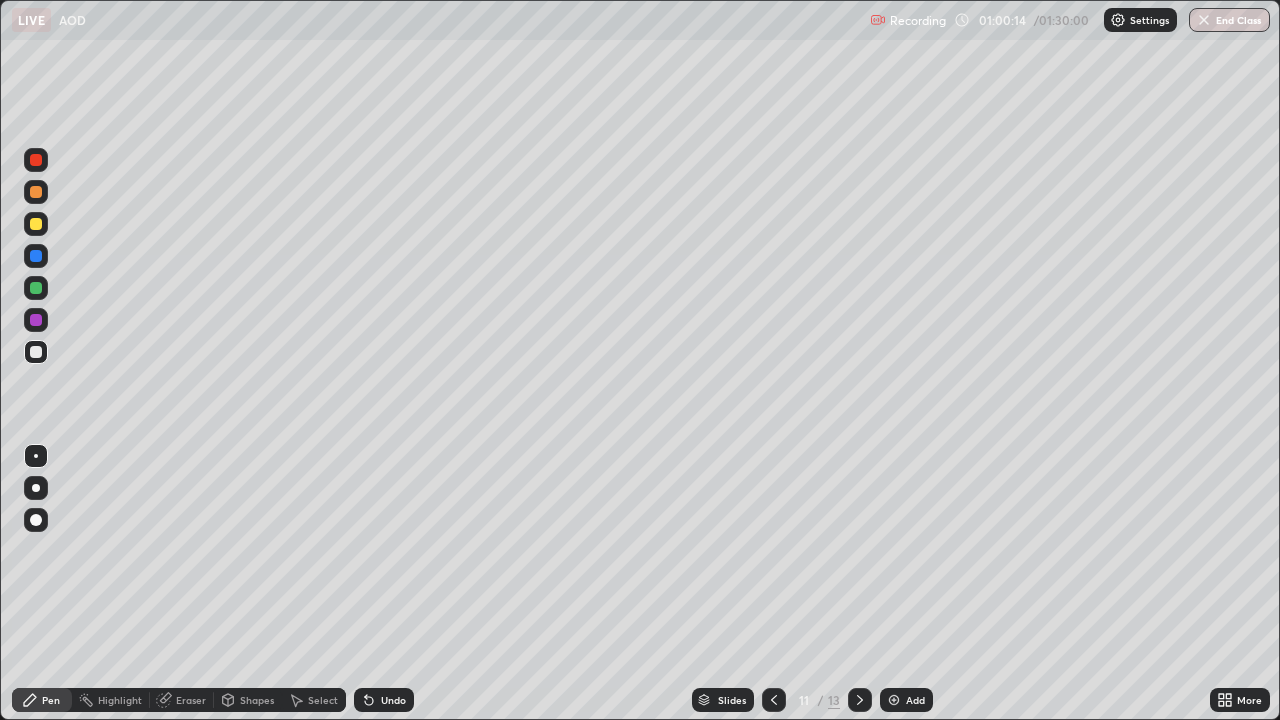 click 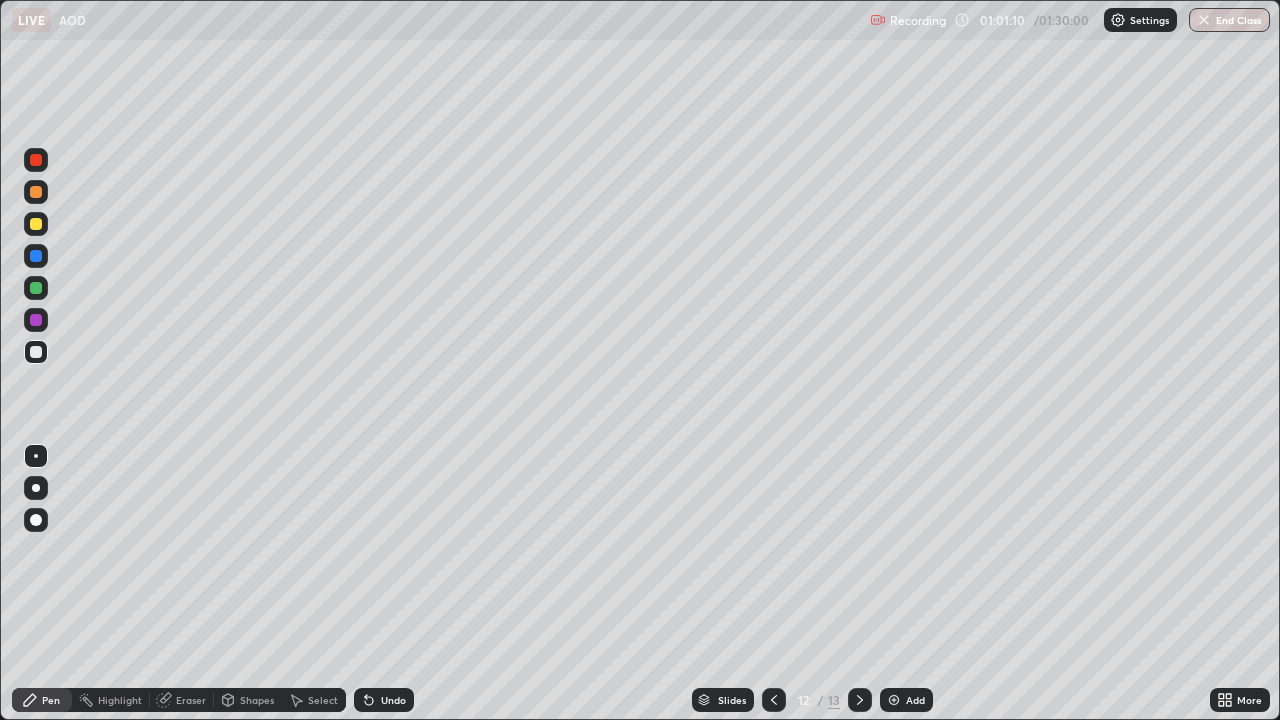 click at bounding box center (860, 700) 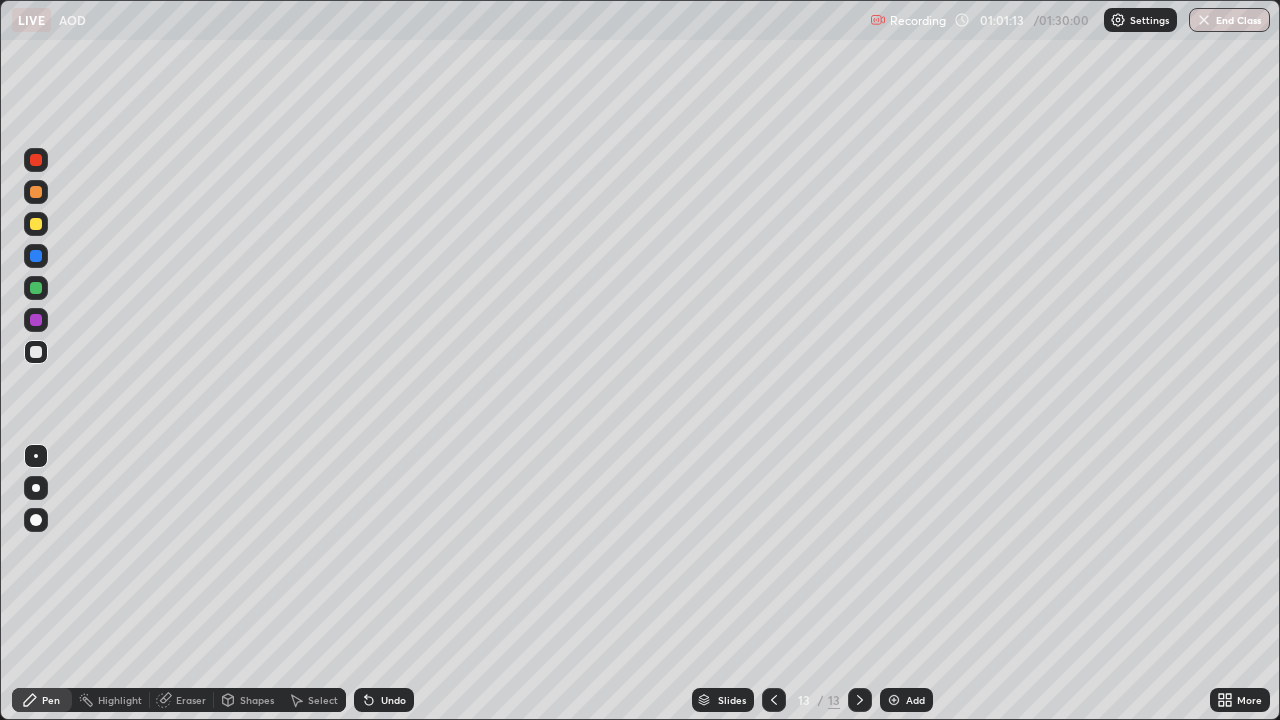 click at bounding box center [36, 224] 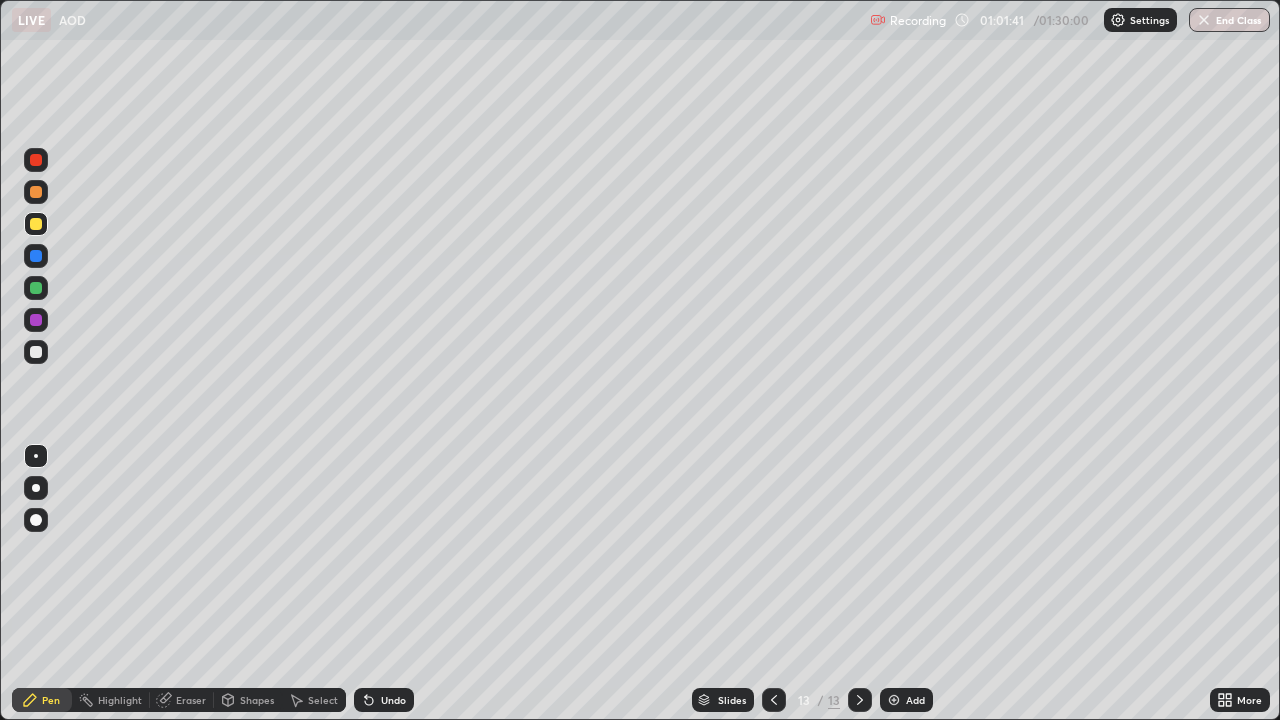 click at bounding box center (36, 192) 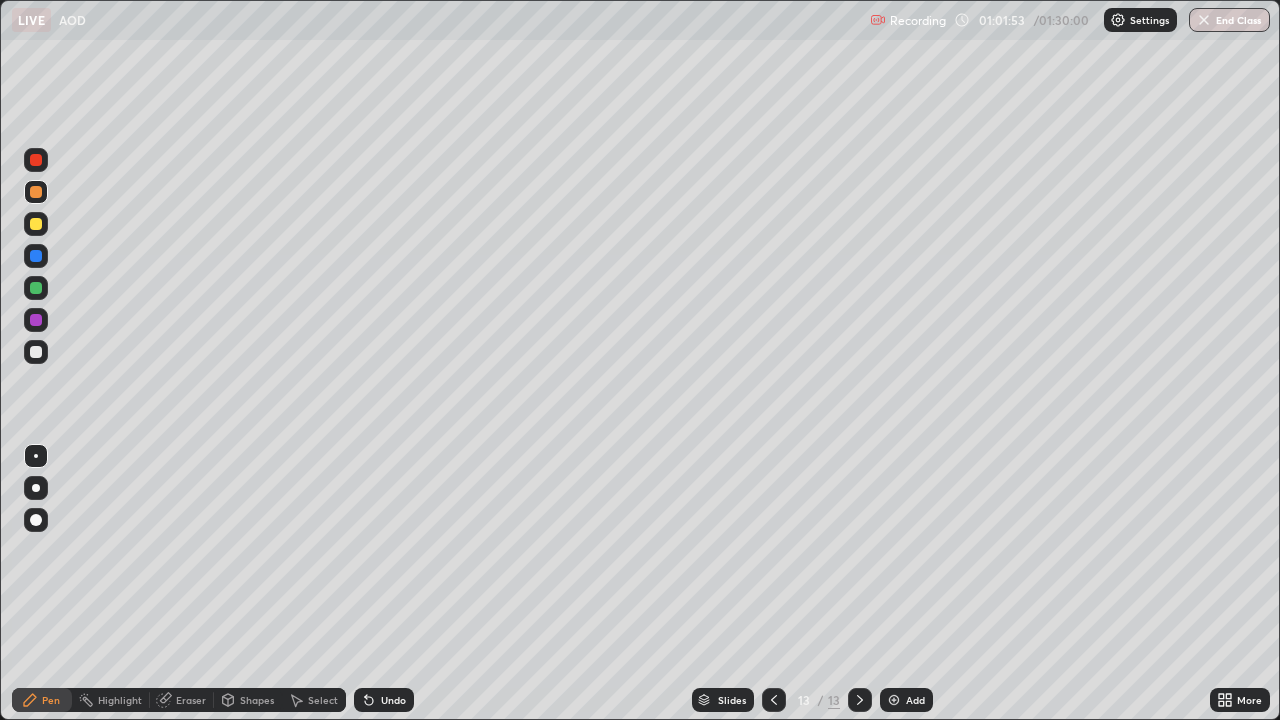 click at bounding box center (36, 192) 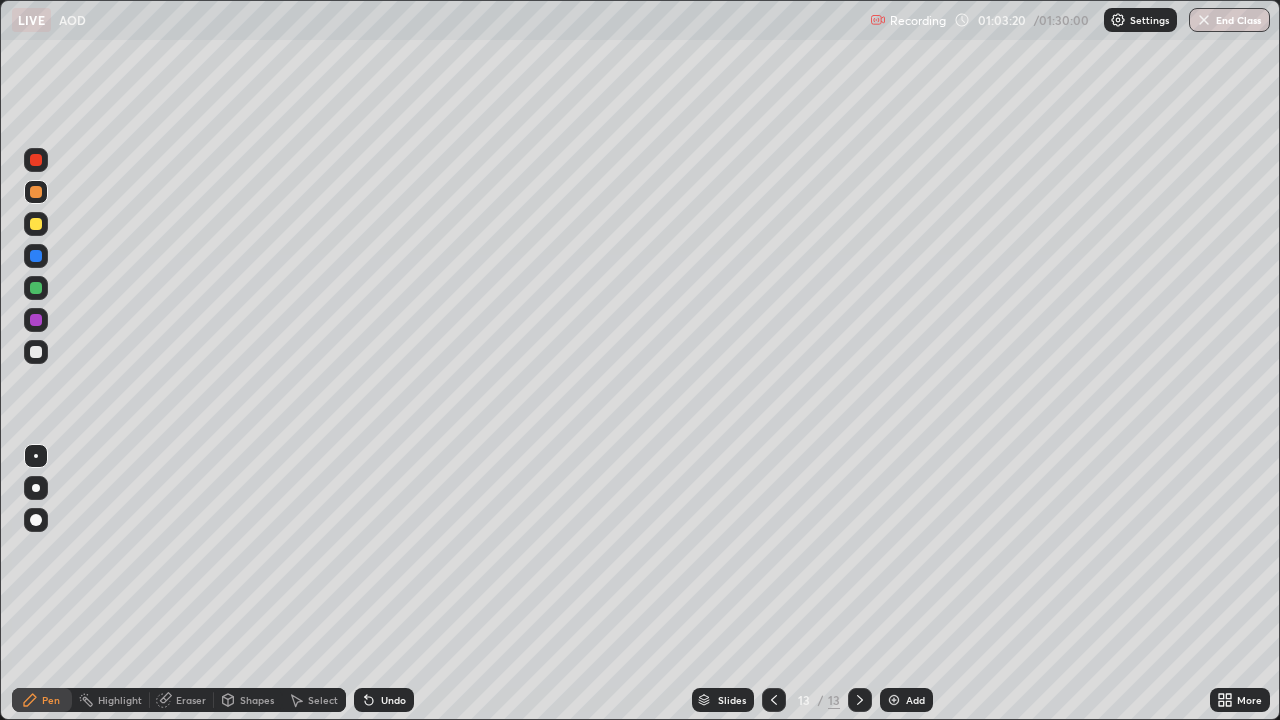 click on "Eraser" at bounding box center [191, 700] 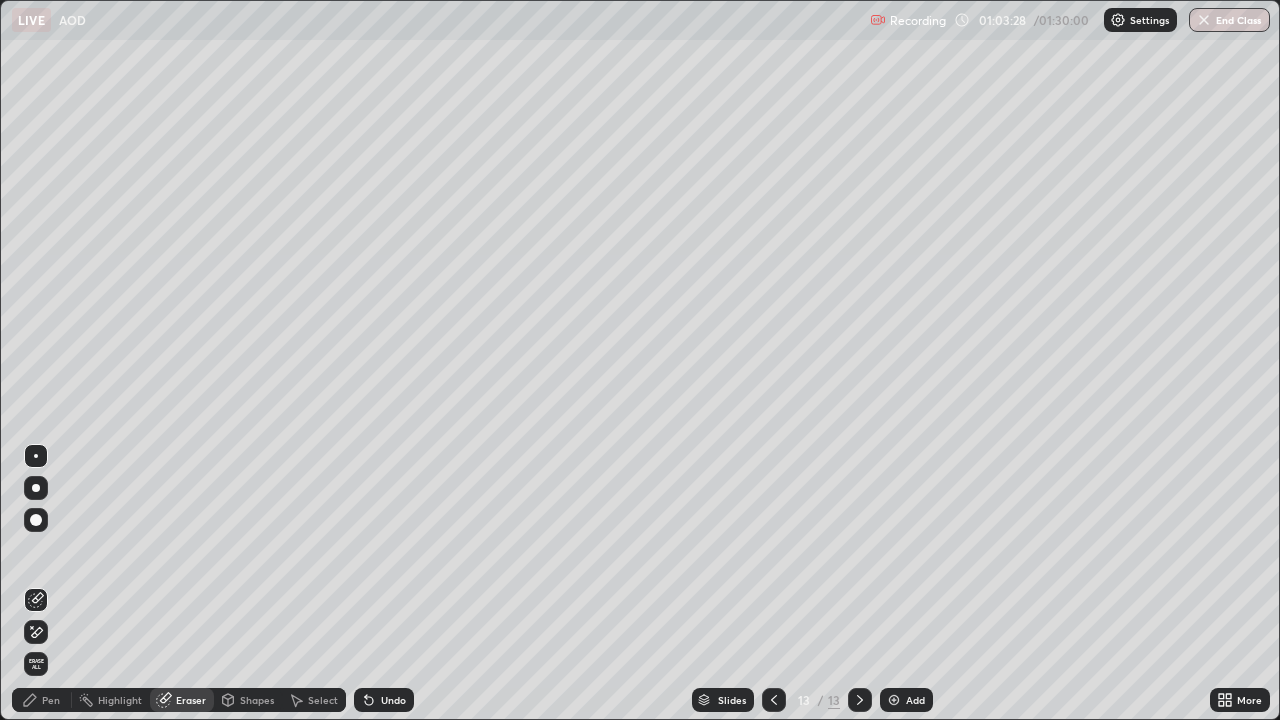 click on "Pen" at bounding box center [51, 700] 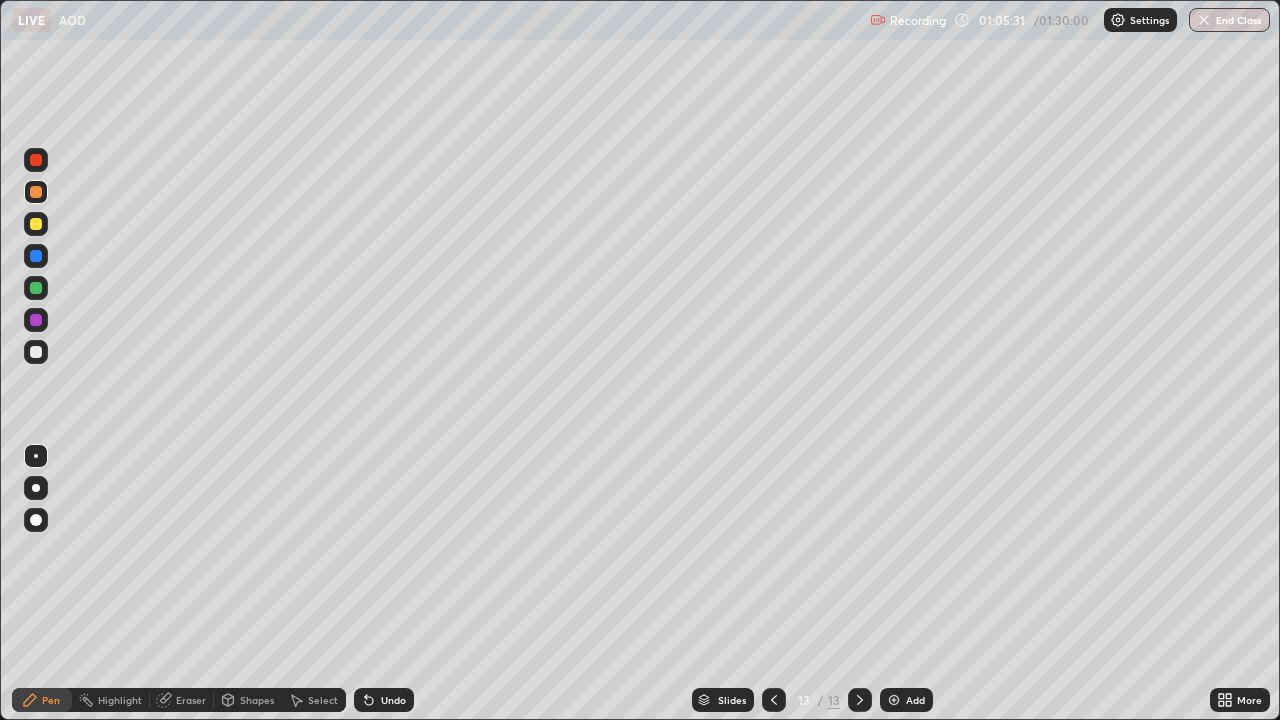 click 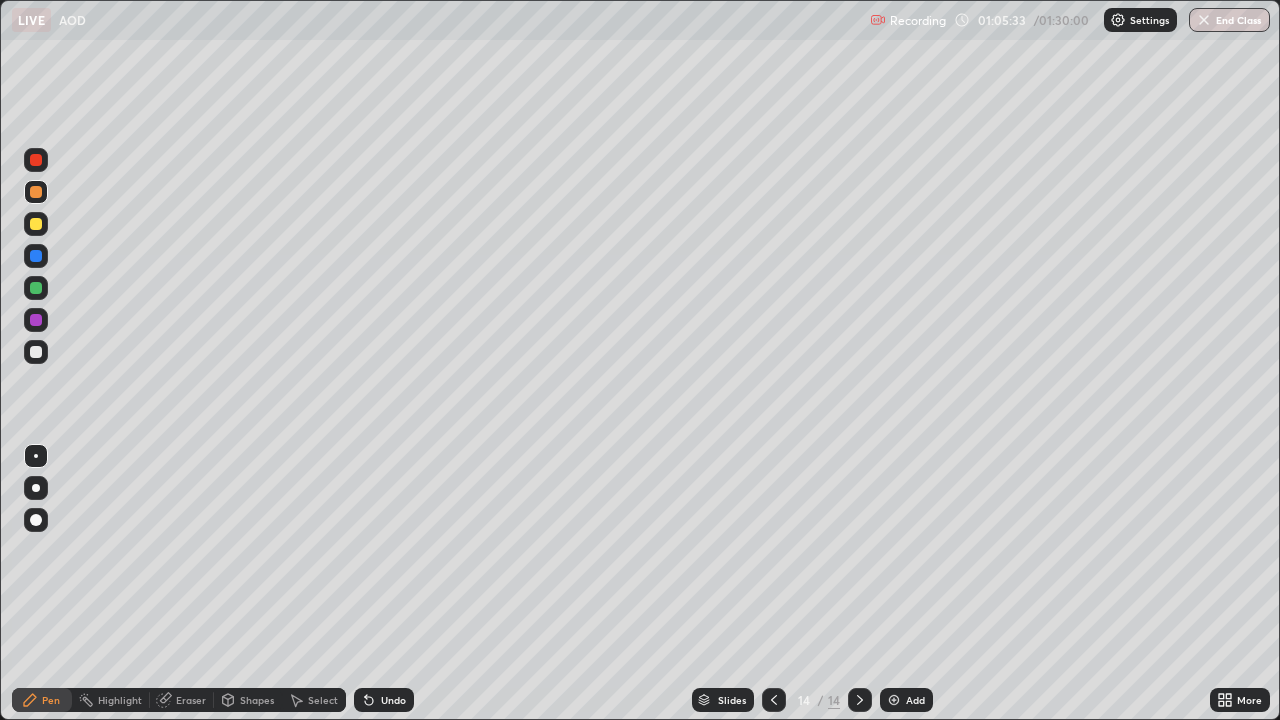 click at bounding box center (36, 224) 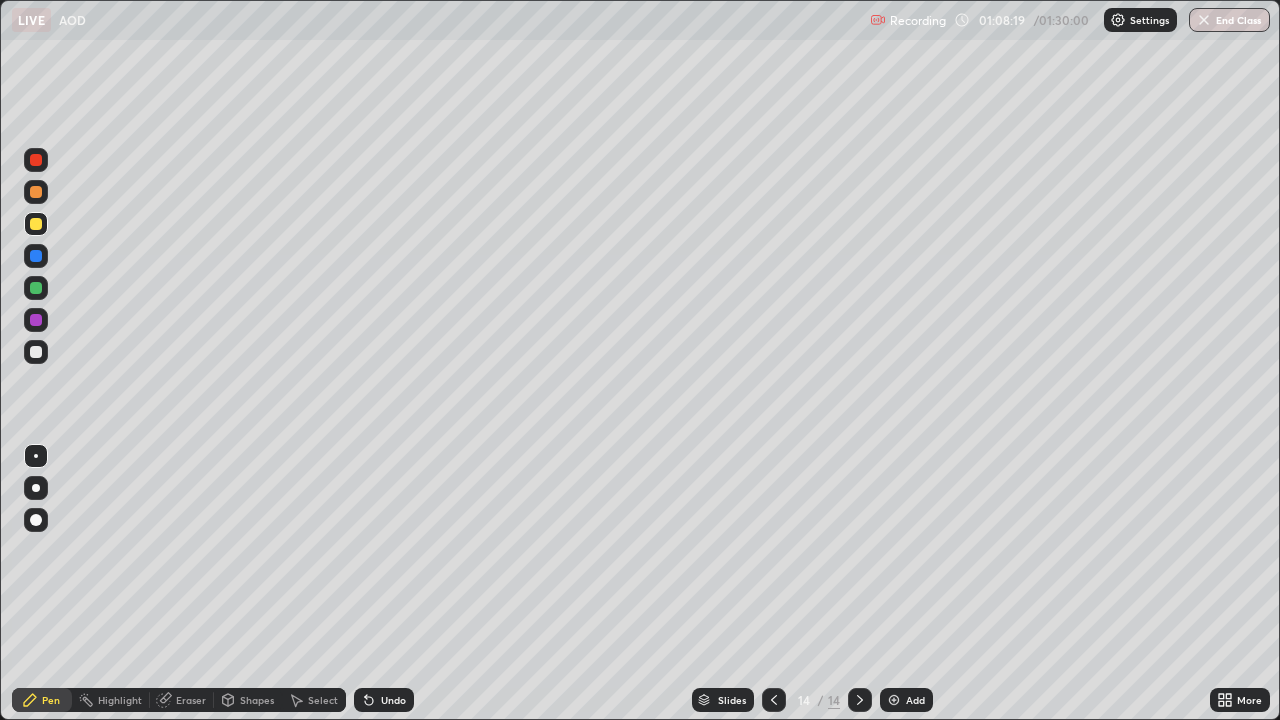 click at bounding box center [36, 192] 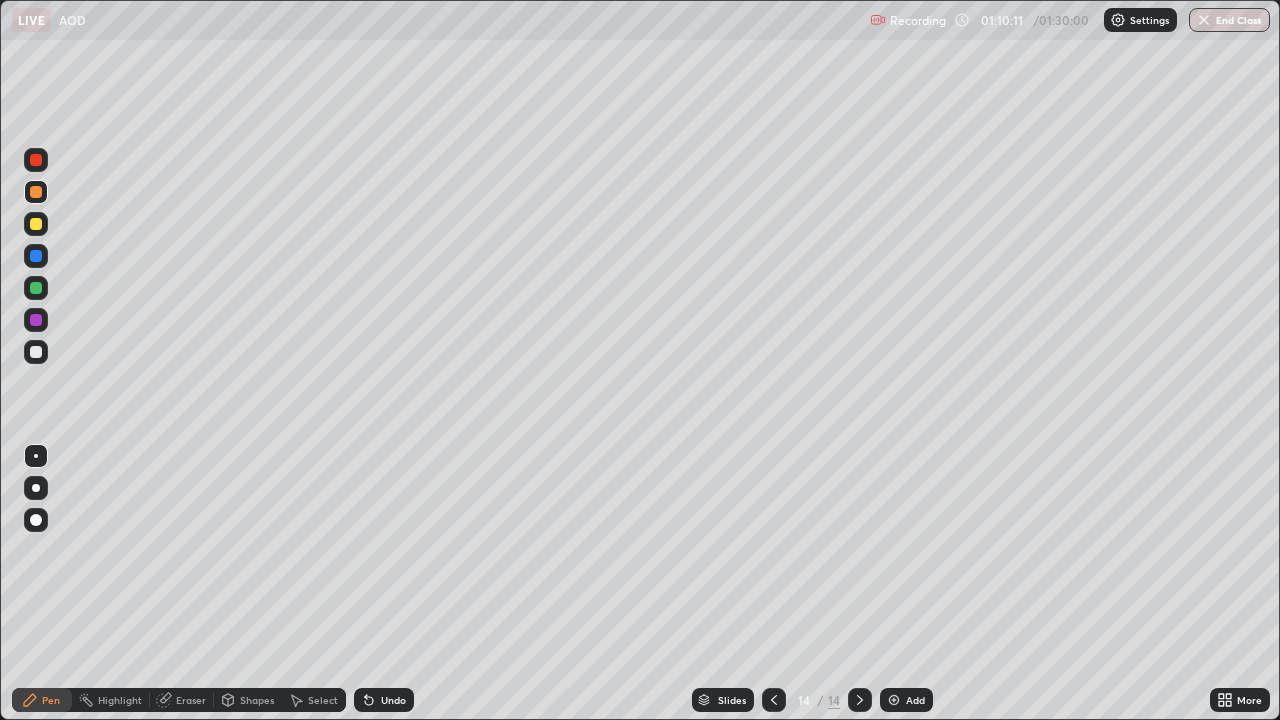 click at bounding box center (36, 320) 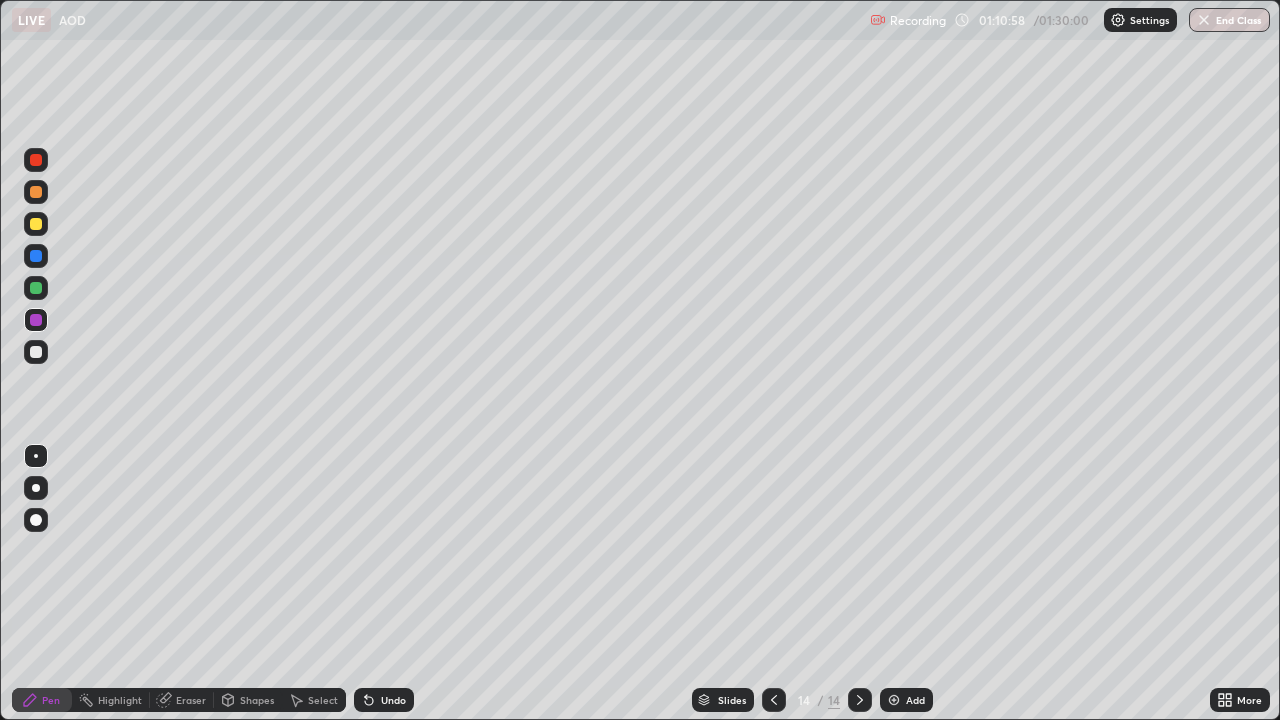 click 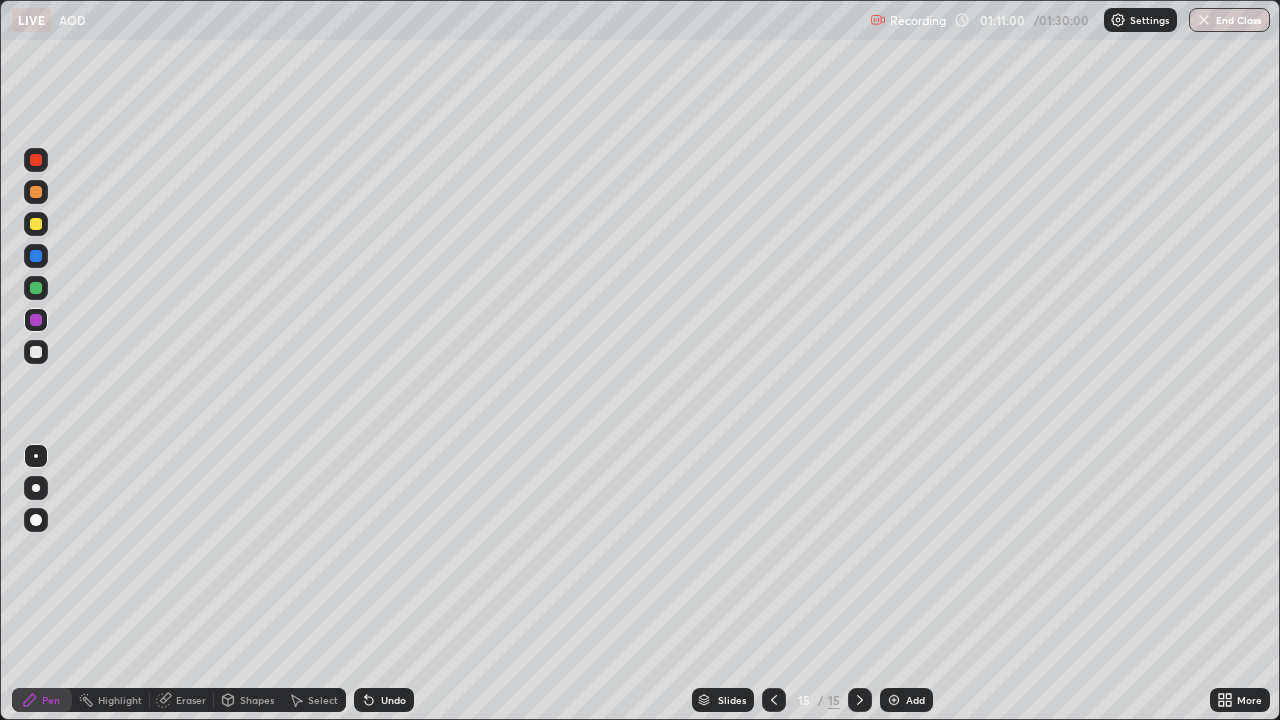 click at bounding box center [36, 224] 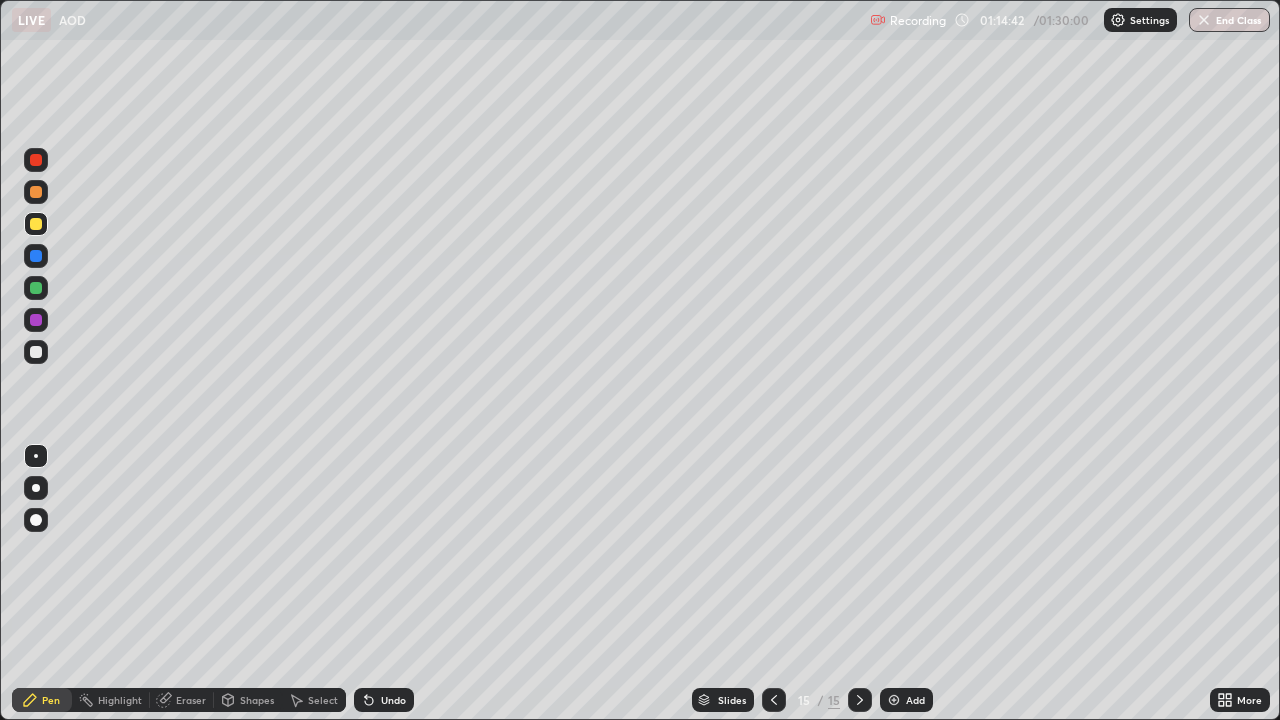 click at bounding box center [36, 192] 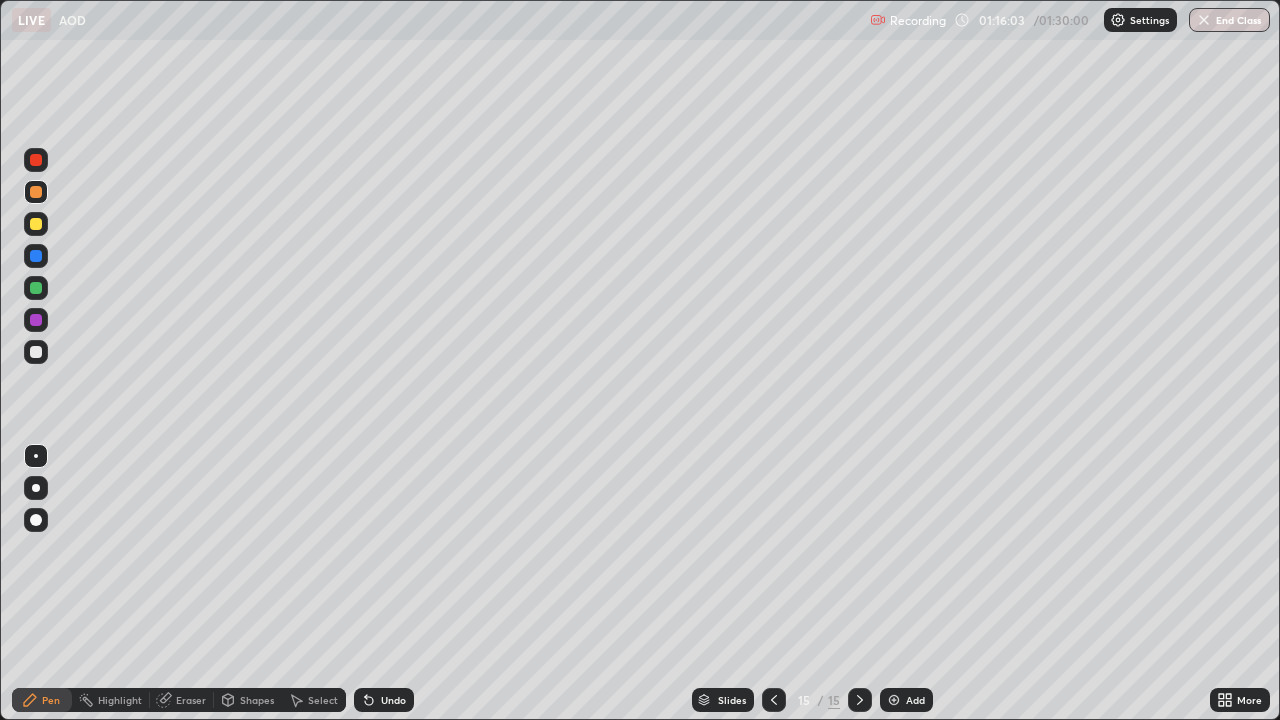click at bounding box center [36, 352] 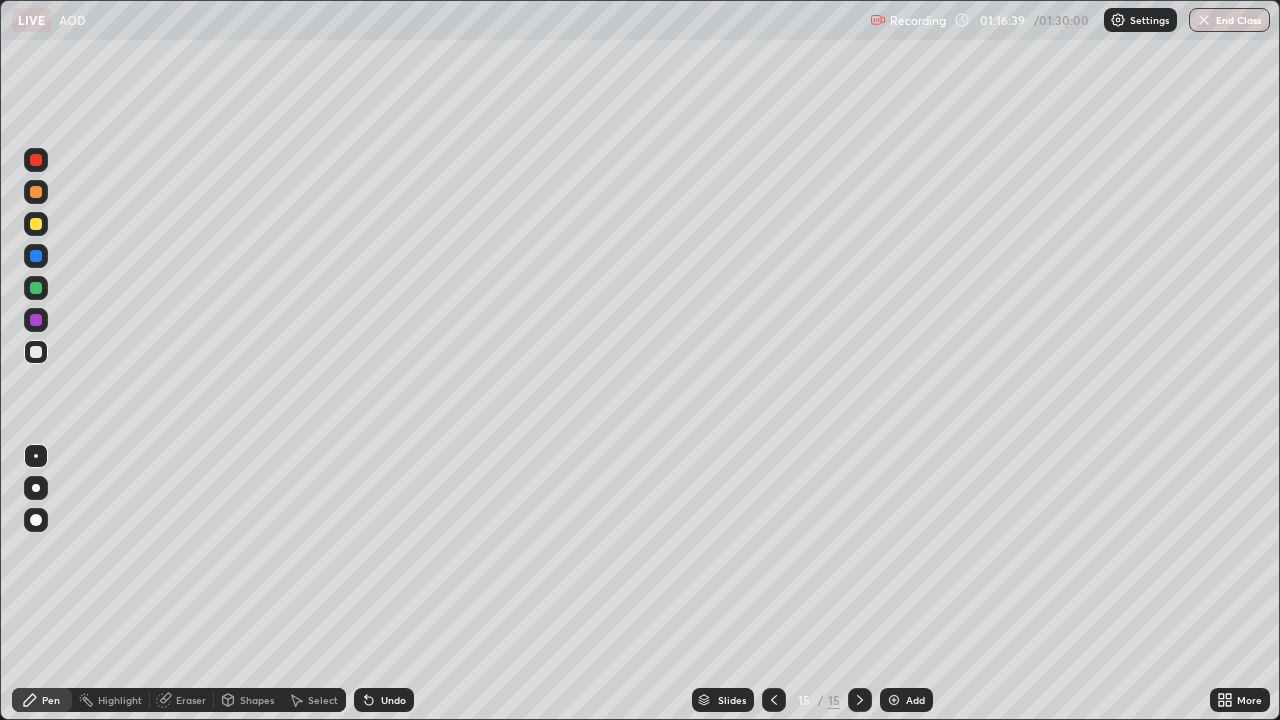 click at bounding box center [36, 320] 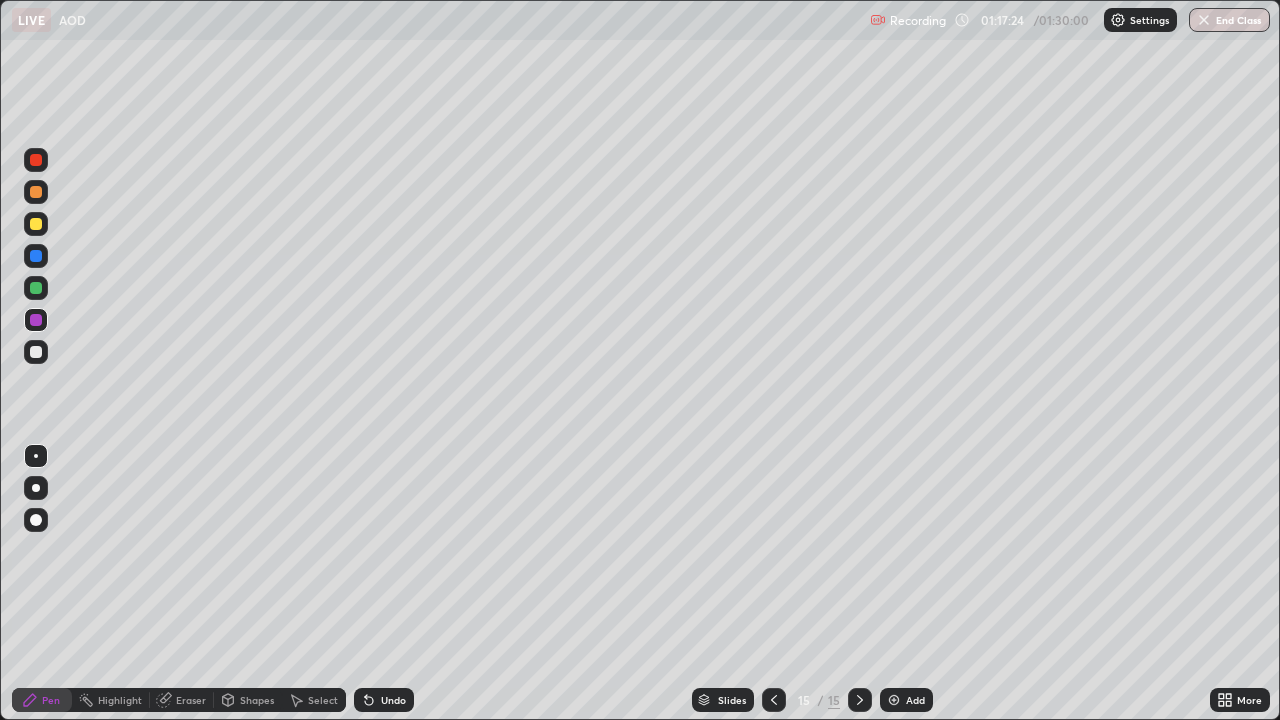 click at bounding box center [36, 288] 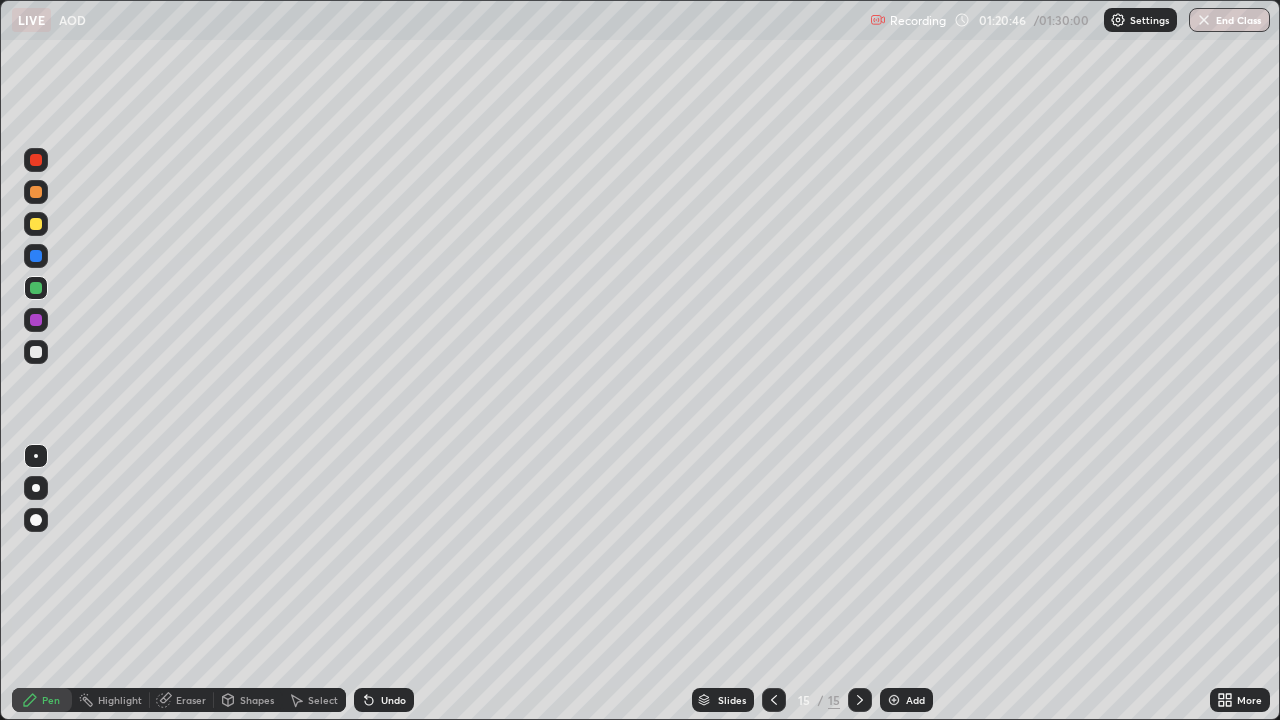 click on "End Class" at bounding box center [1229, 20] 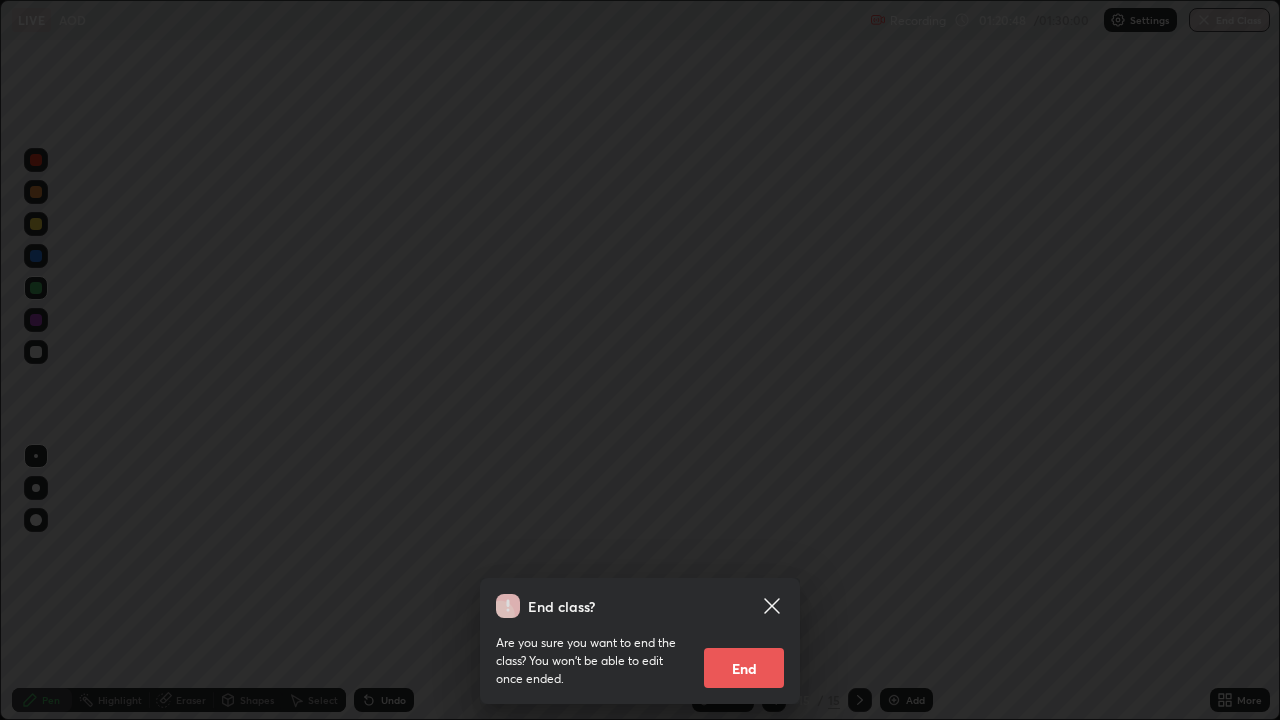 click on "End" at bounding box center (744, 668) 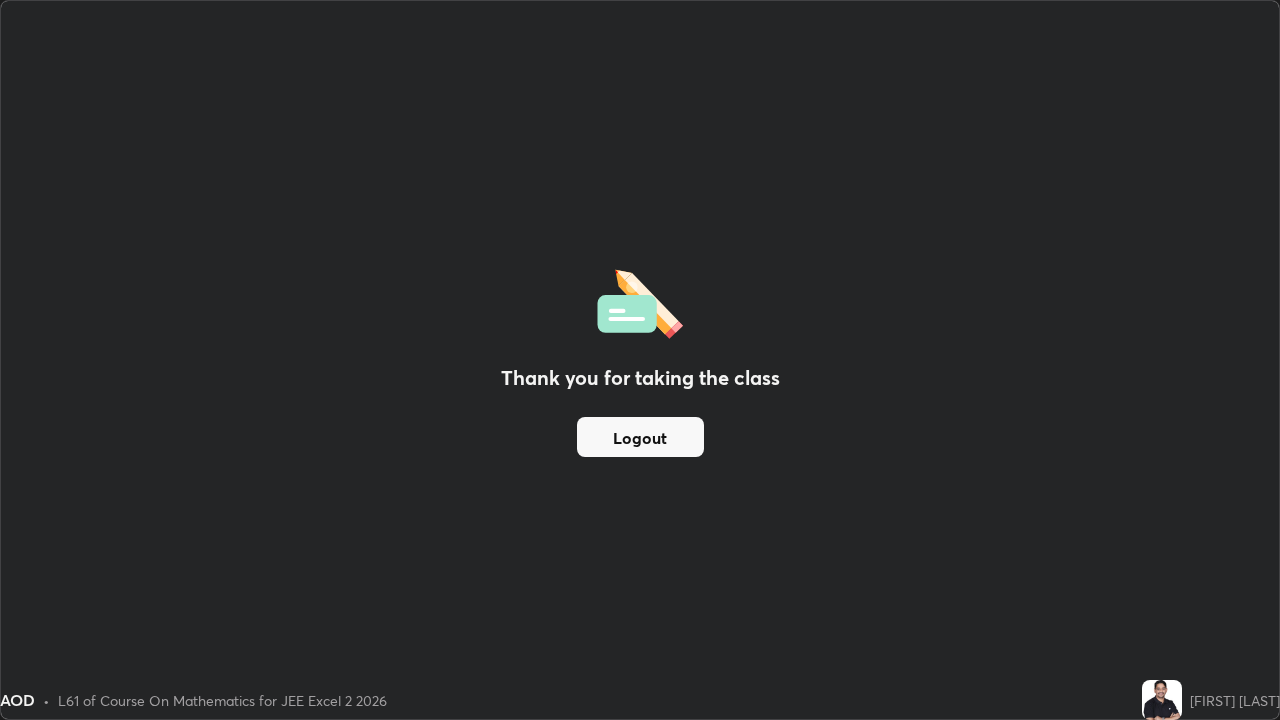 click on "Thank you for taking the class Logout" at bounding box center (640, 360) 